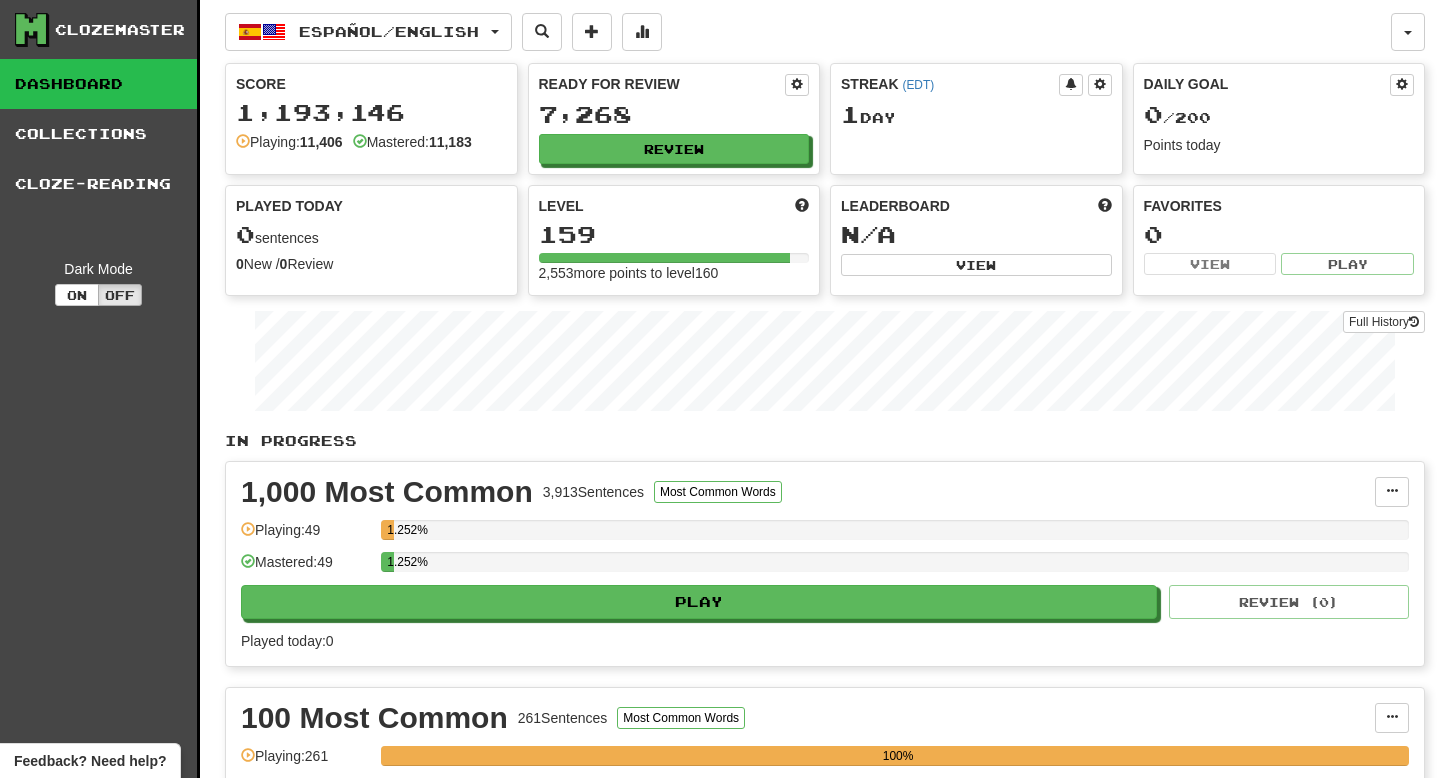 scroll, scrollTop: 0, scrollLeft: 0, axis: both 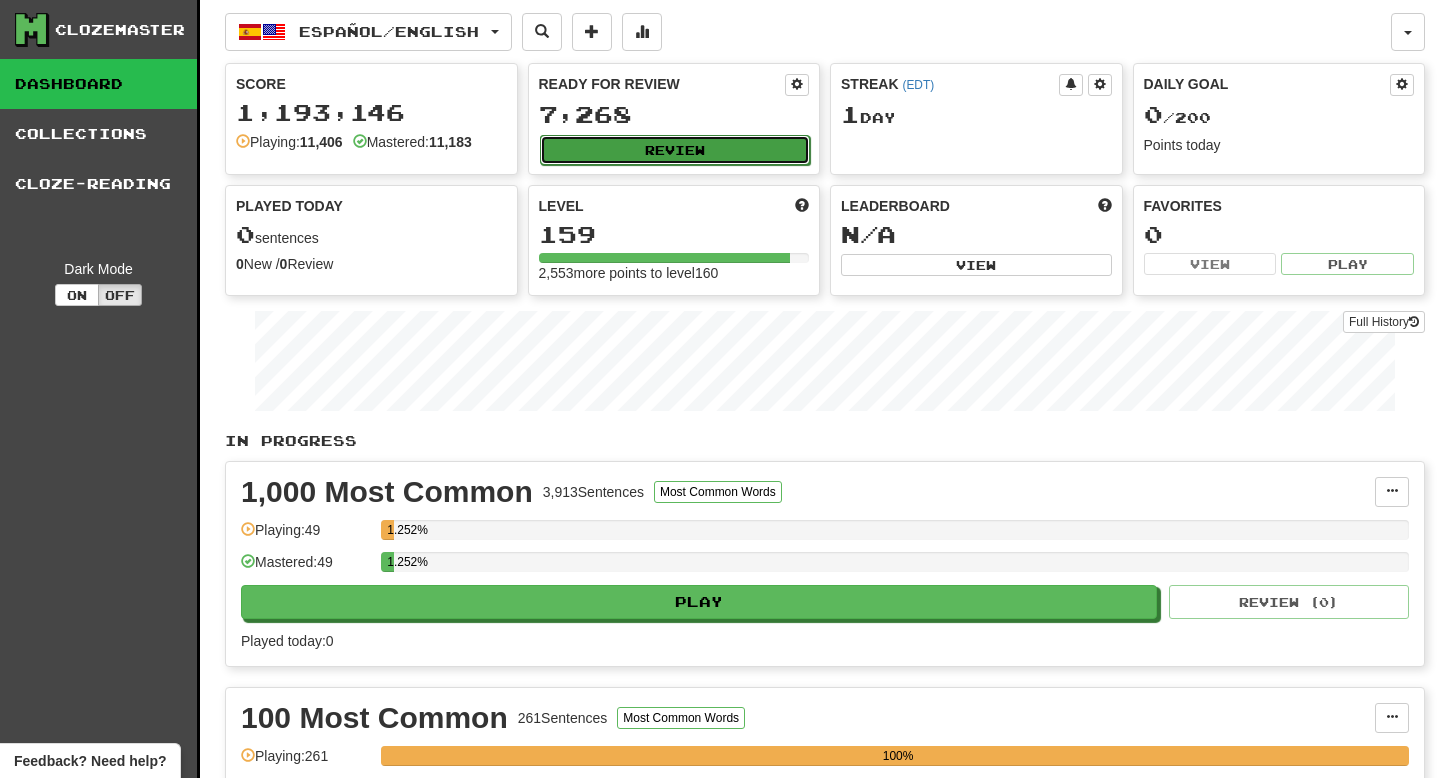 click on "Review" at bounding box center [675, 150] 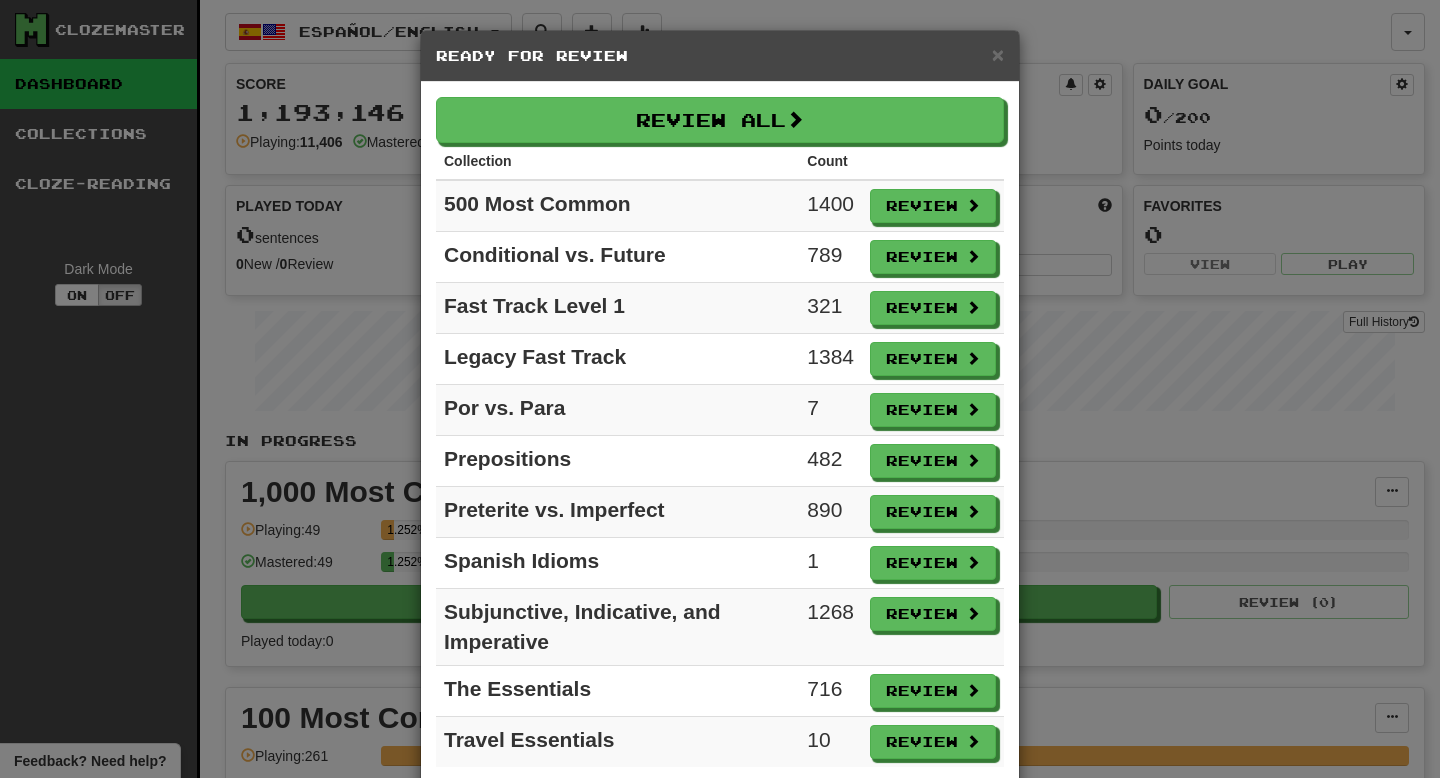 scroll, scrollTop: 14, scrollLeft: 0, axis: vertical 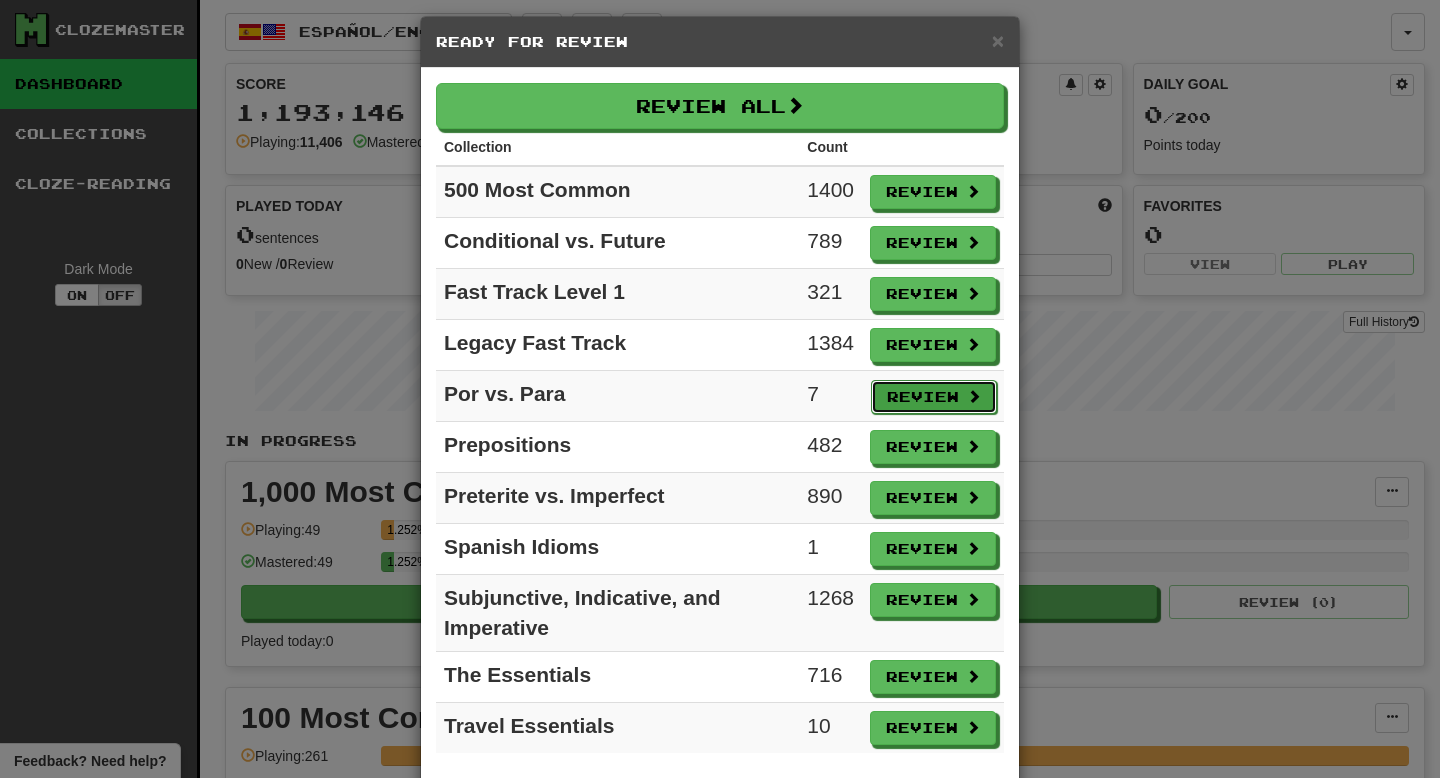 click on "Review" at bounding box center (934, 397) 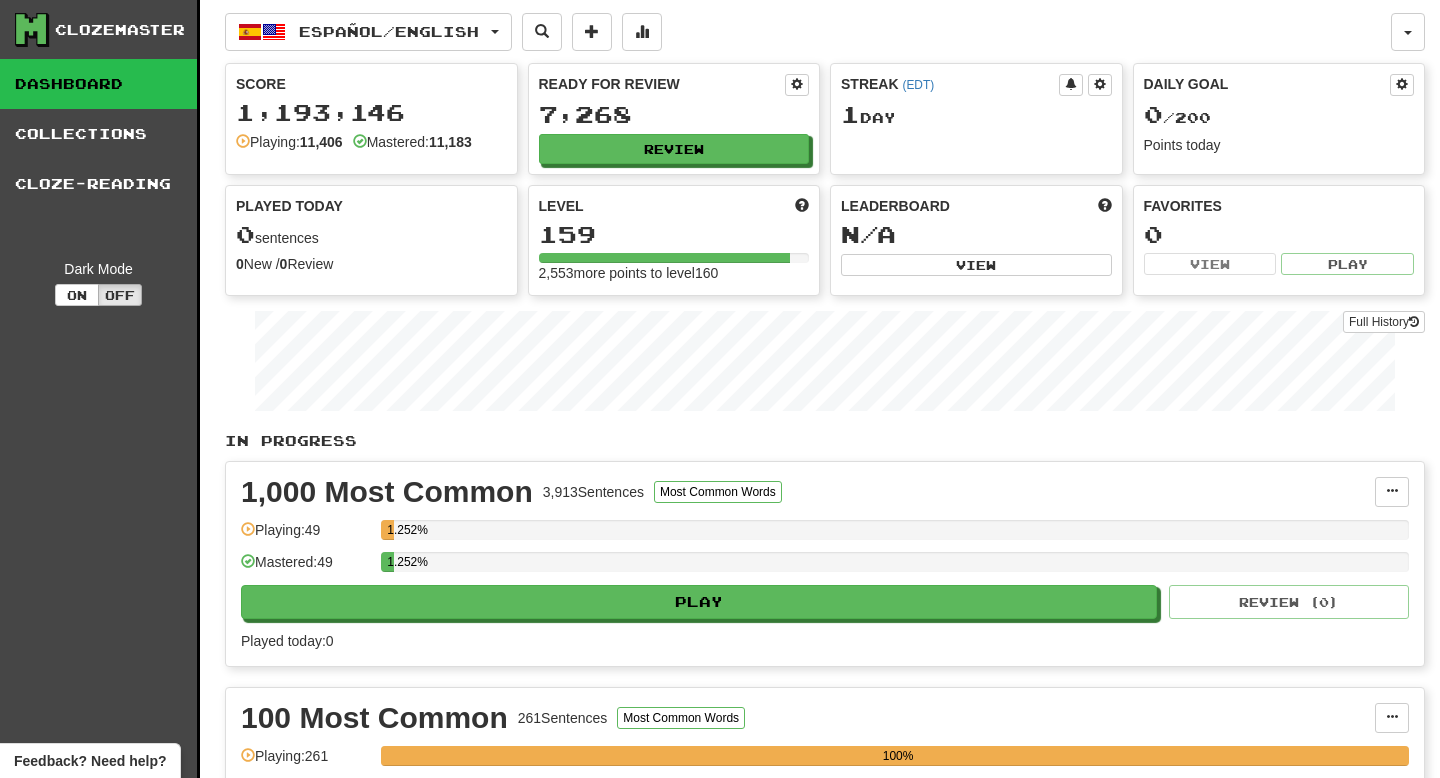 select on "**" 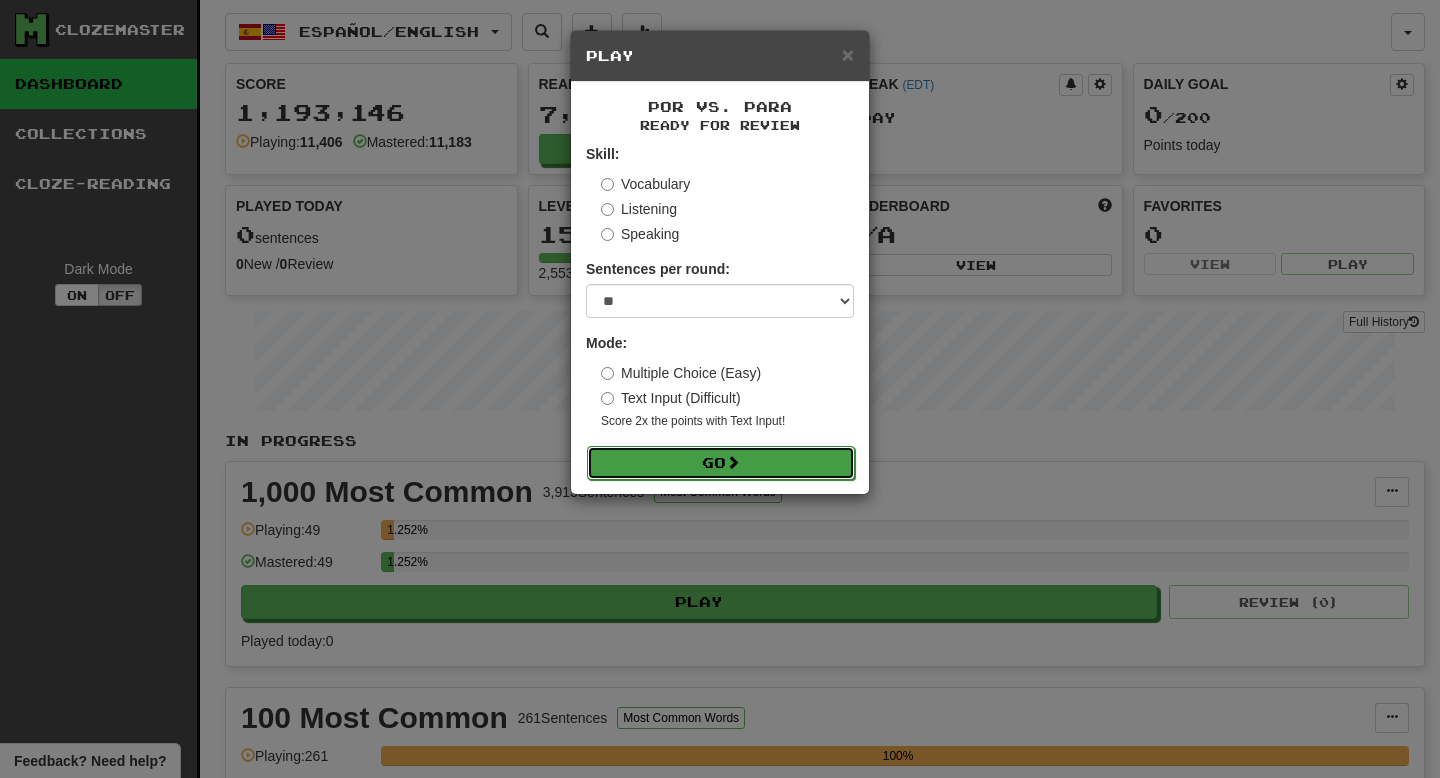click on "Go" at bounding box center [721, 463] 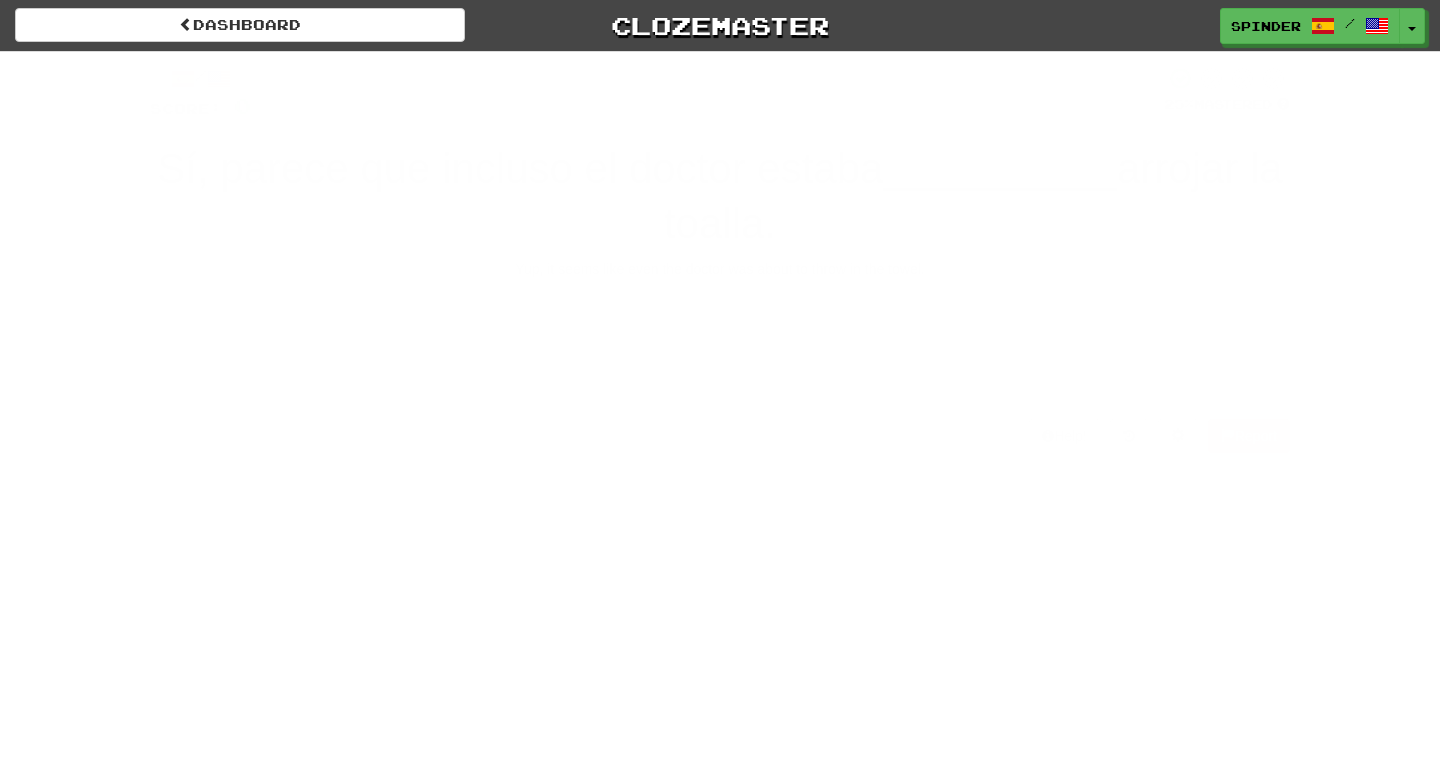 scroll, scrollTop: 0, scrollLeft: 0, axis: both 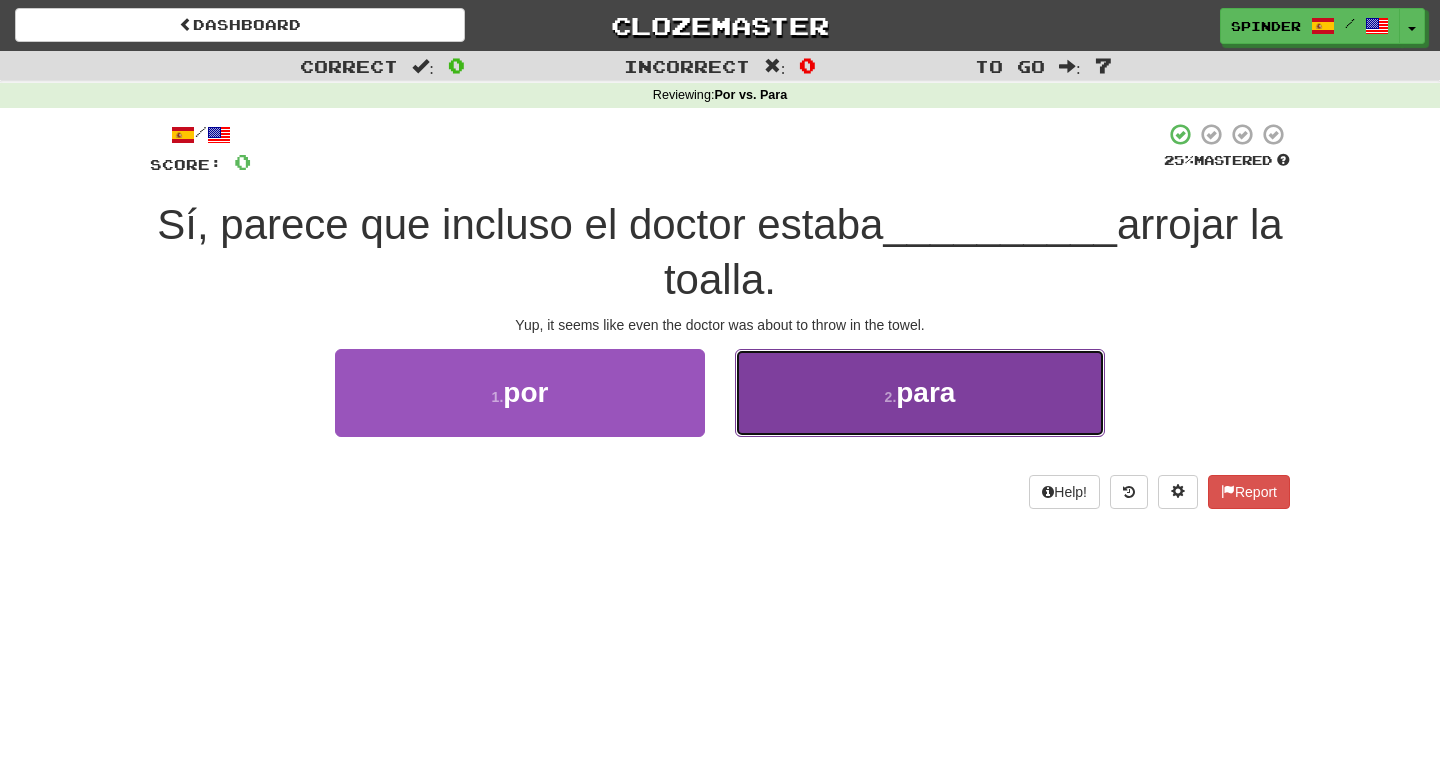 click on "2 .  para" at bounding box center (920, 392) 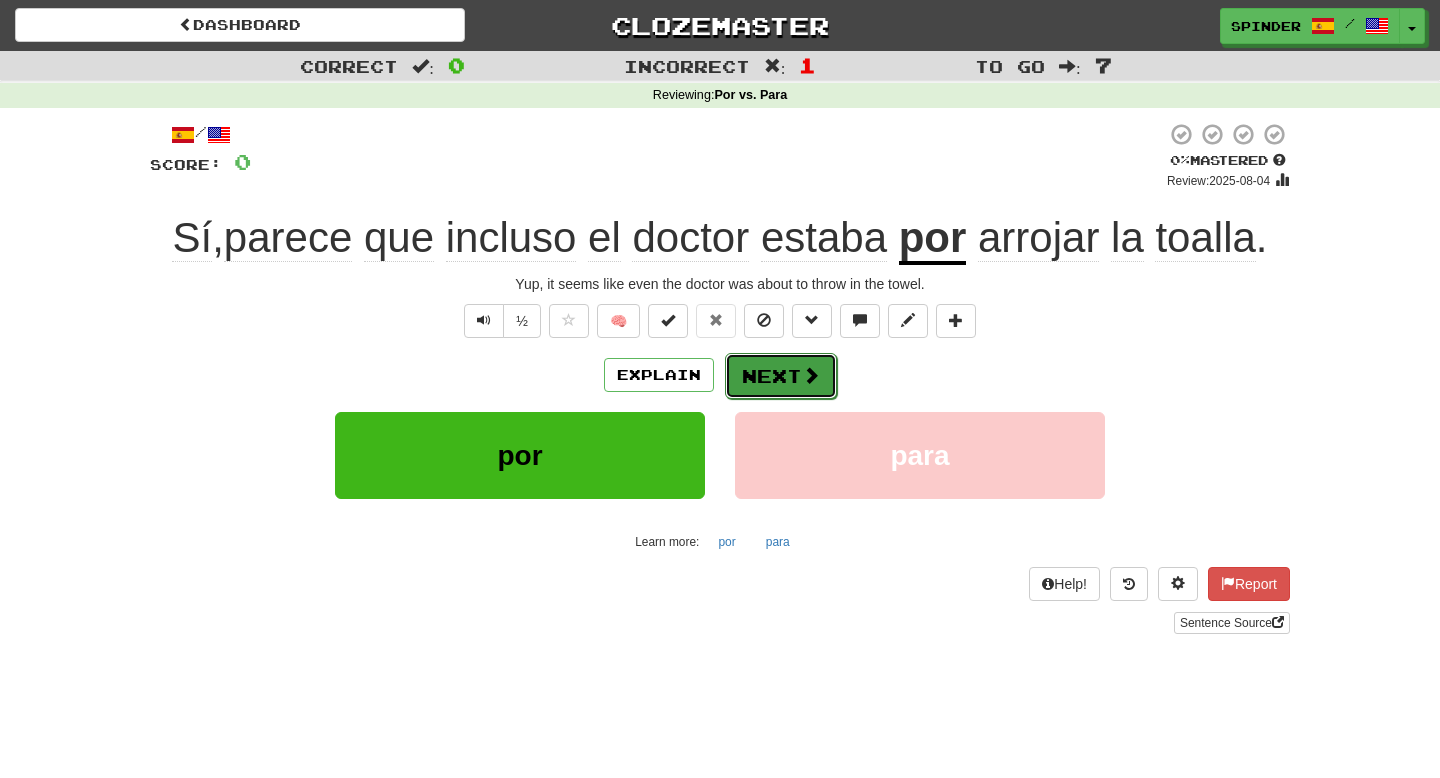 click on "Next" at bounding box center [781, 376] 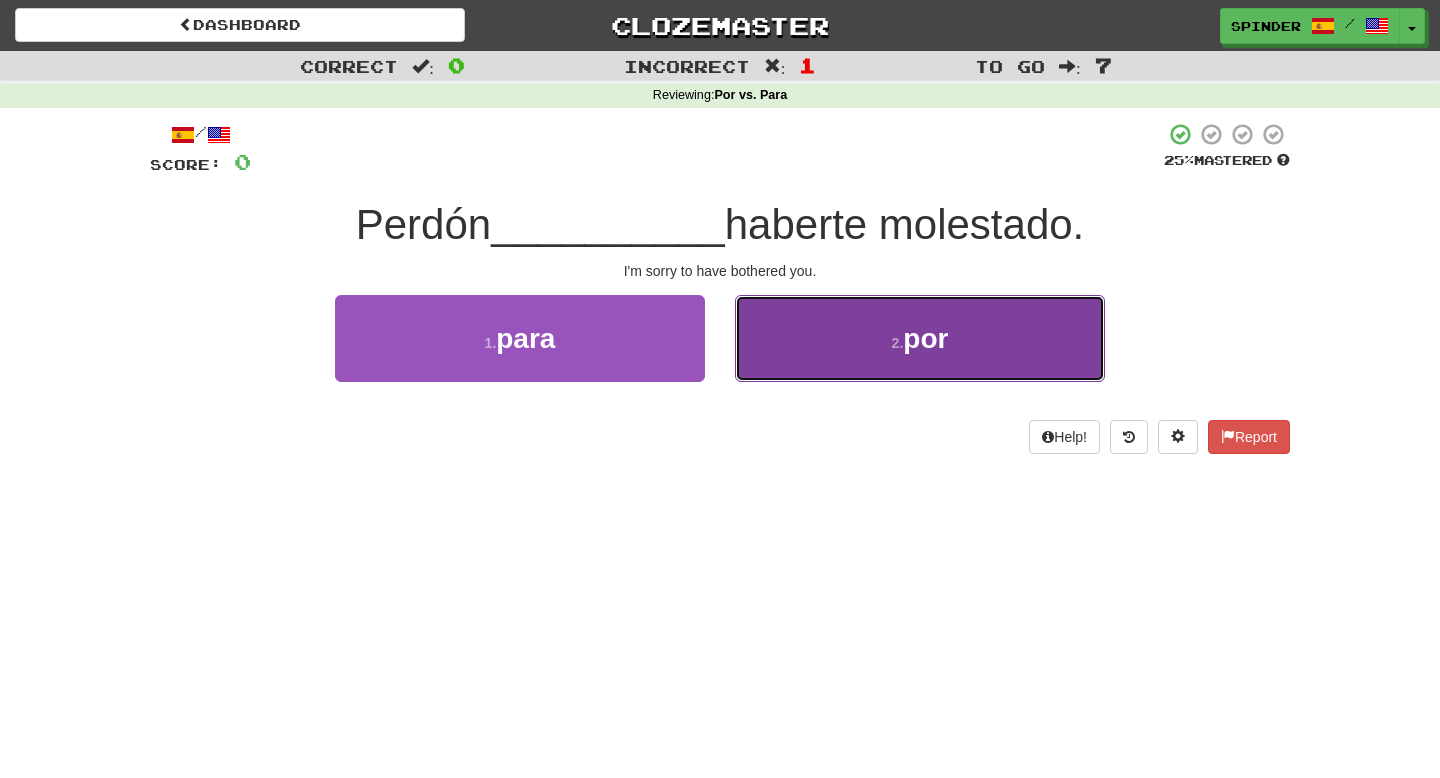 click on "2 .  por" at bounding box center [920, 338] 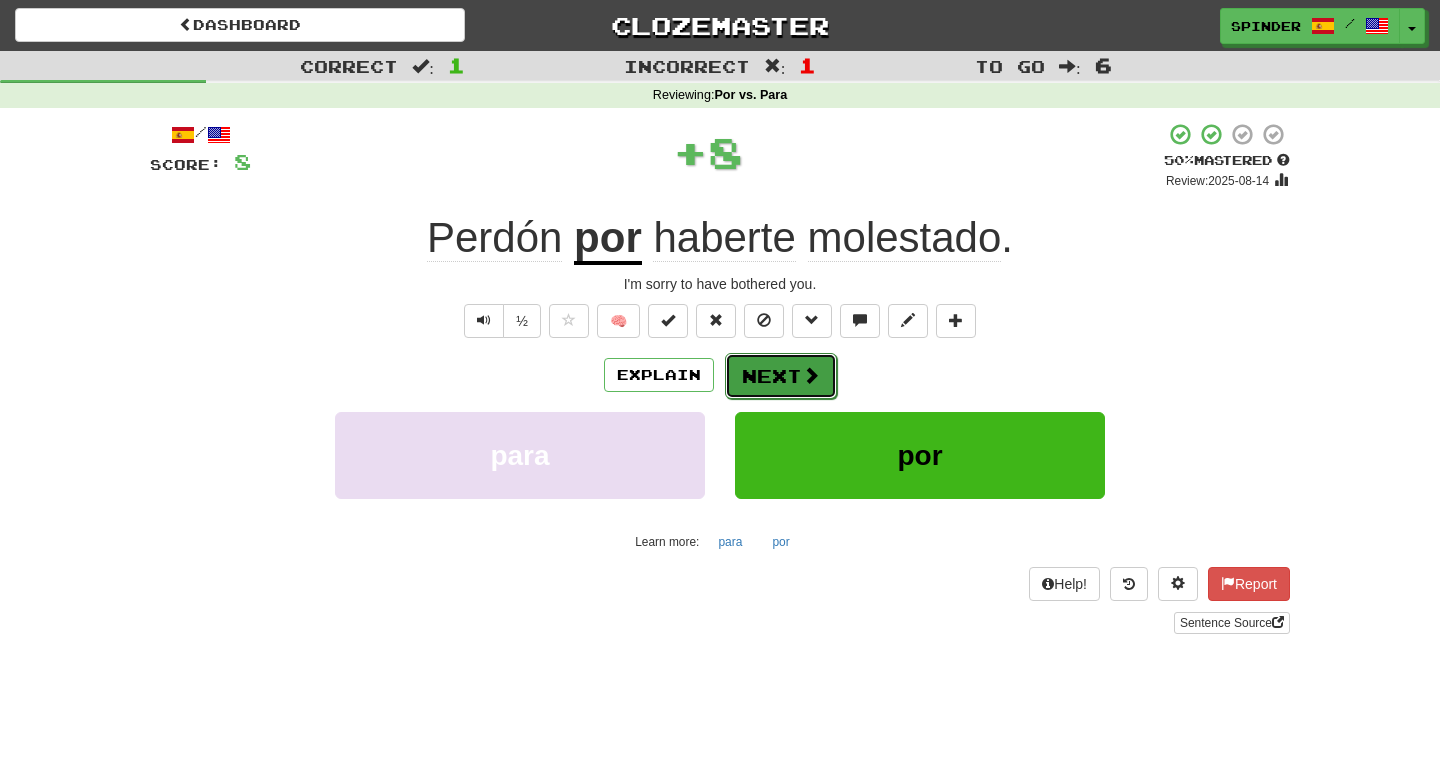 click on "Next" at bounding box center [781, 376] 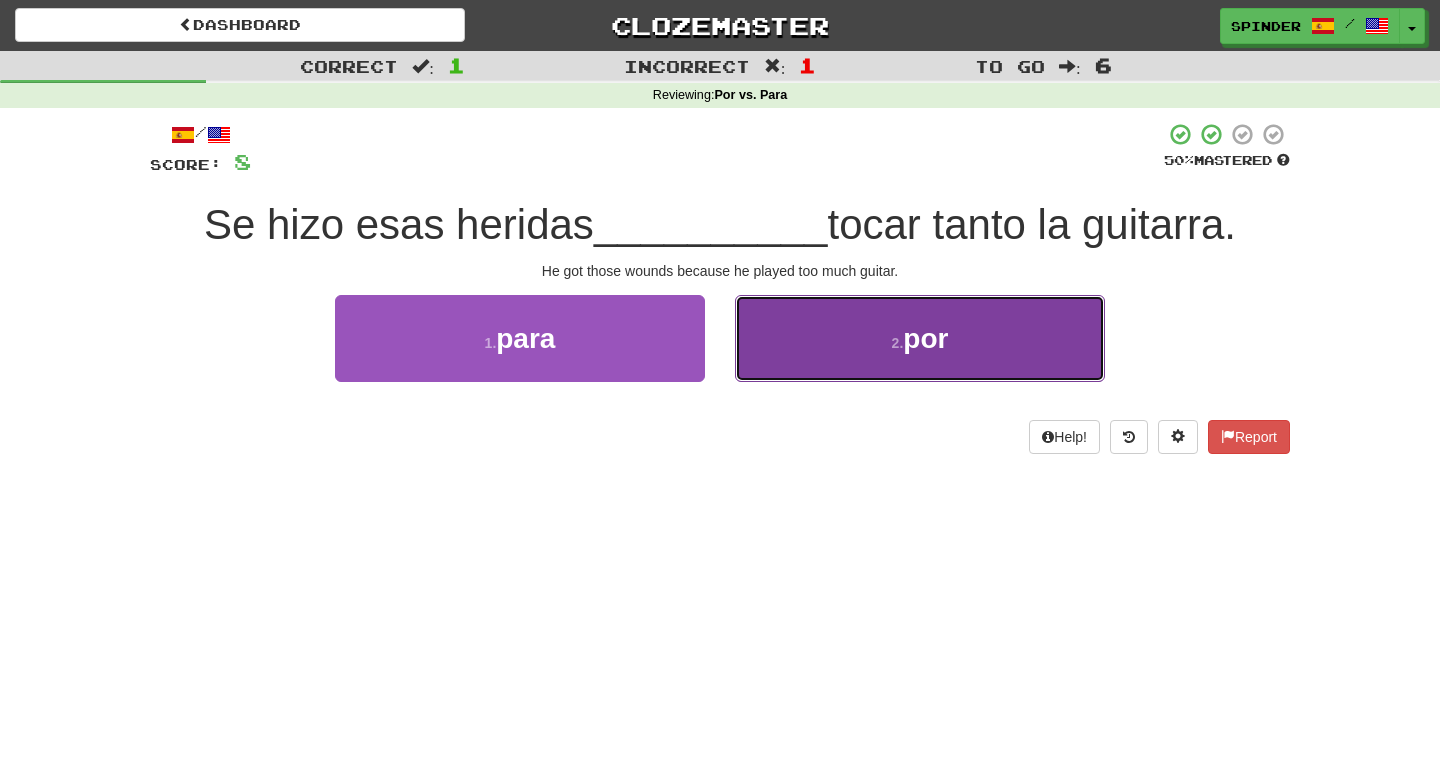 click on "2 .  por" at bounding box center (920, 338) 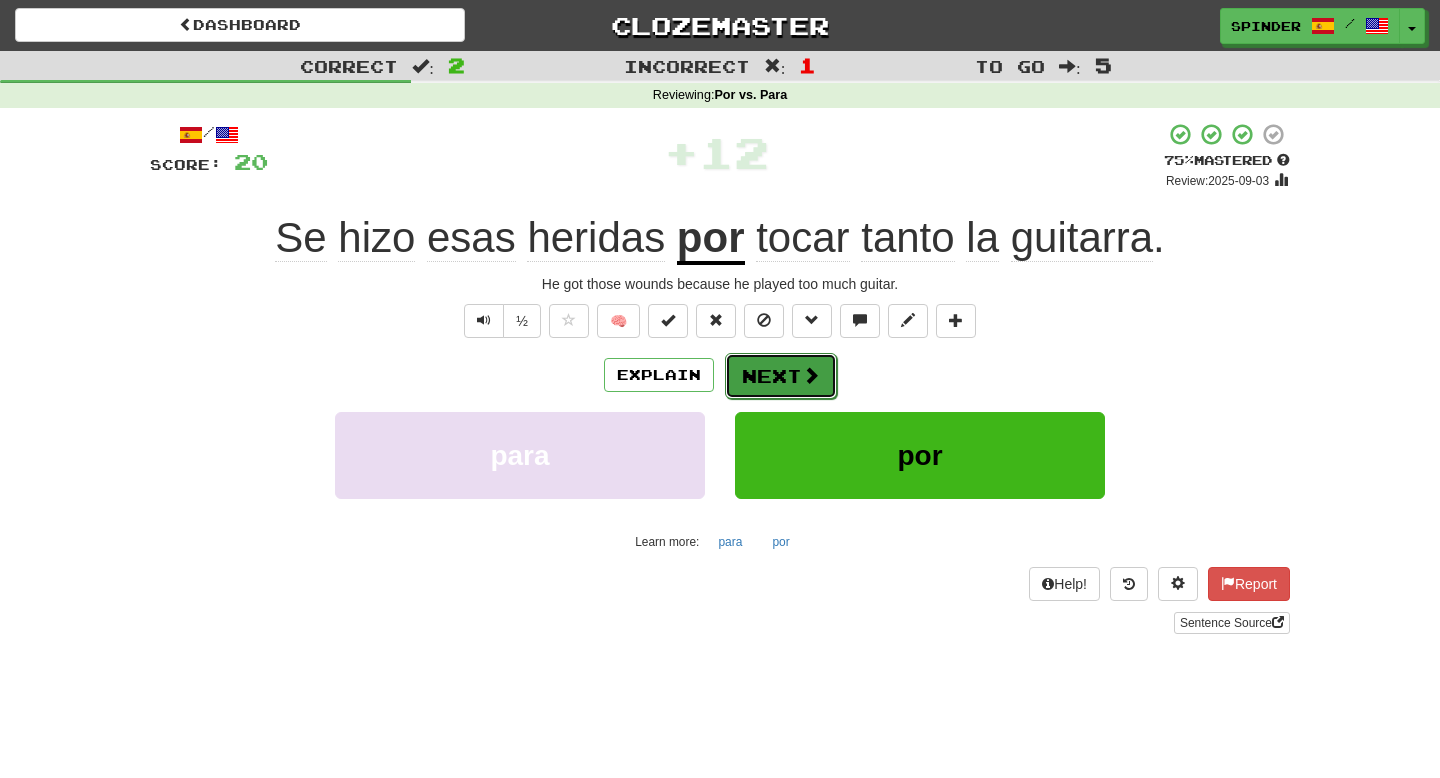 click on "Next" at bounding box center (781, 376) 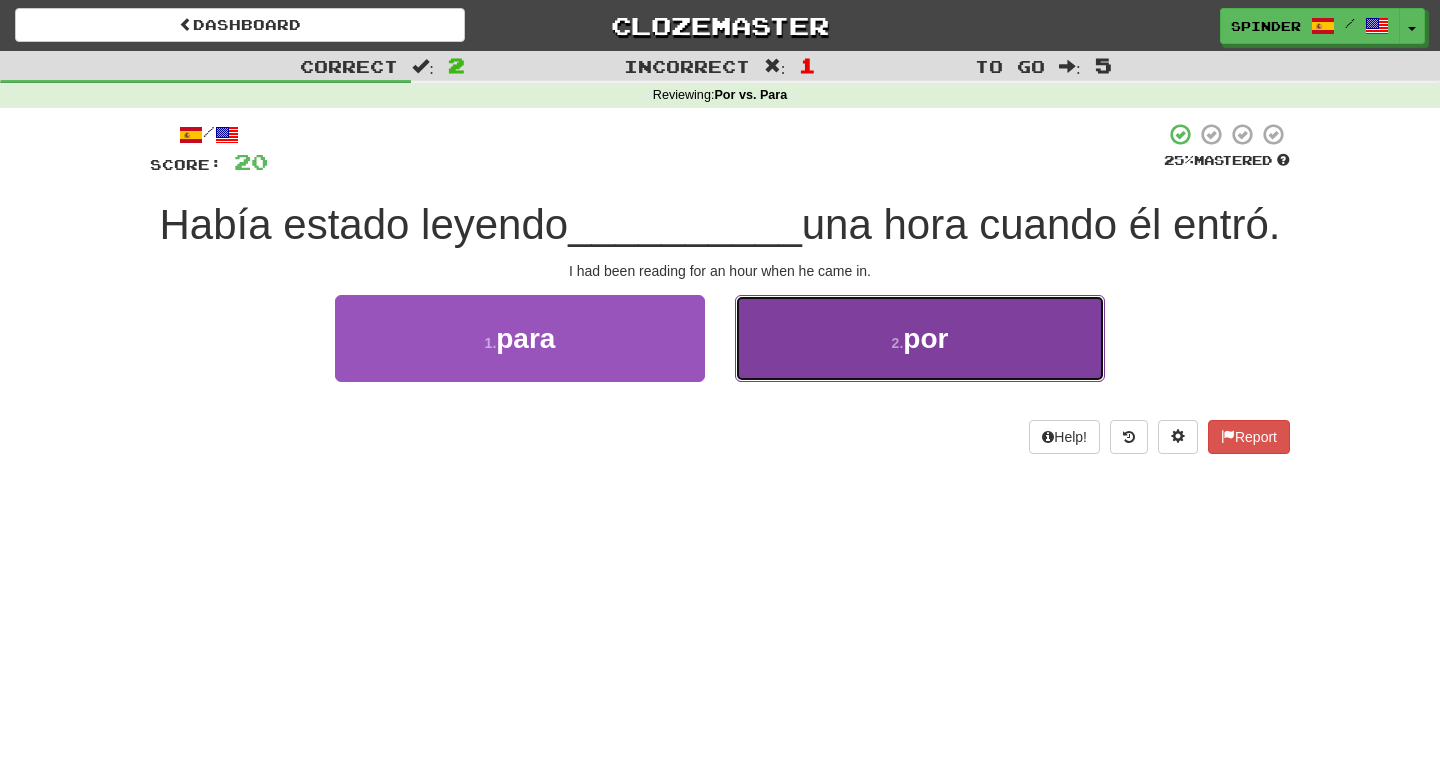 click on "2 .  por" at bounding box center [920, 338] 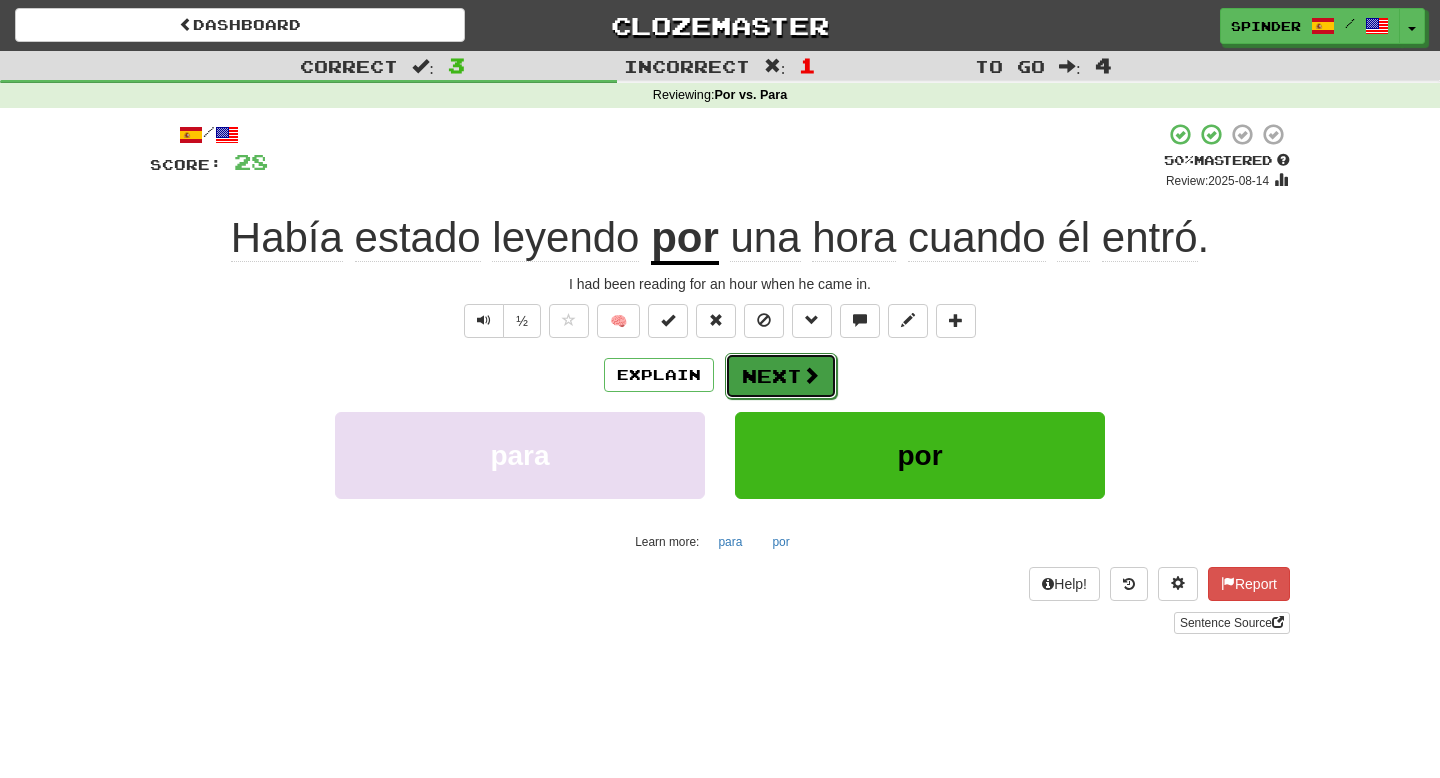 click on "Next" at bounding box center (781, 376) 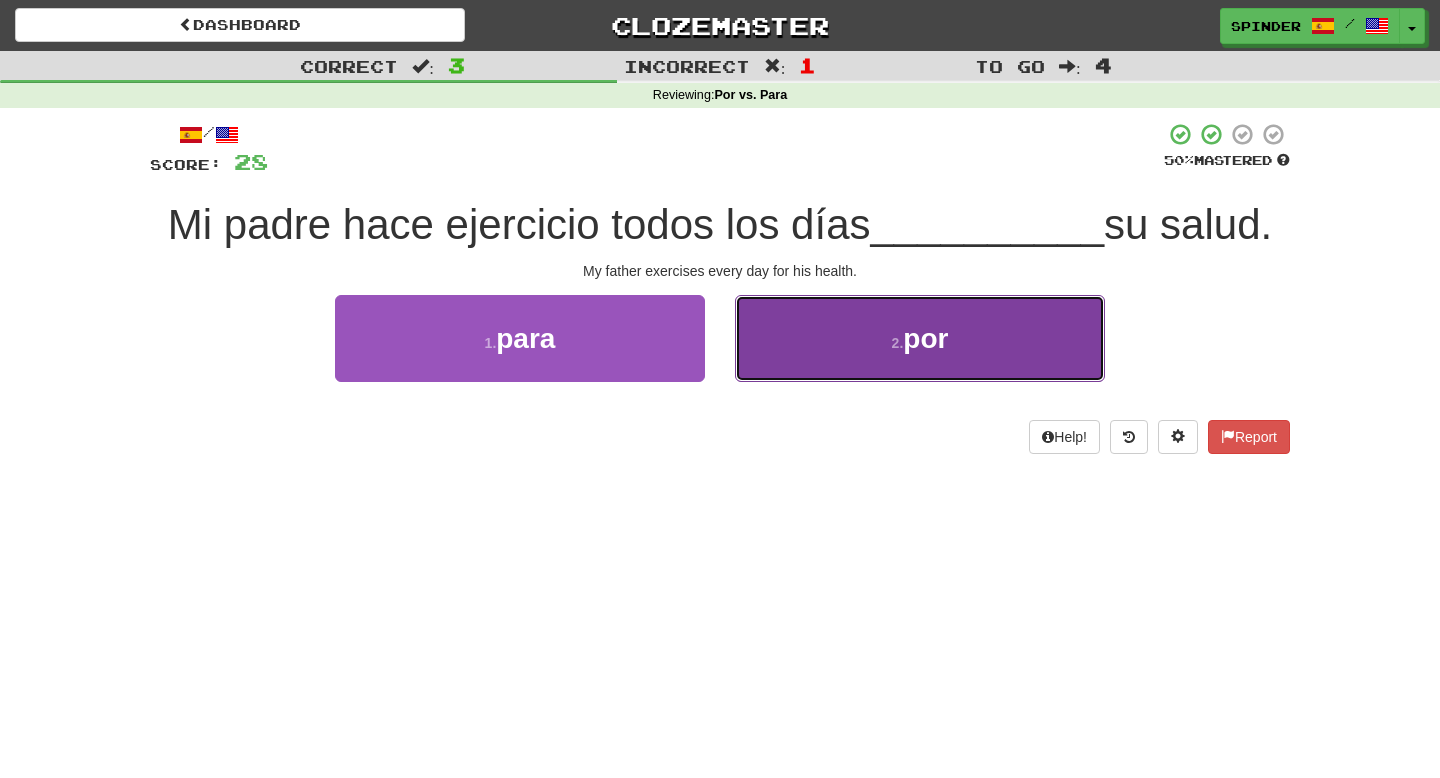 click on "2 .  por" at bounding box center [920, 338] 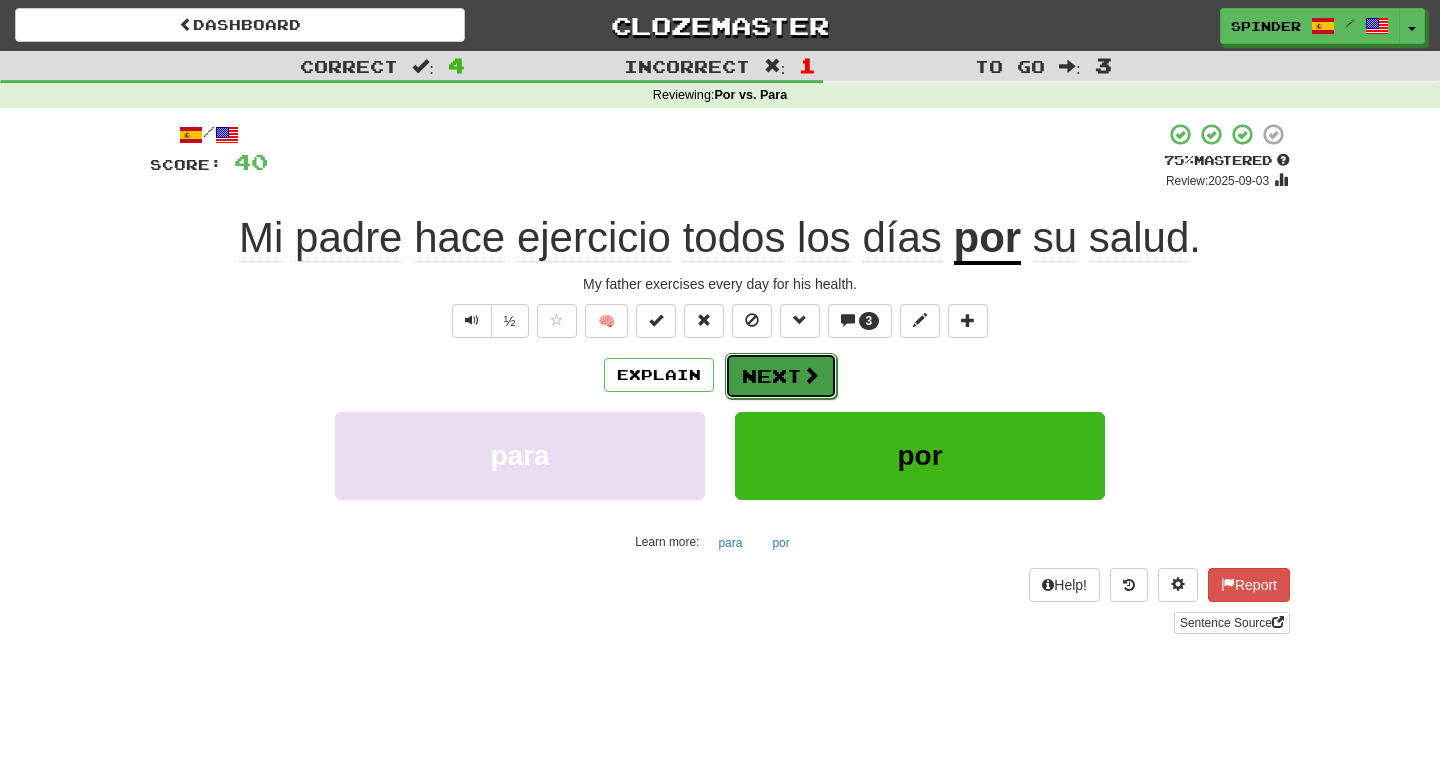 click on "Next" at bounding box center [781, 376] 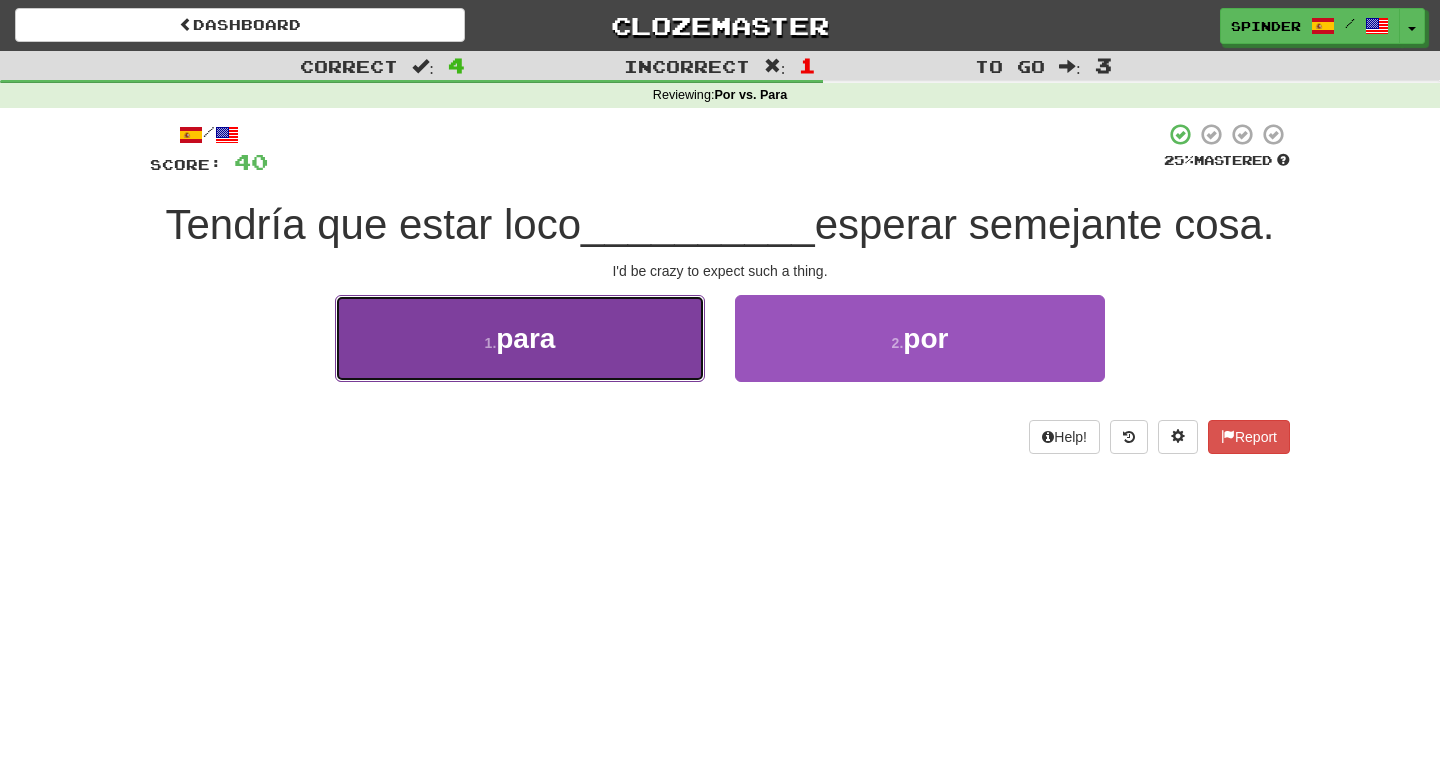 click on "1 .  para" at bounding box center (520, 338) 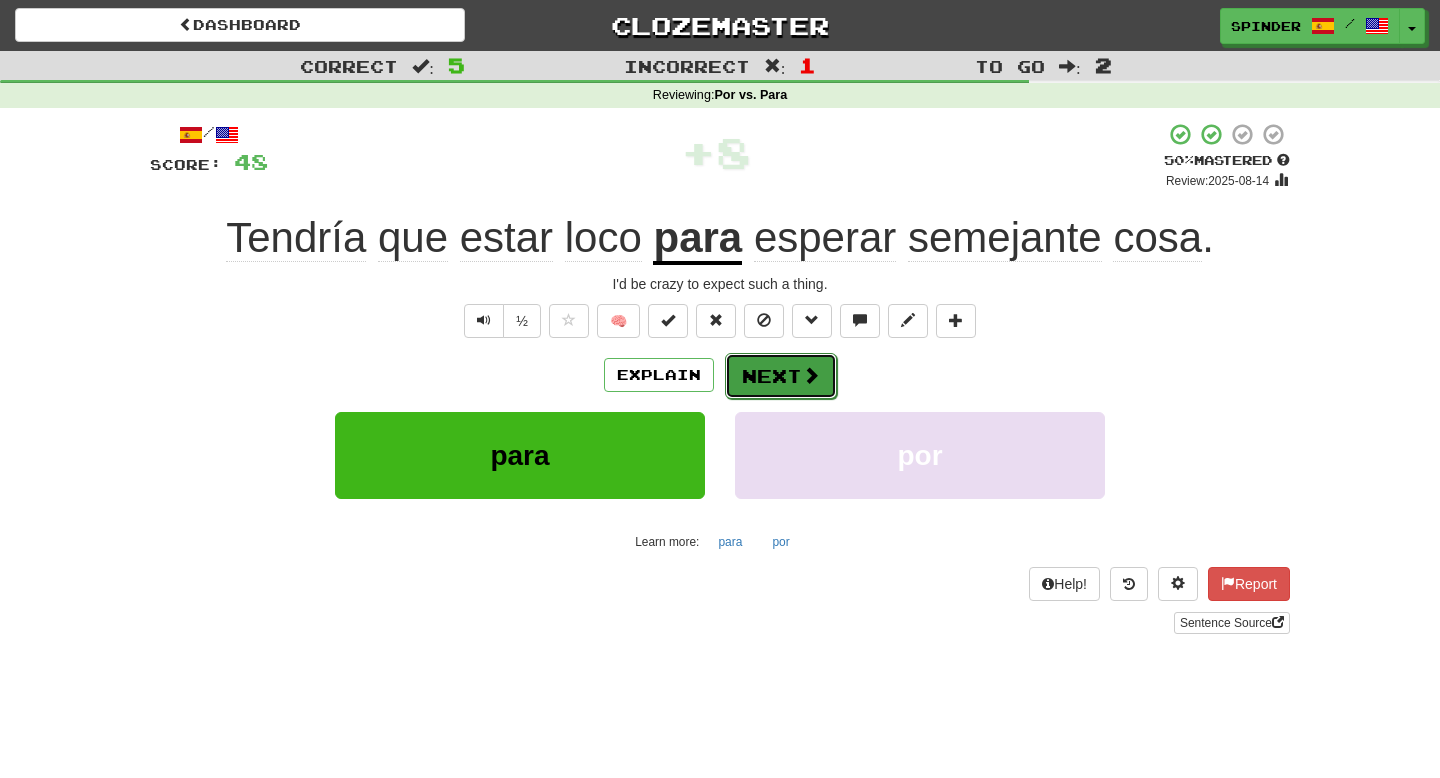 click on "Next" at bounding box center [781, 376] 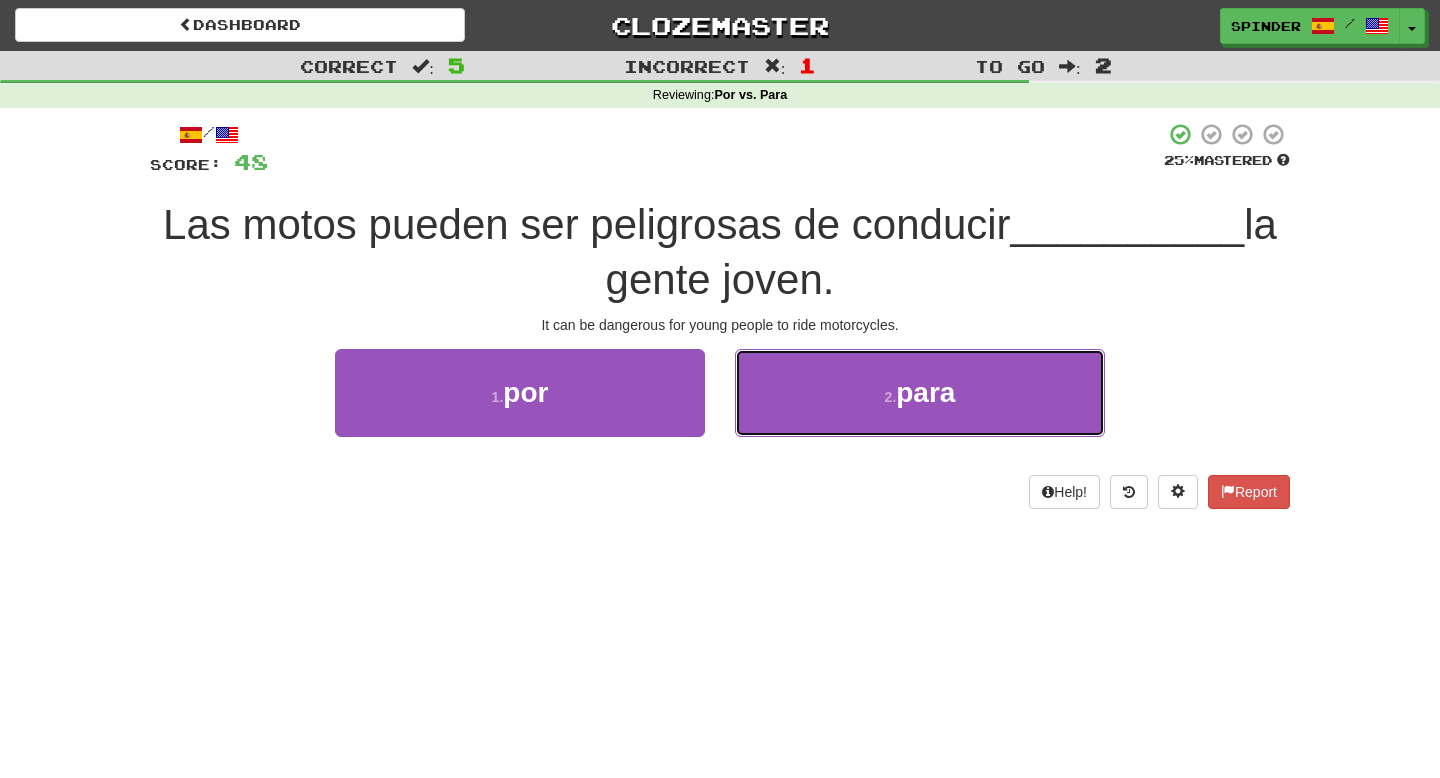 click on "2 .  para" at bounding box center (920, 392) 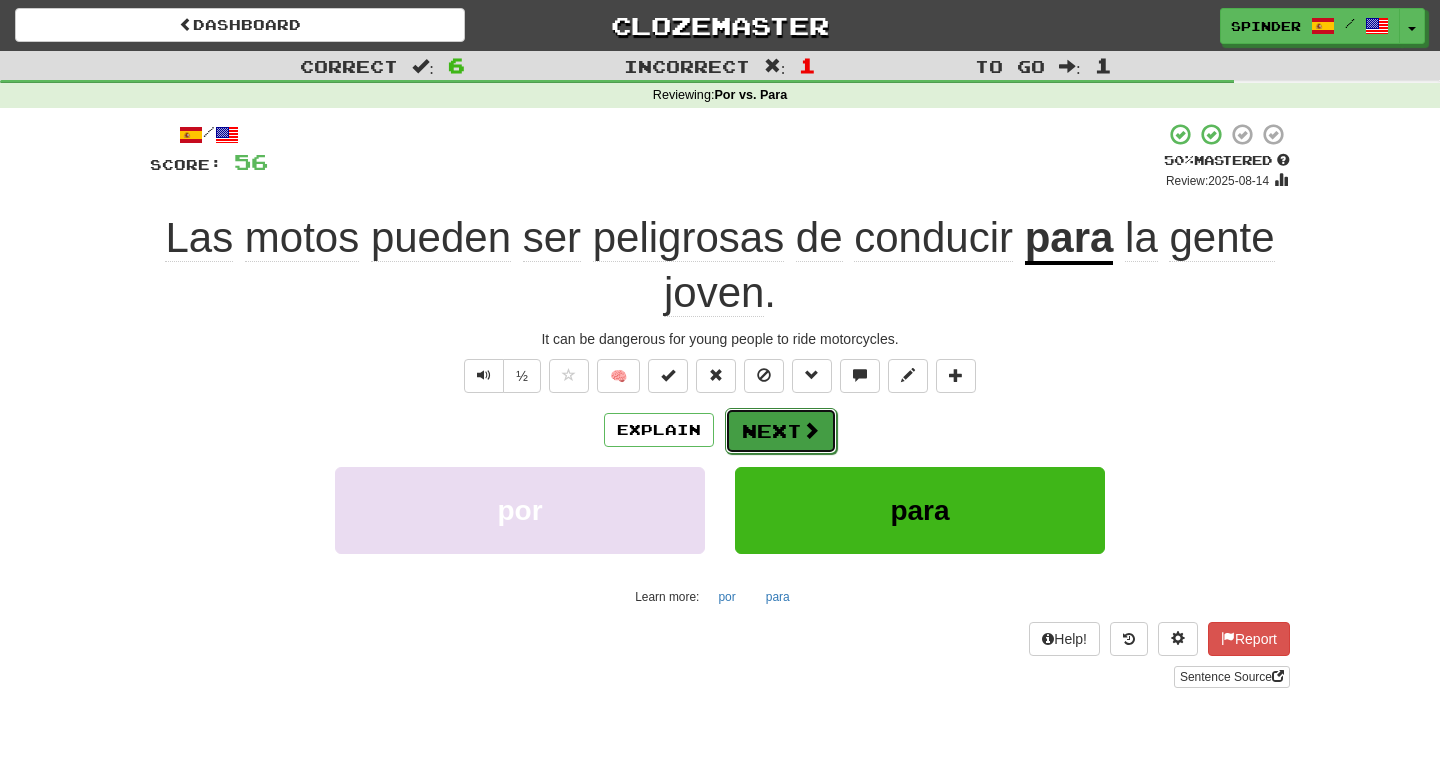 click on "Next" at bounding box center [781, 431] 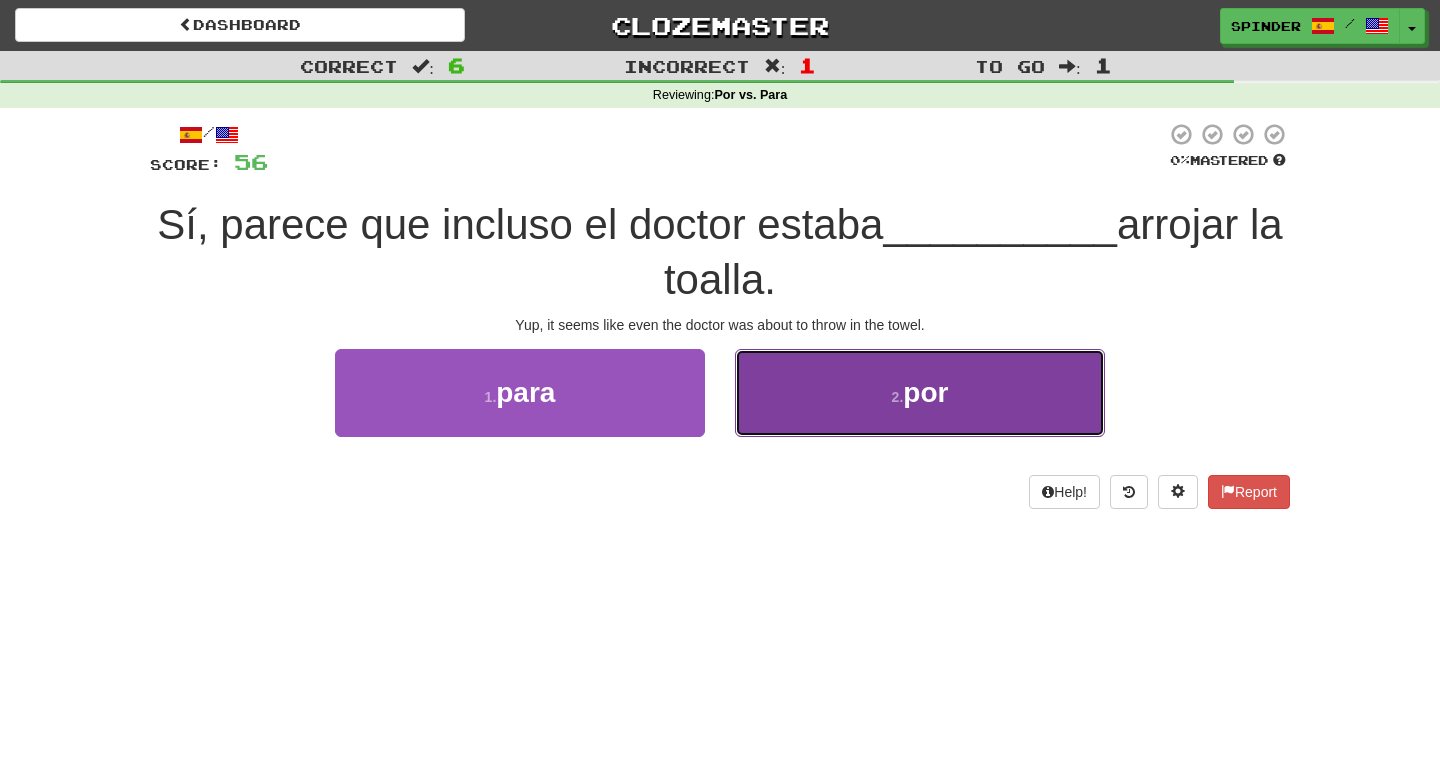 click on "2 .  por" at bounding box center (920, 392) 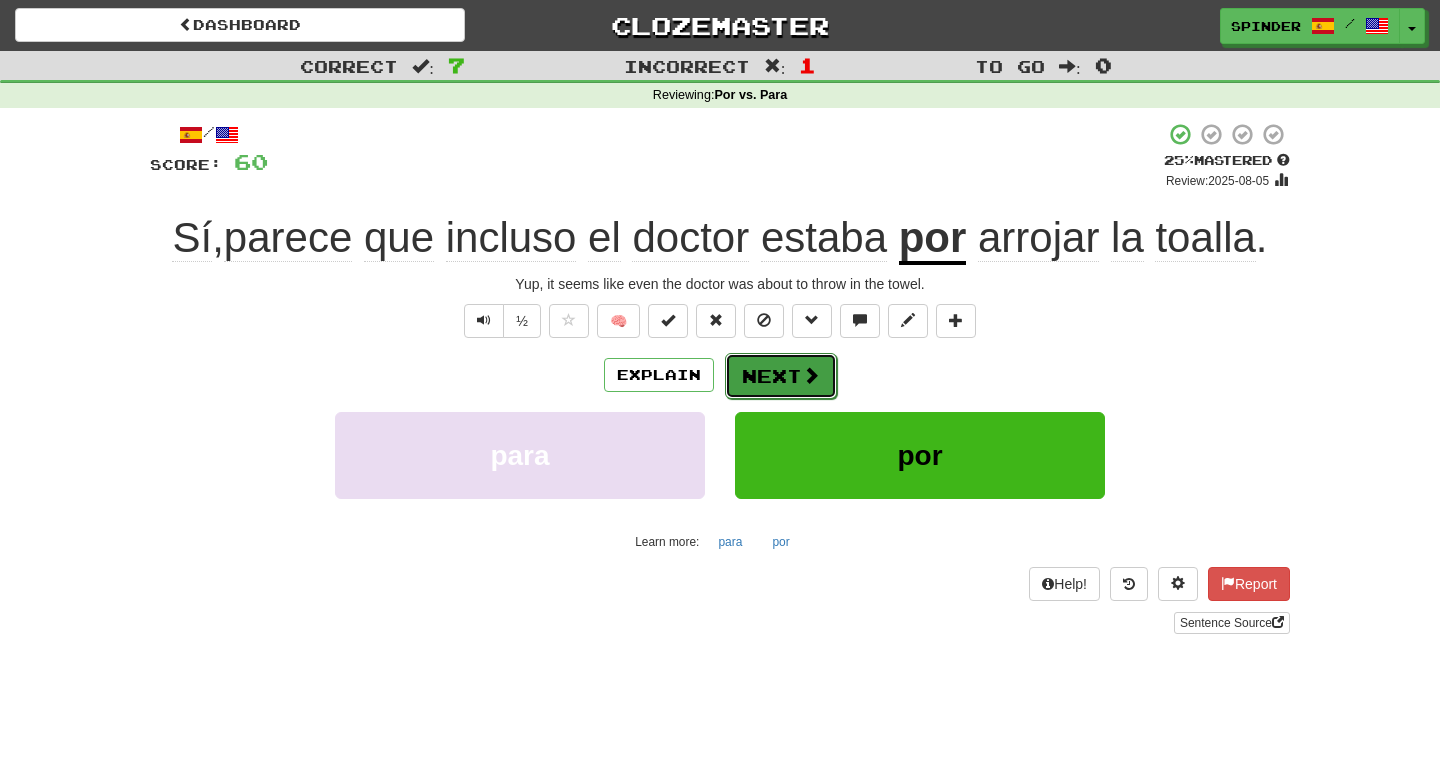 click on "Next" at bounding box center (781, 376) 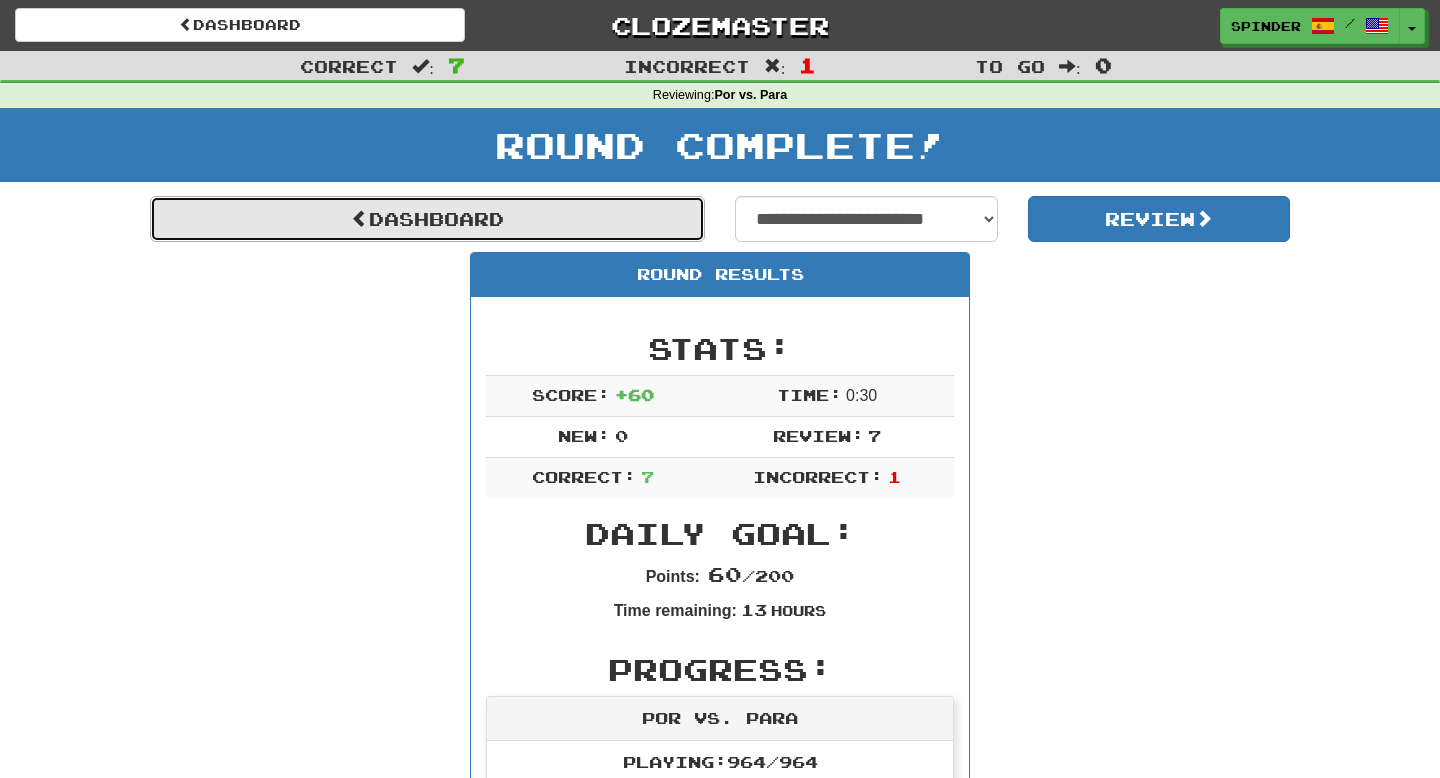 click on "Dashboard" at bounding box center [427, 219] 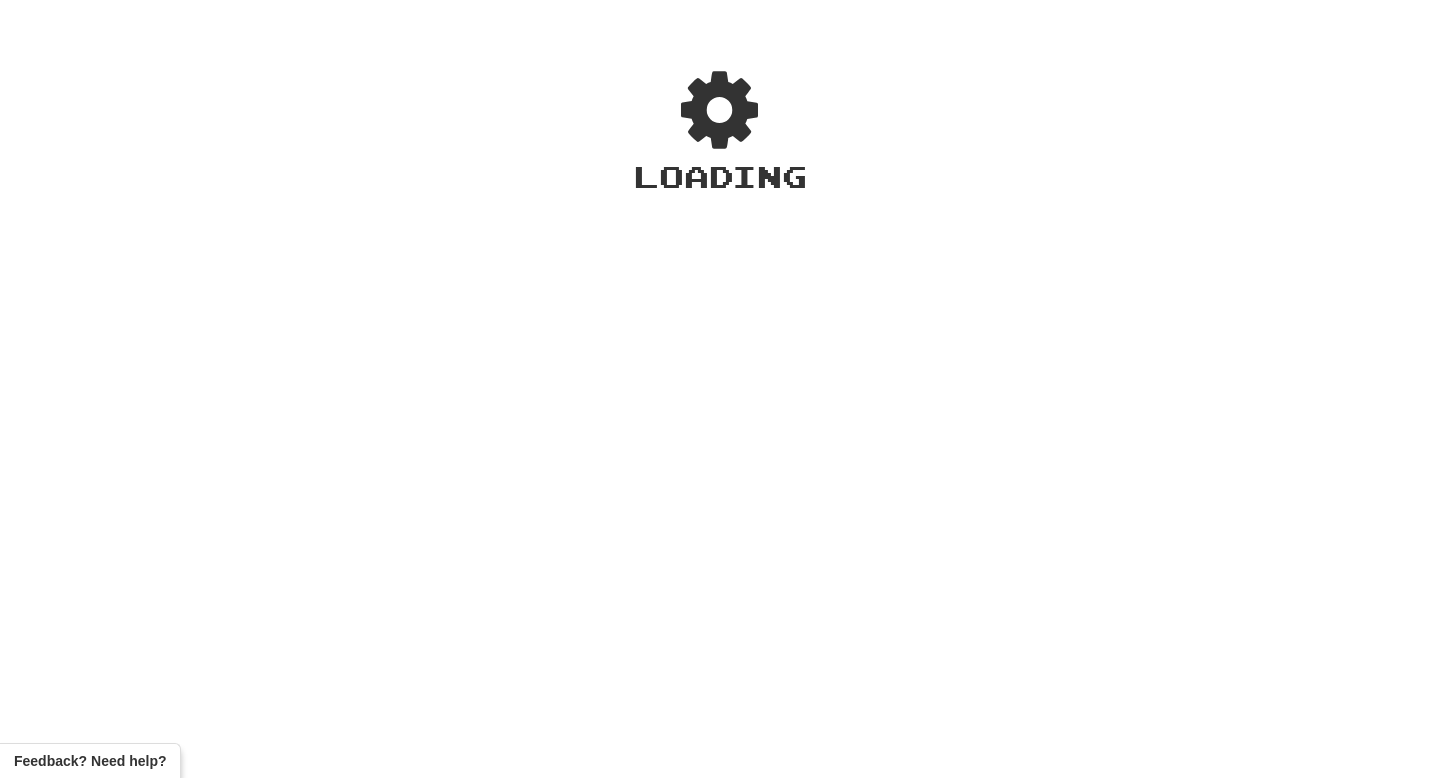 scroll, scrollTop: 0, scrollLeft: 0, axis: both 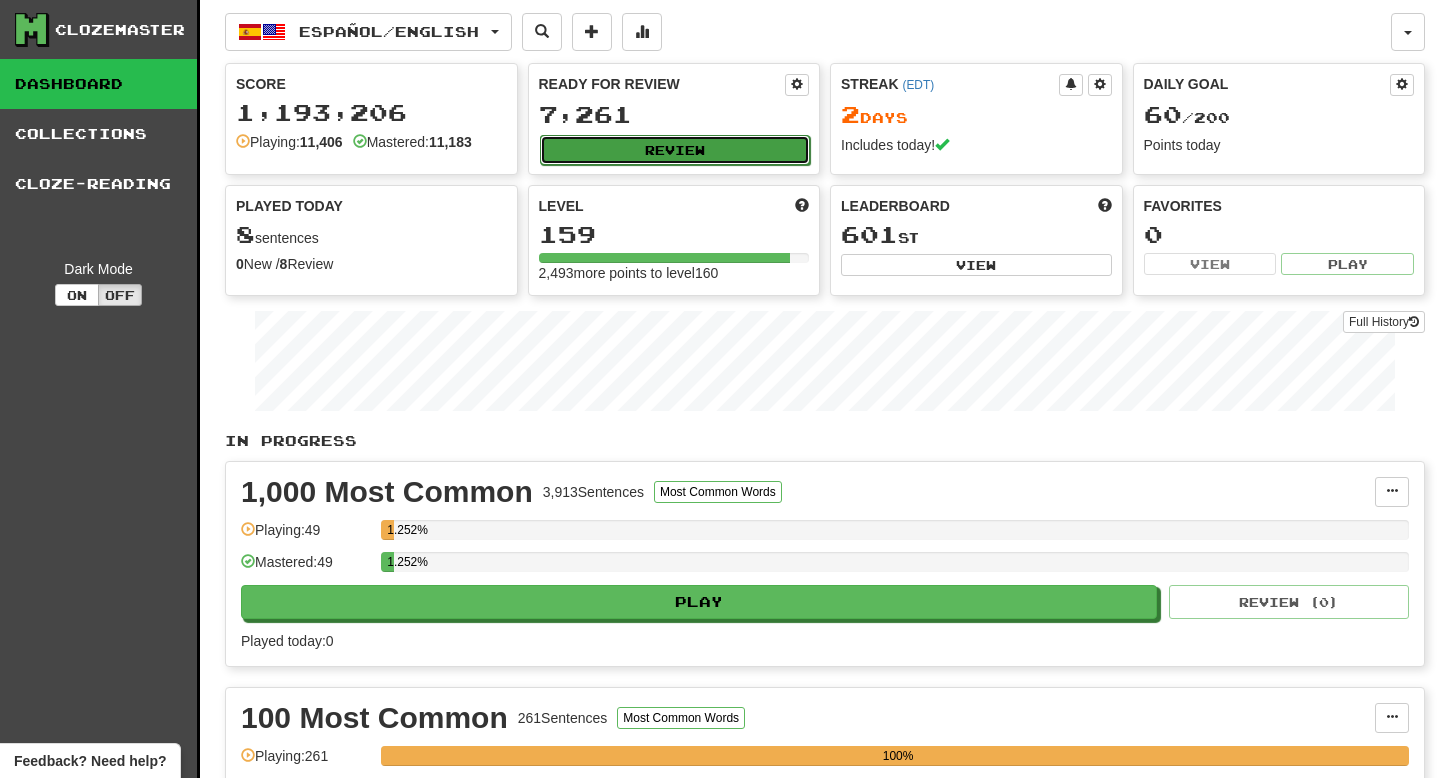 click on "Review" at bounding box center (675, 150) 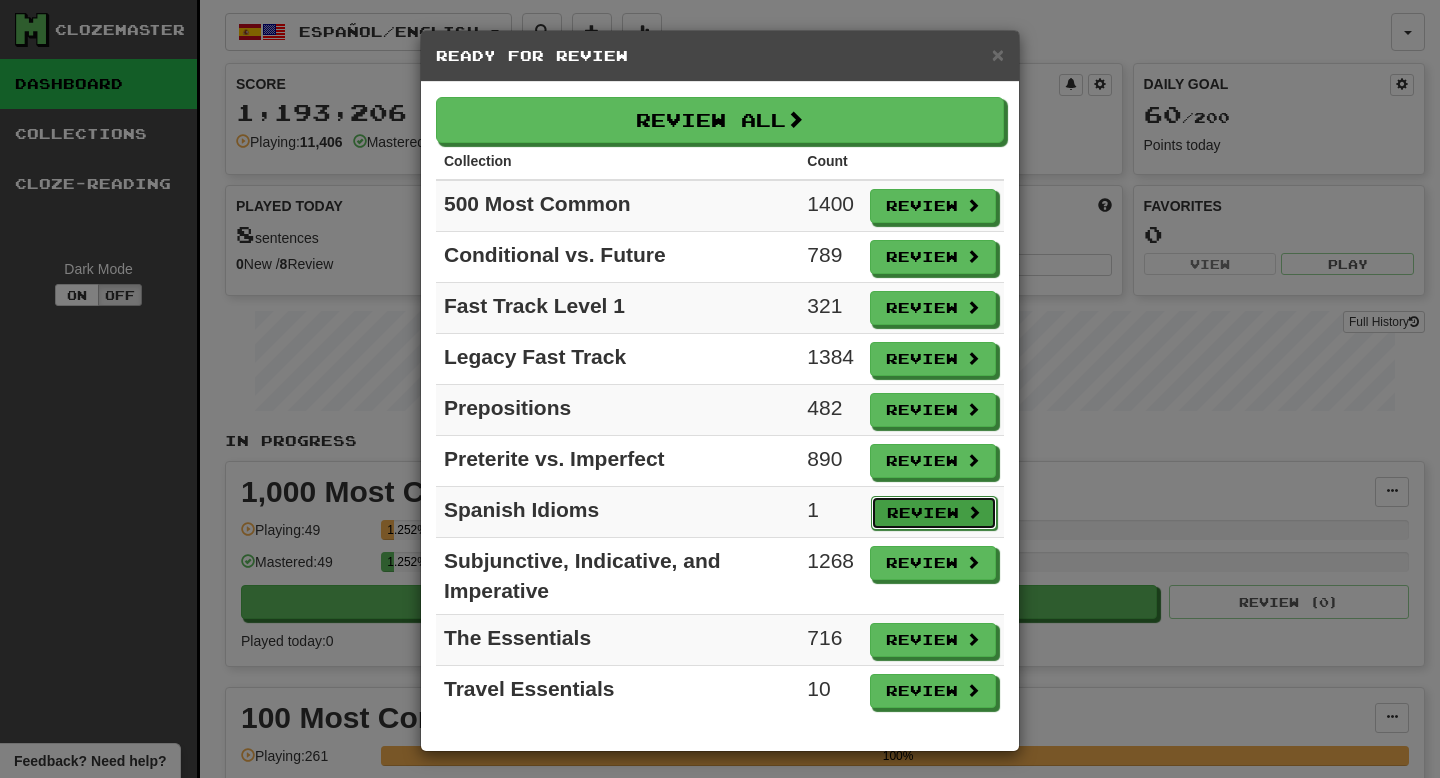 click on "Review" at bounding box center [934, 513] 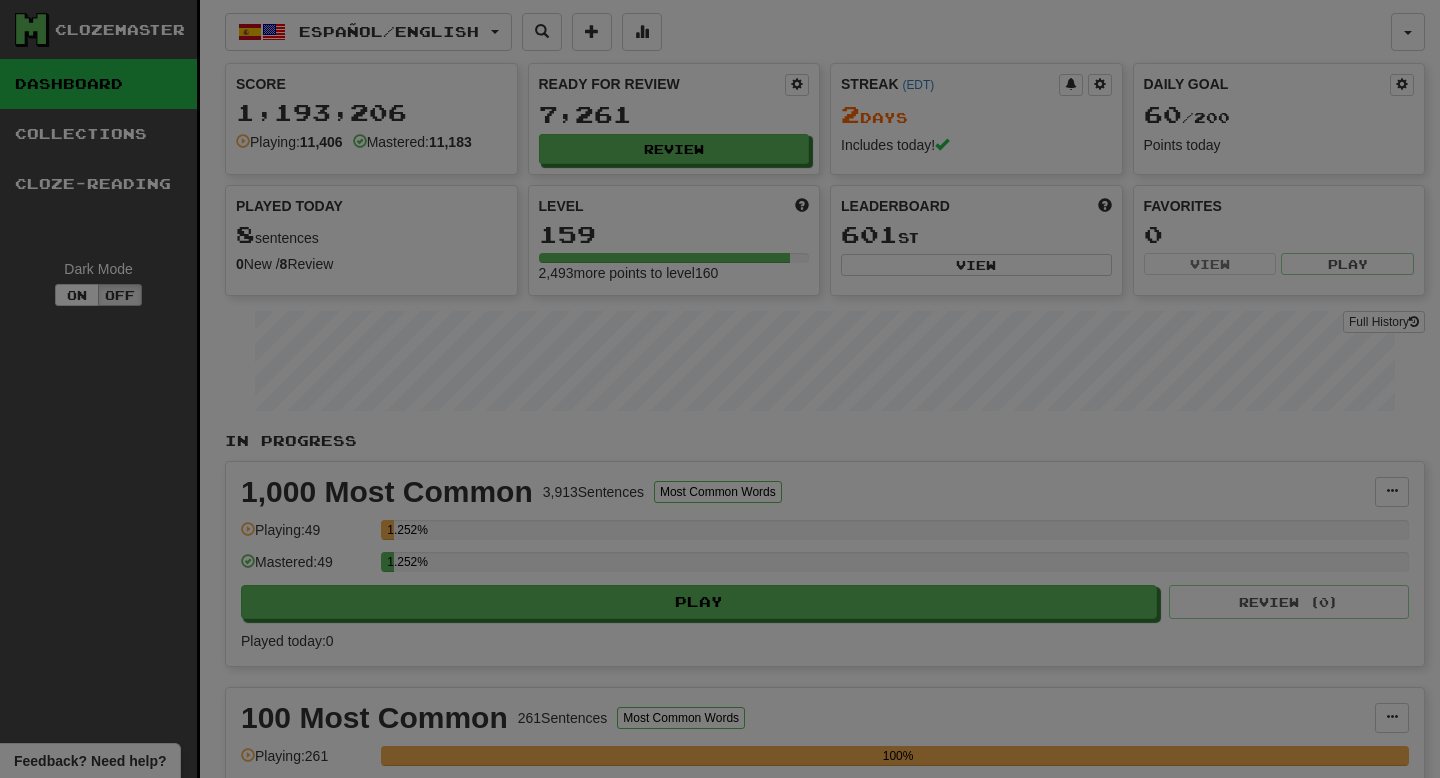 select on "**" 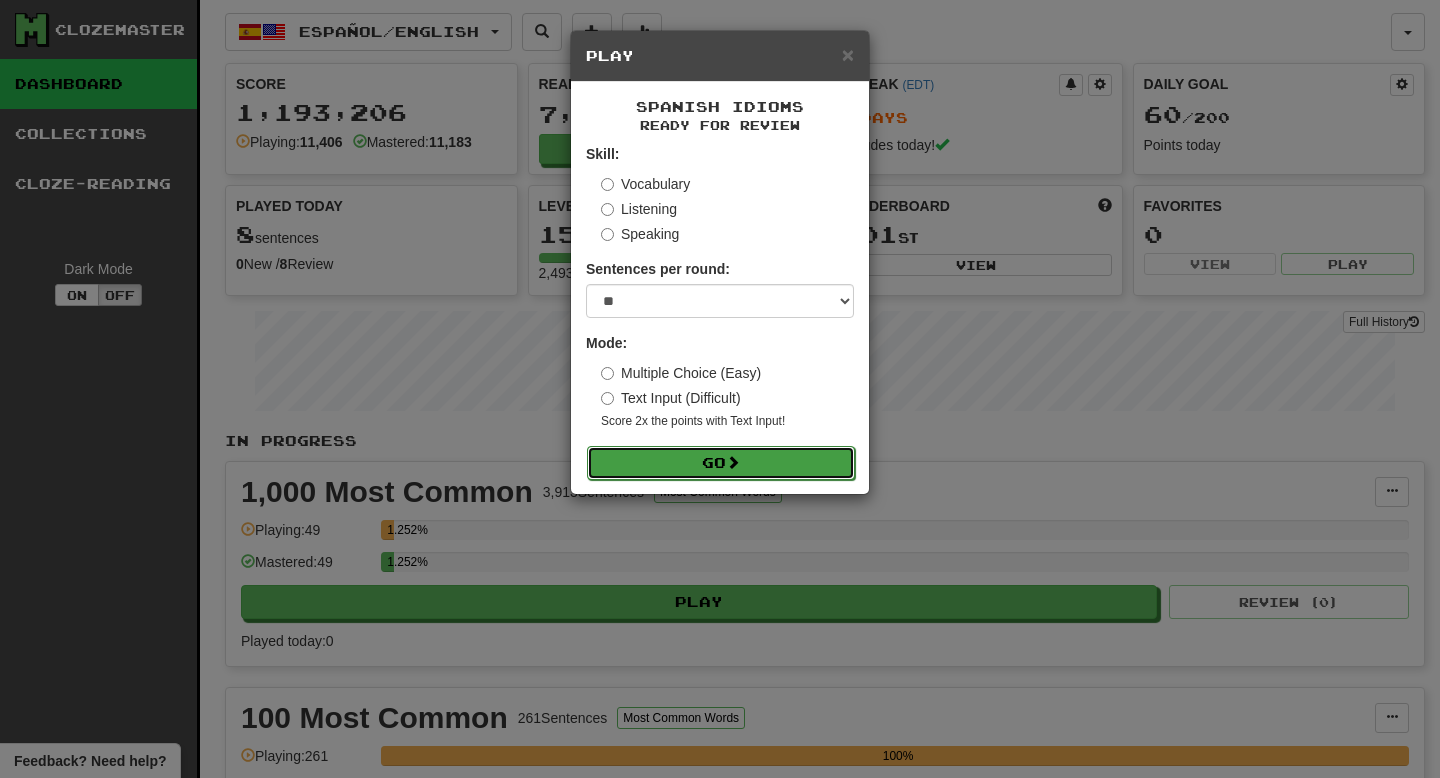 click on "Go" at bounding box center [721, 463] 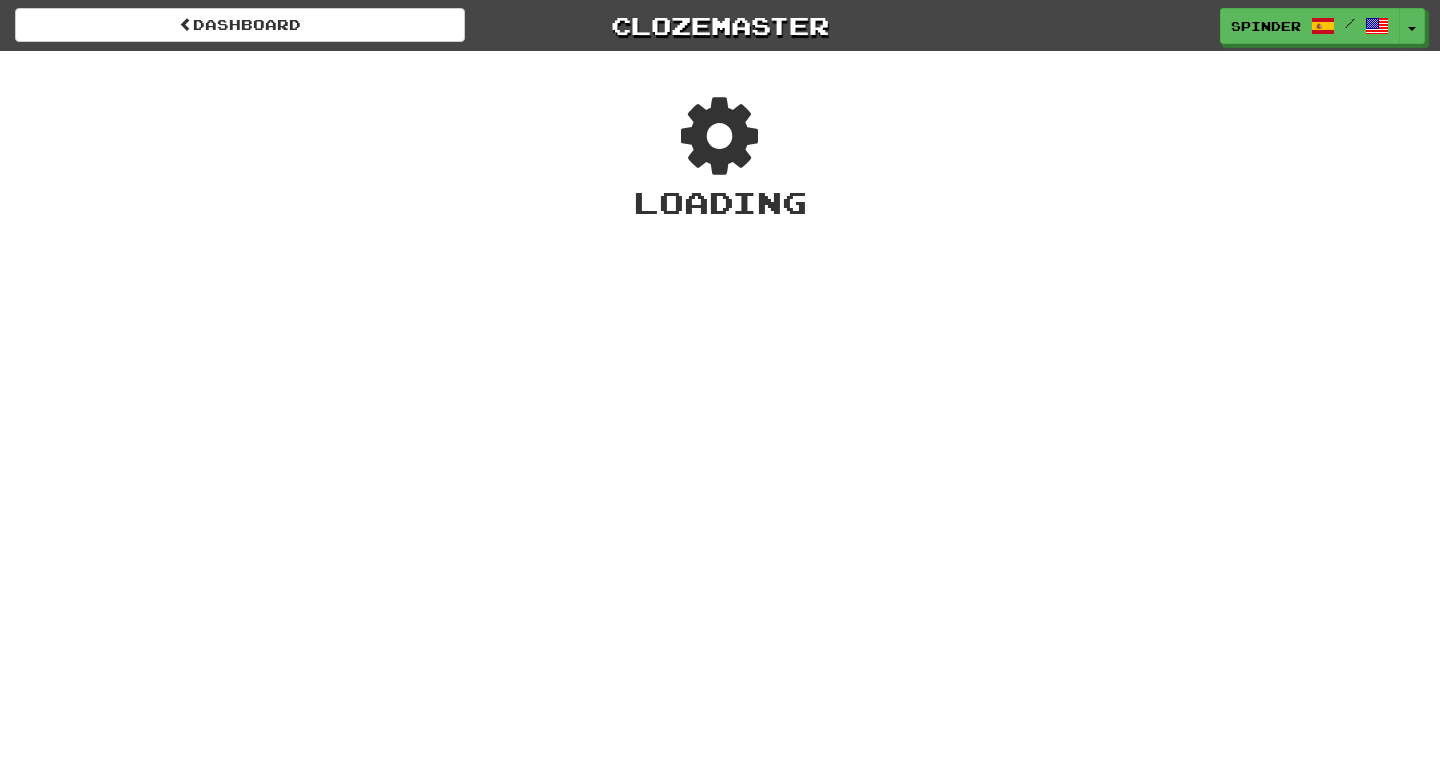scroll, scrollTop: 0, scrollLeft: 0, axis: both 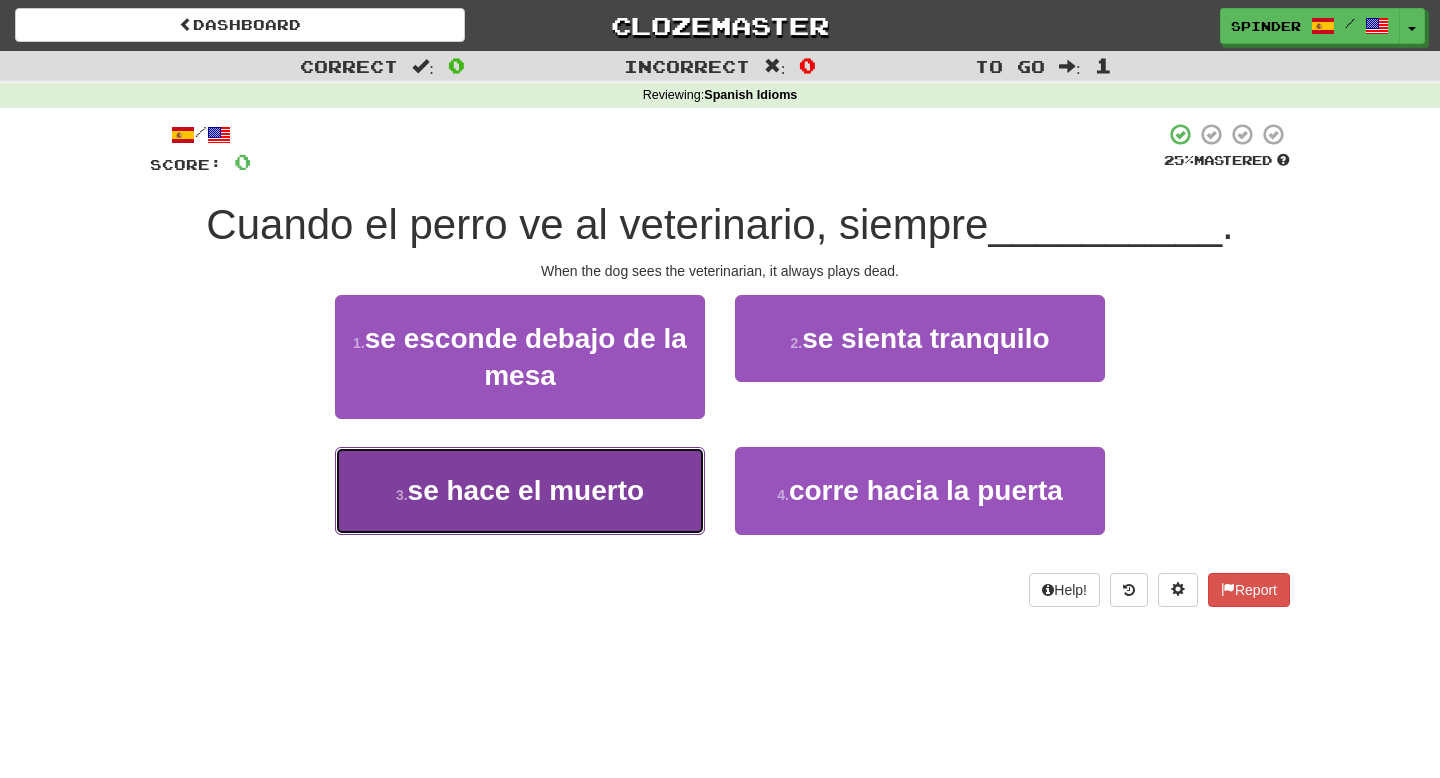 click on "se hace el muerto" at bounding box center [526, 490] 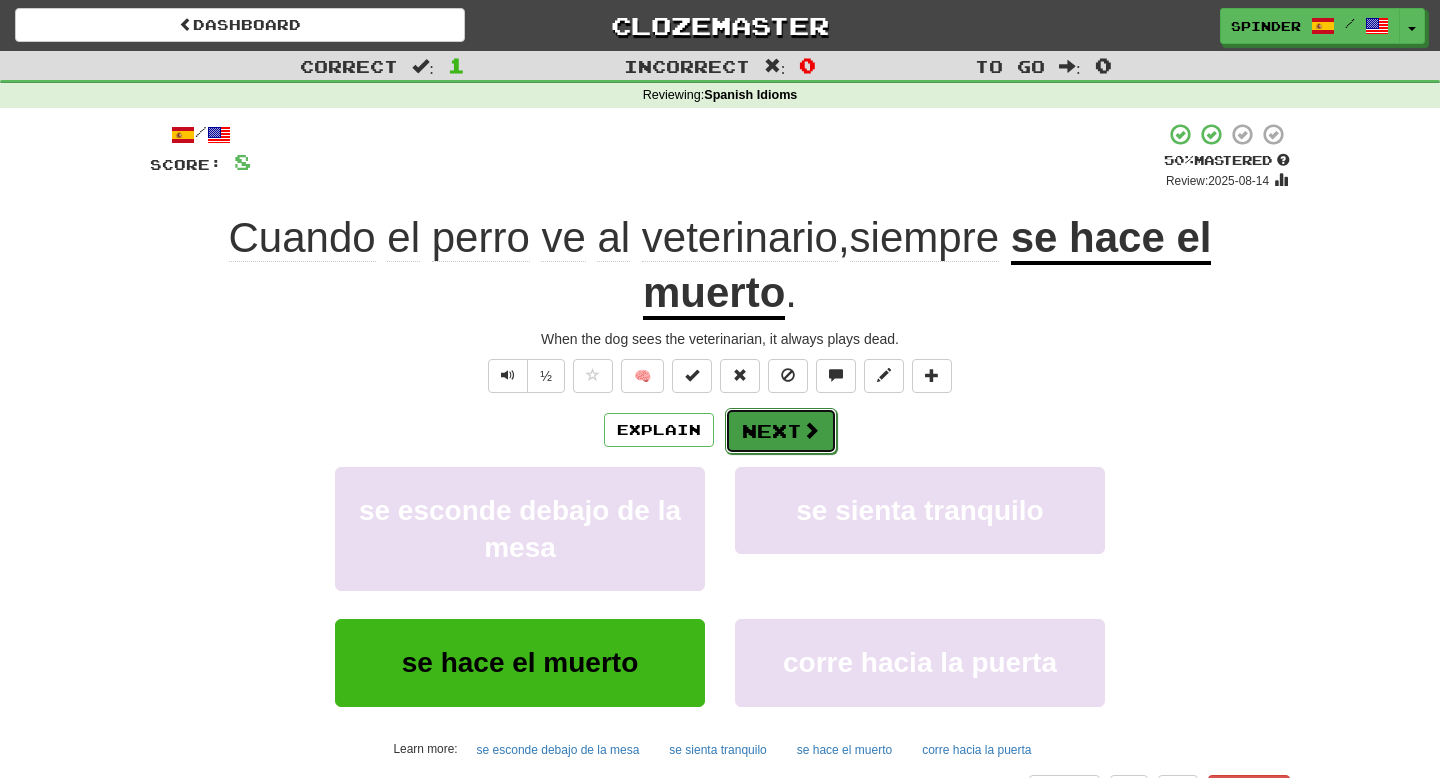 click on "Next" at bounding box center (781, 431) 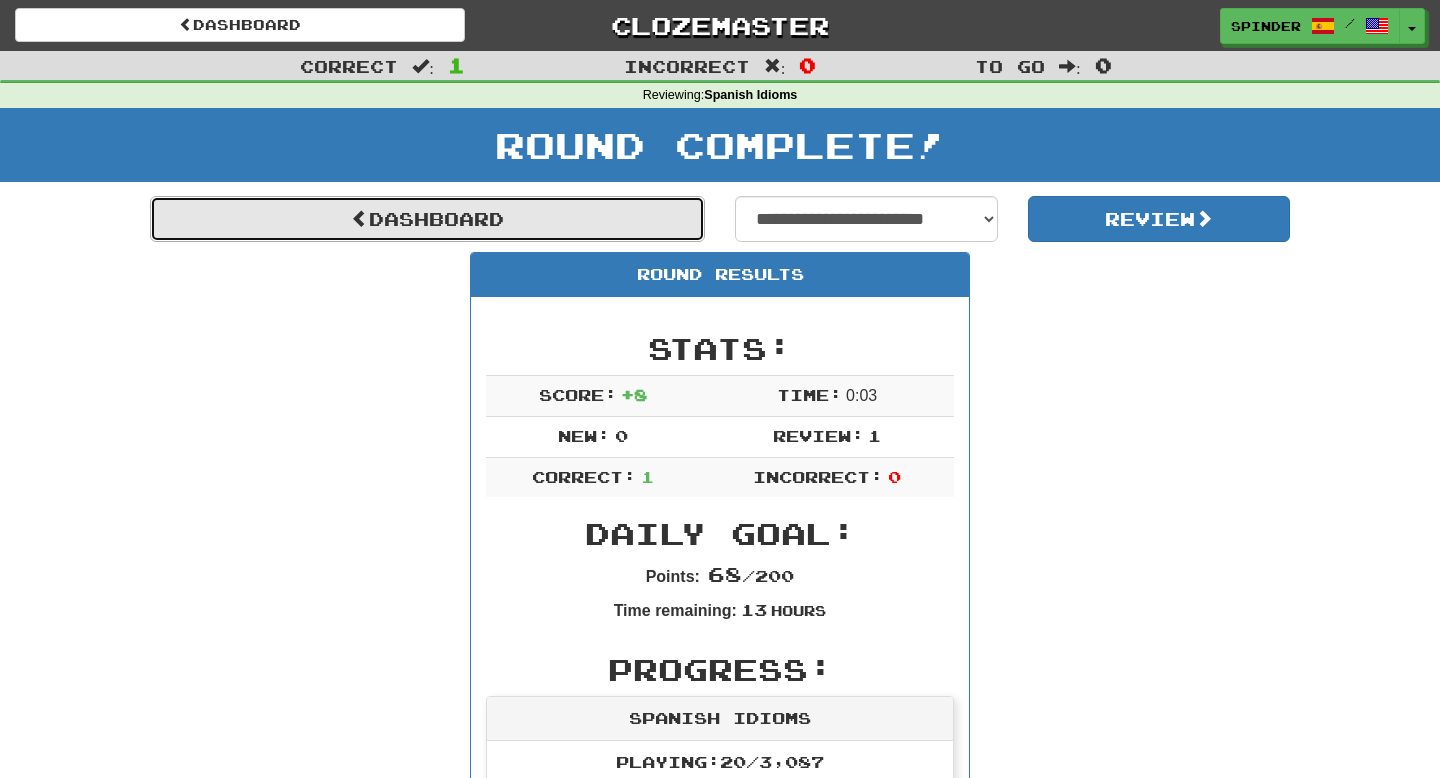 click on "Dashboard" at bounding box center [427, 219] 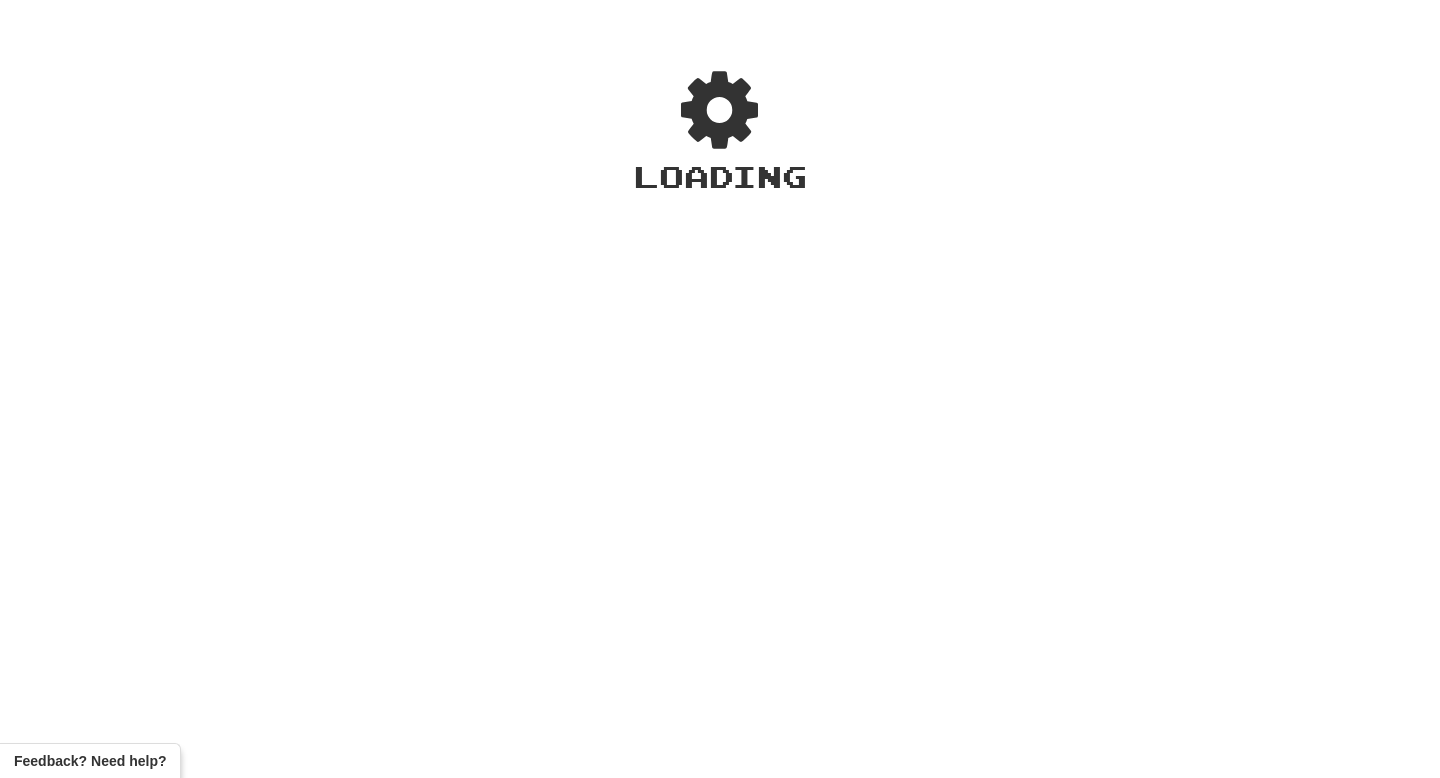 scroll, scrollTop: 0, scrollLeft: 0, axis: both 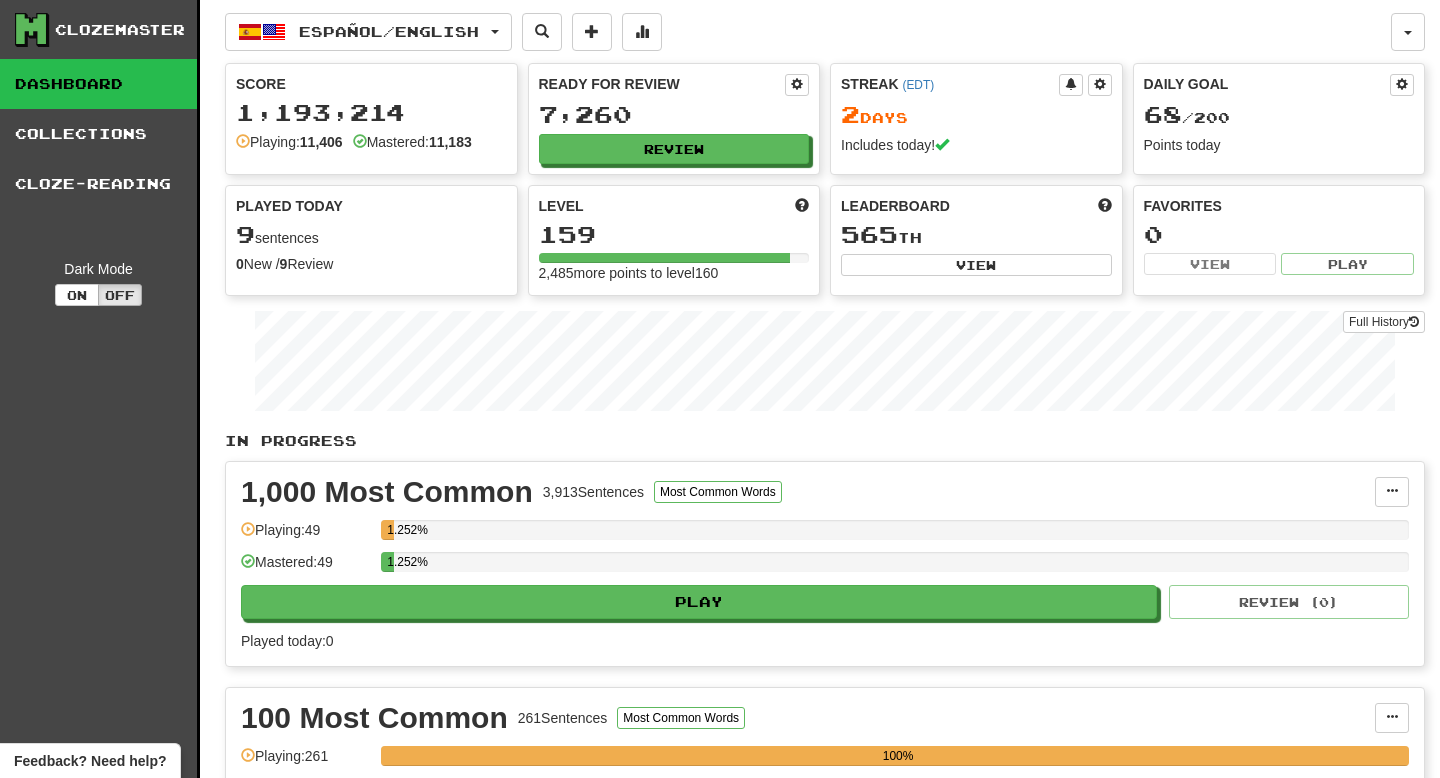 click on "Ready for Review 7,260   Review" at bounding box center (674, 119) 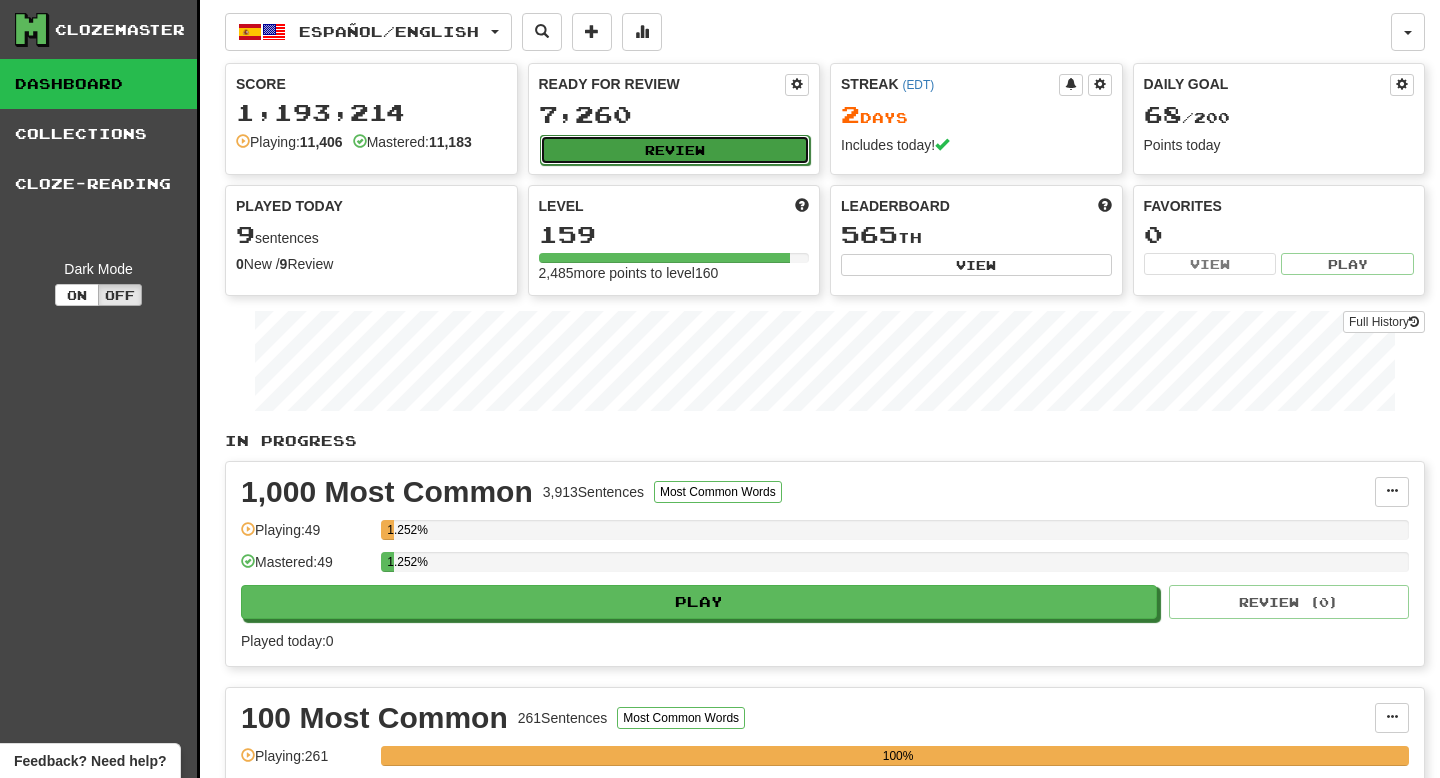 click on "Review" at bounding box center [675, 150] 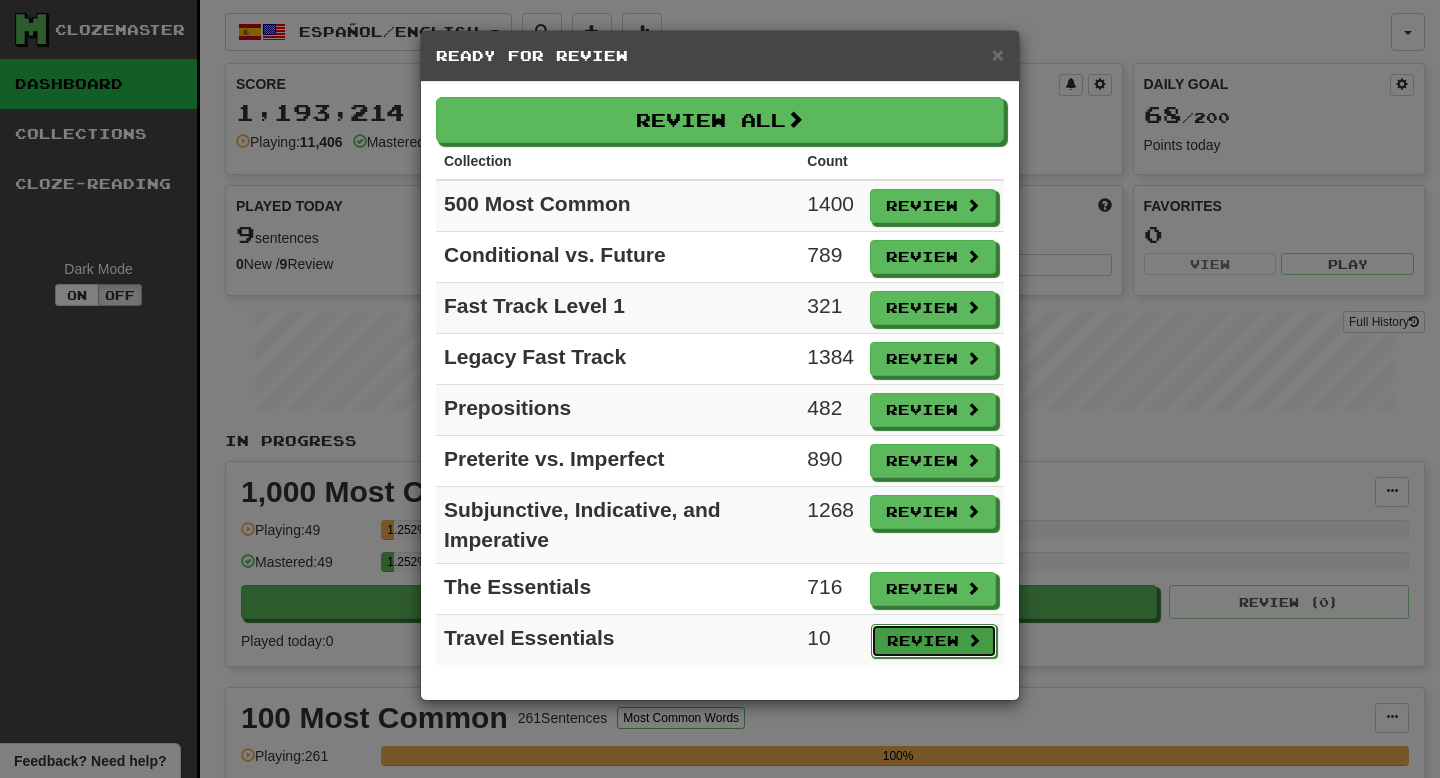 click on "Review" at bounding box center (934, 641) 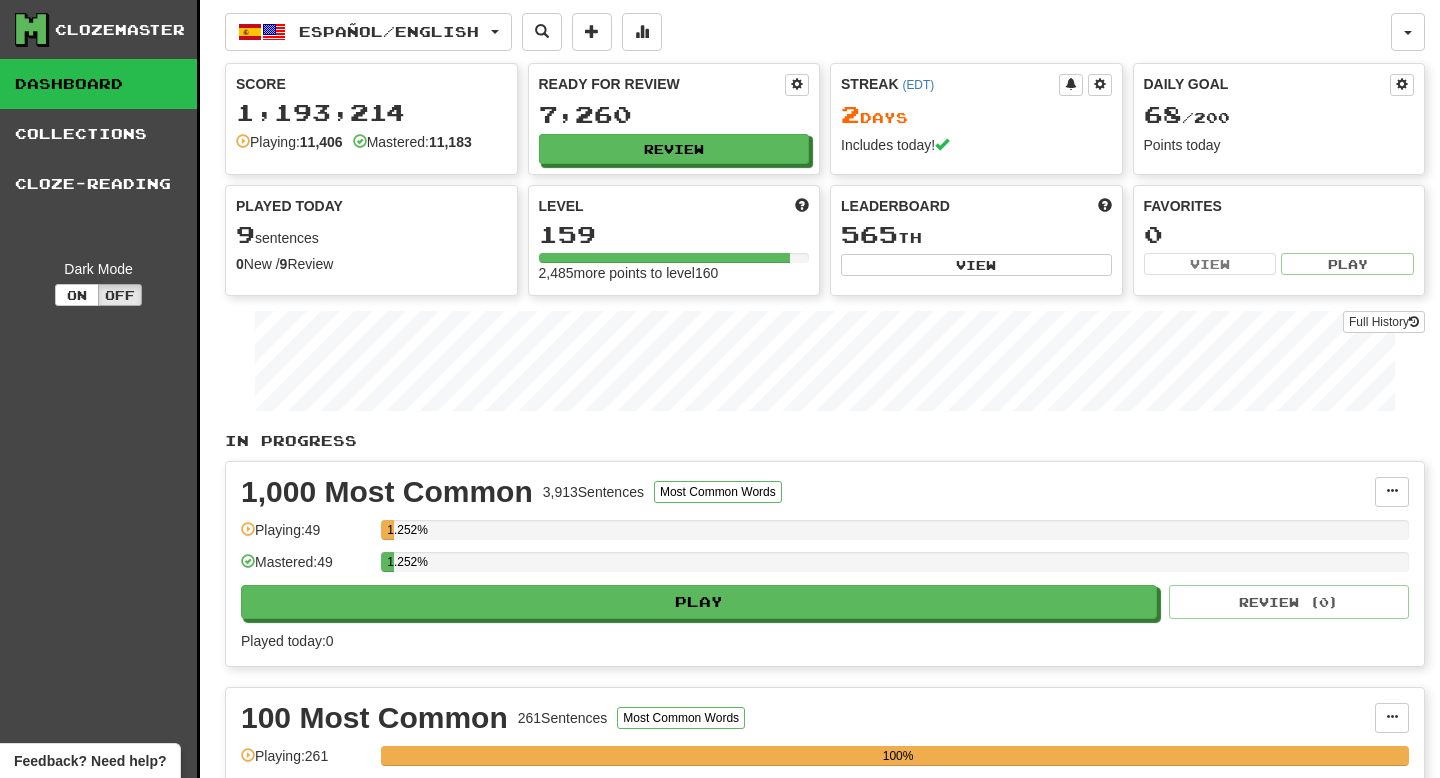select on "**" 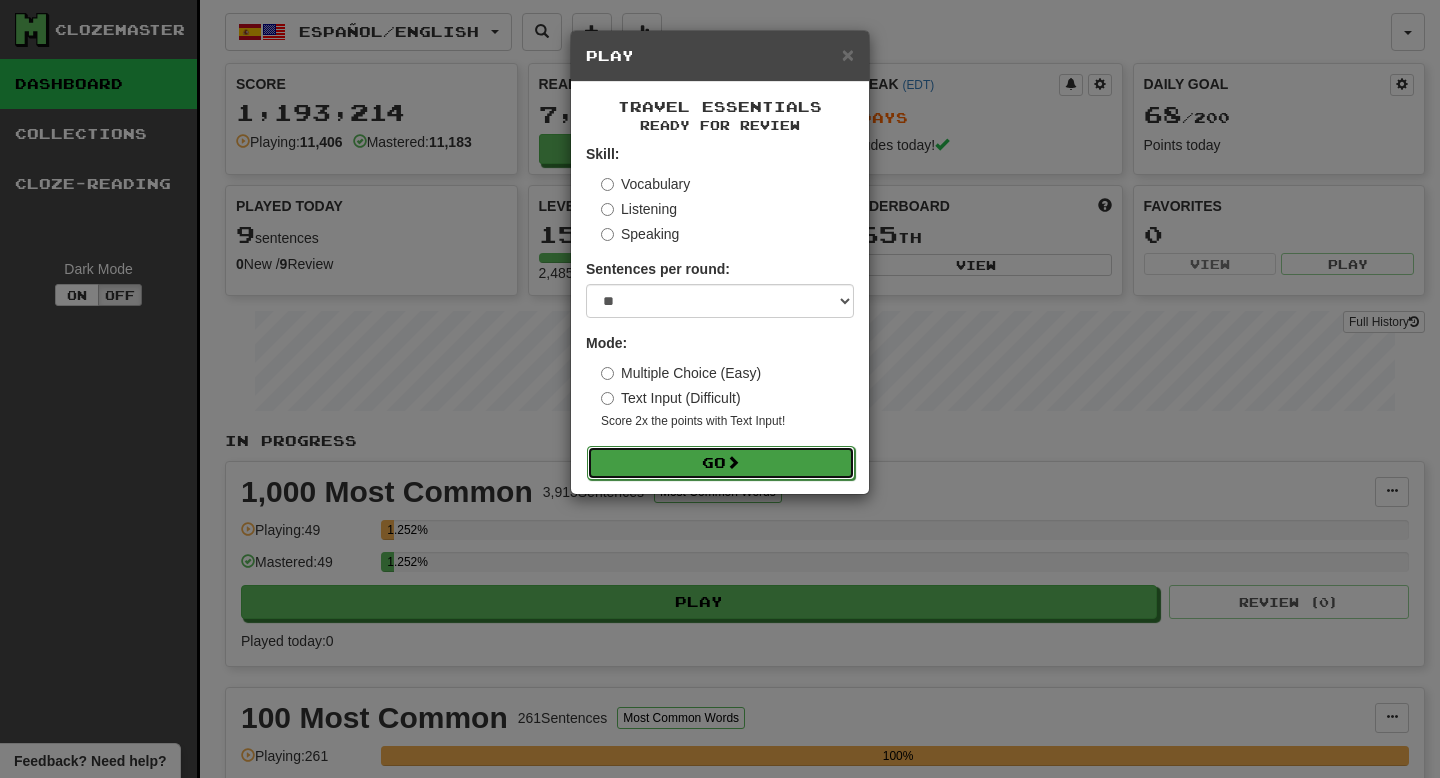 click on "Go" at bounding box center [721, 463] 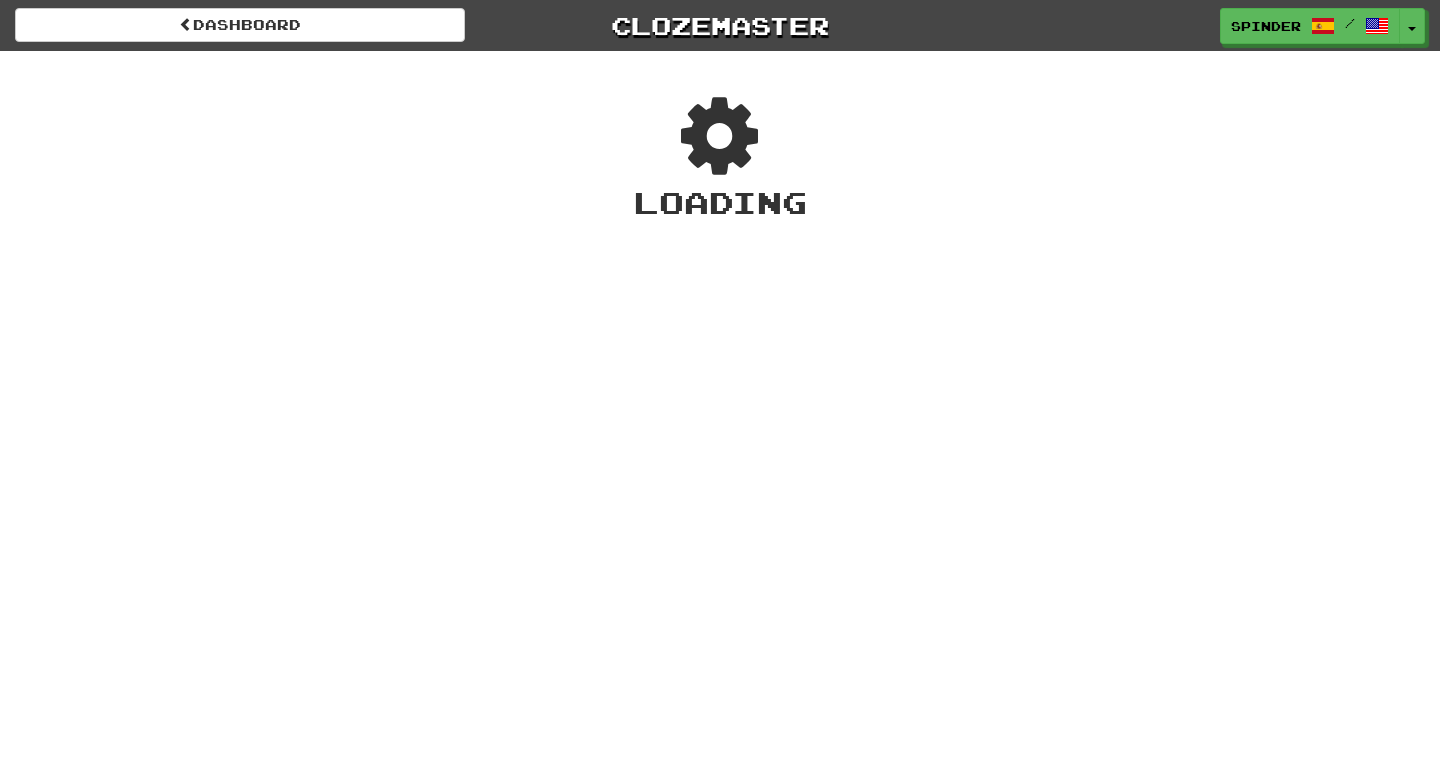 scroll, scrollTop: 0, scrollLeft: 0, axis: both 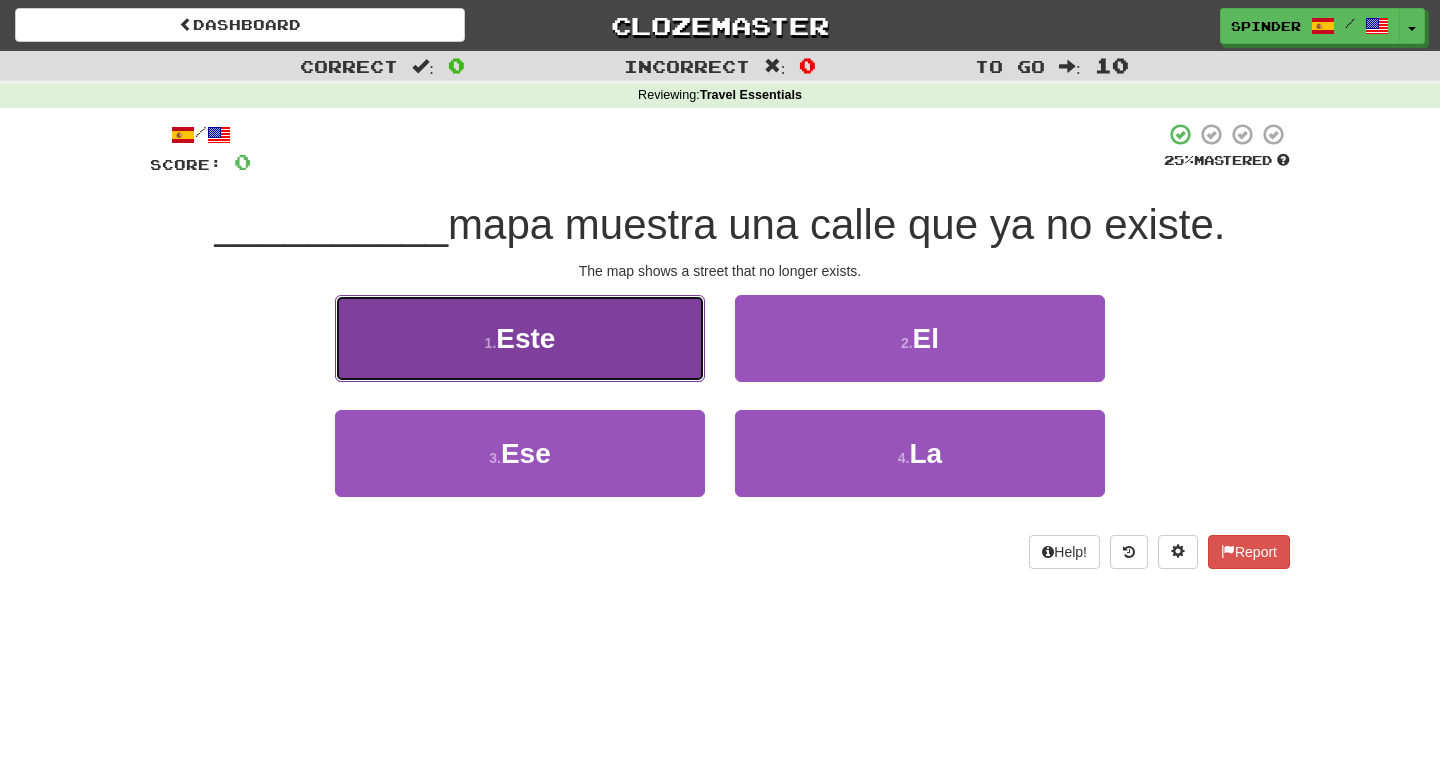 click on "1 .  Este" at bounding box center (520, 338) 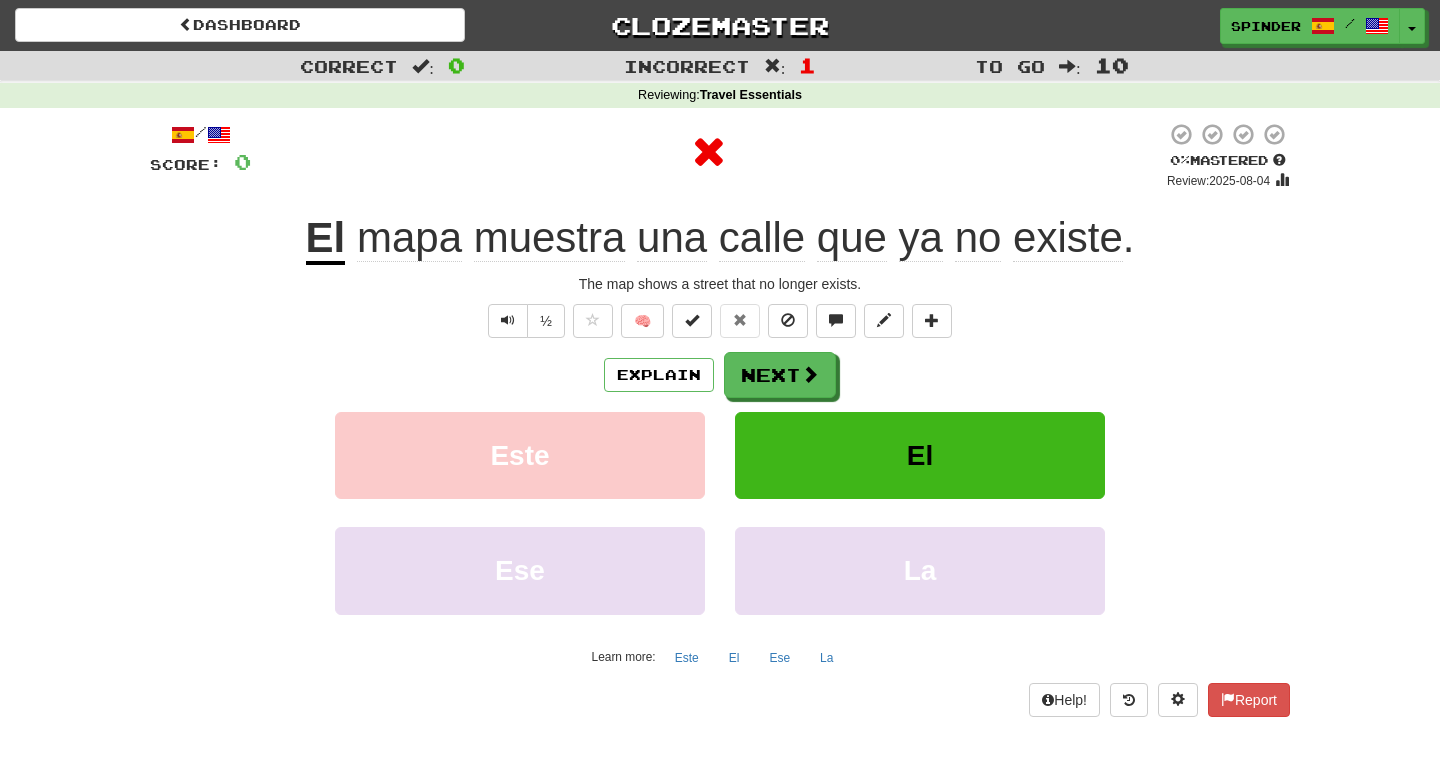 click on "Explain Next" at bounding box center (720, 375) 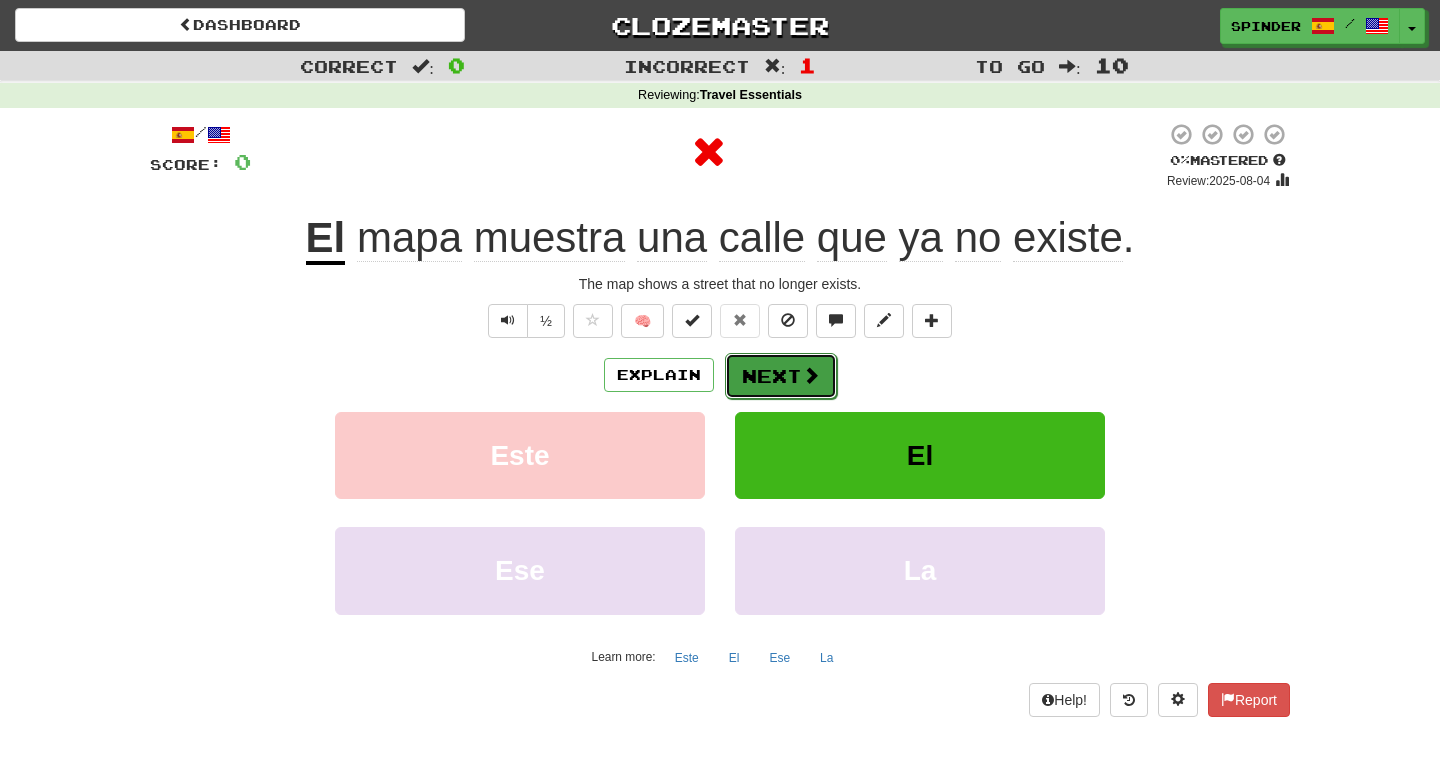 click on "Next" at bounding box center [781, 376] 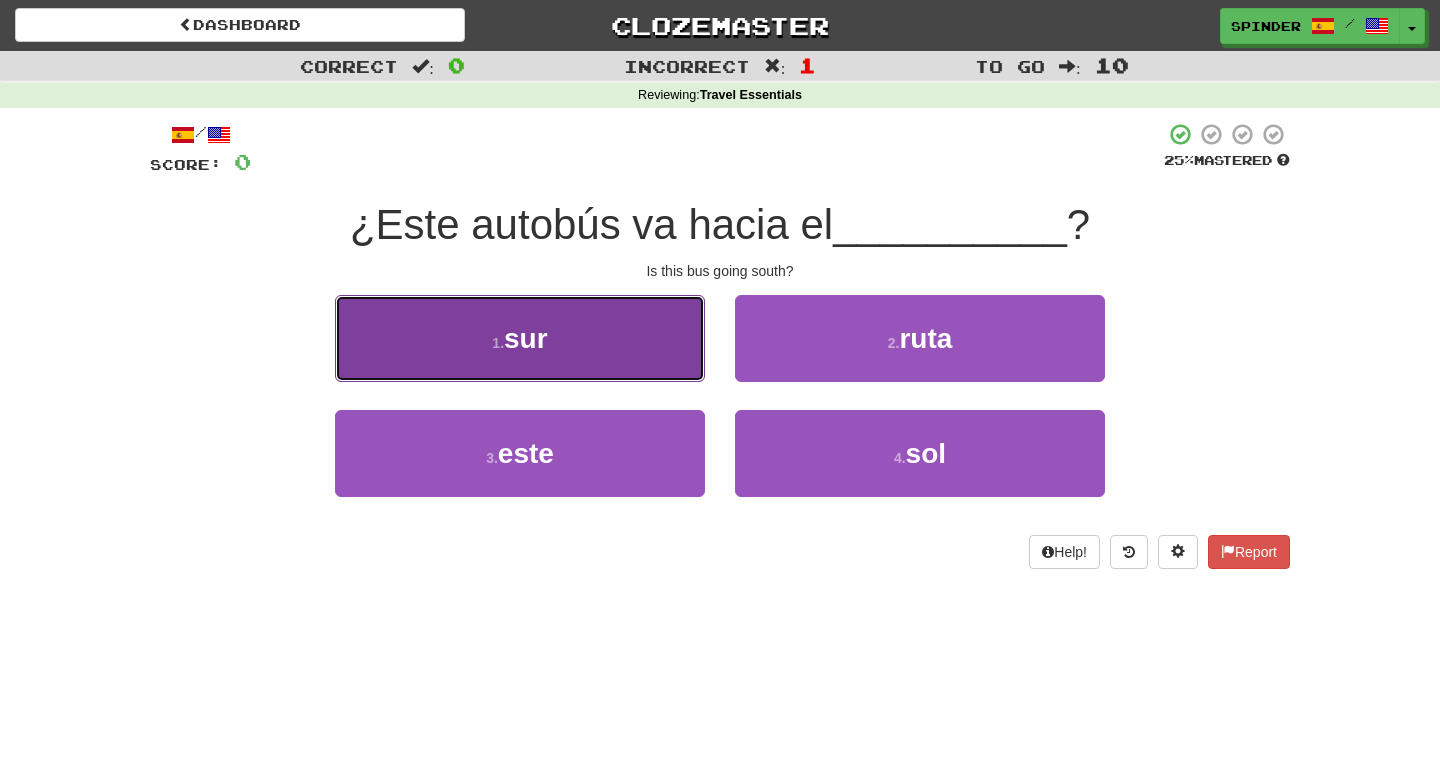 click on "1 .  sur" at bounding box center (520, 338) 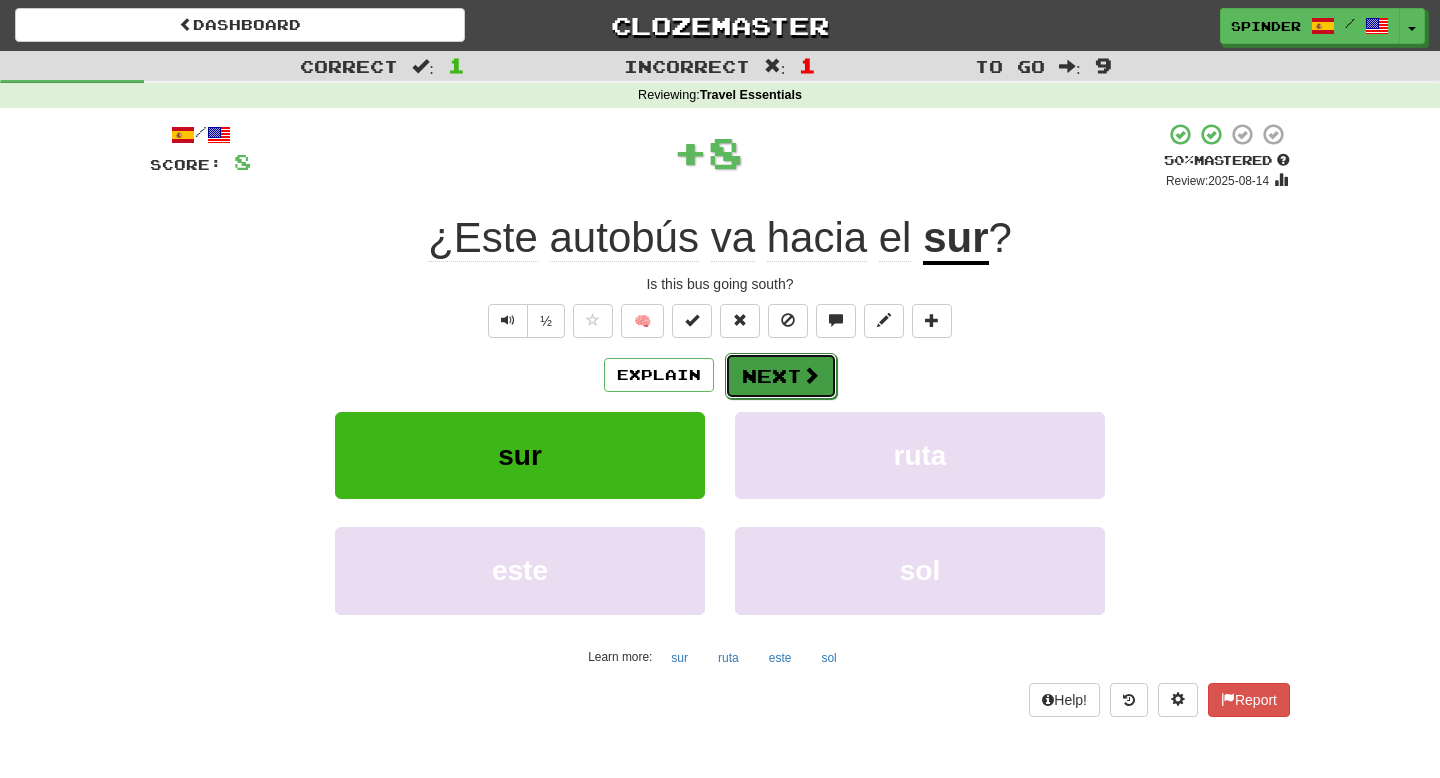 click on "Next" at bounding box center [781, 376] 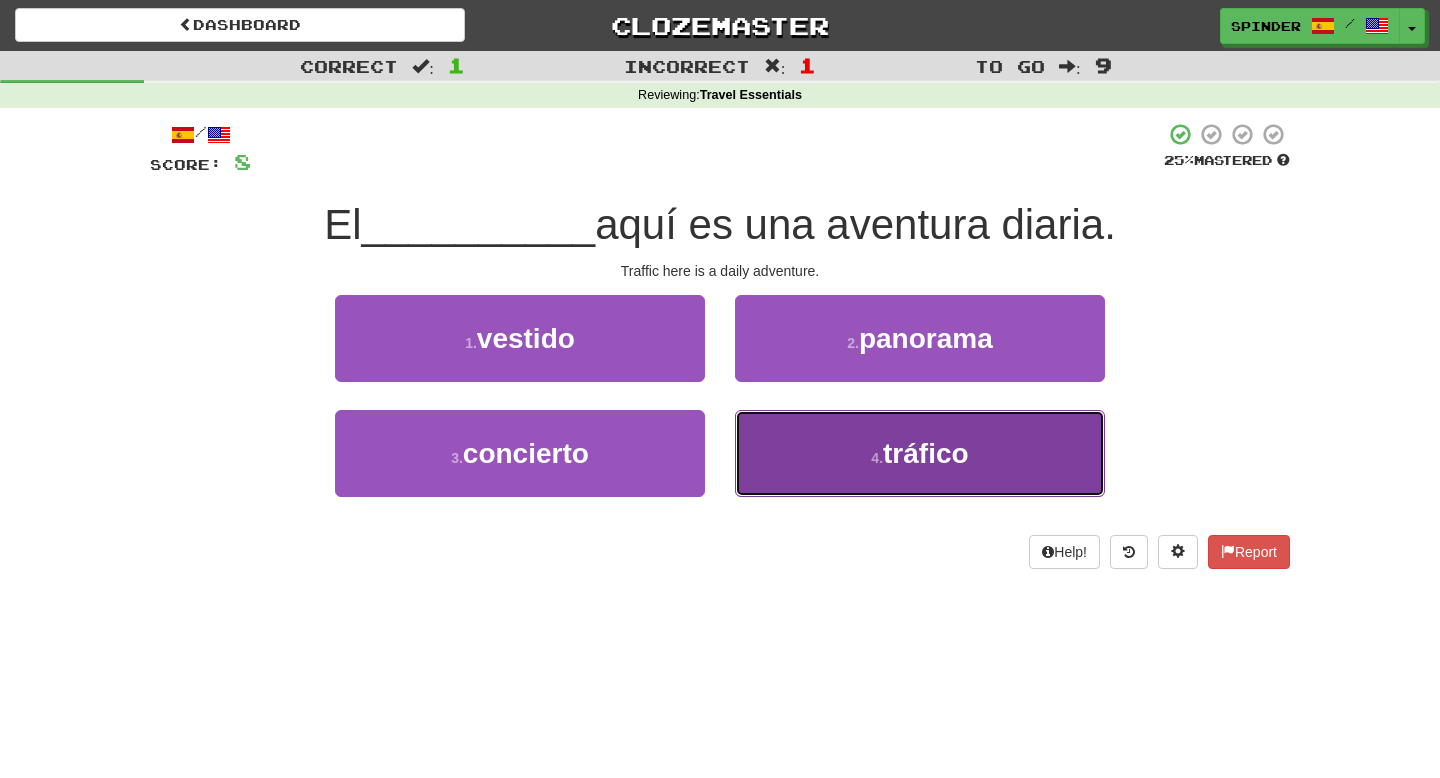 click on "4 .  tráfico" at bounding box center (920, 453) 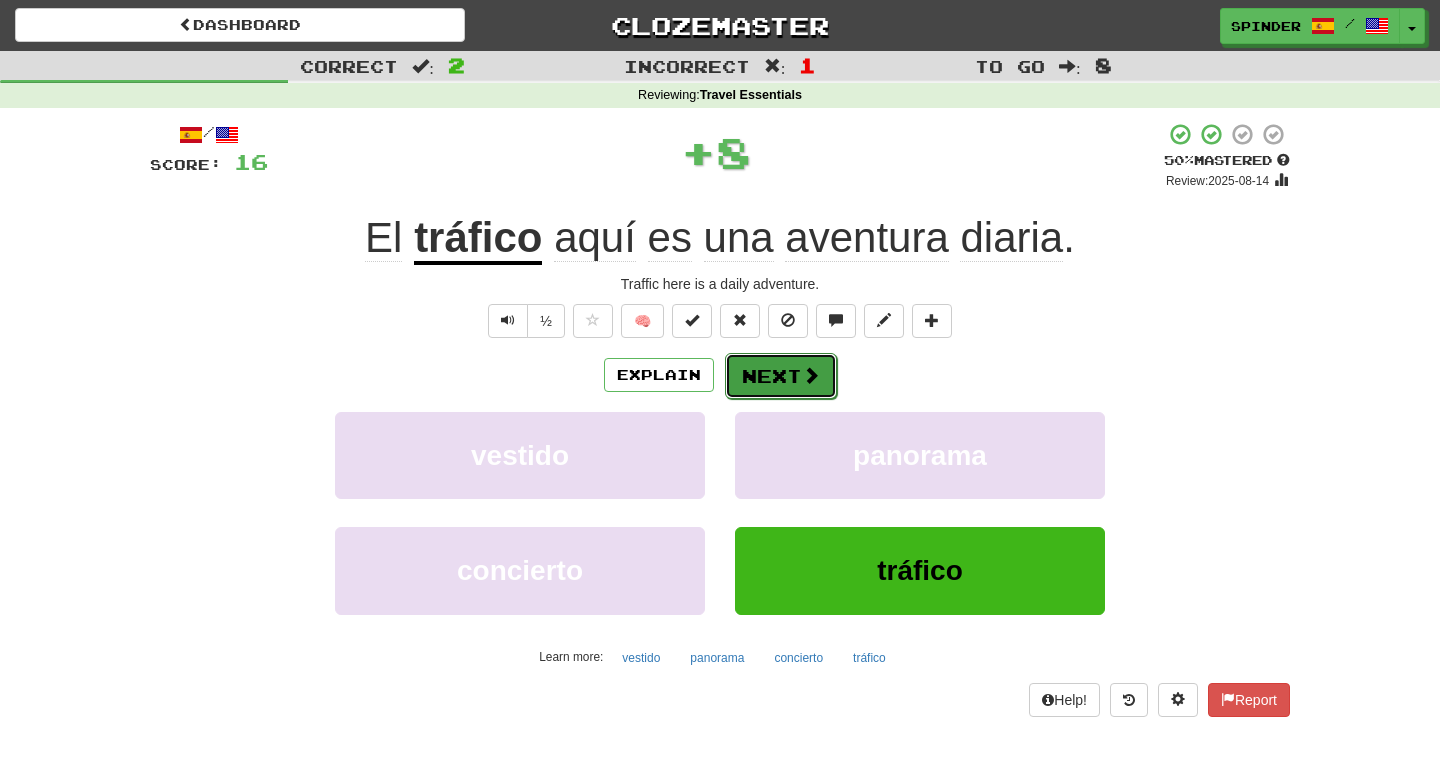 click on "Next" at bounding box center (781, 376) 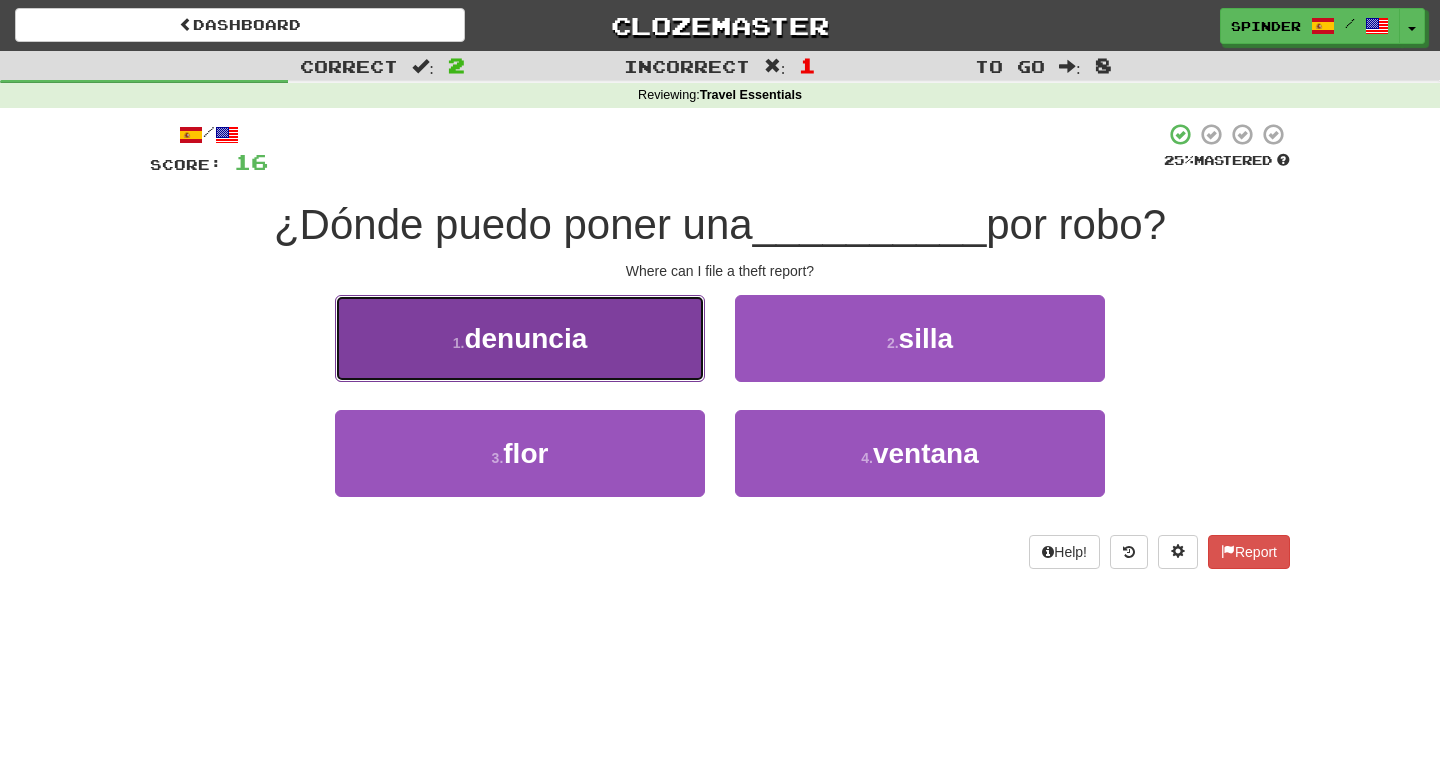 click on "1 .  denuncia" at bounding box center (520, 338) 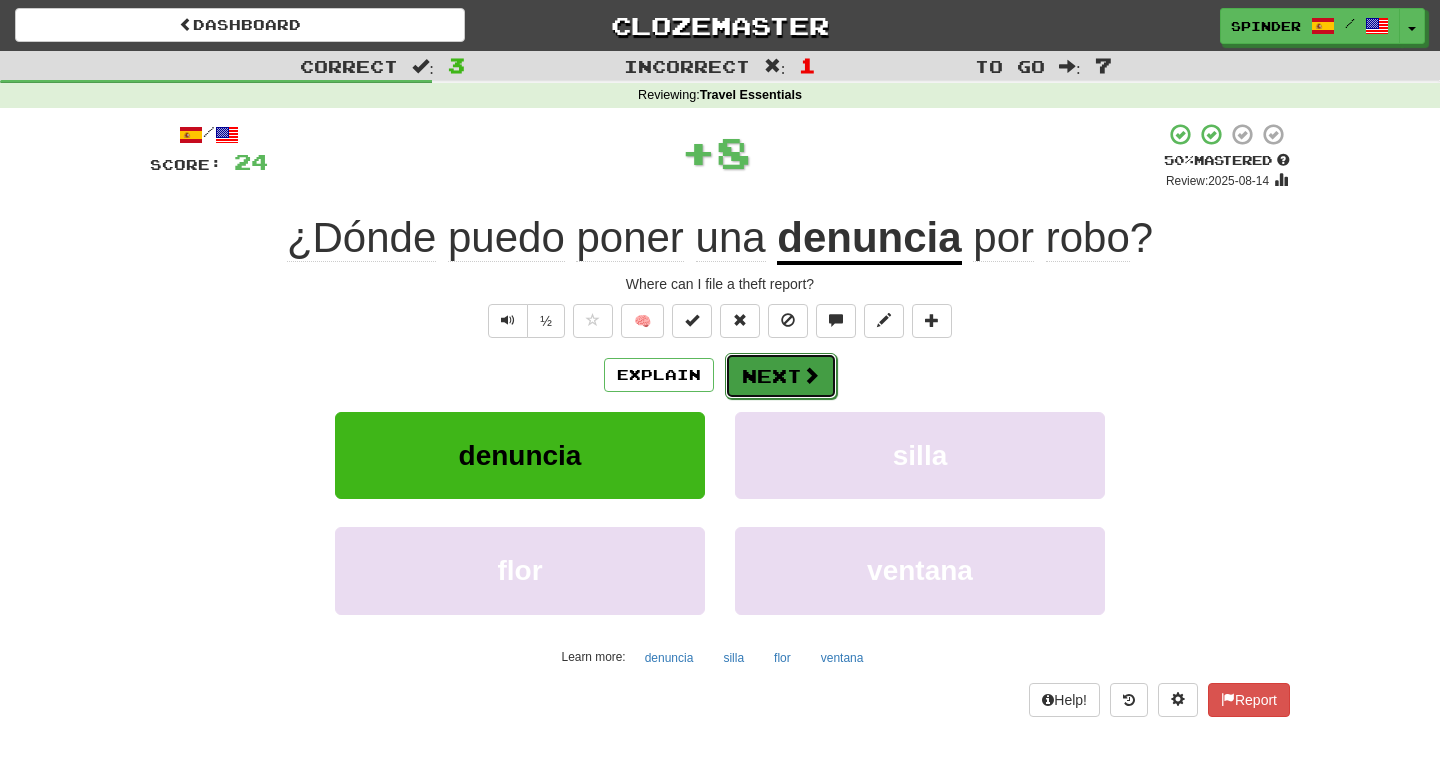 click on "Next" at bounding box center (781, 376) 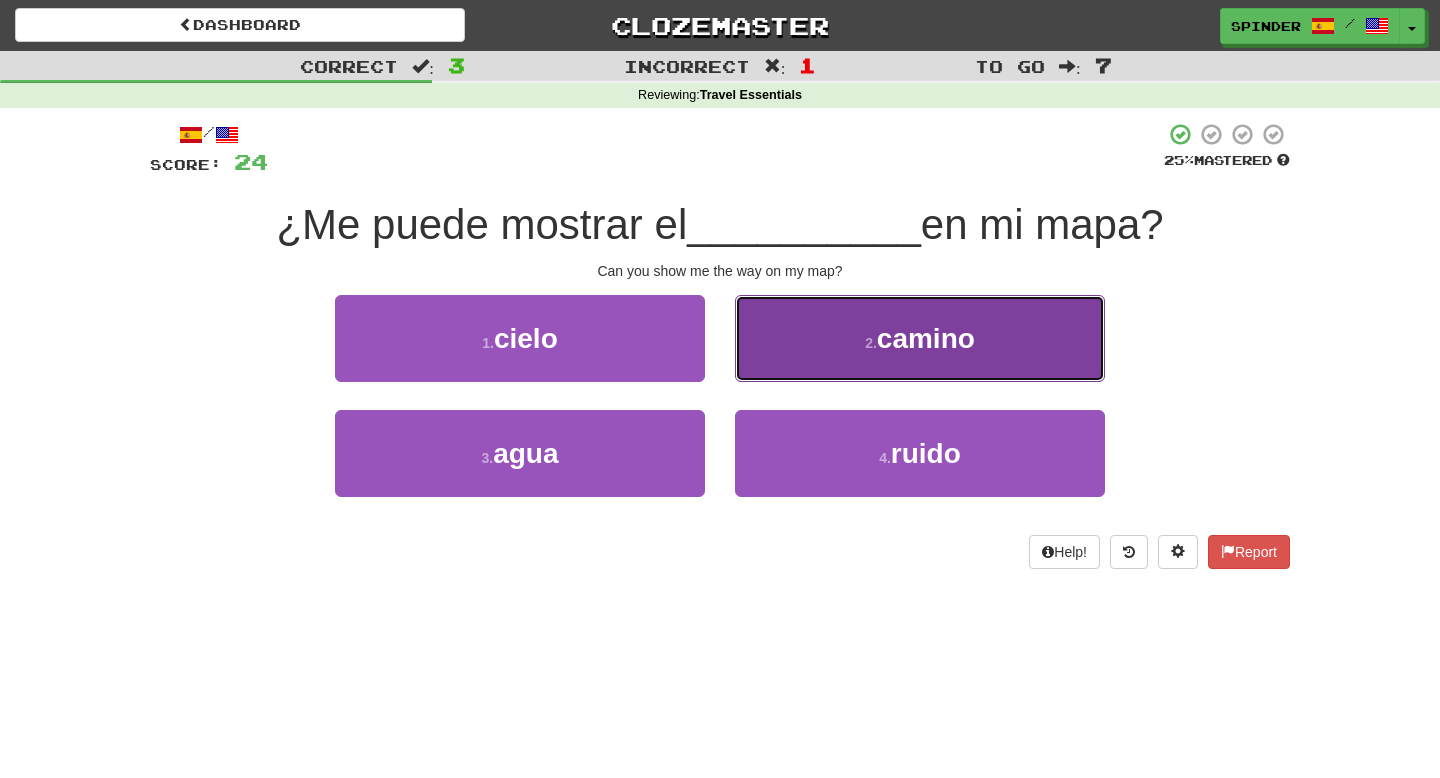 click on "2 .  camino" at bounding box center [920, 338] 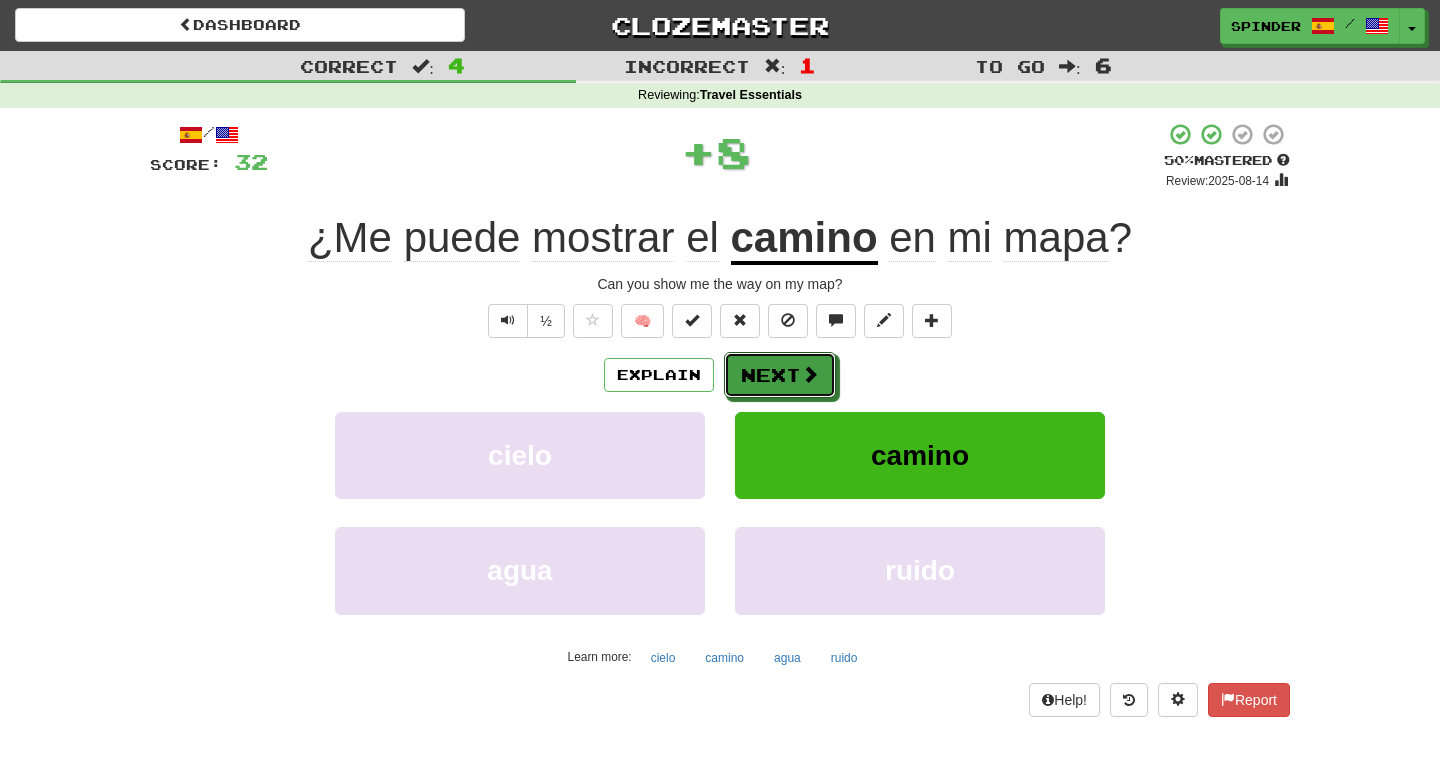 click on "Next" at bounding box center [780, 375] 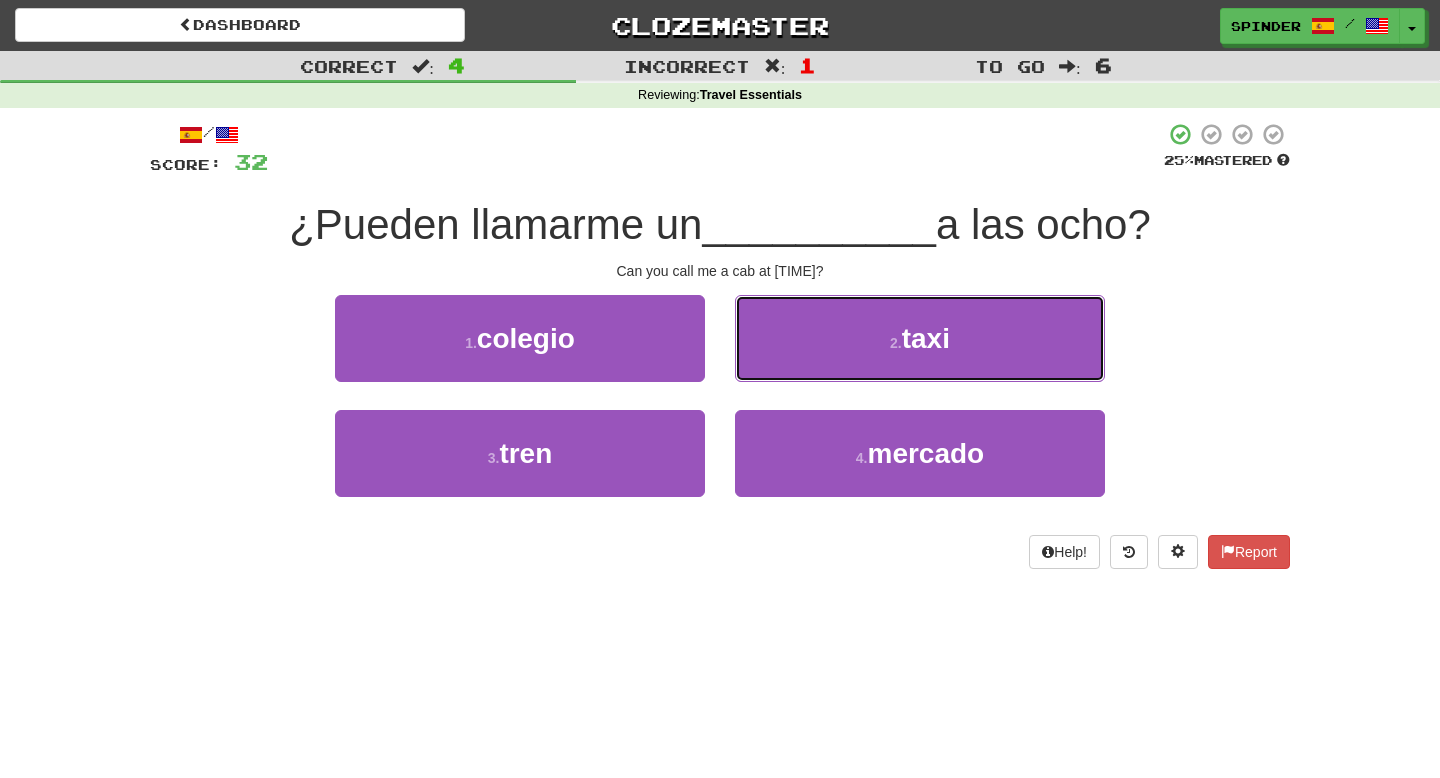 click on "2 .  taxi" at bounding box center [920, 338] 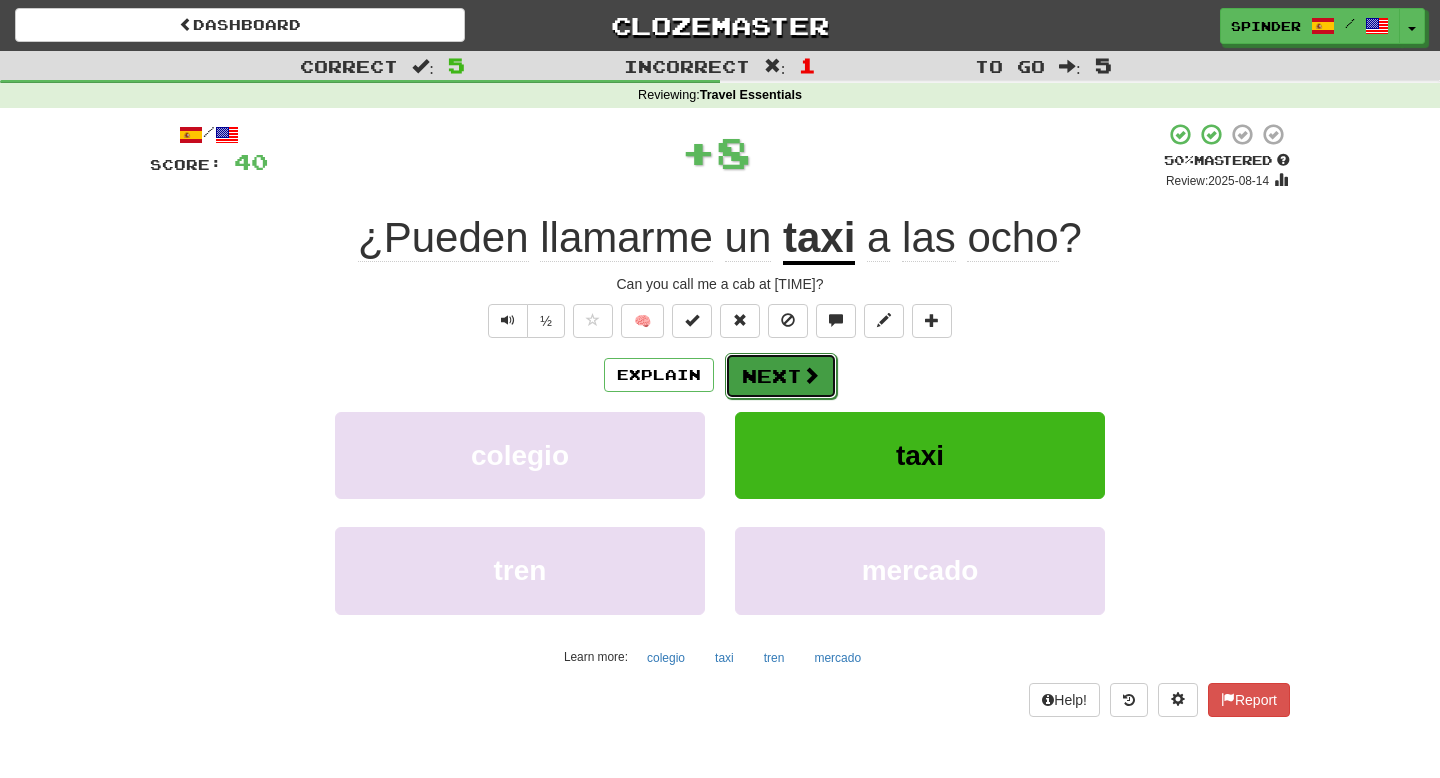 click on "Next" at bounding box center [781, 376] 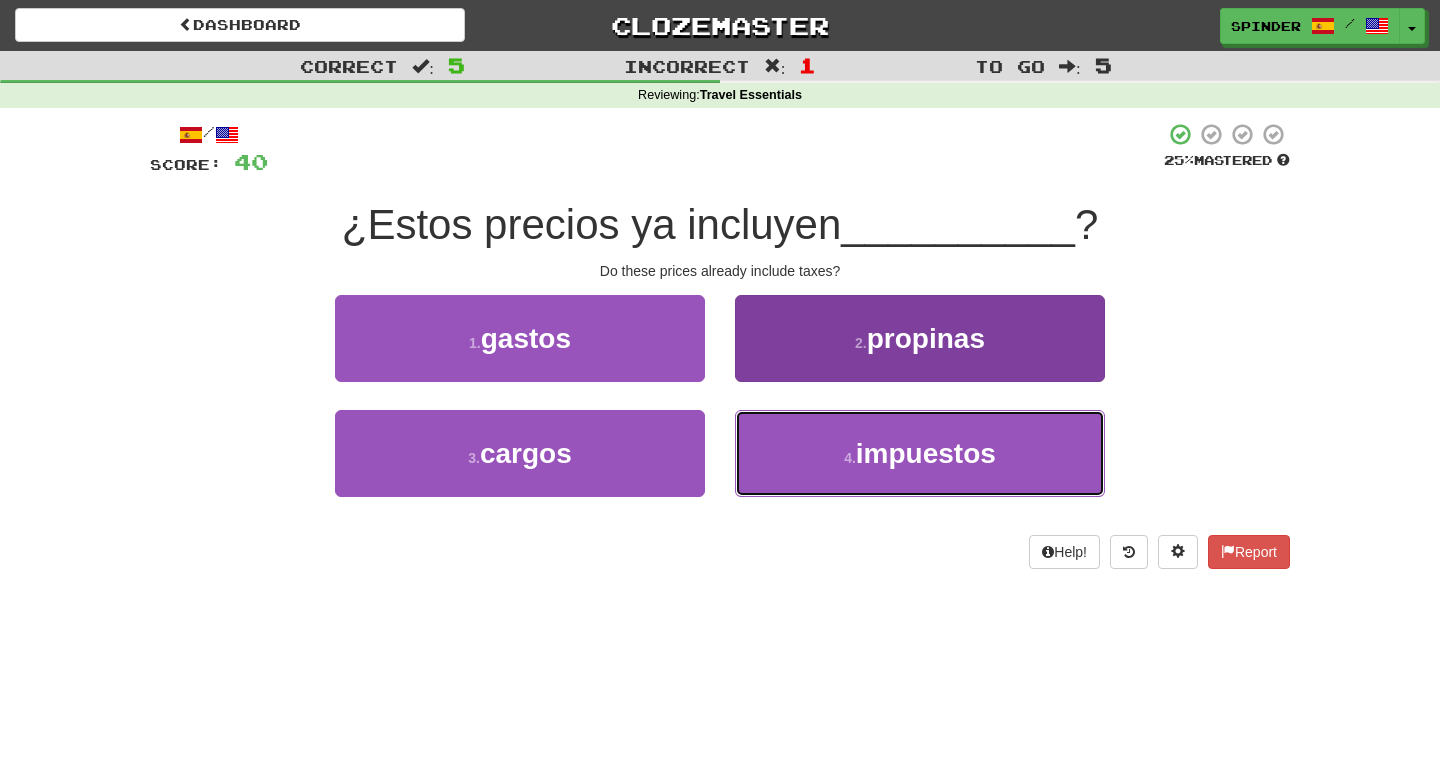 click on "4 .  impuestos" at bounding box center [920, 453] 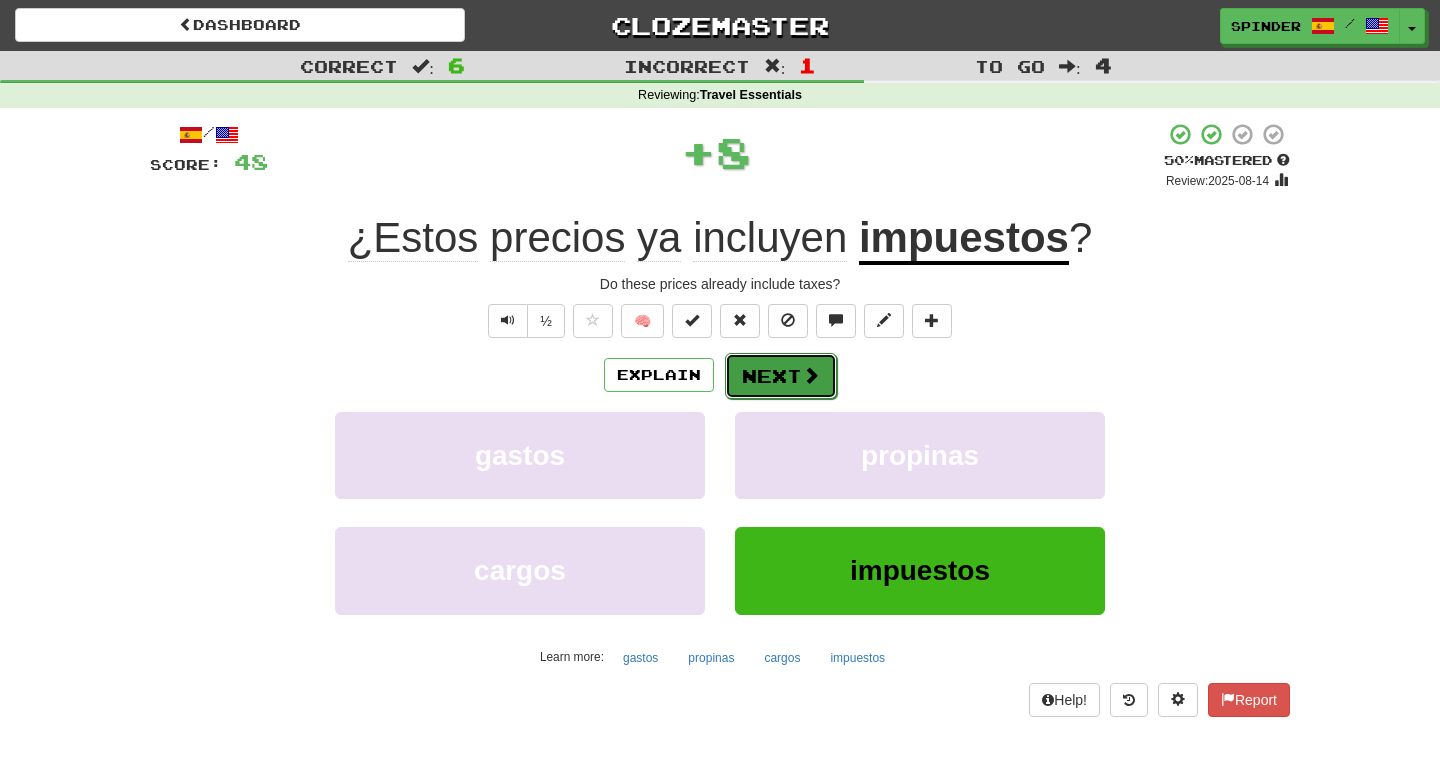 click on "Next" at bounding box center [781, 376] 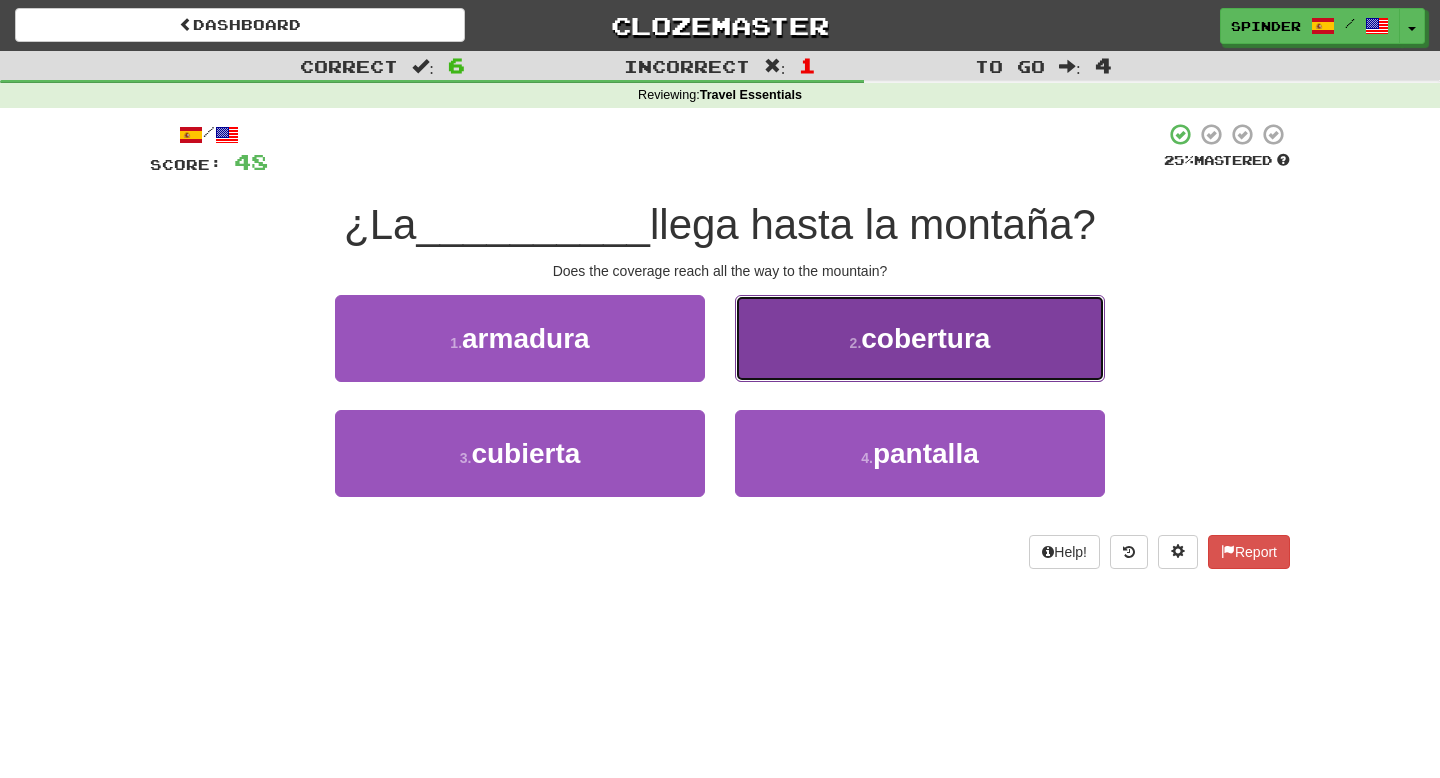 click on "2 .  cobertura" at bounding box center [920, 338] 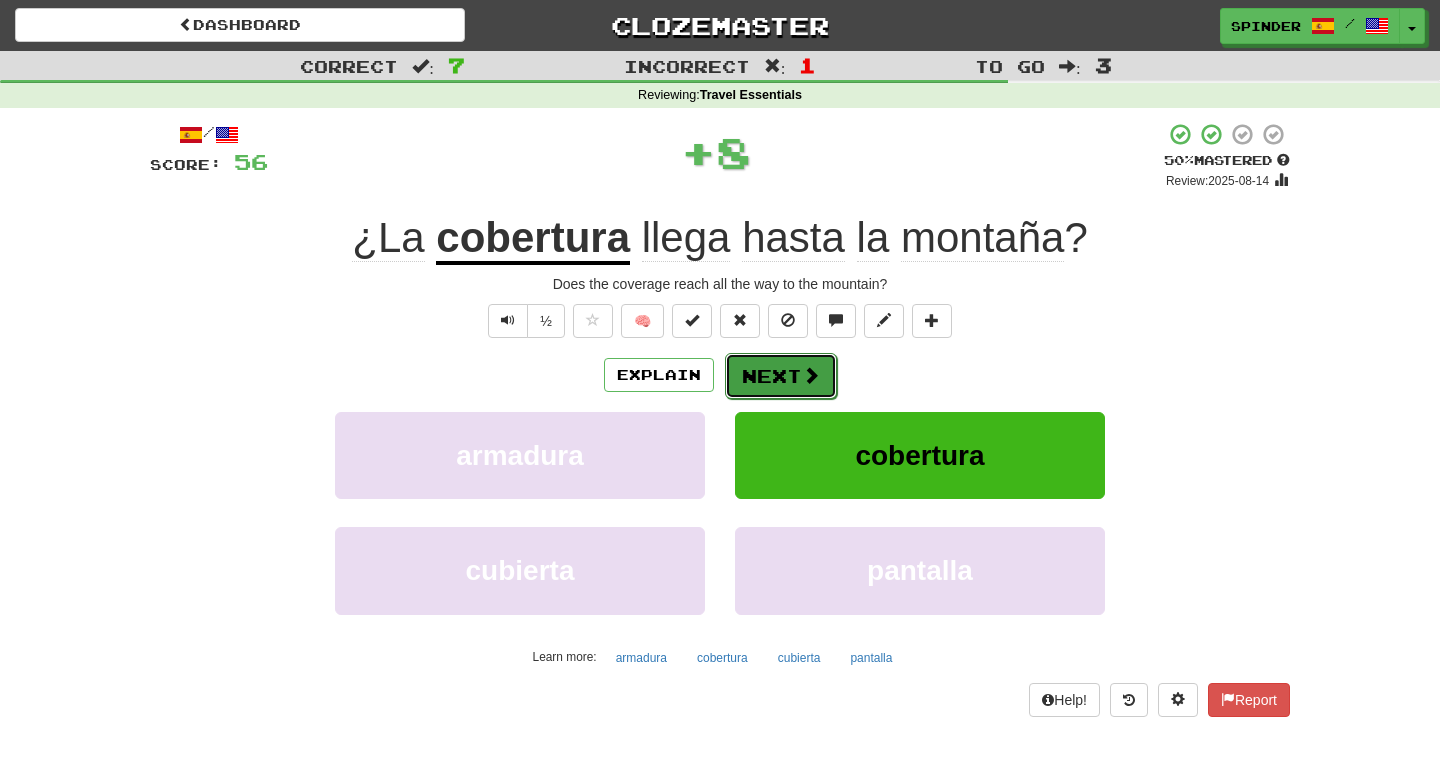 click on "Next" at bounding box center (781, 376) 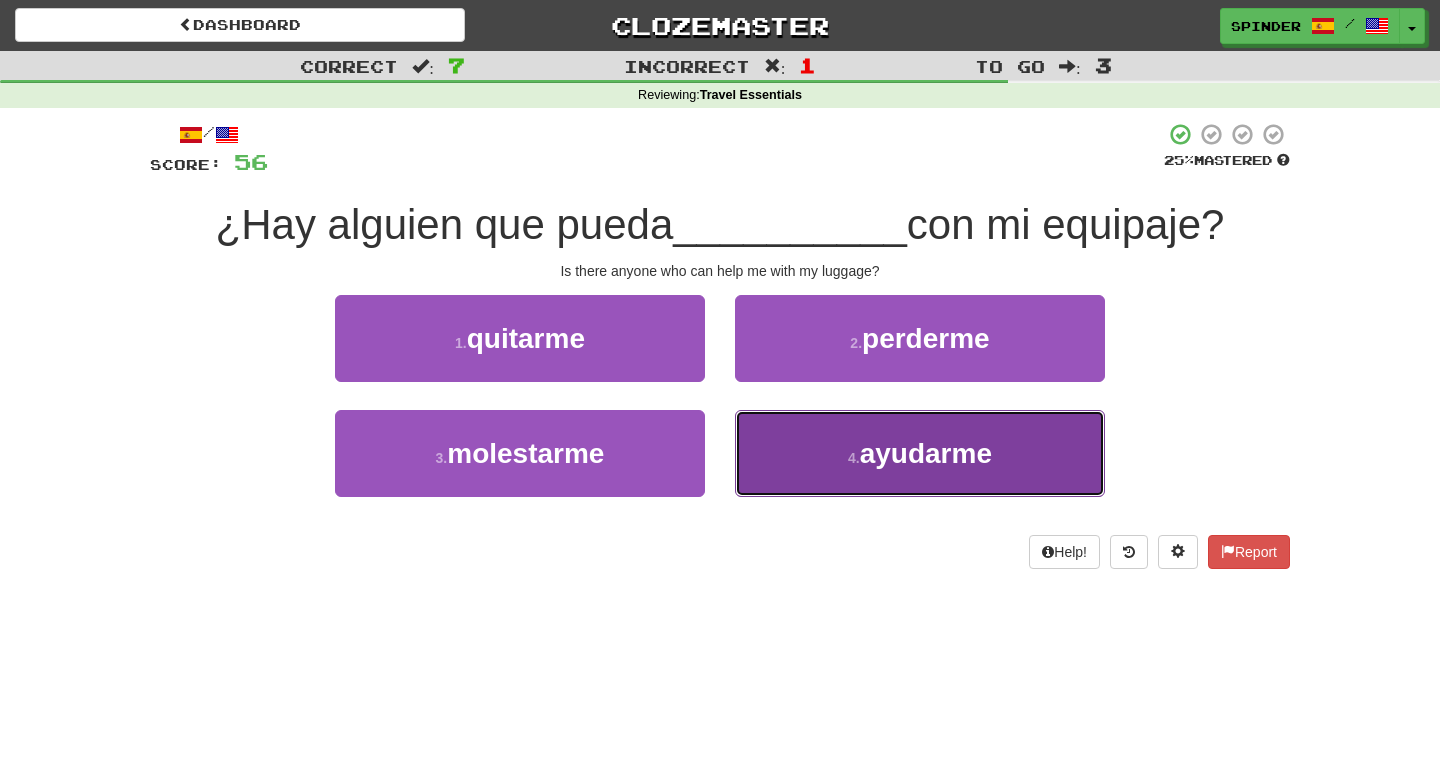click on "4 .  ayudarme" at bounding box center [920, 453] 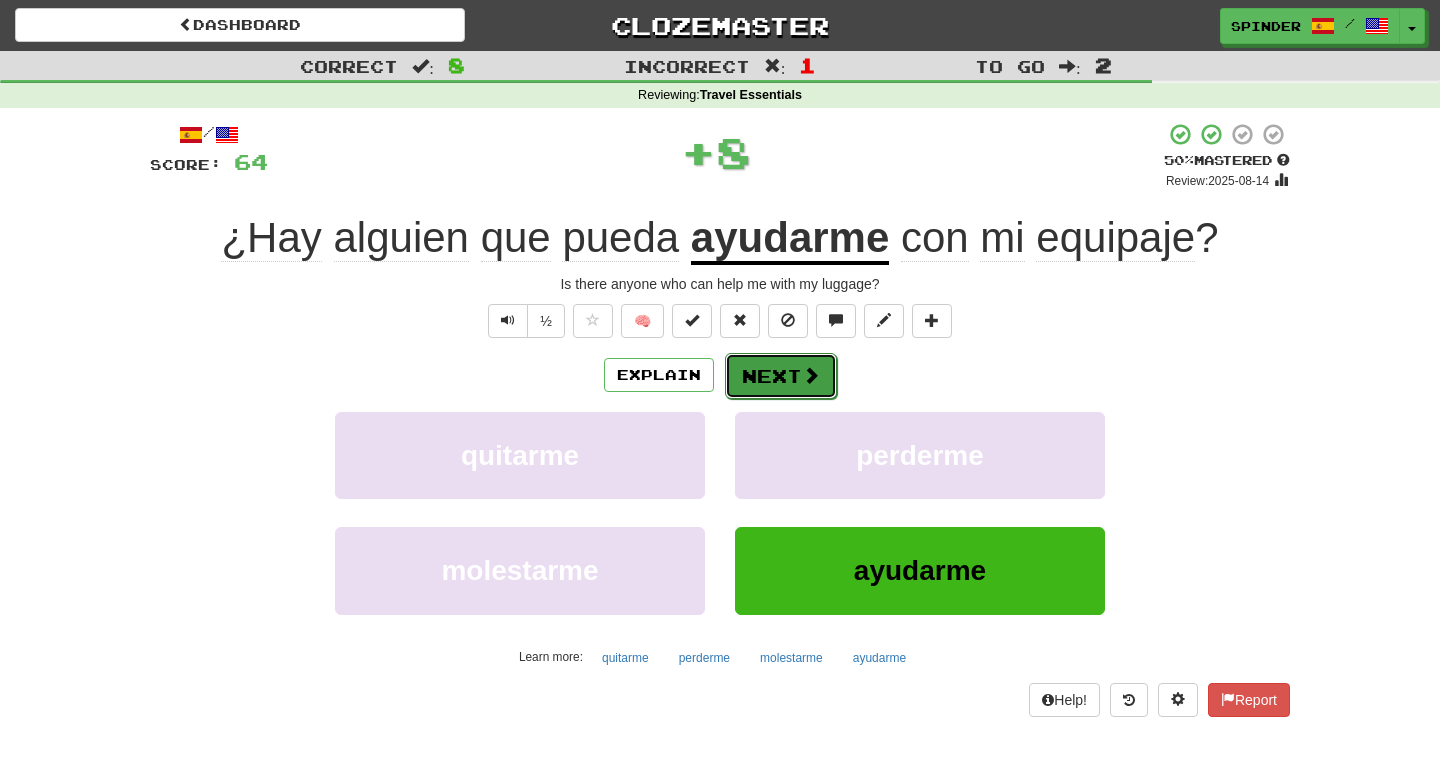 click on "Next" at bounding box center [781, 376] 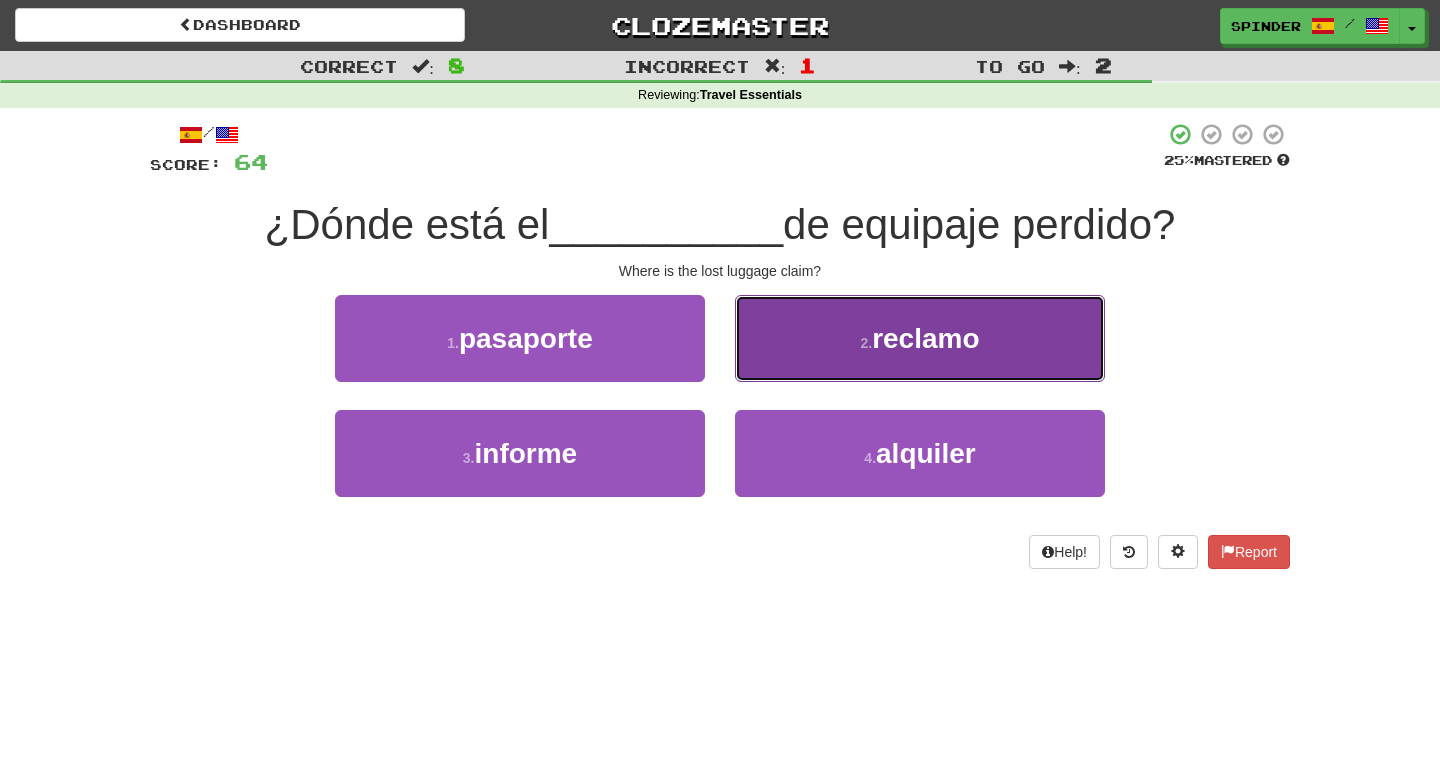 click on "2 .  reclamo" at bounding box center (920, 338) 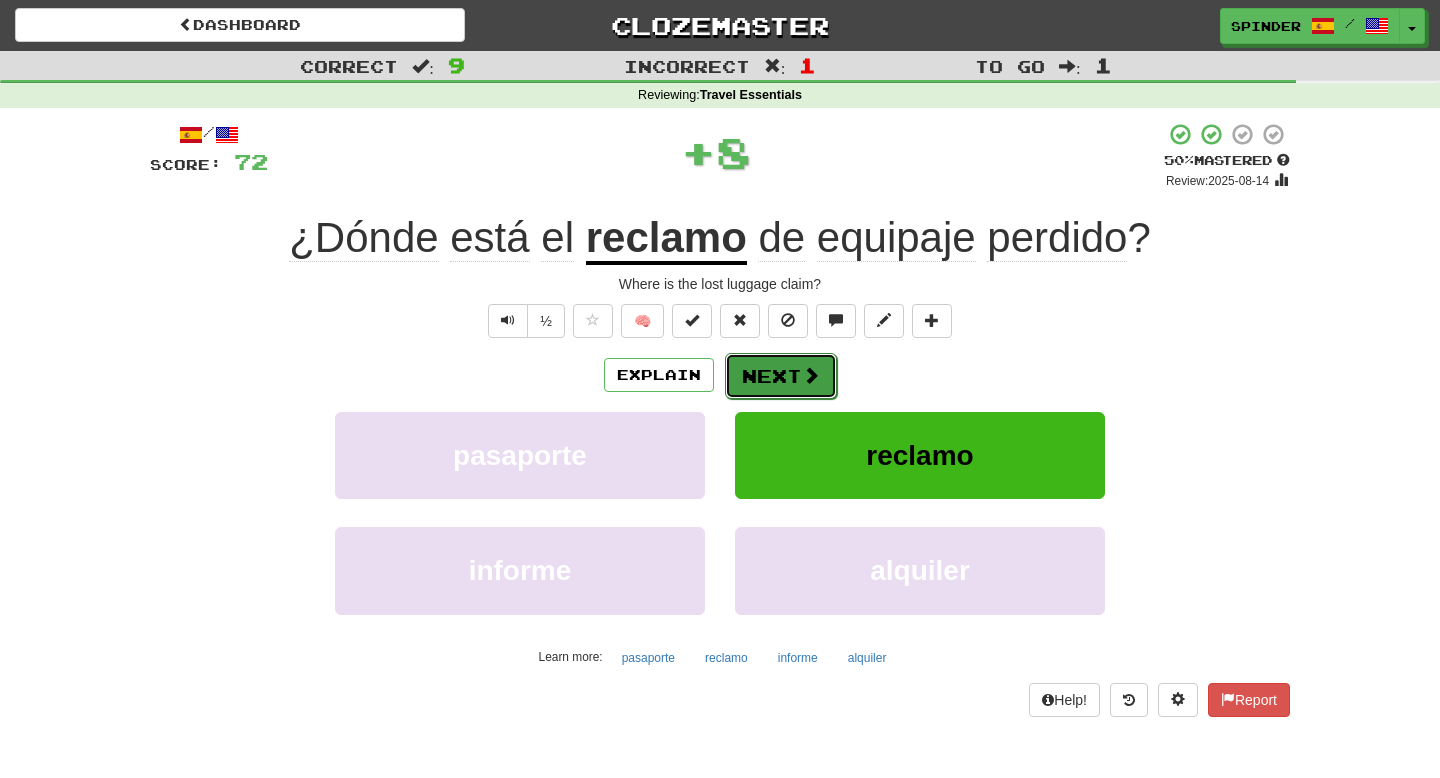 click on "Next" at bounding box center (781, 376) 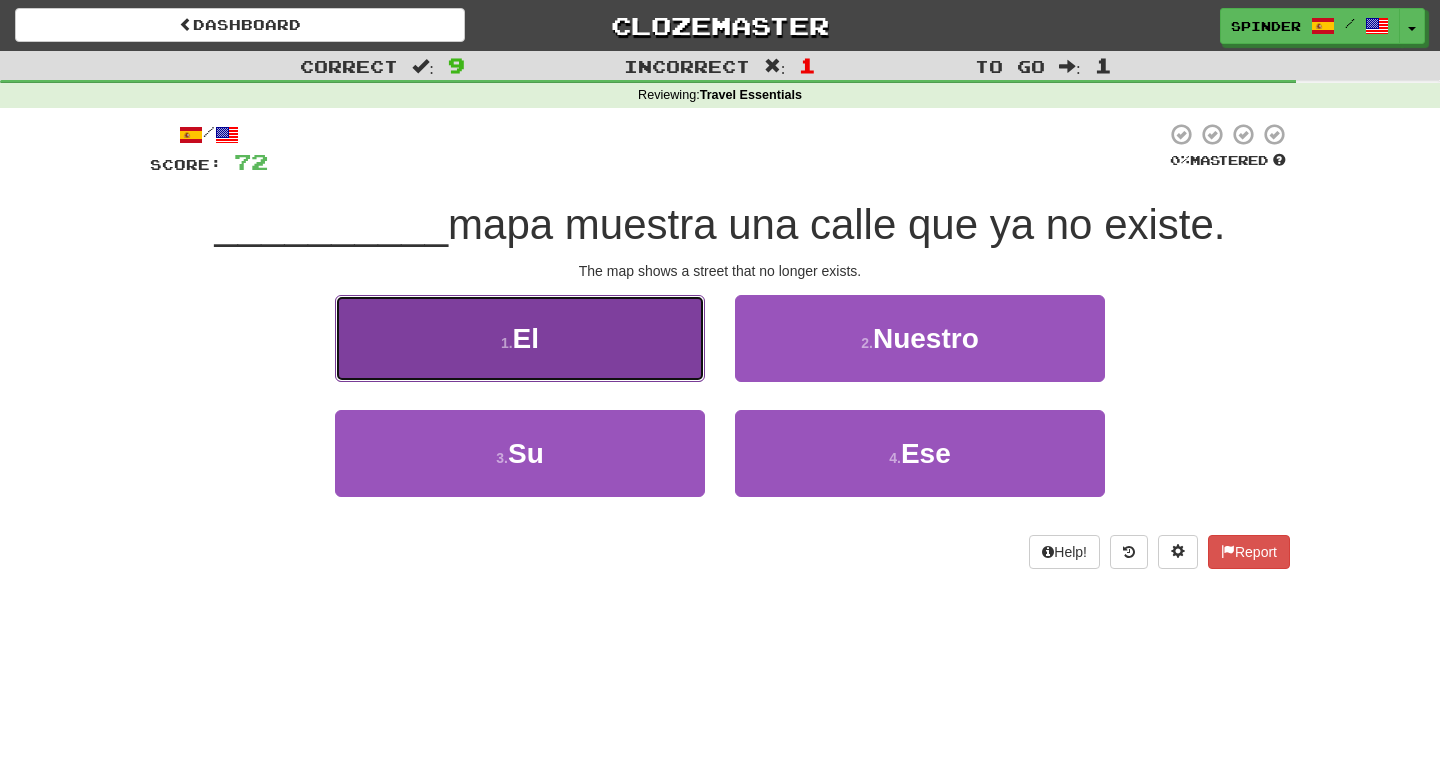 click on "1 .  El" at bounding box center [520, 338] 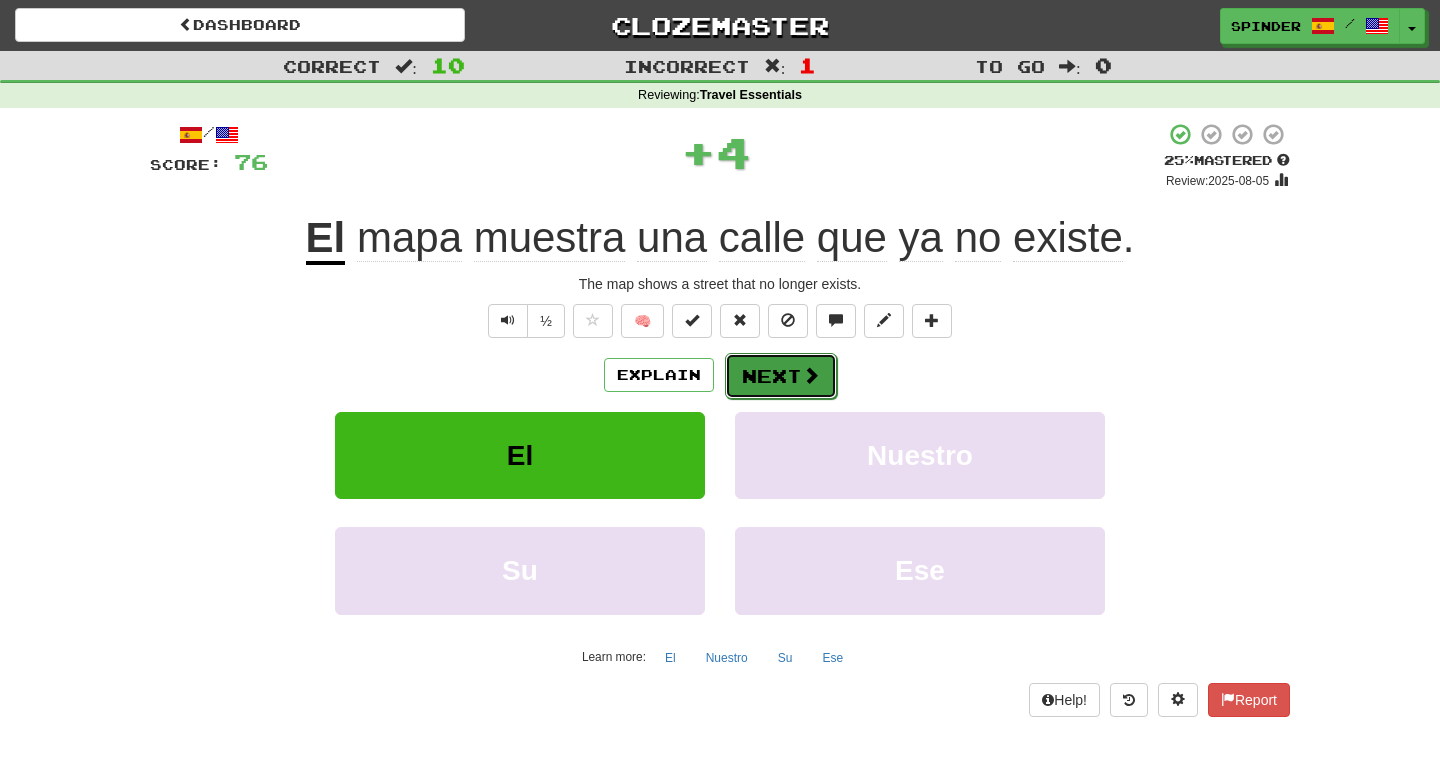 click on "Next" at bounding box center (781, 376) 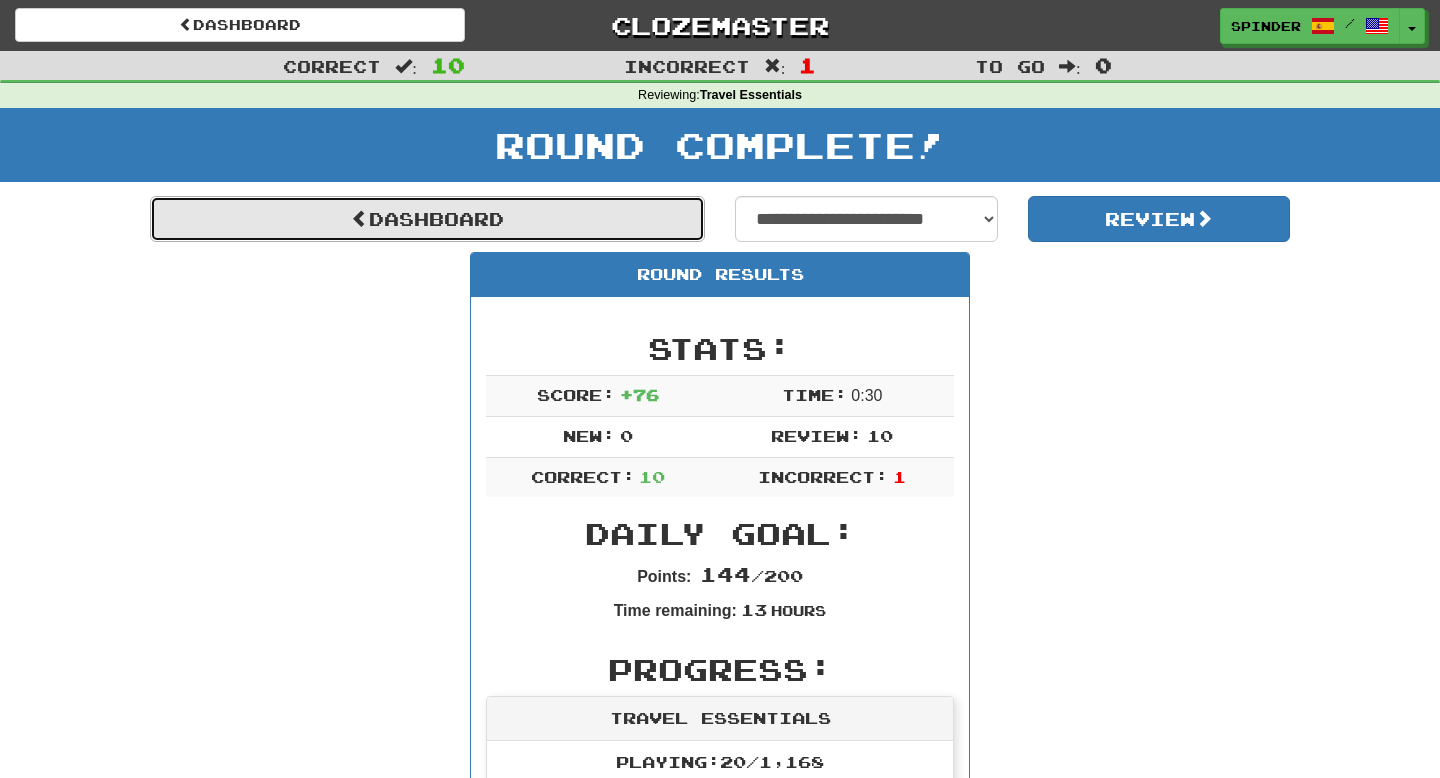 click on "Dashboard" at bounding box center (427, 219) 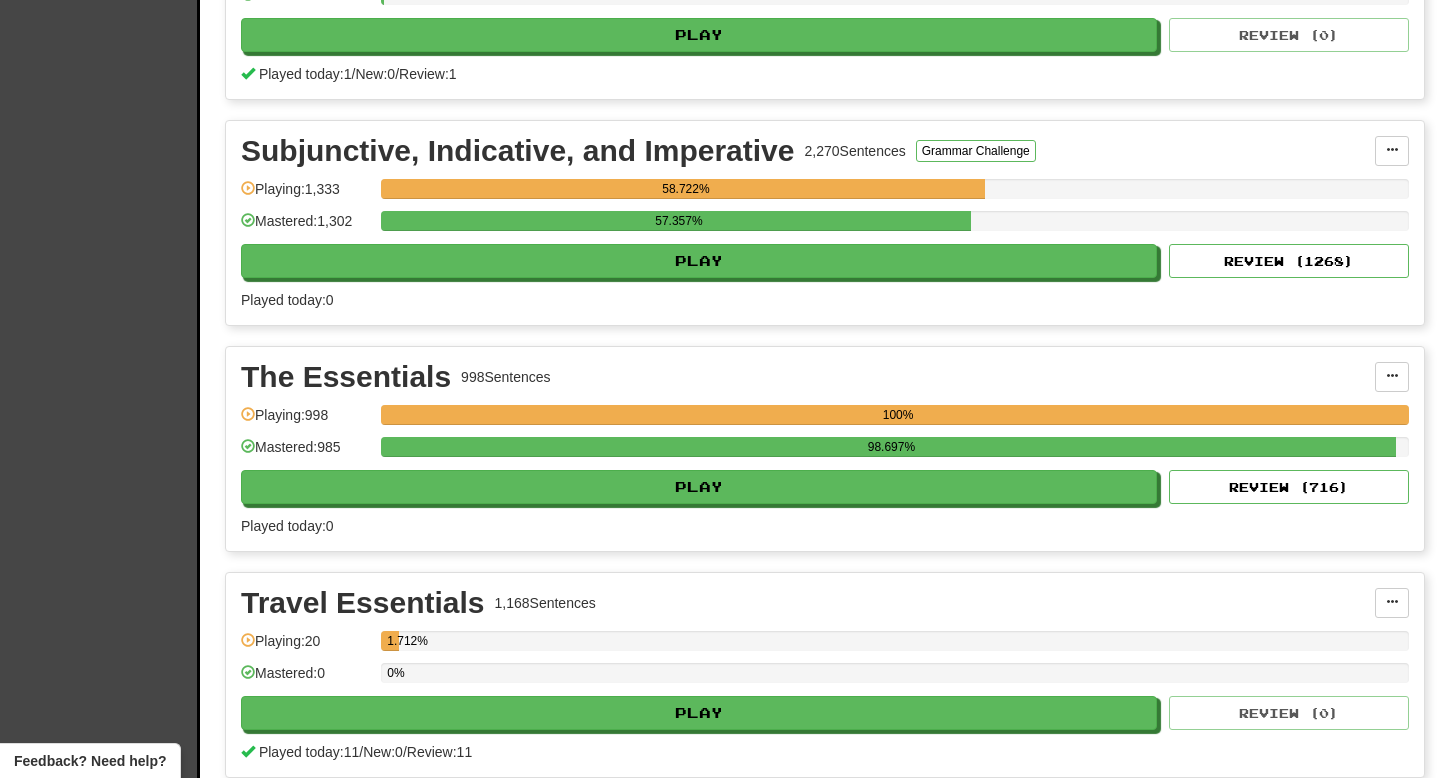 scroll, scrollTop: 3504, scrollLeft: 0, axis: vertical 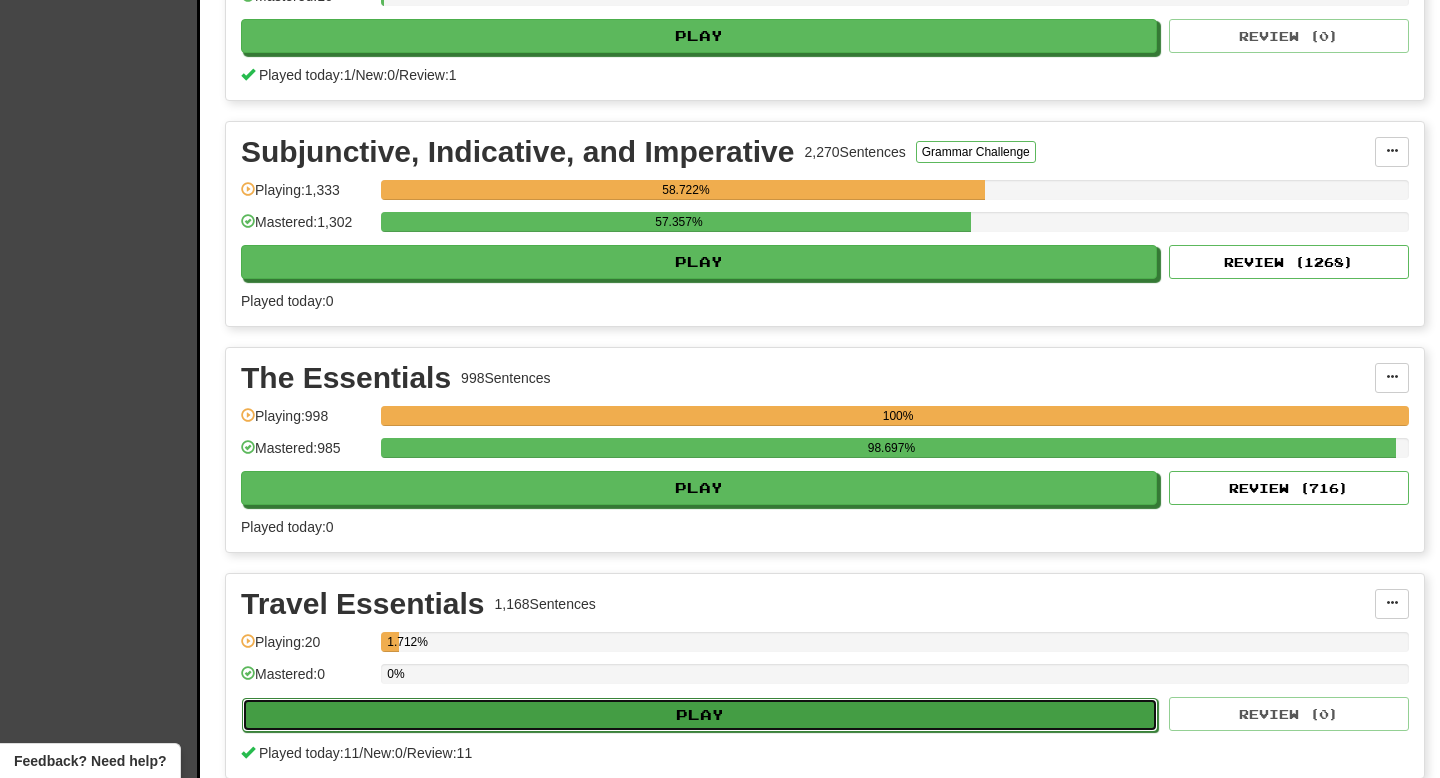 click on "Play" at bounding box center (700, 715) 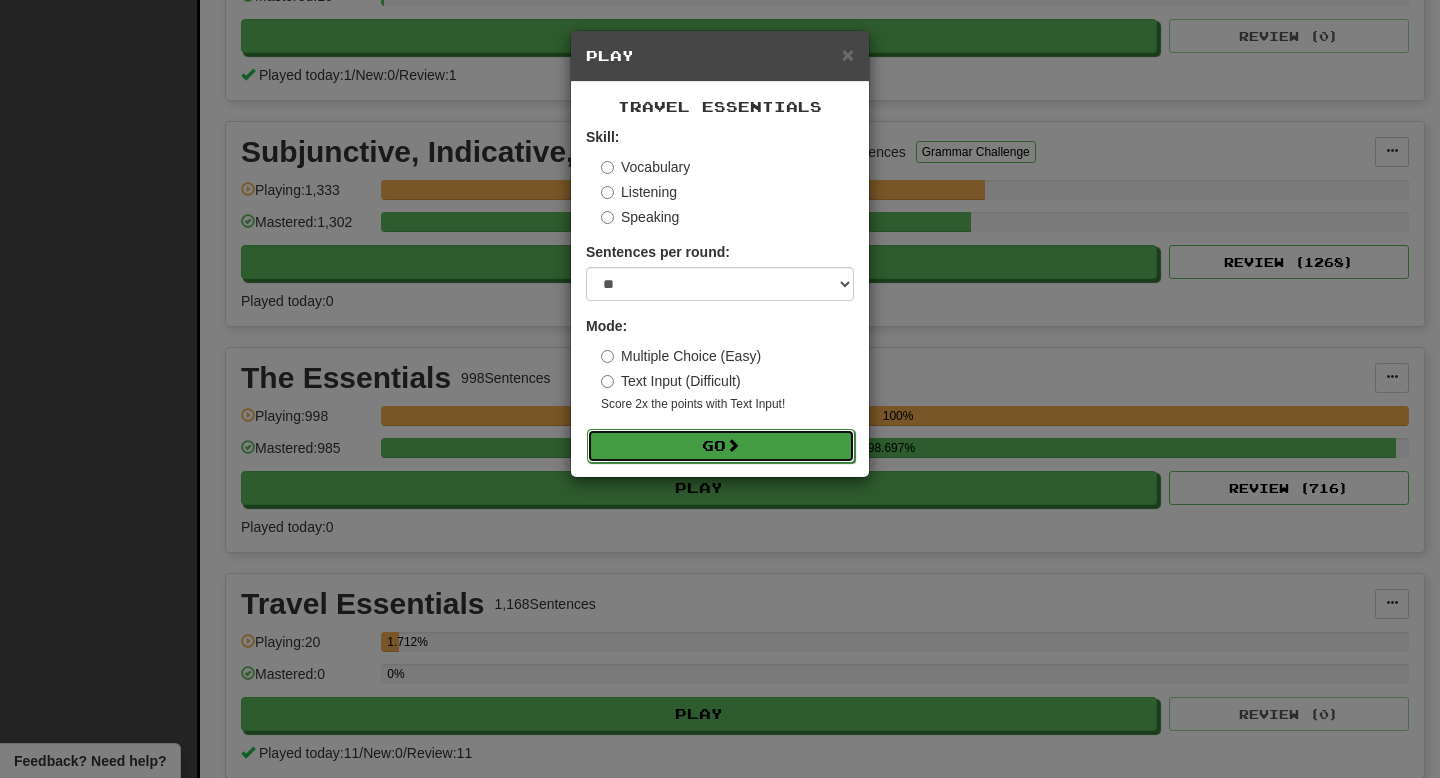 click on "Go" at bounding box center [721, 446] 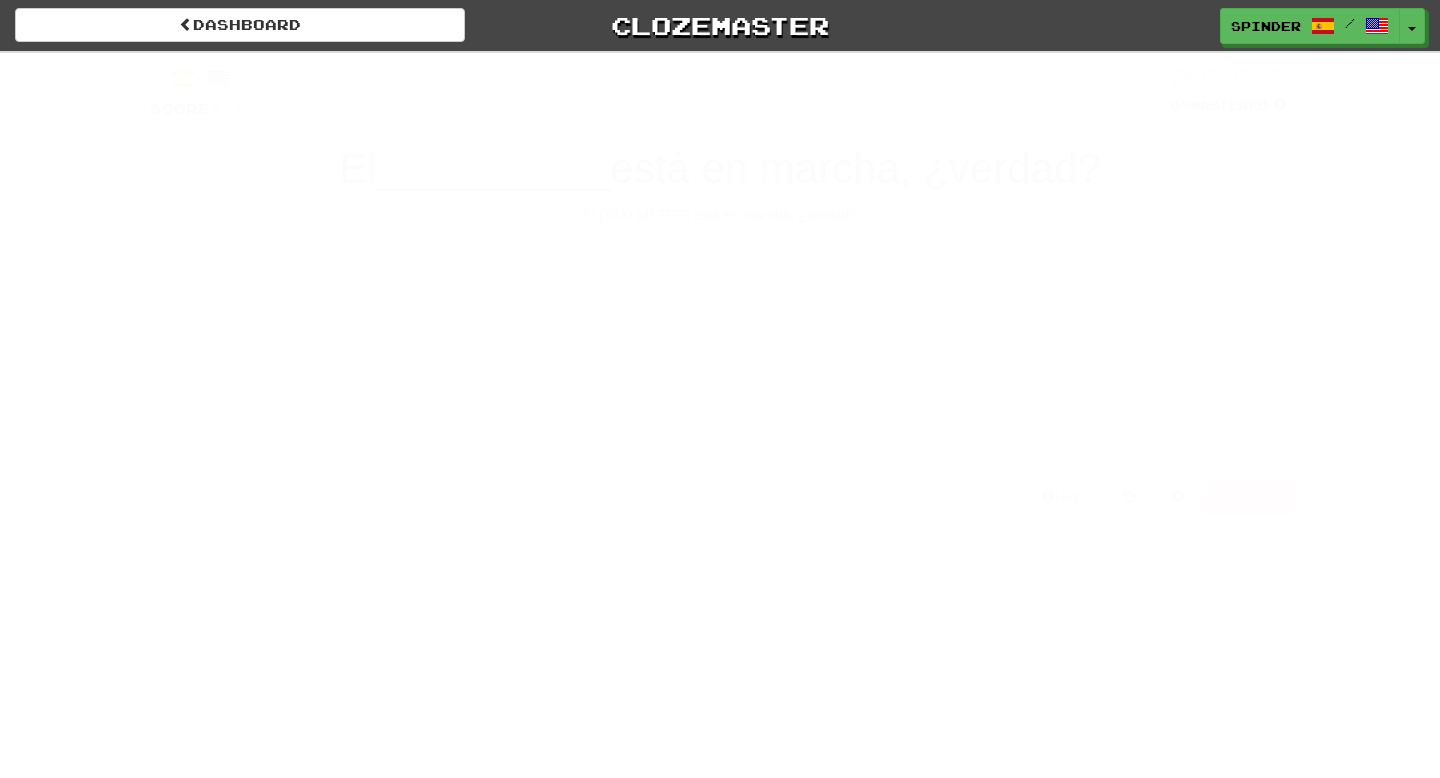 scroll, scrollTop: 0, scrollLeft: 0, axis: both 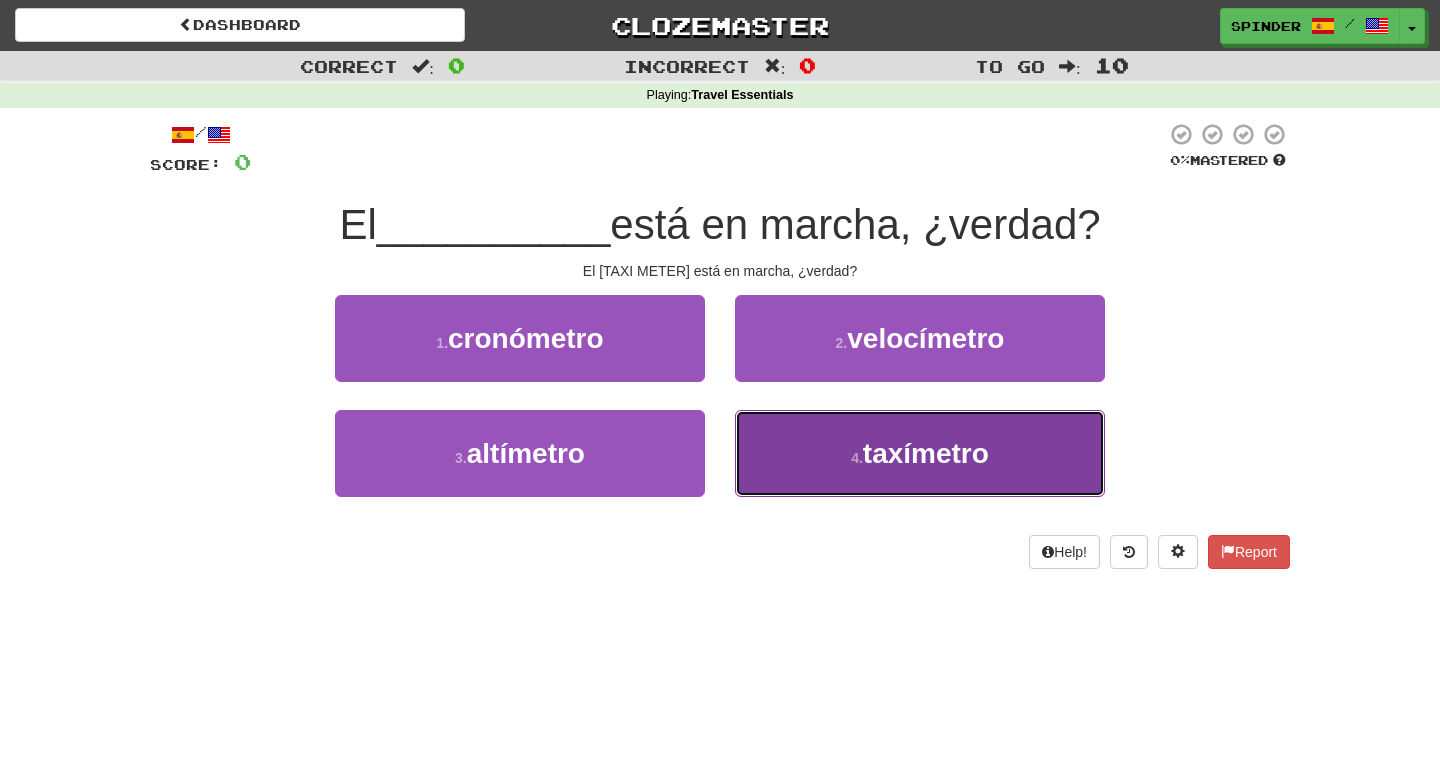 click on "4 .  taxímetro" at bounding box center (920, 453) 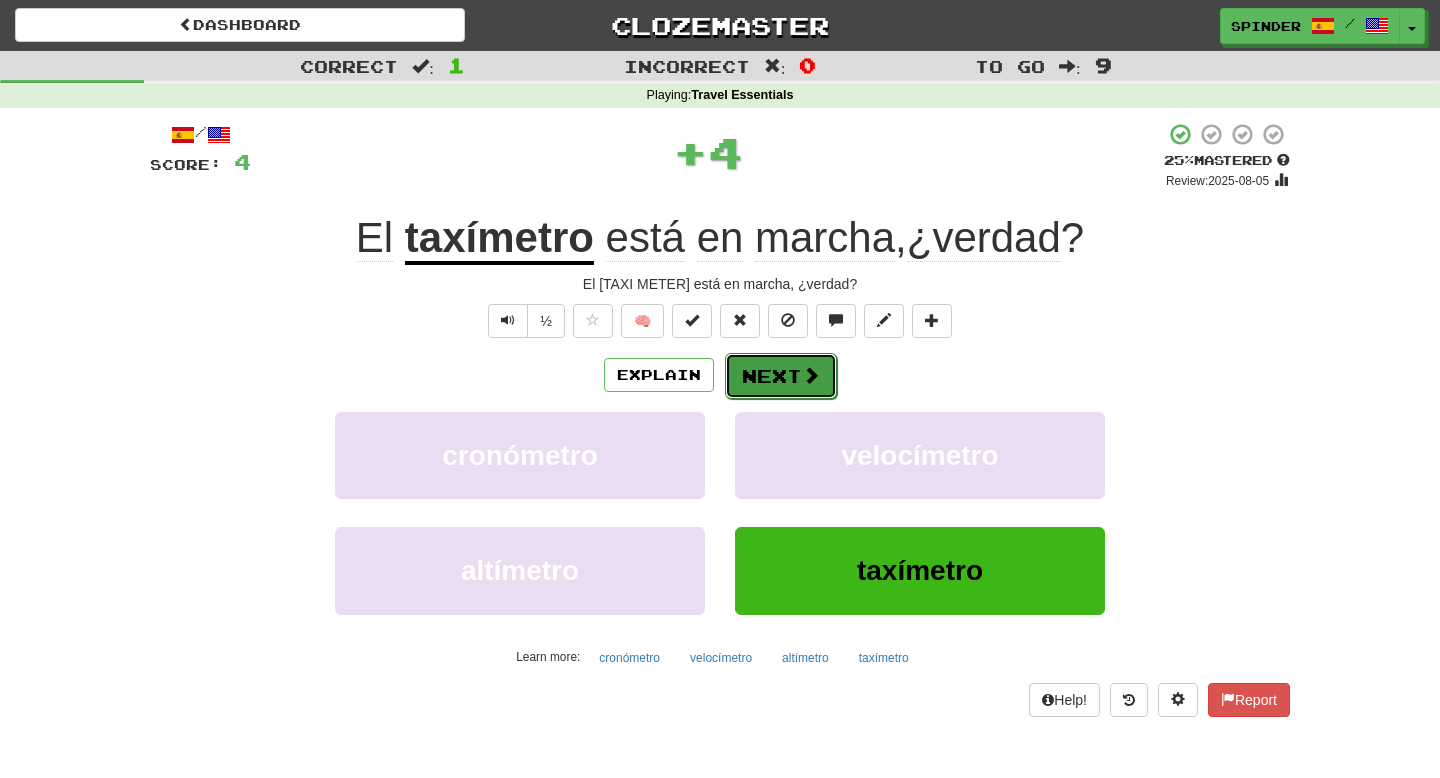 click on "Next" at bounding box center (781, 376) 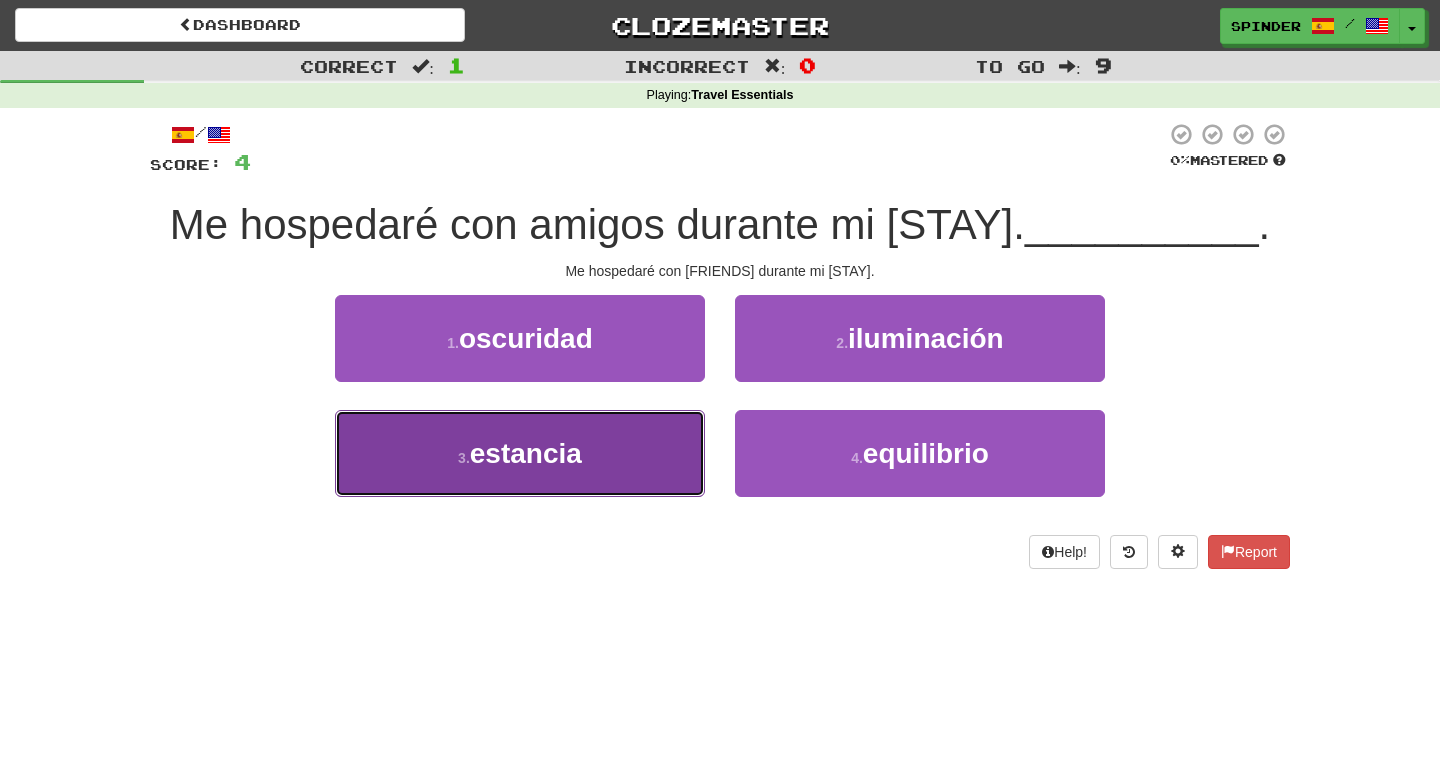 click on "3 .  estancia" at bounding box center [520, 453] 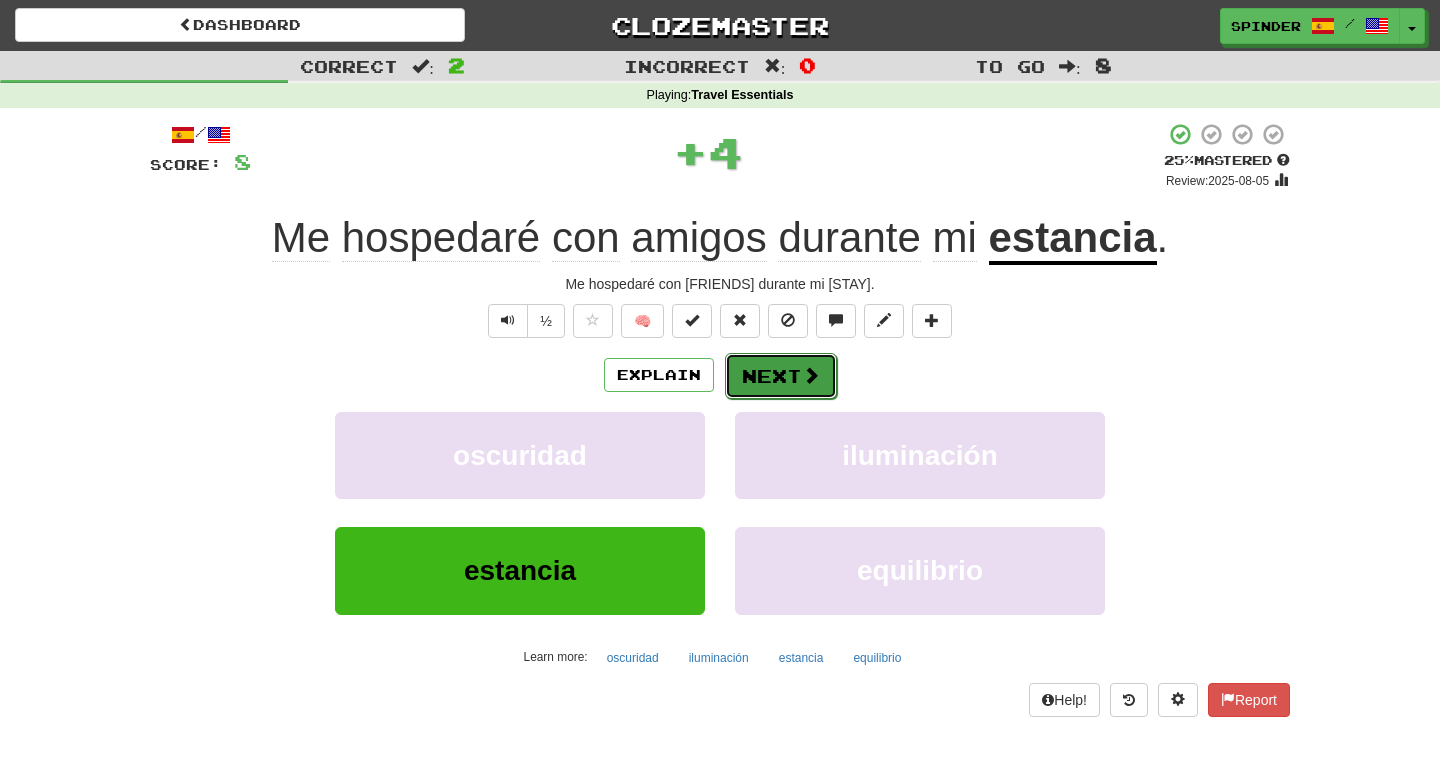 click on "Next" at bounding box center [781, 376] 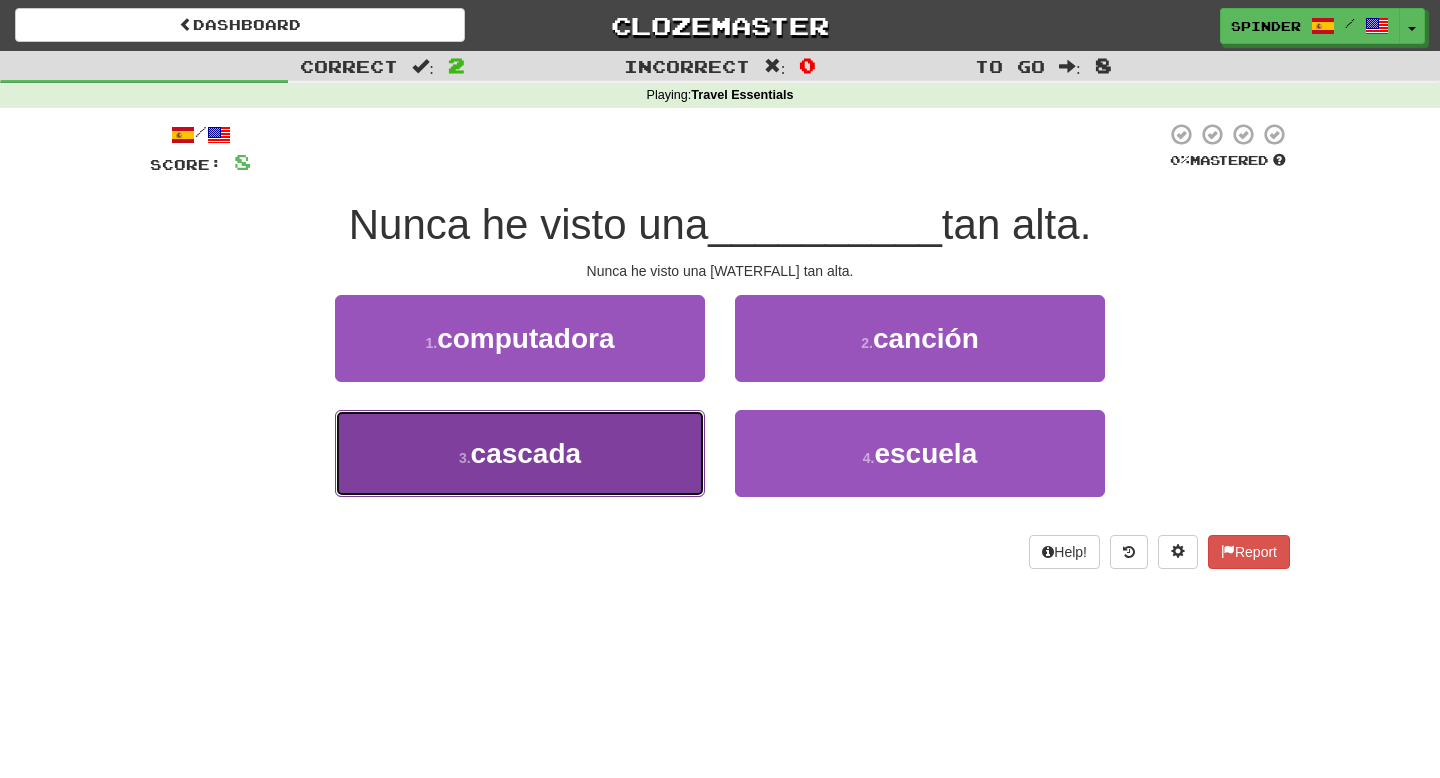 click on "3 .  cascada" at bounding box center (520, 453) 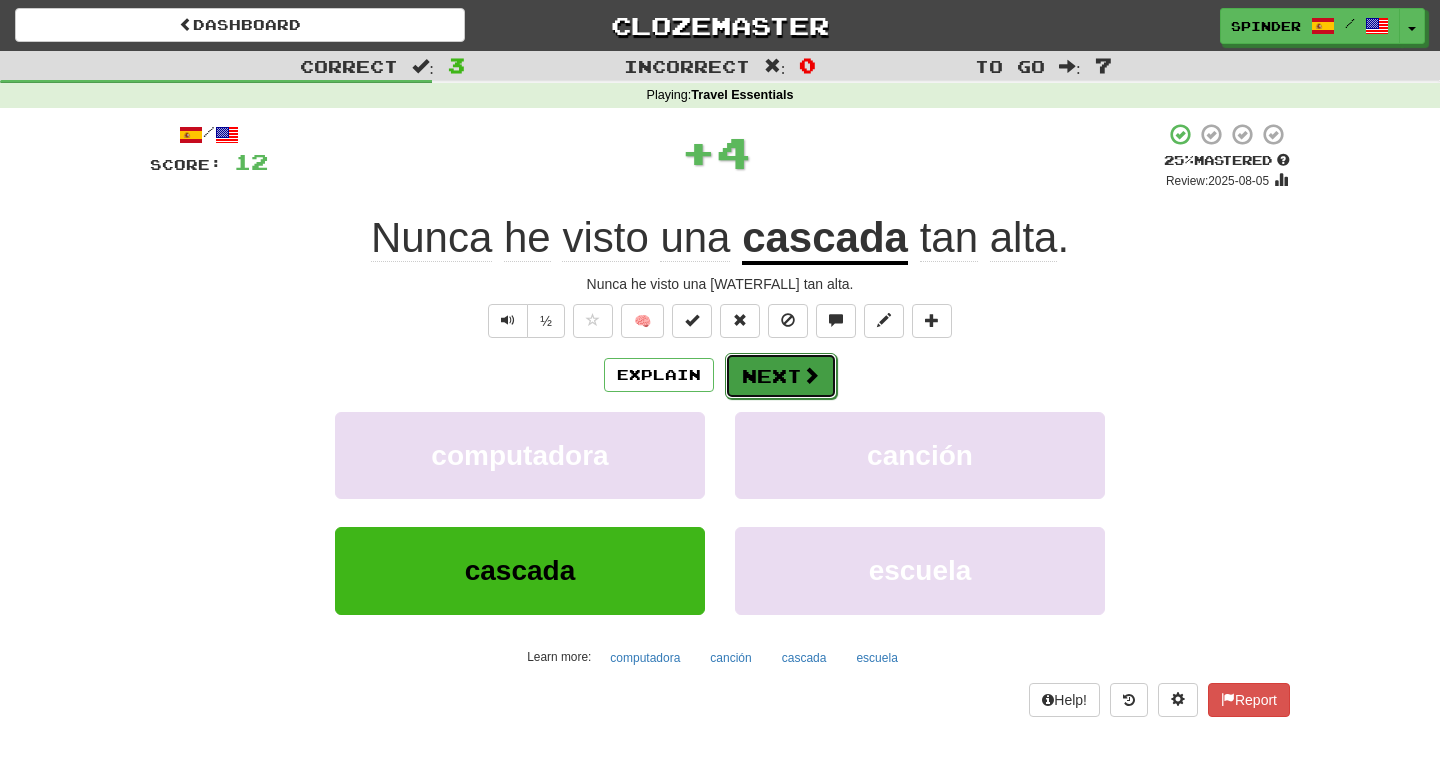 click on "Next" at bounding box center [781, 376] 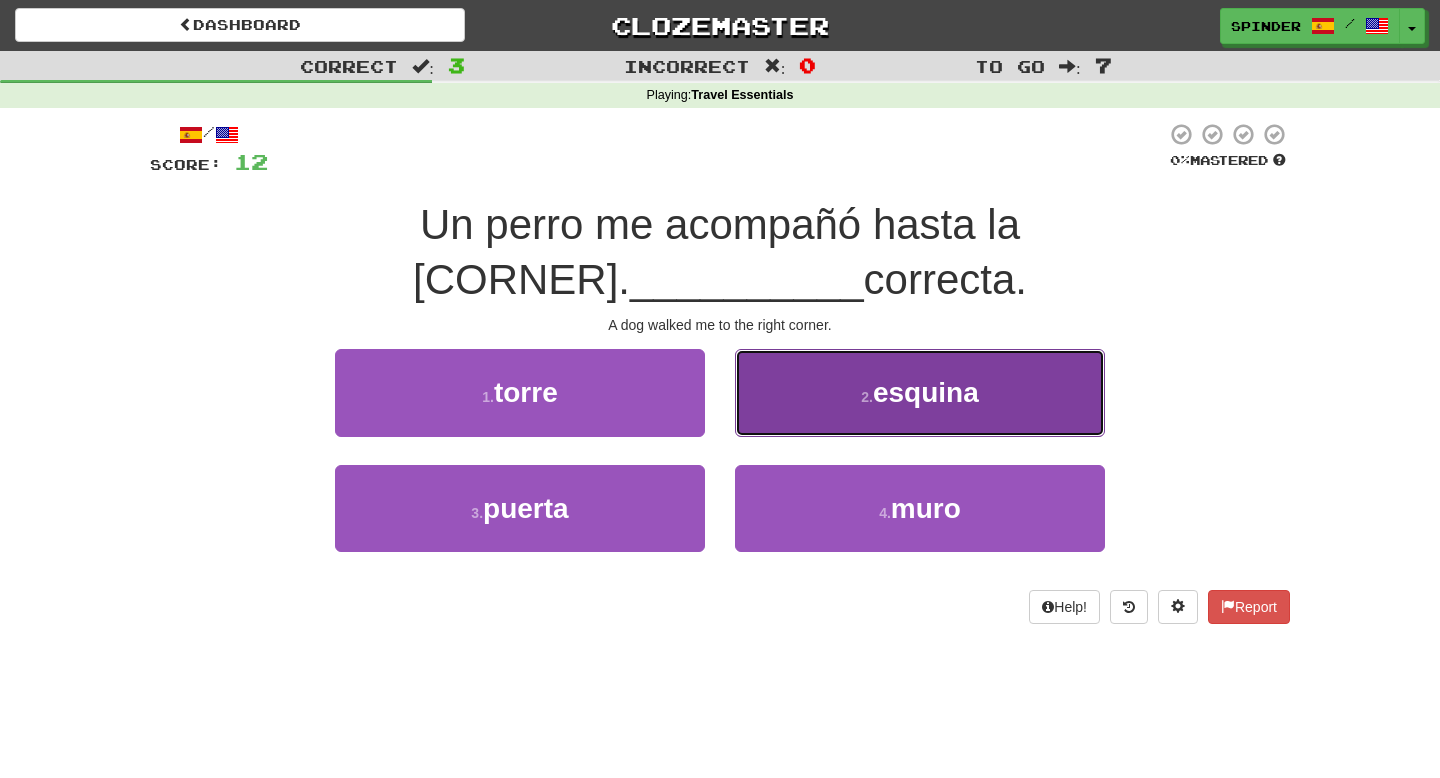 click on "2 .  esquina" at bounding box center [920, 392] 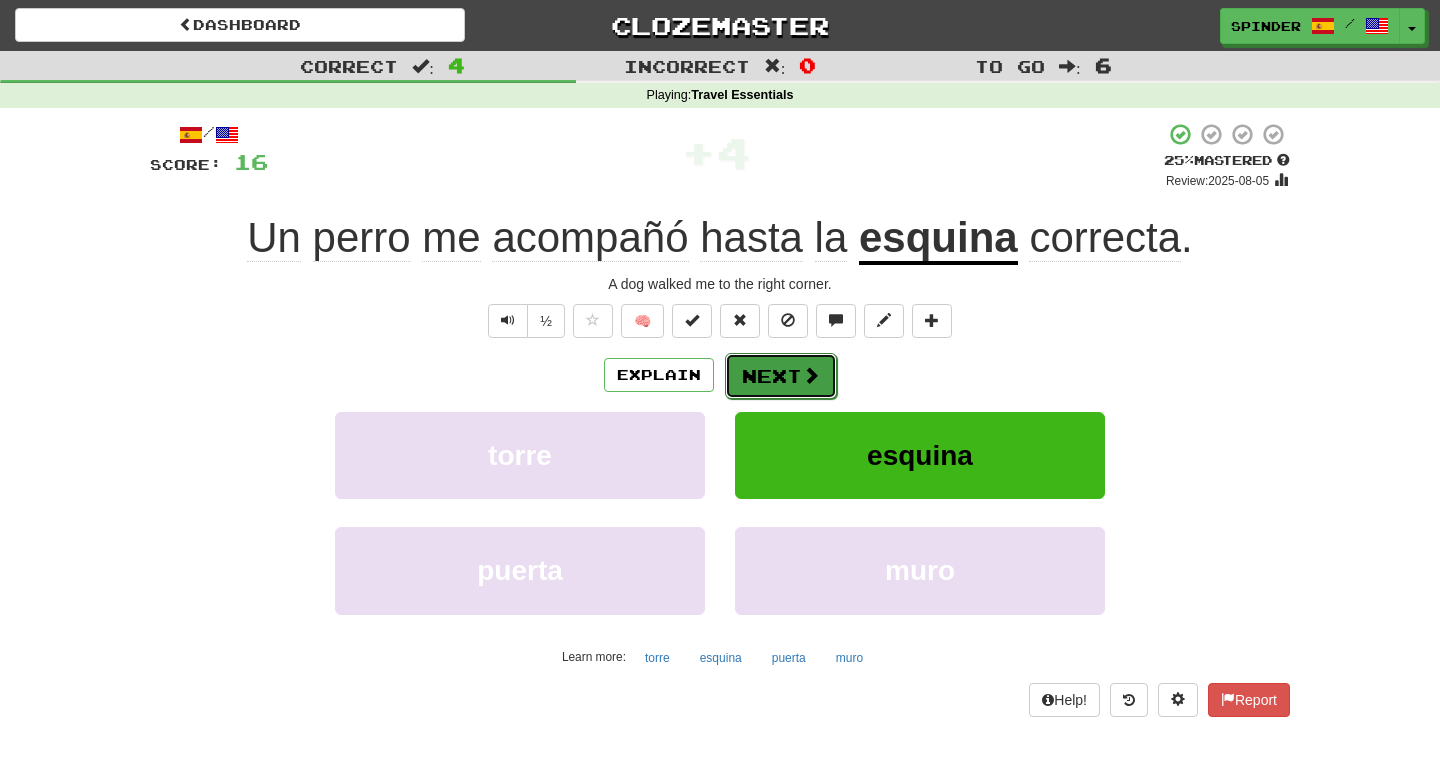 click on "Next" at bounding box center (781, 376) 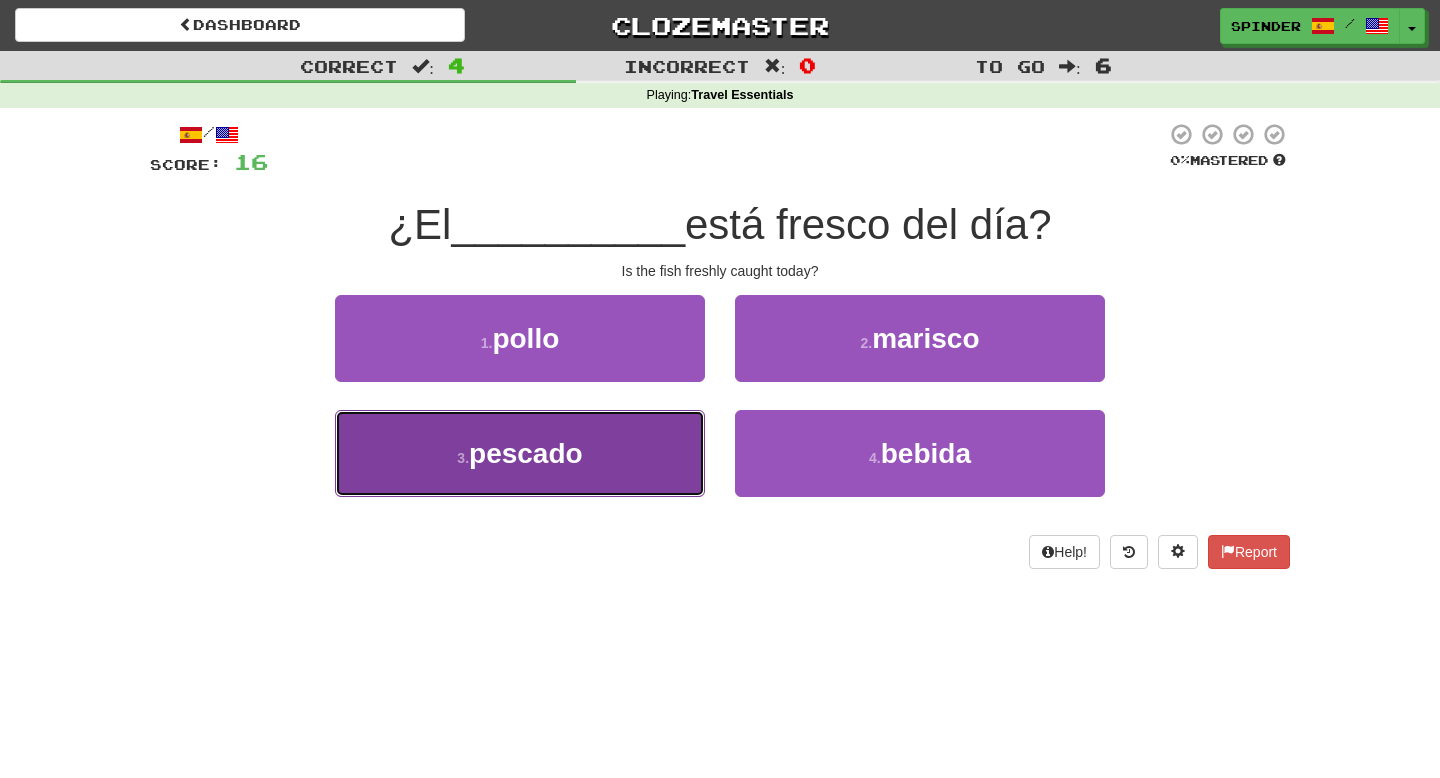 click on "3 .  pescado" at bounding box center [520, 453] 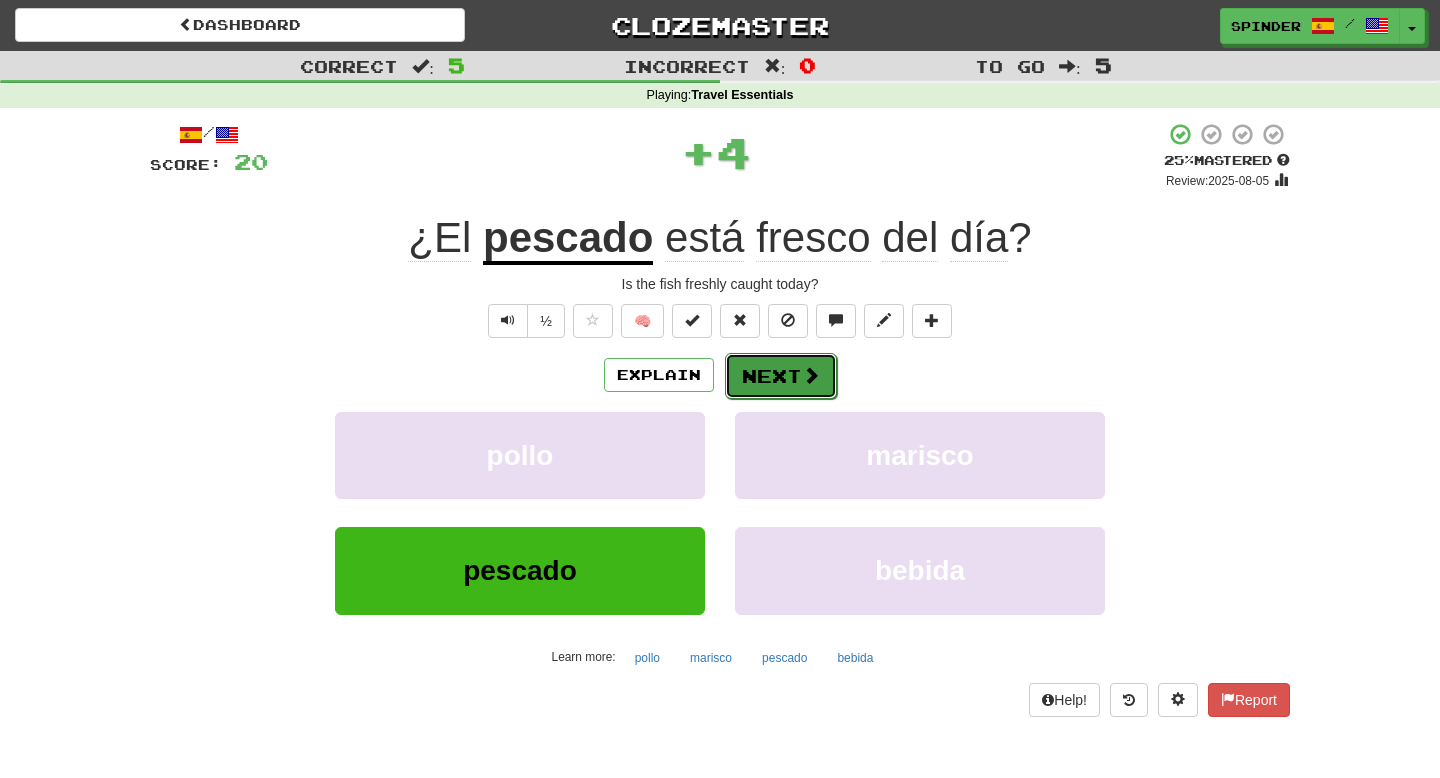 click on "Next" at bounding box center [781, 376] 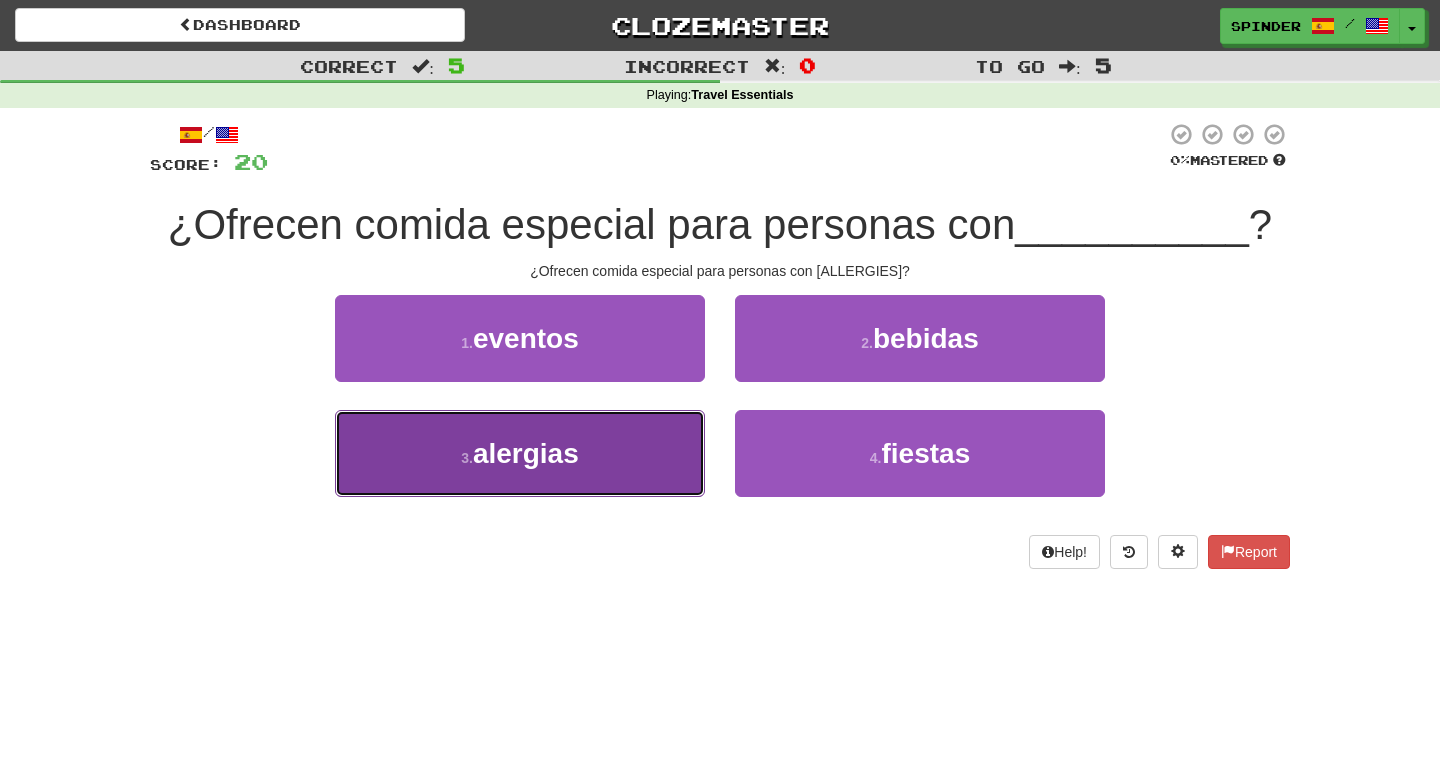 click on "3 .  alergias" at bounding box center (520, 453) 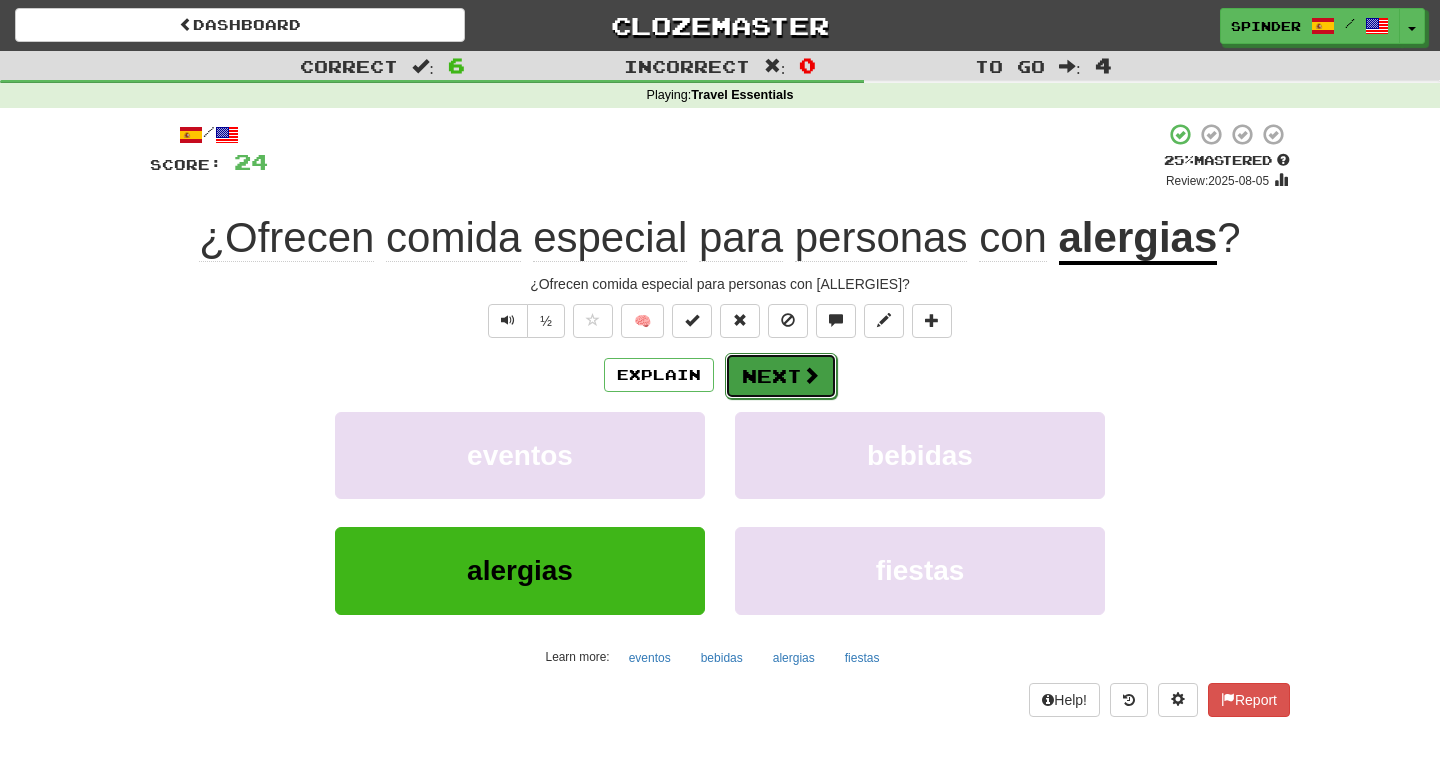click at bounding box center (811, 375) 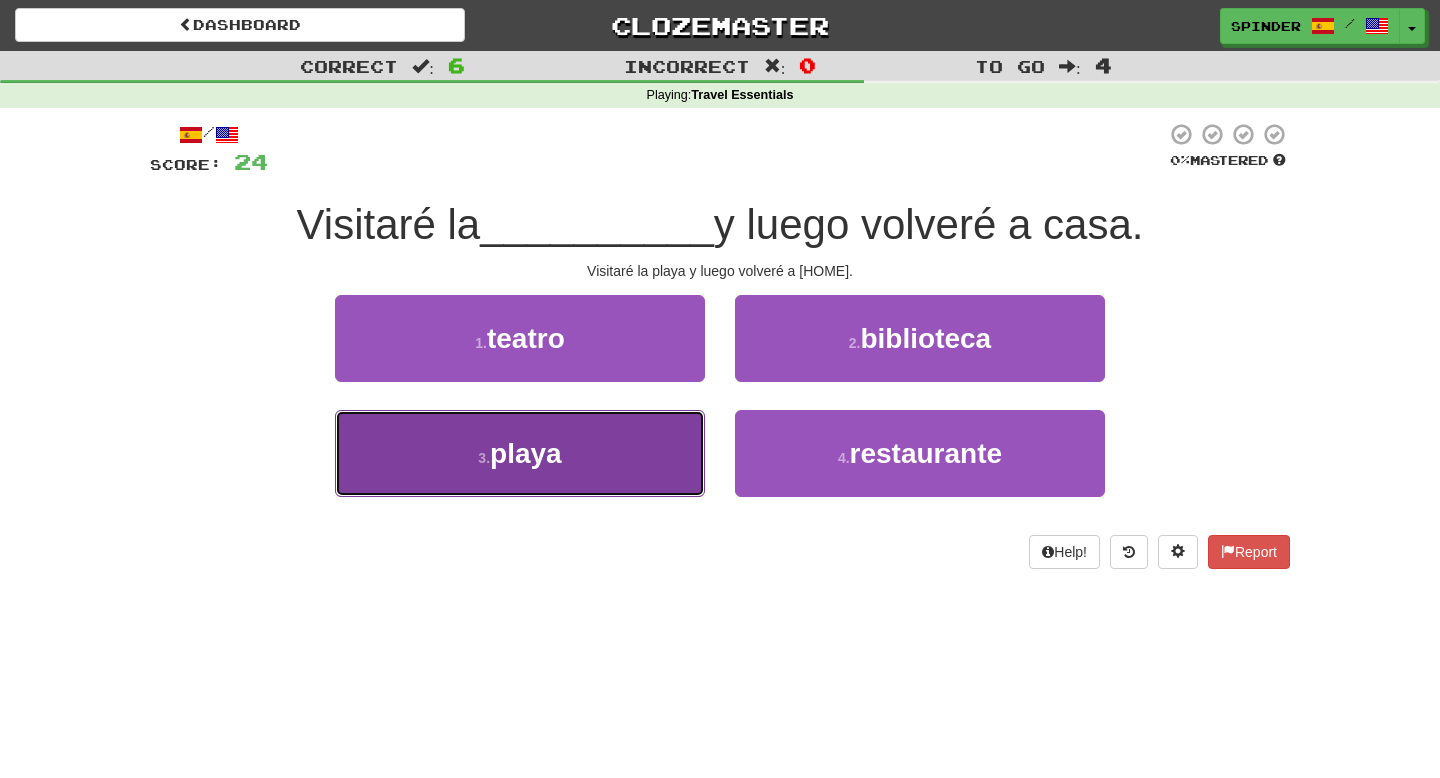 click on "3 .  playa" at bounding box center (520, 453) 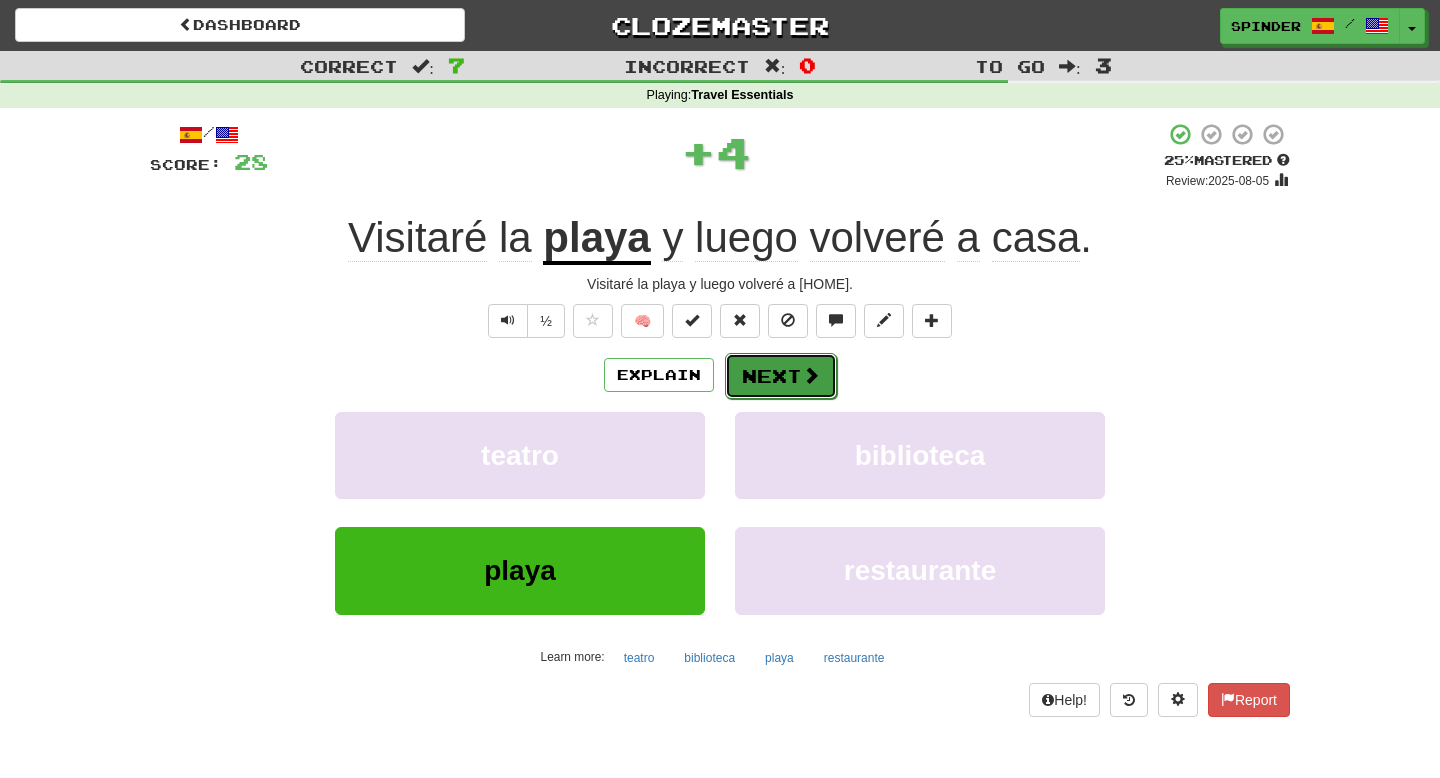 click on "Next" at bounding box center (781, 376) 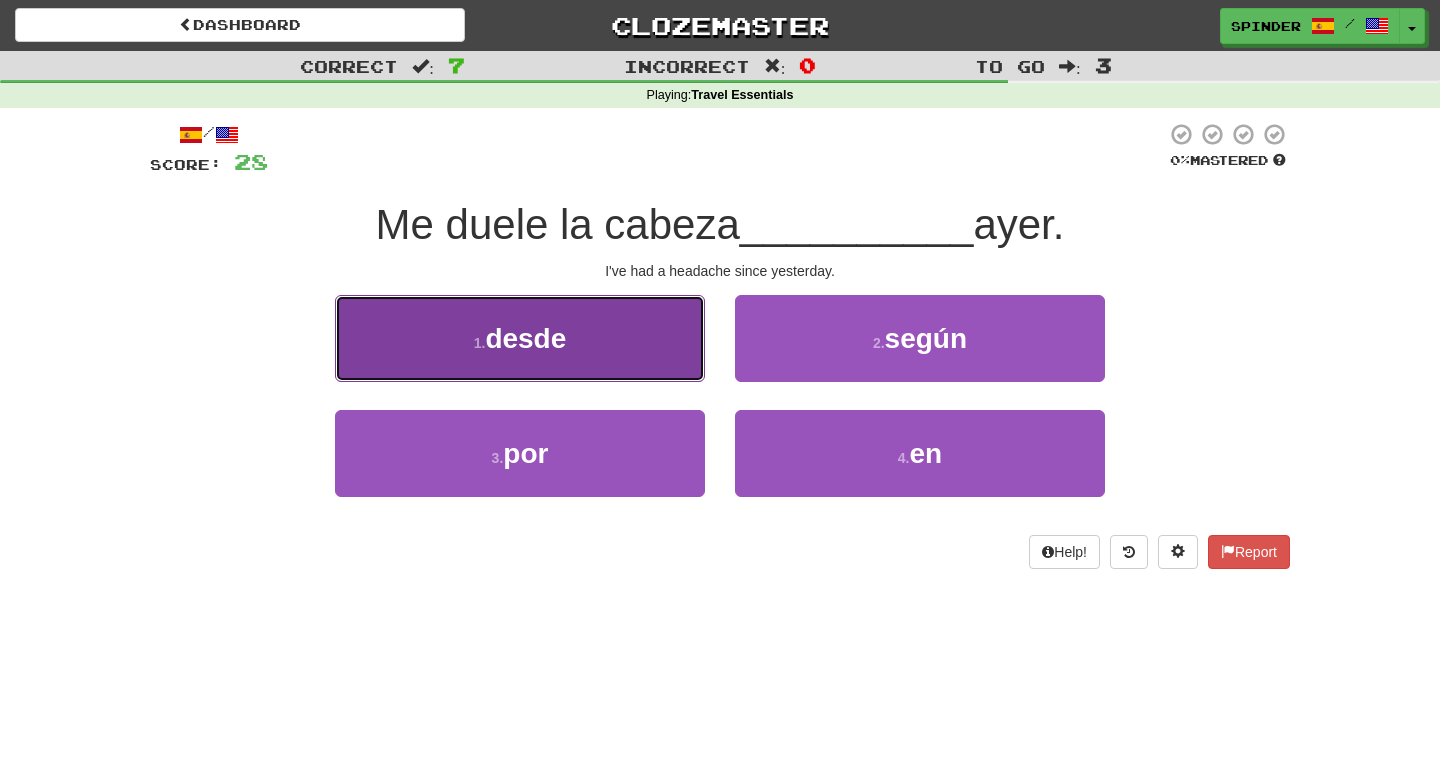 click on "1 .  desde" at bounding box center (520, 338) 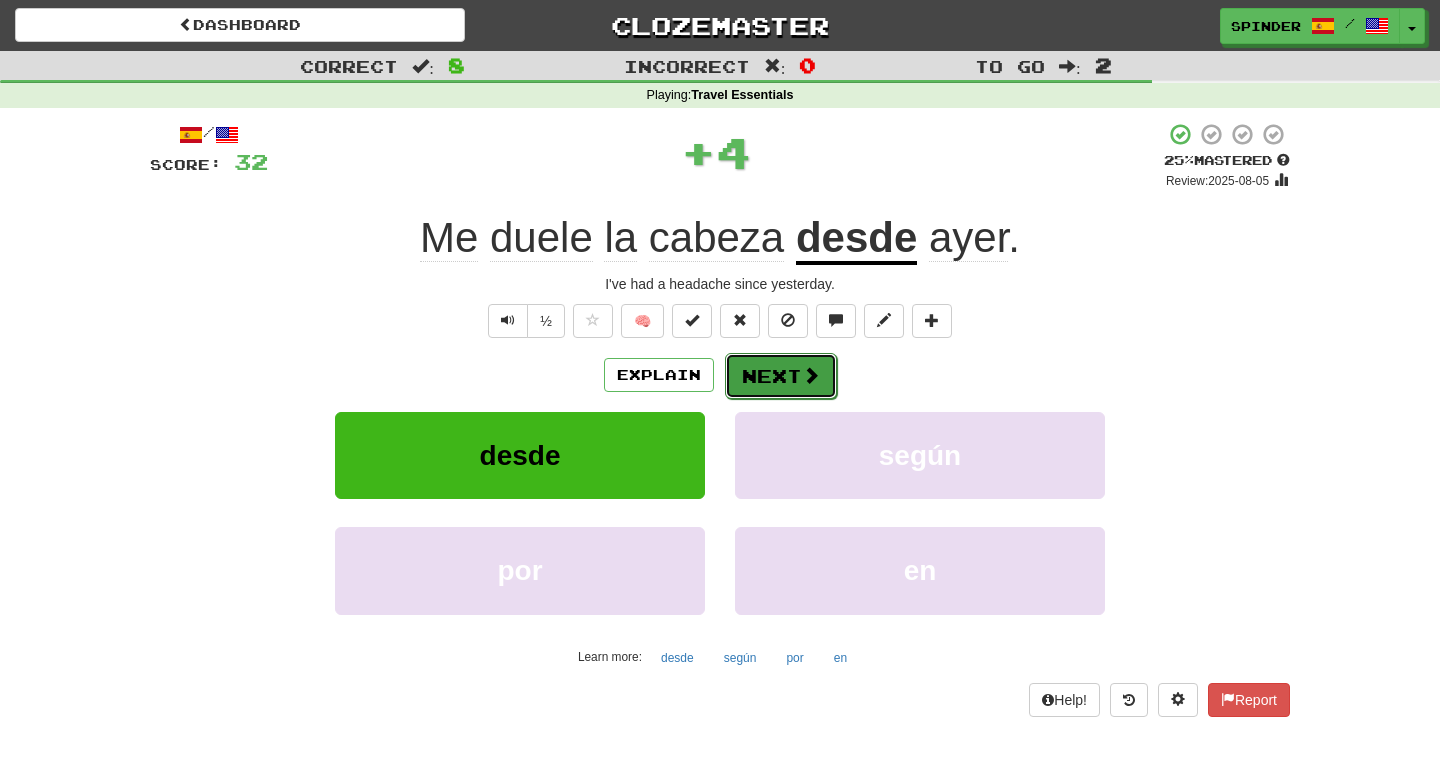 click at bounding box center [811, 375] 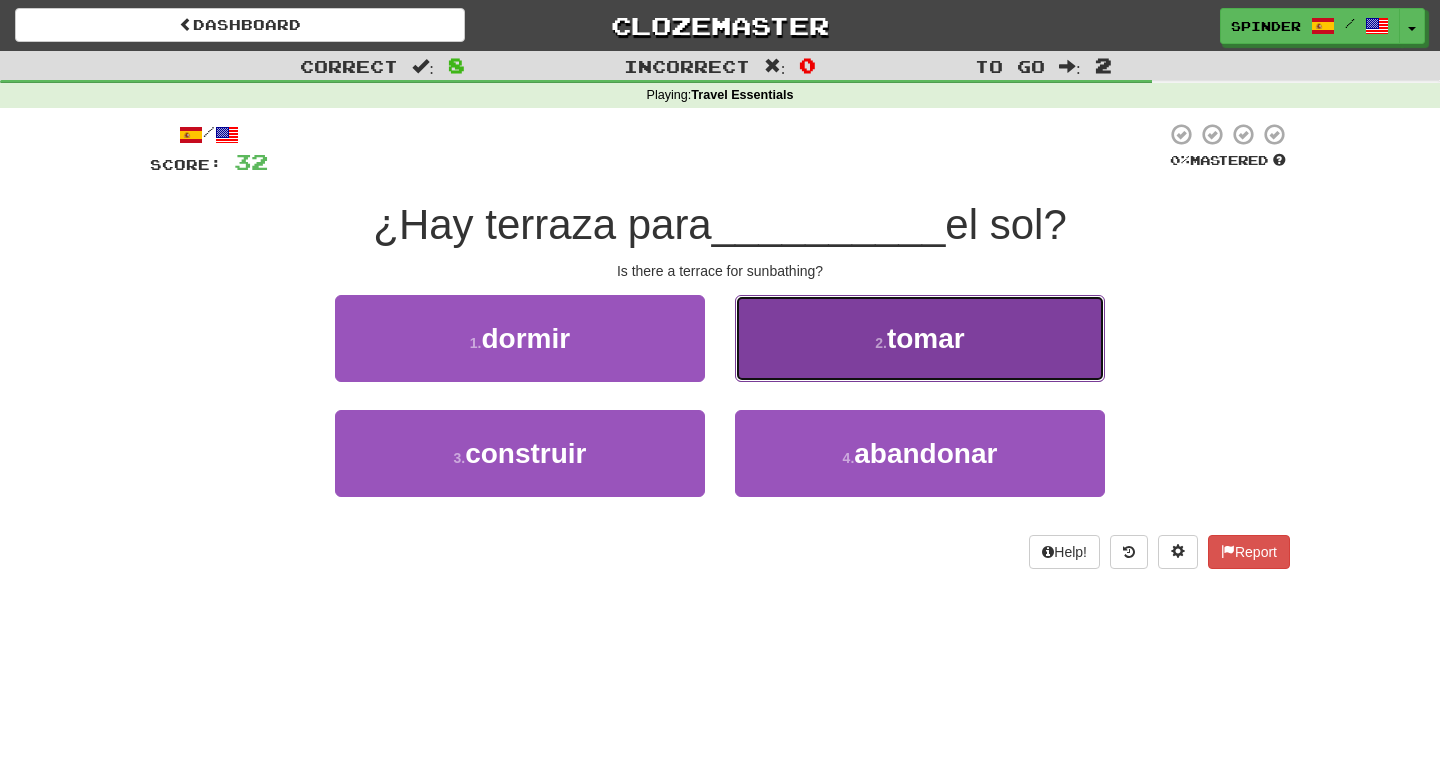 click on "2 .  tomar" at bounding box center [920, 338] 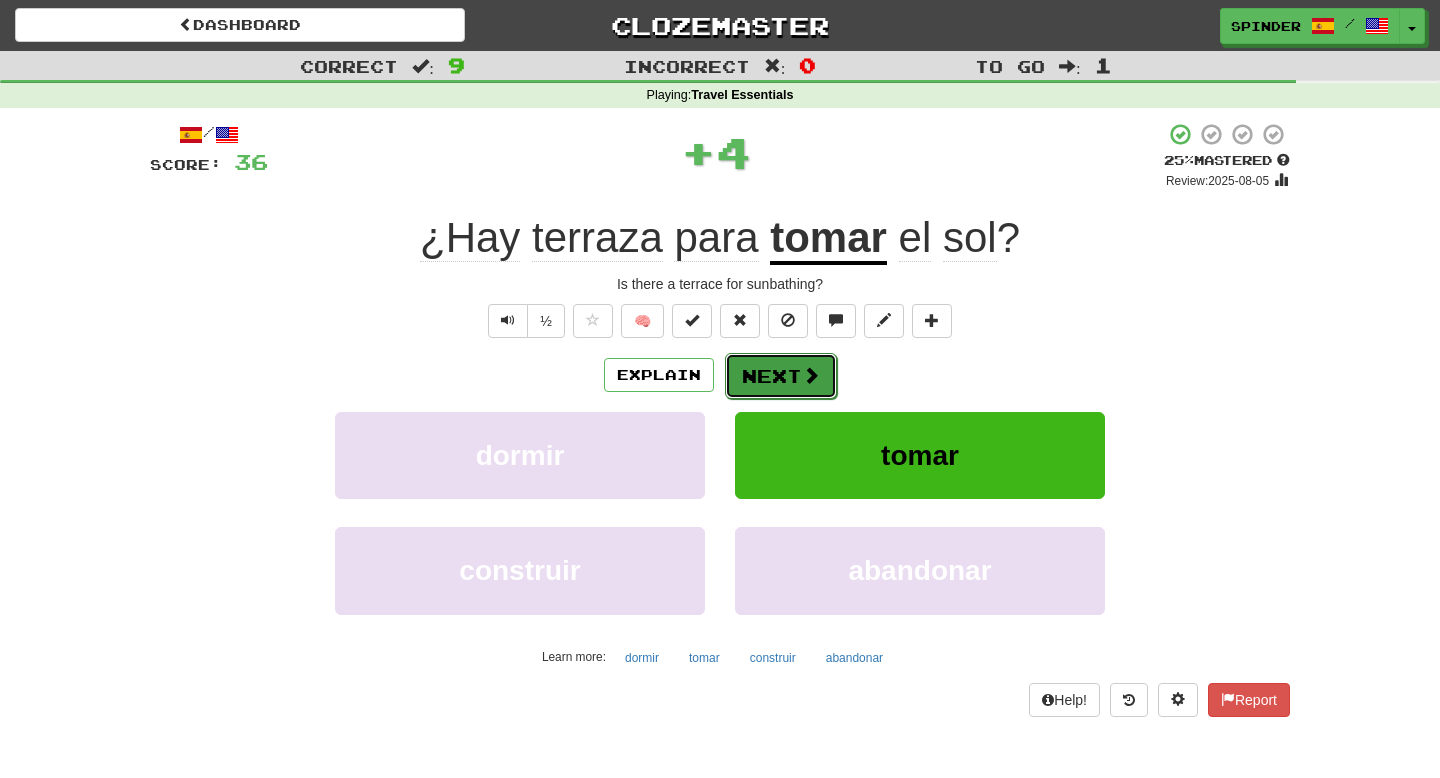 click on "Next" at bounding box center (781, 376) 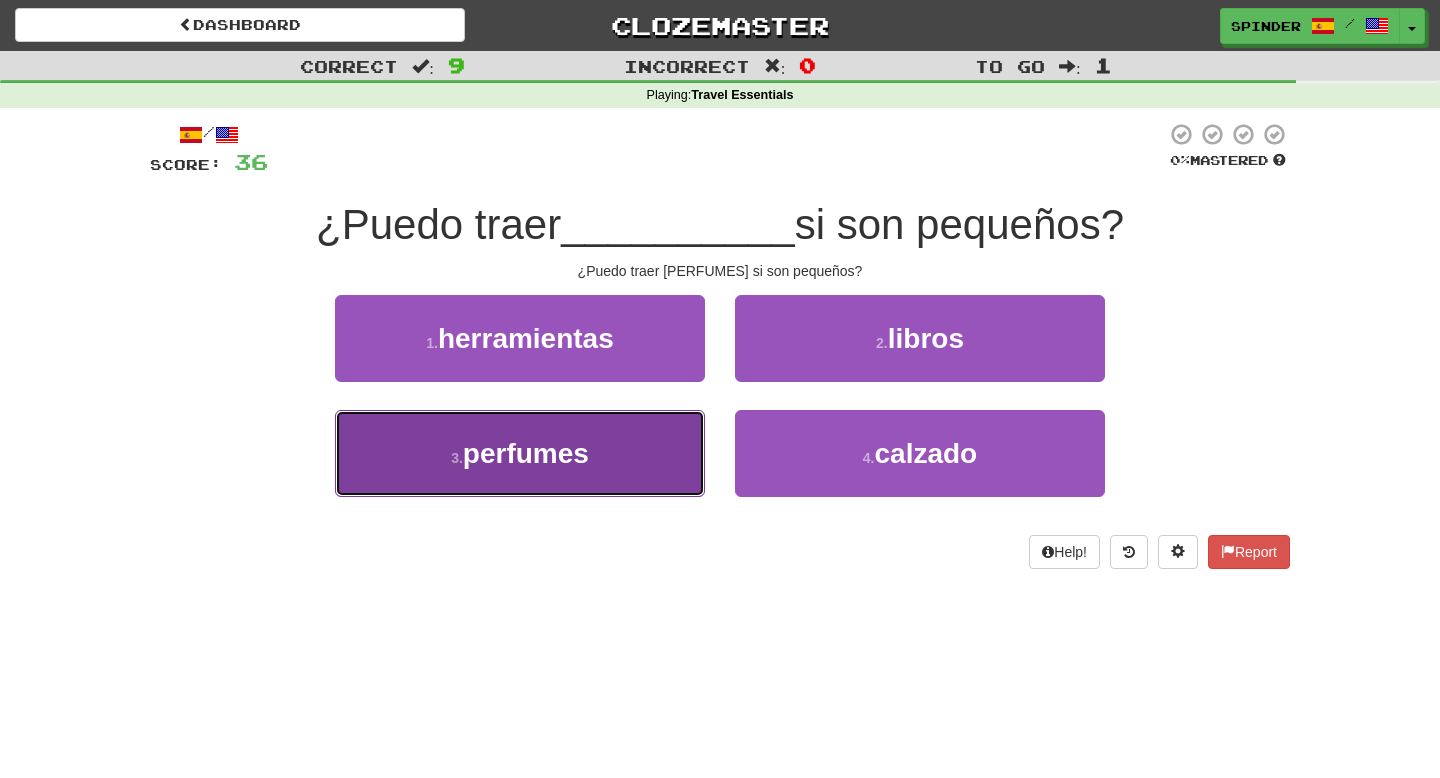 click on "3 .  perfumes" at bounding box center [520, 453] 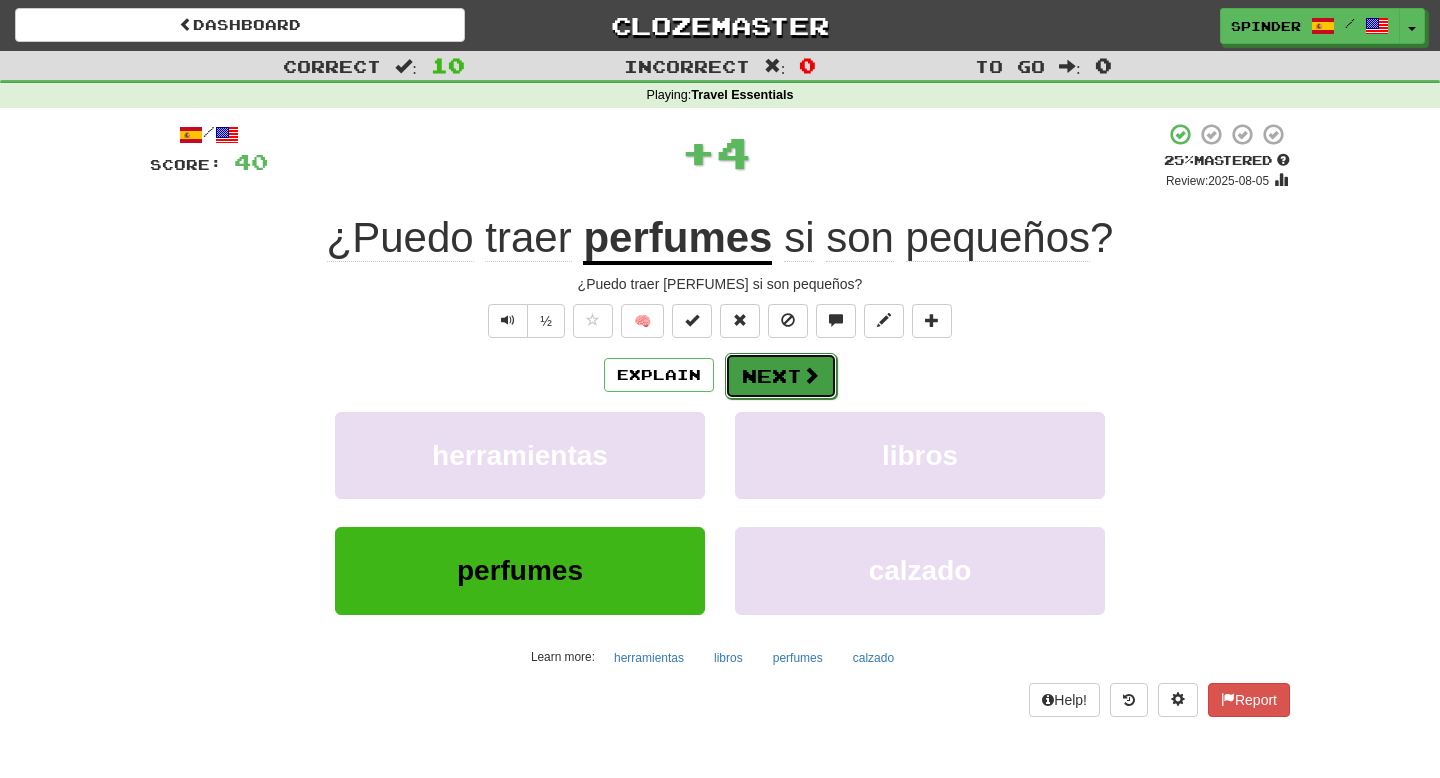 click on "Next" at bounding box center (781, 376) 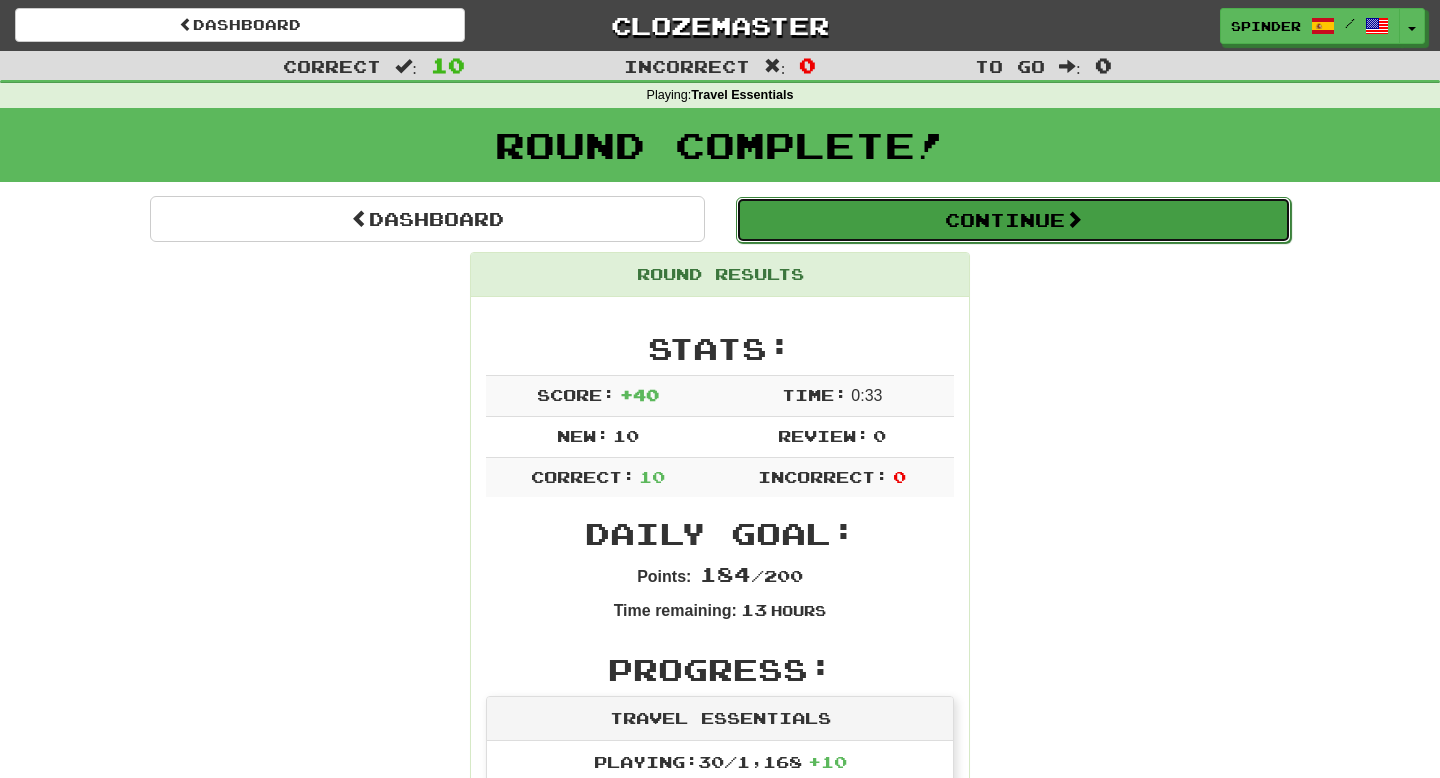 click on "Continue" at bounding box center [1013, 220] 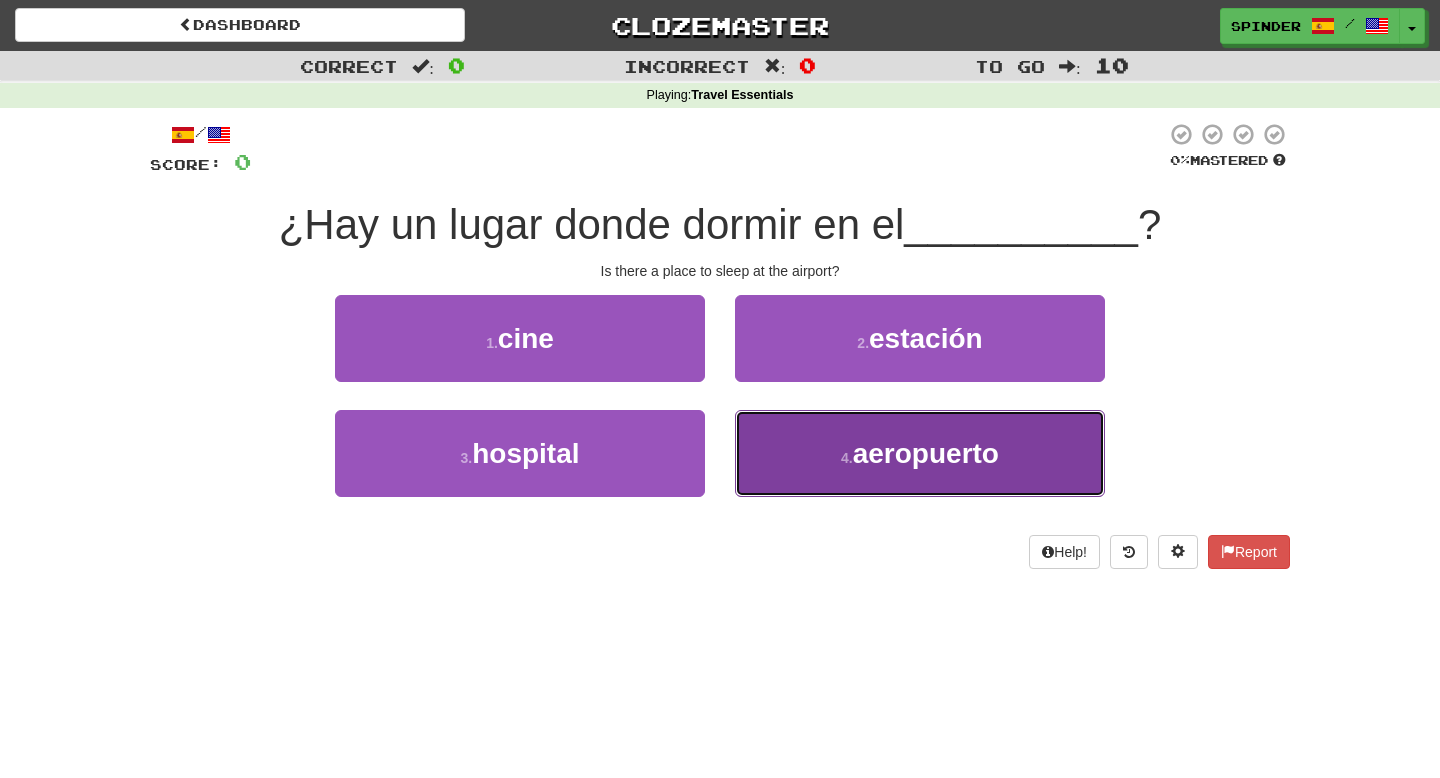 click on "4 .  aeropuerto" at bounding box center [920, 453] 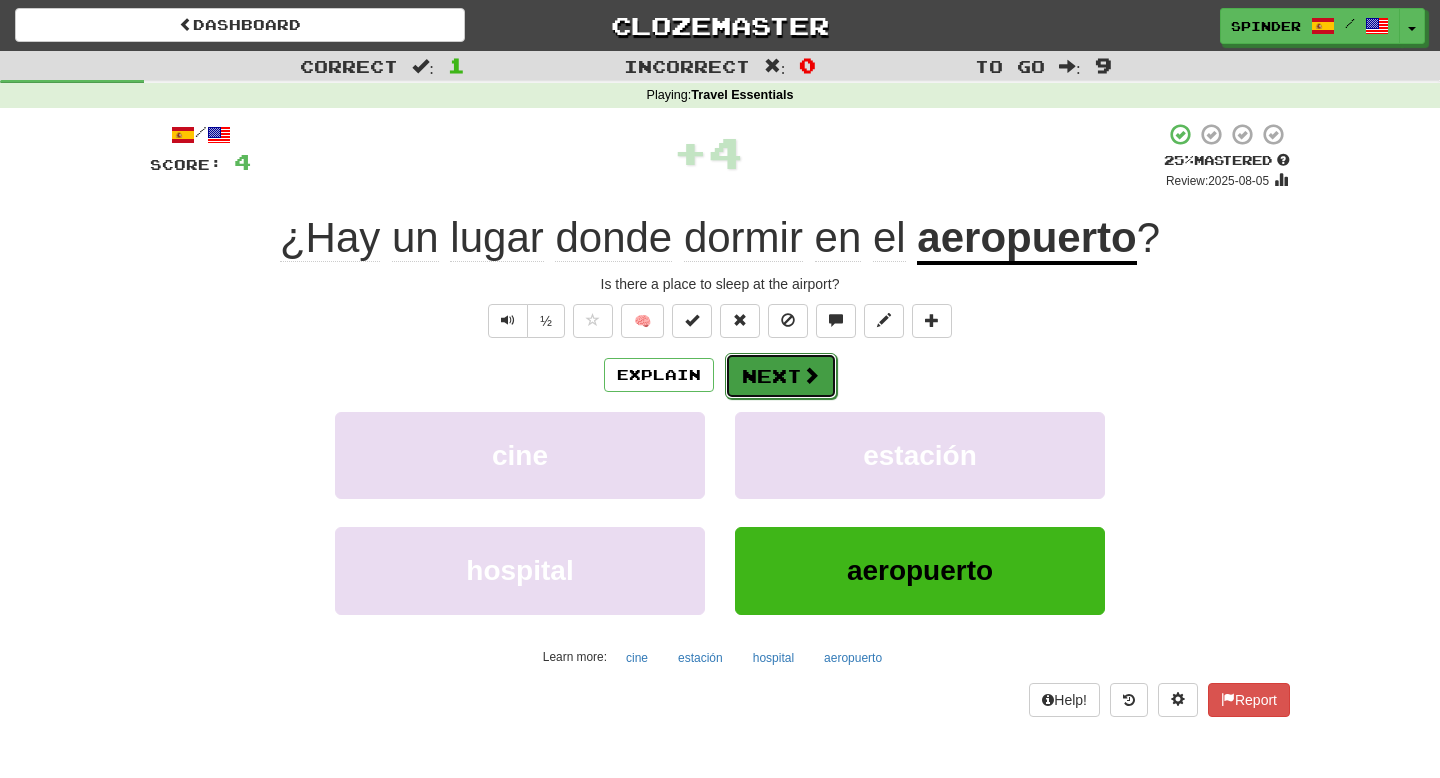 click on "Next" at bounding box center (781, 376) 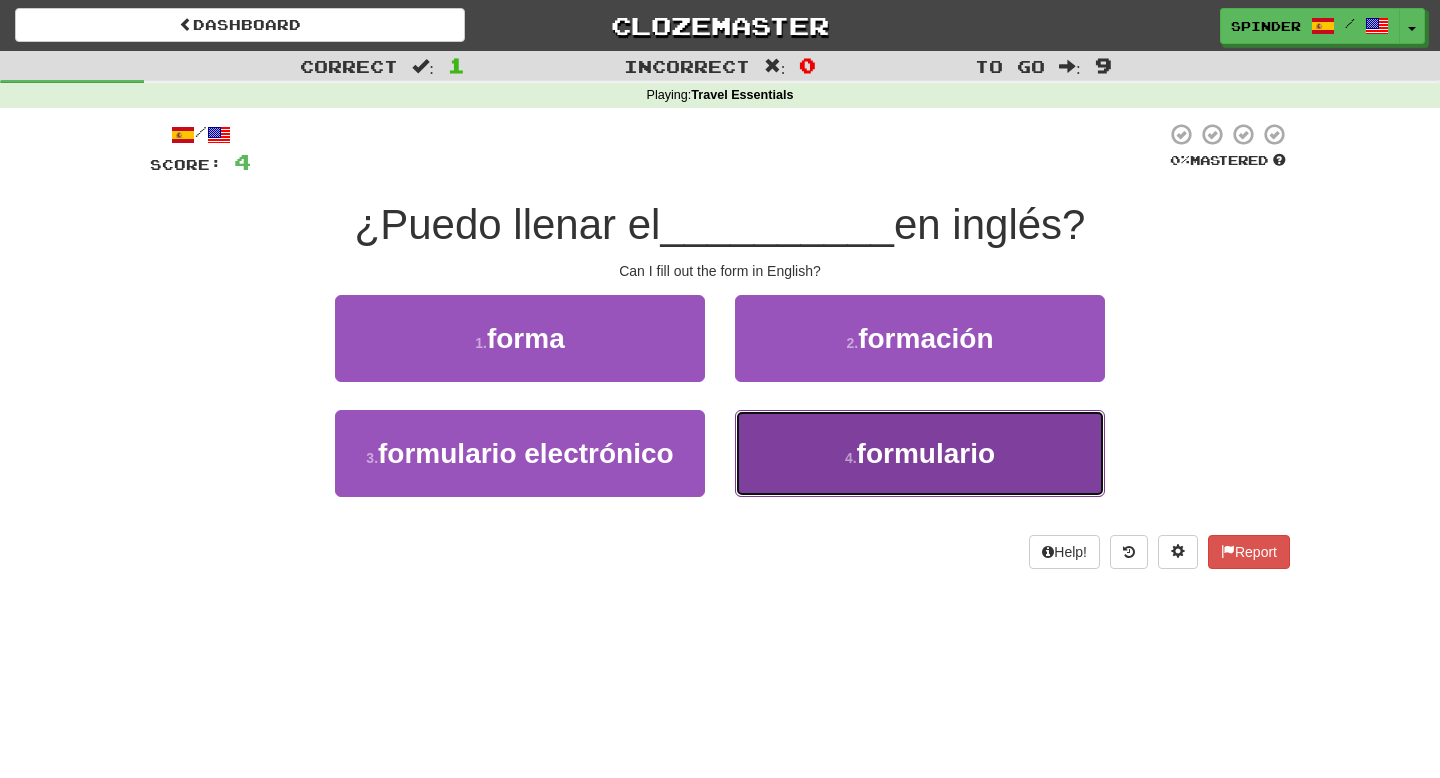 click on "4 .  formulario" at bounding box center (920, 453) 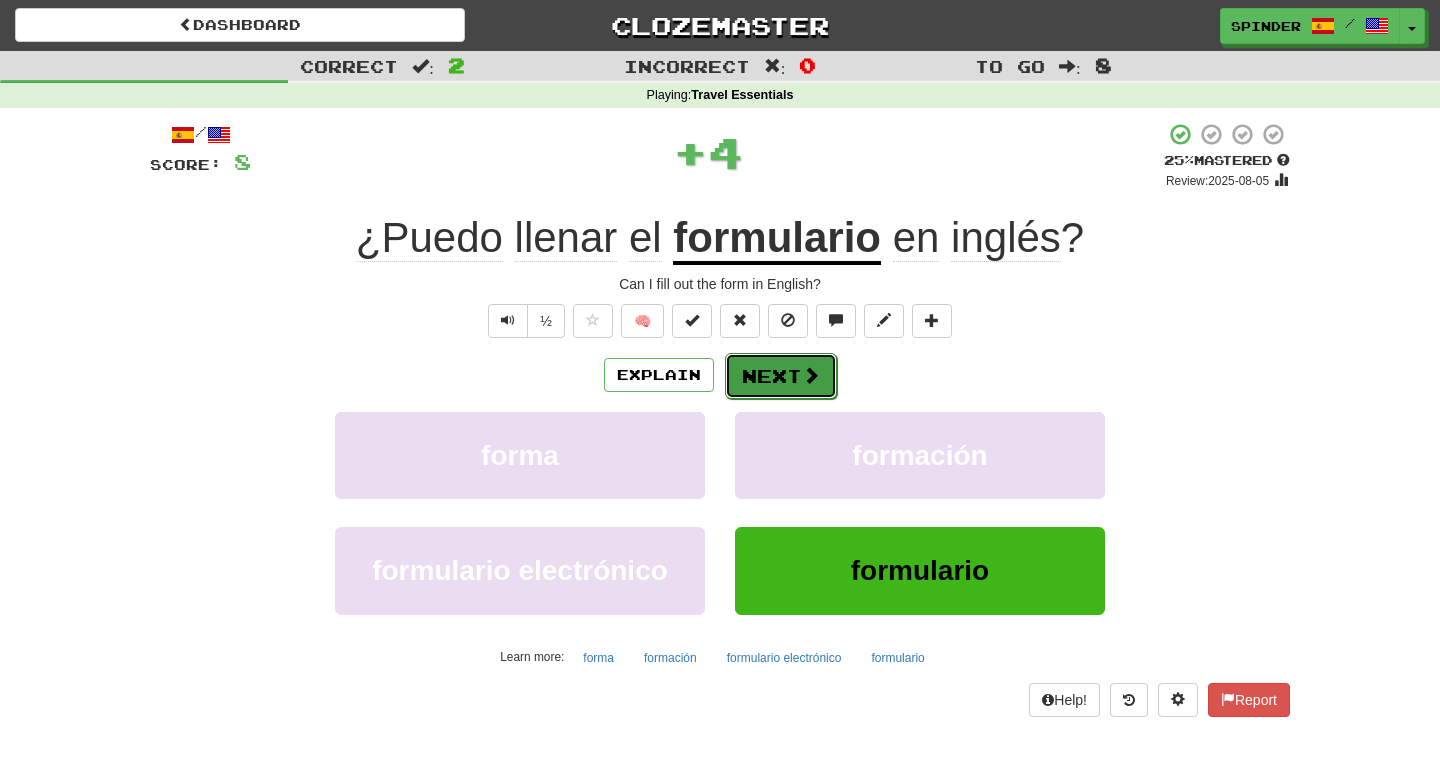 click on "Next" at bounding box center (781, 376) 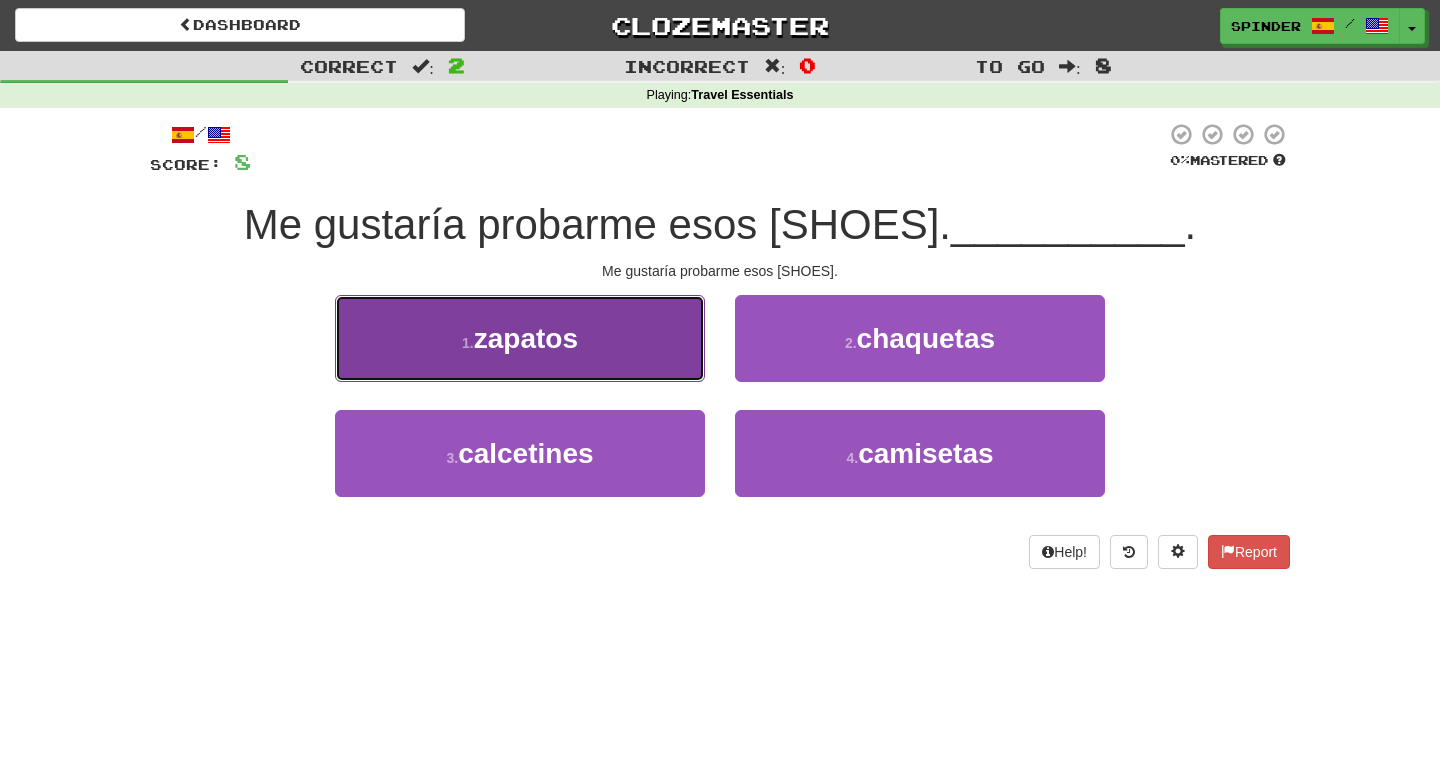 click on "1 .  zapatos" at bounding box center (520, 338) 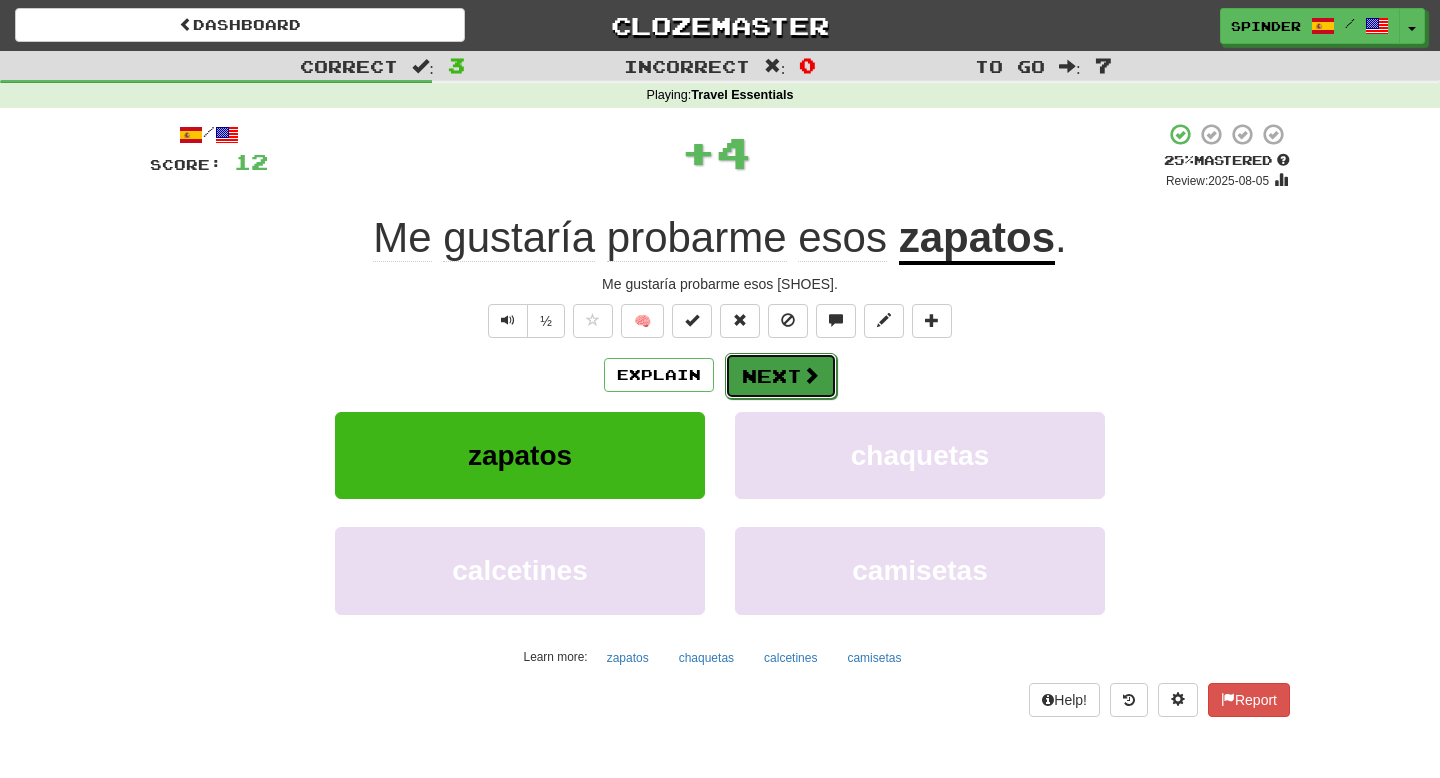 click on "Next" at bounding box center (781, 376) 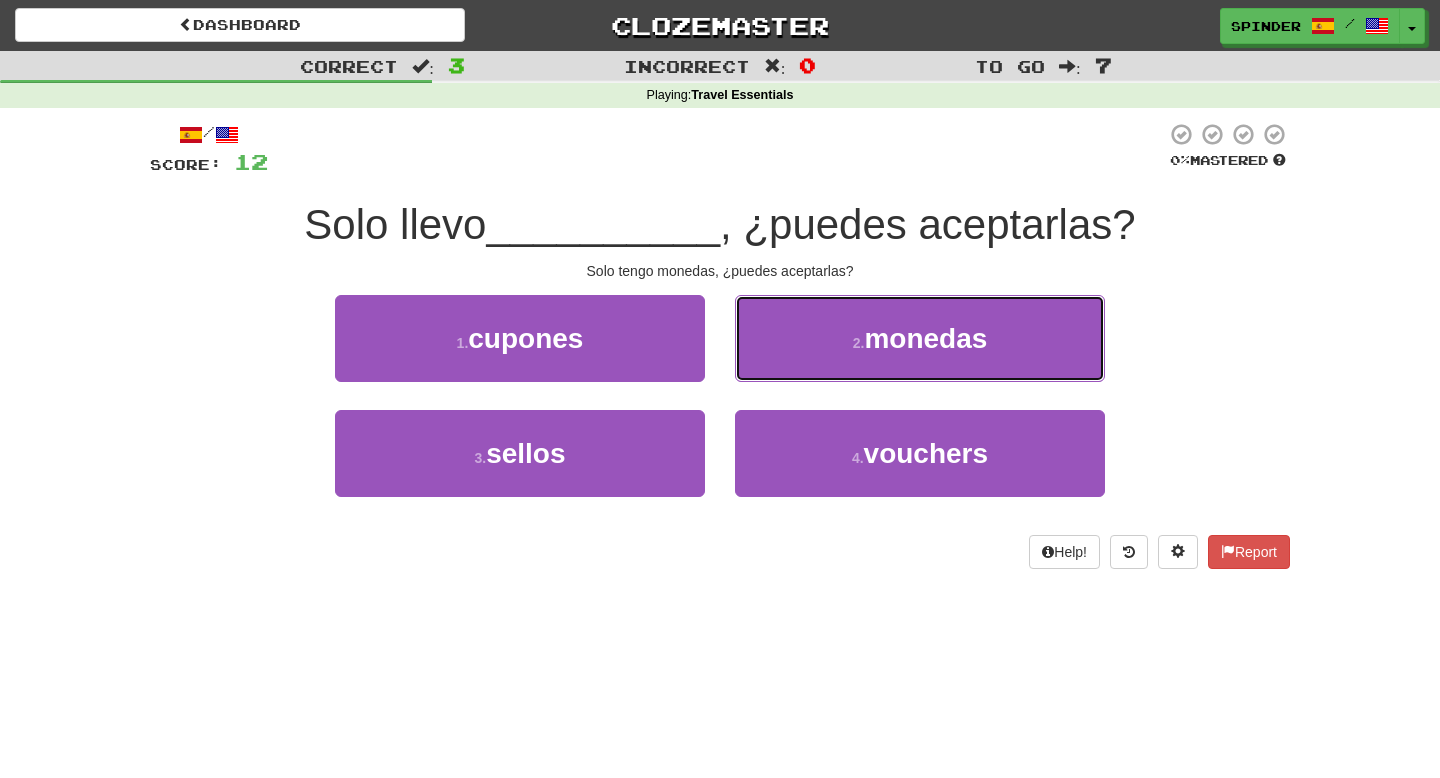 click on "2 .  monedas" at bounding box center (920, 338) 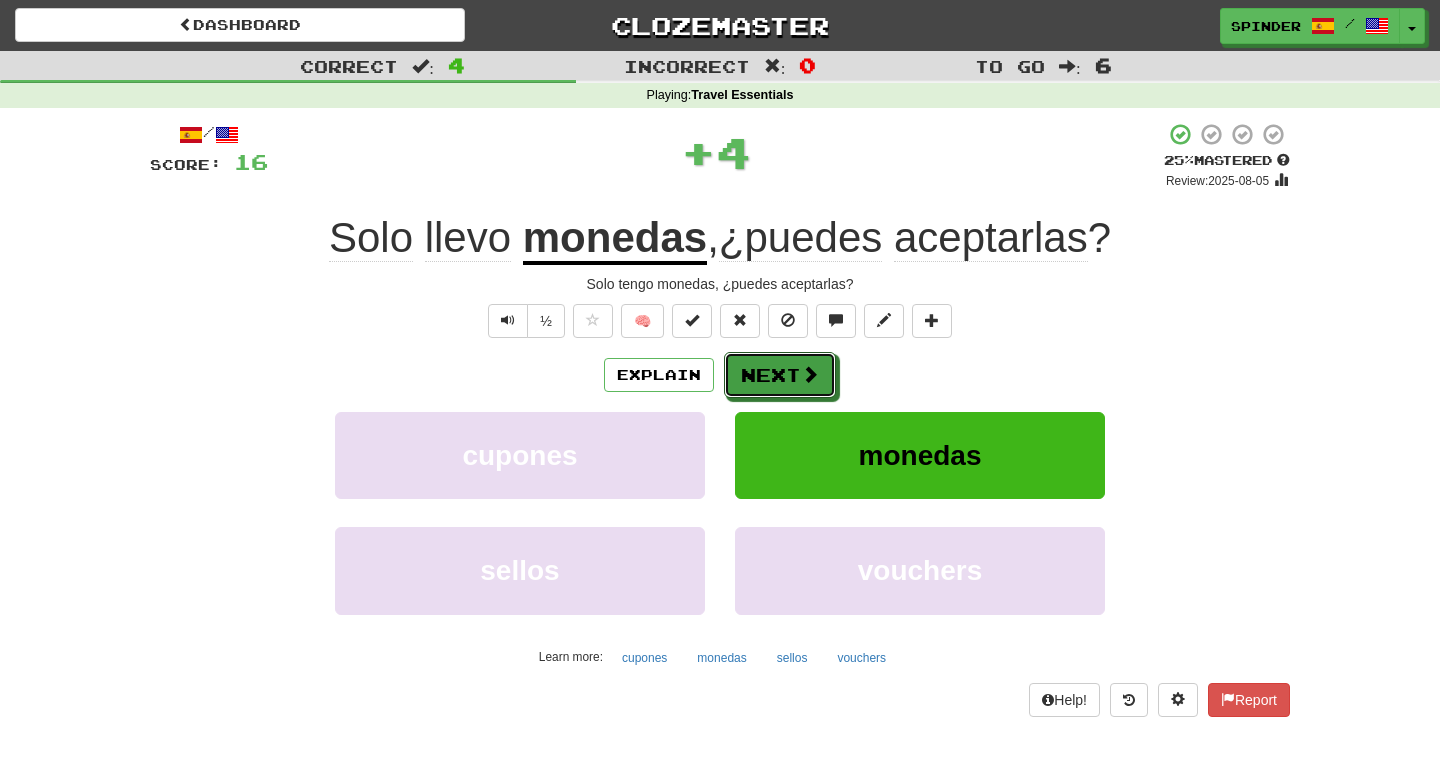 click on "Next" at bounding box center (780, 375) 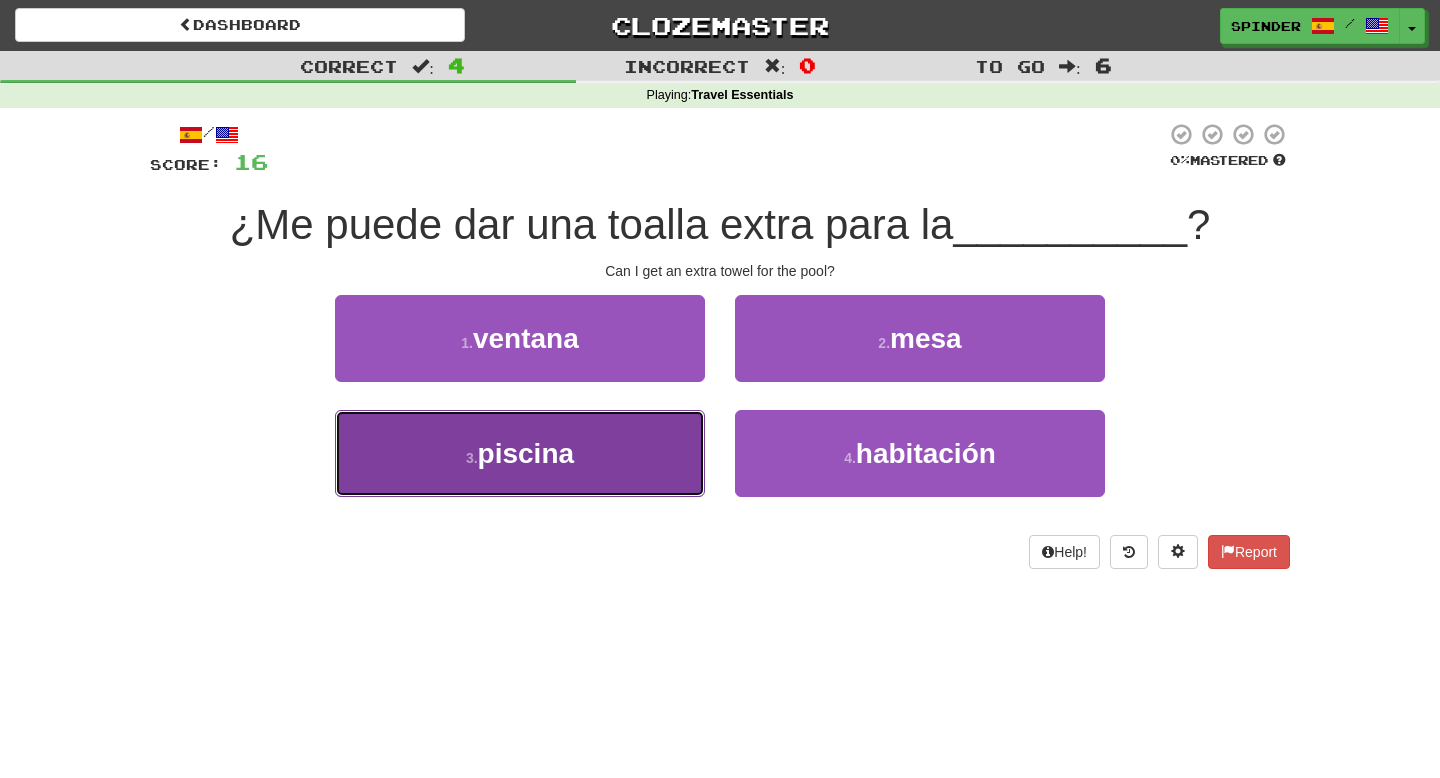 click on "3 .  piscina" at bounding box center (520, 453) 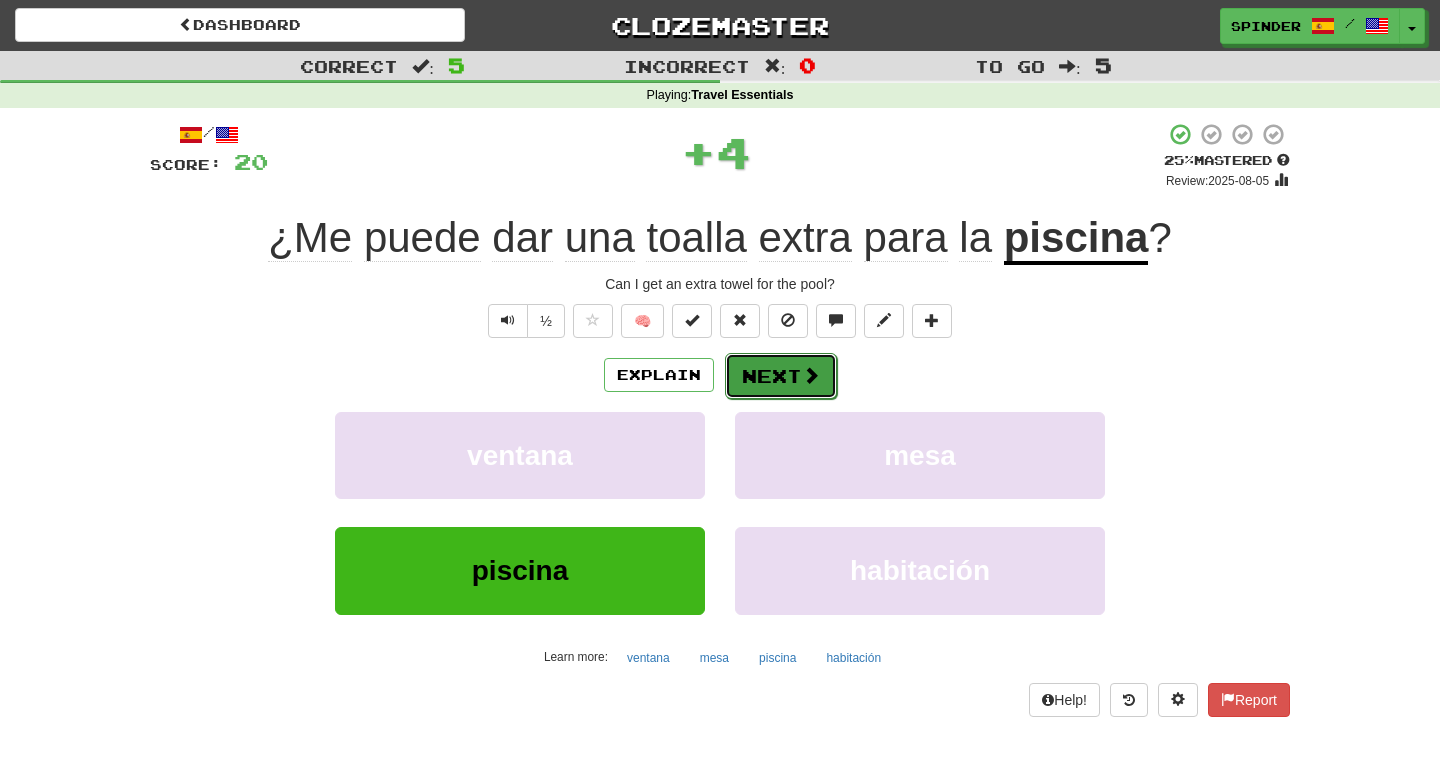 click on "Next" at bounding box center [781, 376] 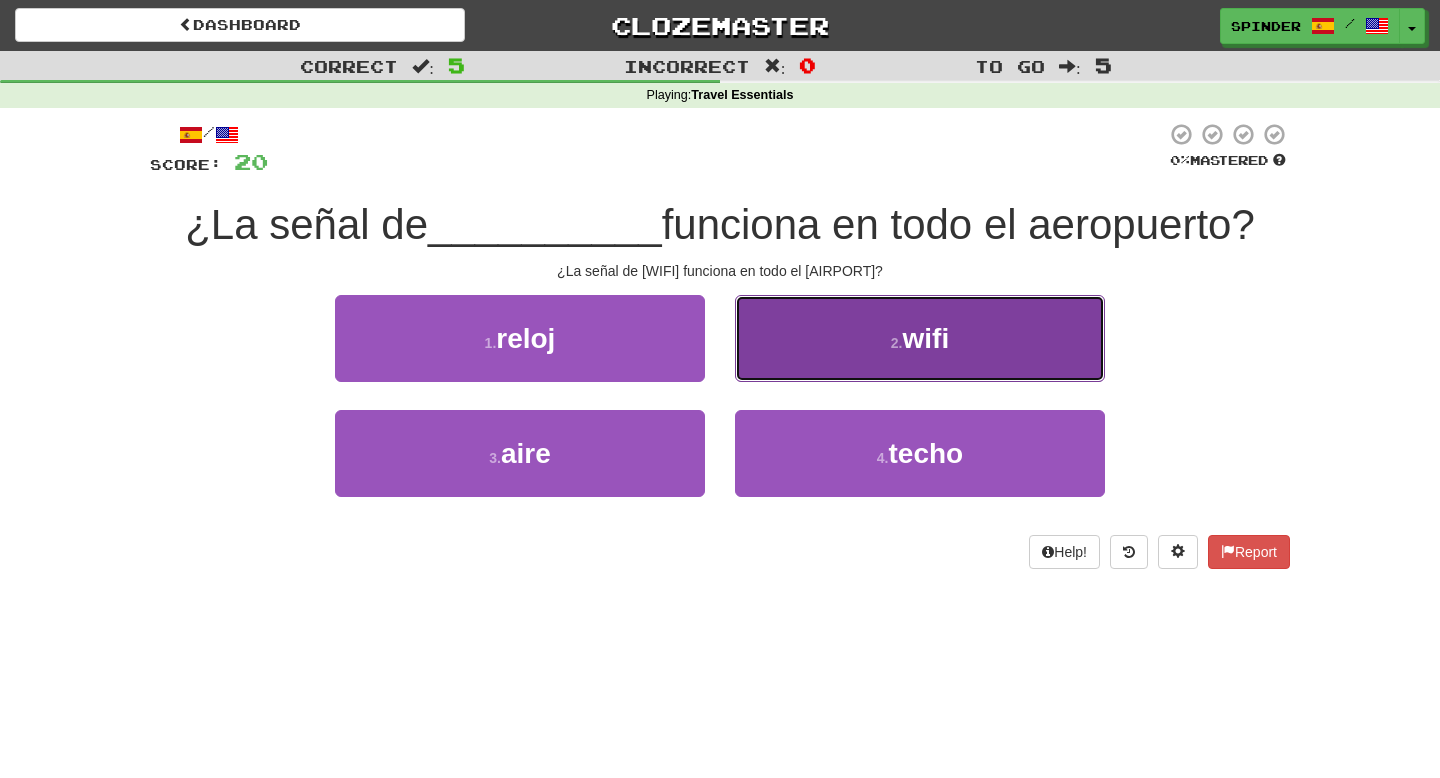 click on "2 .  wifi" at bounding box center (920, 338) 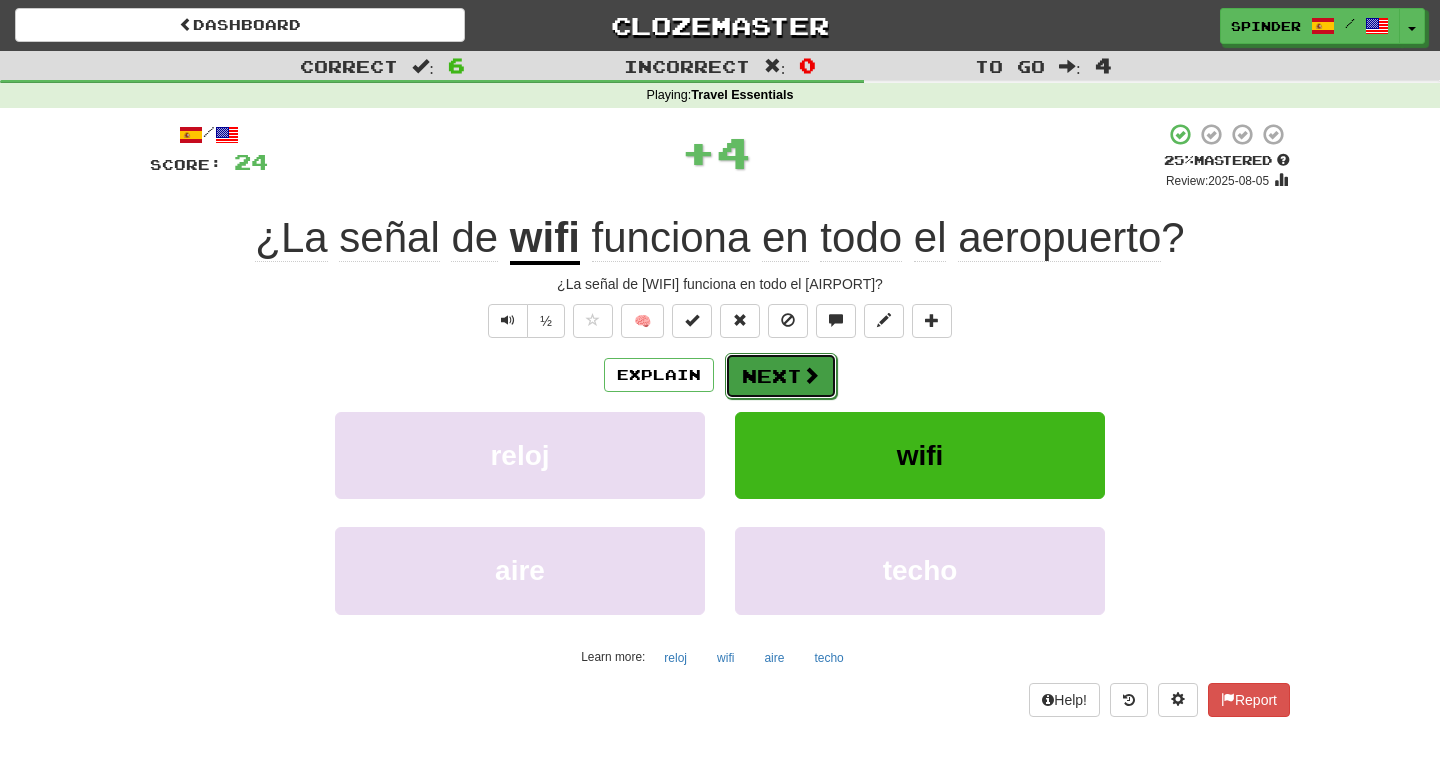 click on "Next" at bounding box center (781, 376) 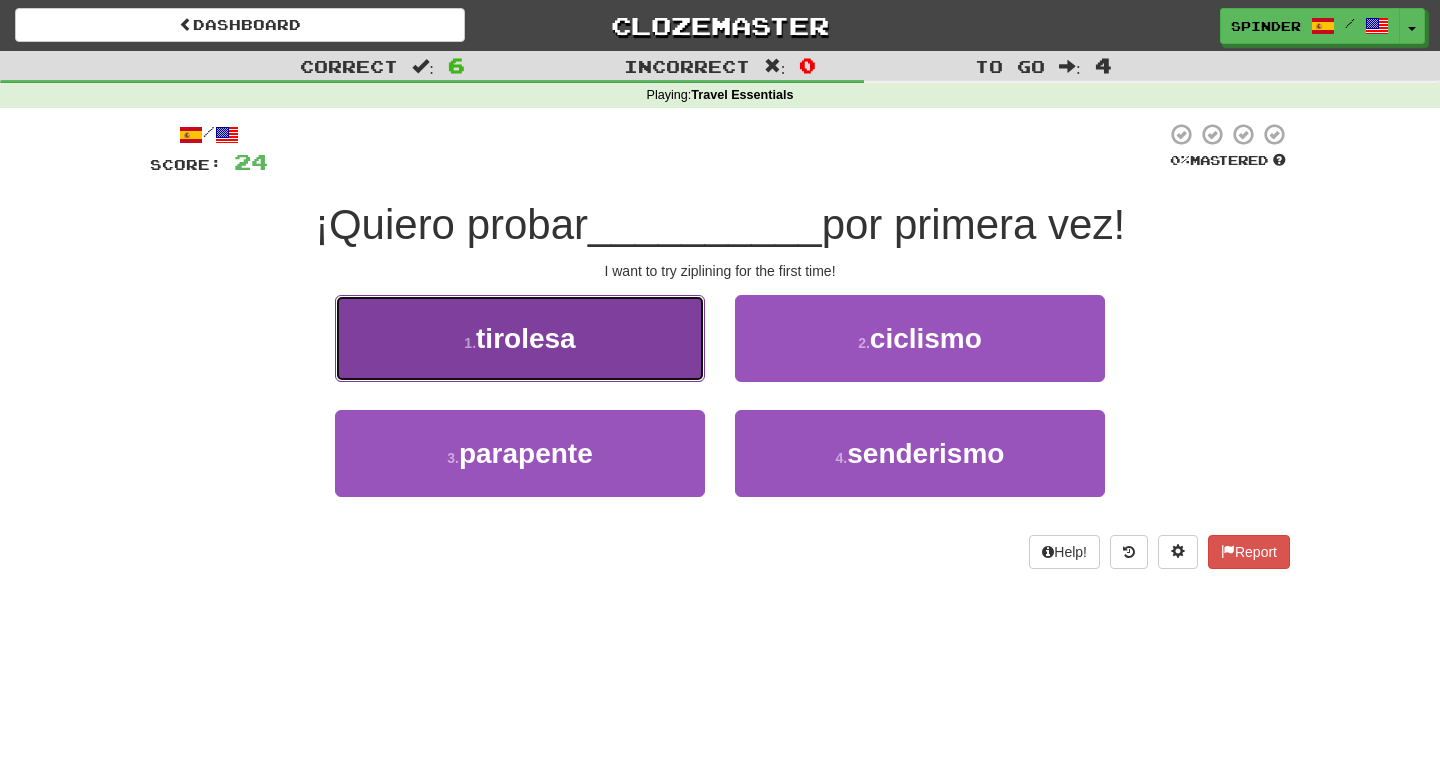 click on "1 .  tirolesa" at bounding box center [520, 338] 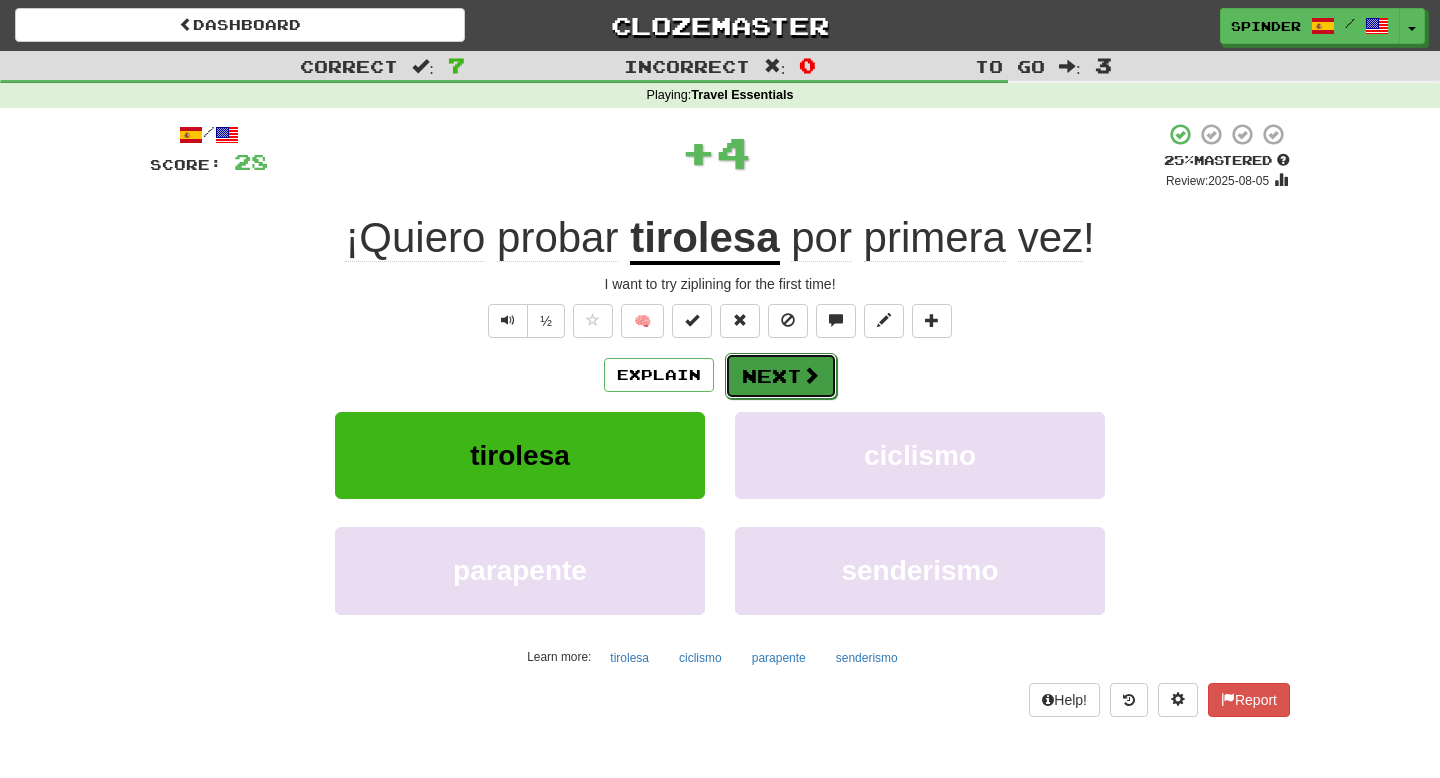 click at bounding box center [811, 375] 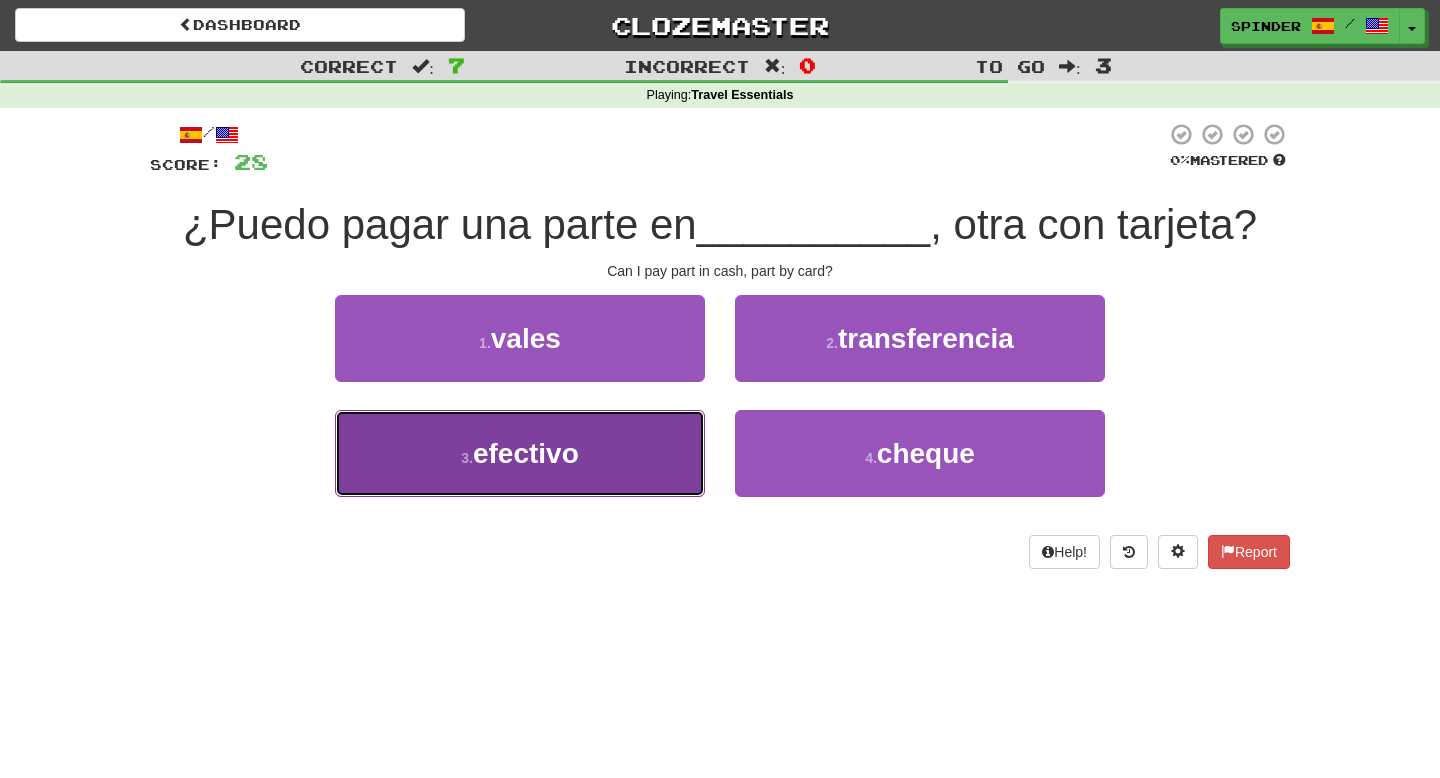 click on "3 .  efectivo" at bounding box center [520, 453] 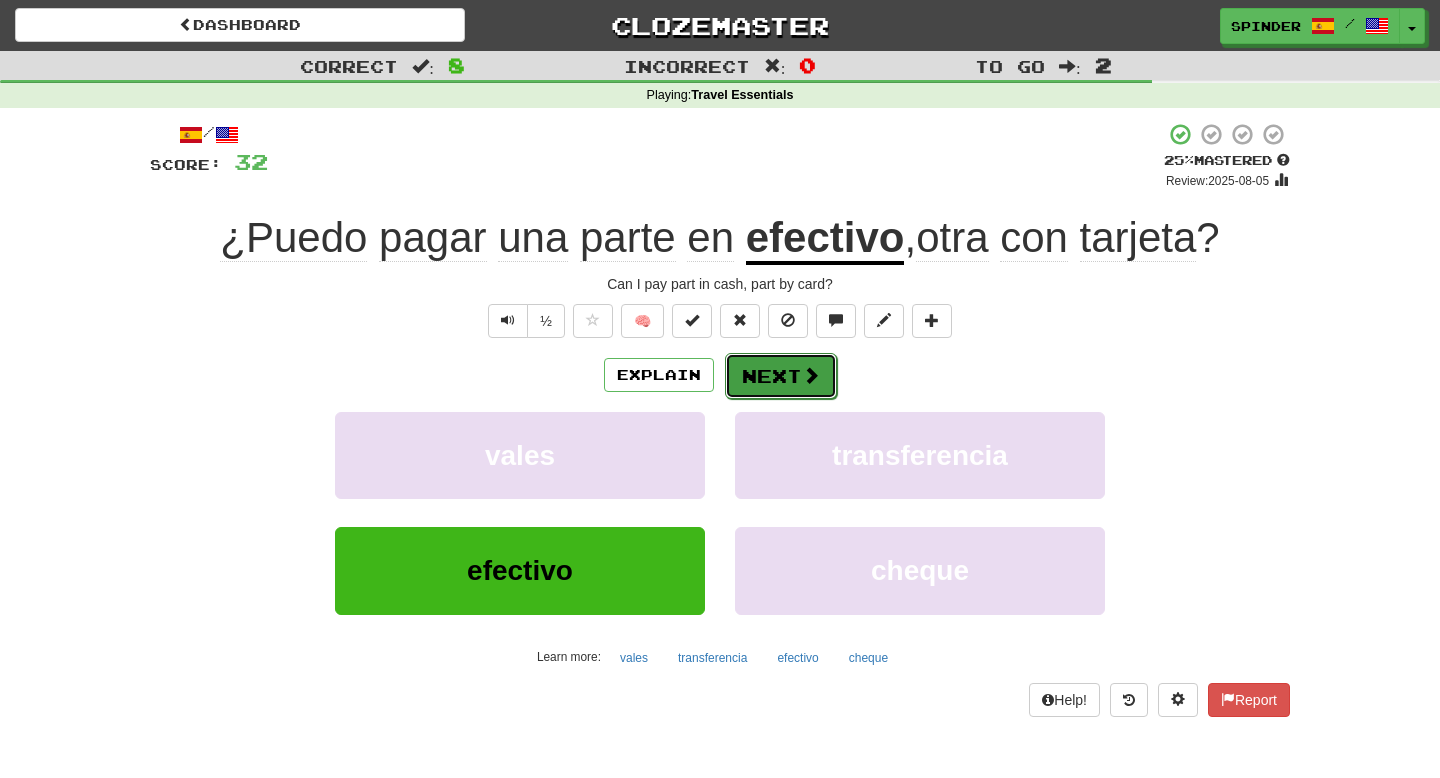 click on "Next" at bounding box center (781, 376) 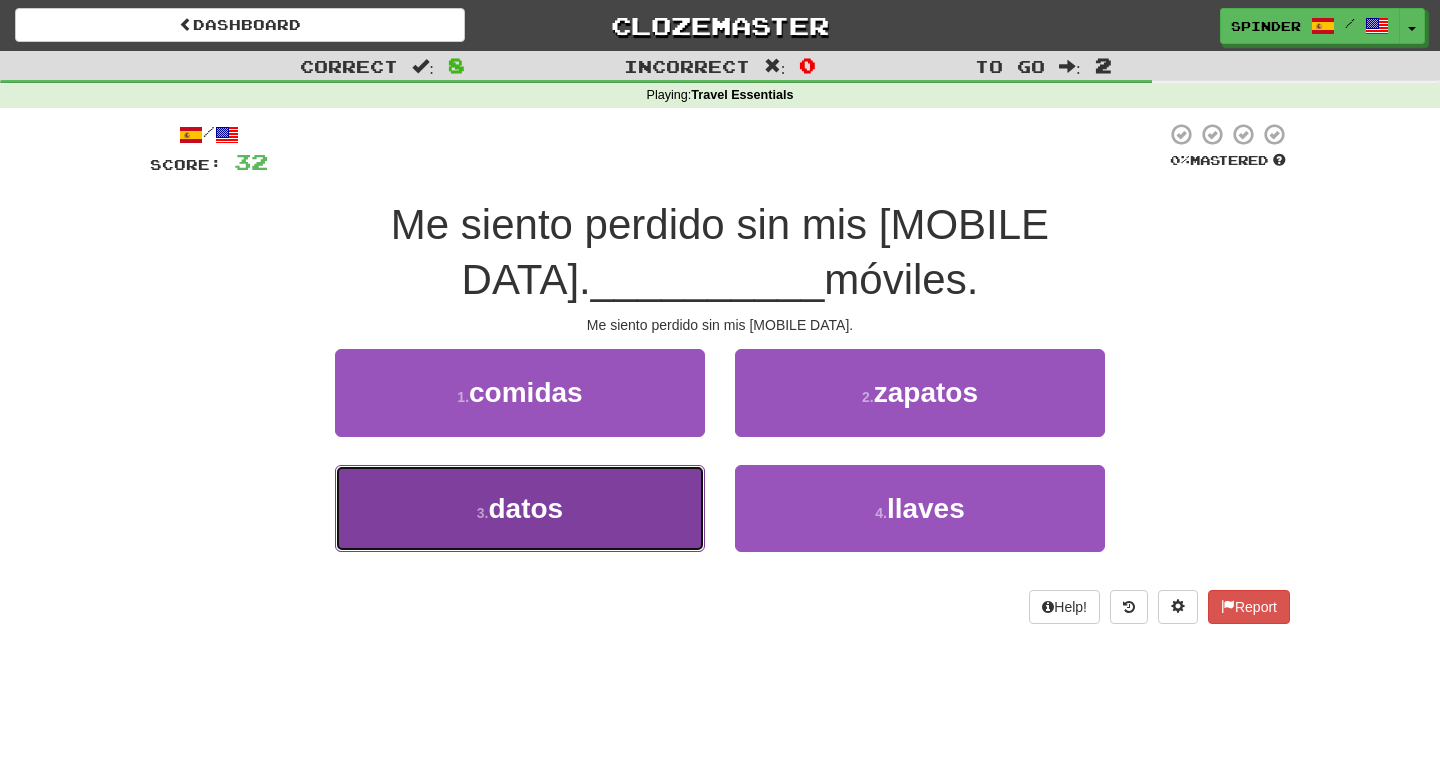 click on "3 .  datos" at bounding box center (520, 508) 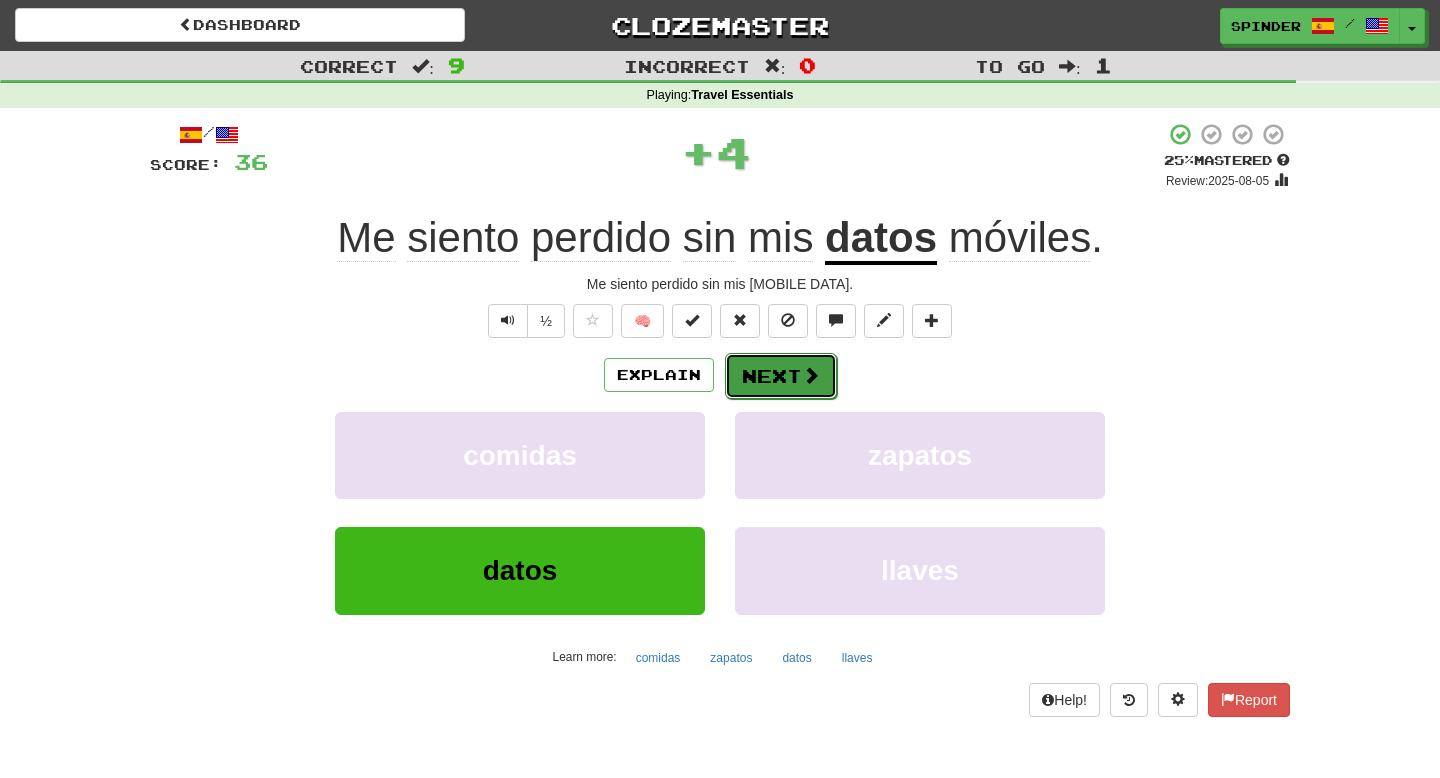 click on "Next" at bounding box center [781, 376] 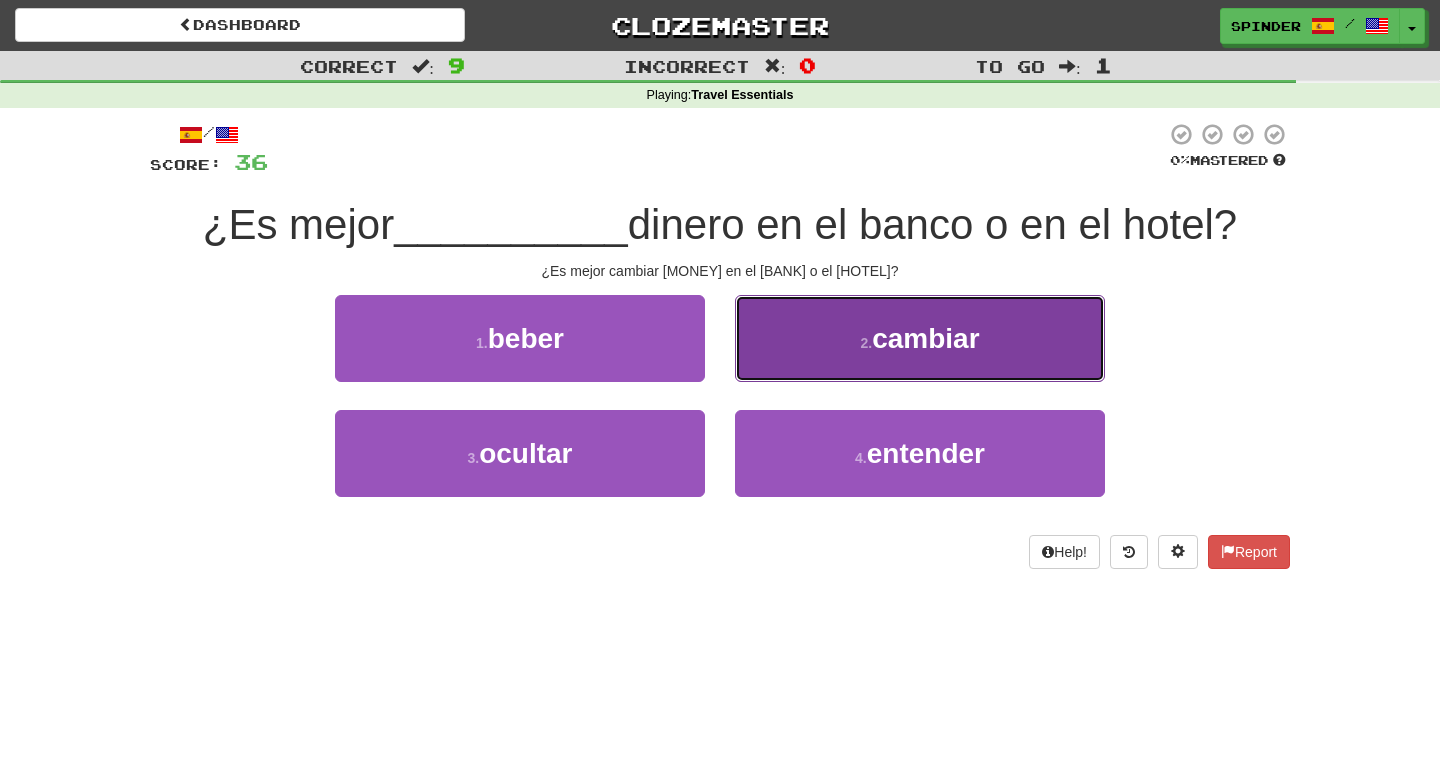 click on "2 .  cambiar" at bounding box center (920, 338) 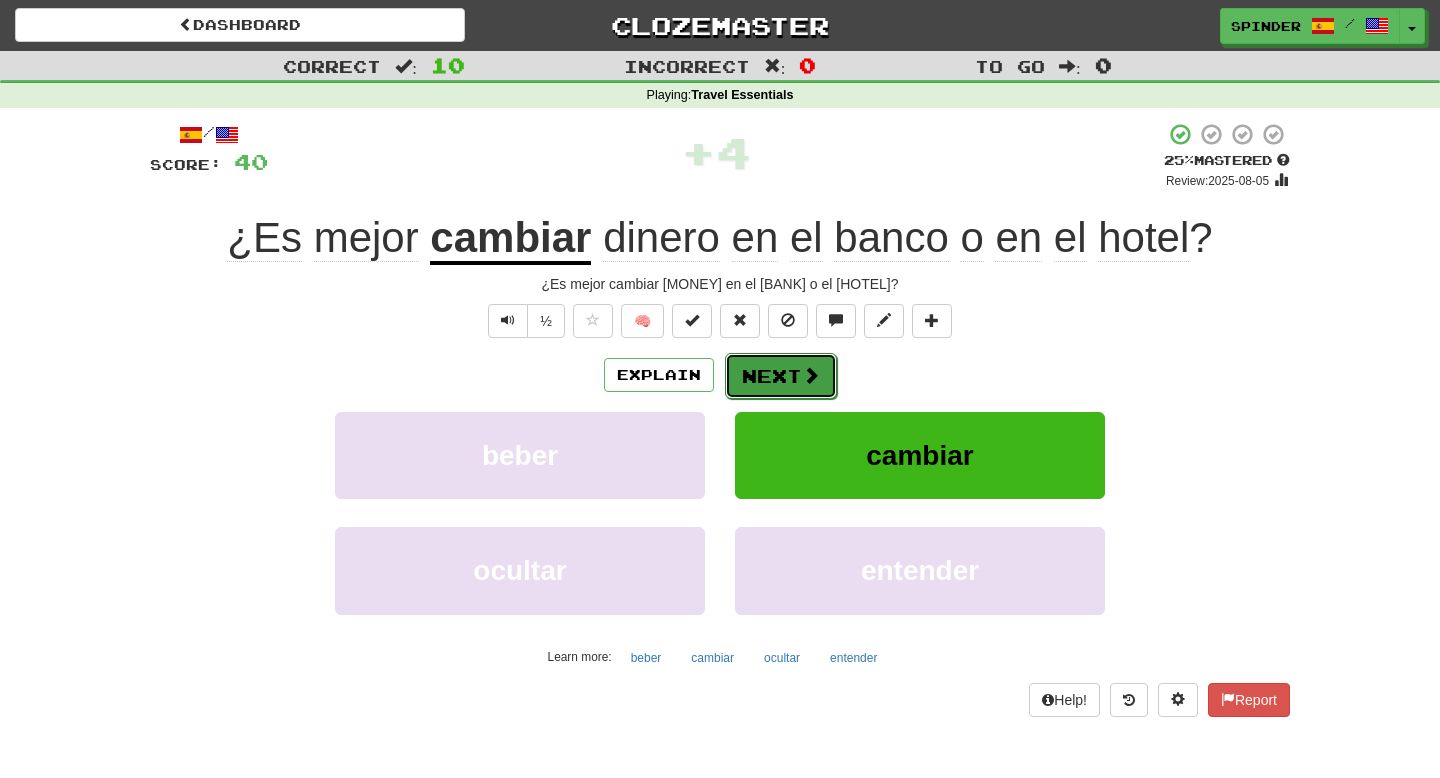 click on "Next" at bounding box center [781, 376] 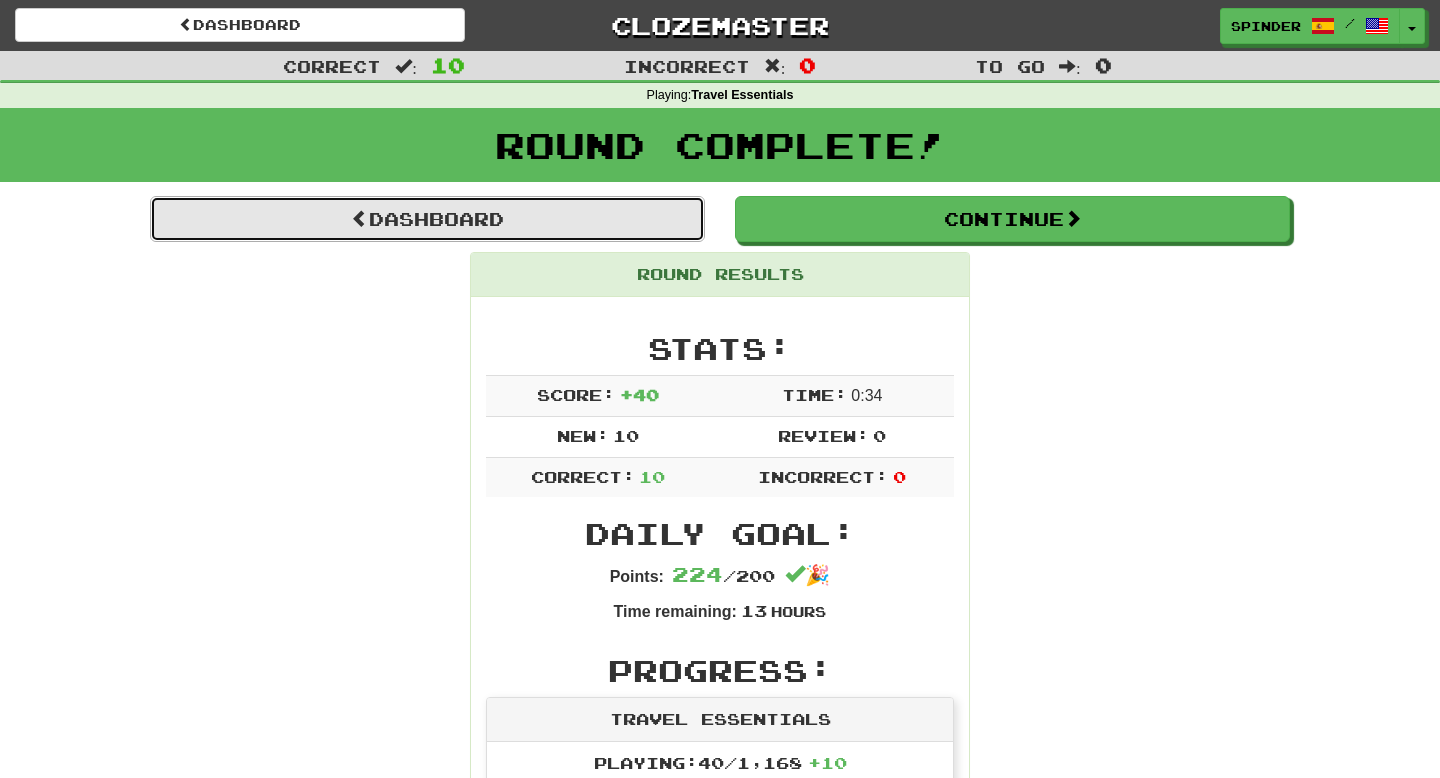 click on "Dashboard" at bounding box center (427, 219) 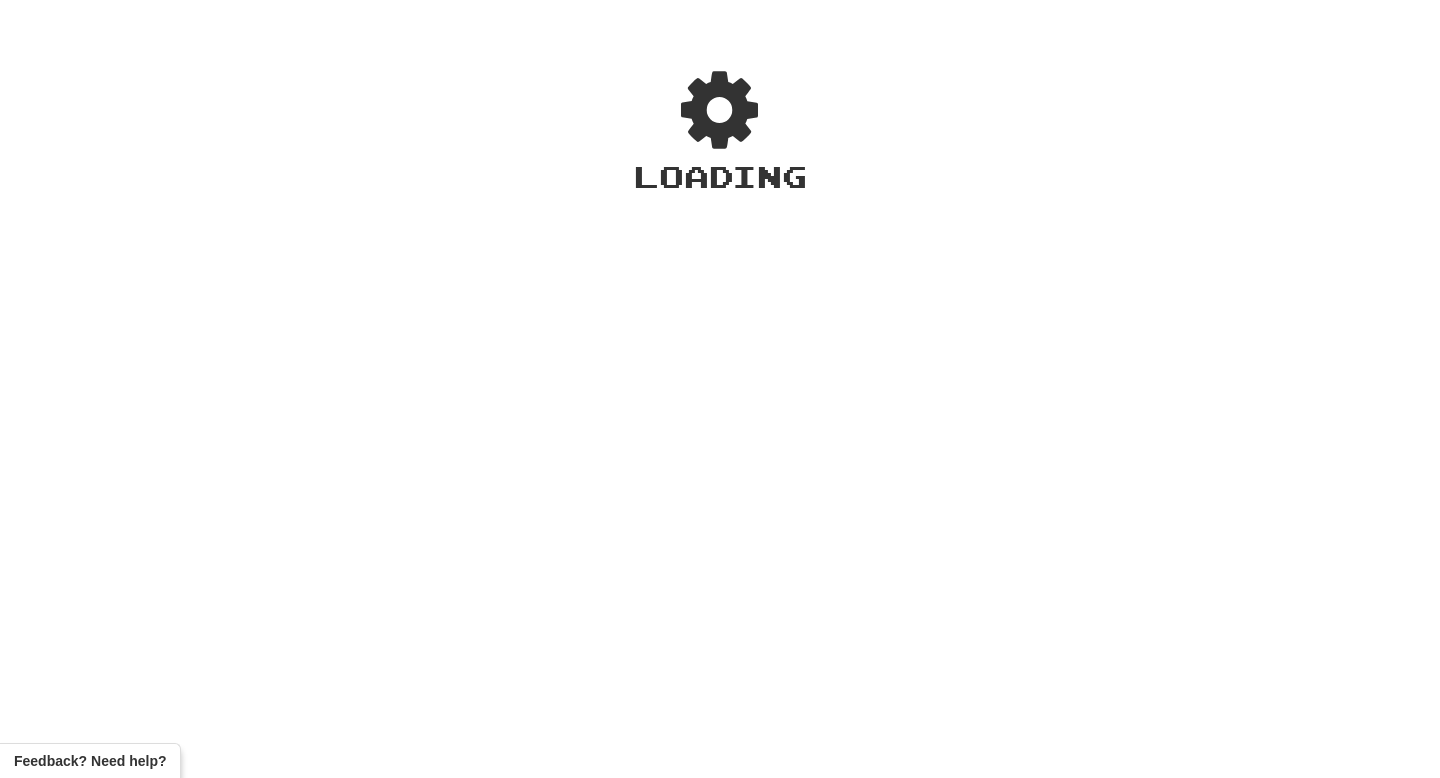 scroll, scrollTop: 0, scrollLeft: 0, axis: both 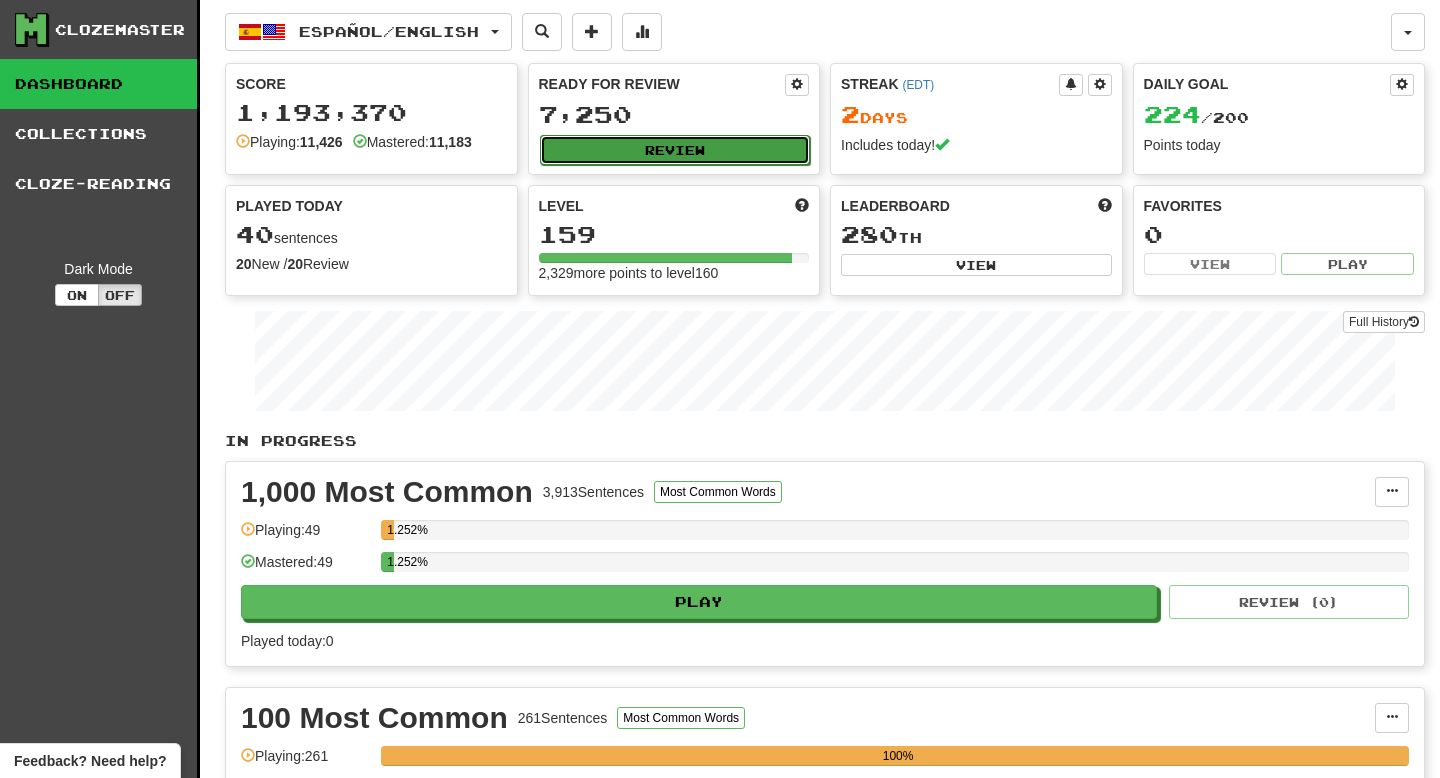 click on "Review" at bounding box center (675, 150) 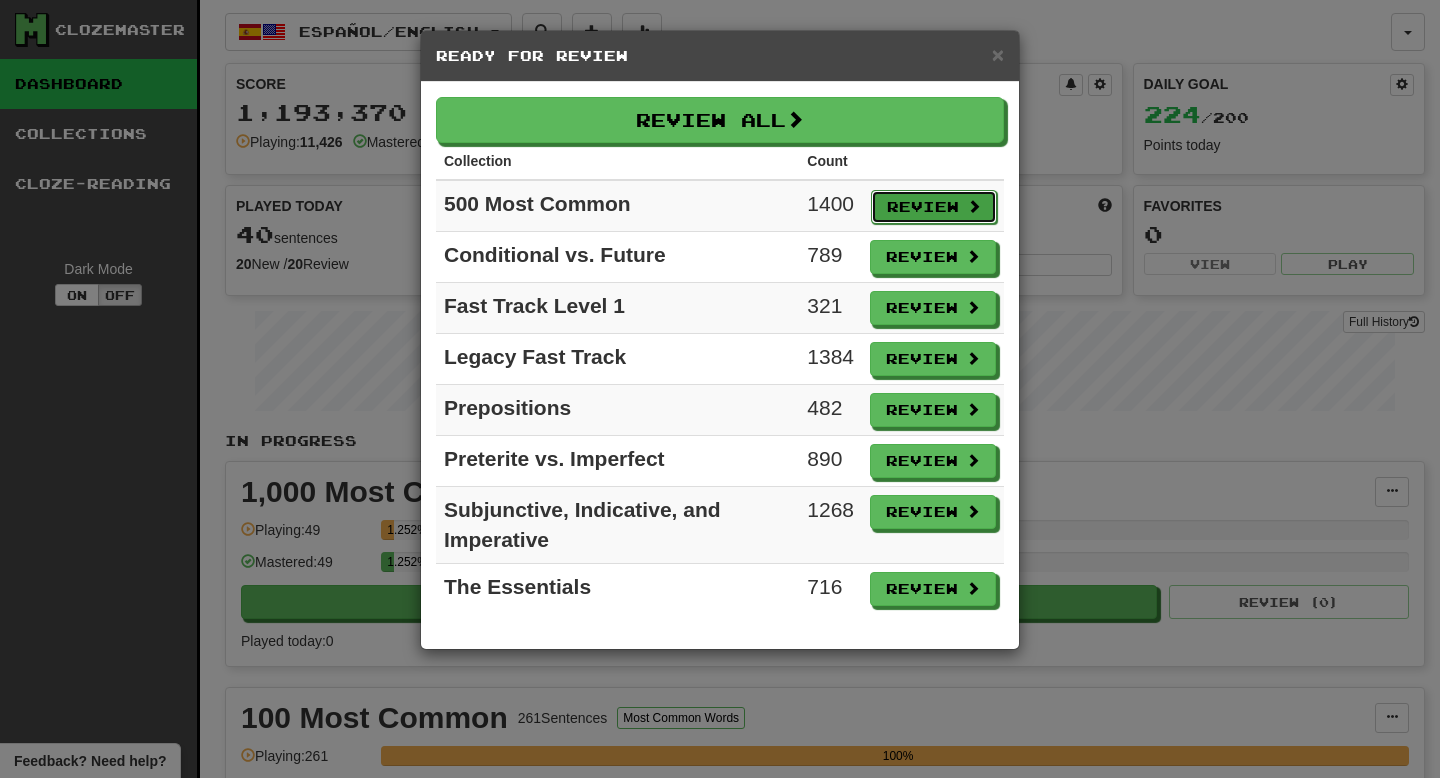 click on "Review" at bounding box center (934, 207) 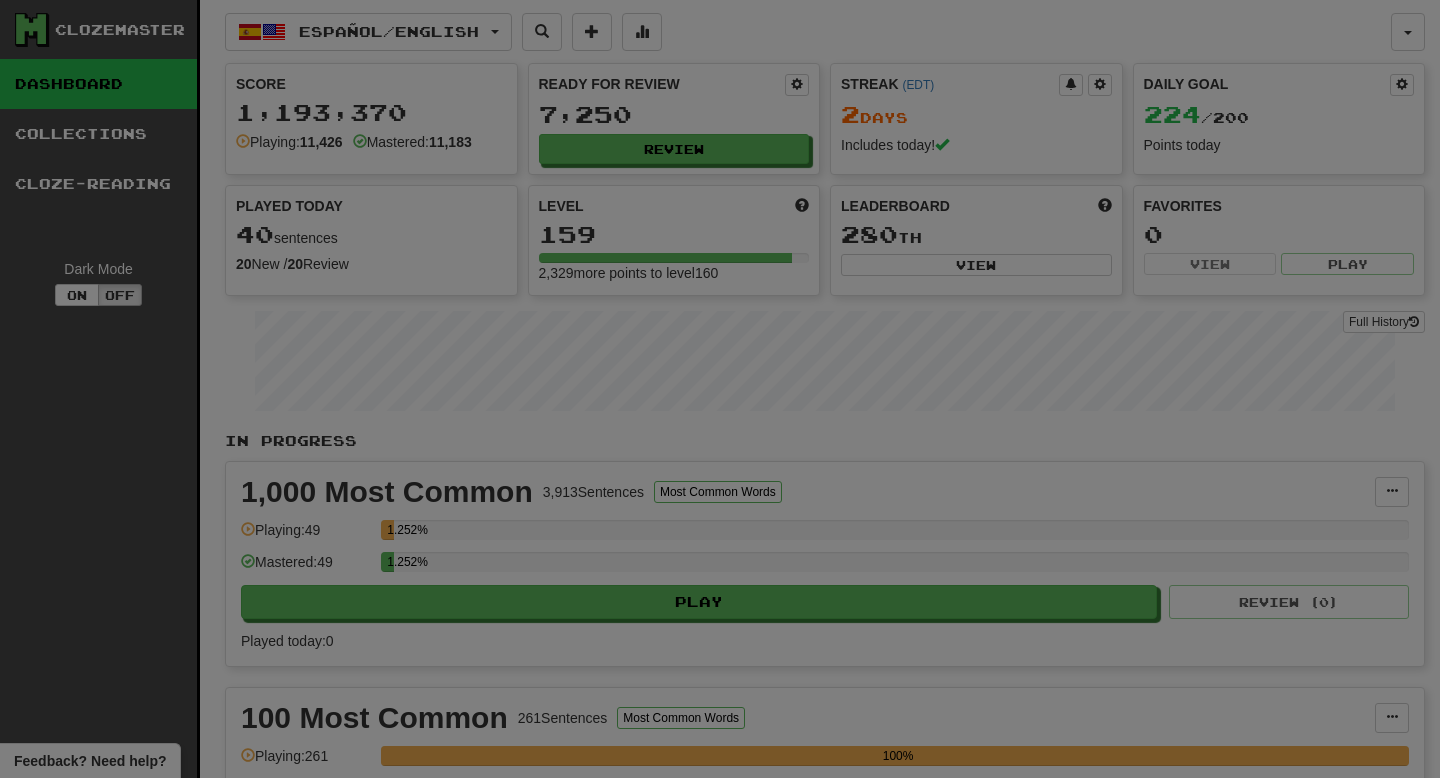 select on "**" 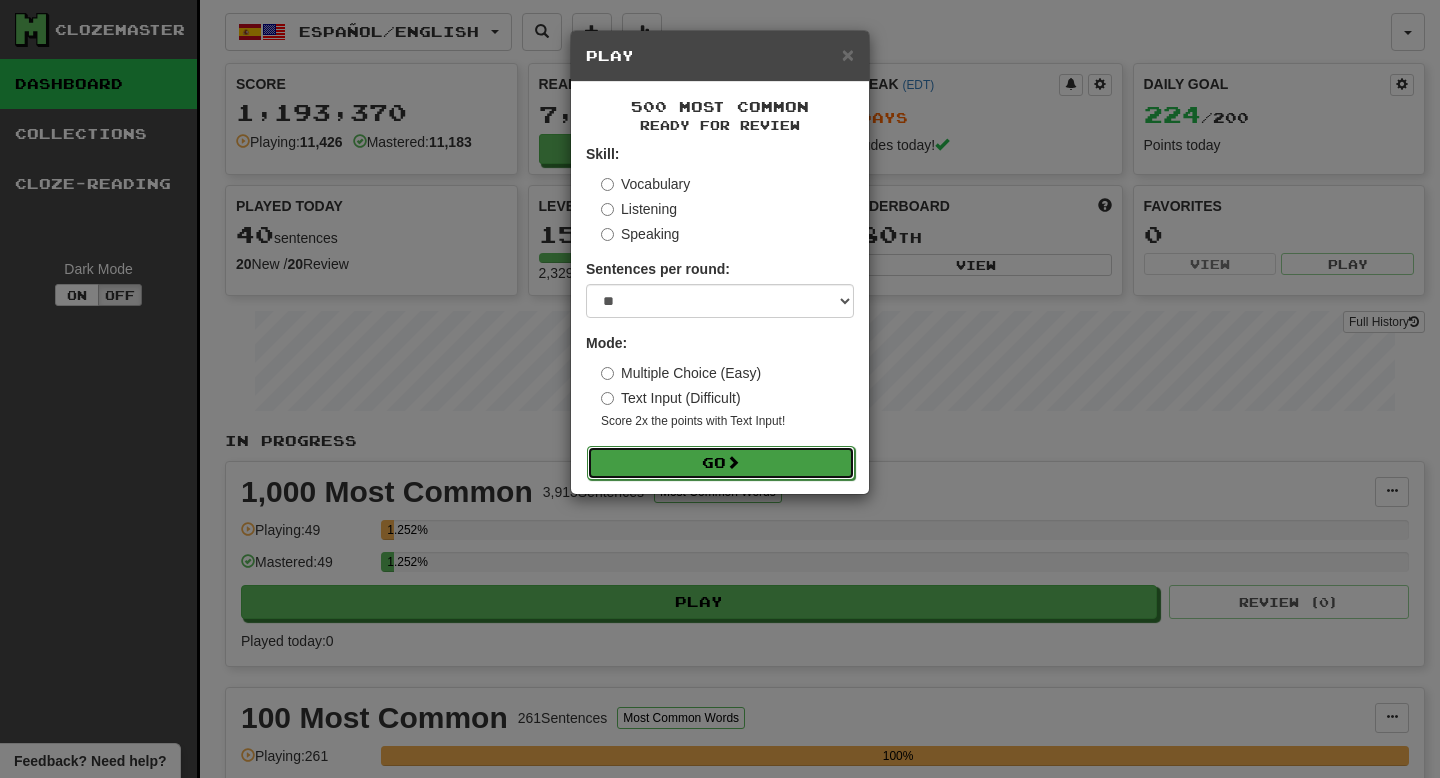click on "Go" at bounding box center [721, 463] 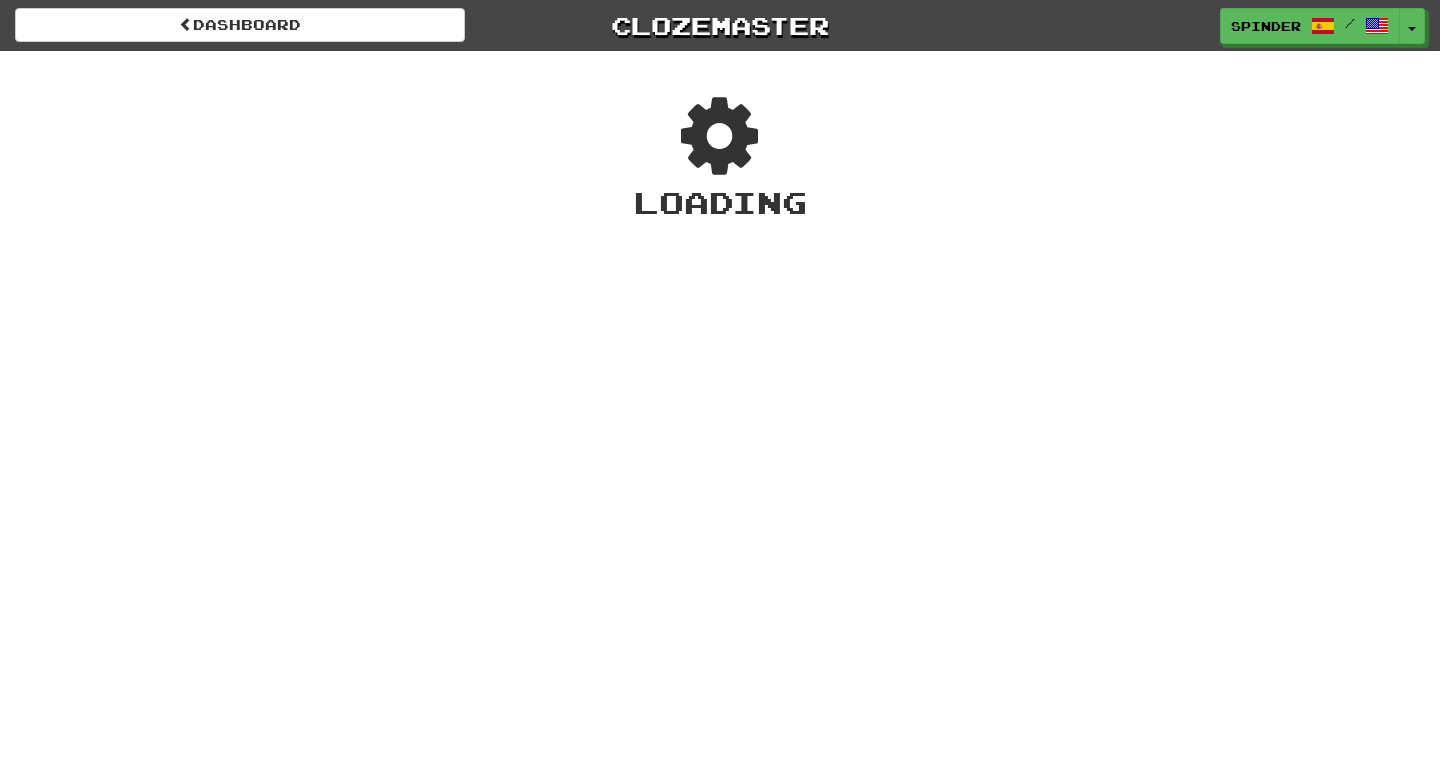 scroll, scrollTop: 0, scrollLeft: 0, axis: both 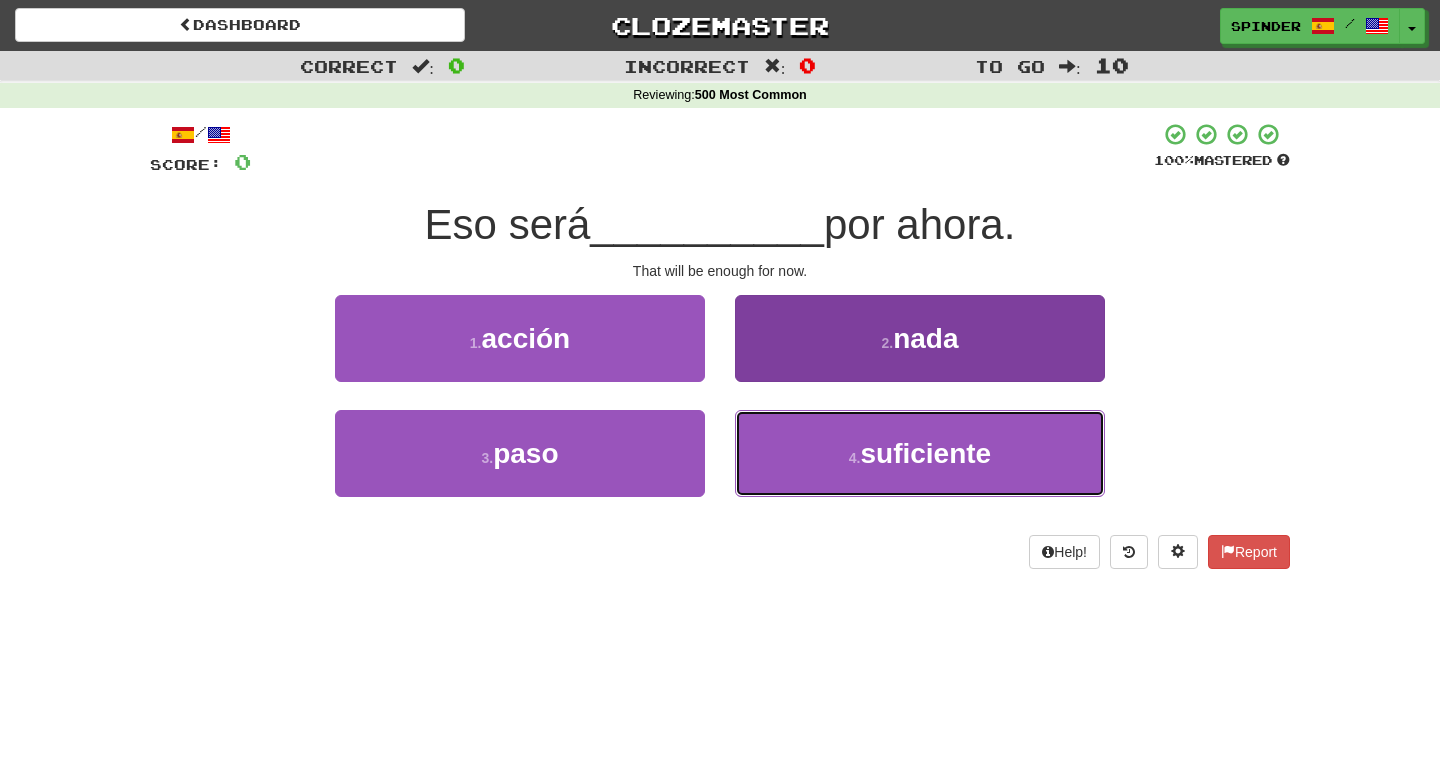 click on "4 .  suficiente" at bounding box center [920, 453] 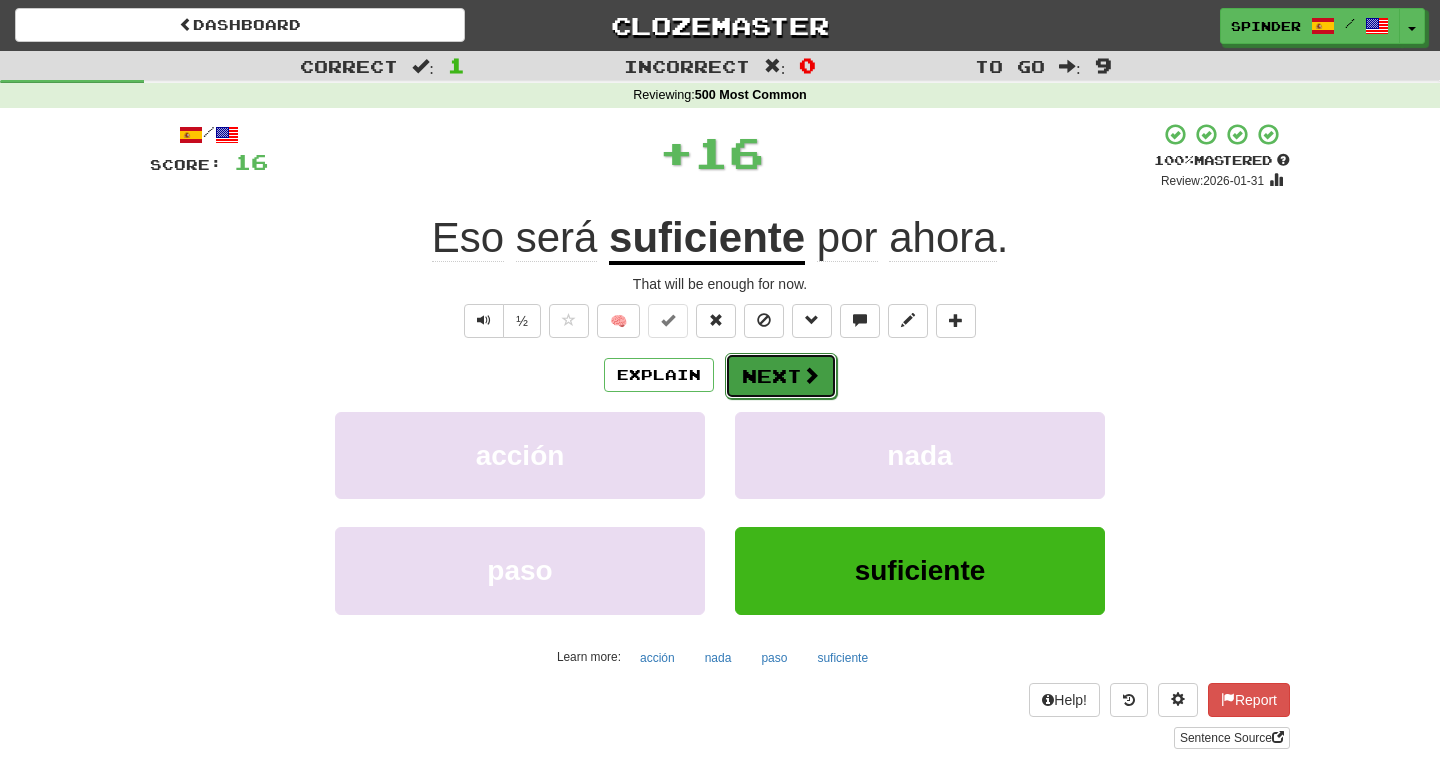 click on "Next" at bounding box center [781, 376] 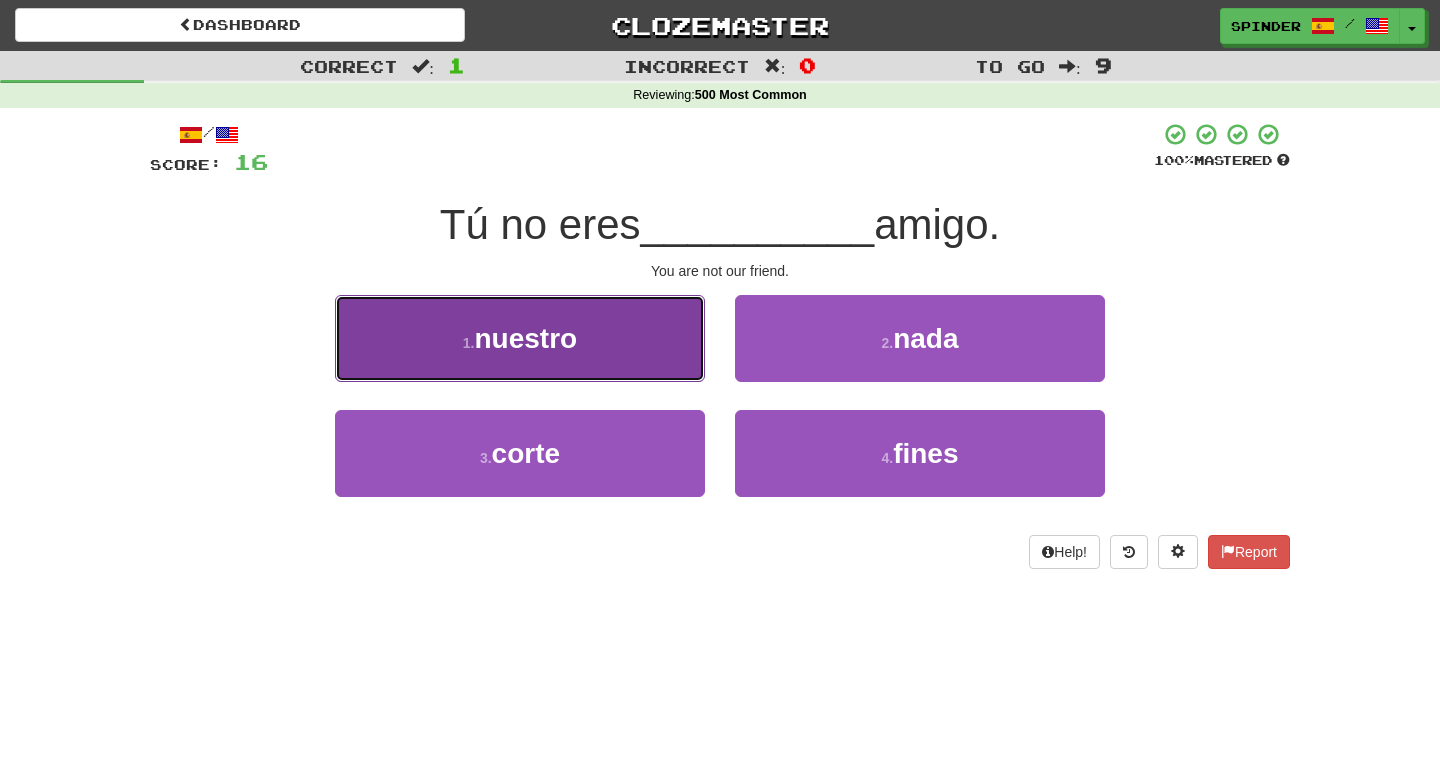 click on "1 .  nuestro" at bounding box center [520, 338] 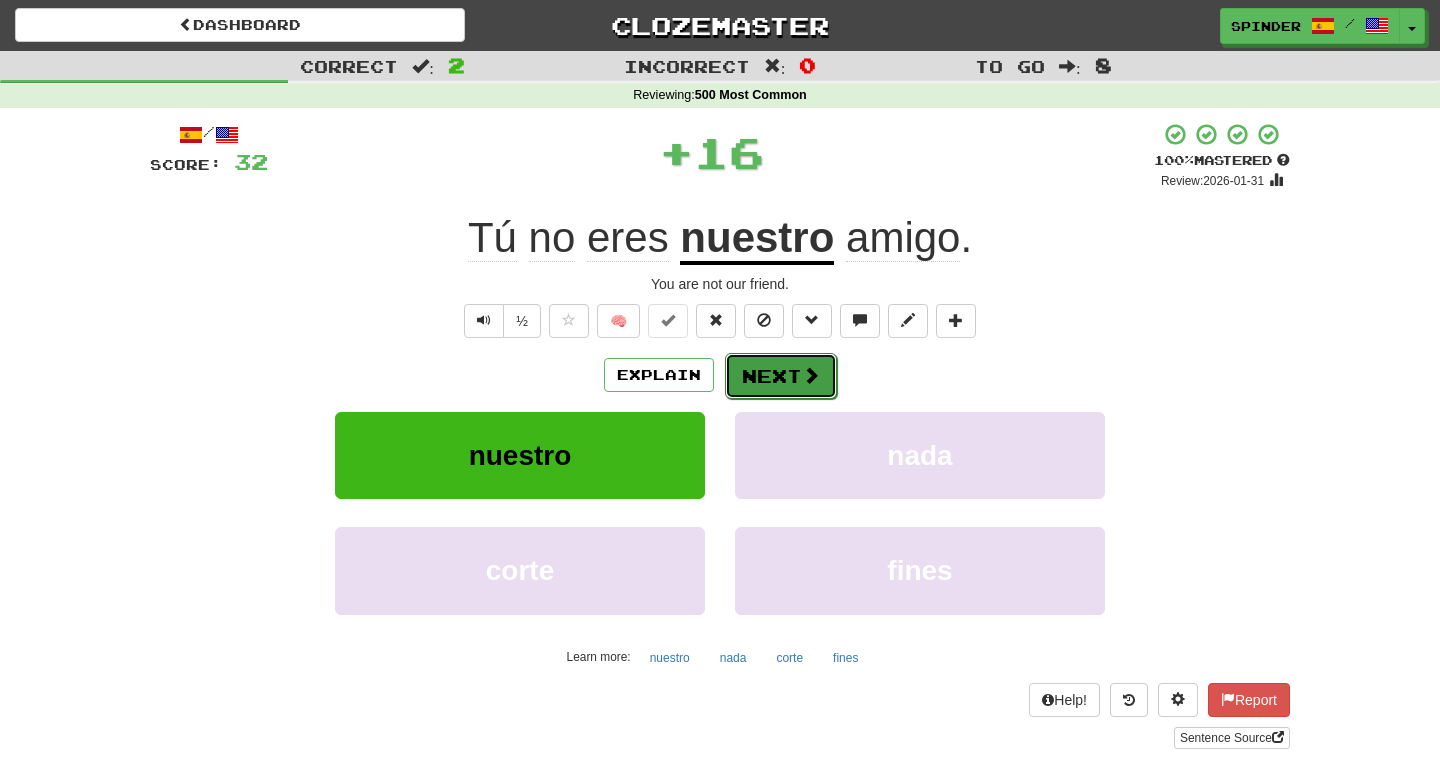 click on "Next" at bounding box center [781, 376] 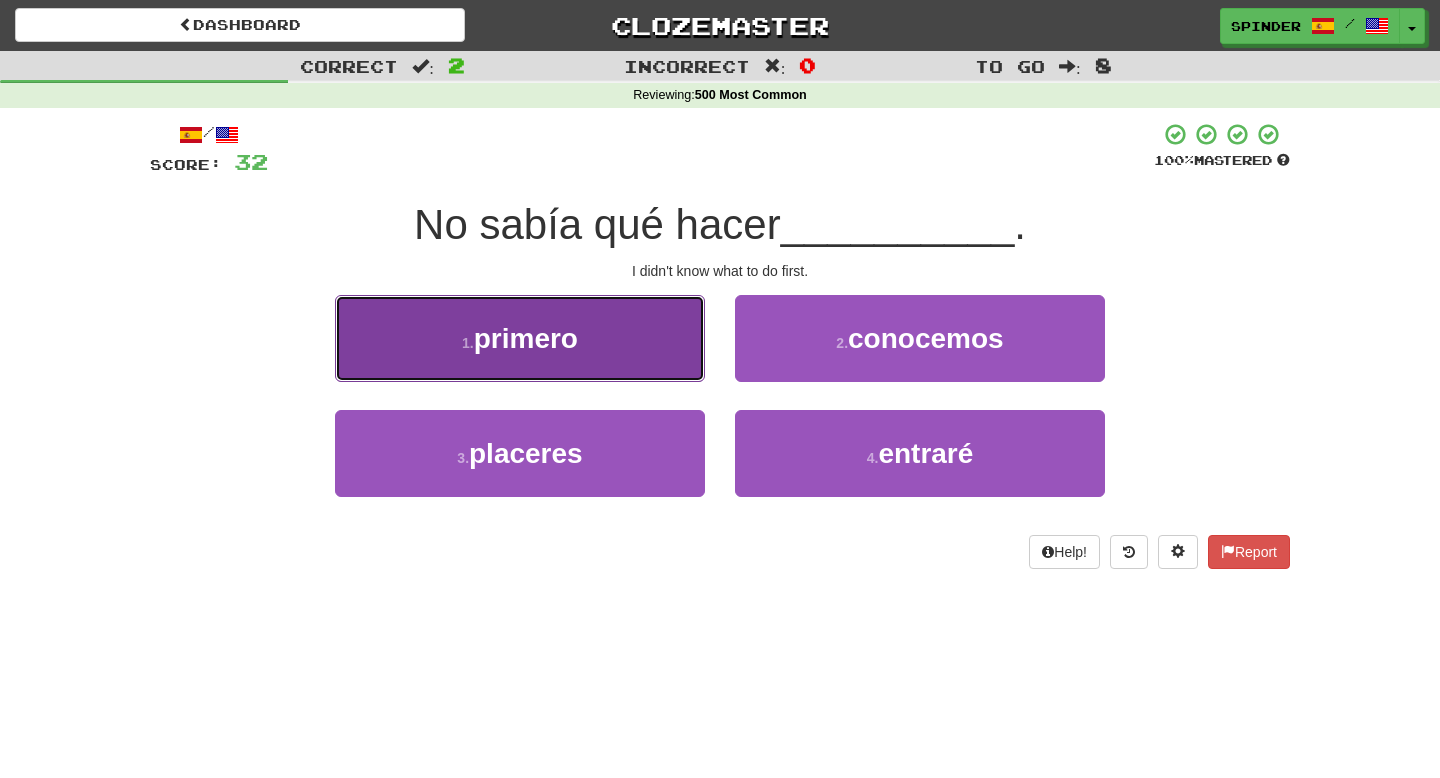 click on "1 .  primero" at bounding box center [520, 338] 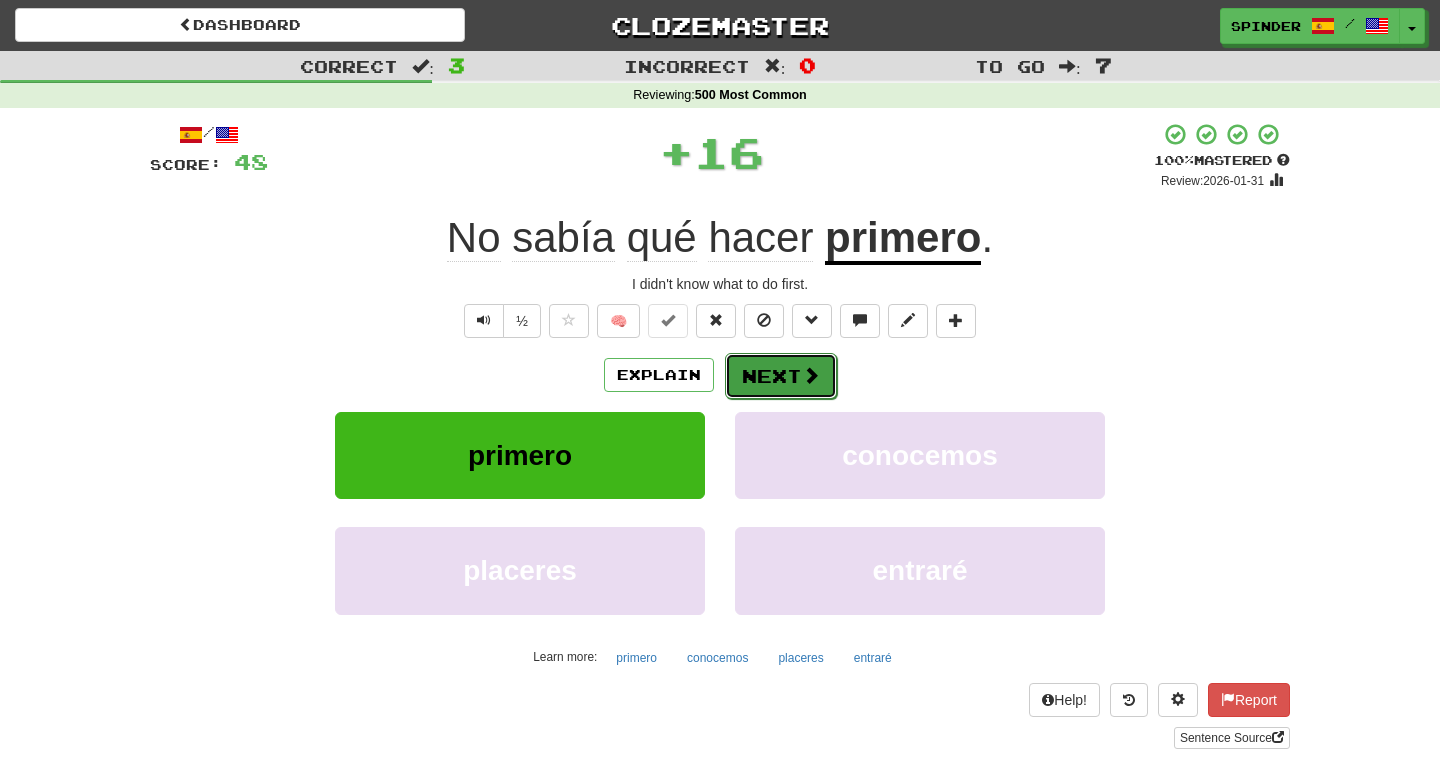 click at bounding box center (811, 375) 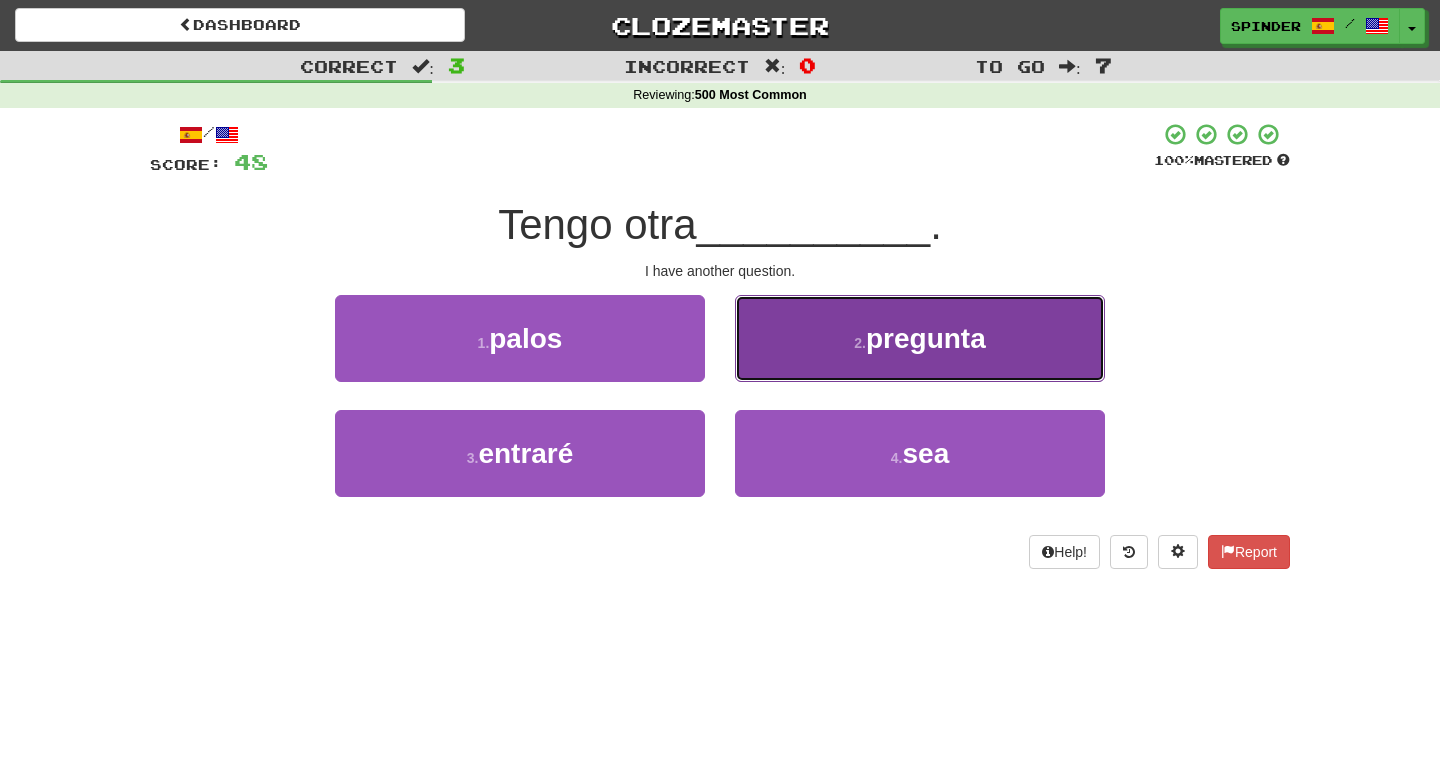 click on "2 .  pregunta" at bounding box center [920, 338] 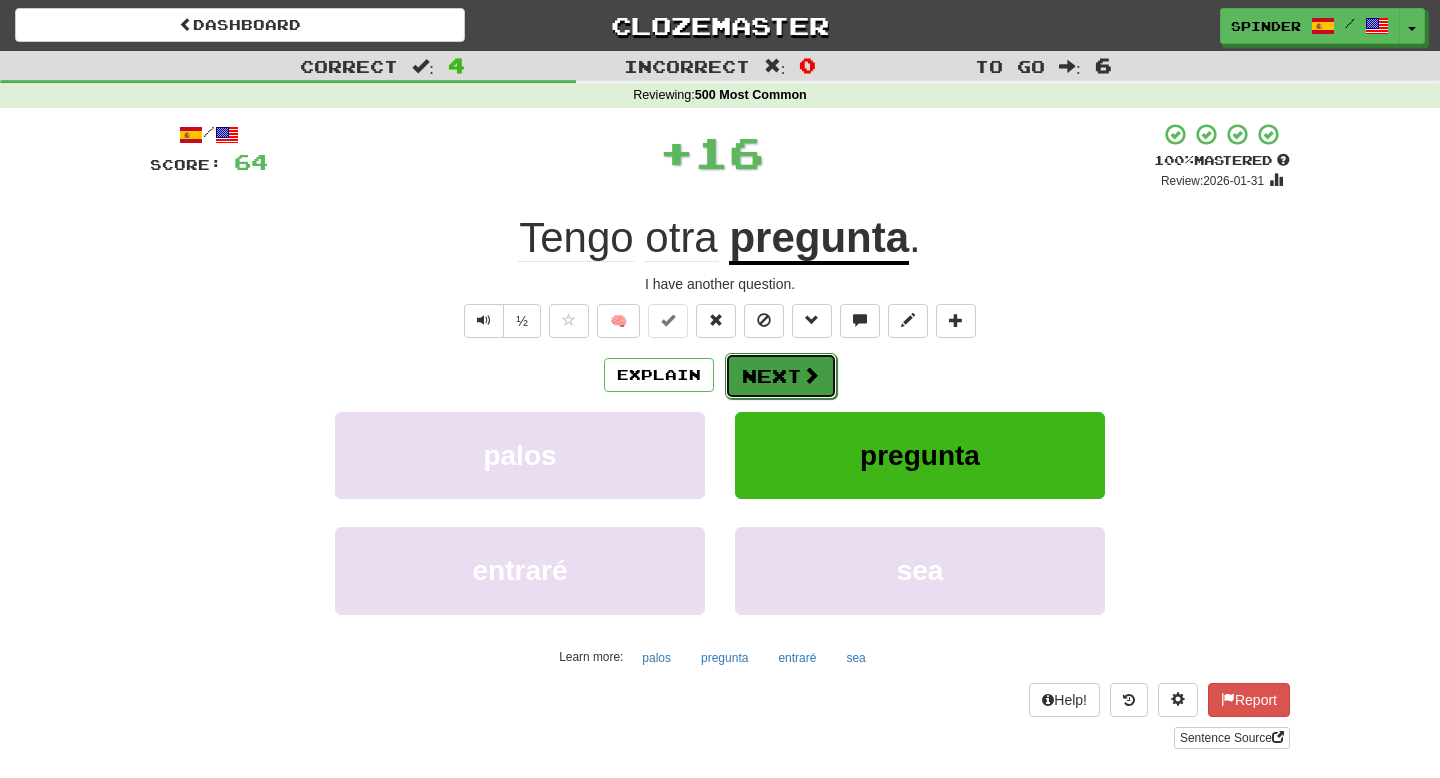 click on "Next" at bounding box center (781, 376) 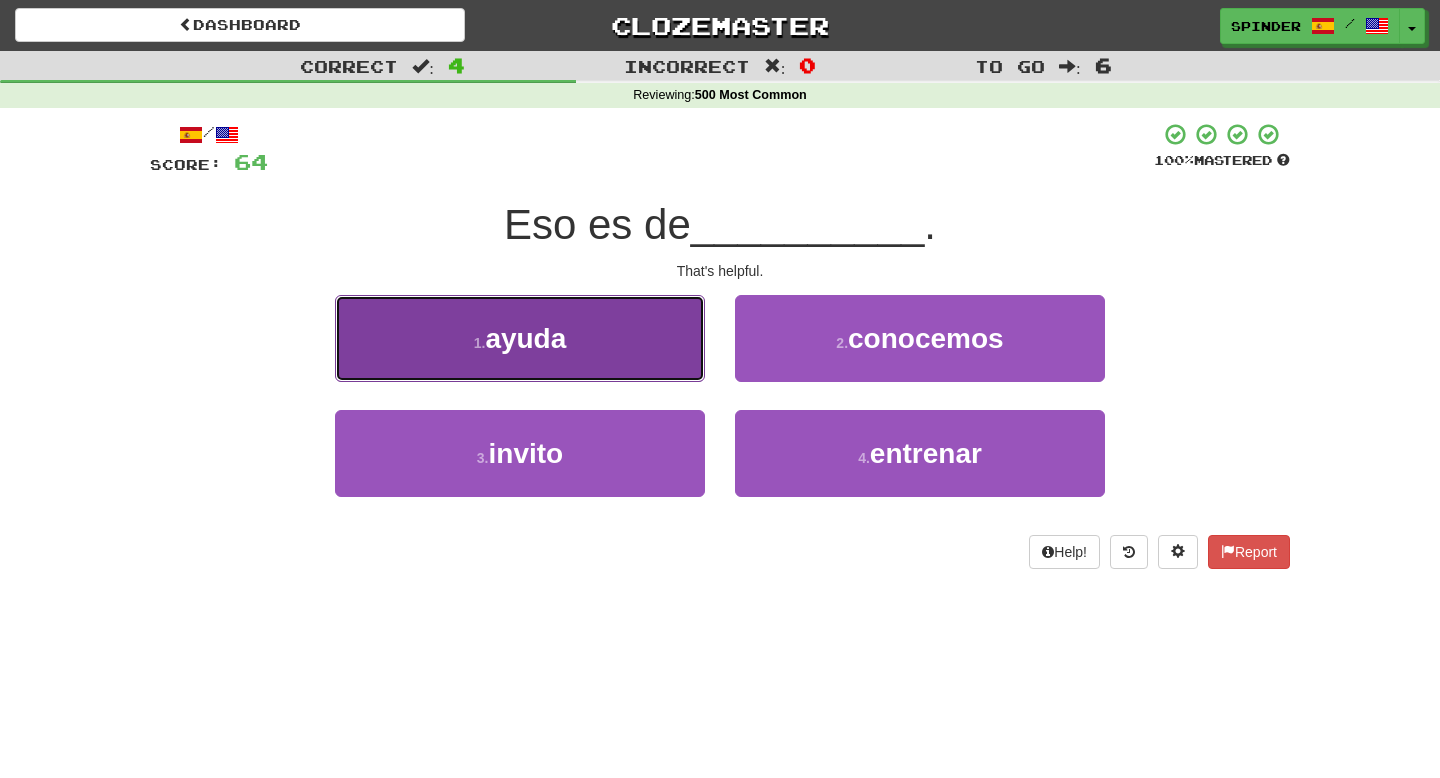 click on "1 .  ayuda" at bounding box center [520, 338] 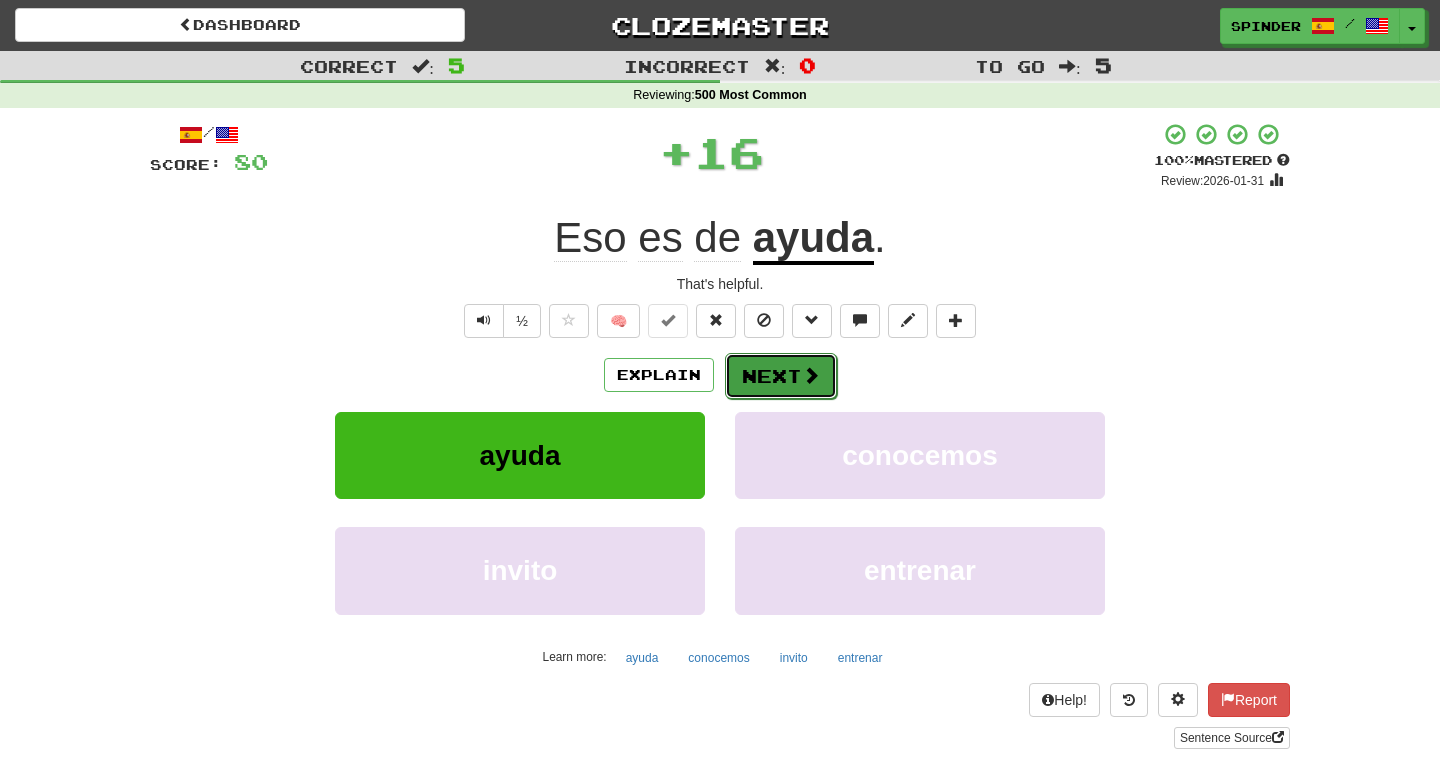click at bounding box center (811, 375) 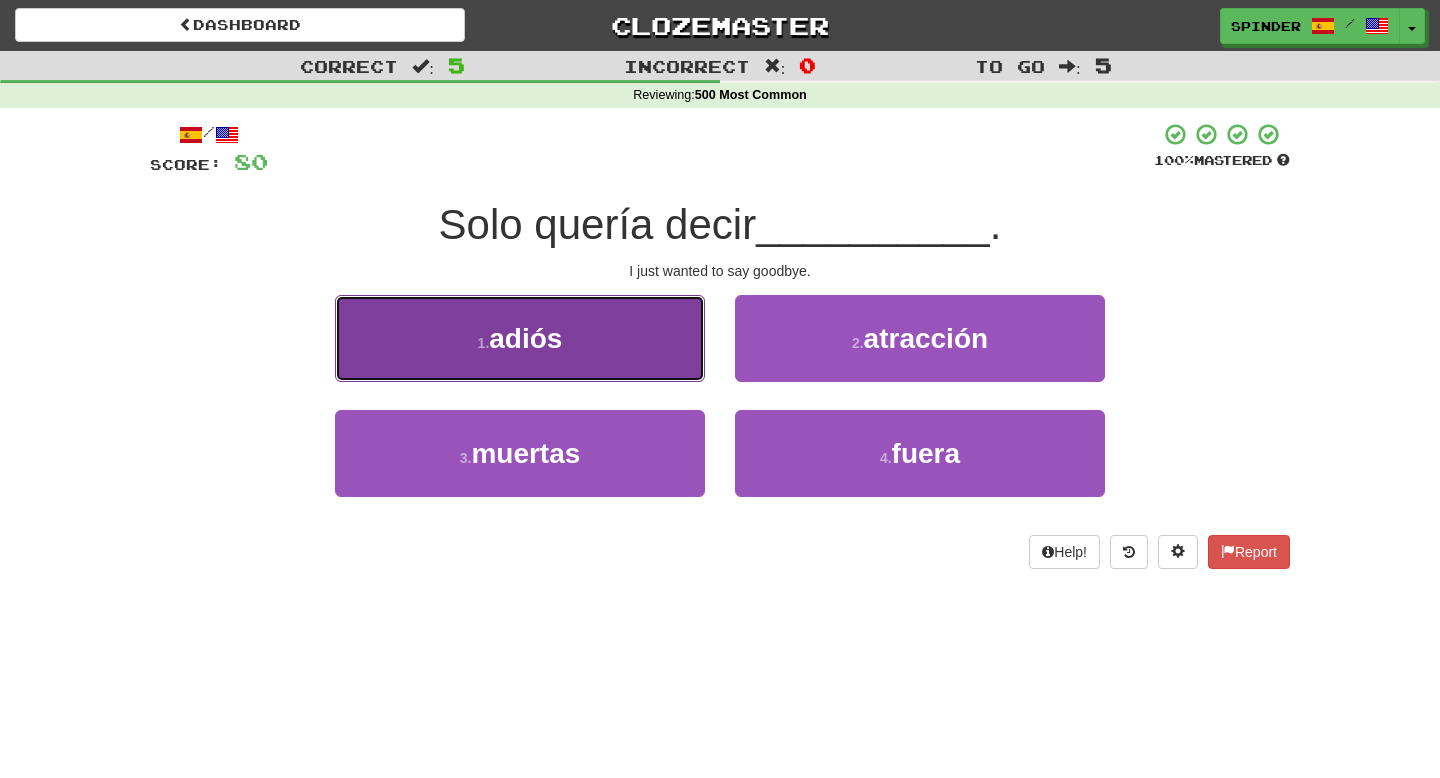 click on "1 .  adiós" at bounding box center (520, 338) 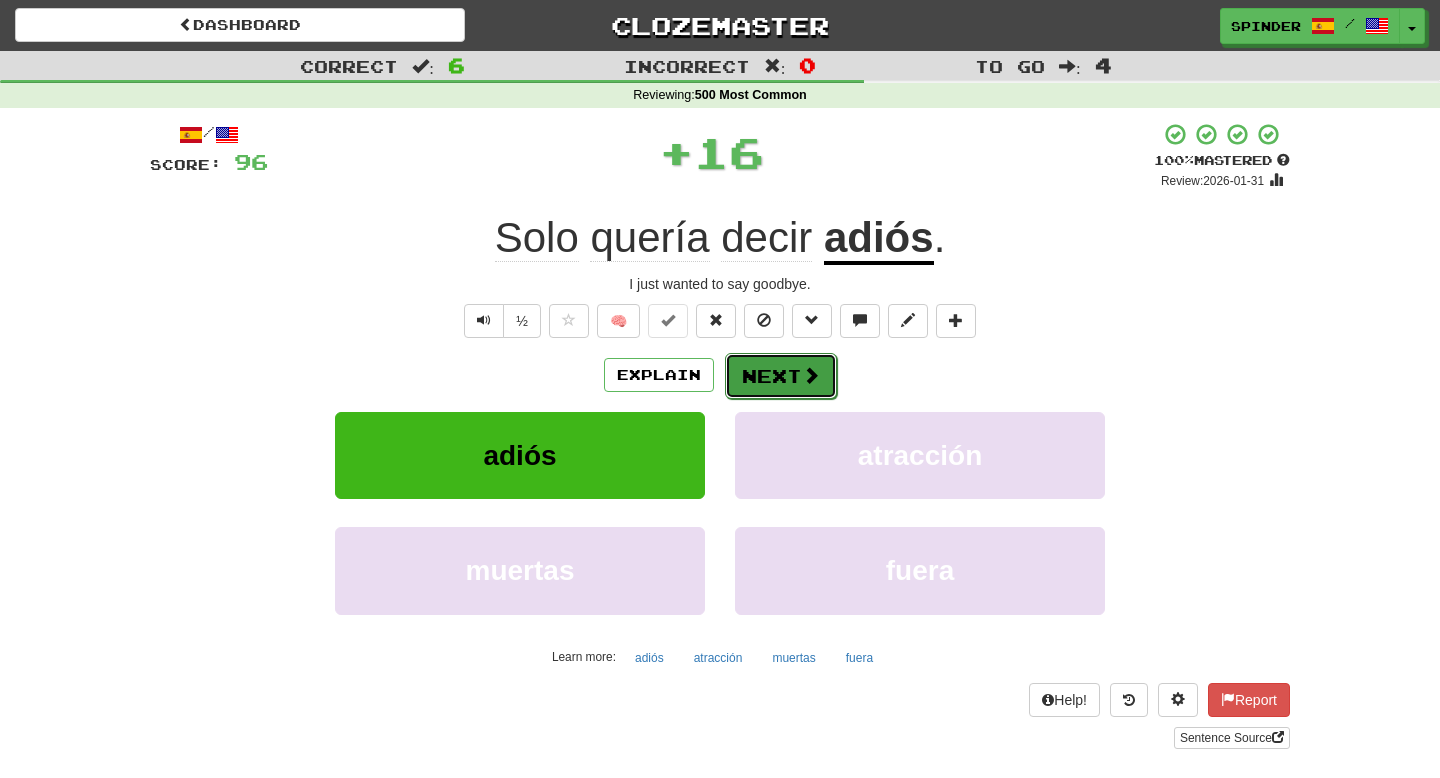 click on "Next" at bounding box center (781, 376) 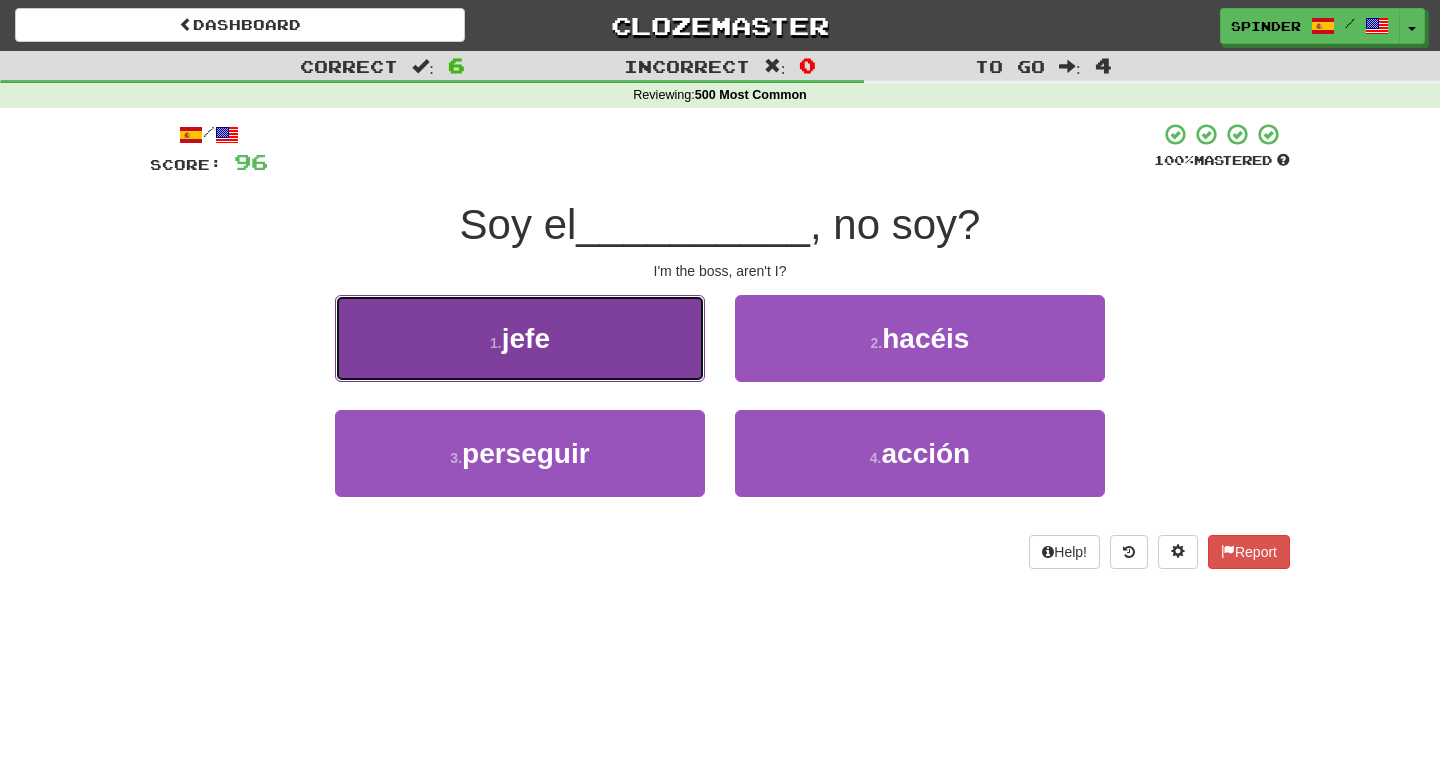 click on "1 .  jefe" at bounding box center (520, 338) 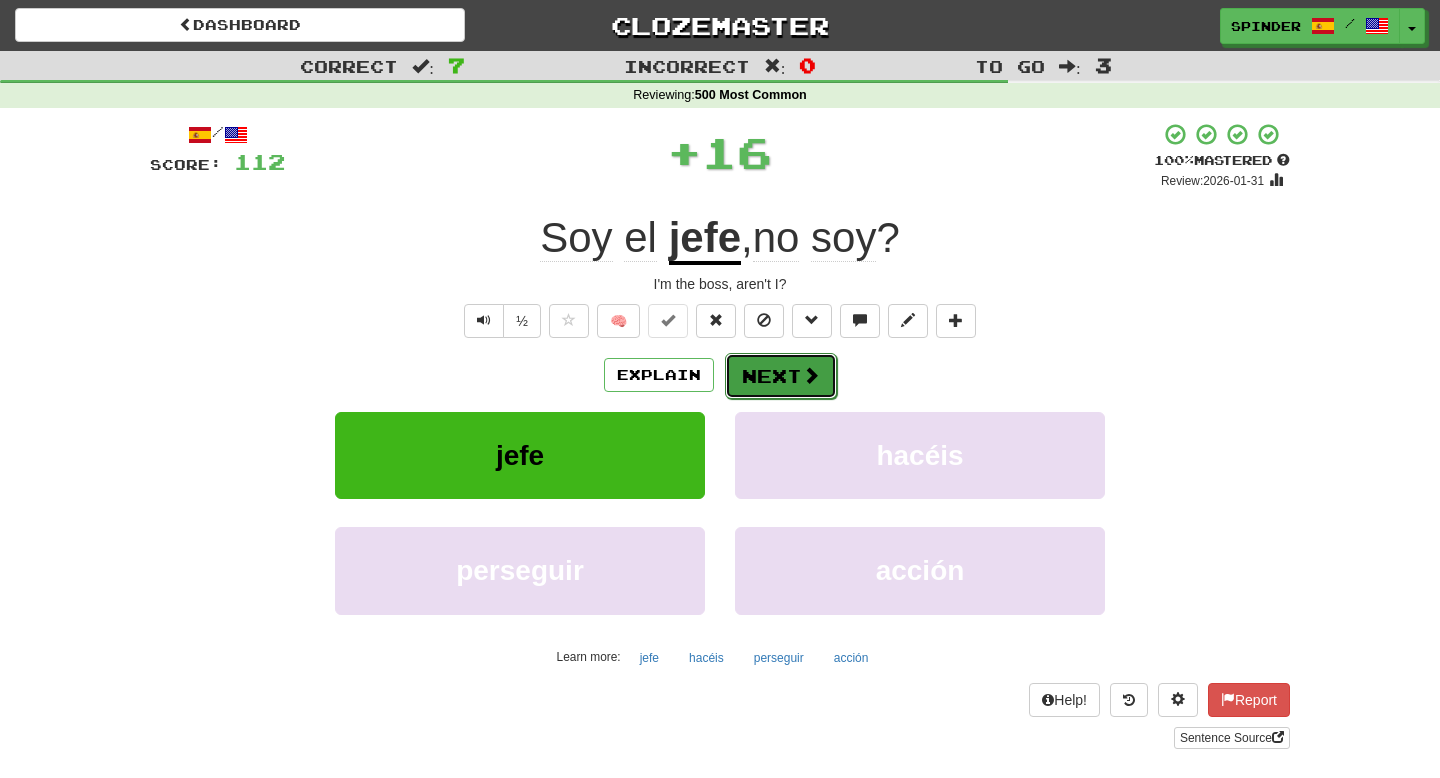 click on "Next" at bounding box center [781, 376] 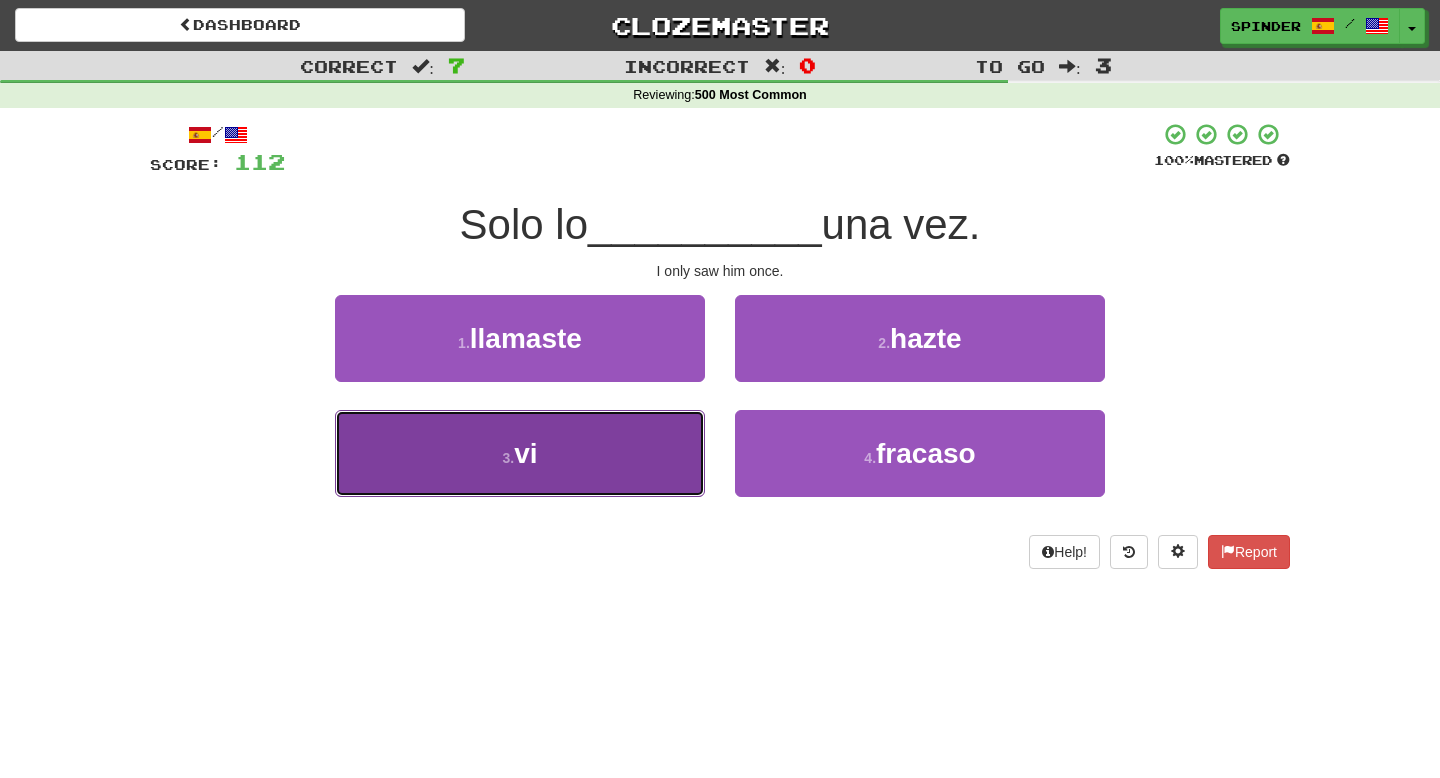 click on "3 .  vi" at bounding box center (520, 453) 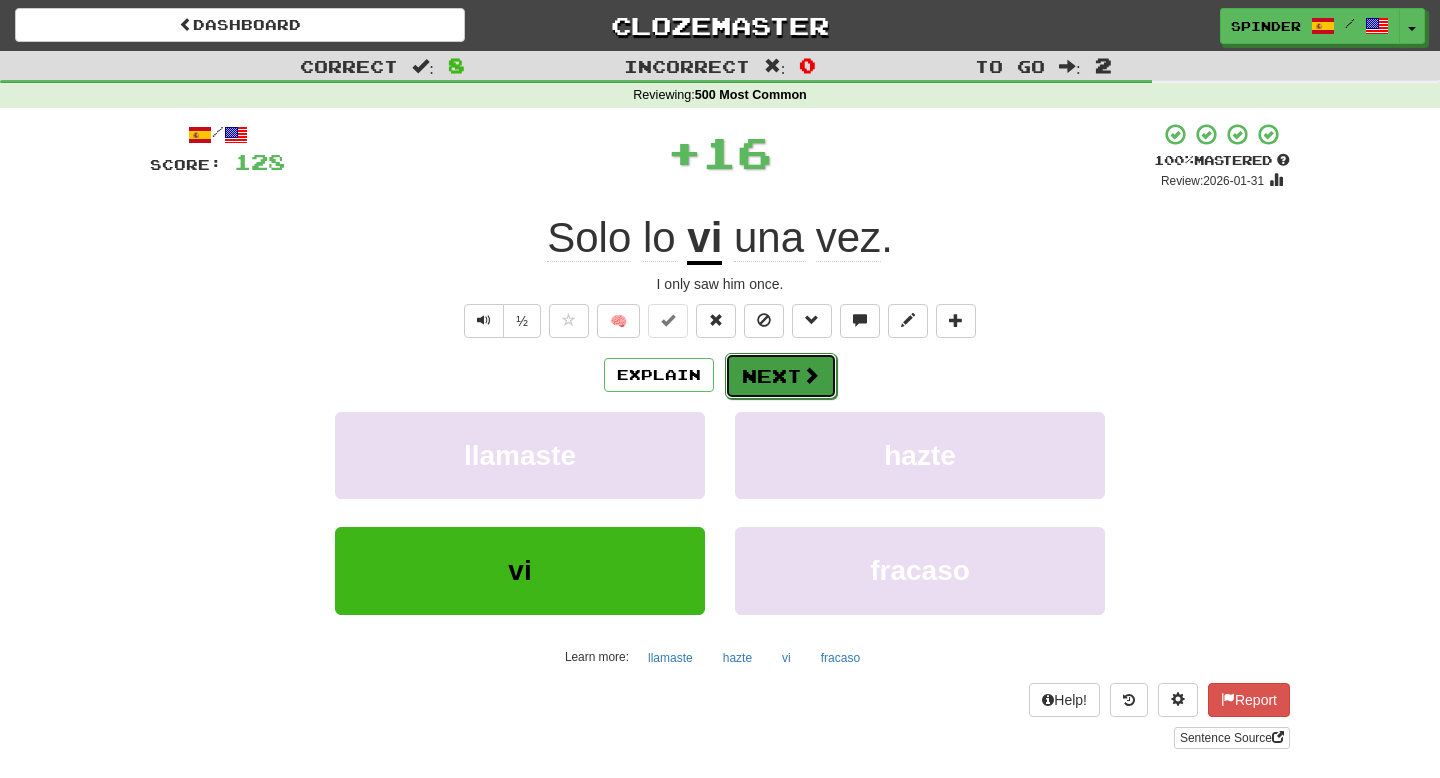 click on "Next" at bounding box center (781, 376) 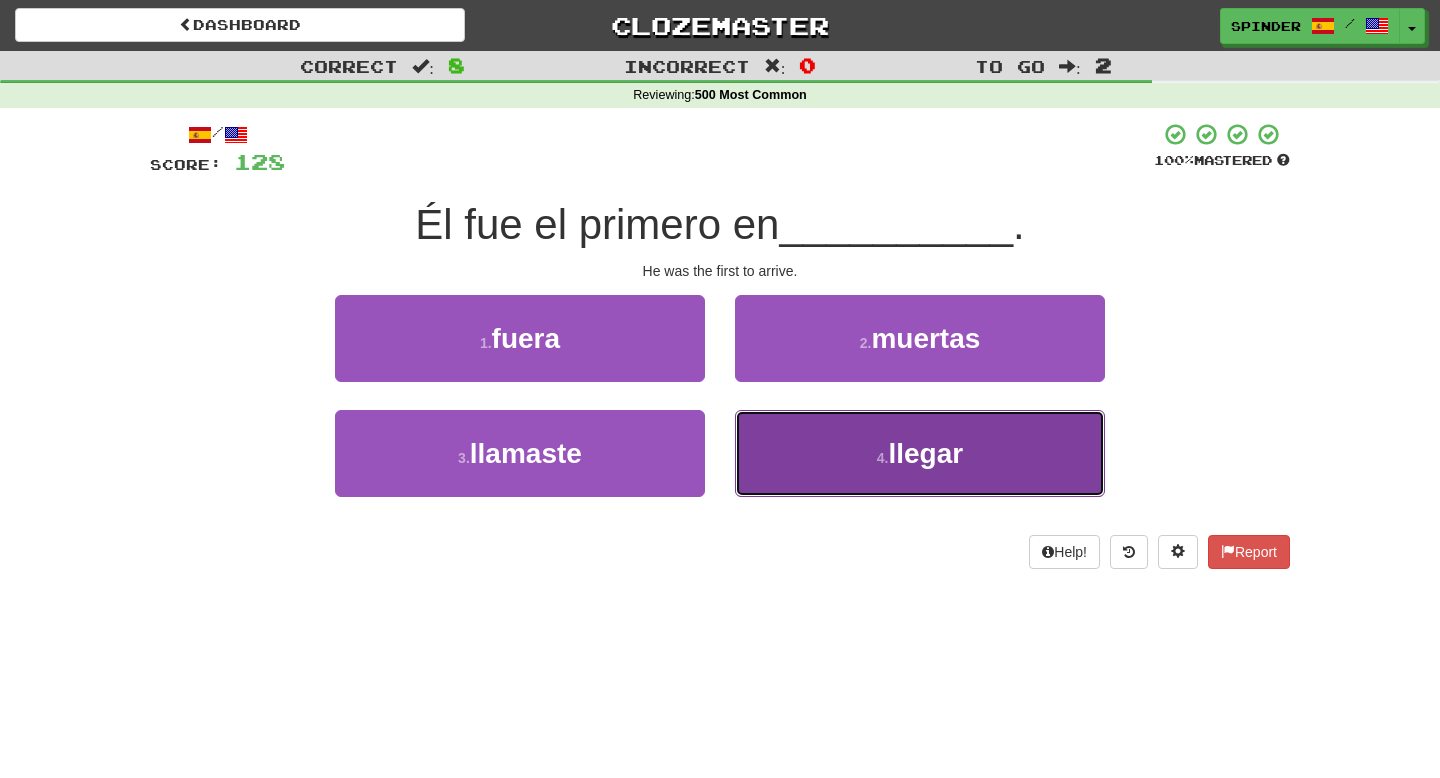 click on "4 .  llegar" at bounding box center (920, 453) 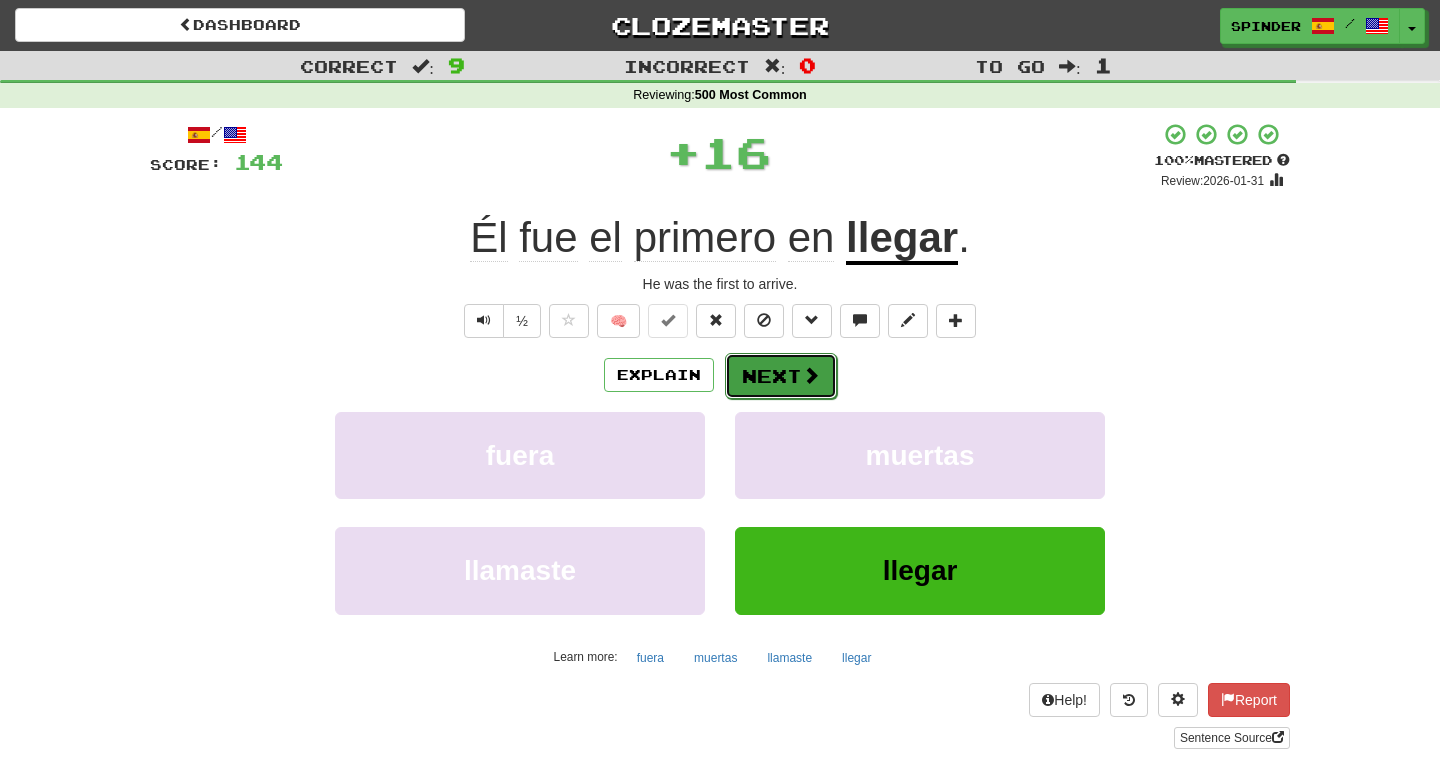 click on "Next" at bounding box center (781, 376) 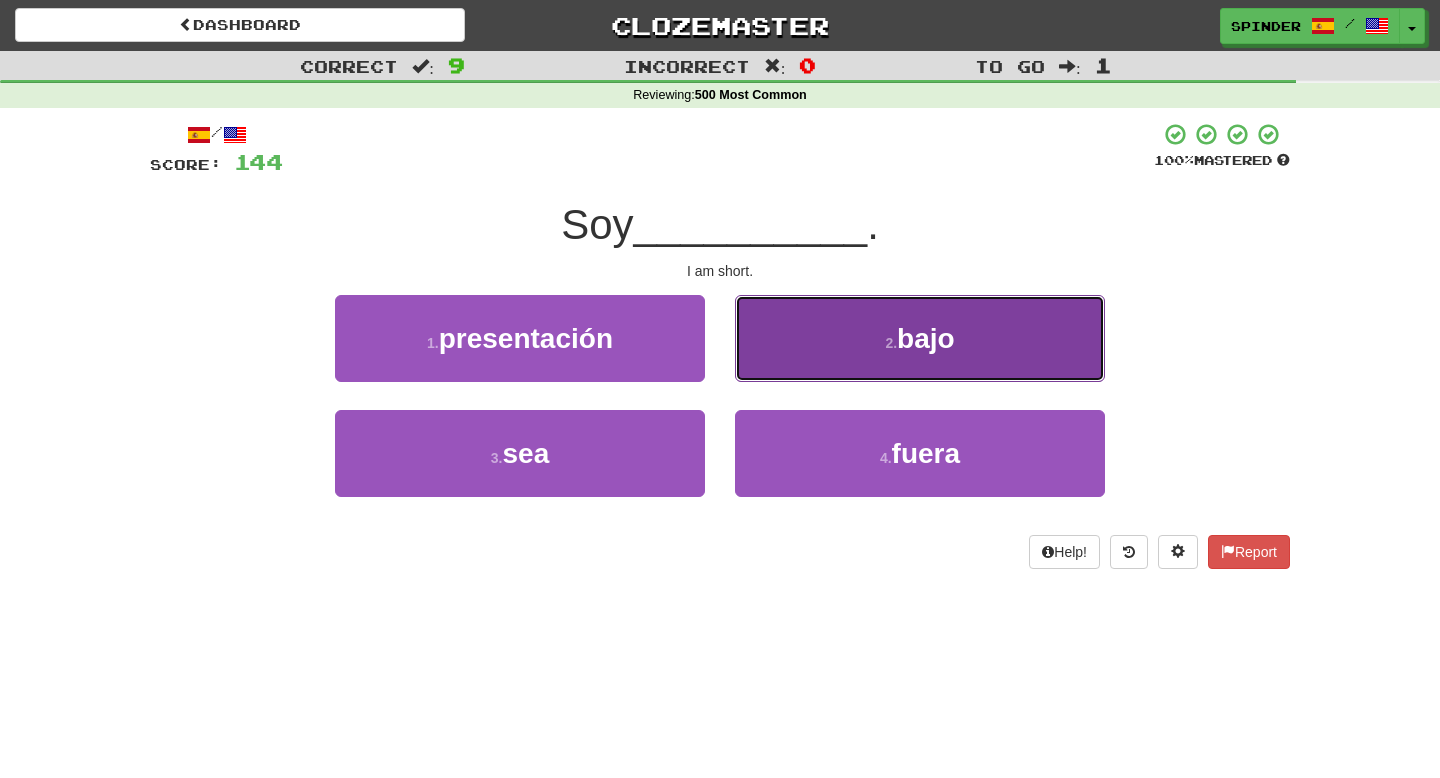 click on "2 .  bajo" at bounding box center [920, 338] 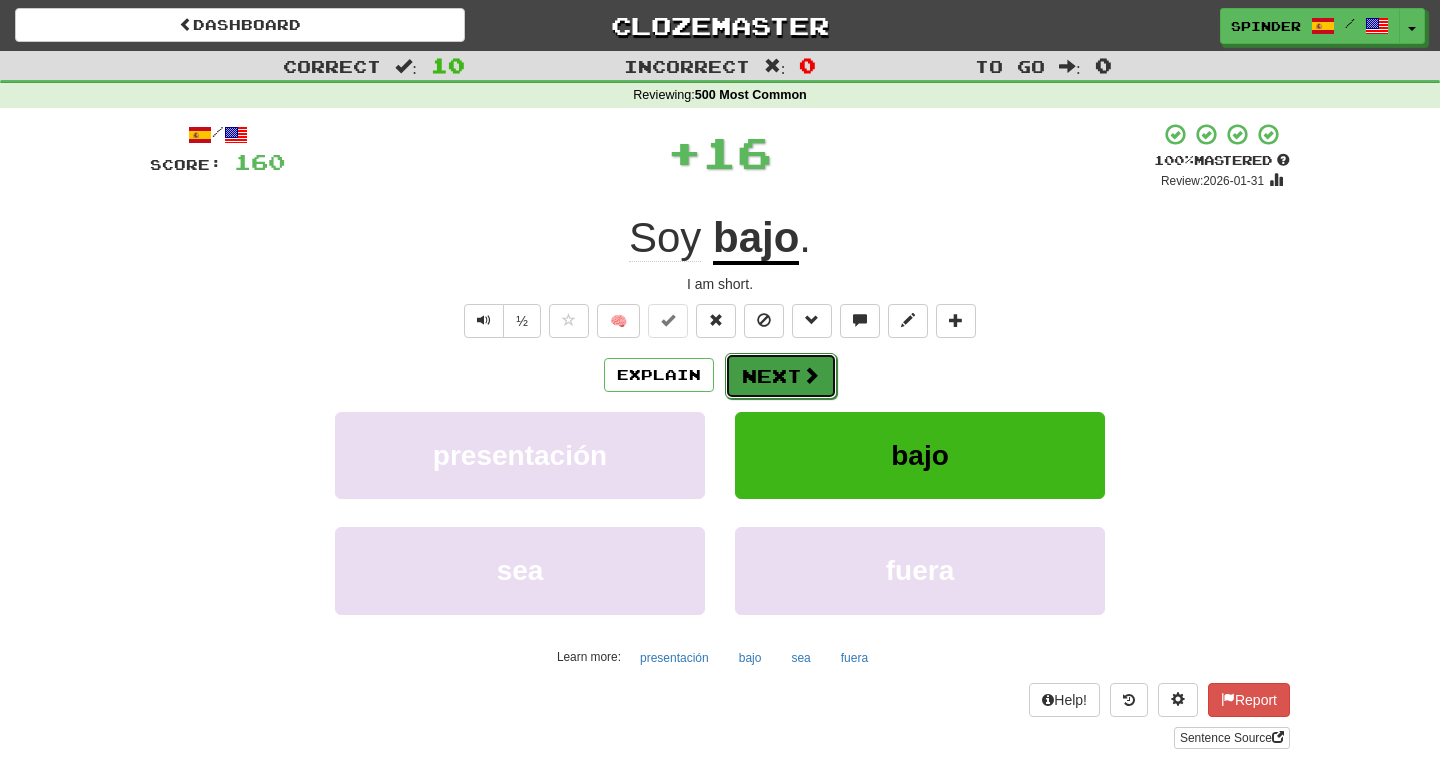 click on "Next" at bounding box center [781, 376] 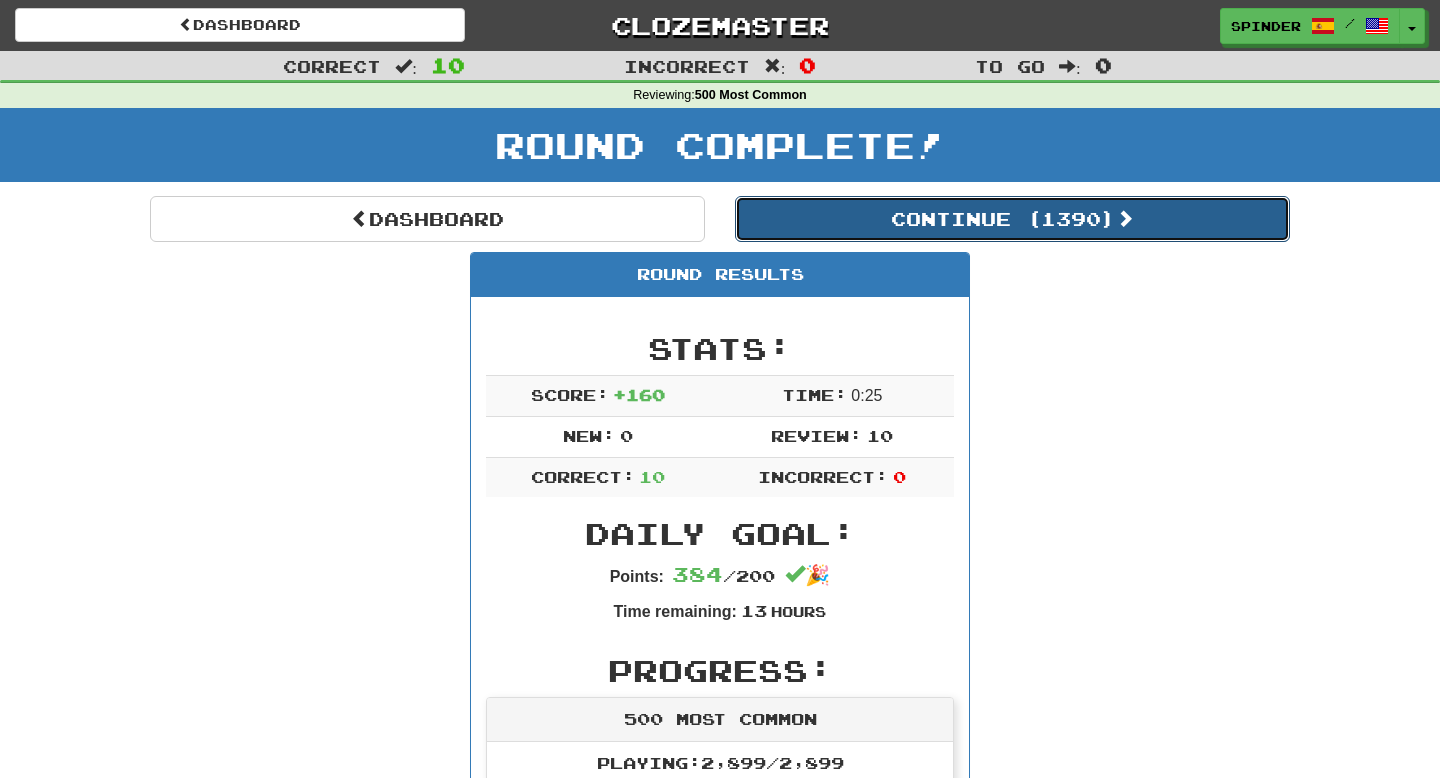 click on "Continue ( [NUMBER] )" at bounding box center [1012, 219] 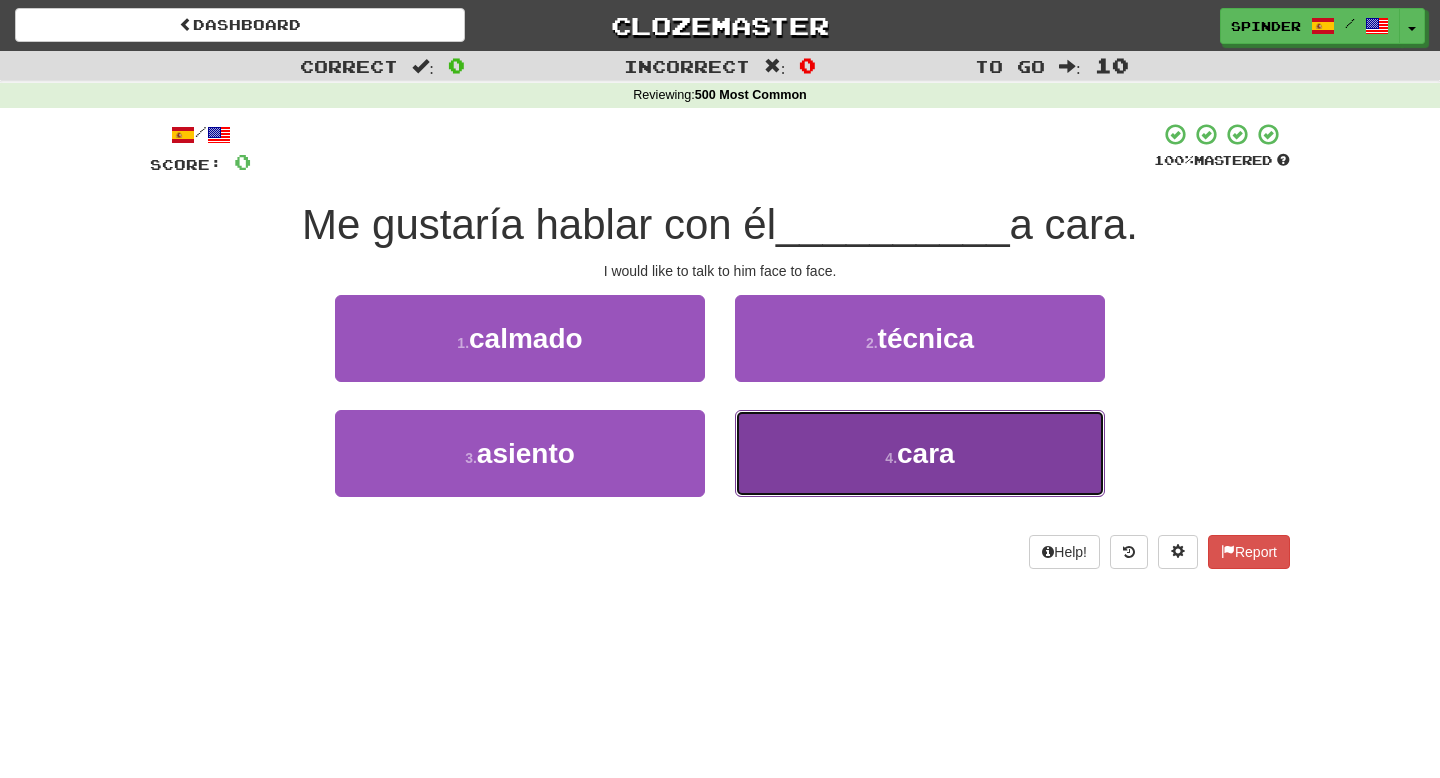 click on "4 .  cara" at bounding box center (920, 453) 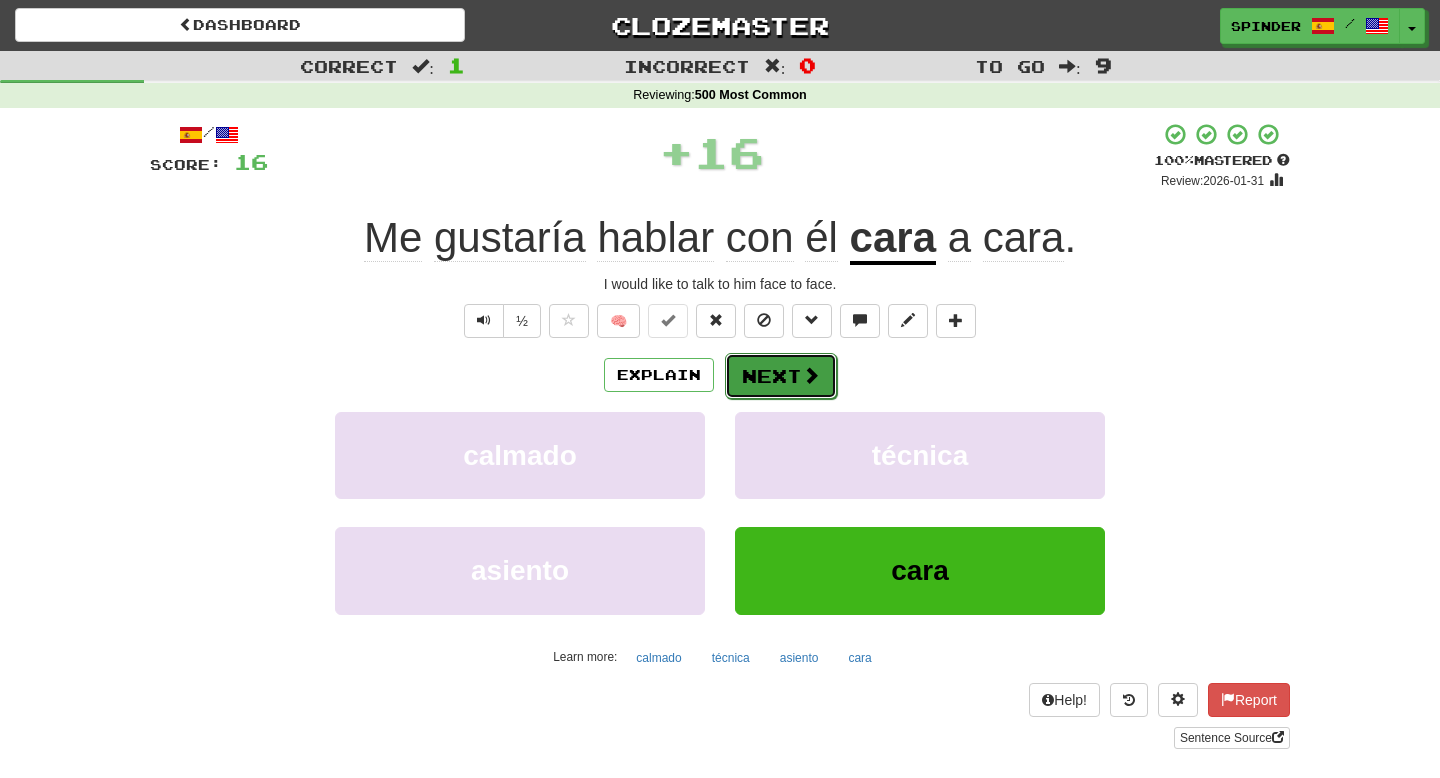 click on "Next" at bounding box center [781, 376] 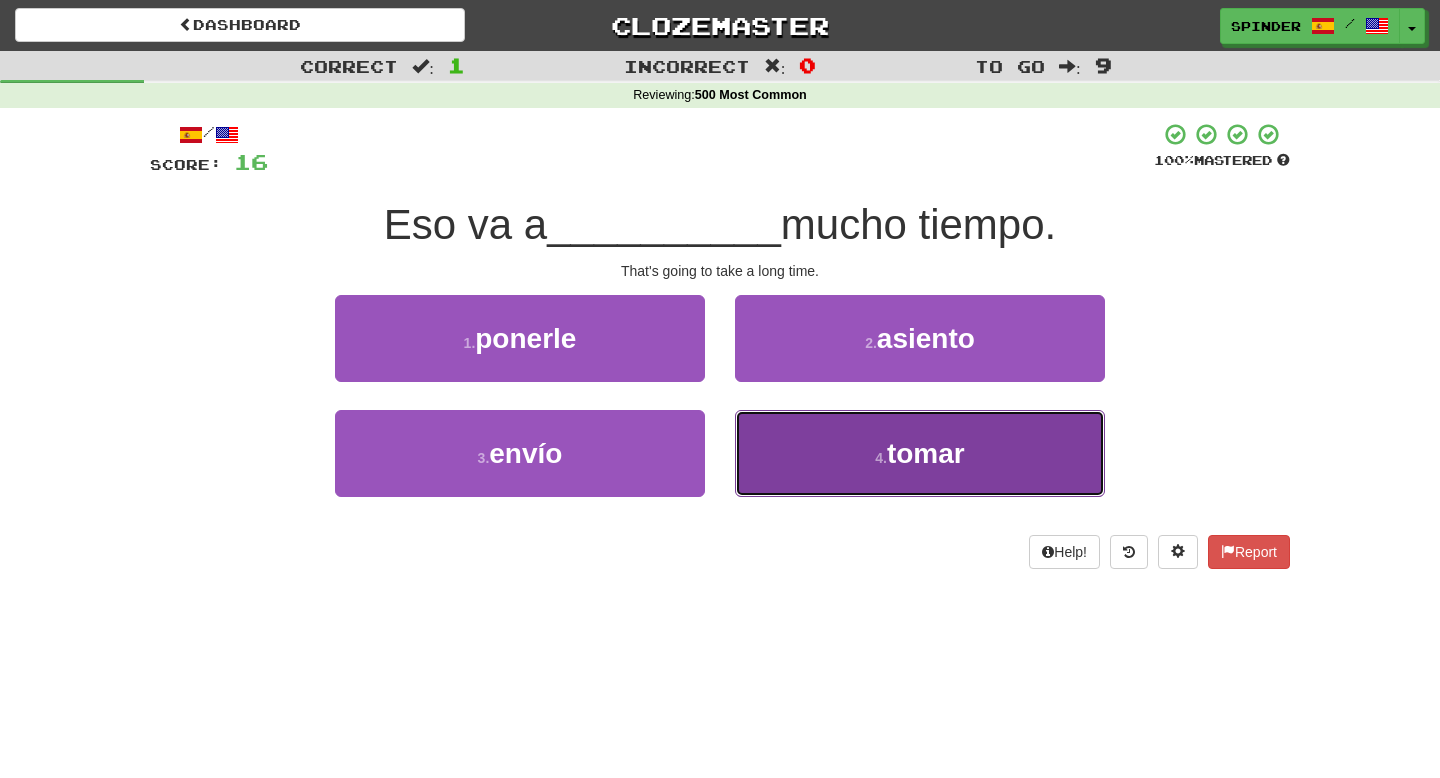 click on "4 .  tomar" at bounding box center (920, 453) 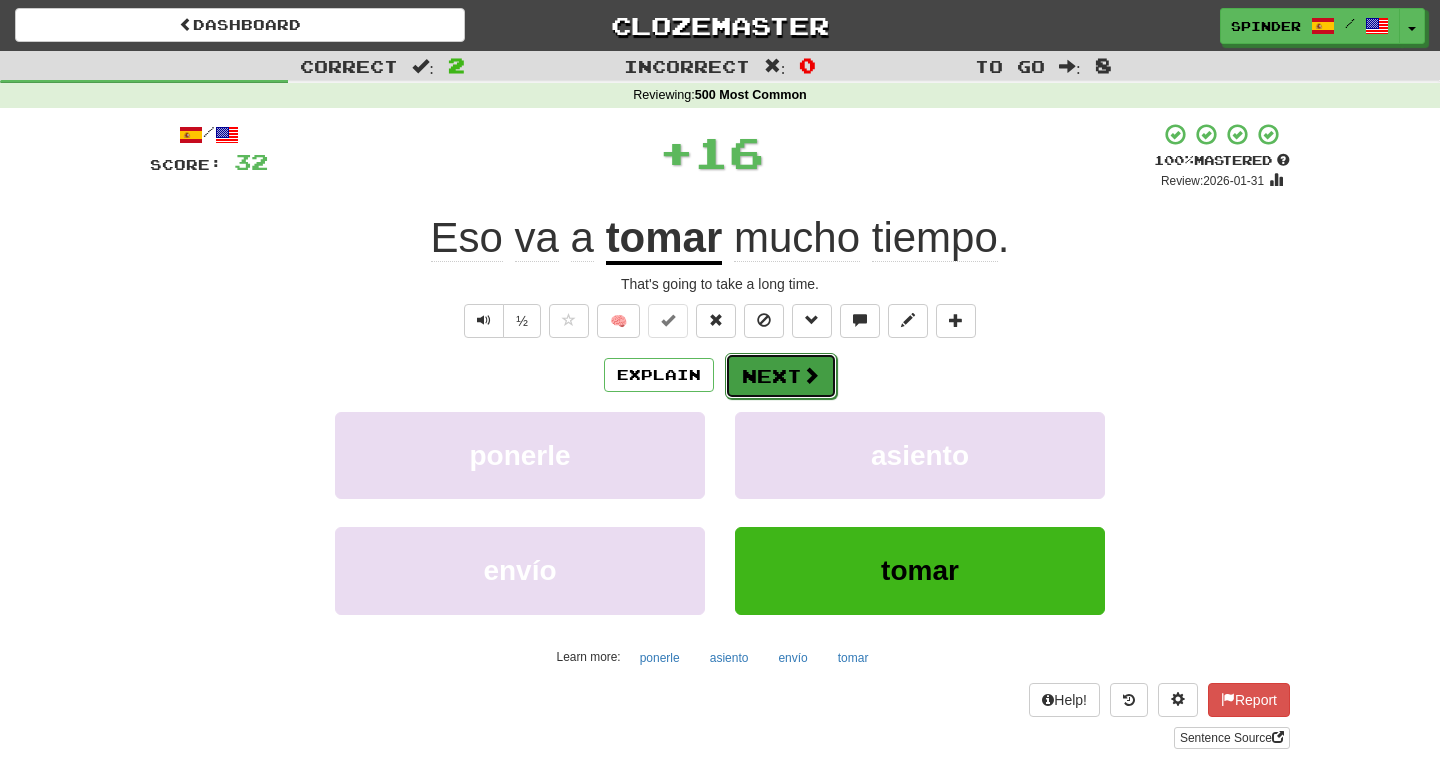 click on "Next" at bounding box center [781, 376] 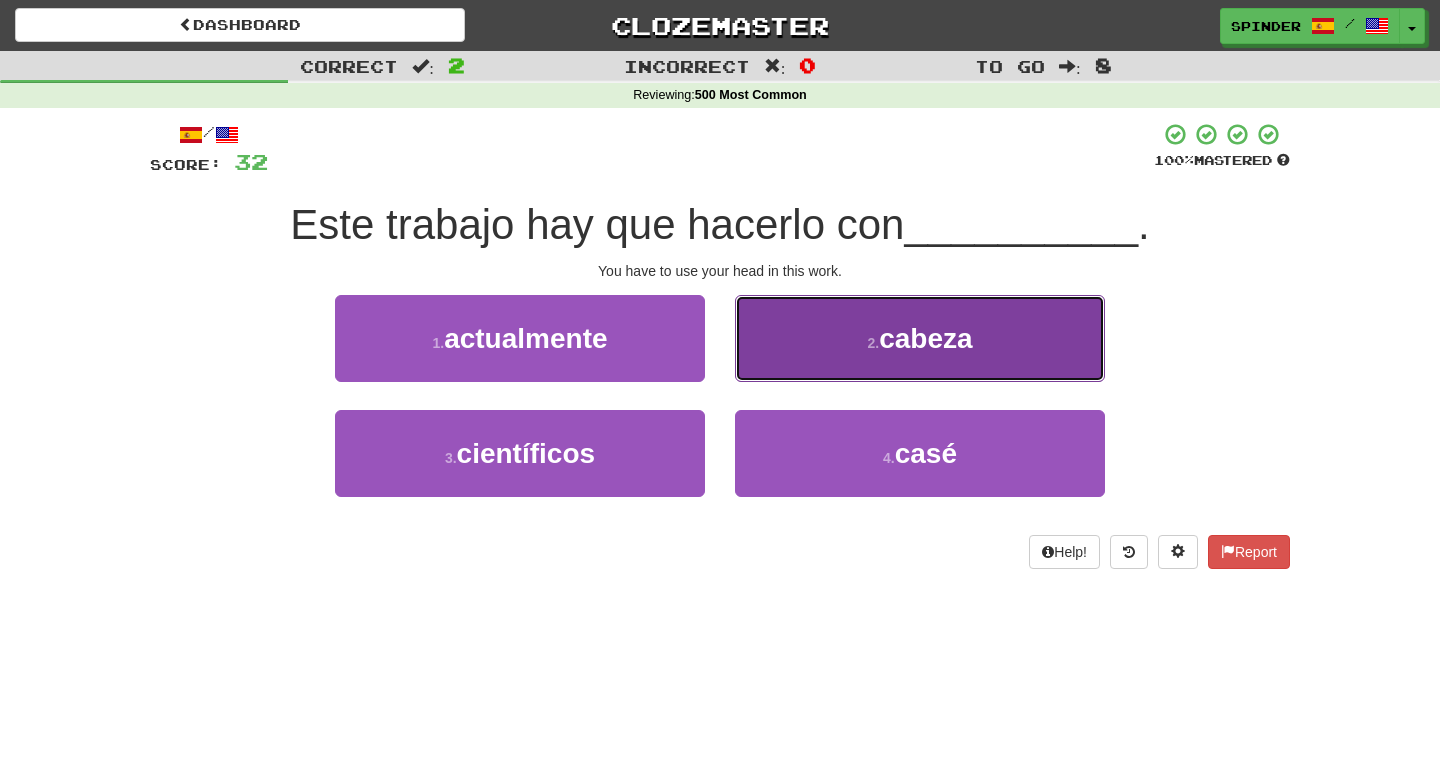 click on "2 .  cabeza" at bounding box center (920, 338) 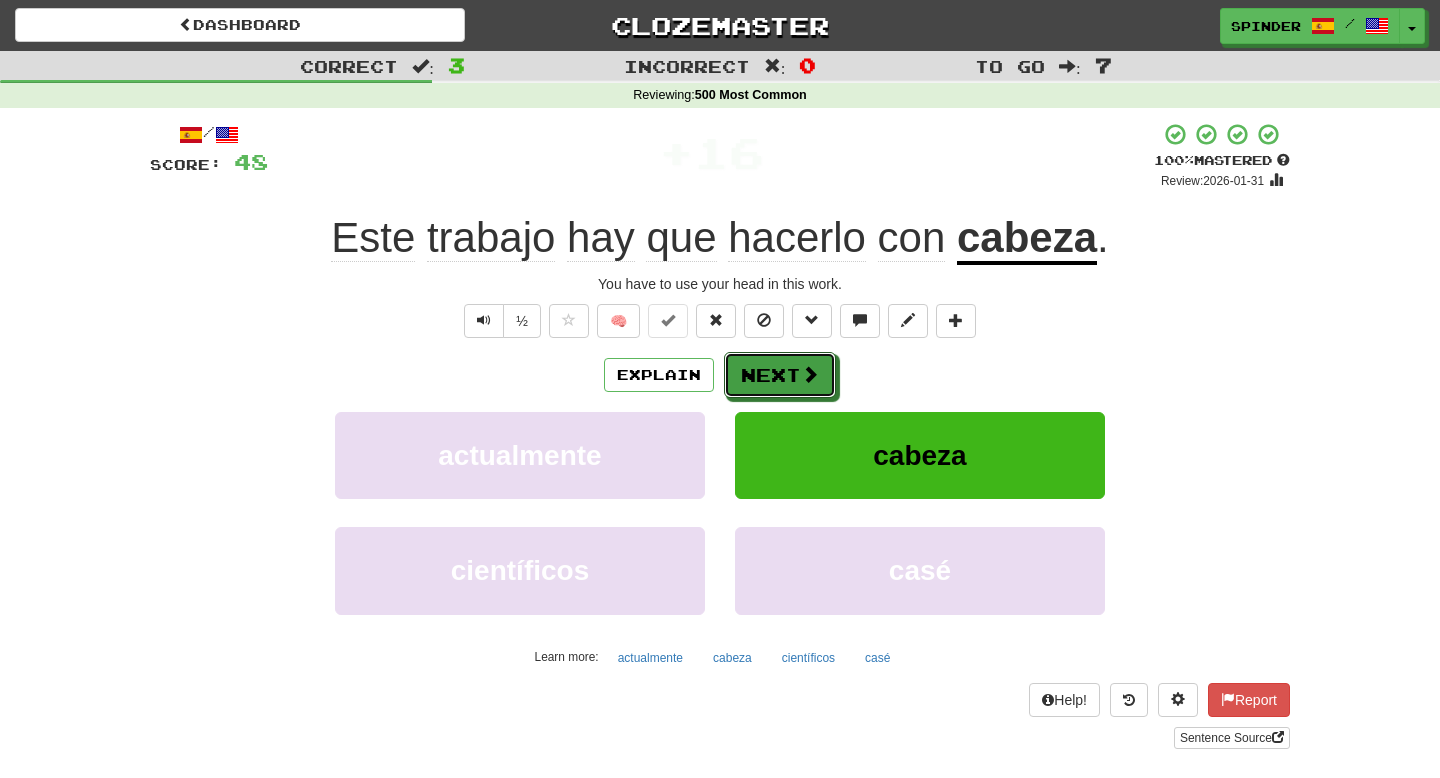 click on "Next" at bounding box center (780, 375) 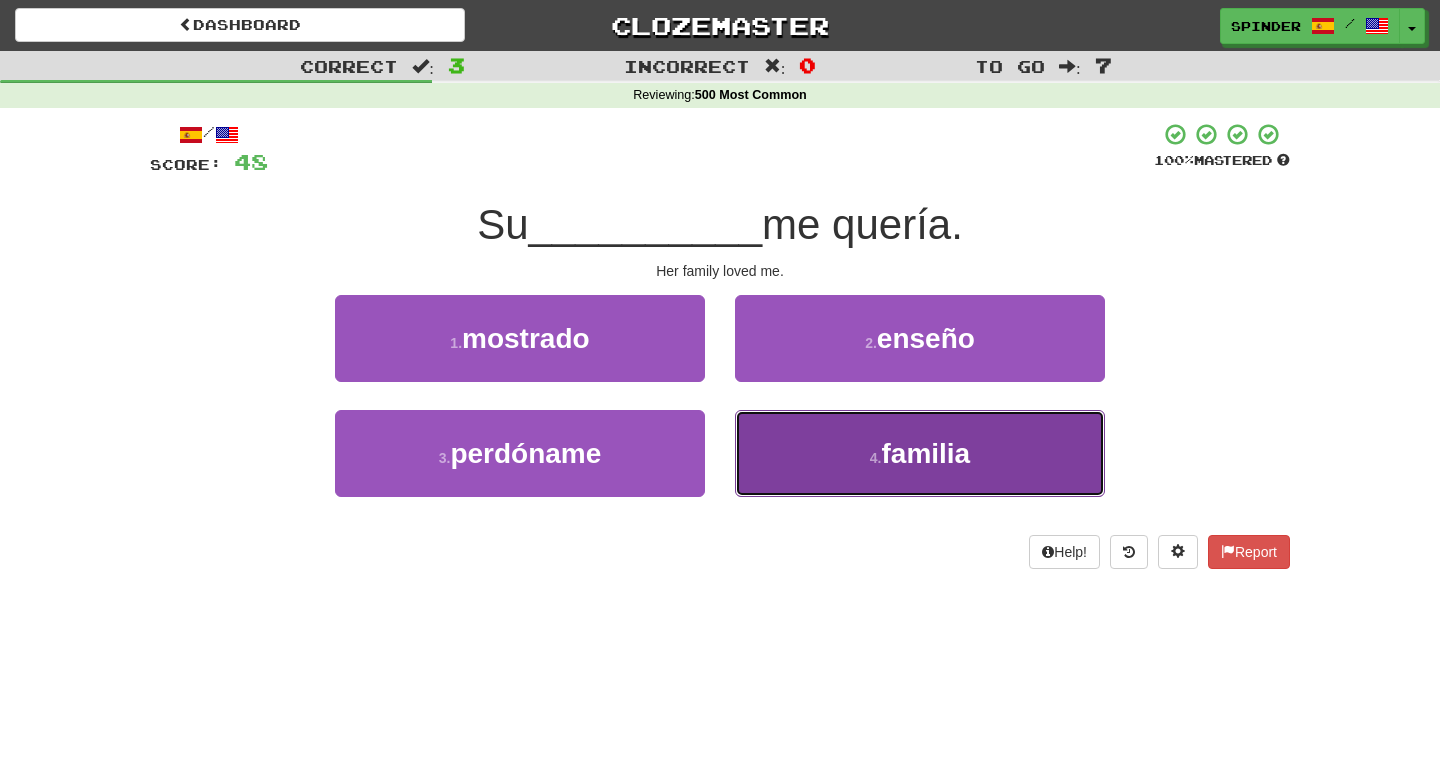 click on "4 .  familia" at bounding box center (920, 453) 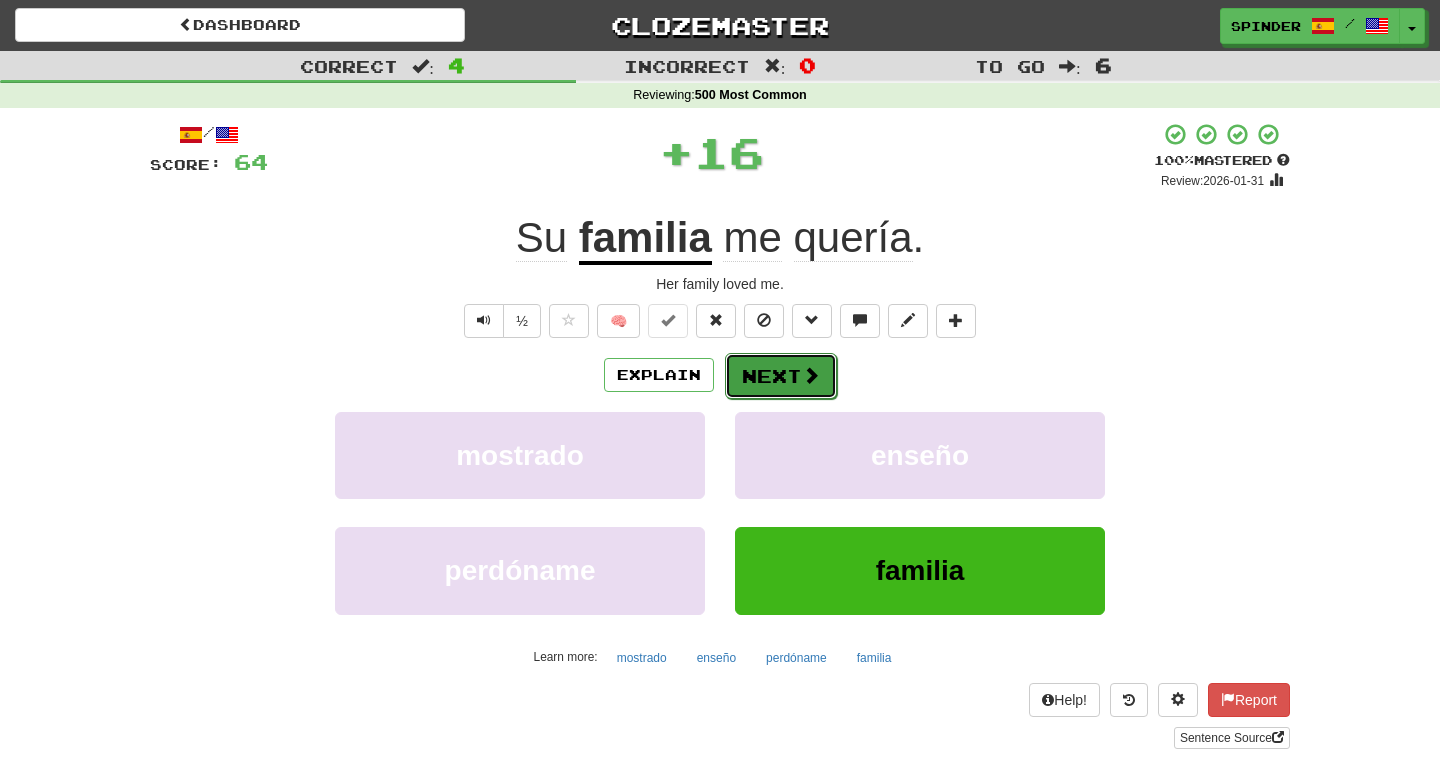 click on "Next" at bounding box center (781, 376) 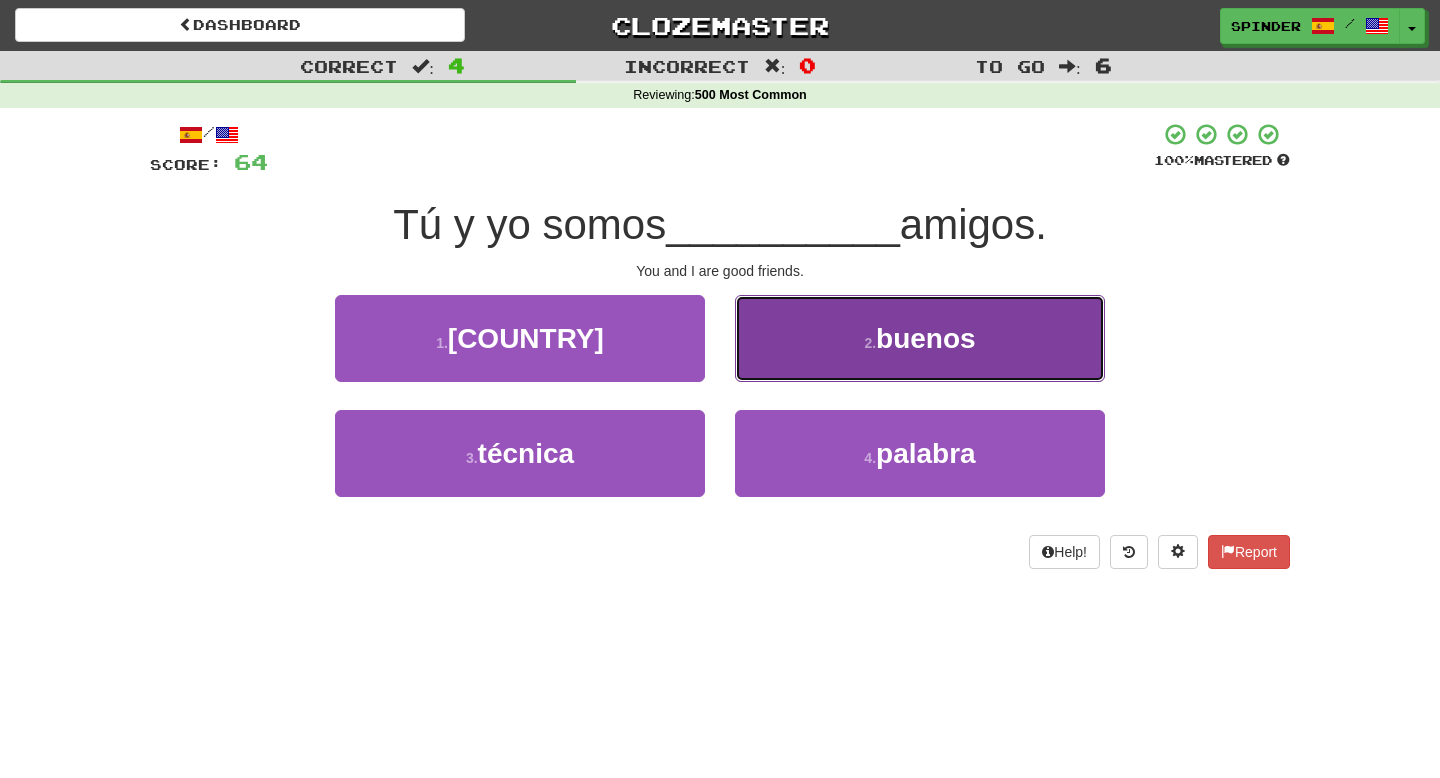 click on "2 .  buenos" at bounding box center [920, 338] 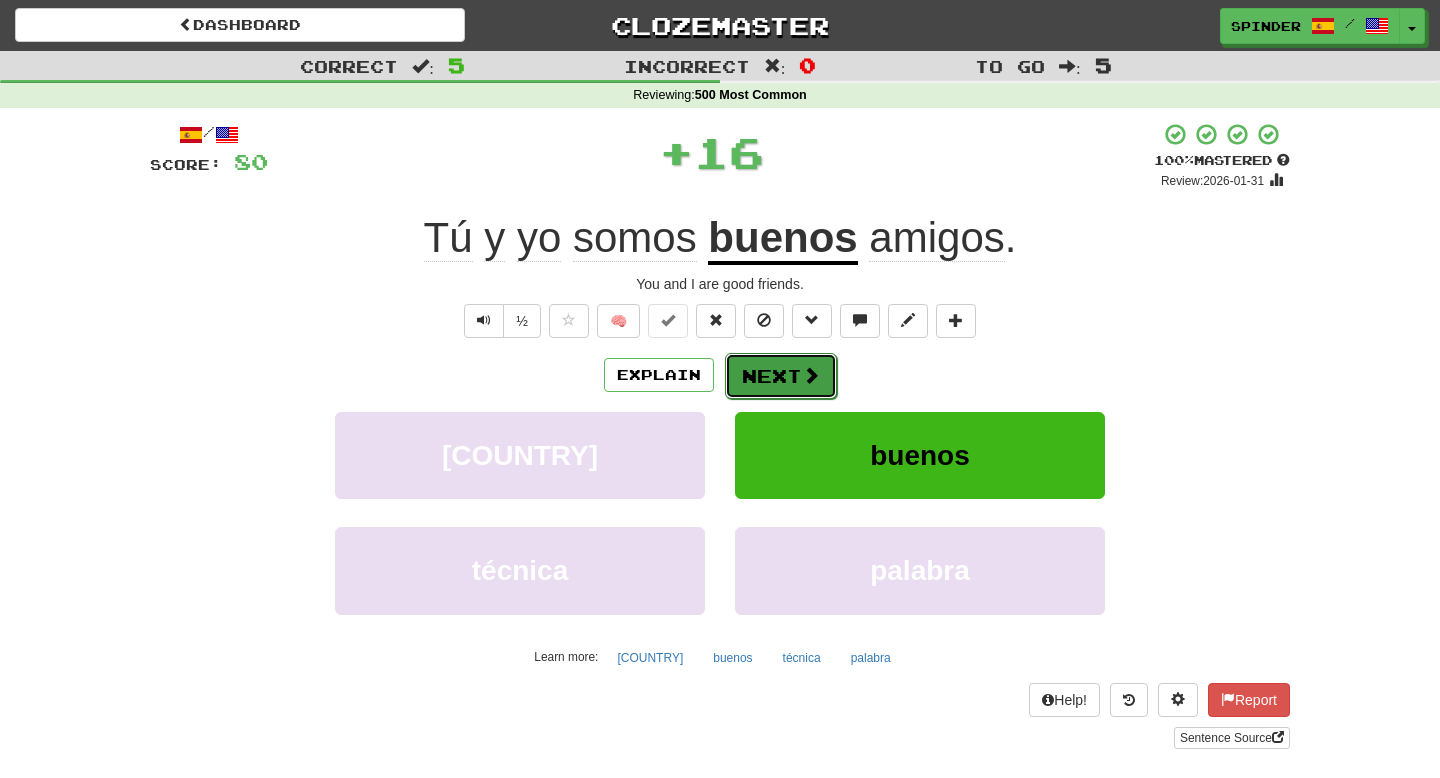 click on "Next" at bounding box center (781, 376) 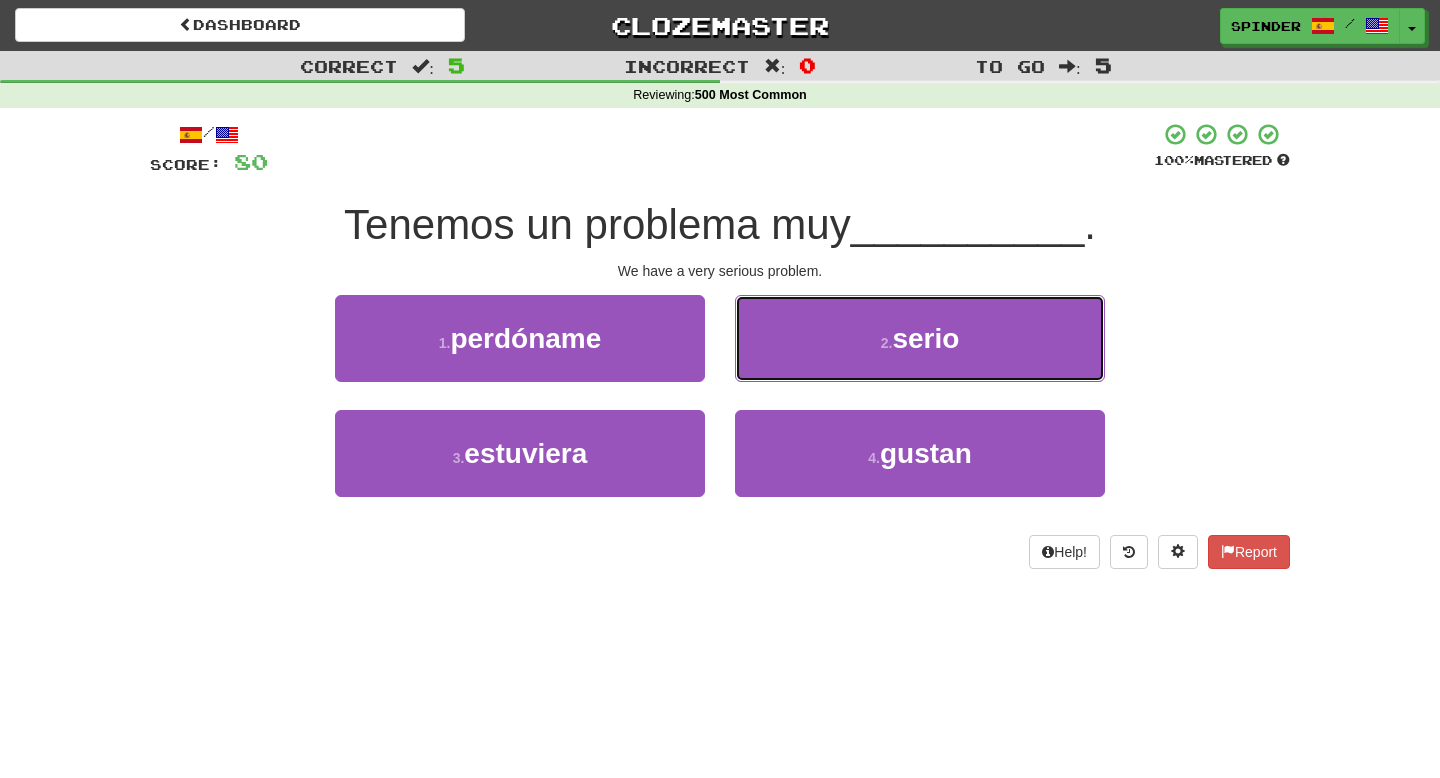 click on "2 .  serio" at bounding box center (920, 338) 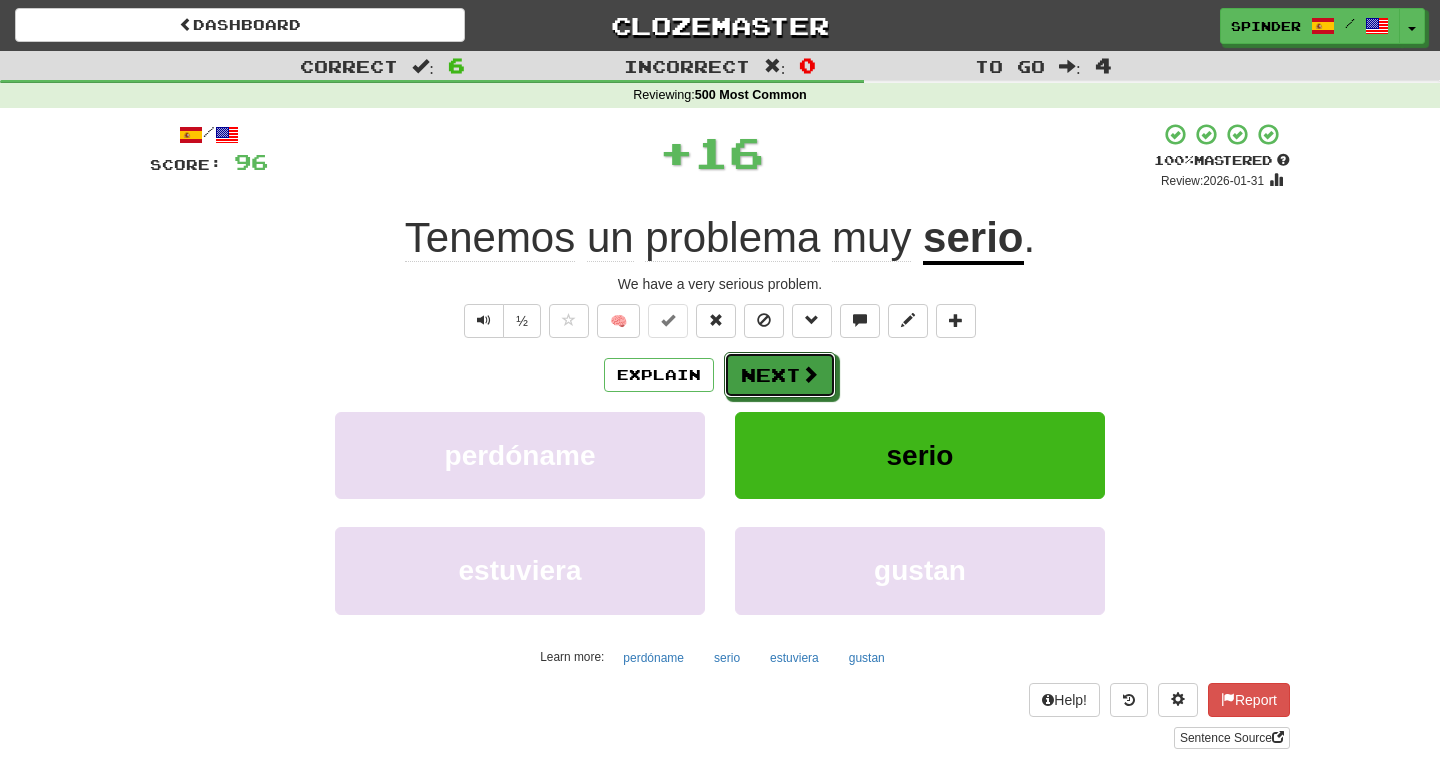 click on "Next" at bounding box center (780, 375) 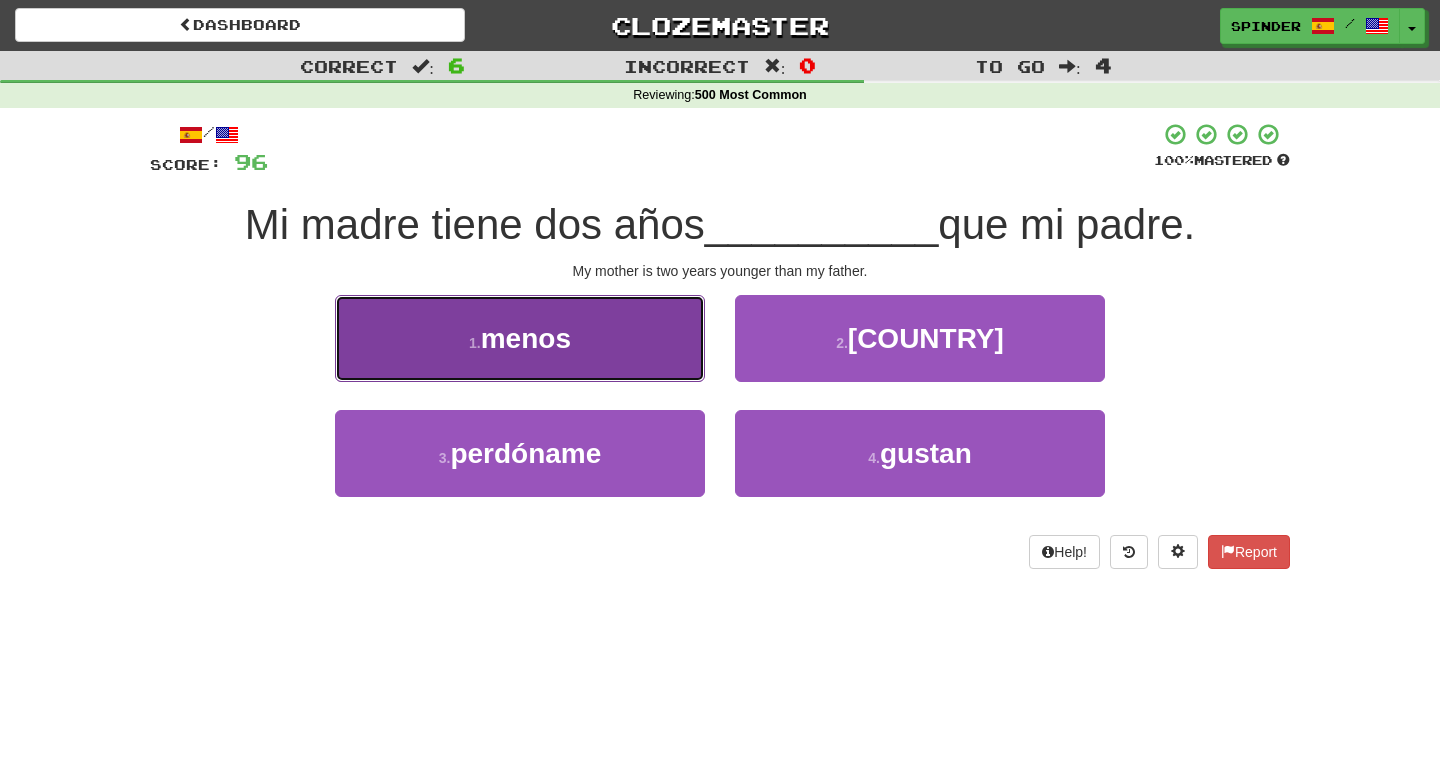 click on "1 .  menos" at bounding box center (520, 338) 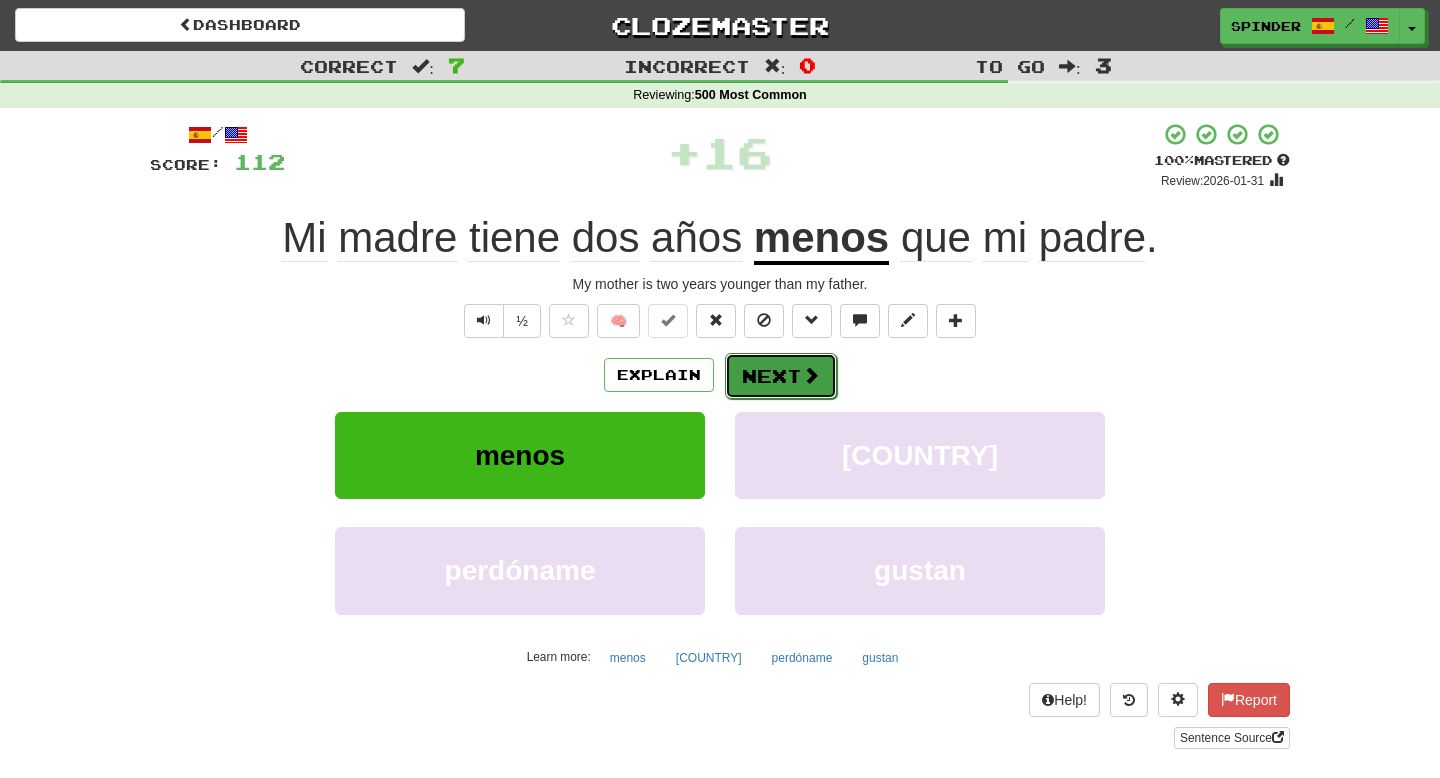 click on "Next" at bounding box center (781, 376) 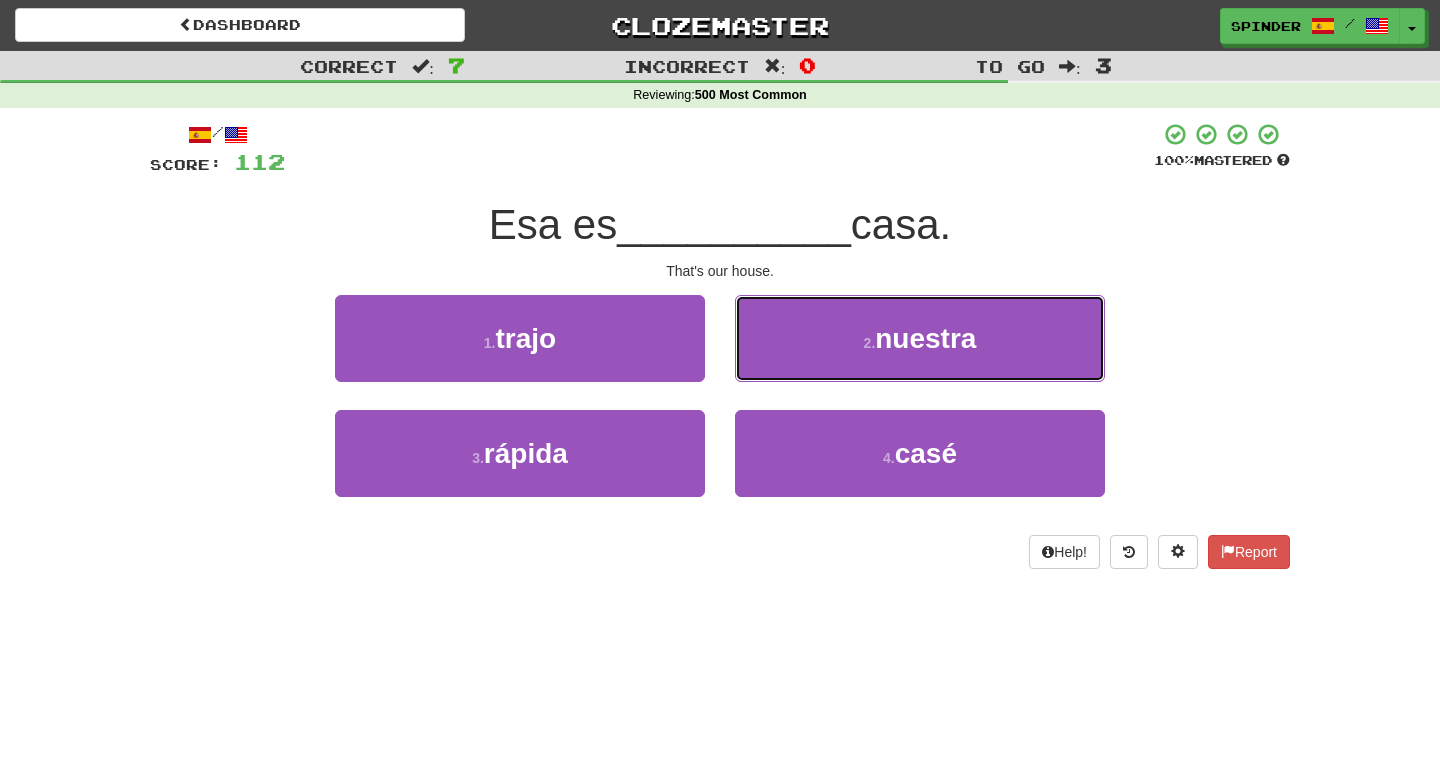 click on "2 .  nuestra" at bounding box center (920, 338) 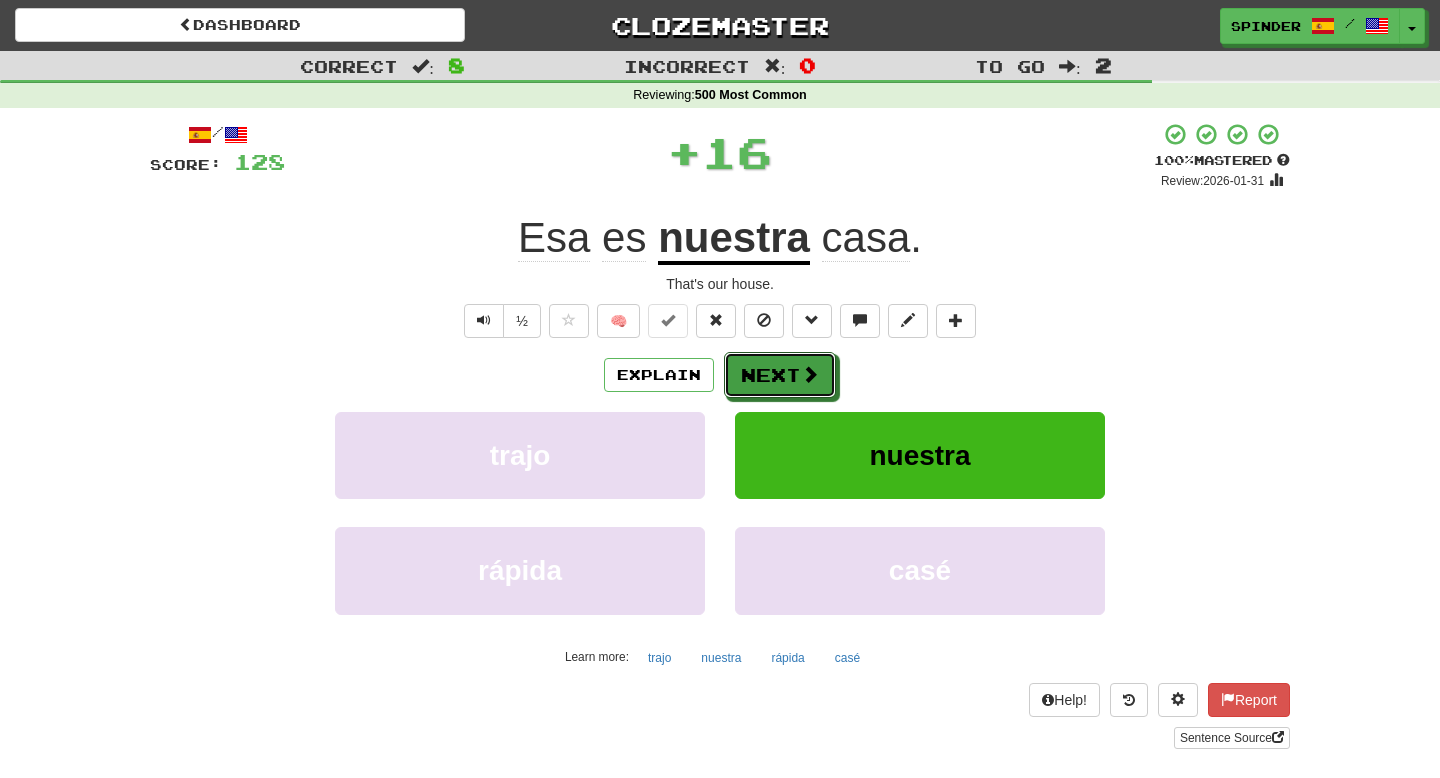 click on "Next" at bounding box center (780, 375) 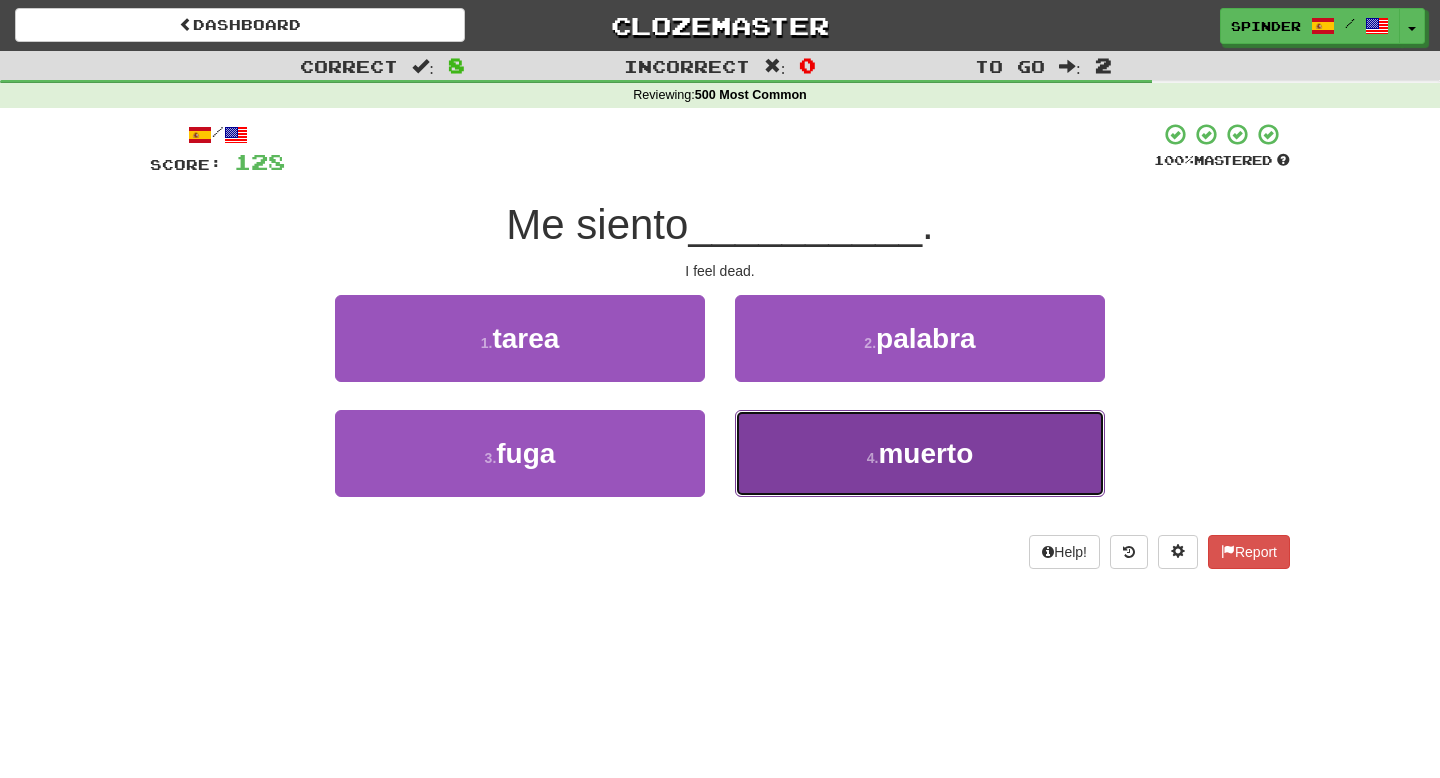 click on "4 .  muerto" at bounding box center [920, 453] 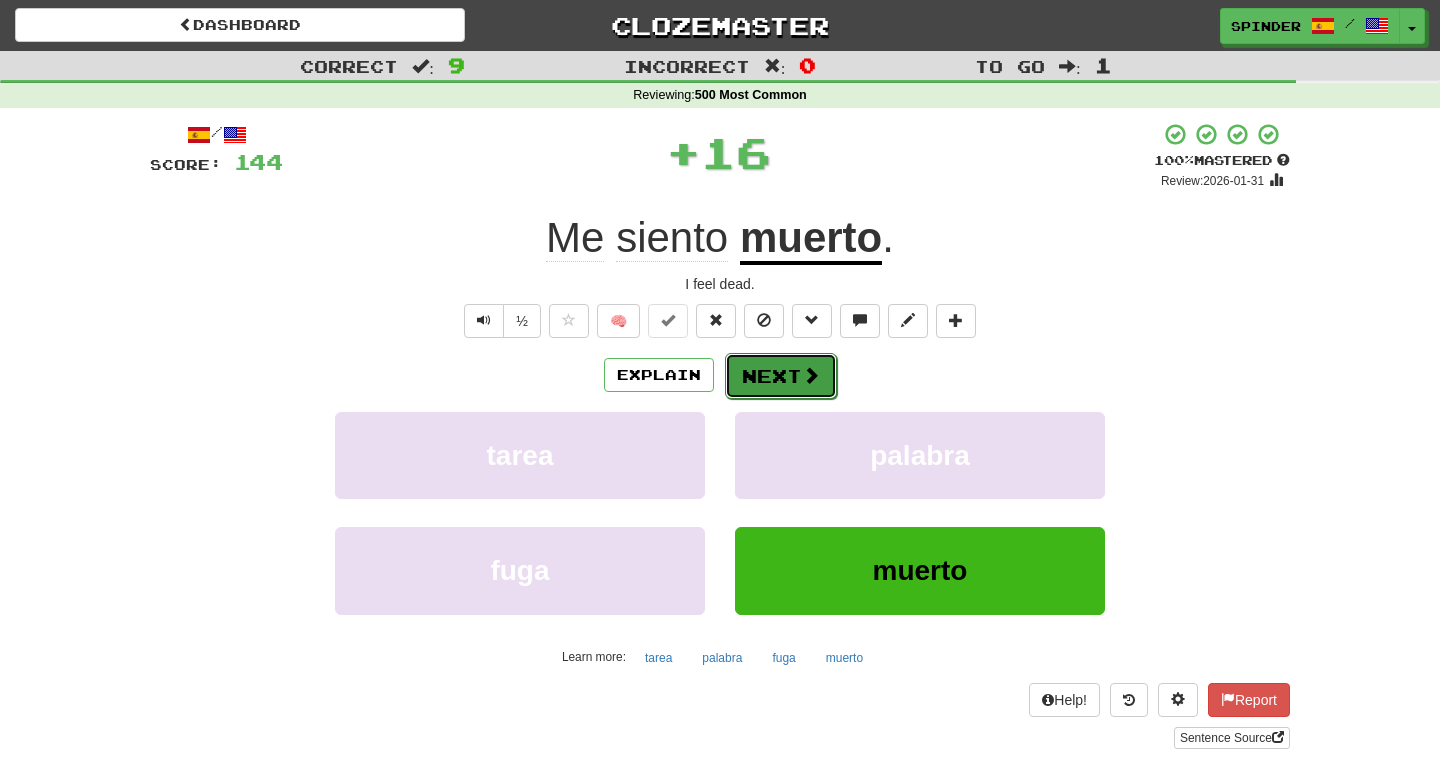 click on "Next" at bounding box center (781, 376) 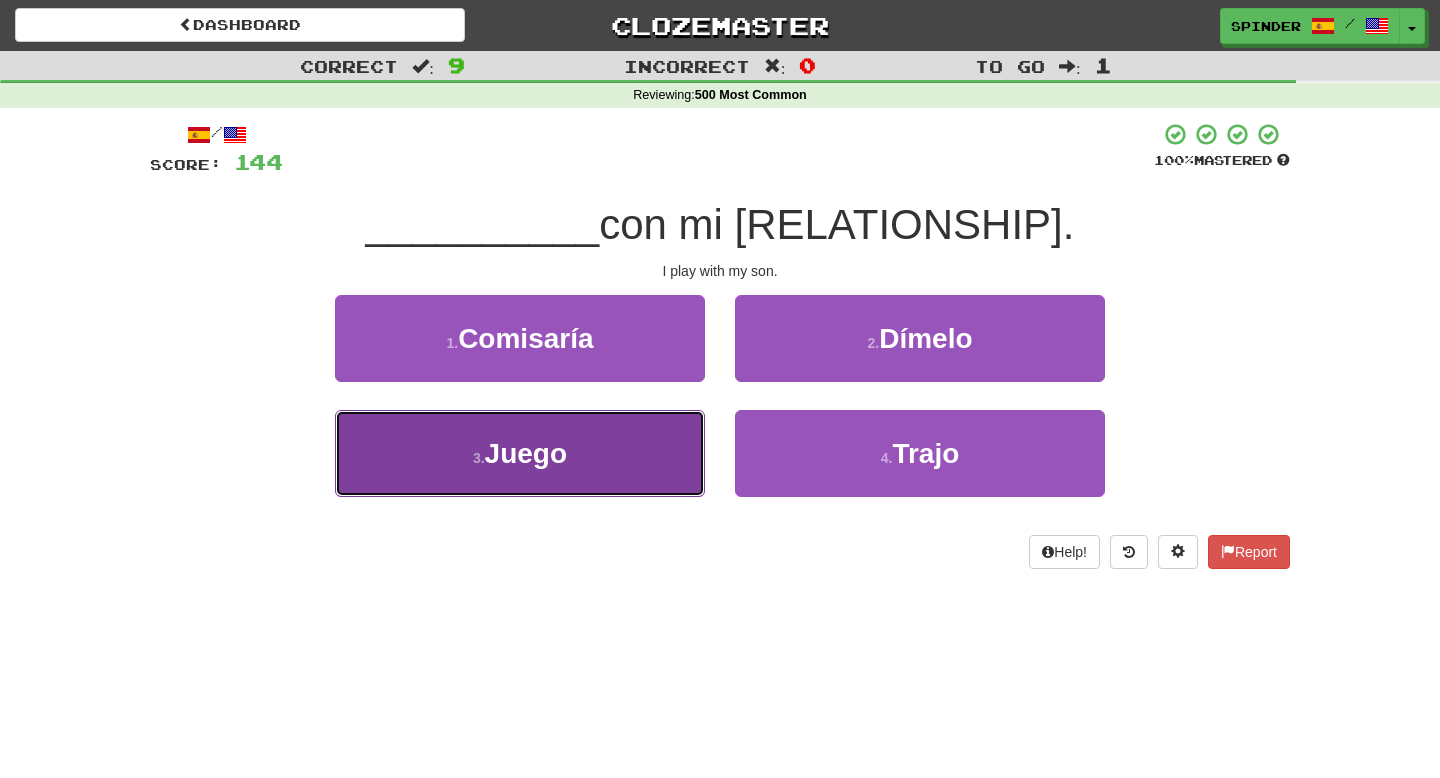 click on "3 .  Juego" at bounding box center [520, 453] 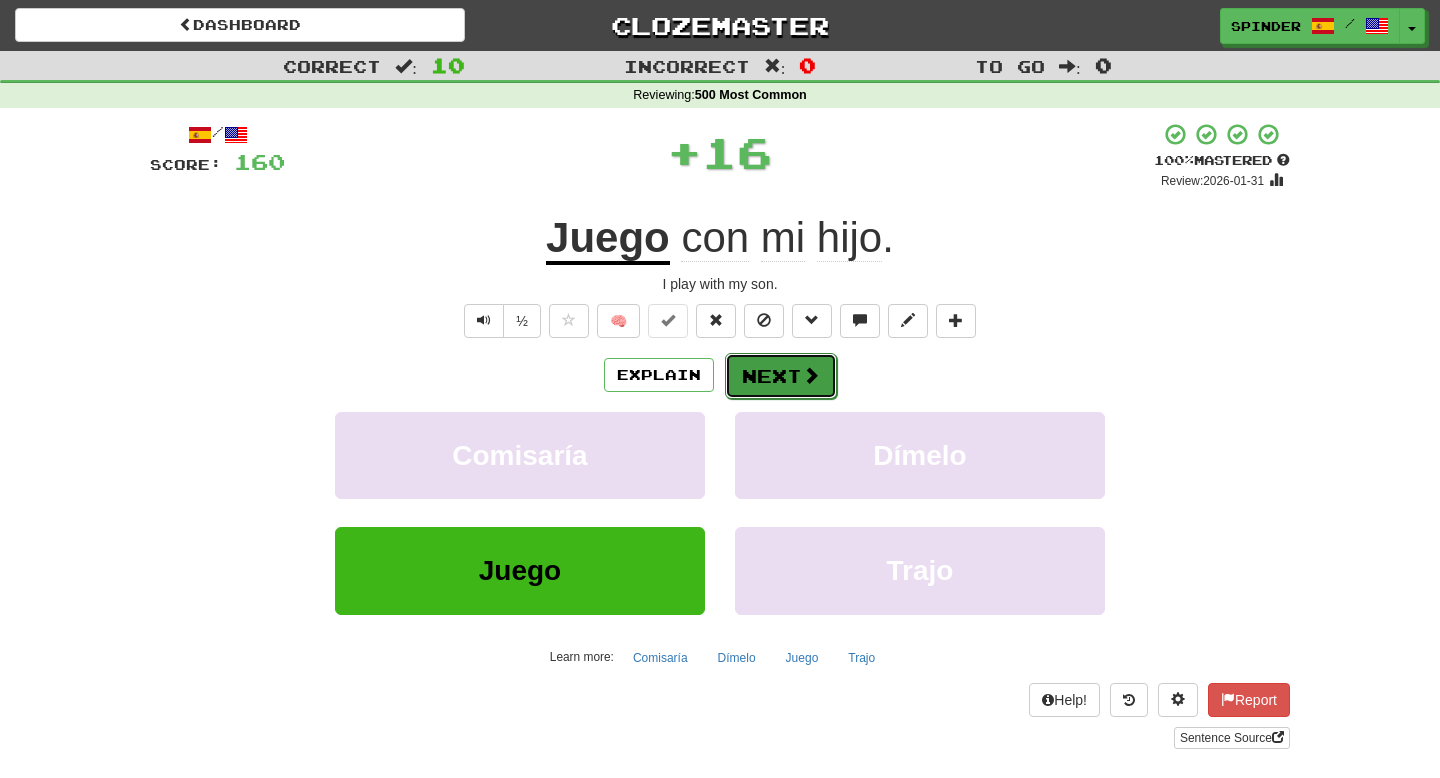 click on "Next" at bounding box center (781, 376) 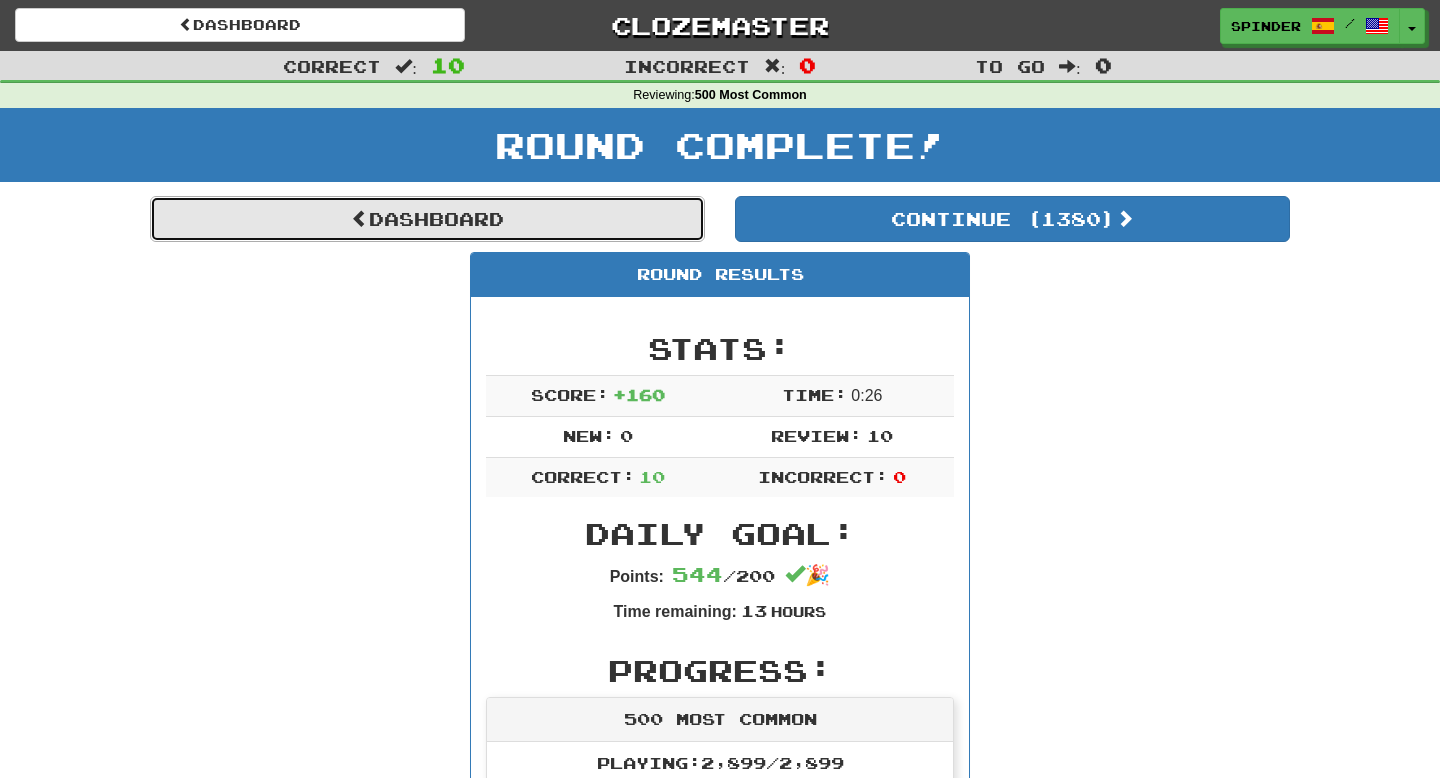 click on "Dashboard" at bounding box center (427, 219) 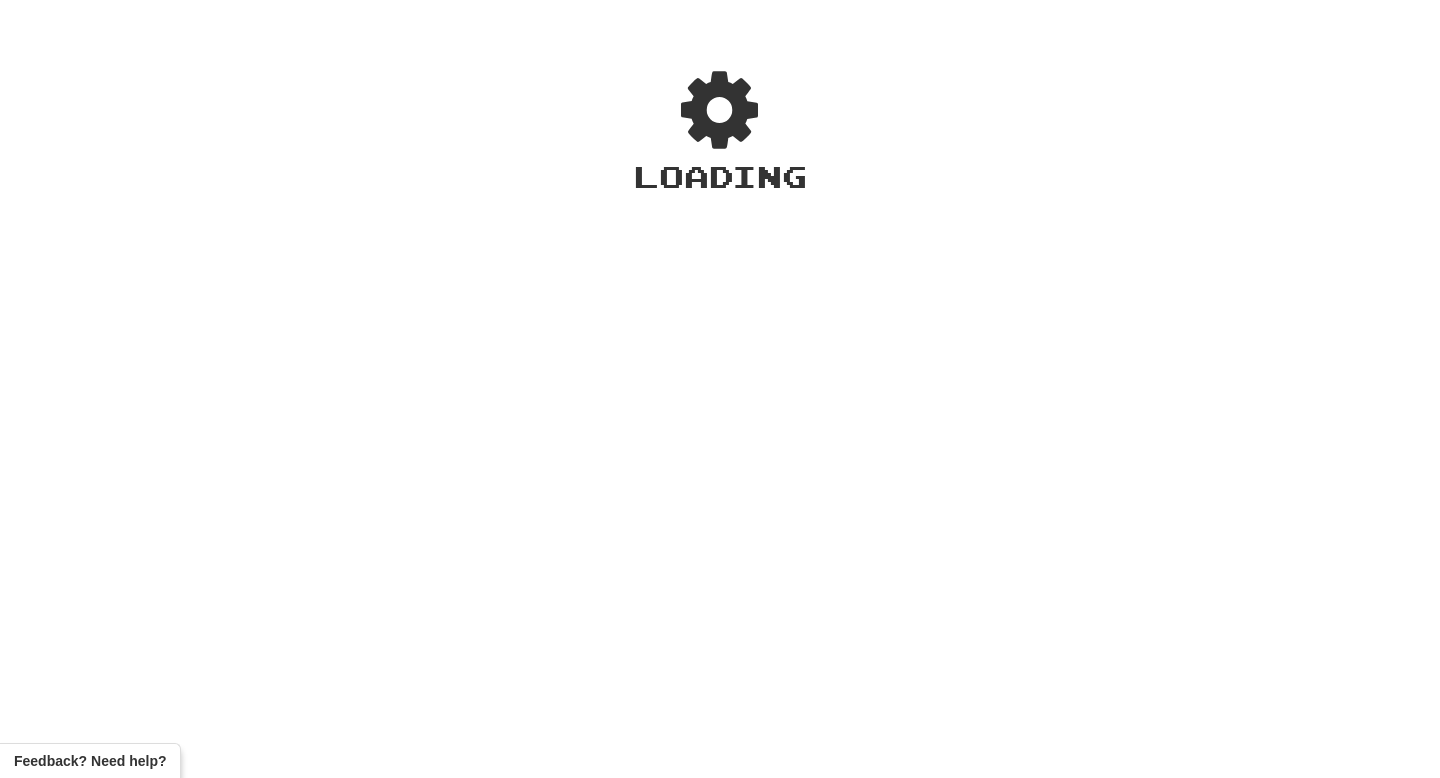 scroll, scrollTop: 0, scrollLeft: 0, axis: both 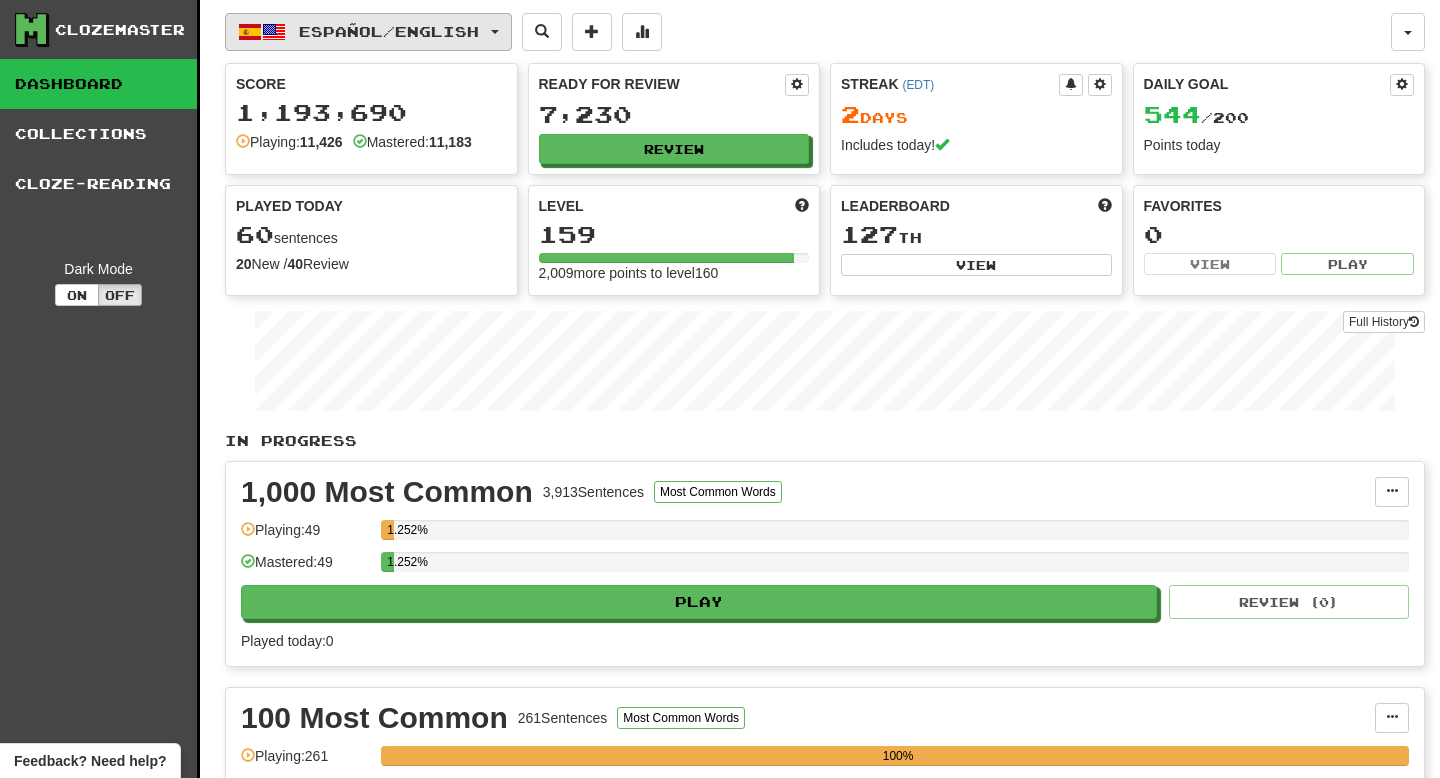 click on "Español  /  English" at bounding box center (368, 32) 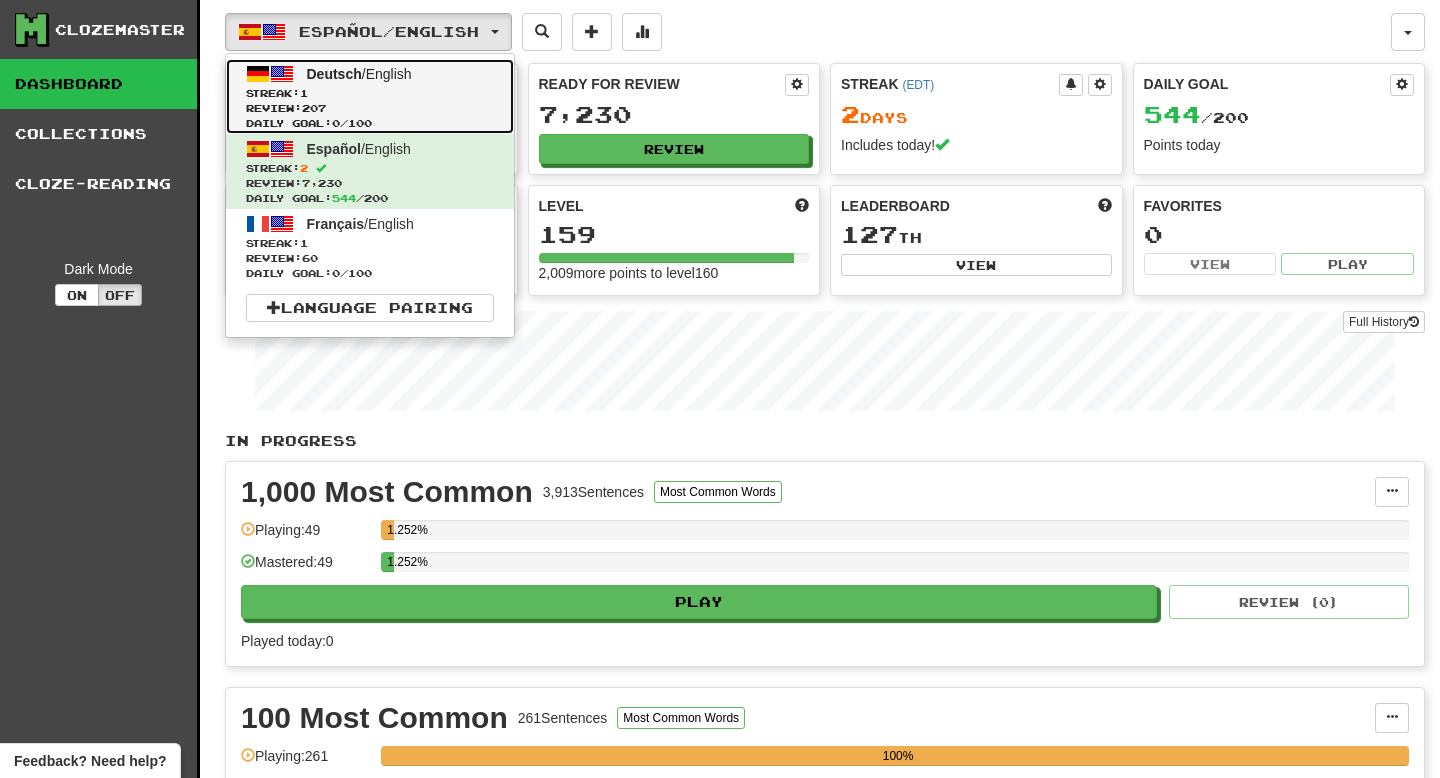 click on "Streak:  1" at bounding box center [370, 93] 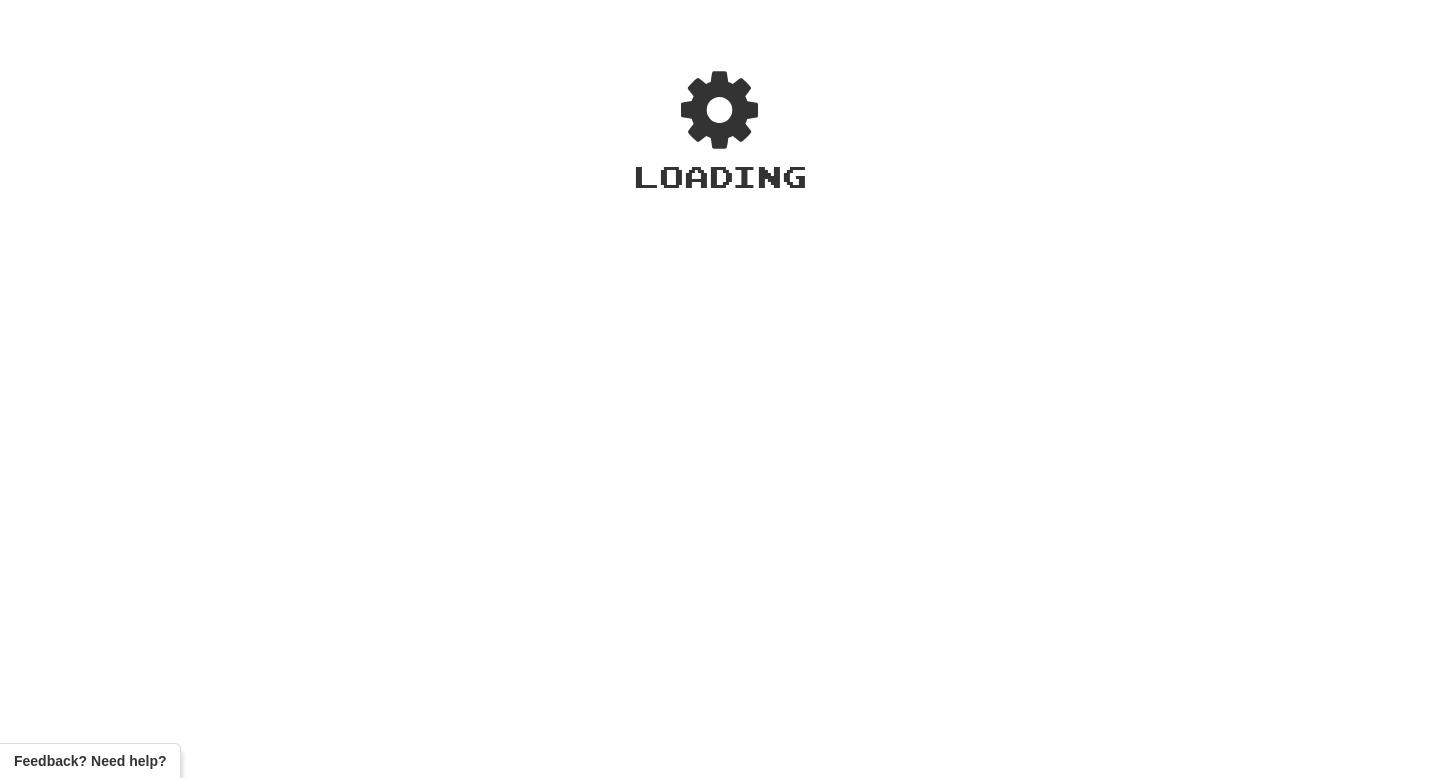 scroll, scrollTop: 0, scrollLeft: 0, axis: both 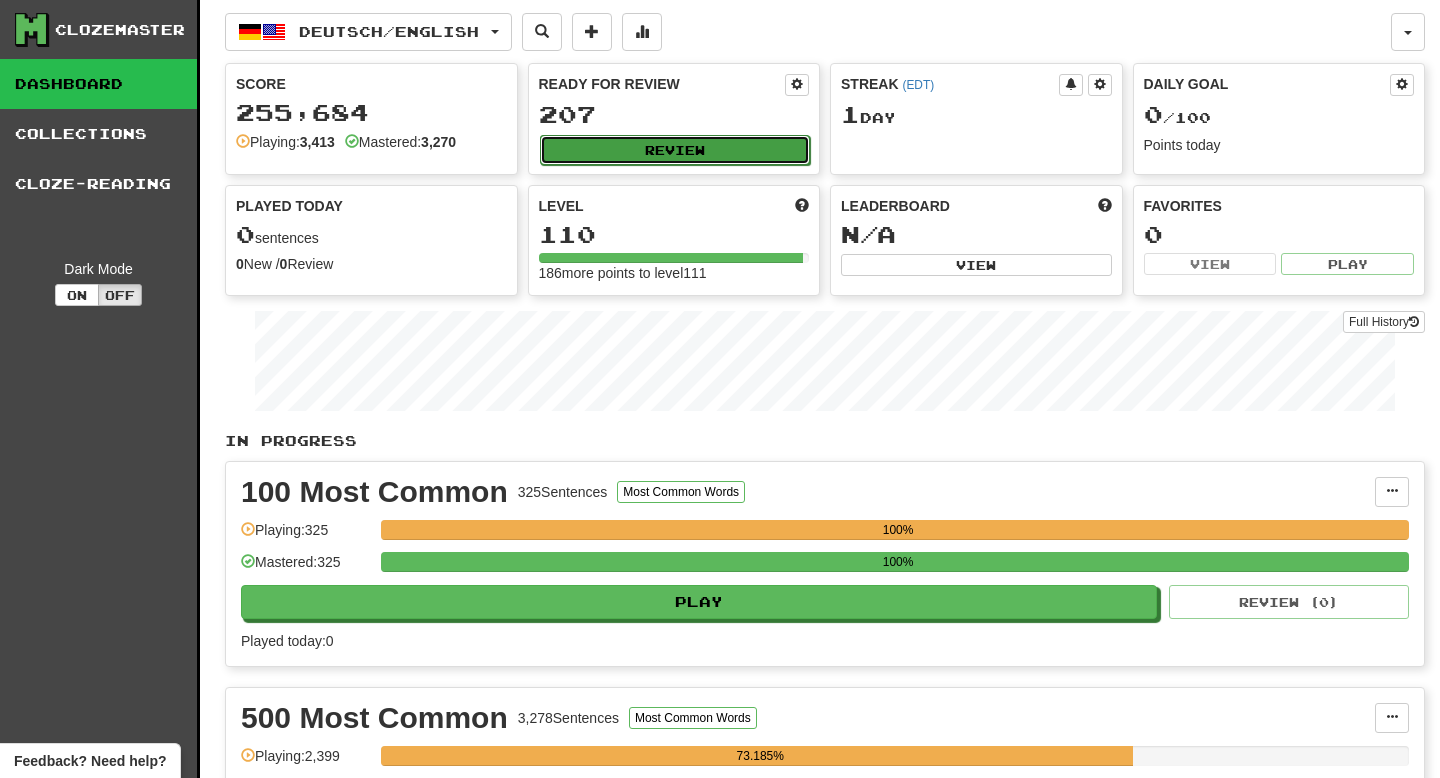 click on "Review" at bounding box center [675, 150] 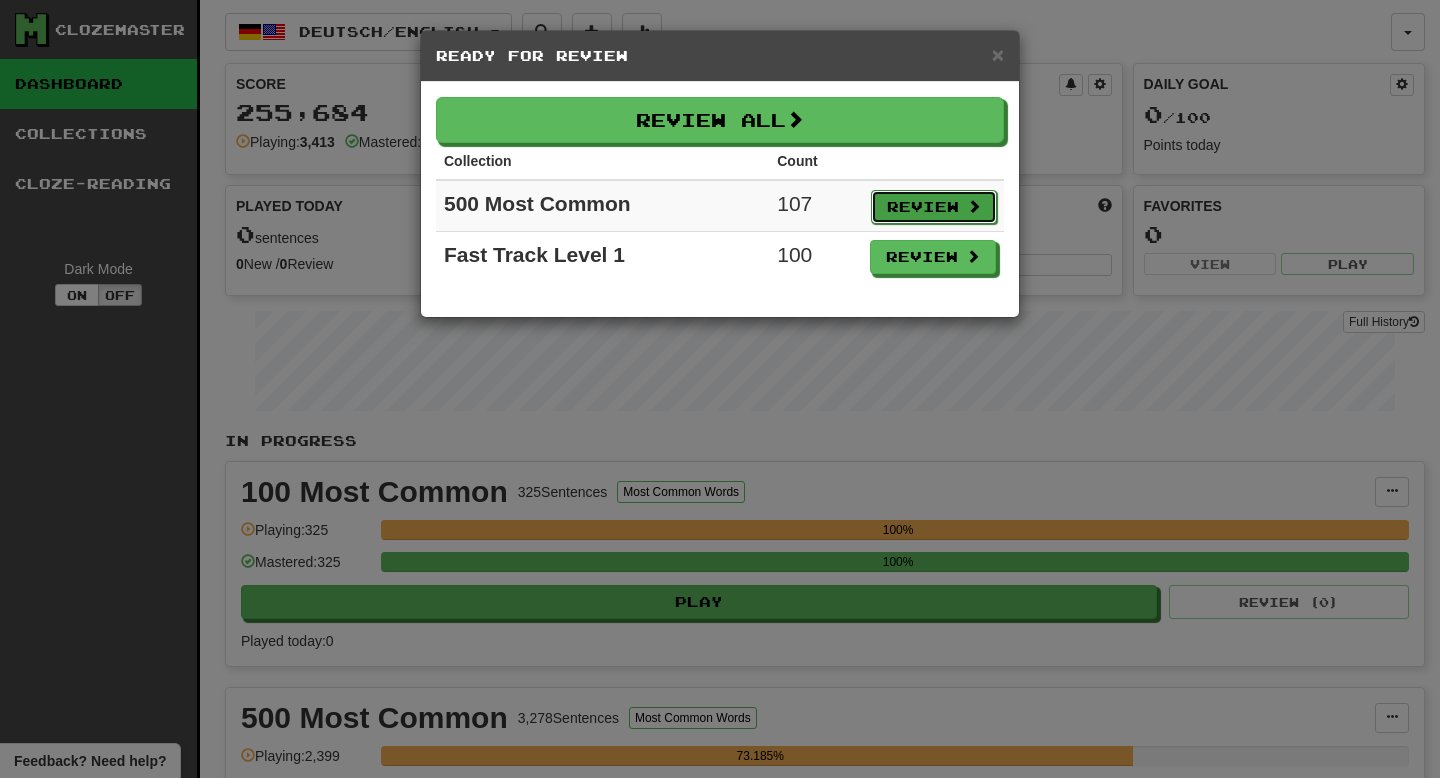 click on "Review" at bounding box center (934, 207) 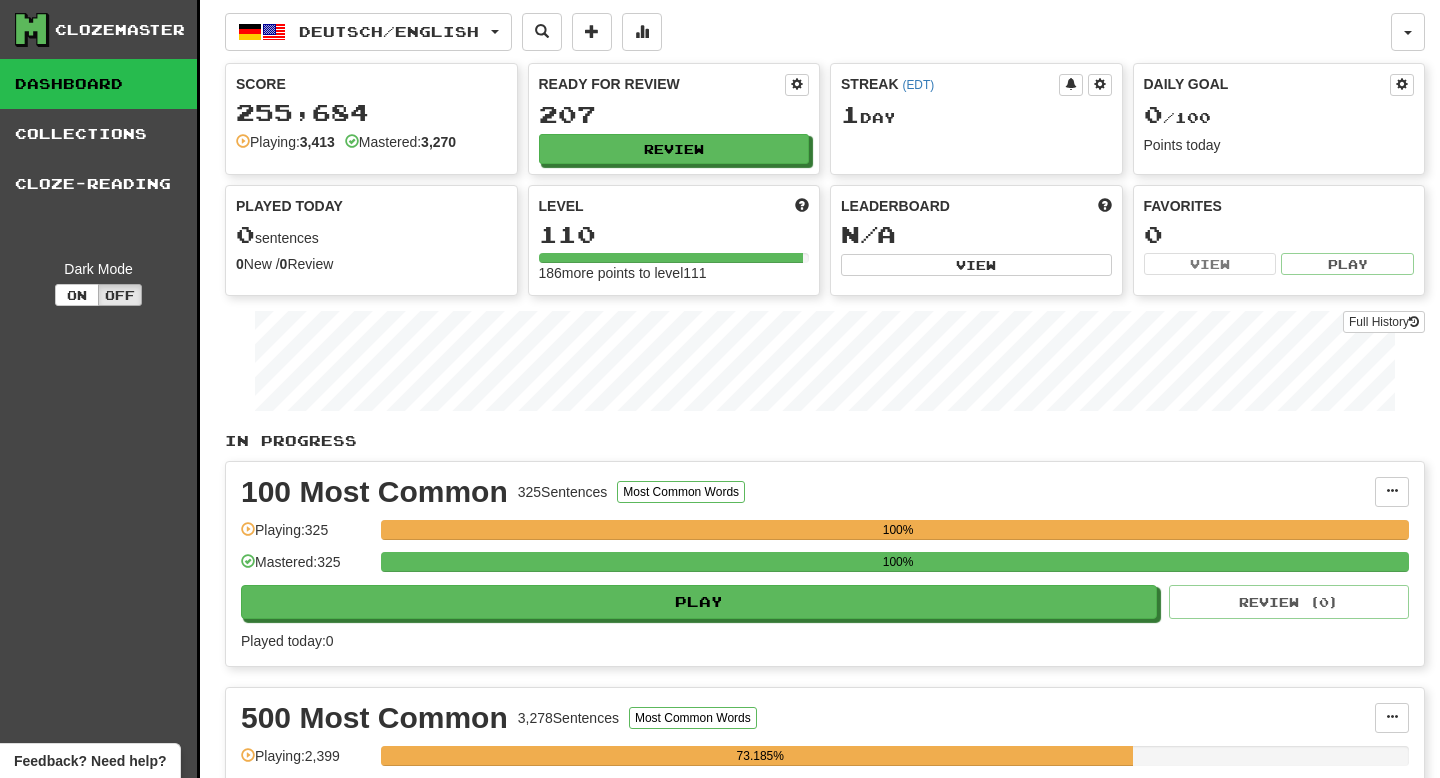 select on "**" 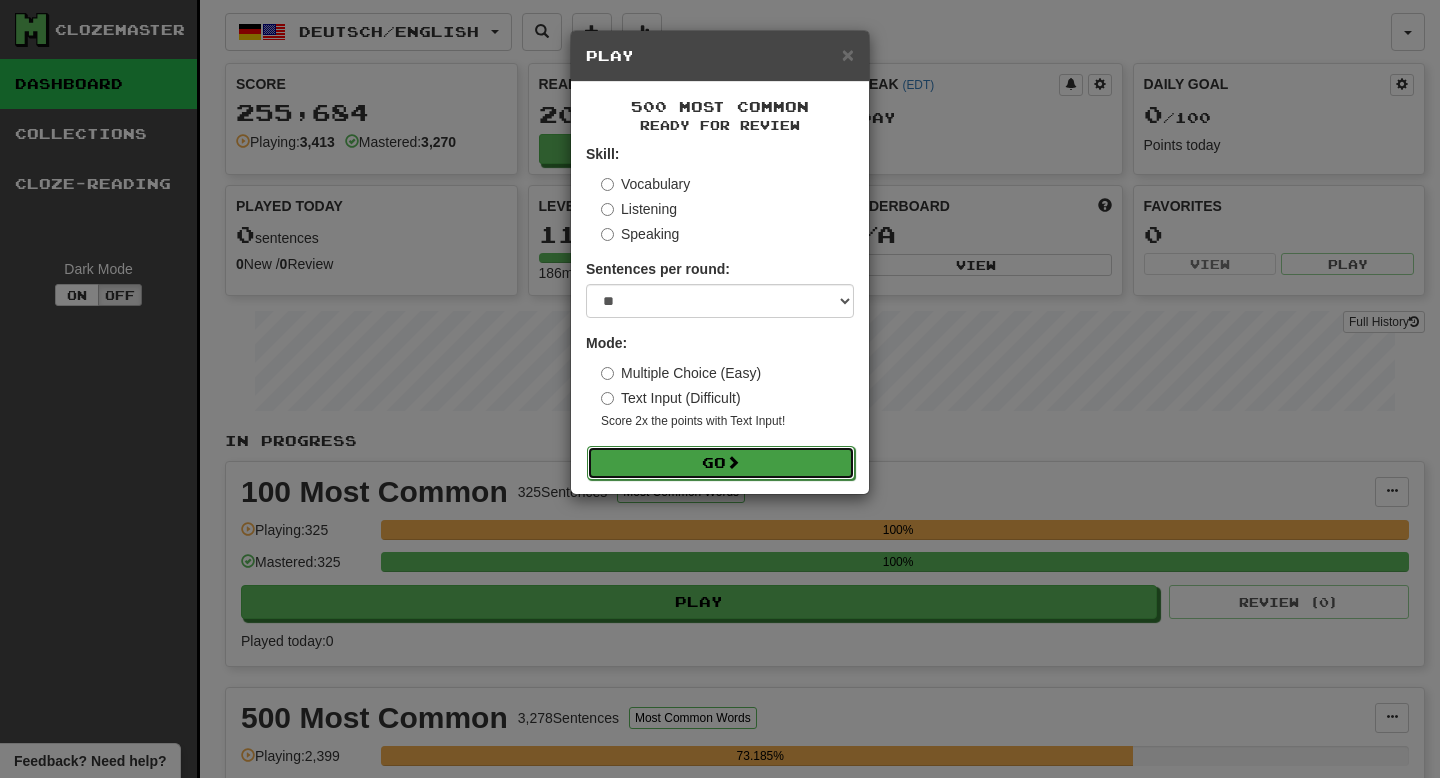 click on "Go" at bounding box center [721, 463] 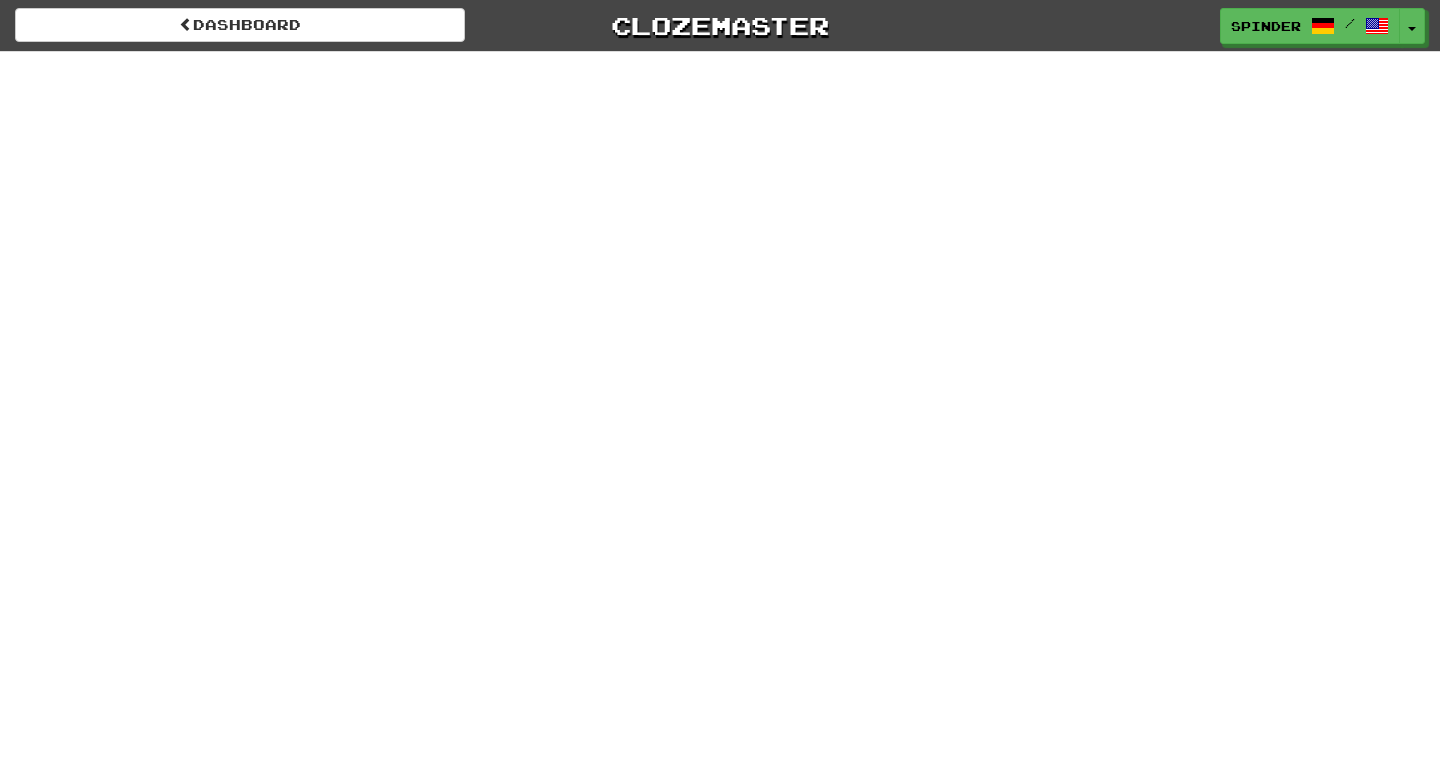 scroll, scrollTop: 0, scrollLeft: 0, axis: both 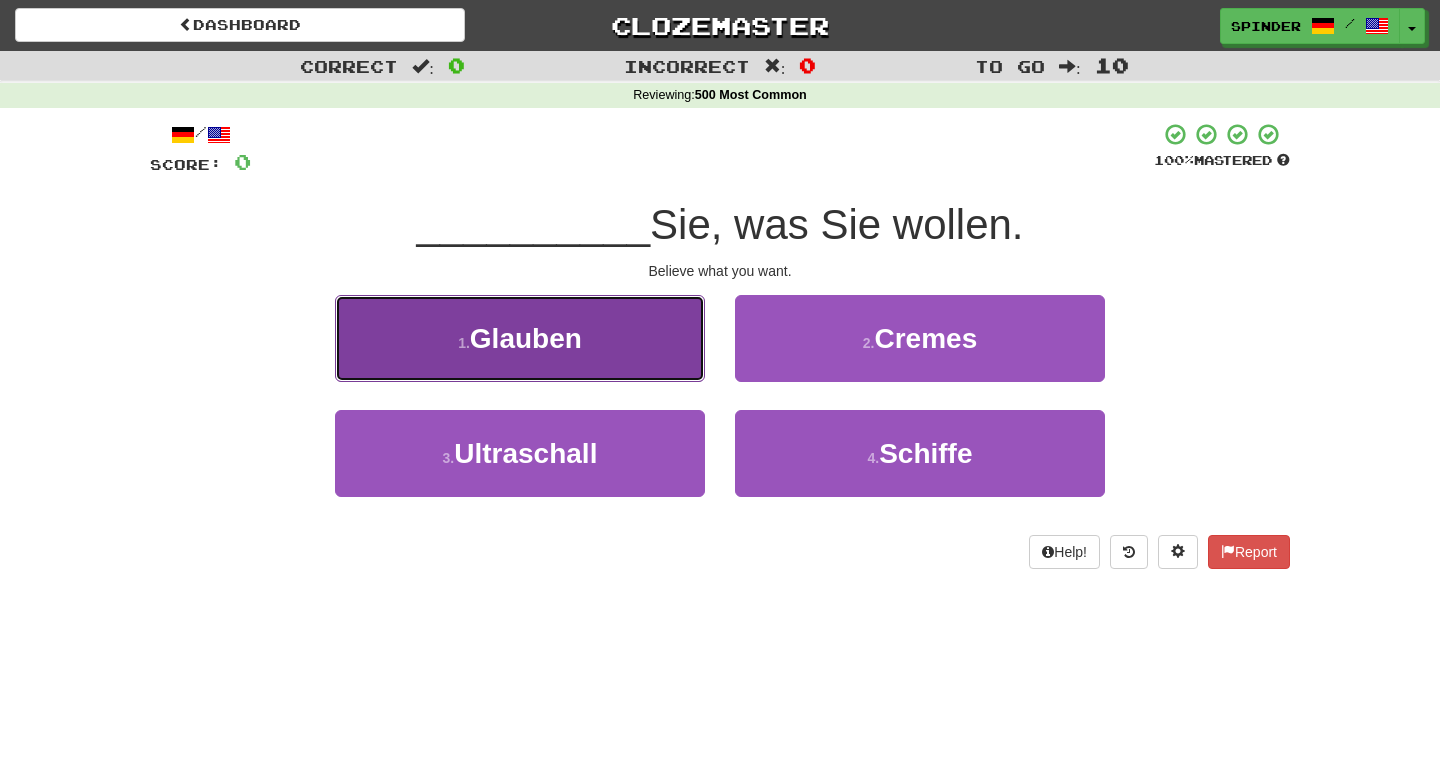 click on "1 .  Glauben" at bounding box center (520, 338) 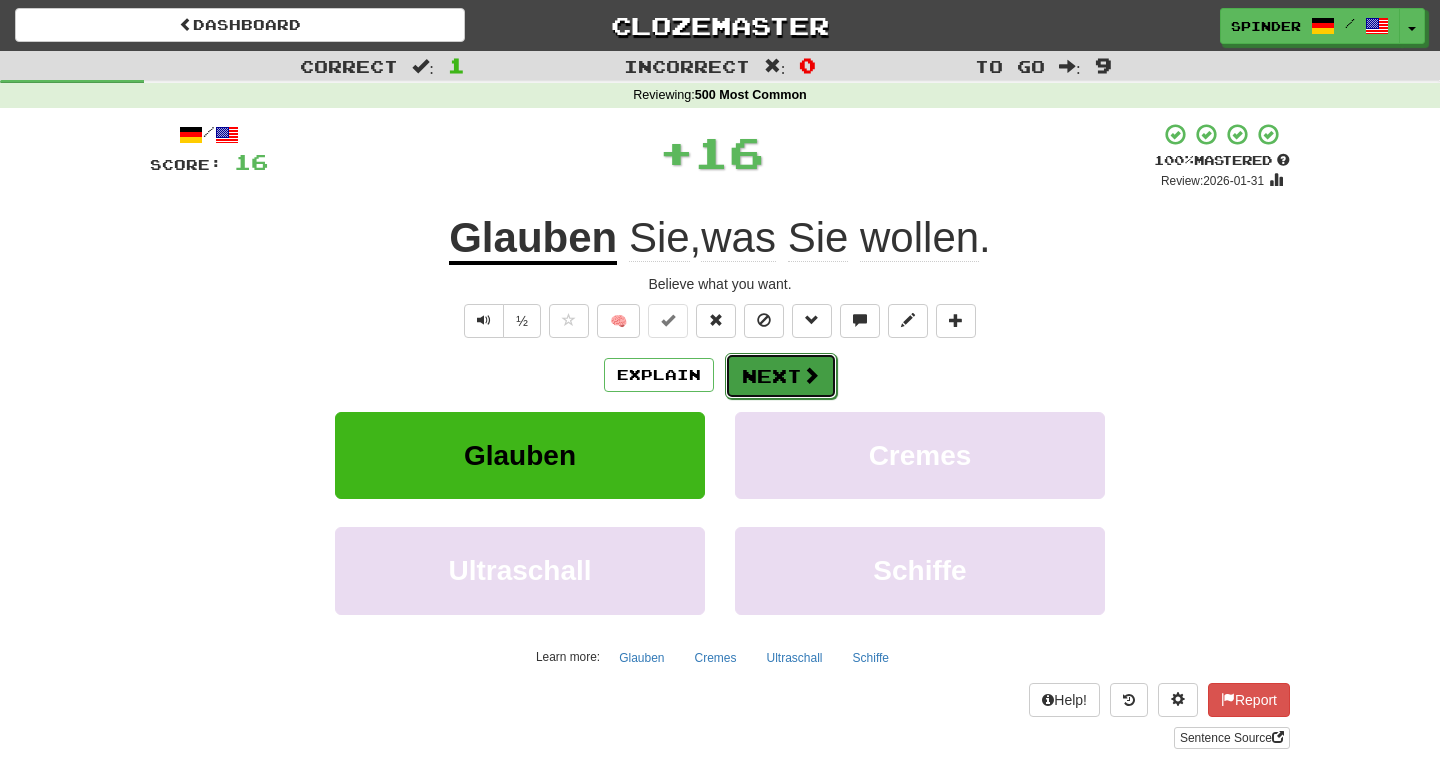 click on "Next" at bounding box center [781, 376] 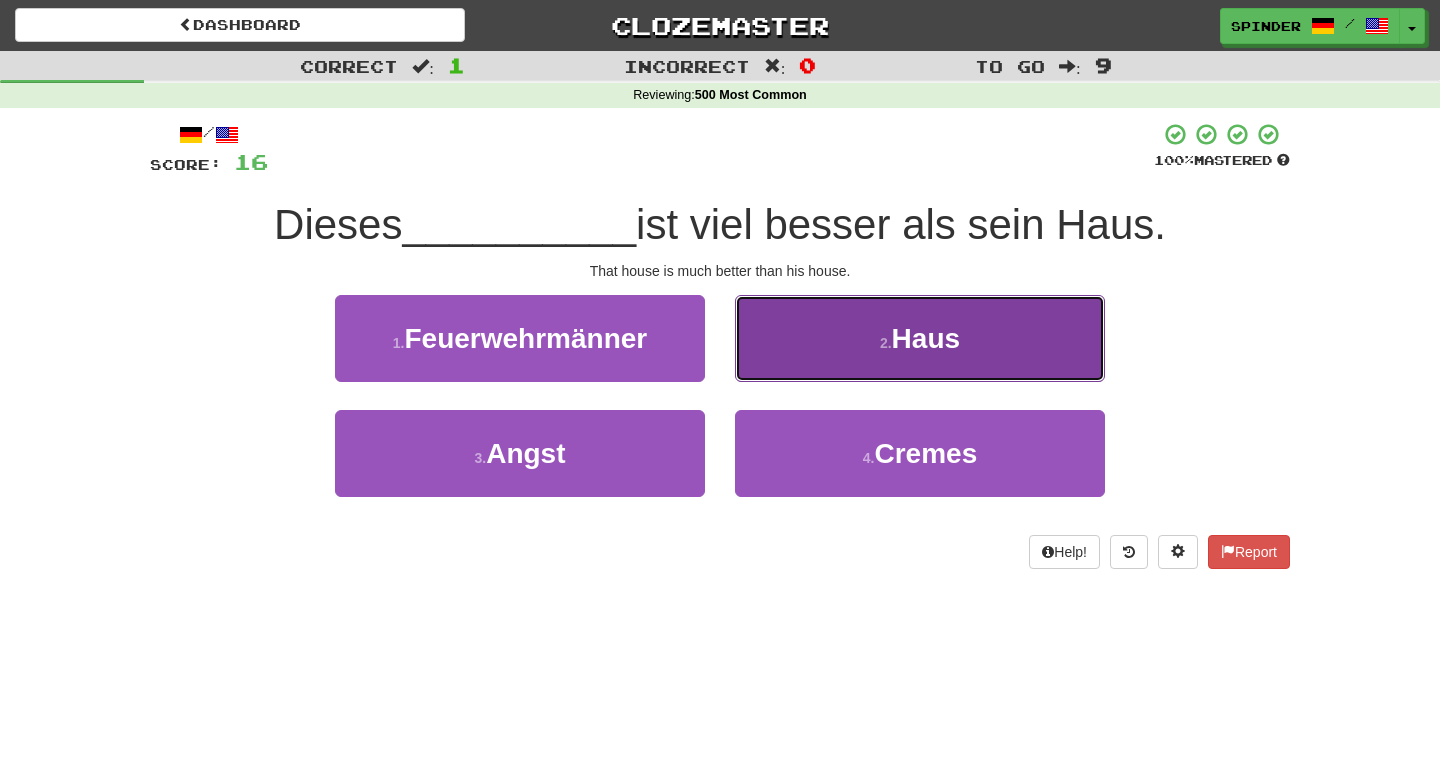 click on "2 .  Haus" at bounding box center (920, 338) 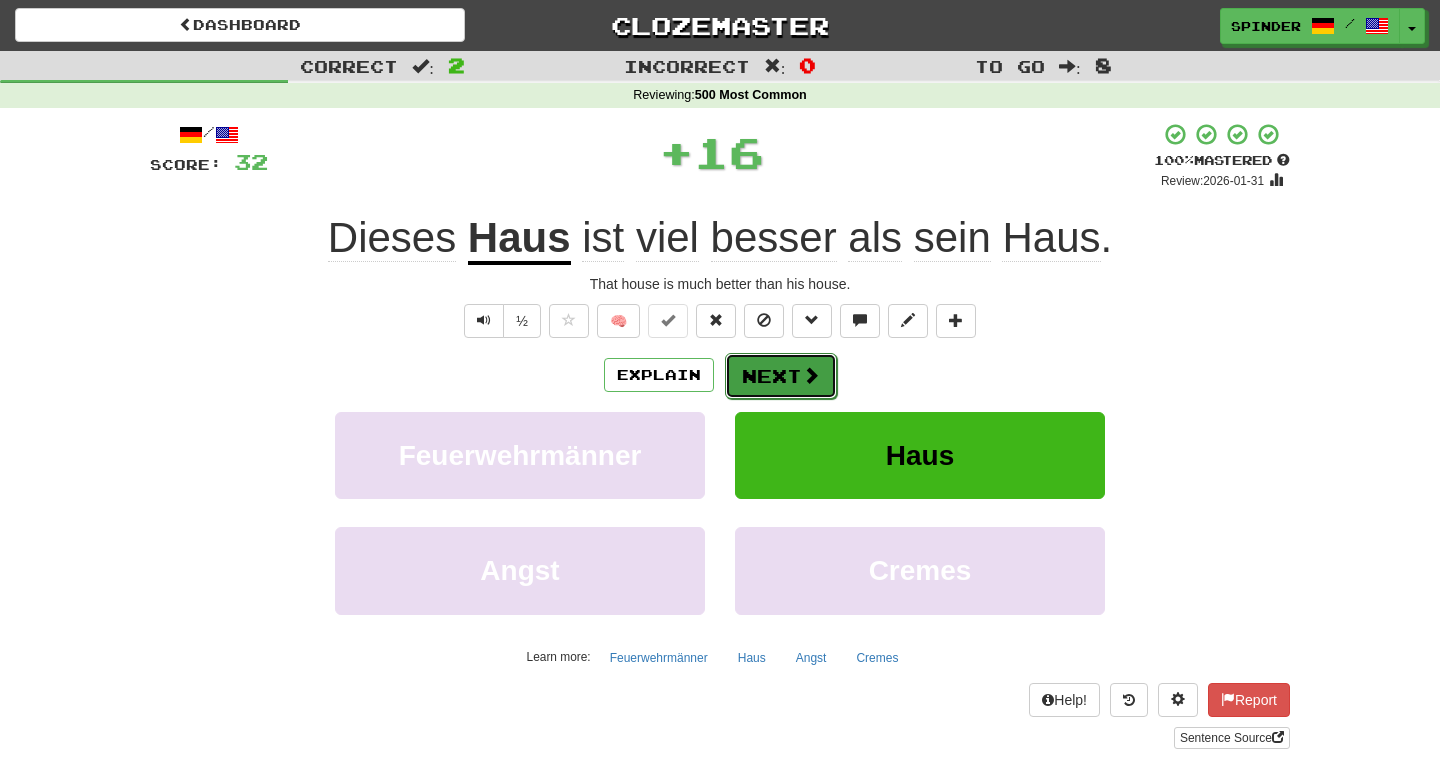click on "Next" at bounding box center (781, 376) 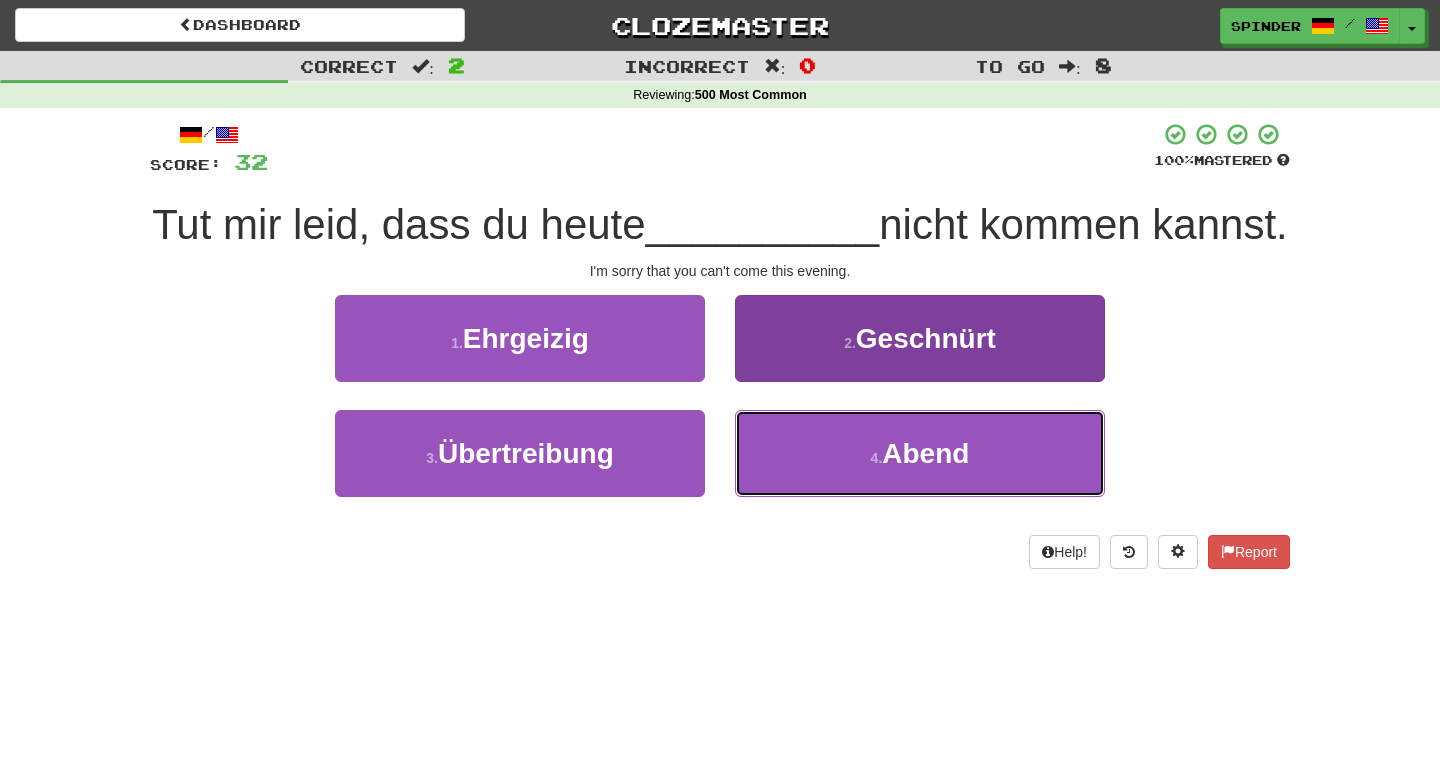 click on "4 .  Abend" at bounding box center (920, 453) 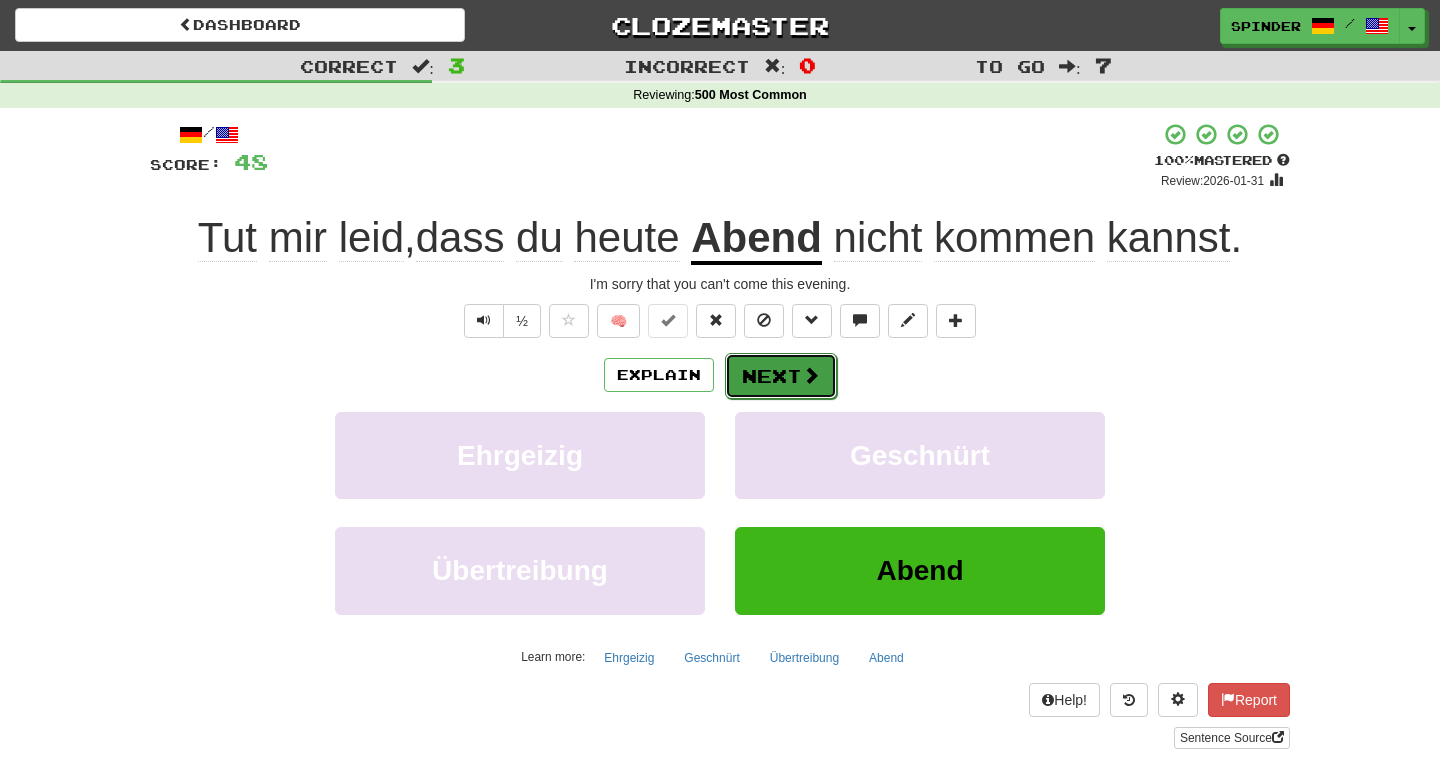 click on "Next" at bounding box center (781, 376) 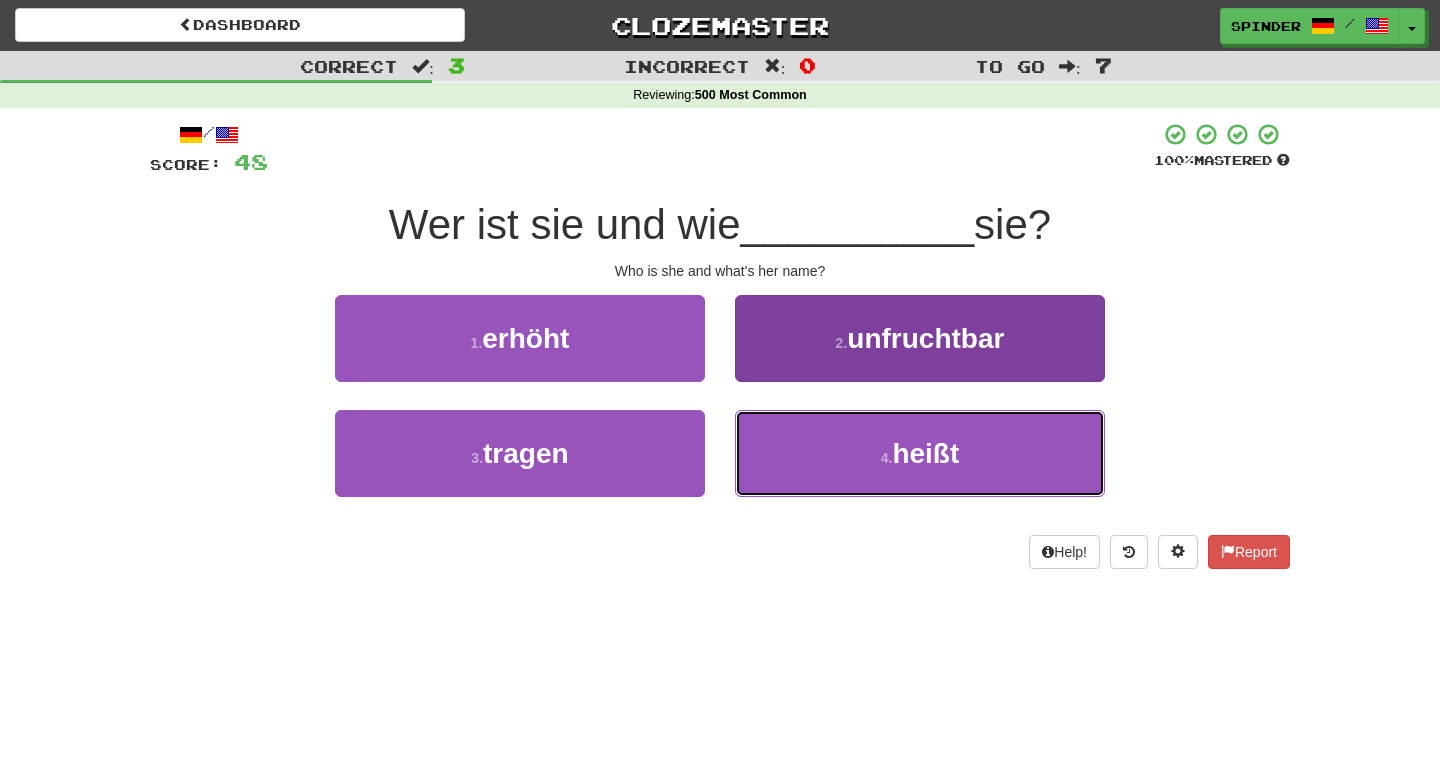 click on "4 .  heißt" at bounding box center [920, 453] 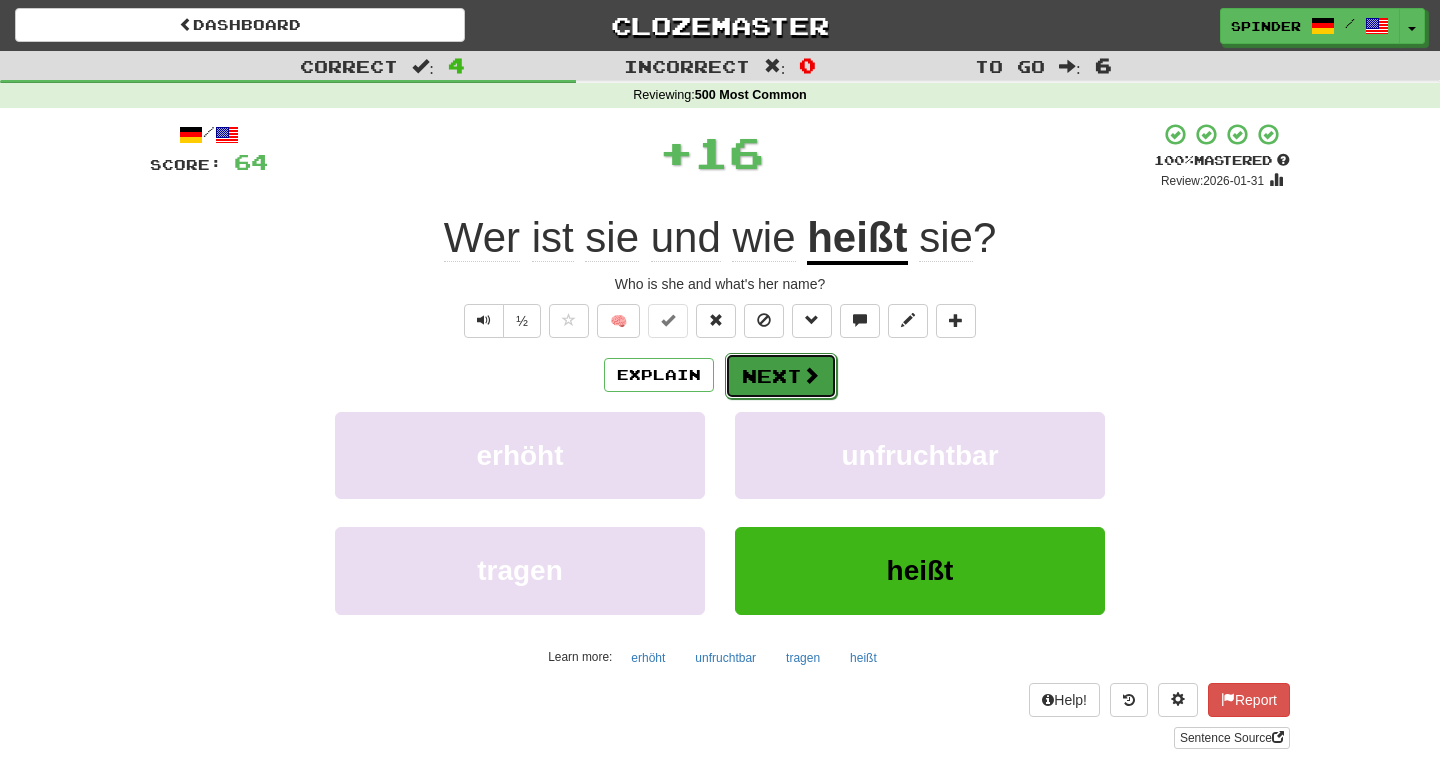 click on "Next" at bounding box center [781, 376] 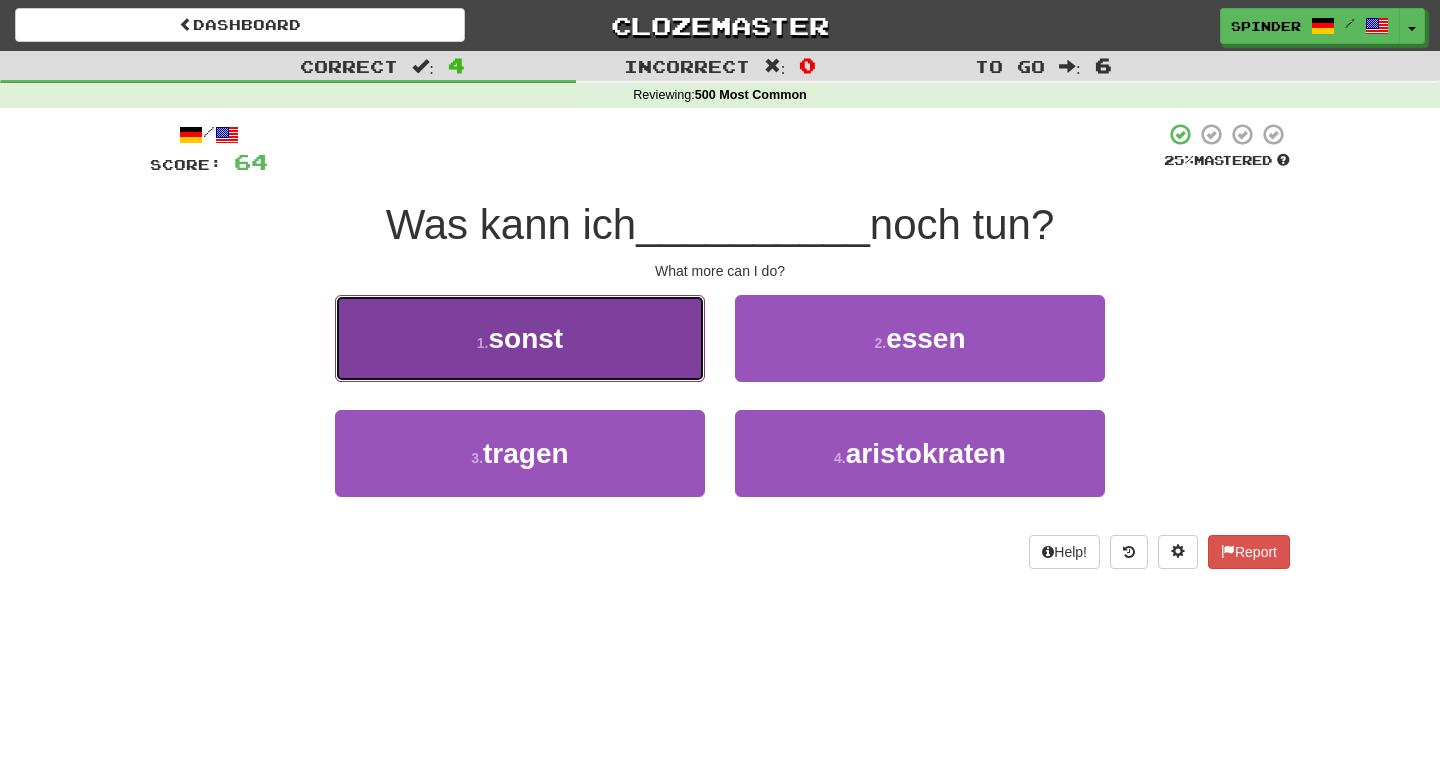 click on "1 .  sonst" at bounding box center (520, 338) 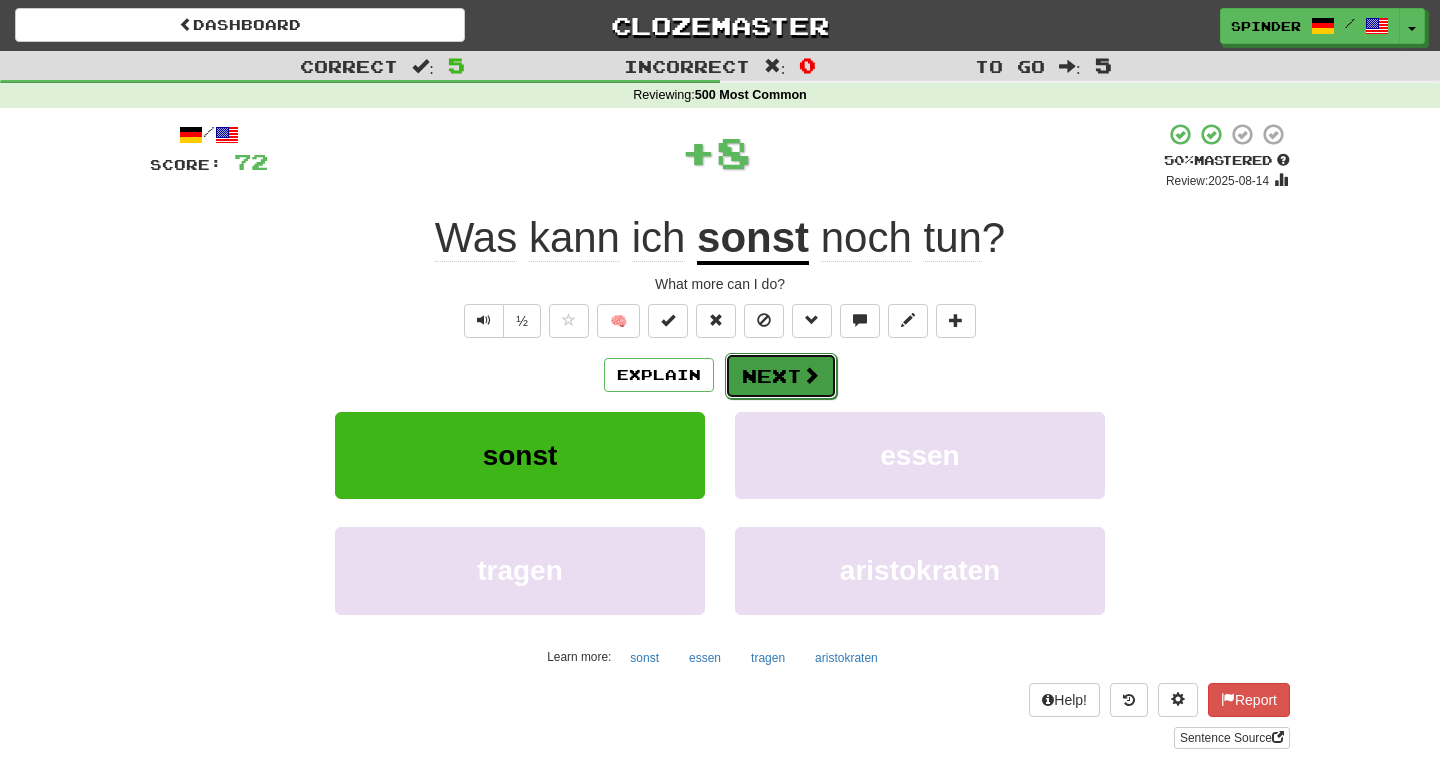 click on "Next" at bounding box center (781, 376) 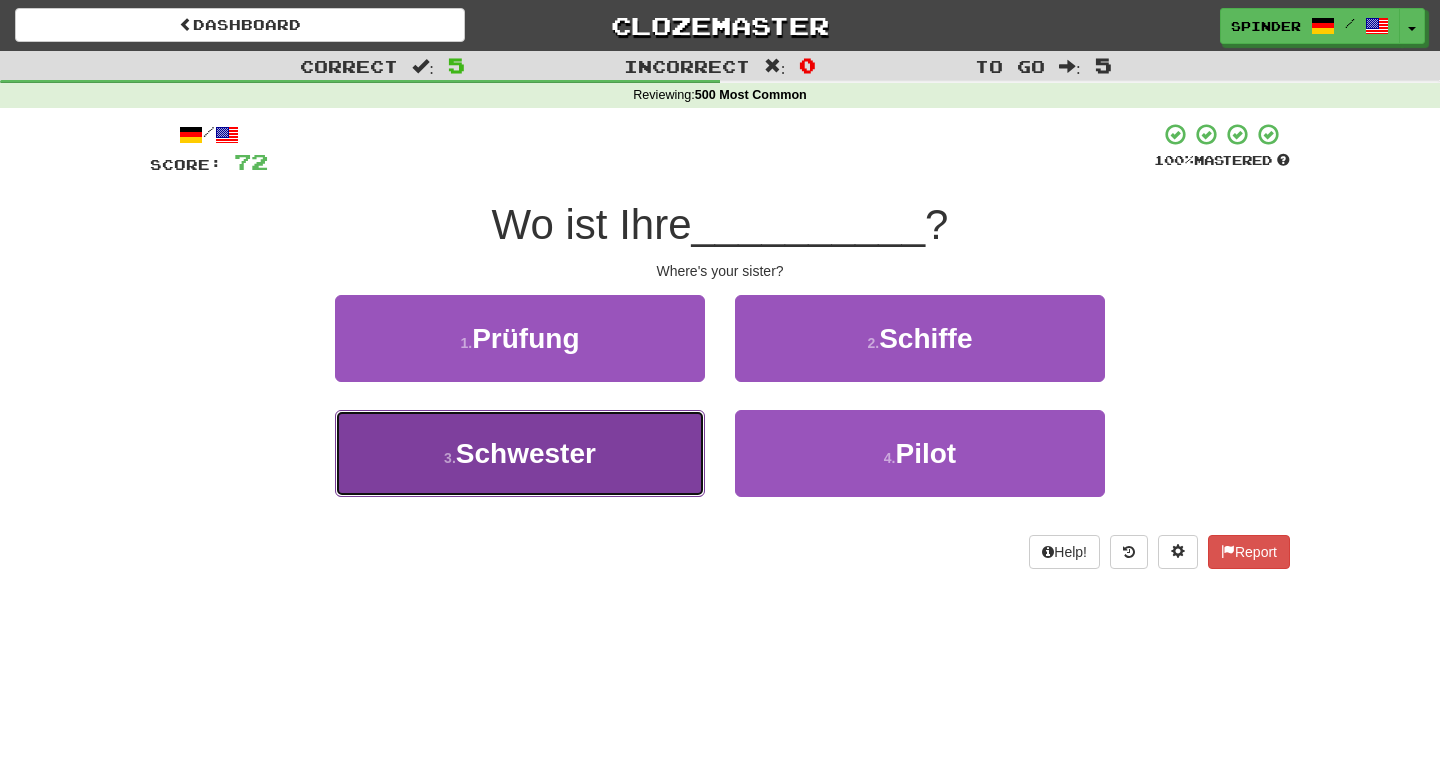 click on "3 .  Schwester" at bounding box center (520, 453) 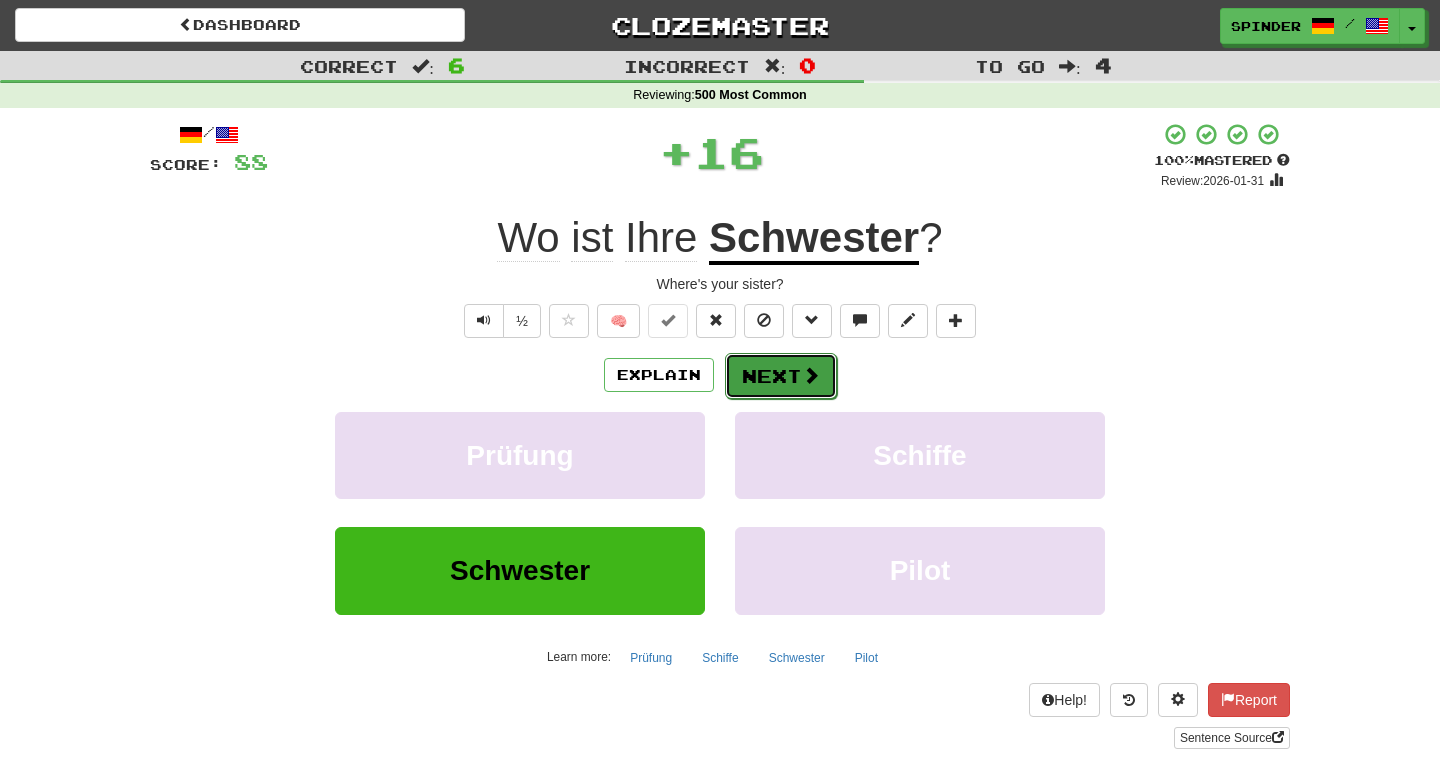 click on "Next" at bounding box center (781, 376) 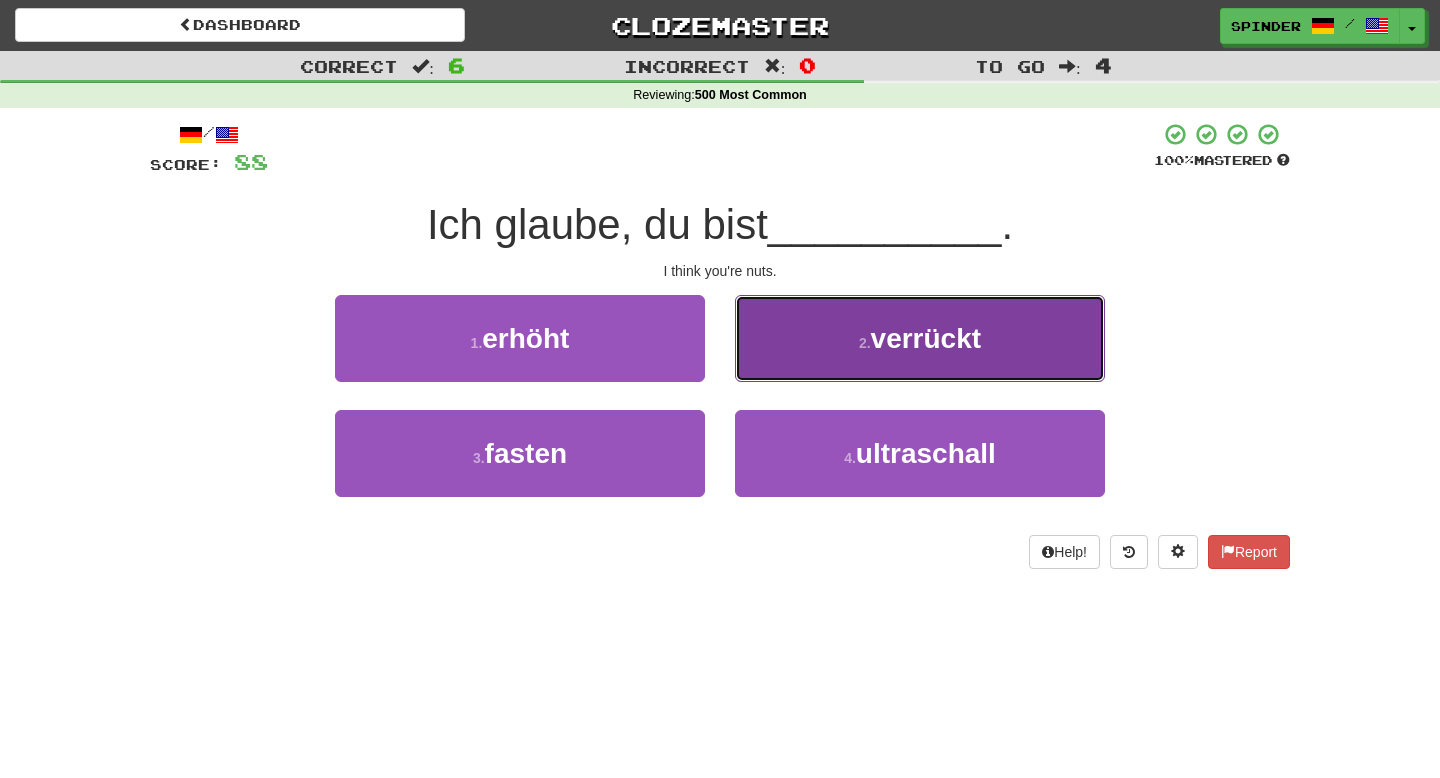 click on "2 .  verrückt" at bounding box center [920, 338] 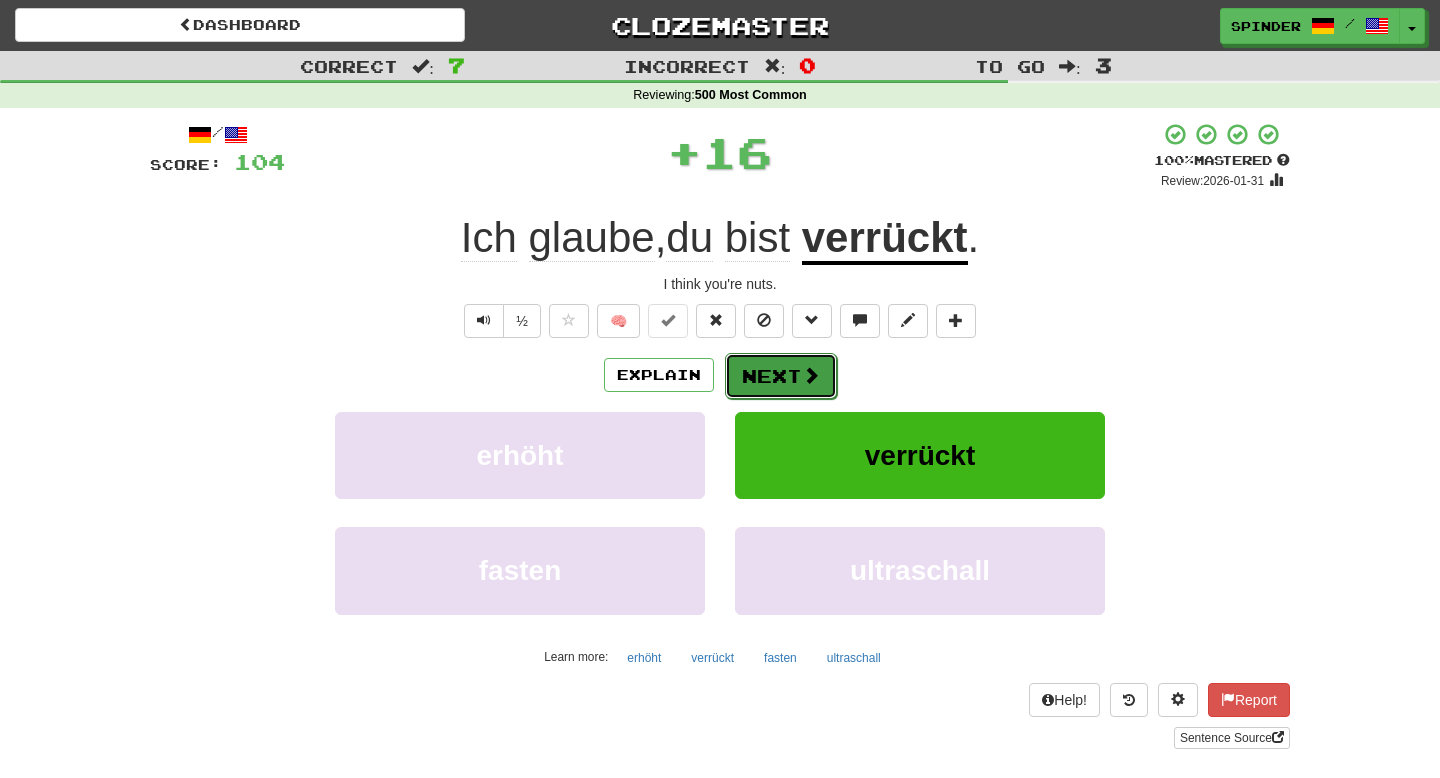 click on "Next" at bounding box center [781, 376] 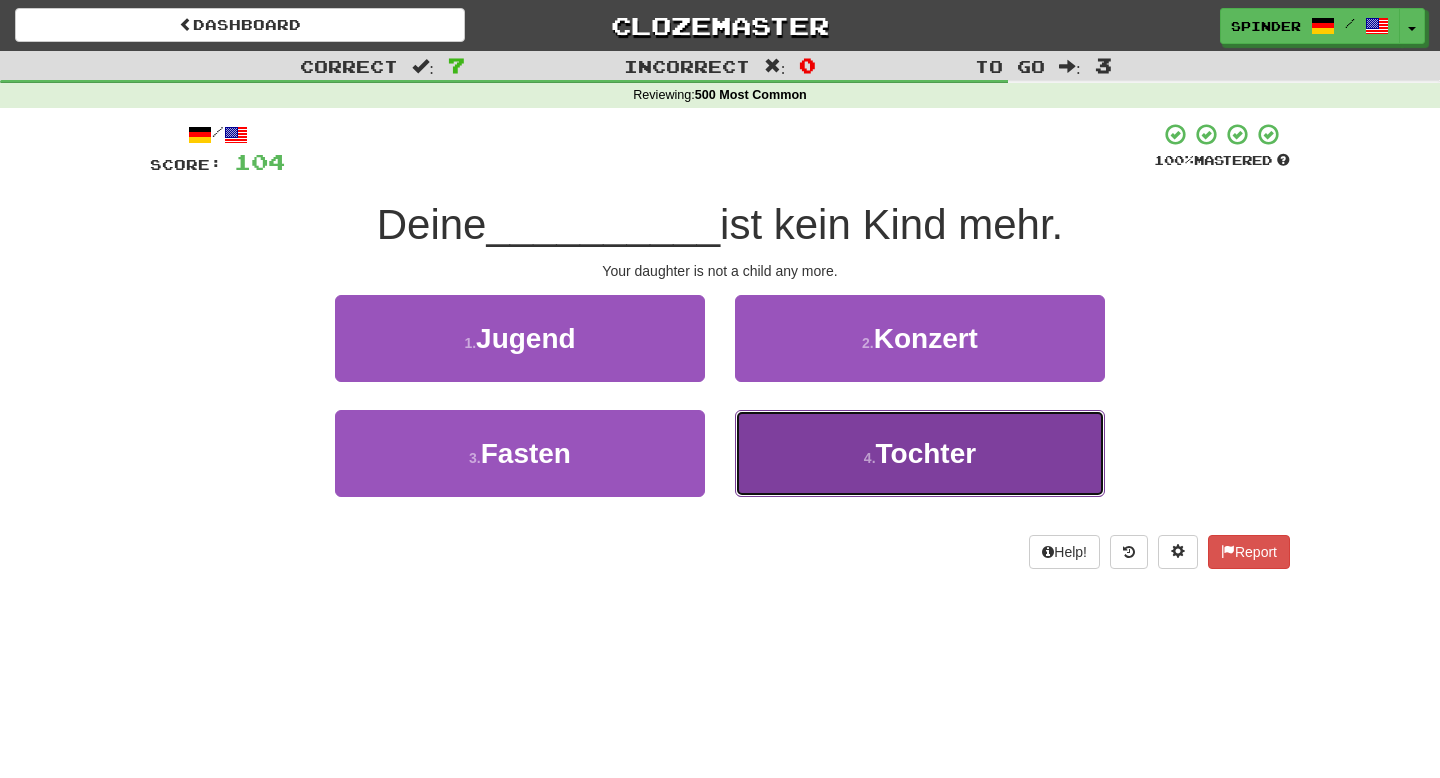 click on "4 .  Tochter" at bounding box center (920, 453) 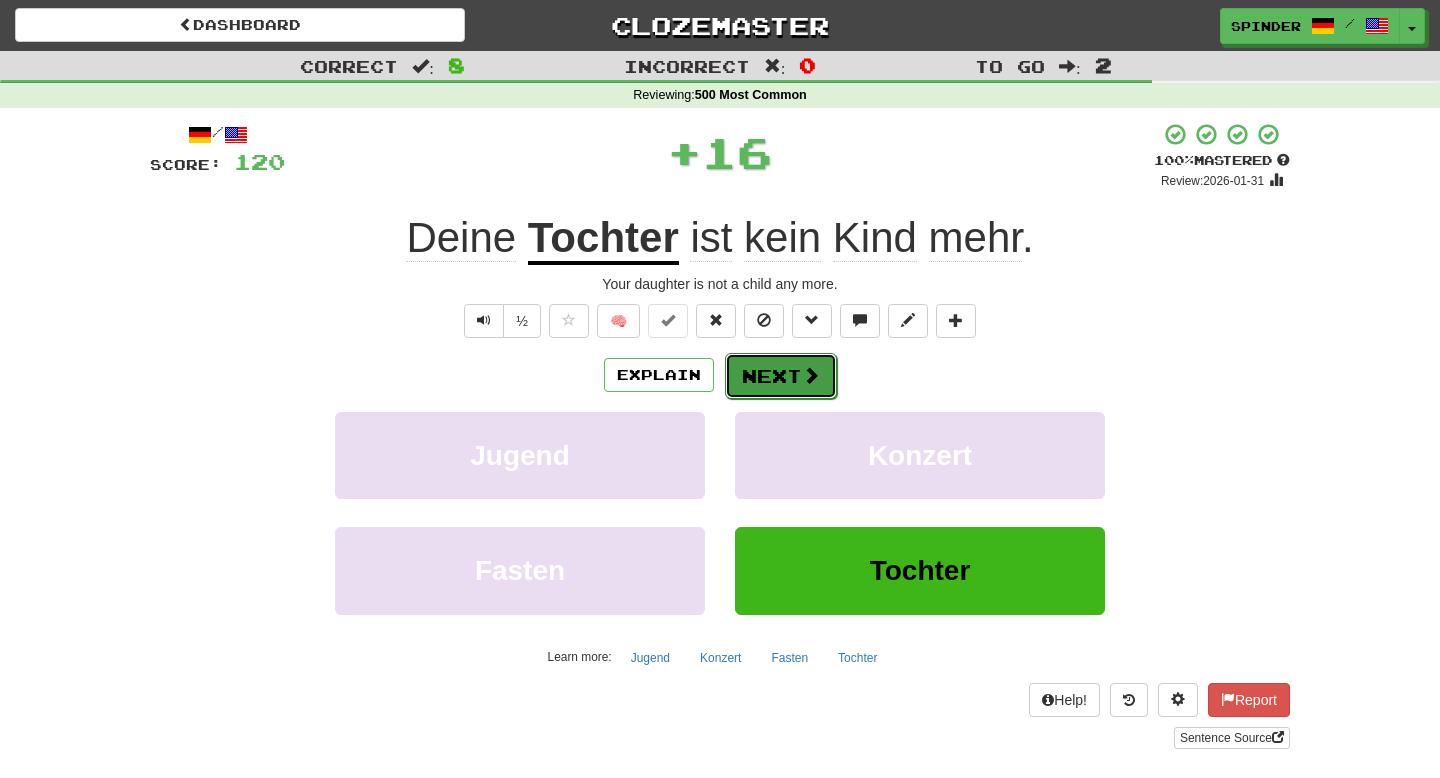 click on "Next" at bounding box center (781, 376) 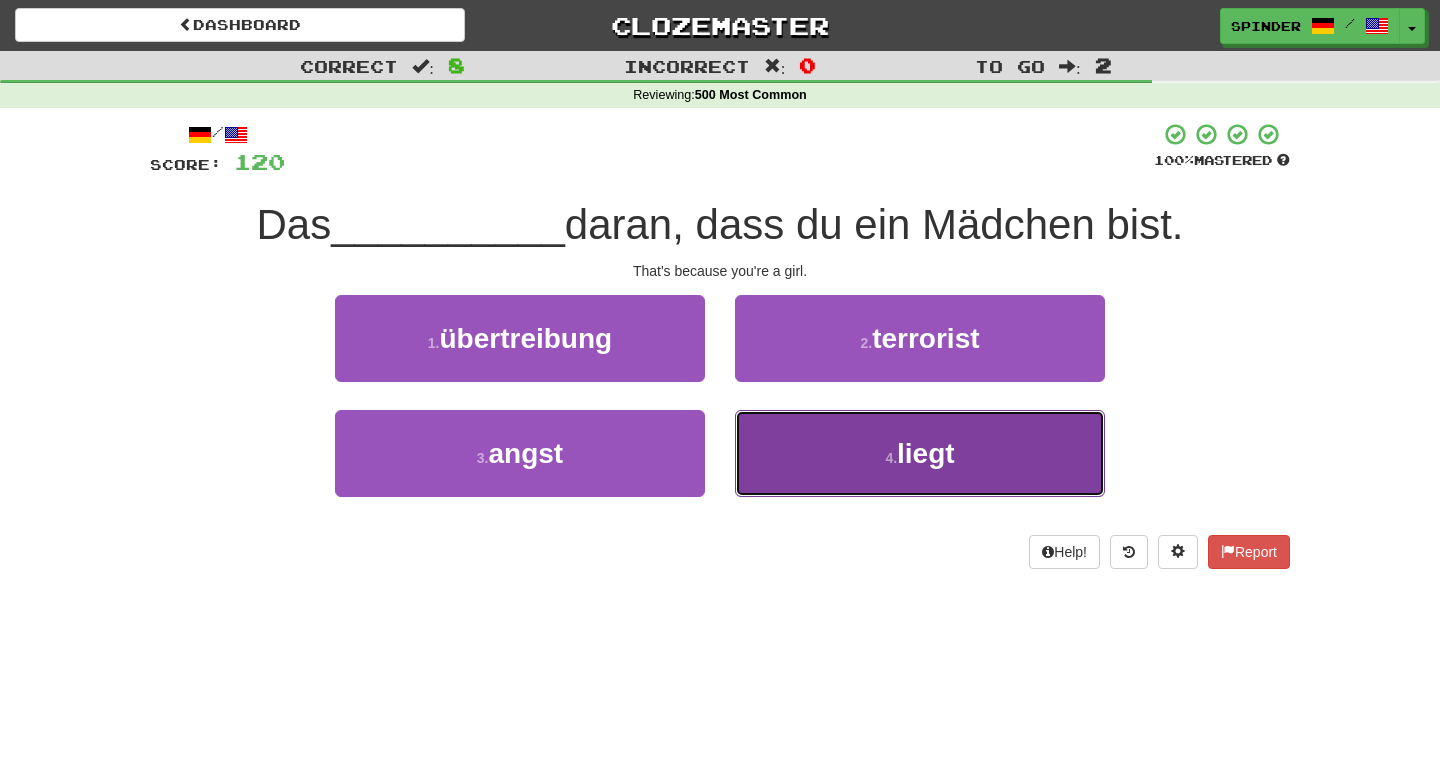 click on "4 .  liegt" at bounding box center [920, 453] 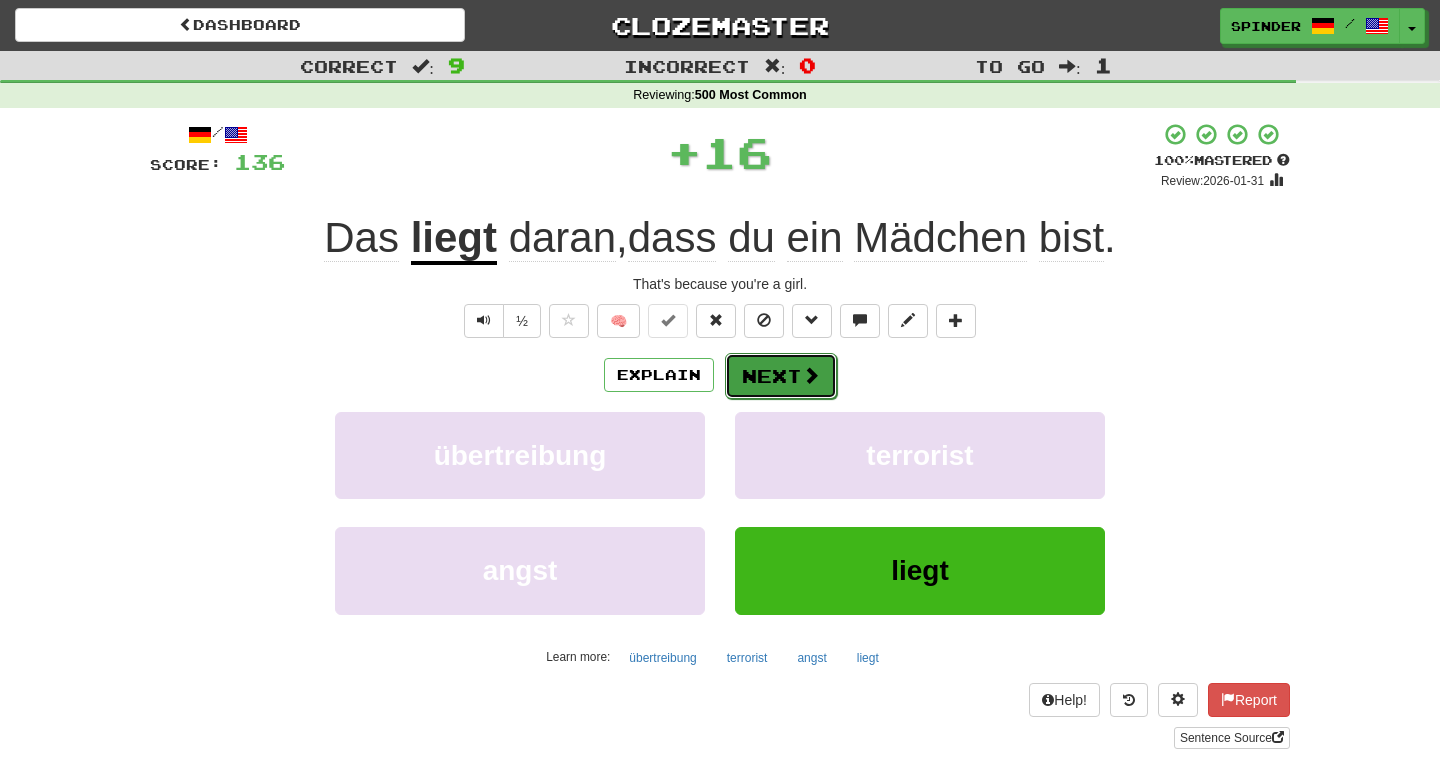 click on "Next" at bounding box center [781, 376] 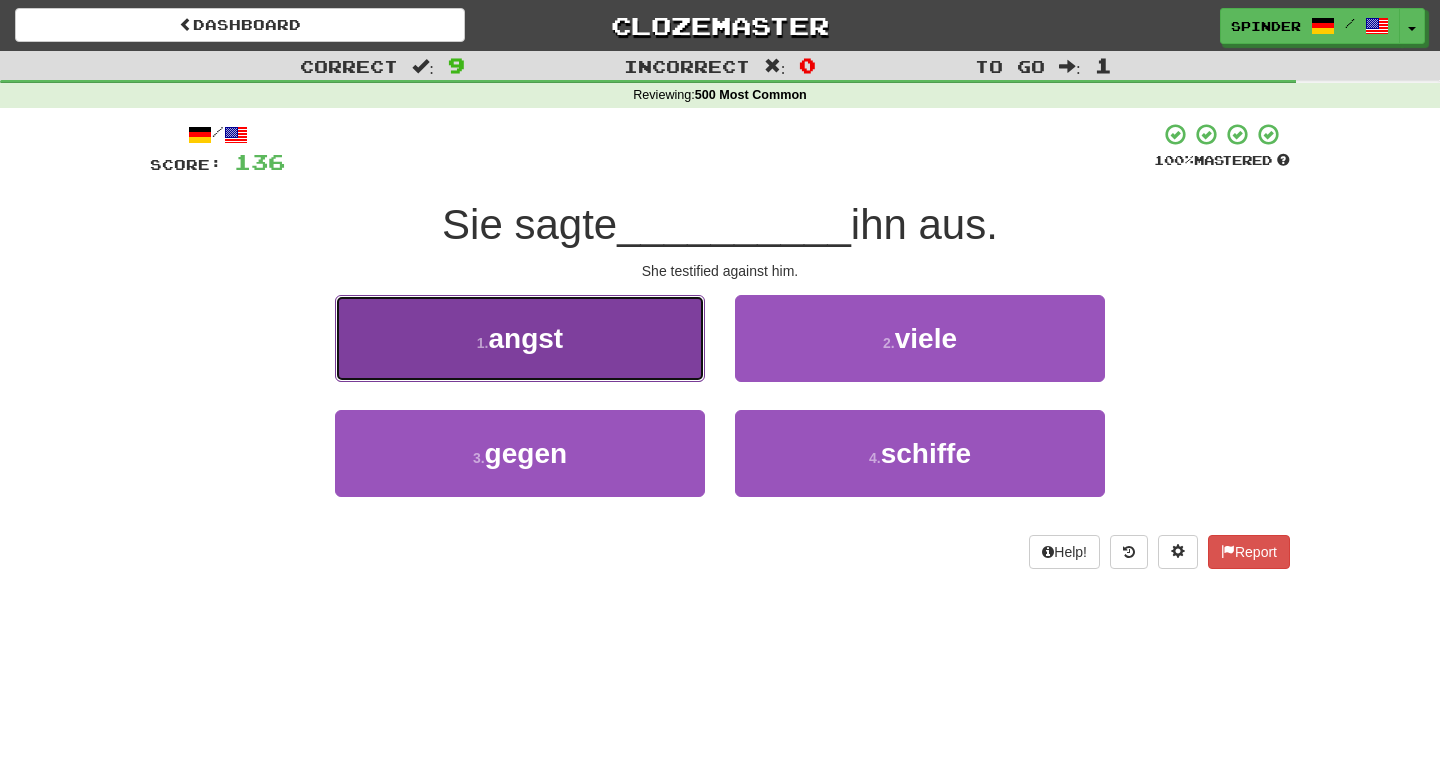 click on "1 .  angst" at bounding box center [520, 338] 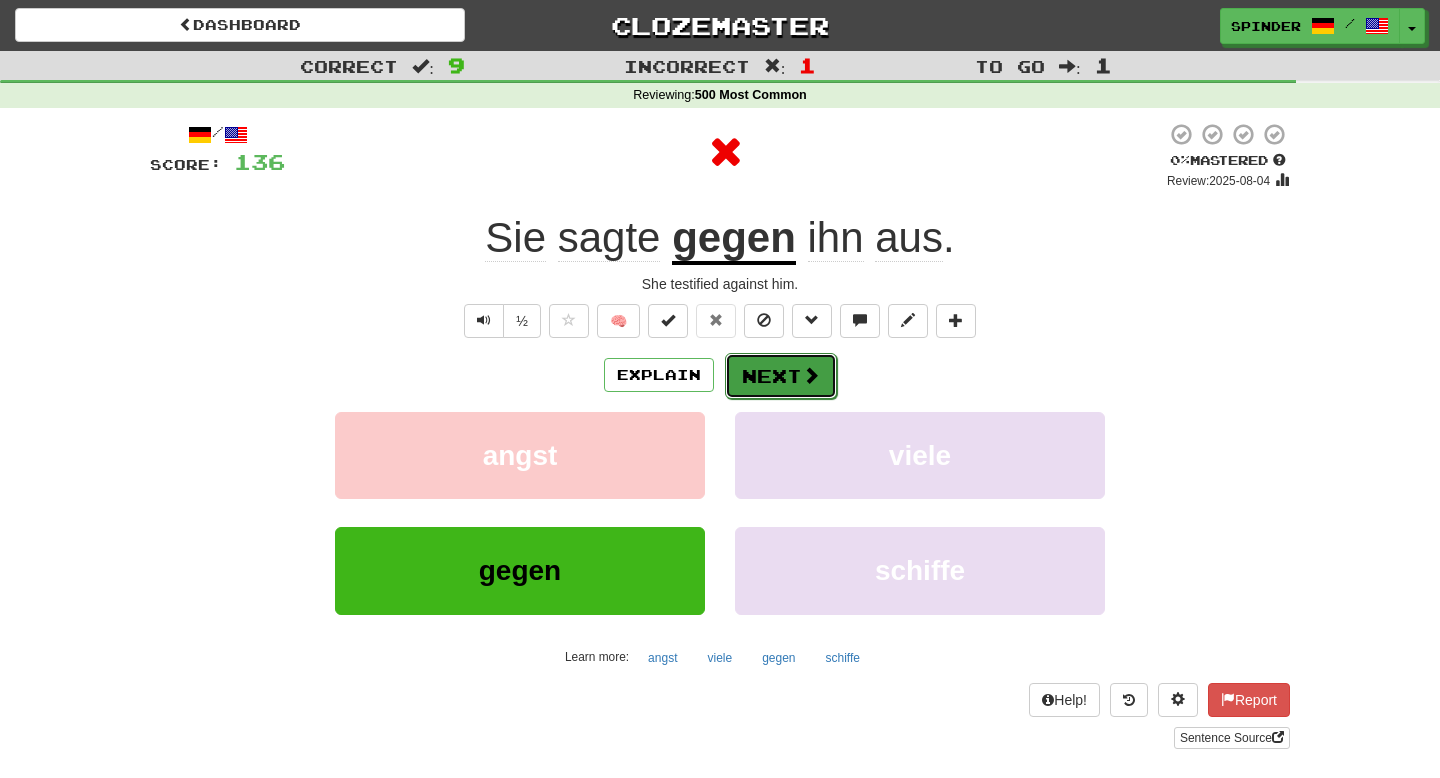 click on "Next" at bounding box center [781, 376] 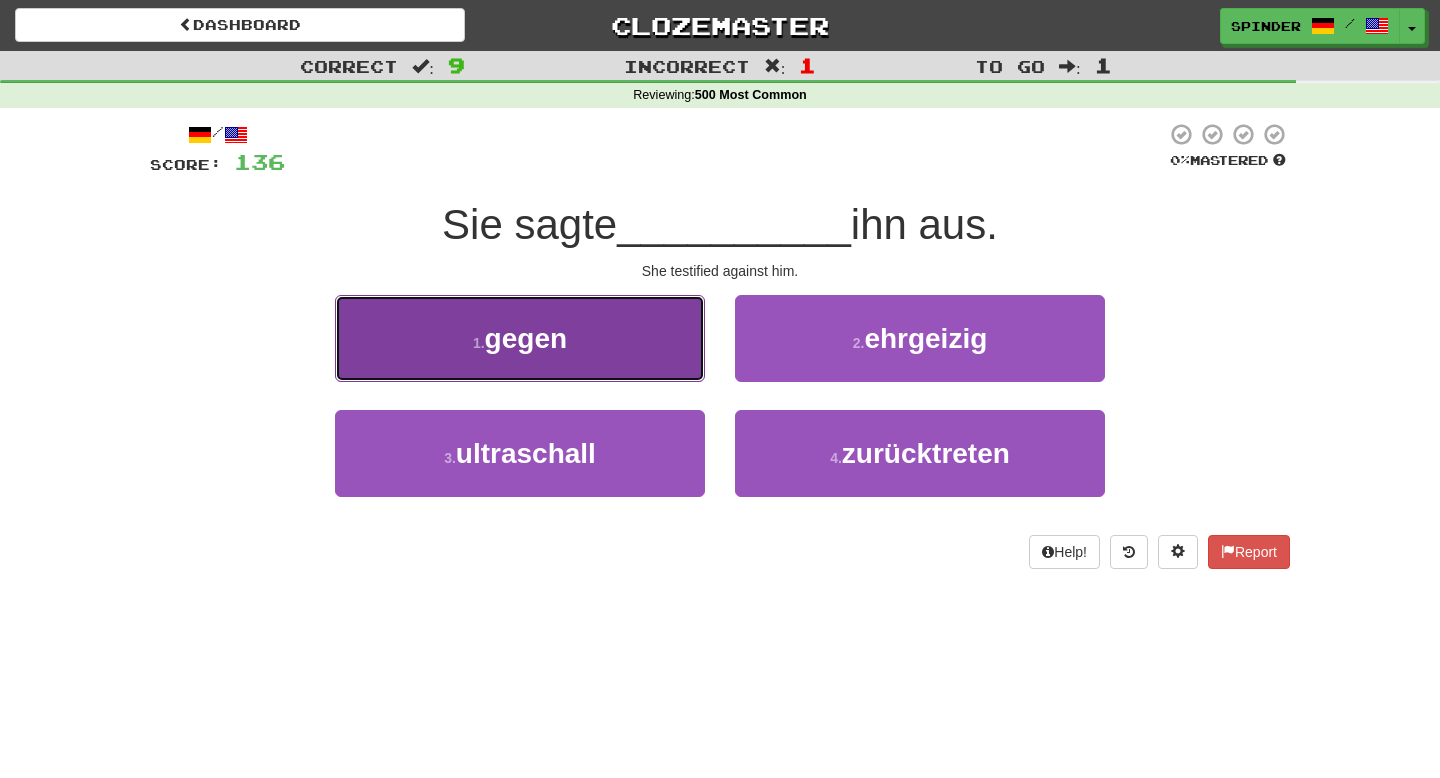 click on "1 .  gegen" at bounding box center [520, 338] 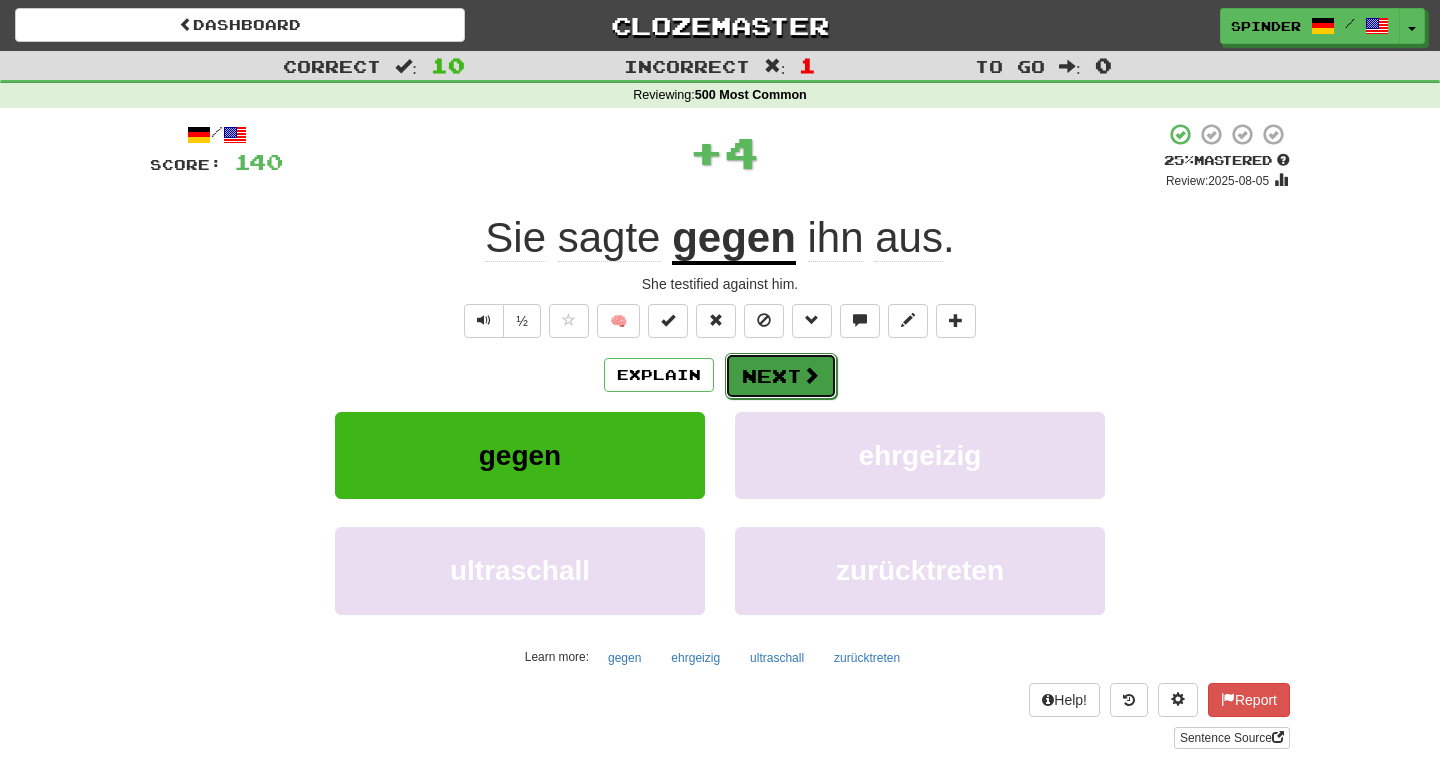 click on "Next" at bounding box center (781, 376) 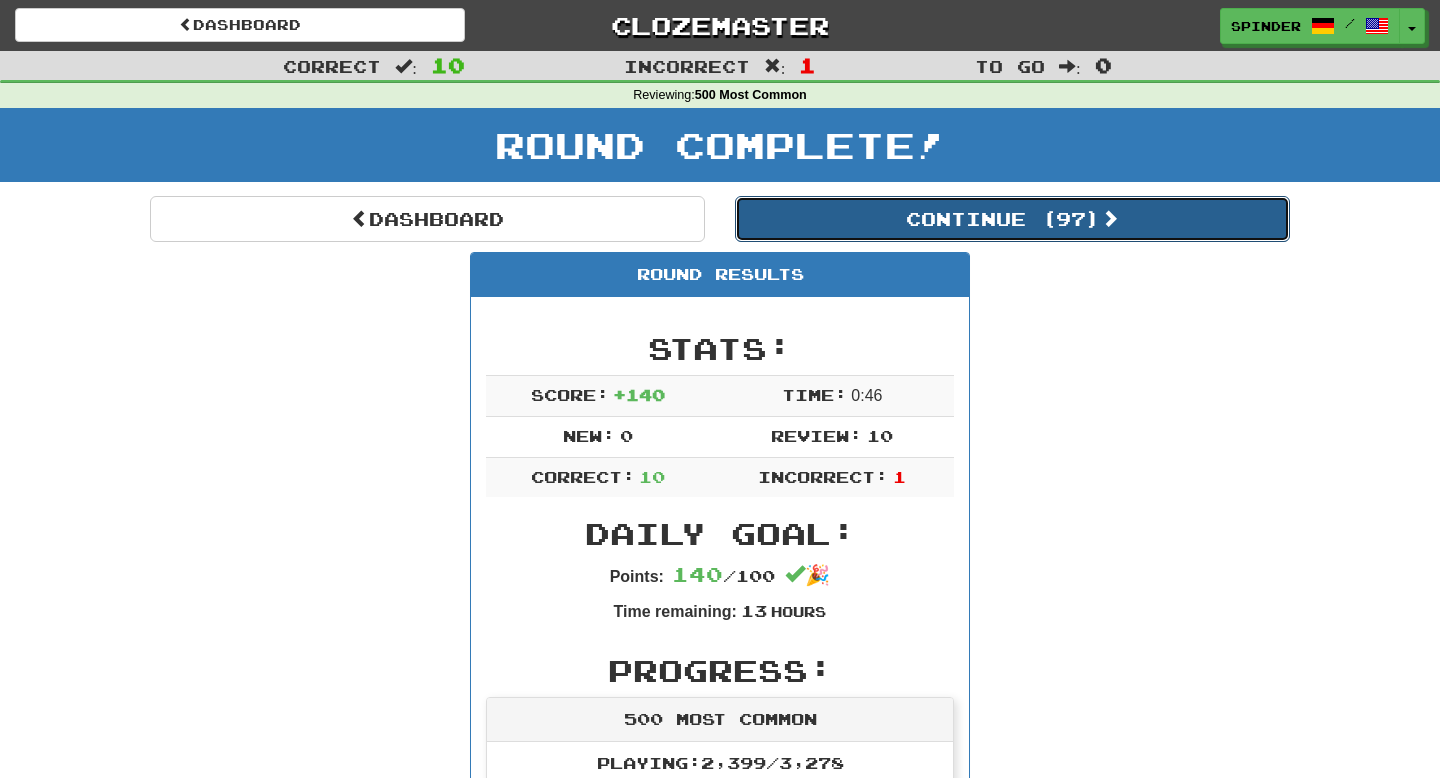 click on "Continue ( 97 )" at bounding box center (1012, 219) 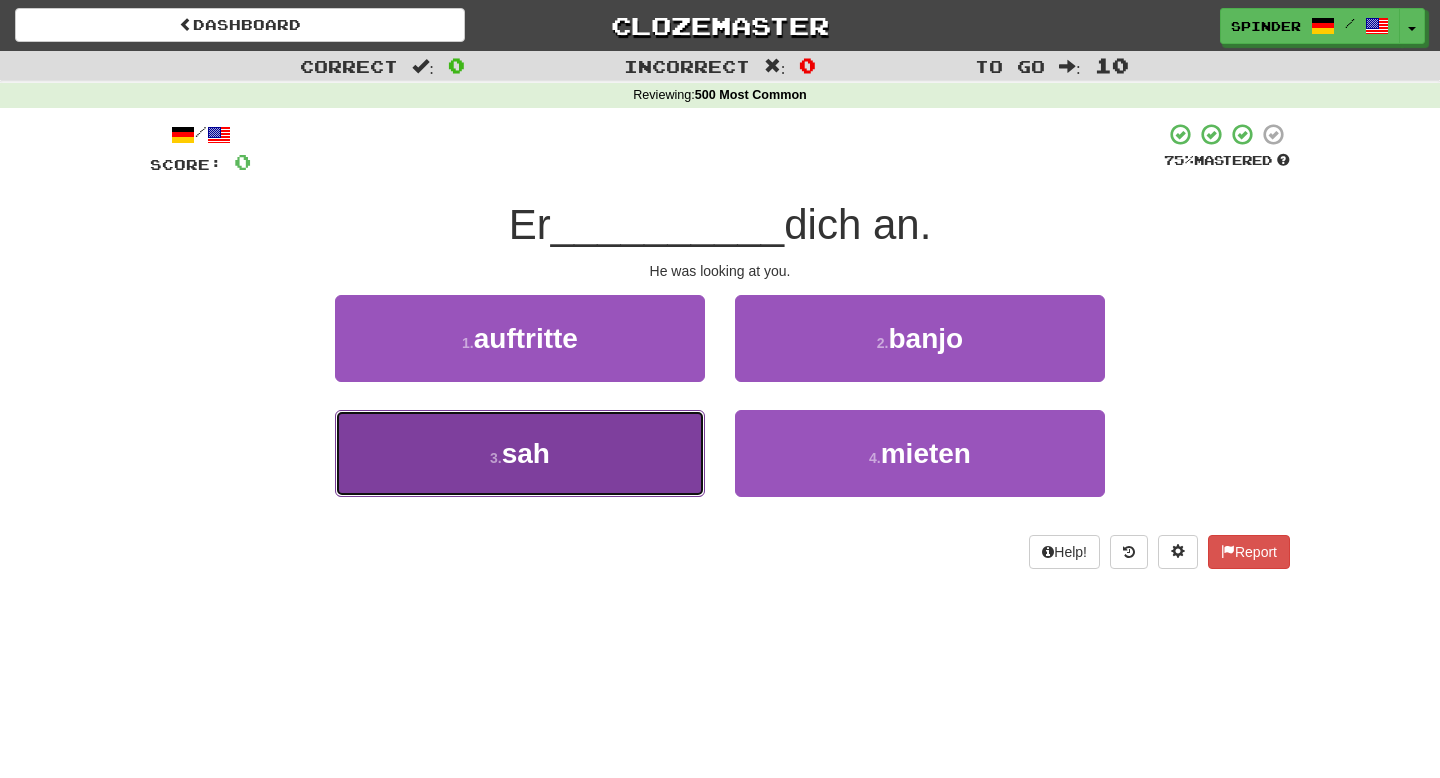 click on "3 .  sah" at bounding box center (520, 453) 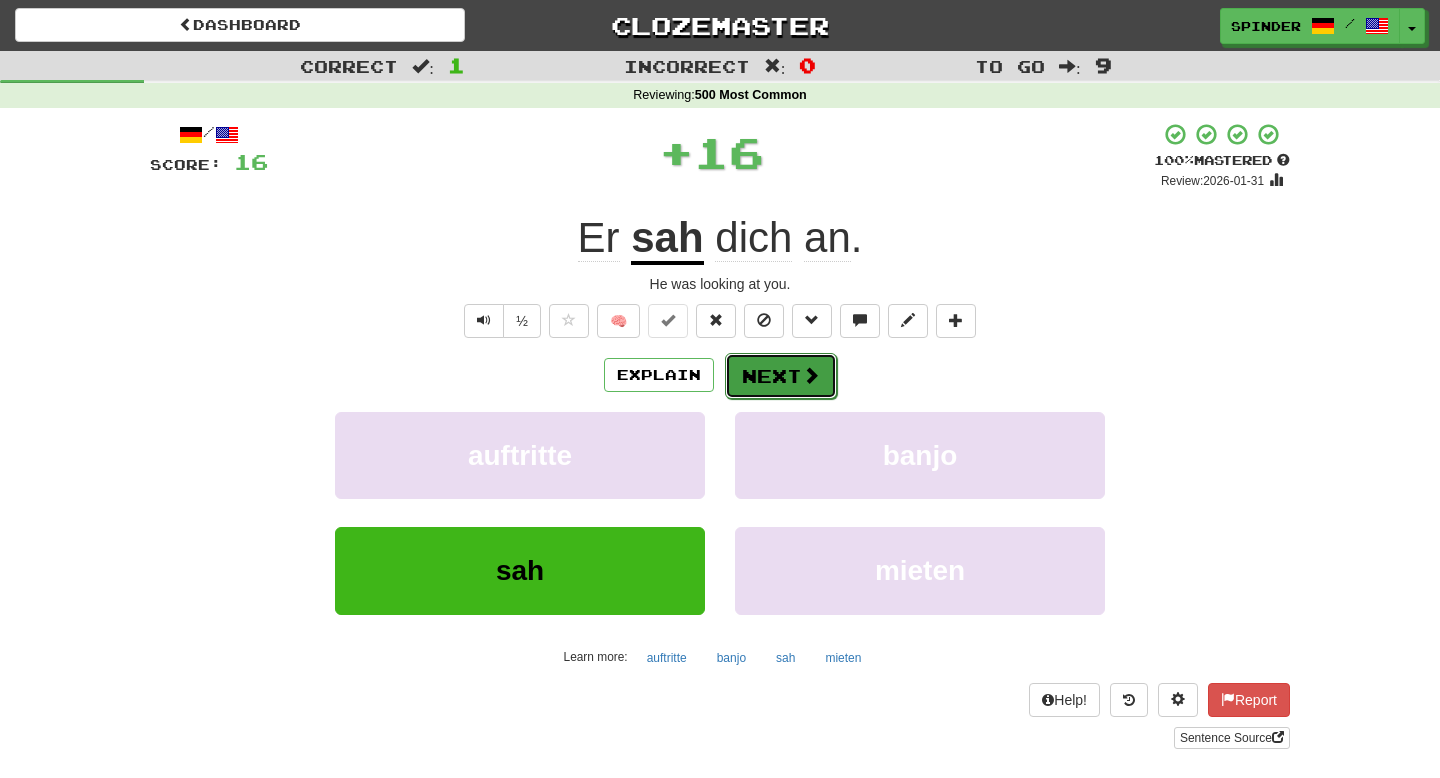 click on "Next" at bounding box center [781, 376] 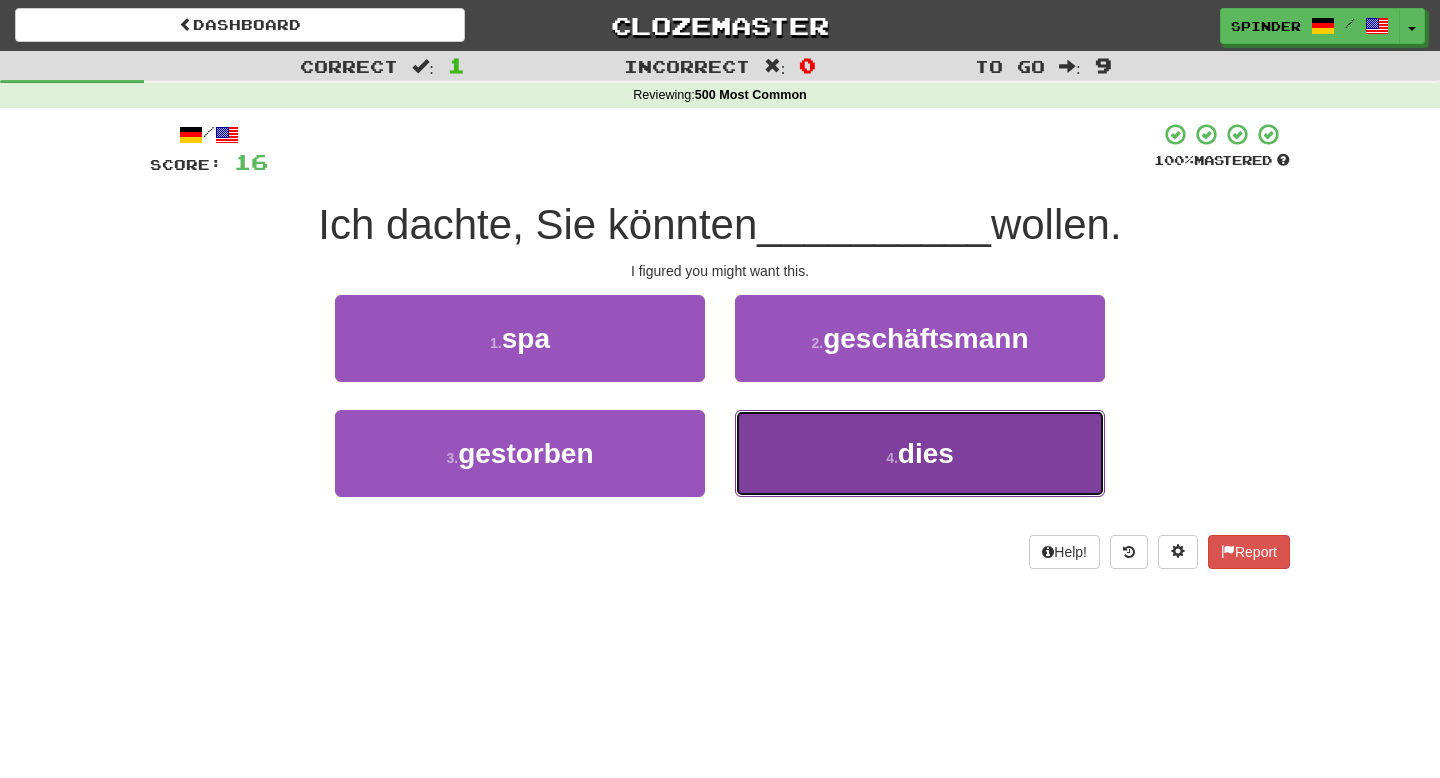 click on "4 .  dies" at bounding box center (920, 453) 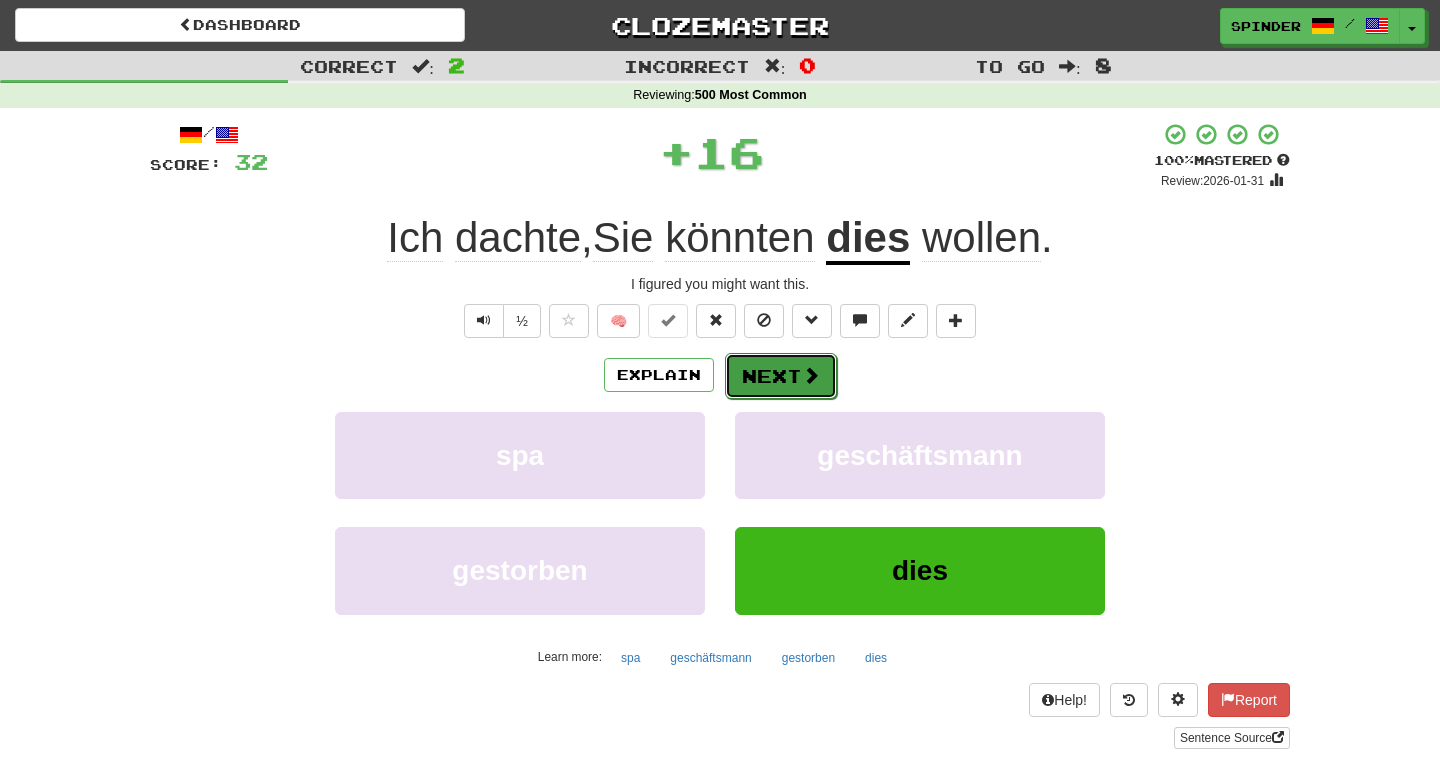 click on "Next" at bounding box center (781, 376) 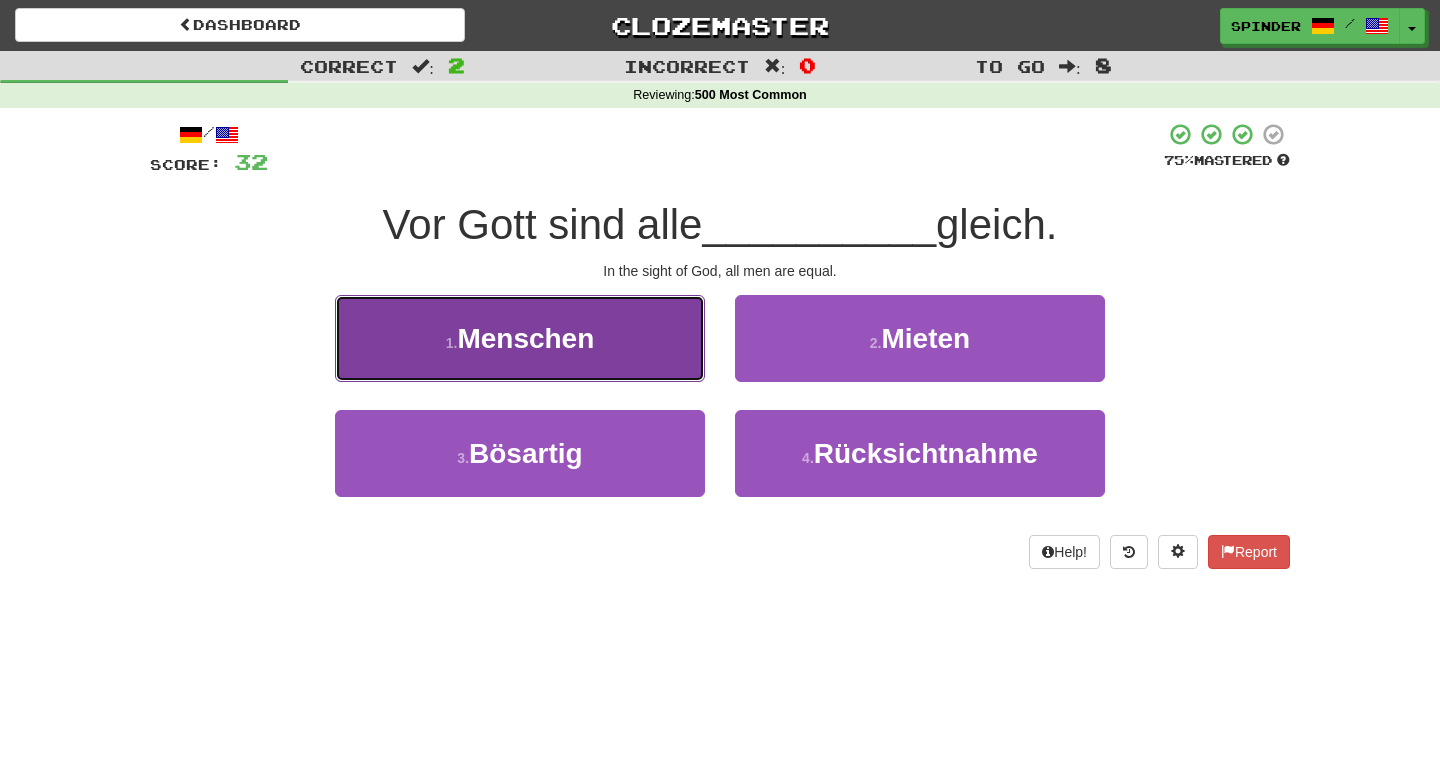 click on "1 .  Menschen" at bounding box center [520, 338] 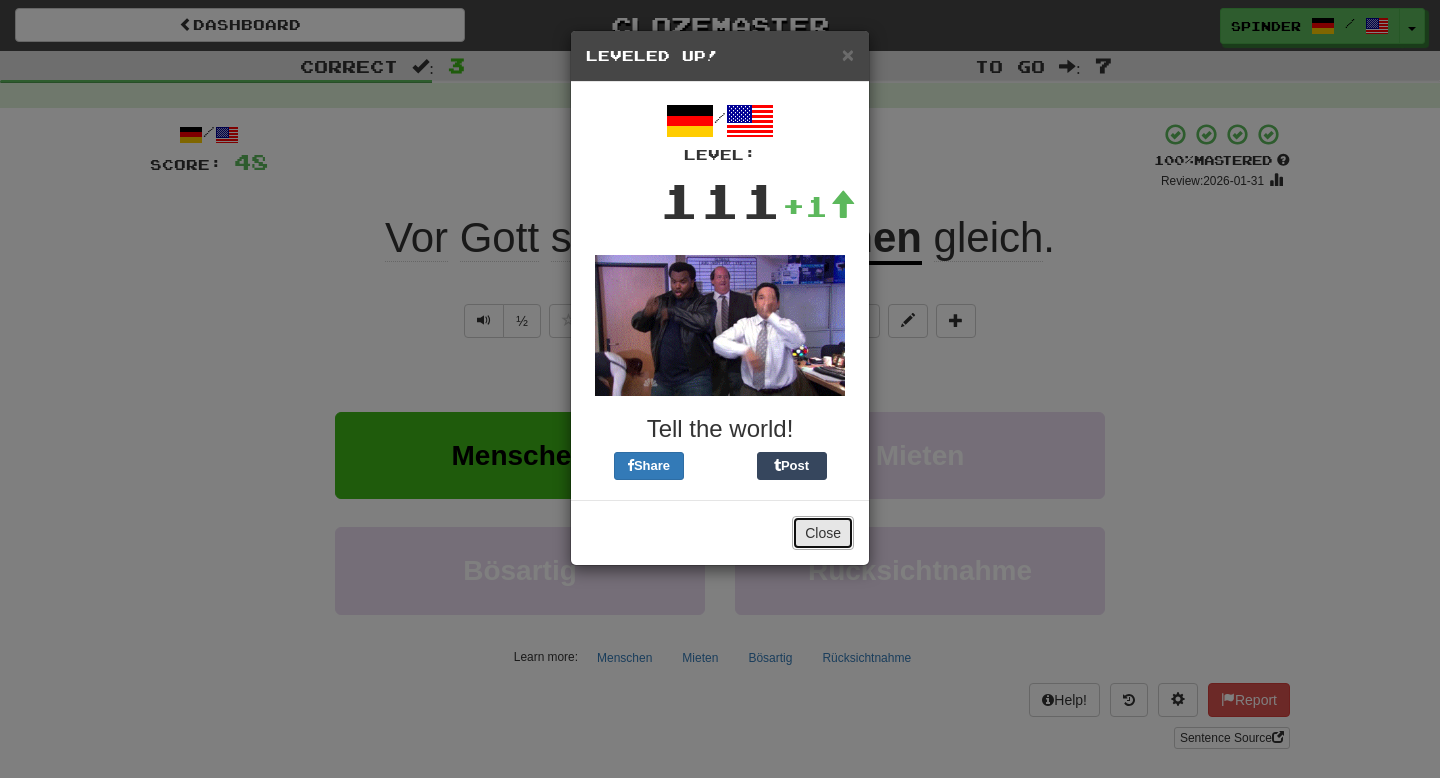 click on "Close" at bounding box center (823, 533) 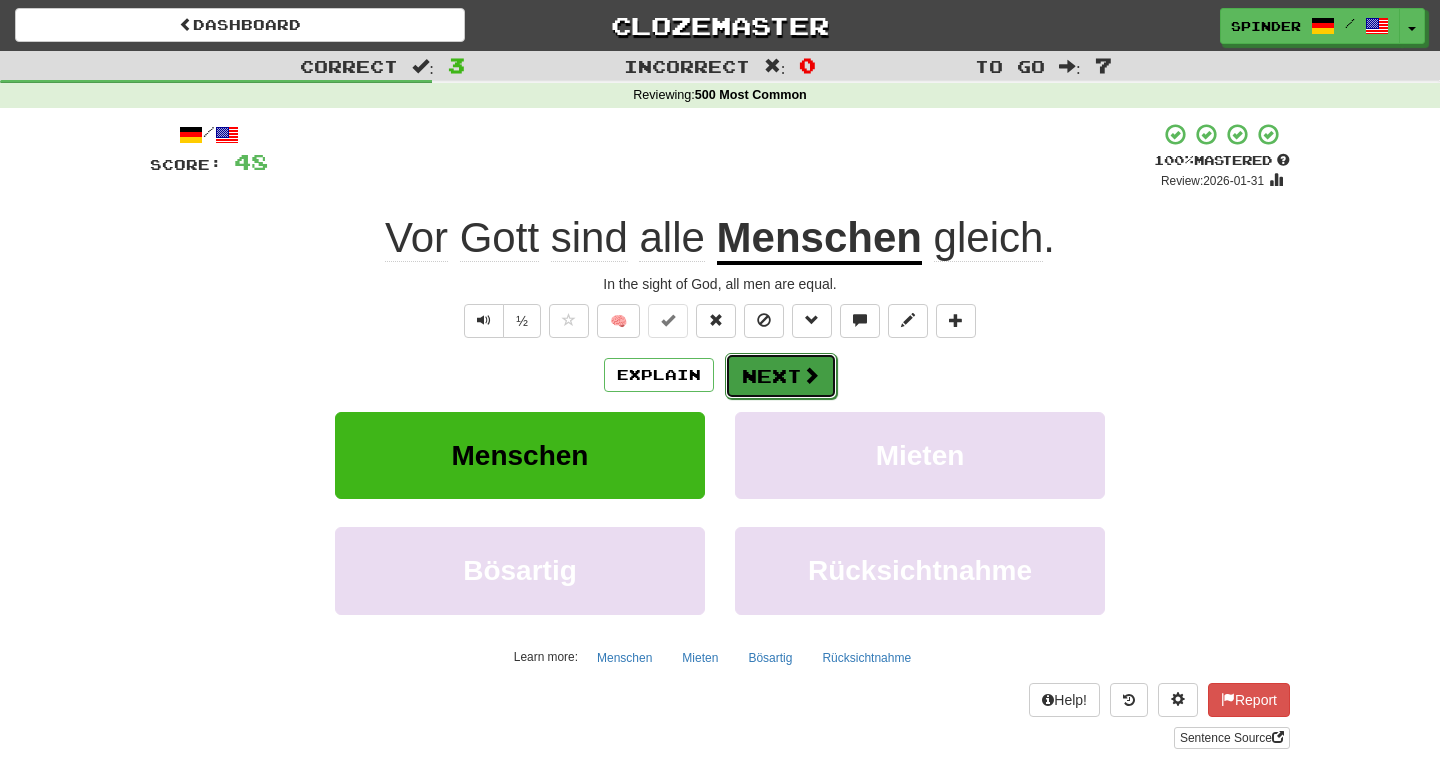 click at bounding box center [811, 375] 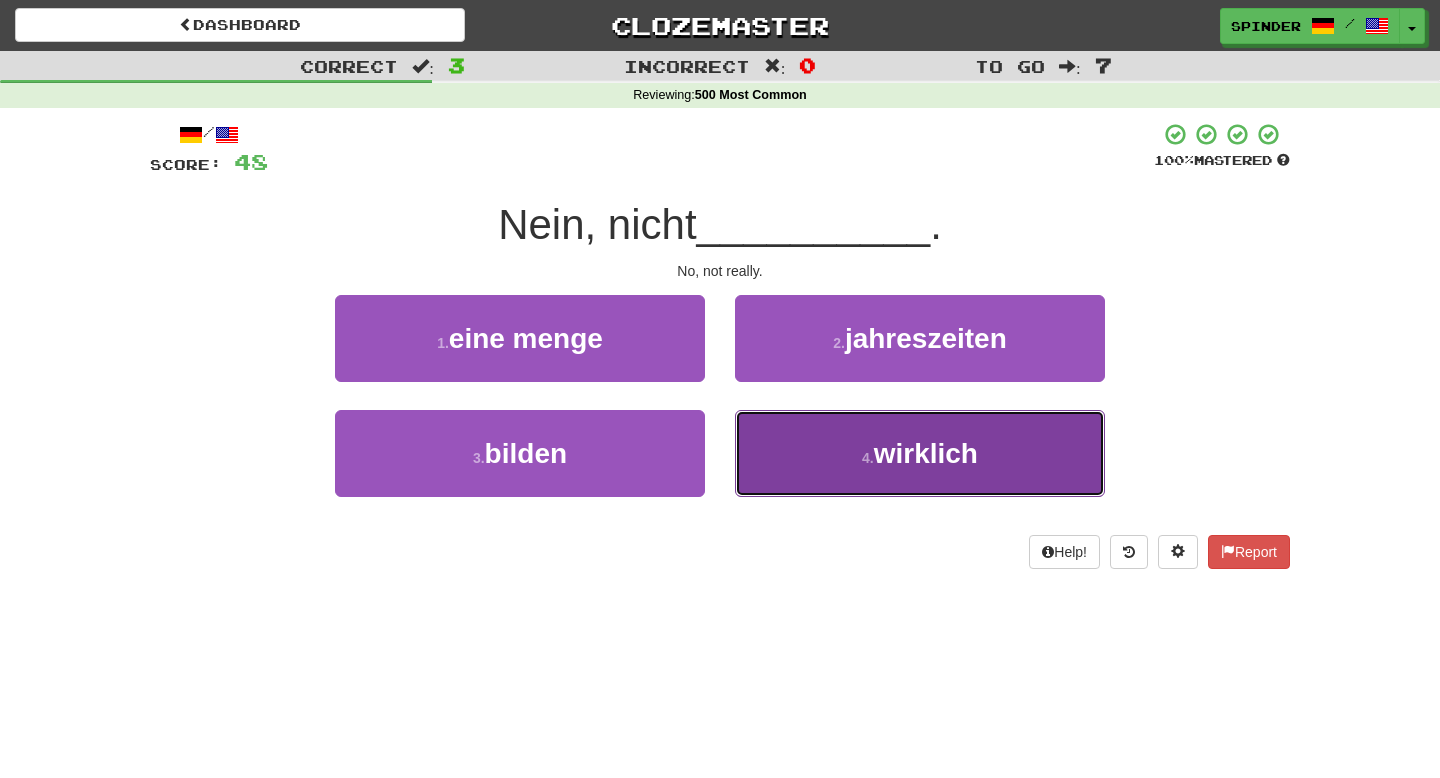 click on "4 .  wirklich" at bounding box center (920, 453) 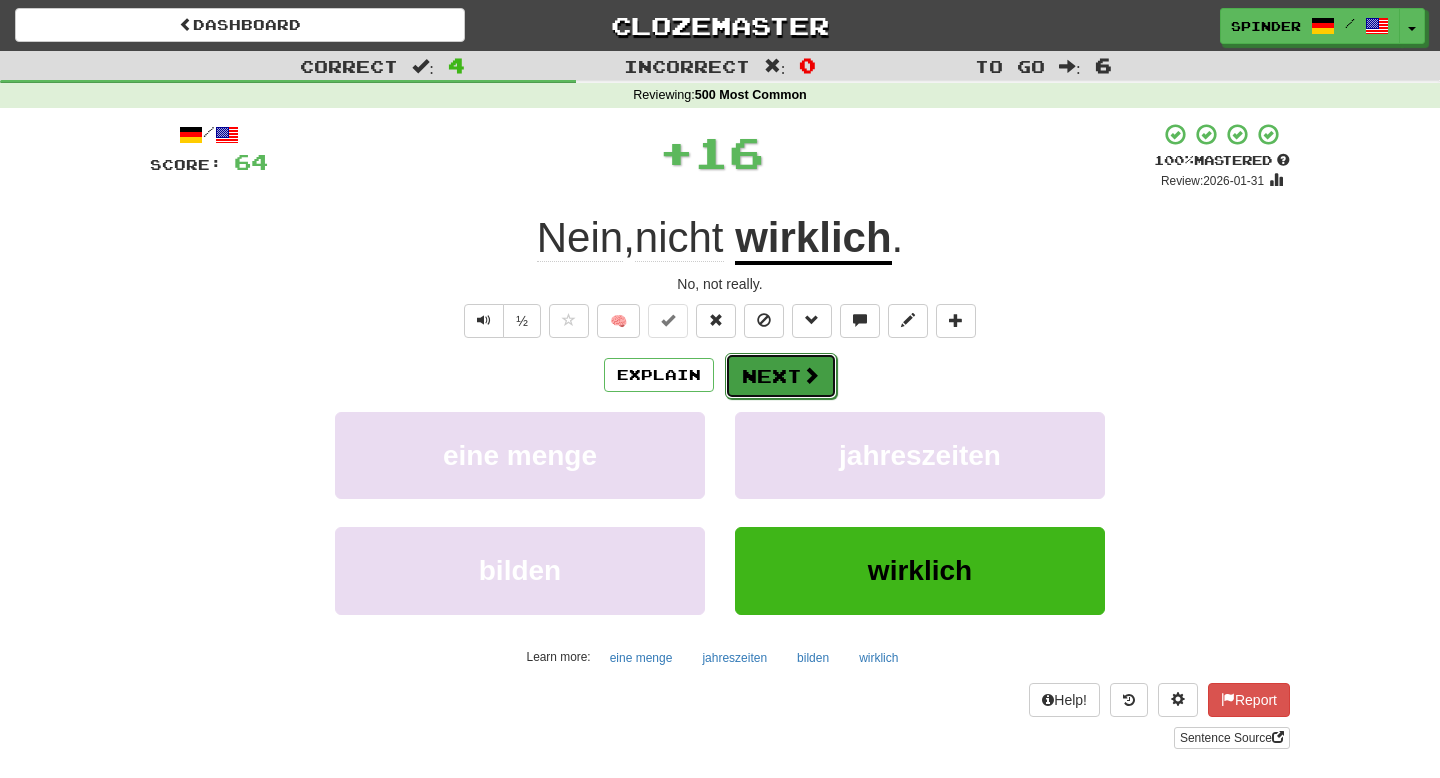 click on "Next" at bounding box center [781, 376] 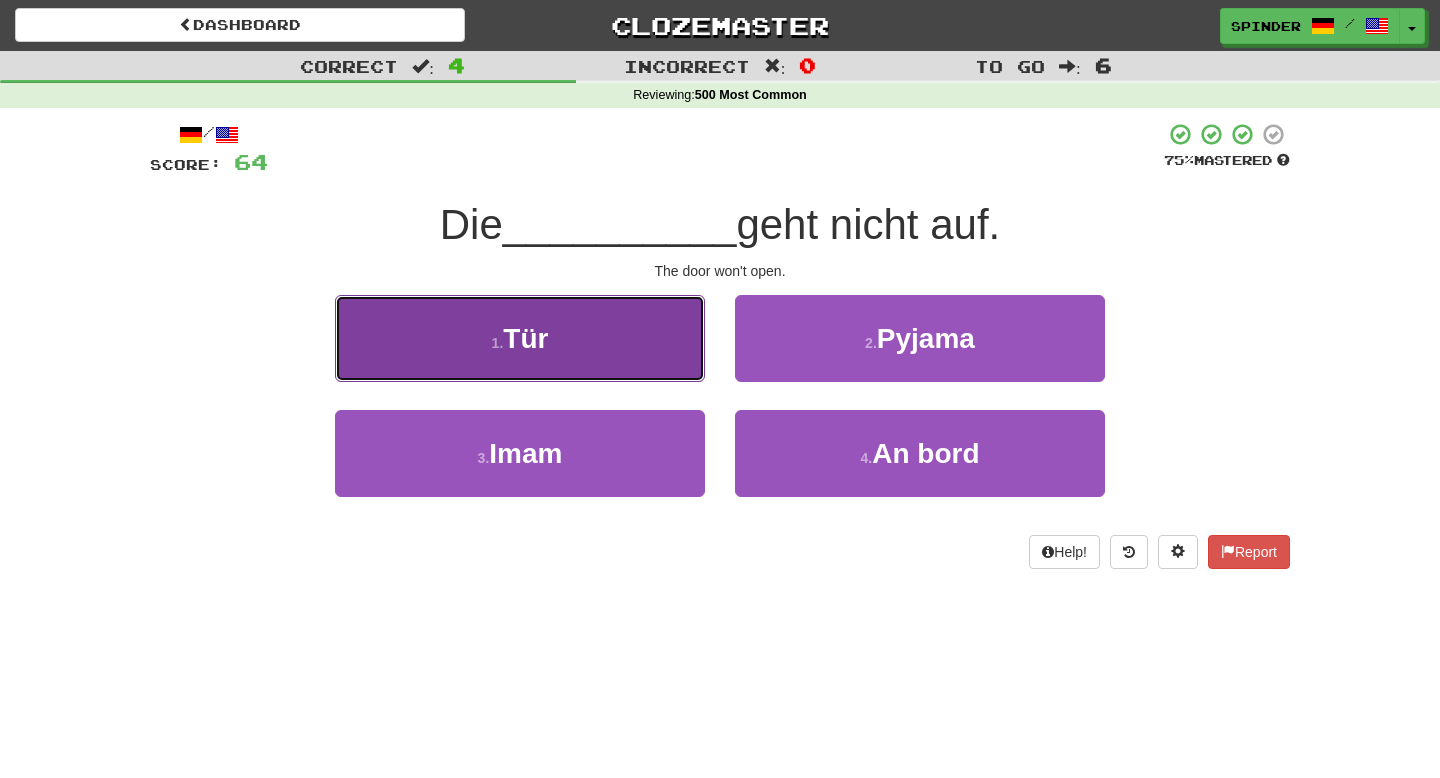 click on "1 .  Tür" at bounding box center (520, 338) 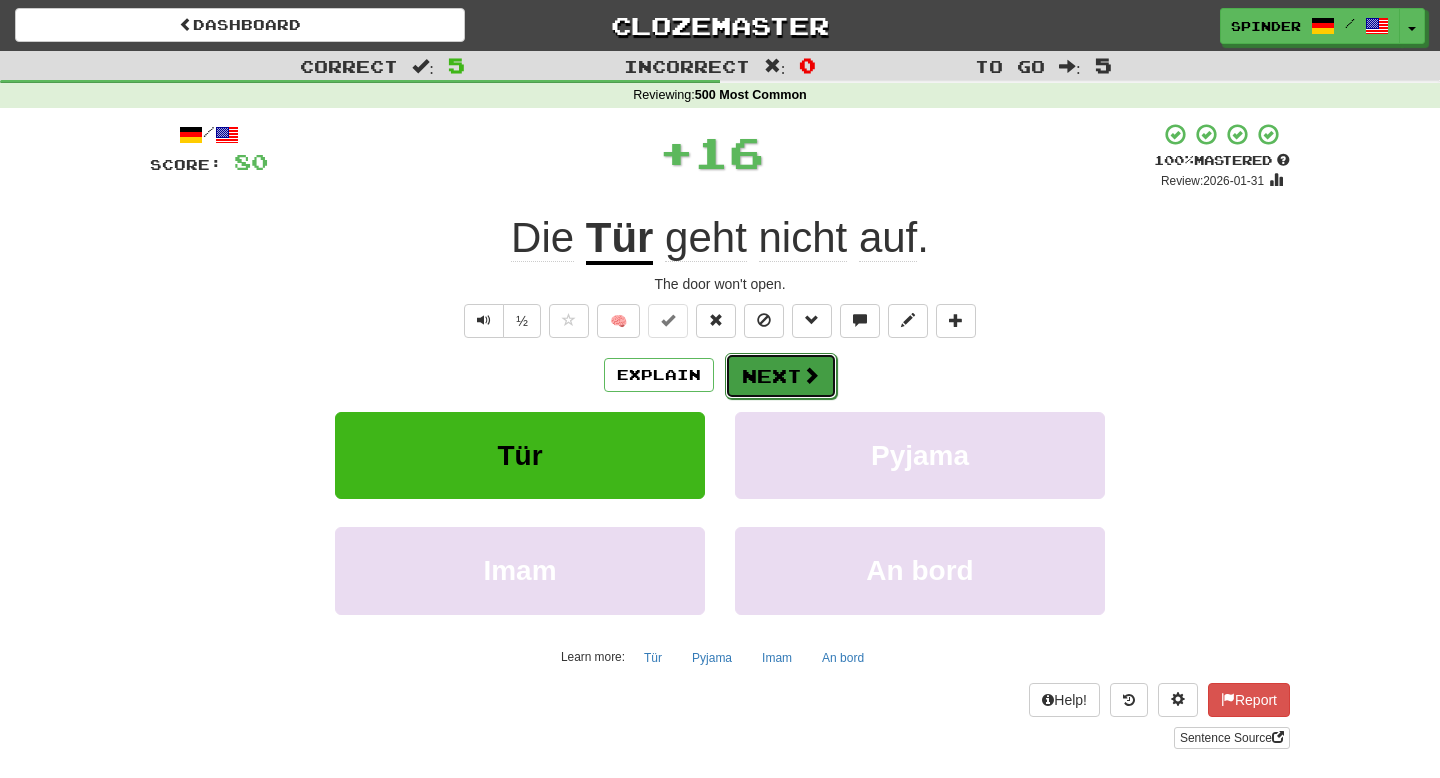 click on "Next" at bounding box center (781, 376) 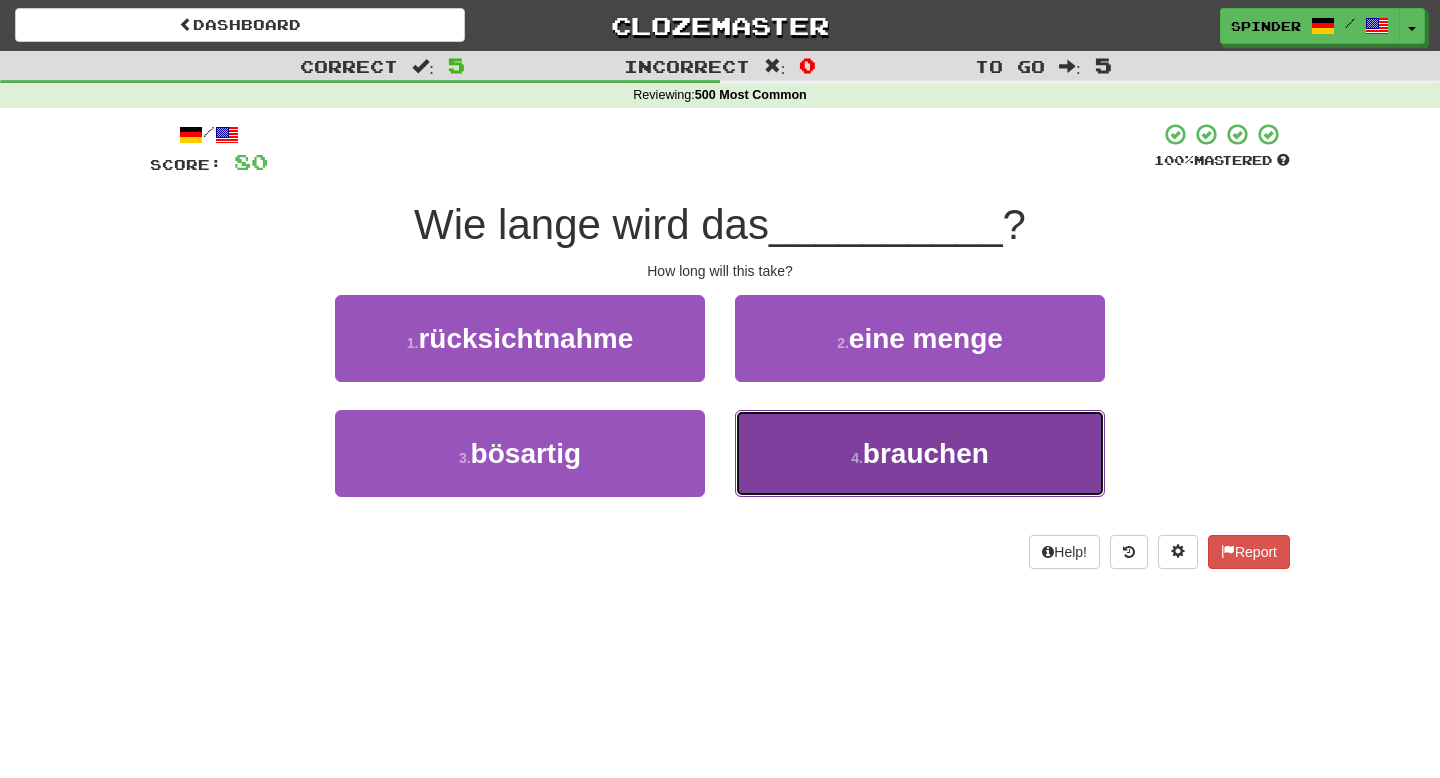 click on "4 .  brauchen" at bounding box center [920, 453] 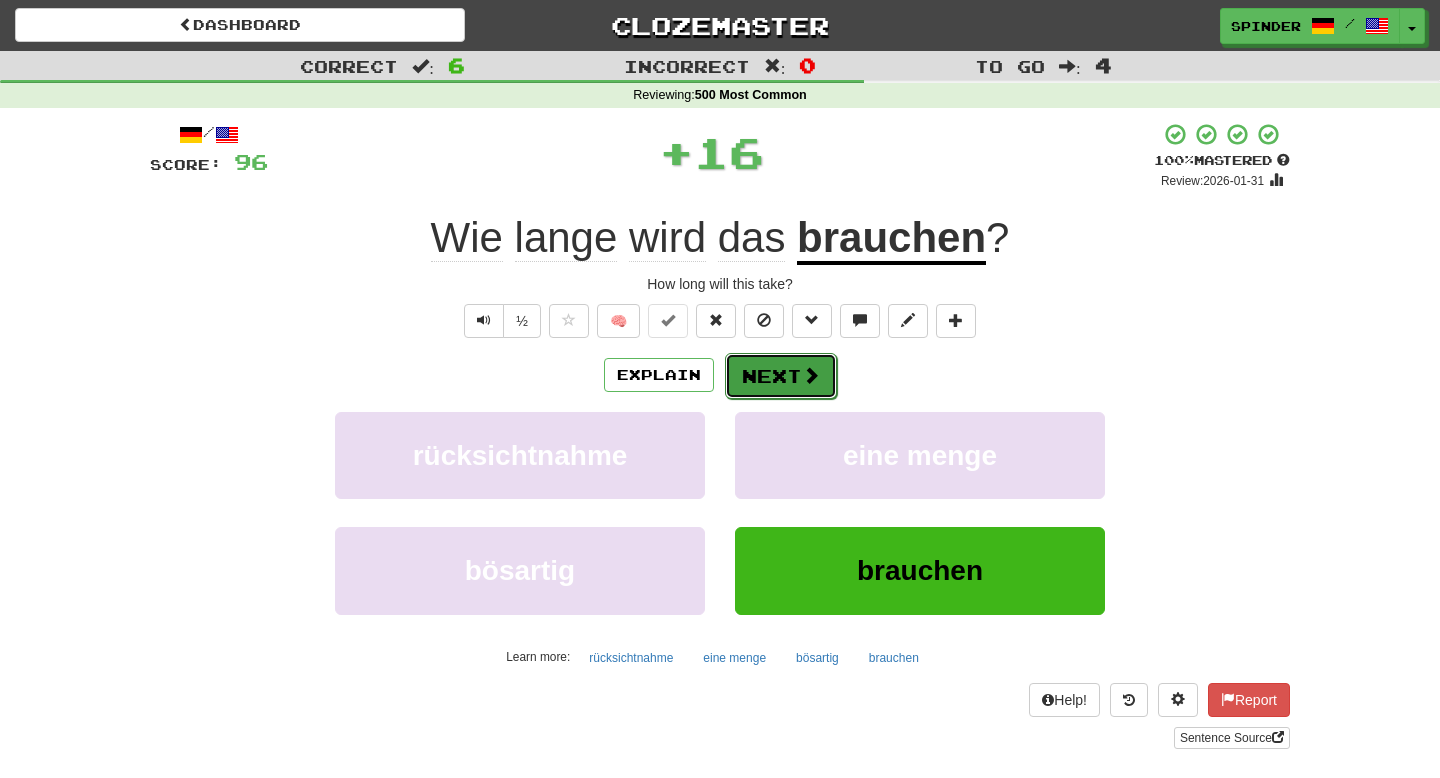 click on "Next" at bounding box center [781, 376] 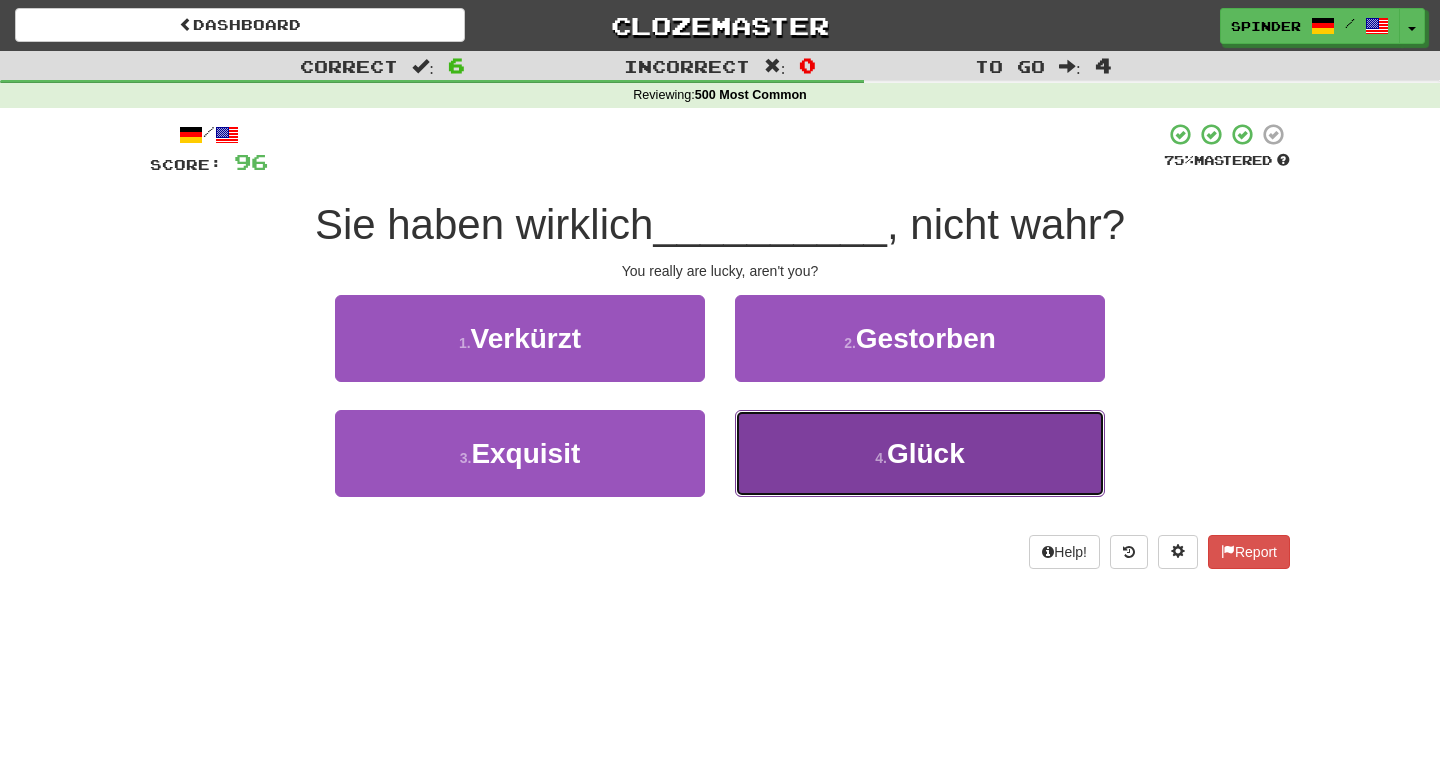 click on "4 .  Glück" at bounding box center [920, 453] 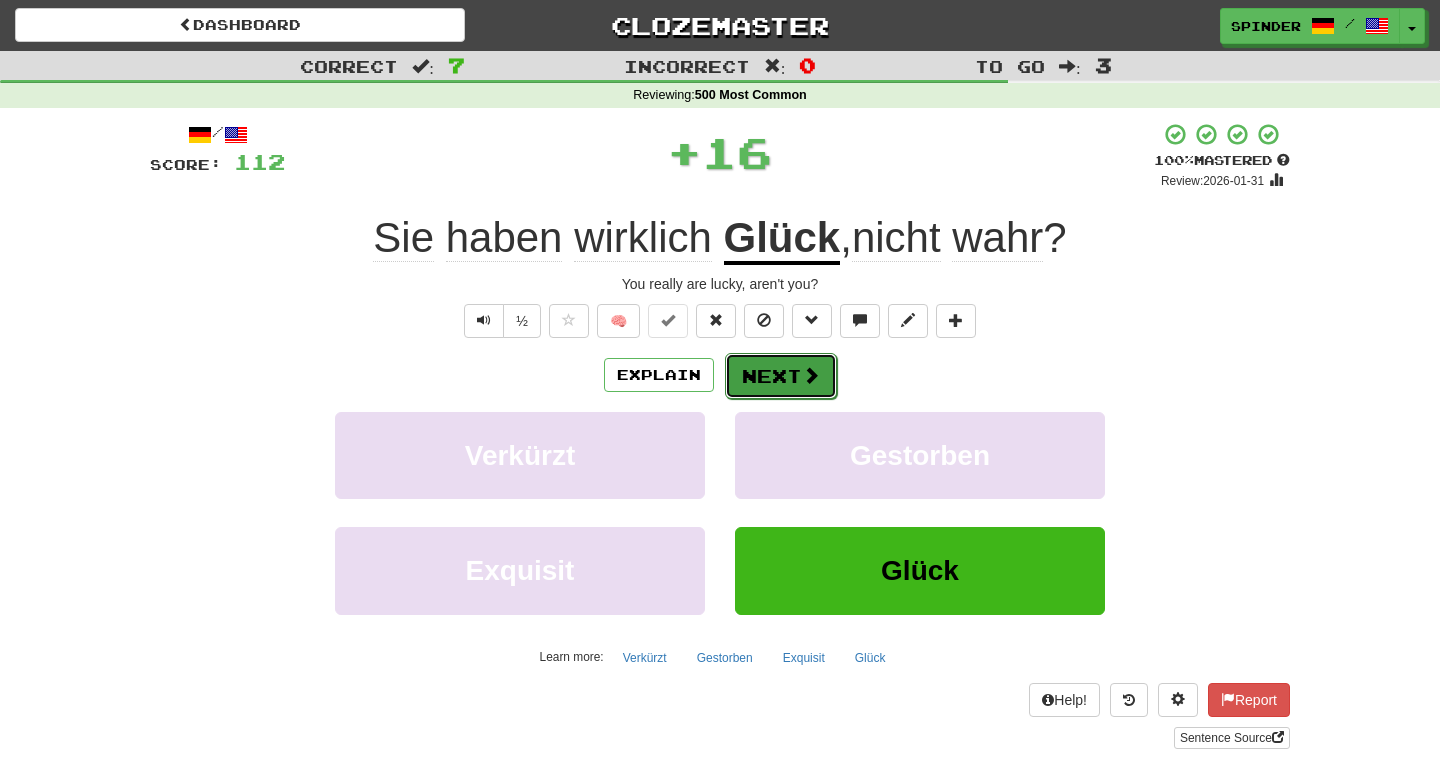click on "Next" at bounding box center [781, 376] 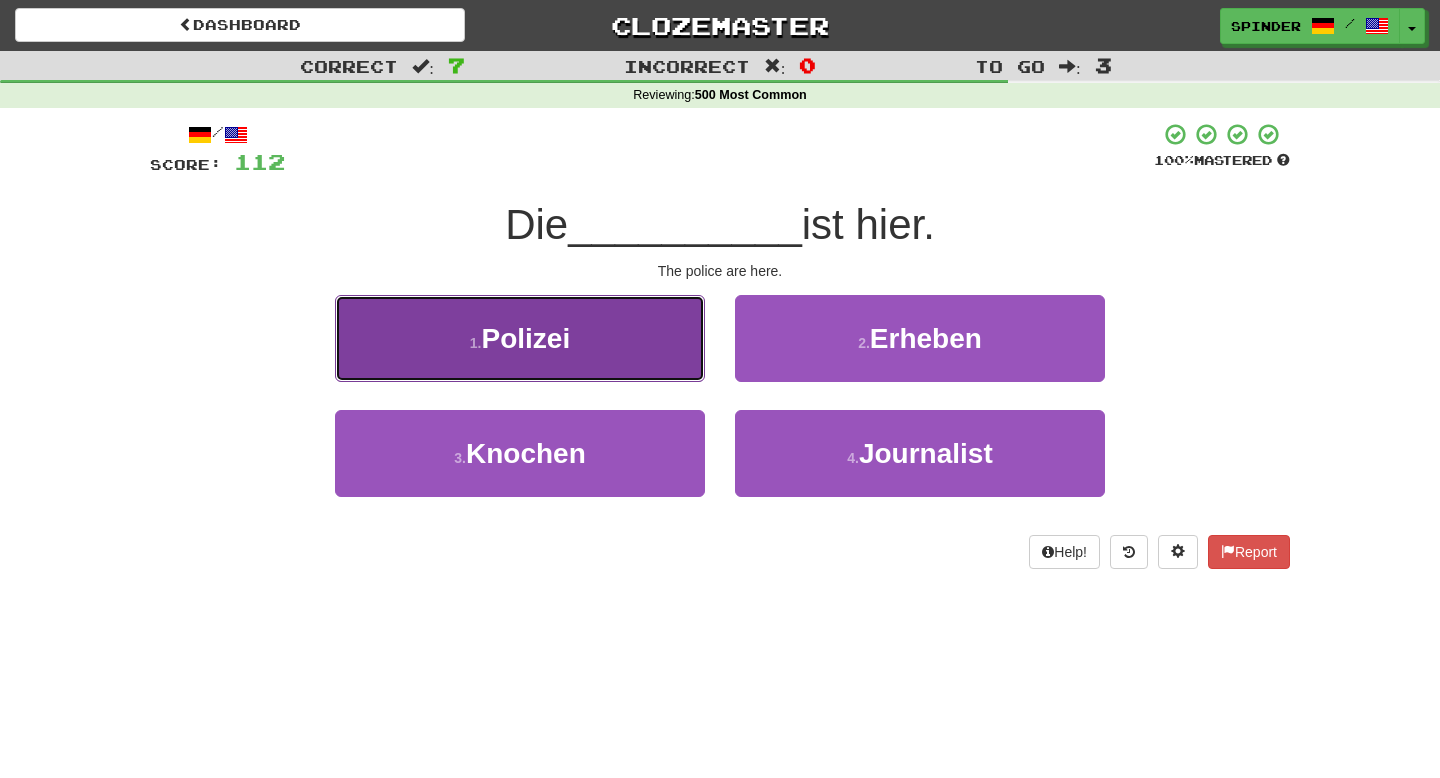 click on "1 .  Polizei" at bounding box center (520, 338) 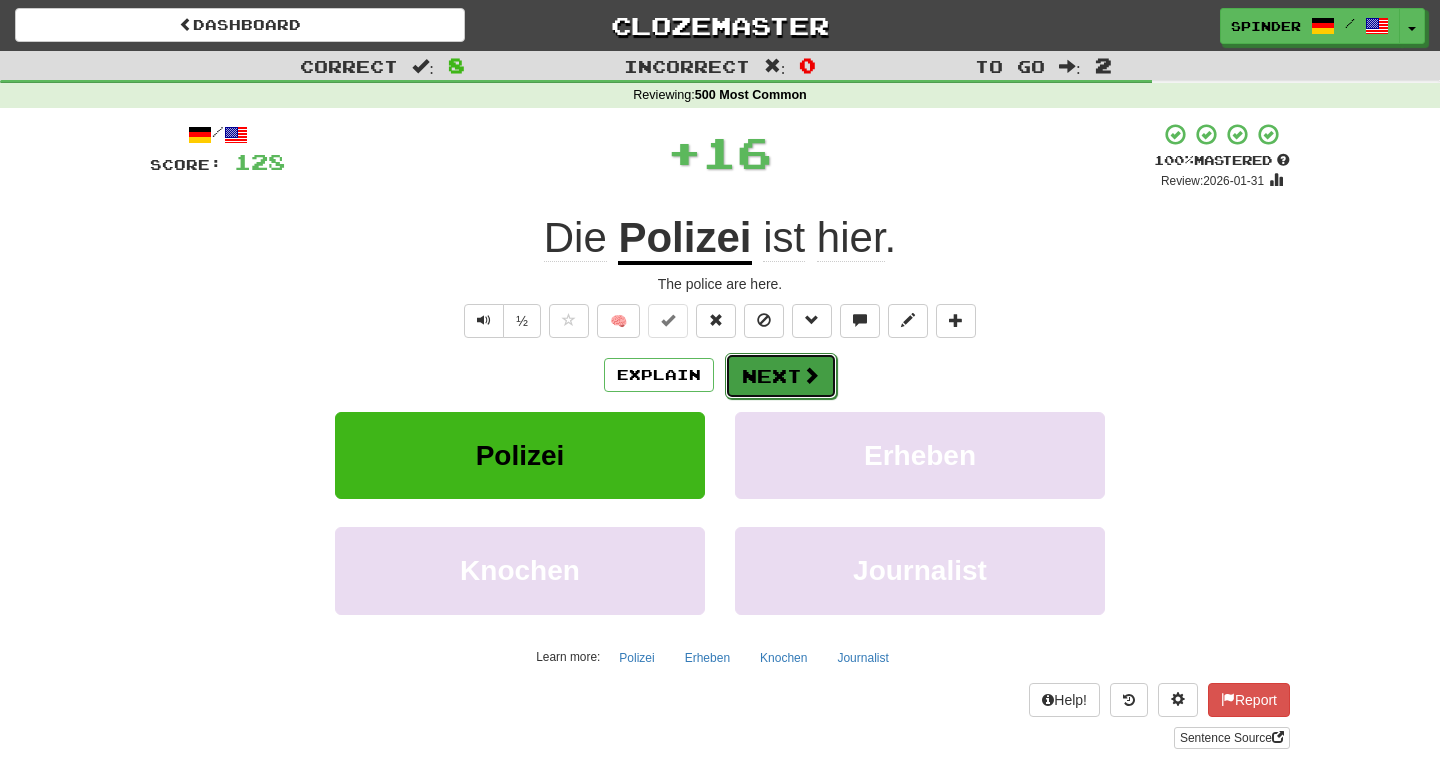 click at bounding box center (811, 375) 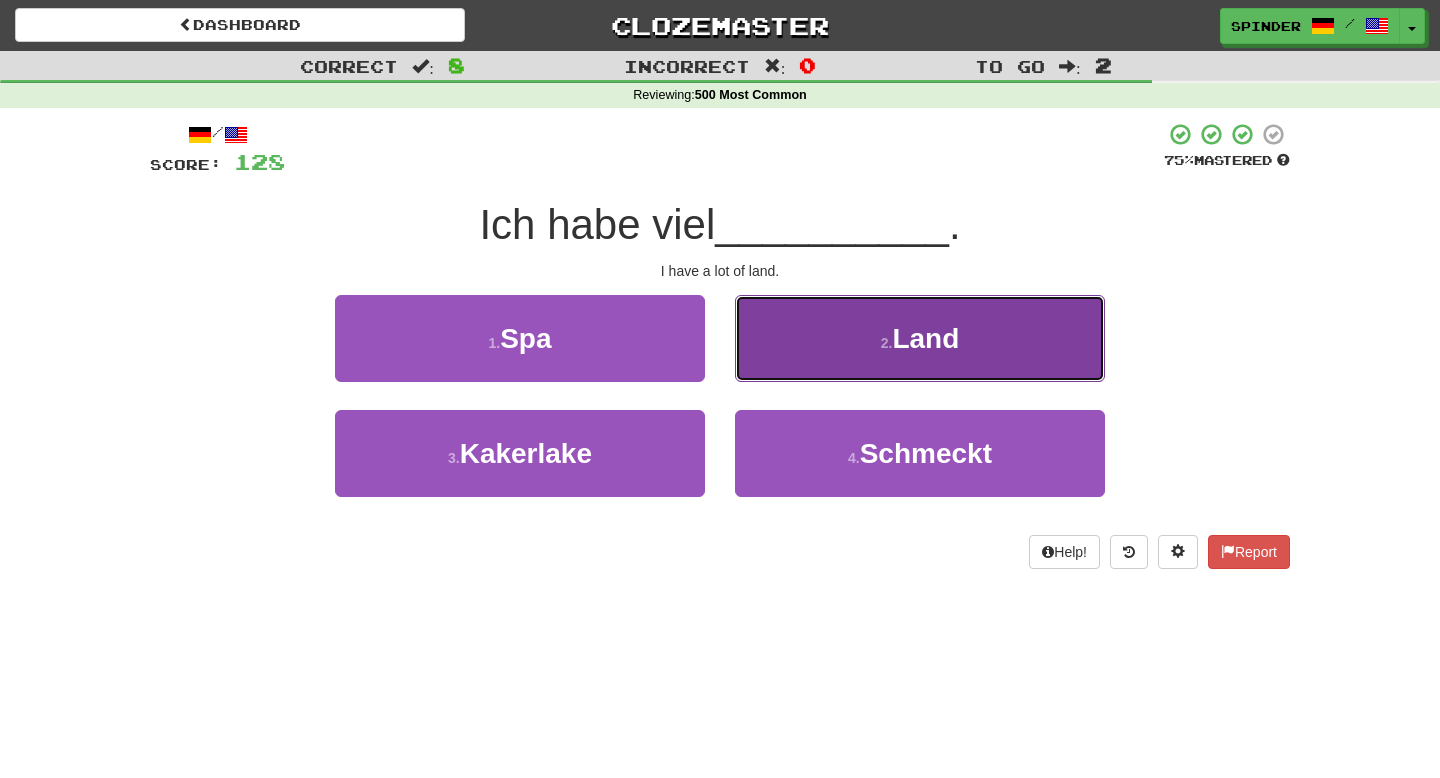 click on "2 .  Land" at bounding box center [920, 338] 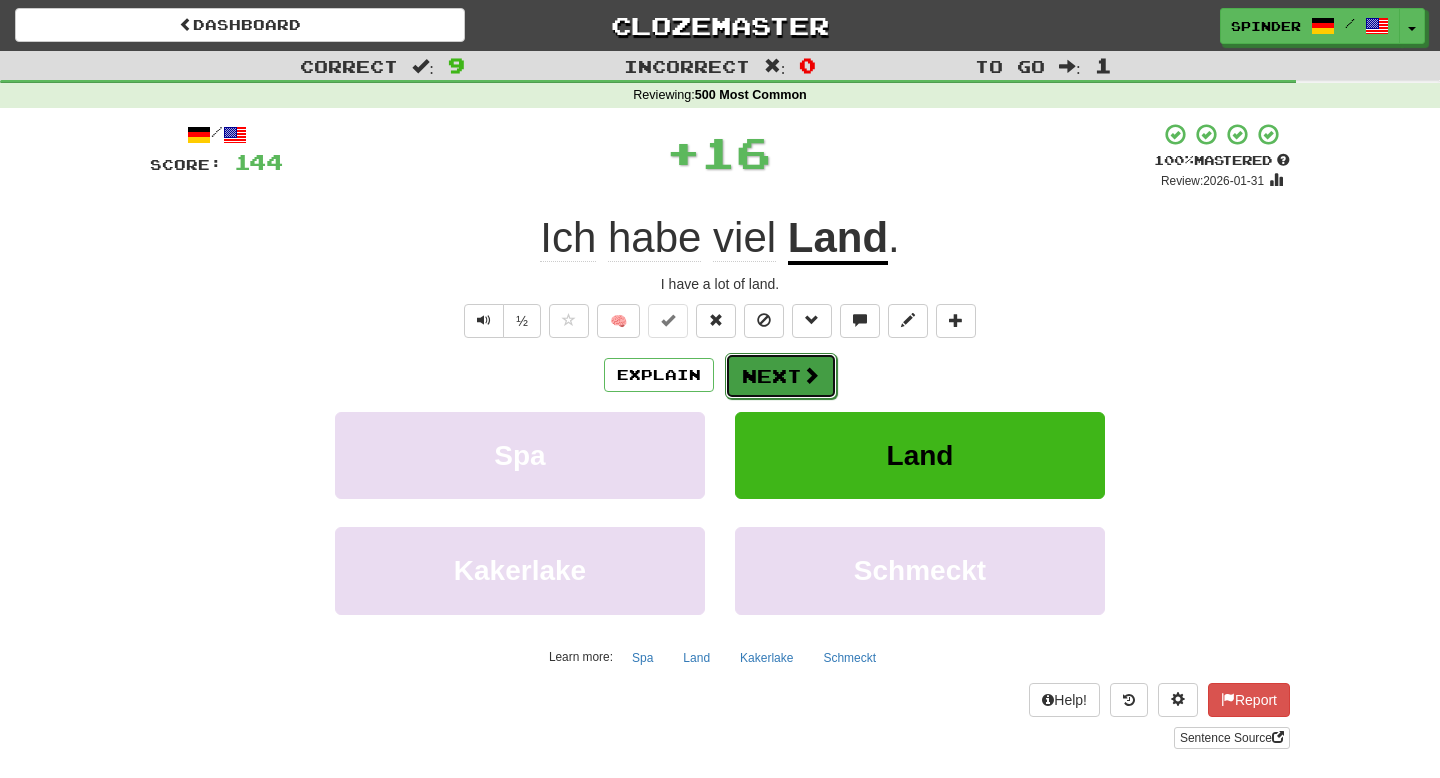 click at bounding box center (811, 375) 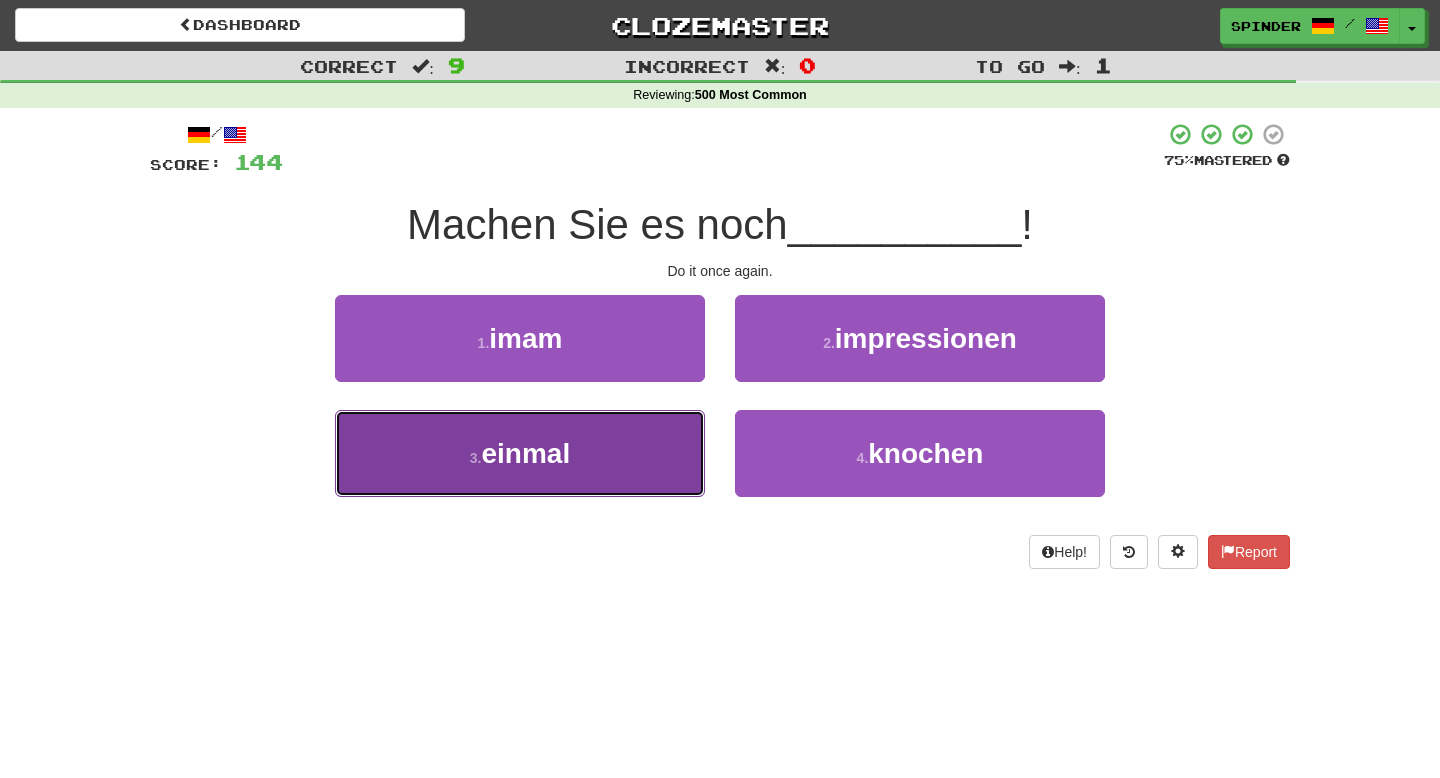 click on "3 .  einmal" at bounding box center (520, 453) 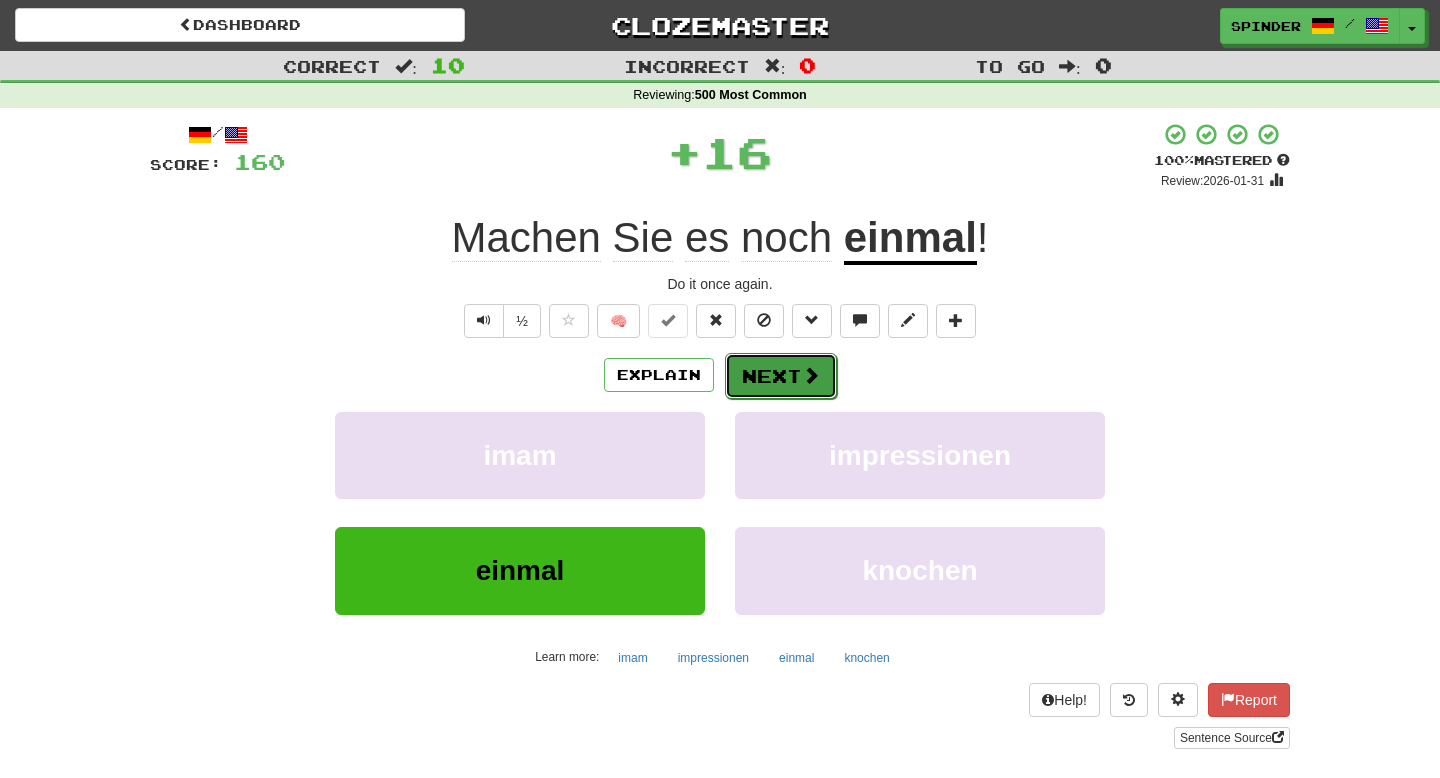 click on "Next" at bounding box center [781, 376] 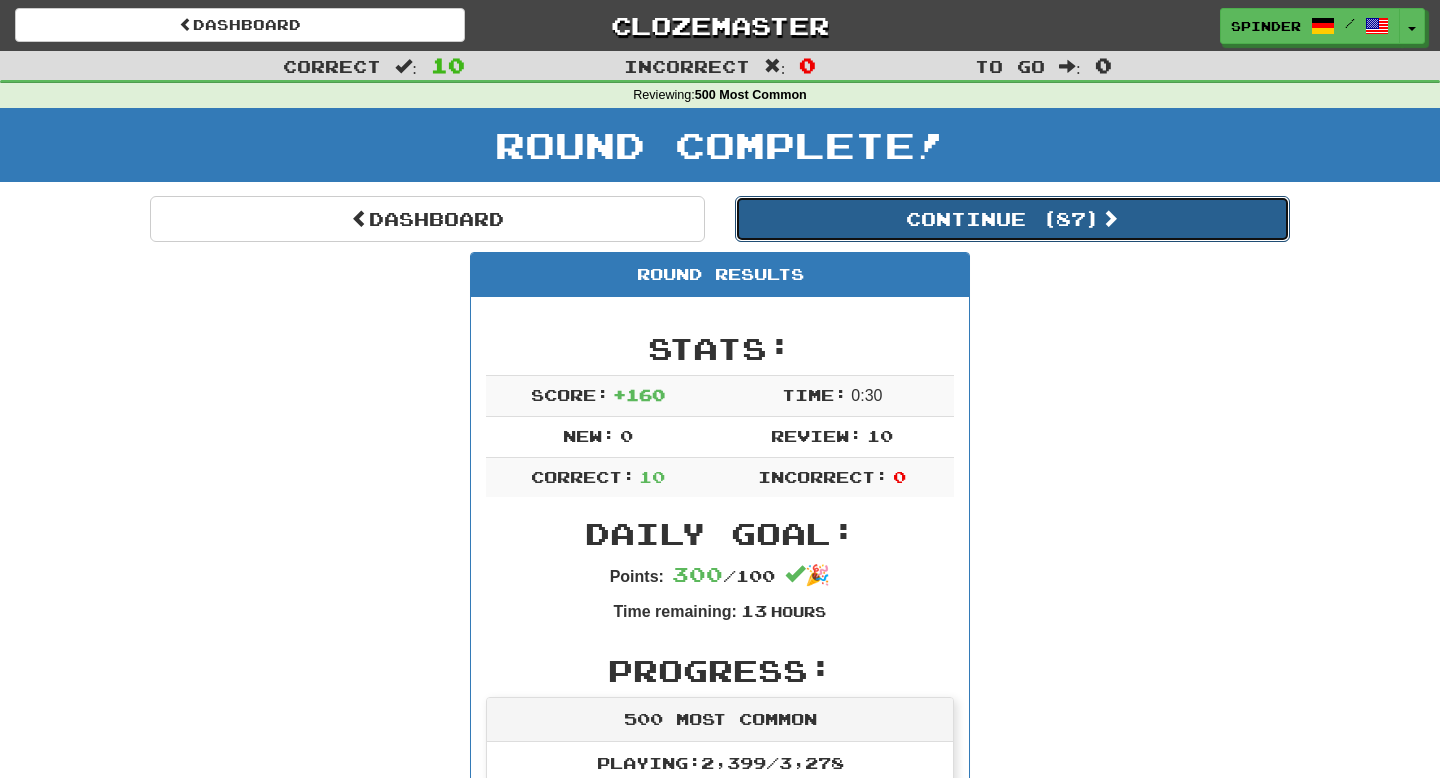 click on "Continue ( 87 )" at bounding box center [1012, 219] 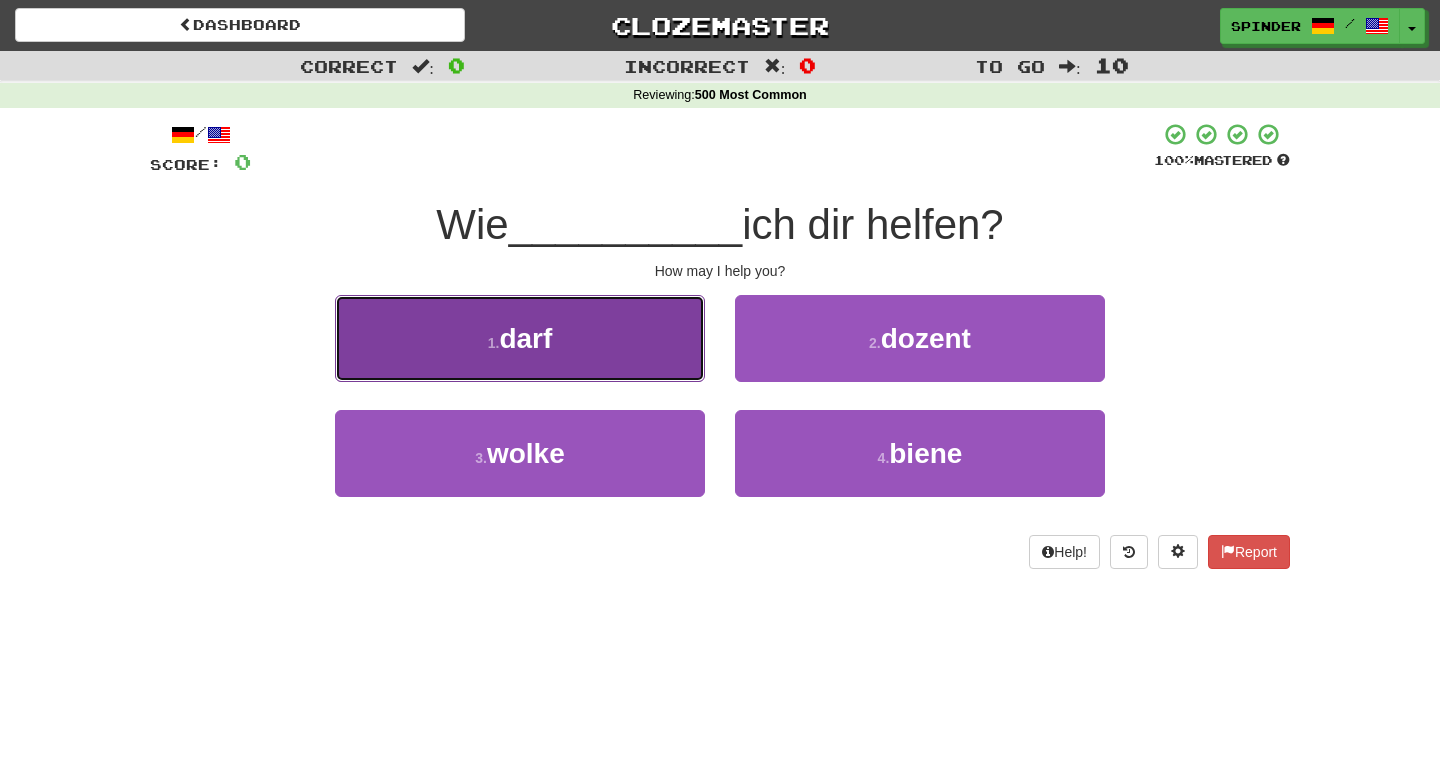 click on "1 .  darf" at bounding box center (520, 338) 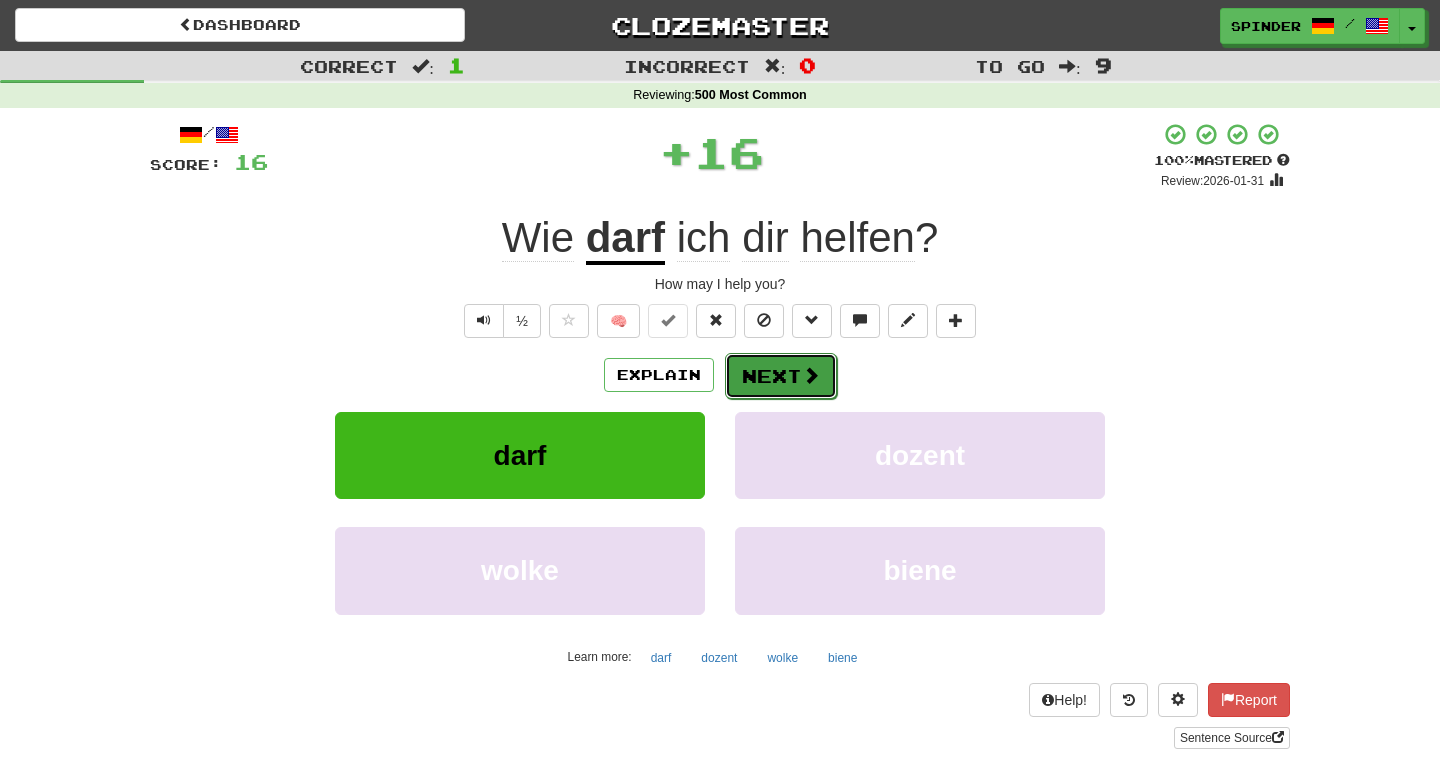 click on "Next" at bounding box center [781, 376] 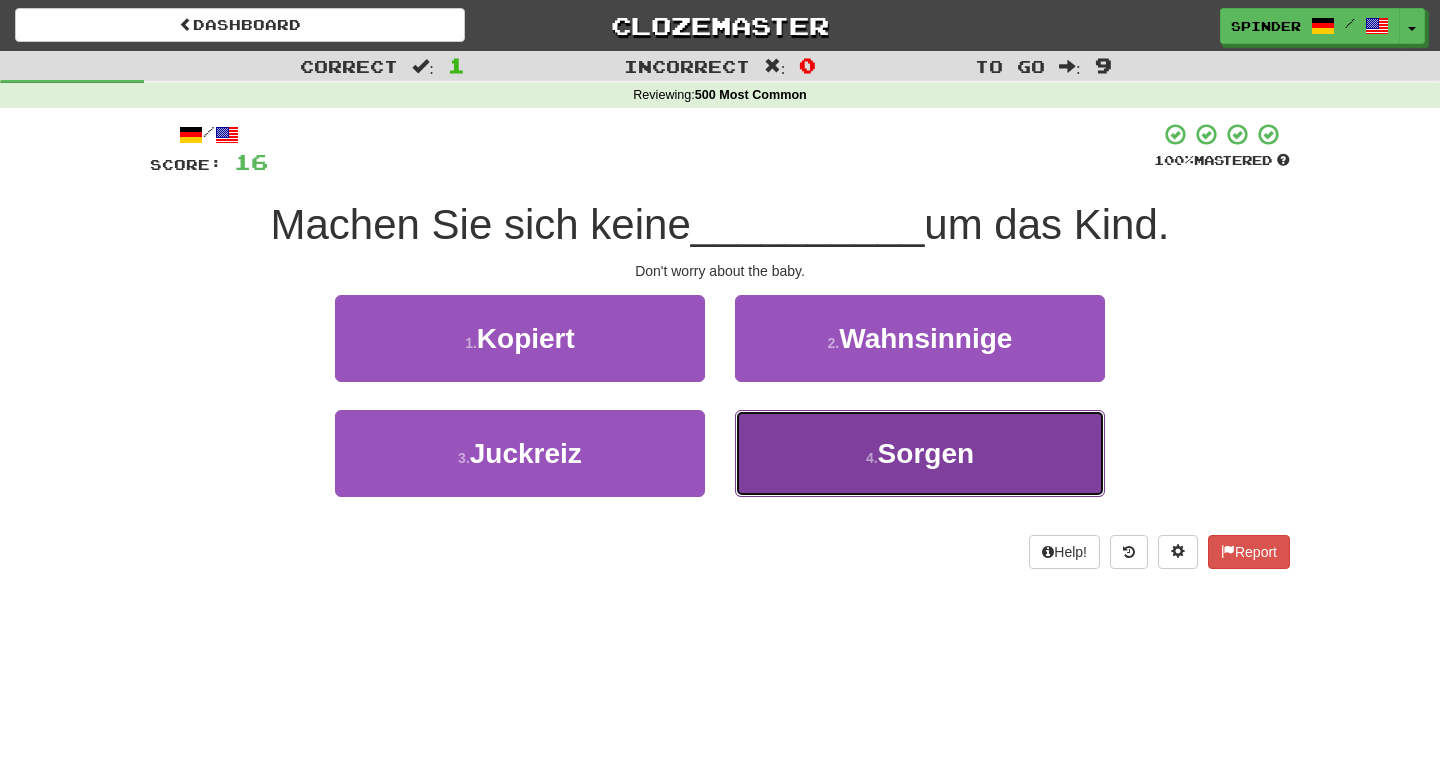 click on "4 .  Sorgen" at bounding box center [920, 453] 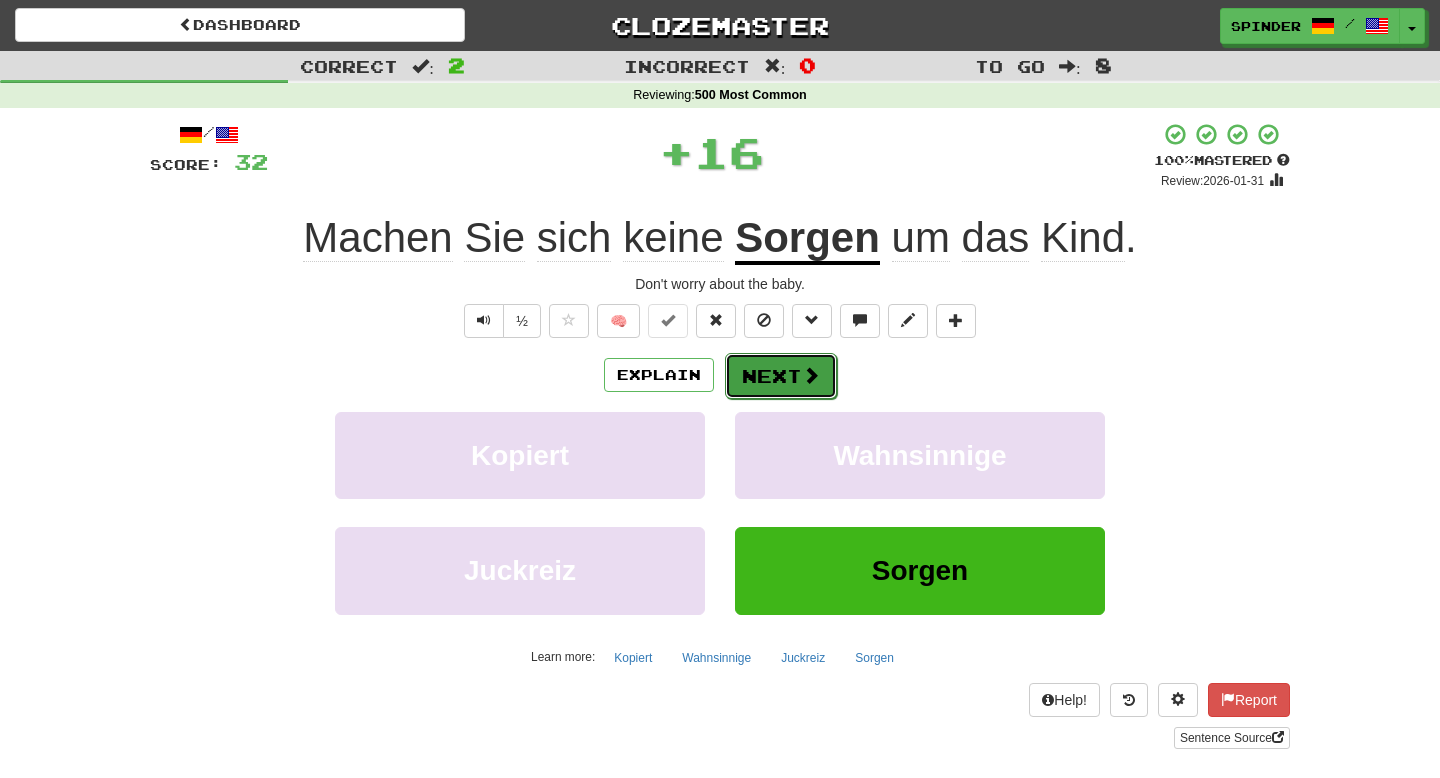 click on "Next" at bounding box center [781, 376] 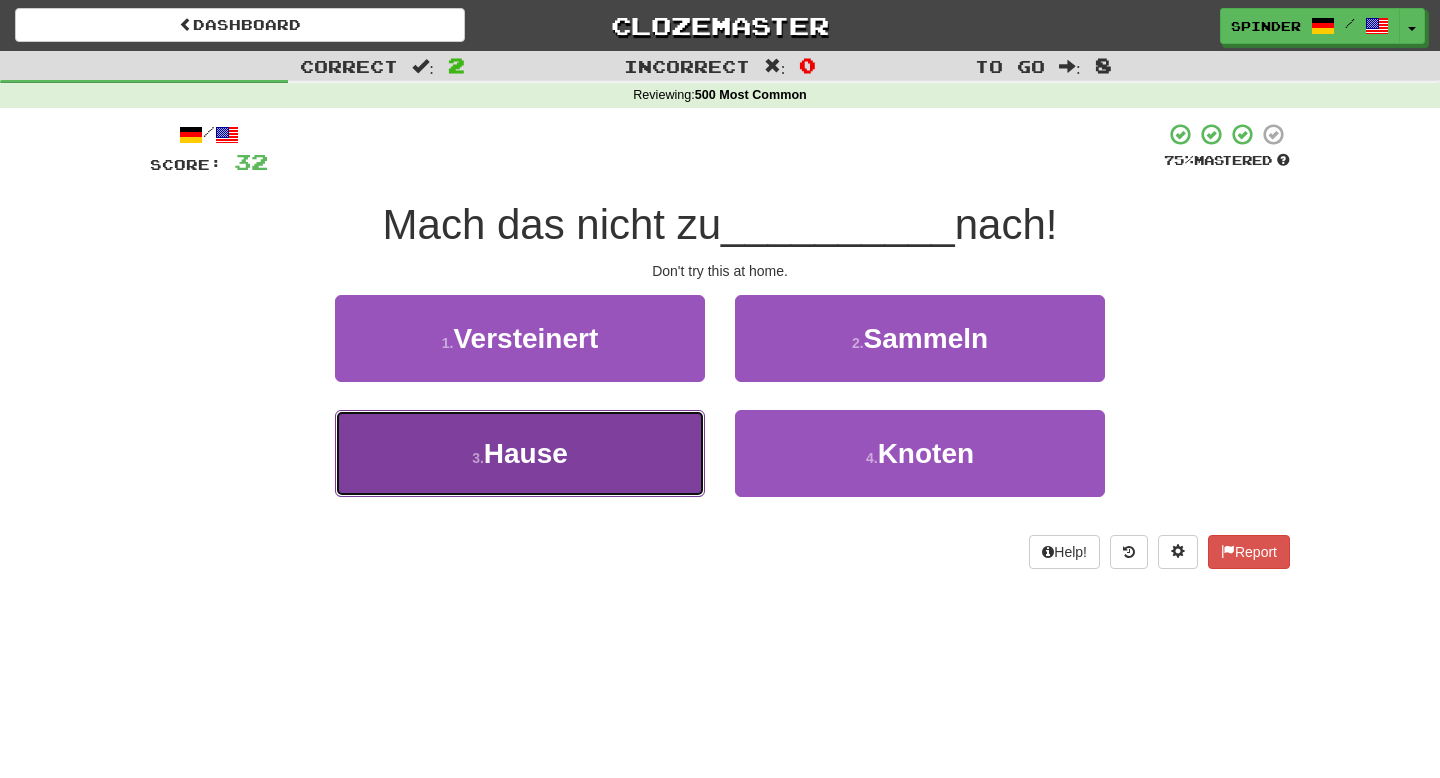 click on "3 .  Hause" at bounding box center (520, 453) 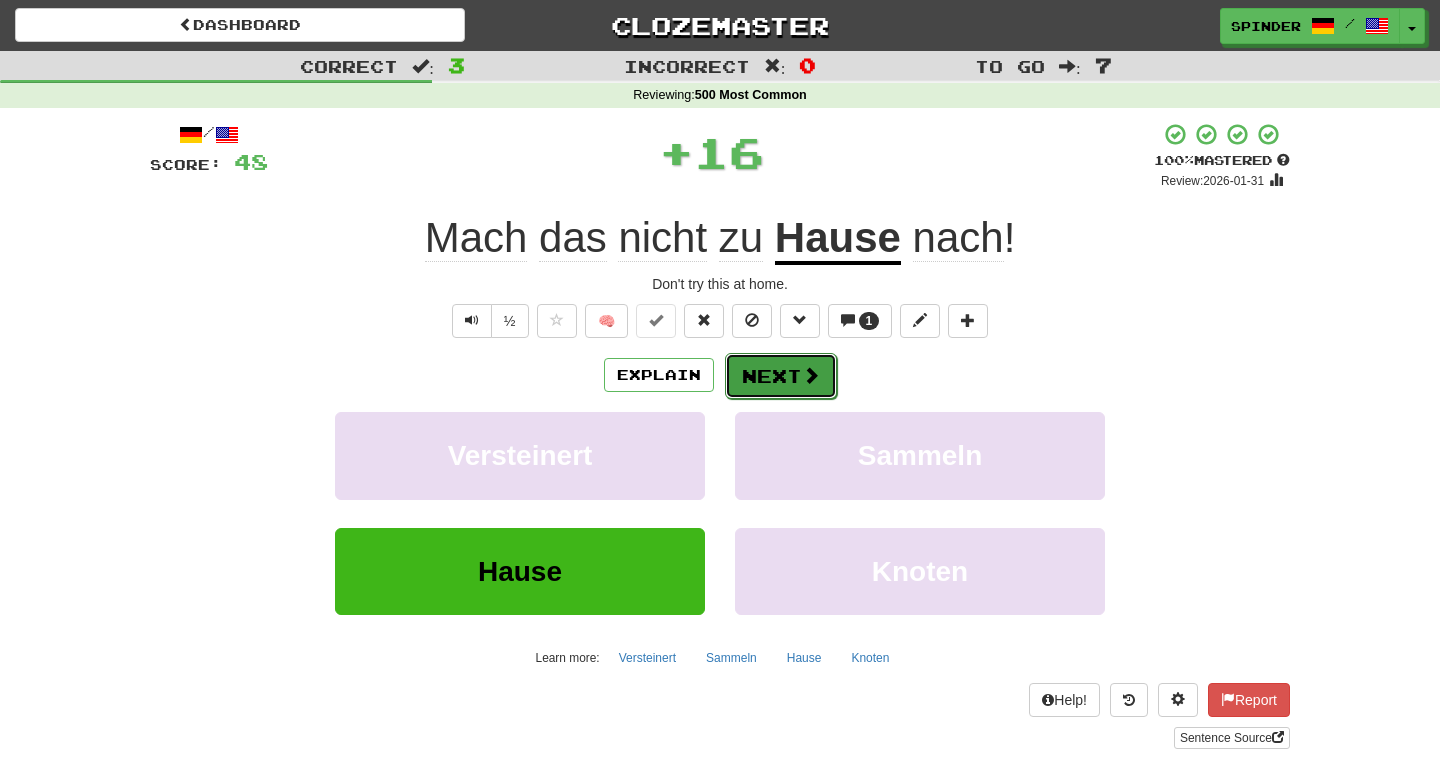 click on "Next" at bounding box center [781, 376] 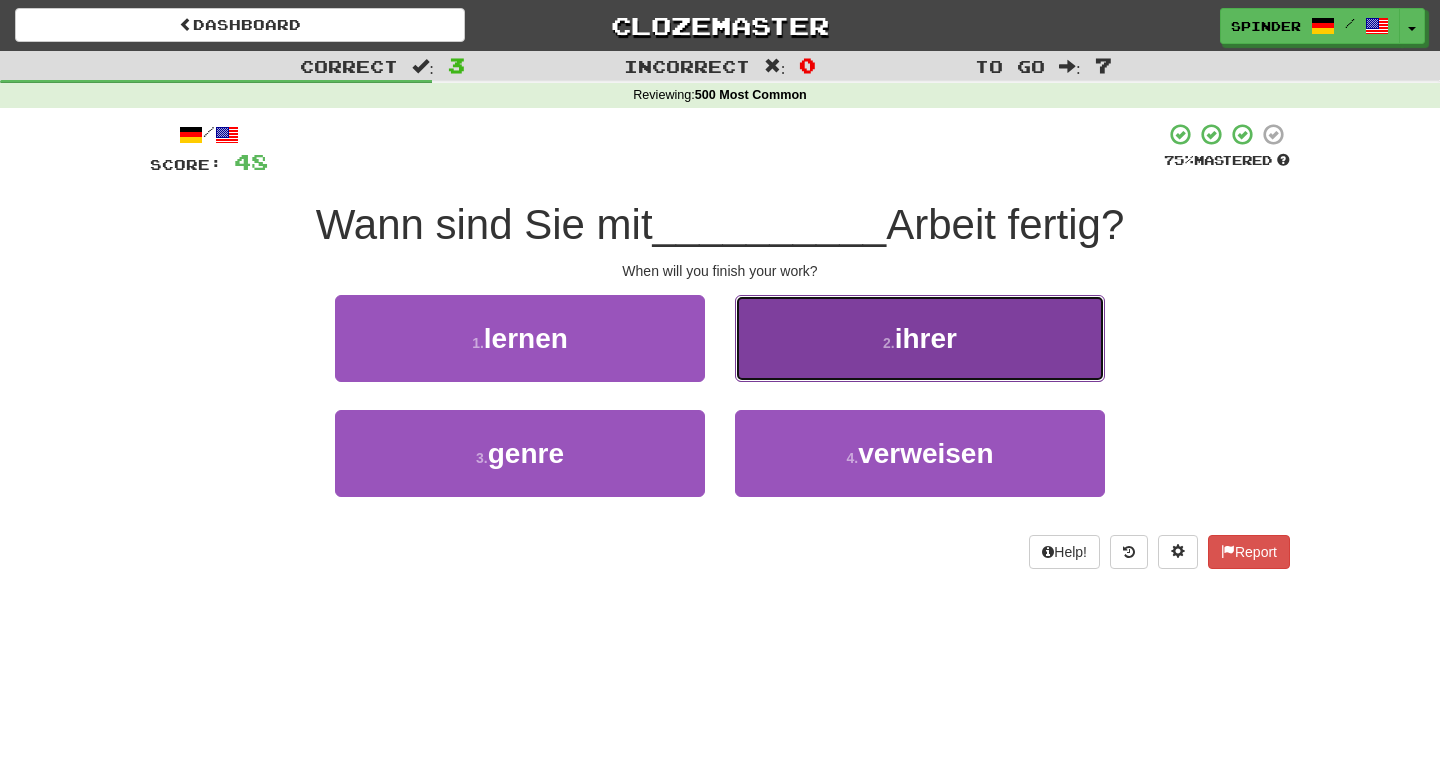 click on "2 .  ihrer" at bounding box center (920, 338) 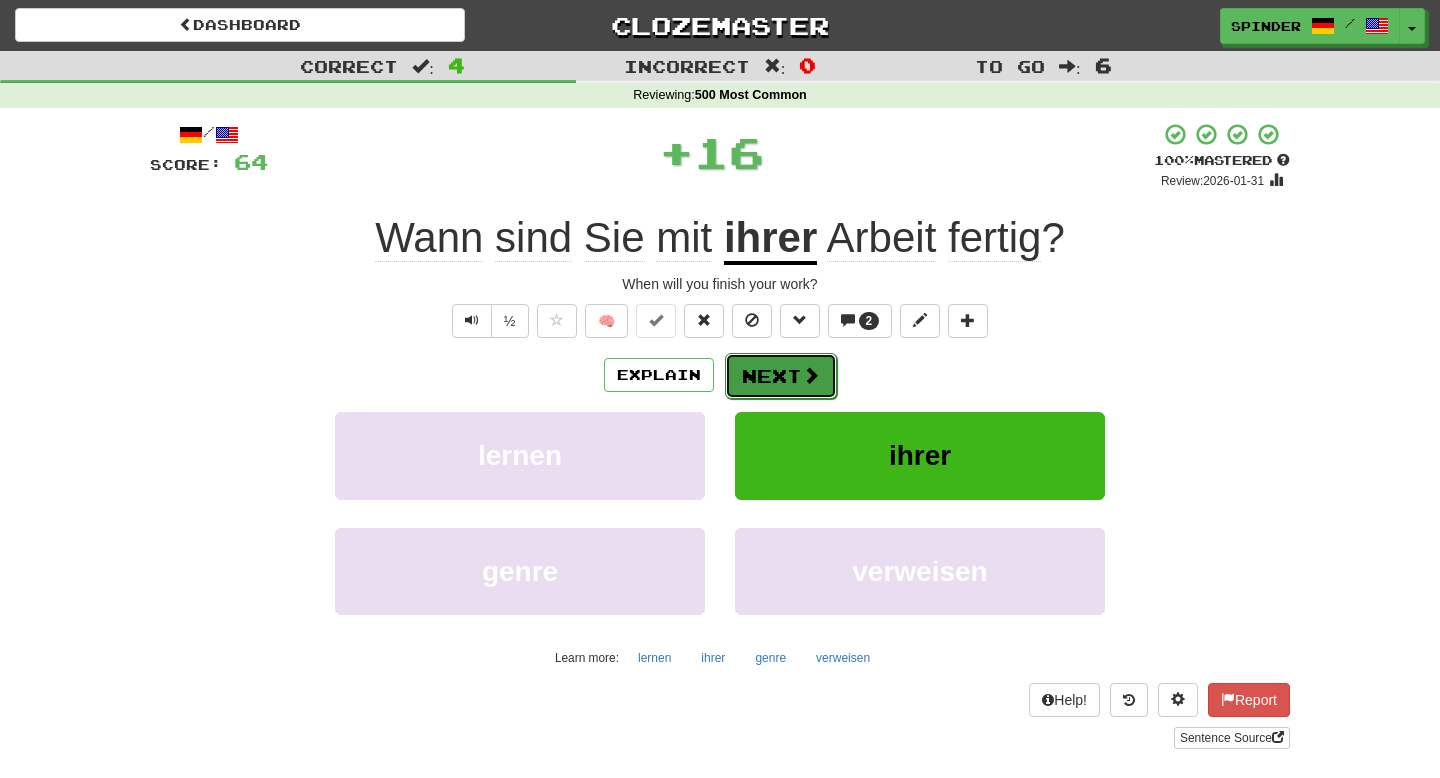 click on "Next" at bounding box center (781, 376) 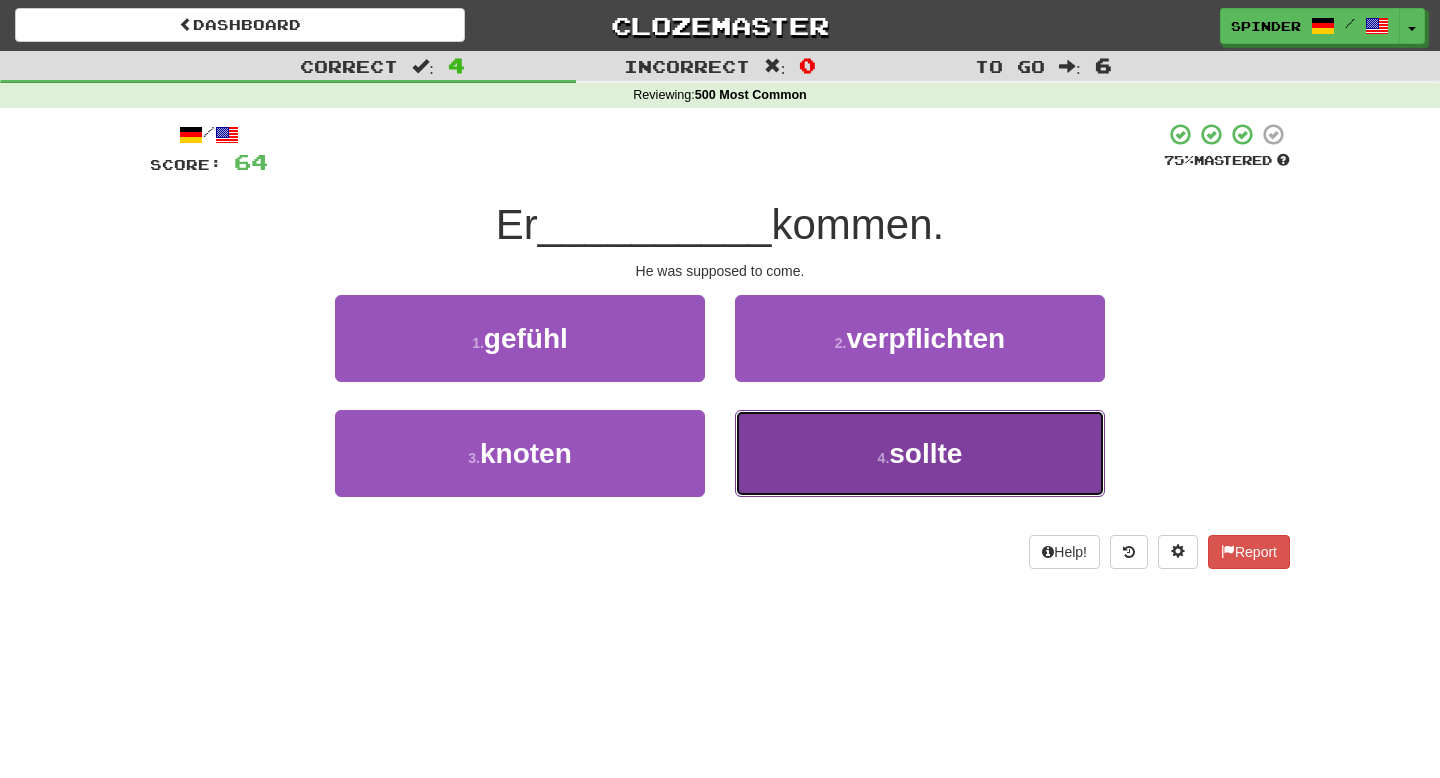 click on "4 .  sollte" at bounding box center (920, 453) 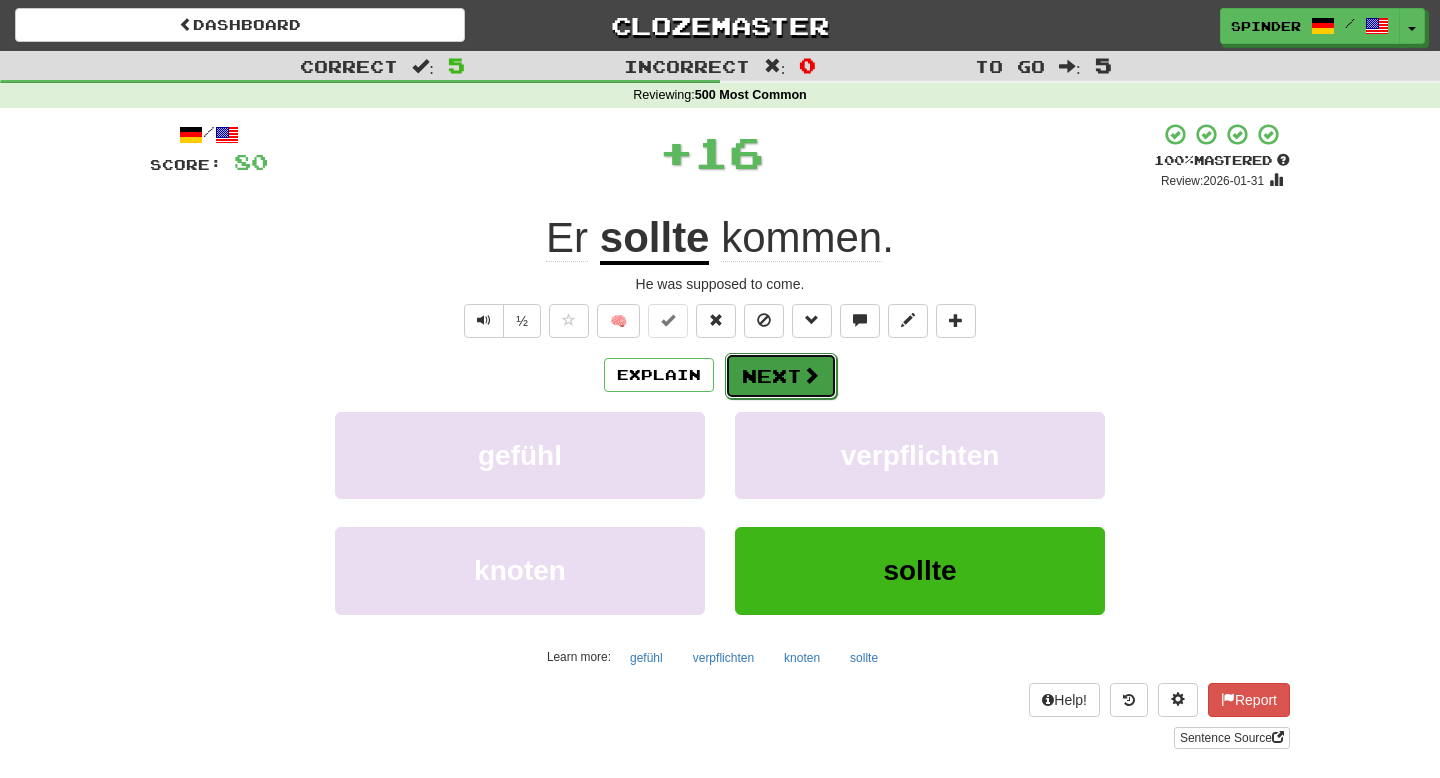 click on "Next" at bounding box center (781, 376) 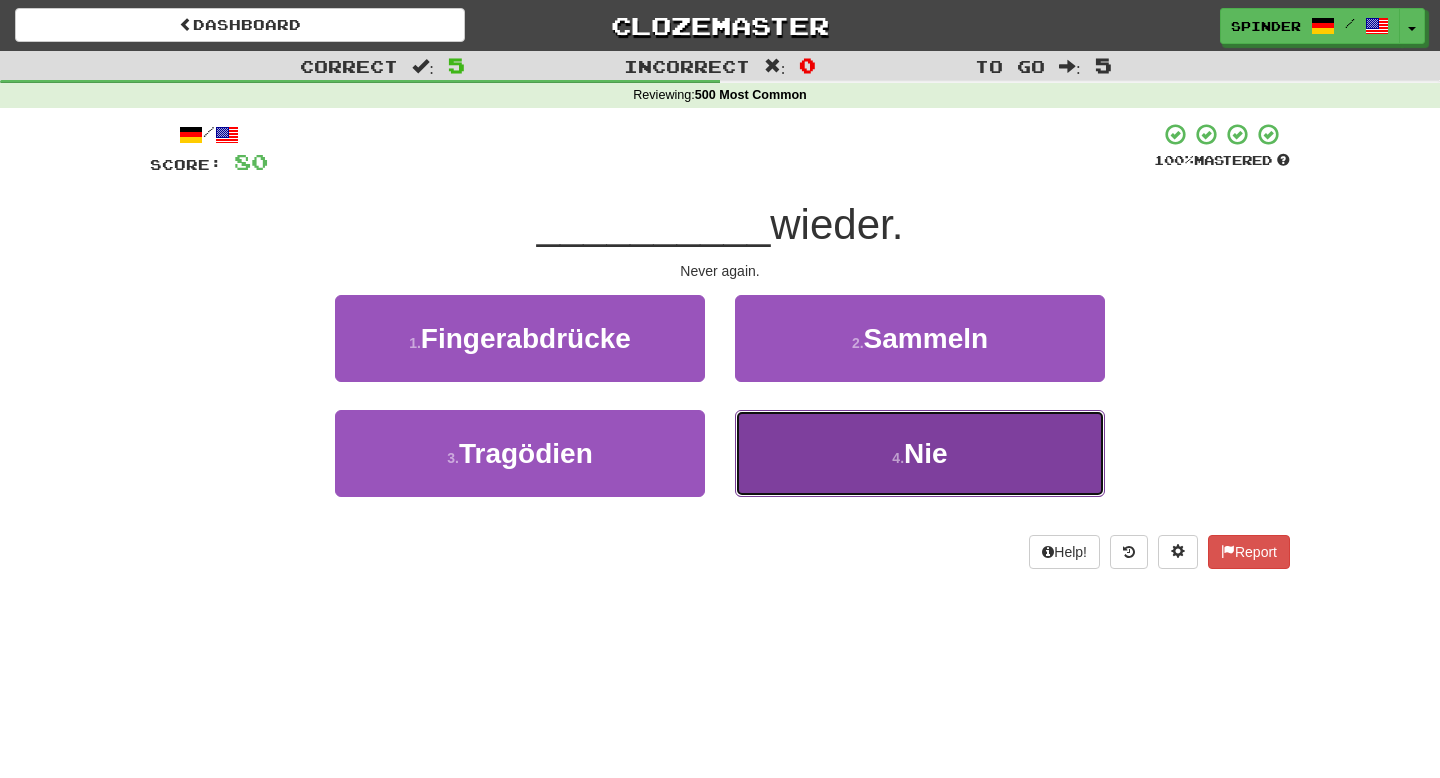 click on "4 .  Nie" at bounding box center [920, 453] 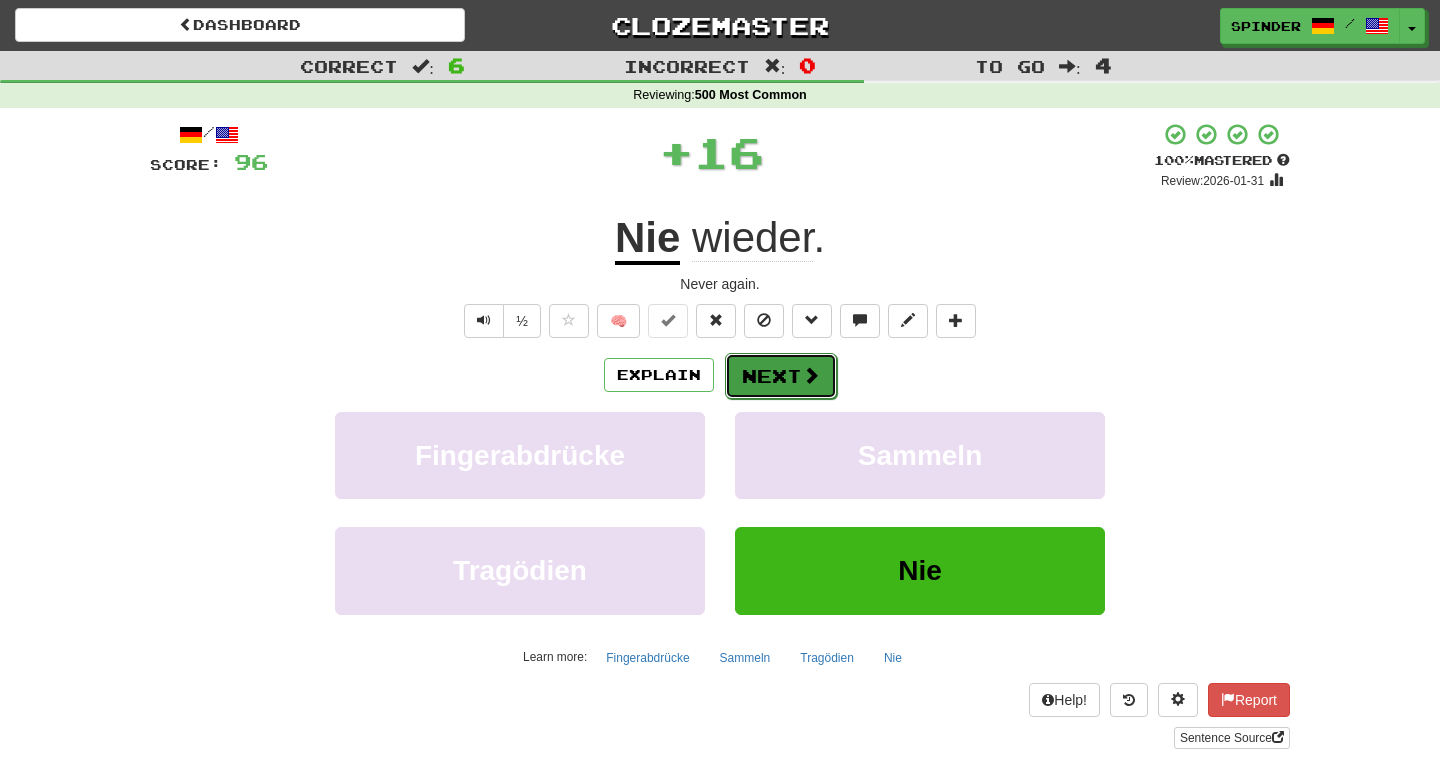 click on "Next" at bounding box center [781, 376] 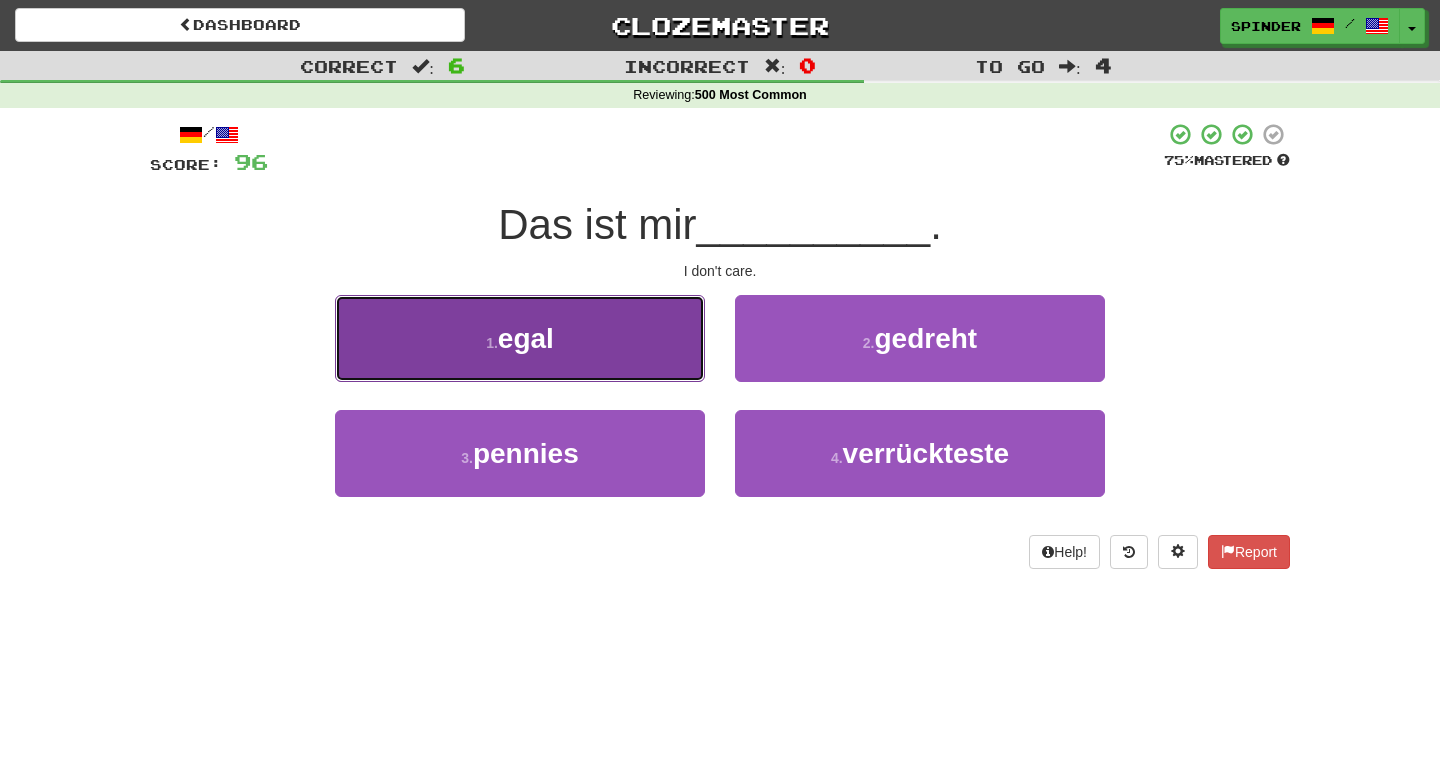 click on "1 .  egal" at bounding box center [520, 338] 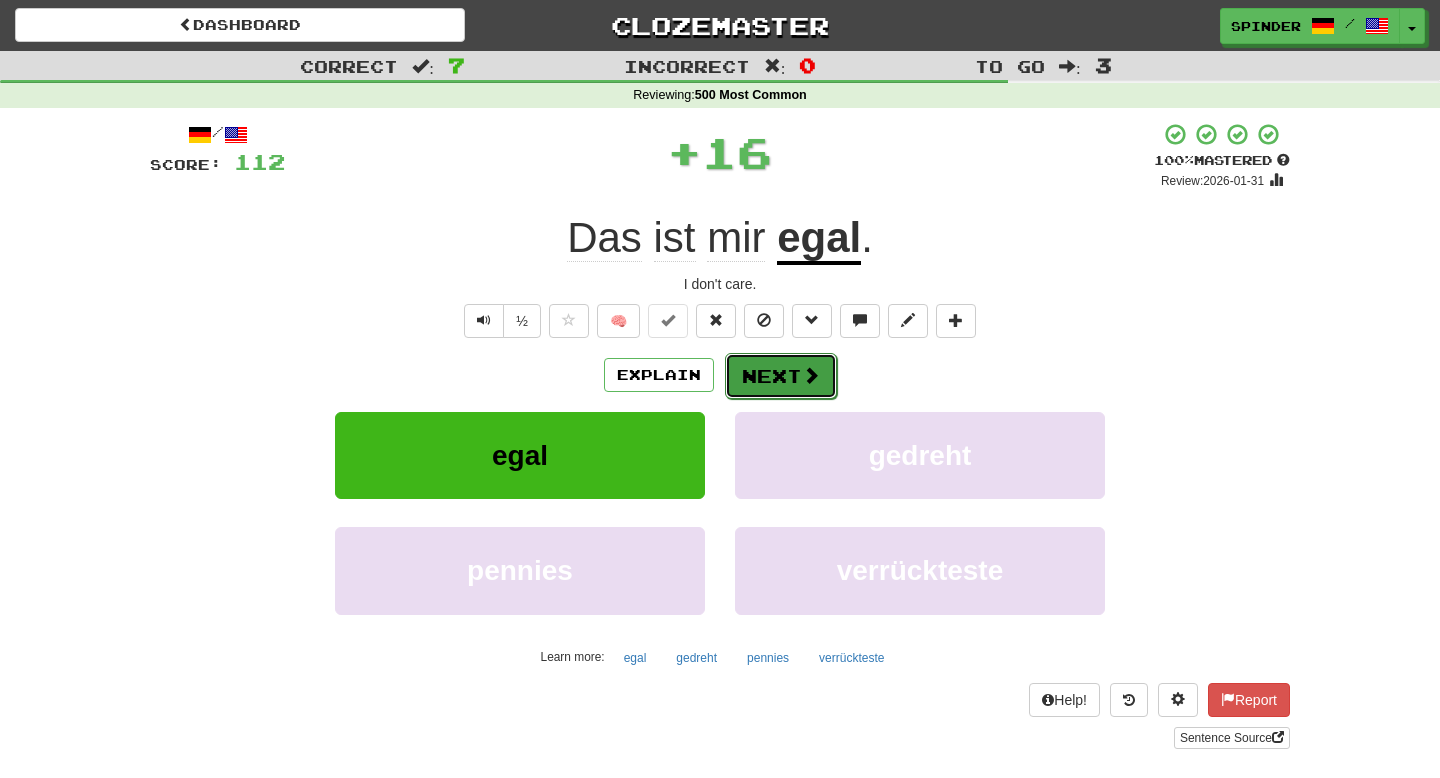 click on "Next" at bounding box center (781, 376) 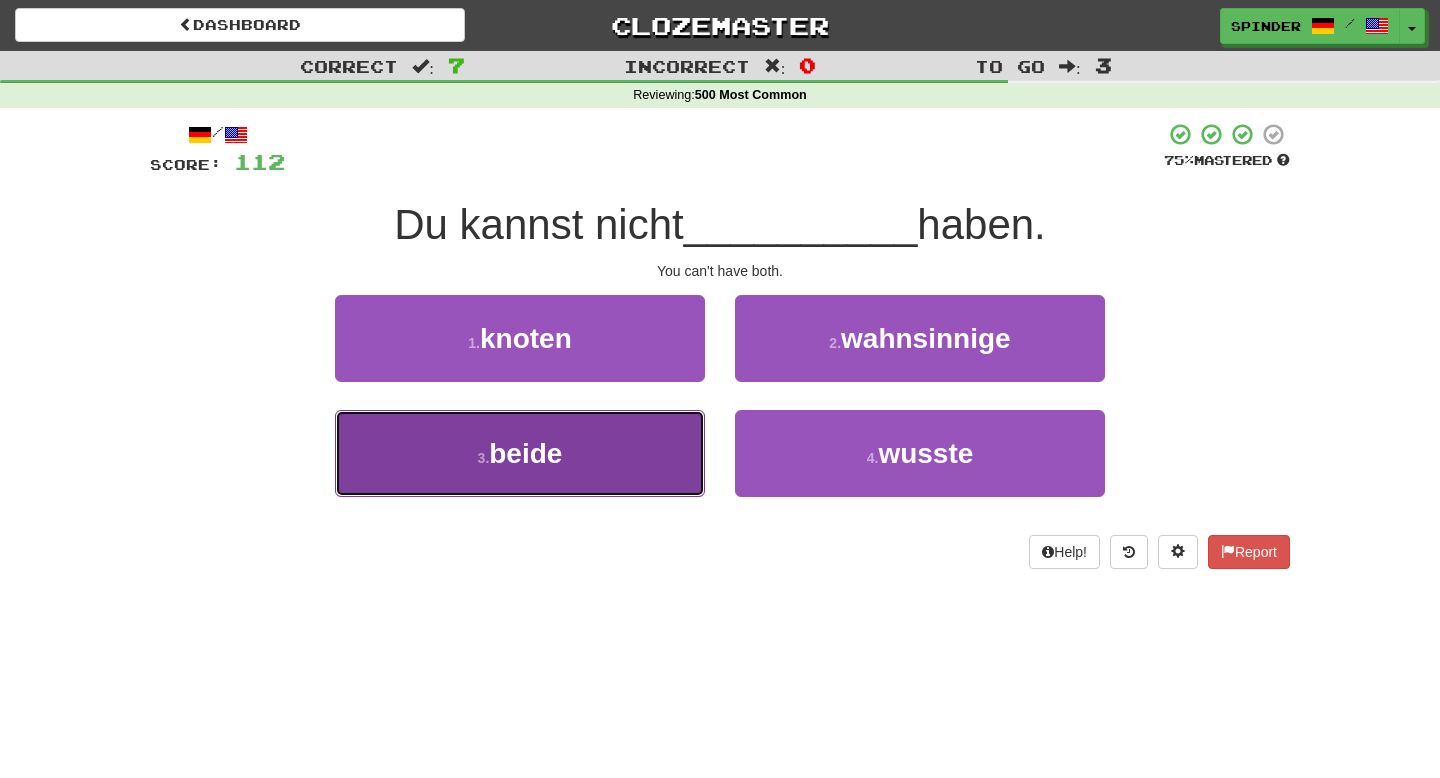 click on "3 .  beide" at bounding box center (520, 453) 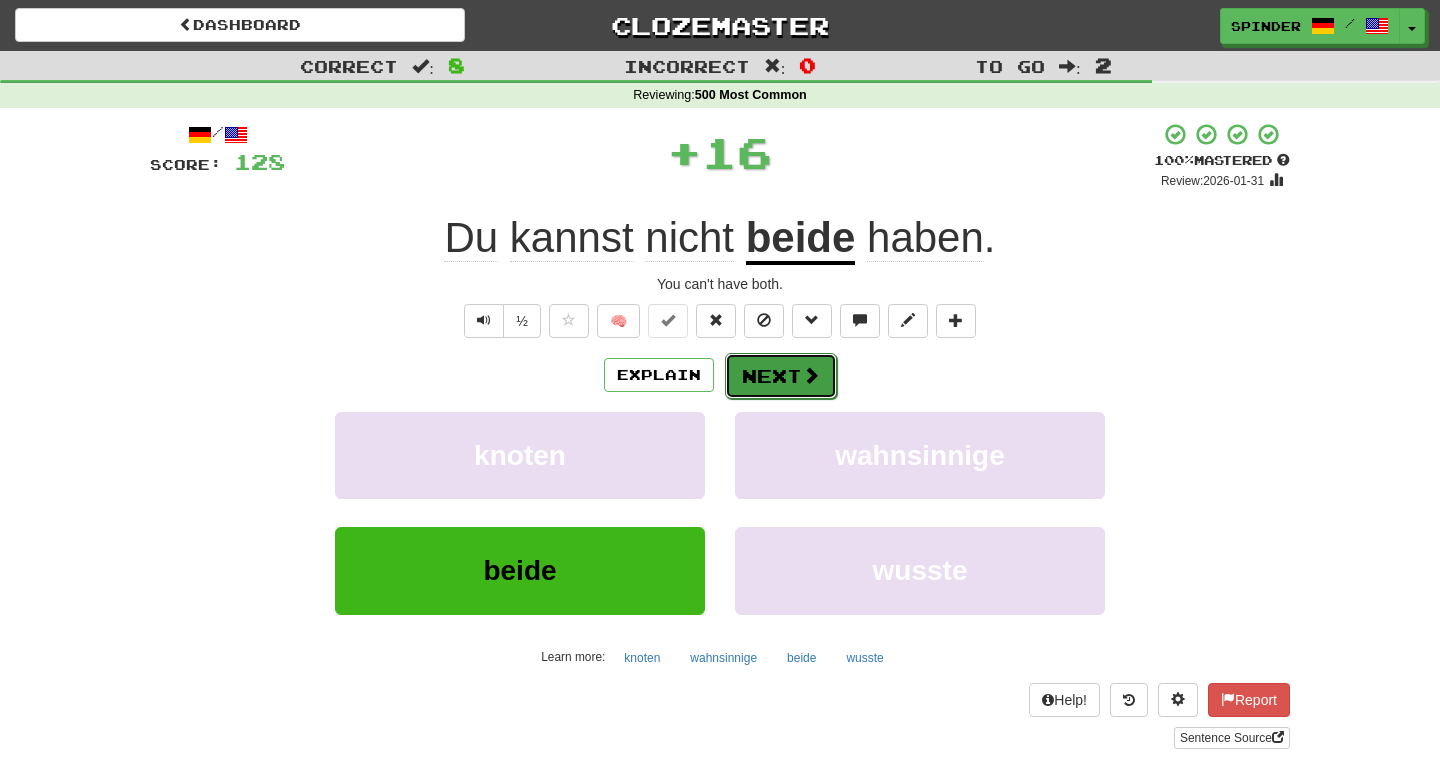 click on "Next" at bounding box center (781, 376) 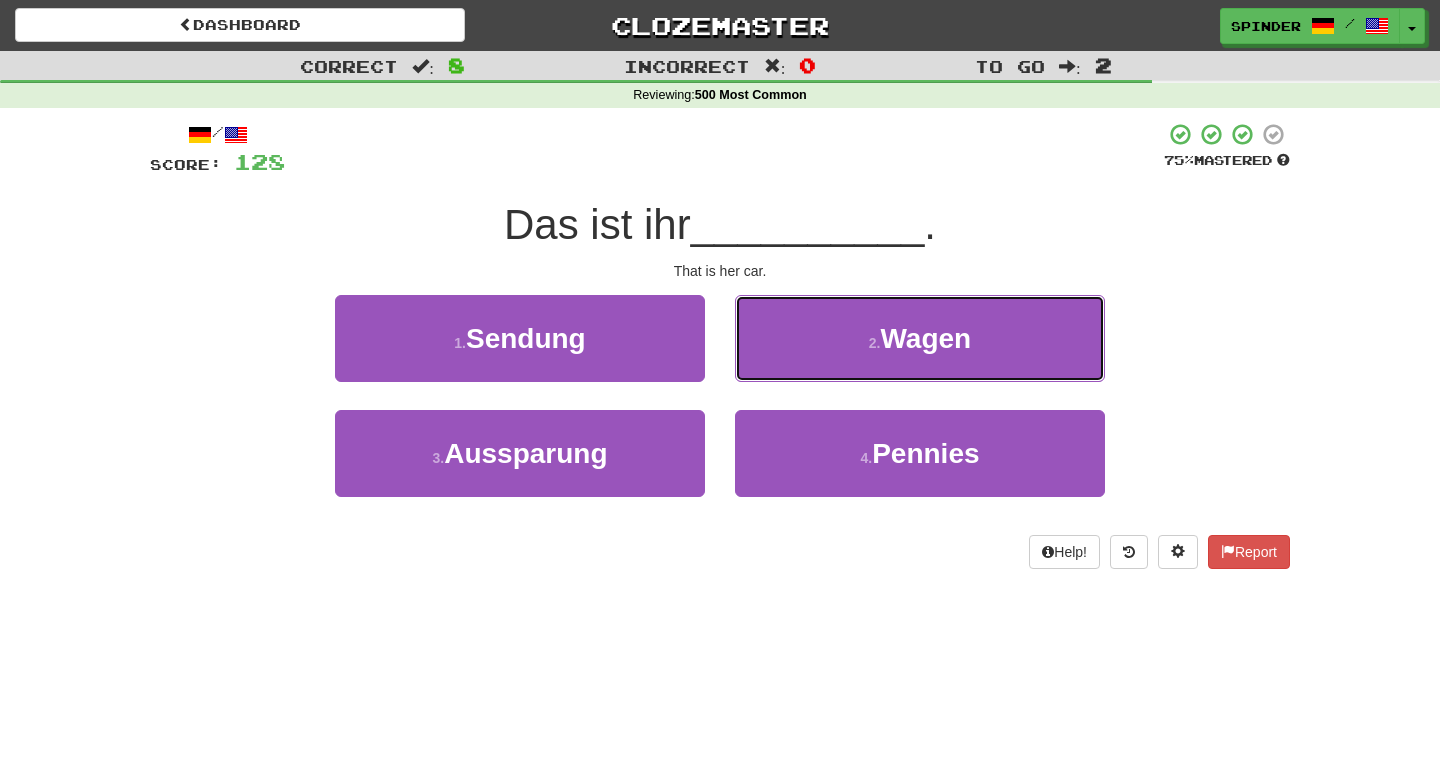 click on "2 .  Wagen" at bounding box center [920, 338] 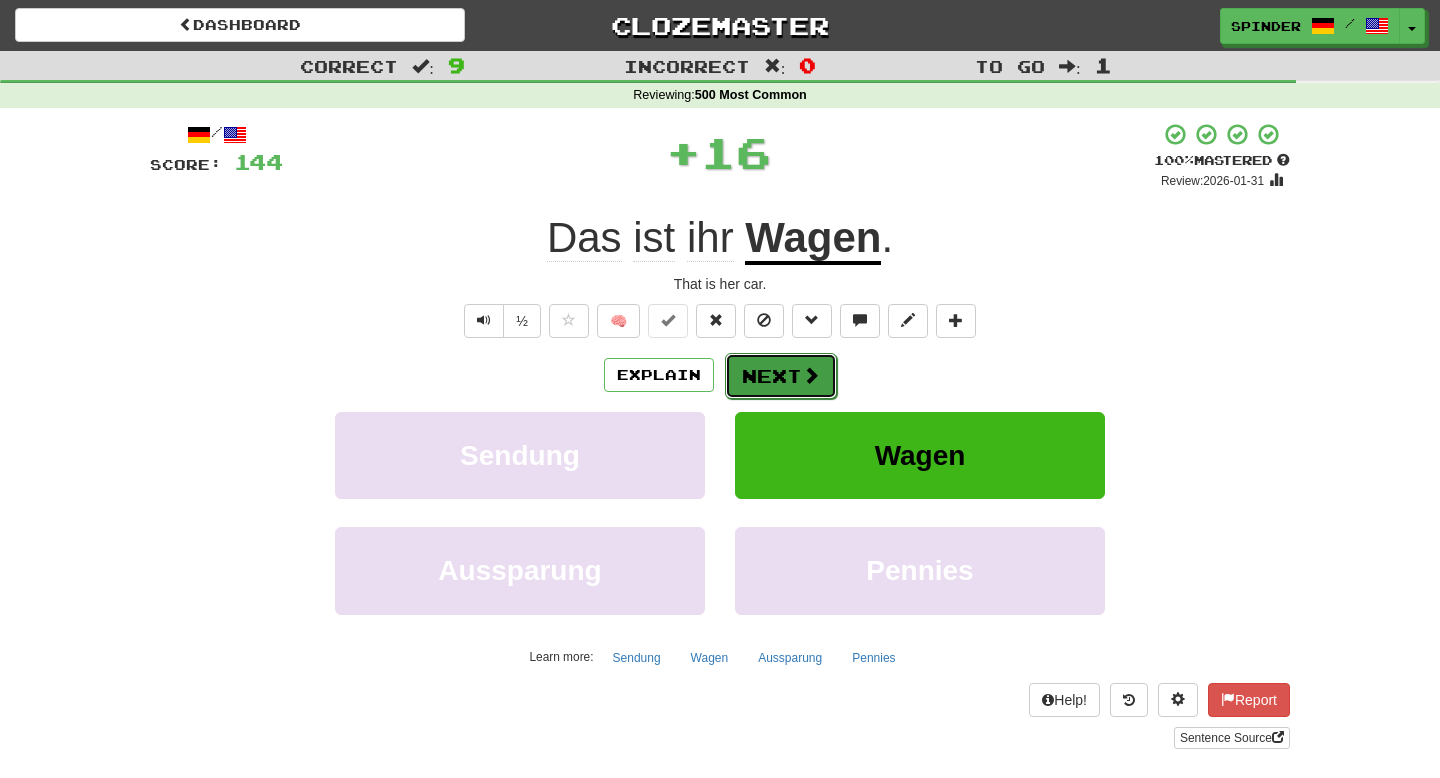 click on "Next" at bounding box center (781, 376) 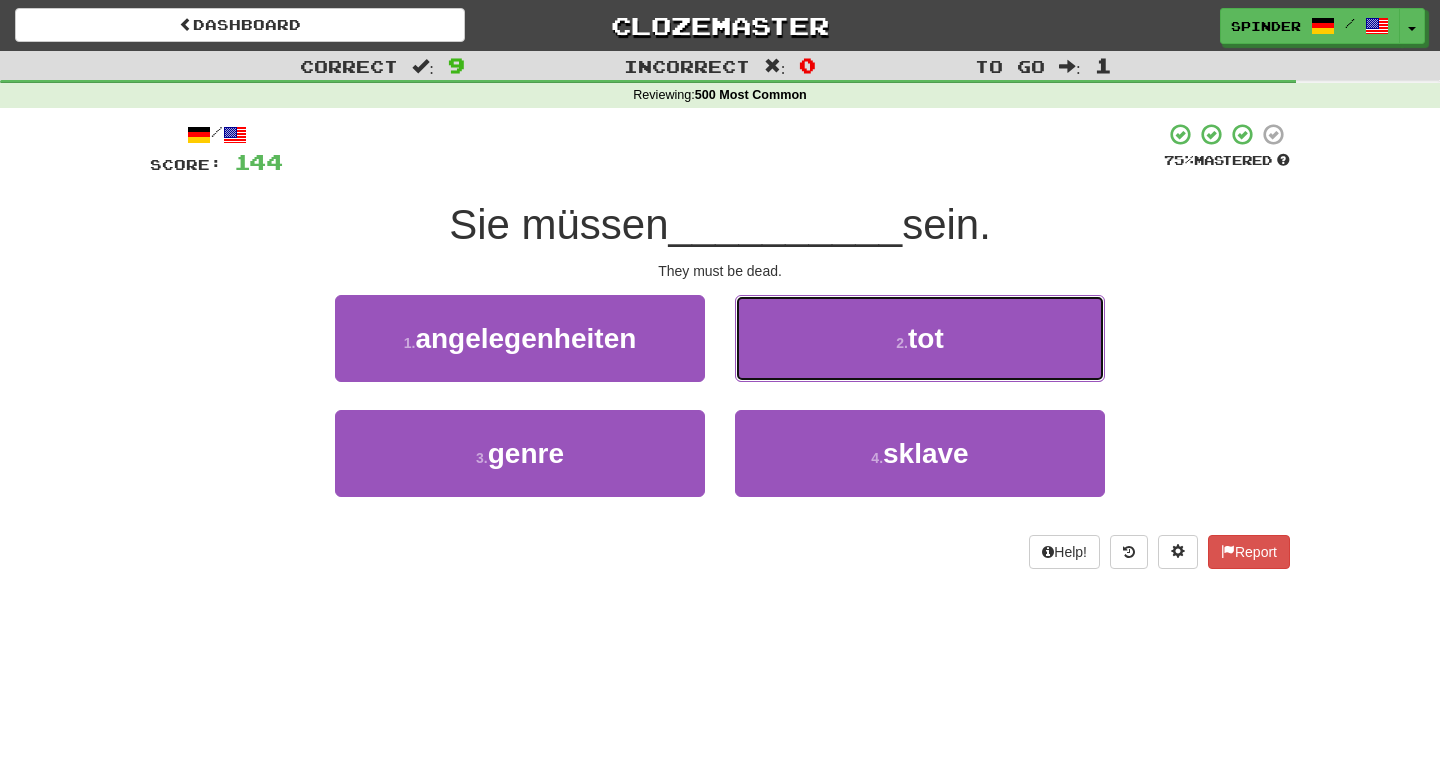 click on "2 .  tot" at bounding box center (920, 338) 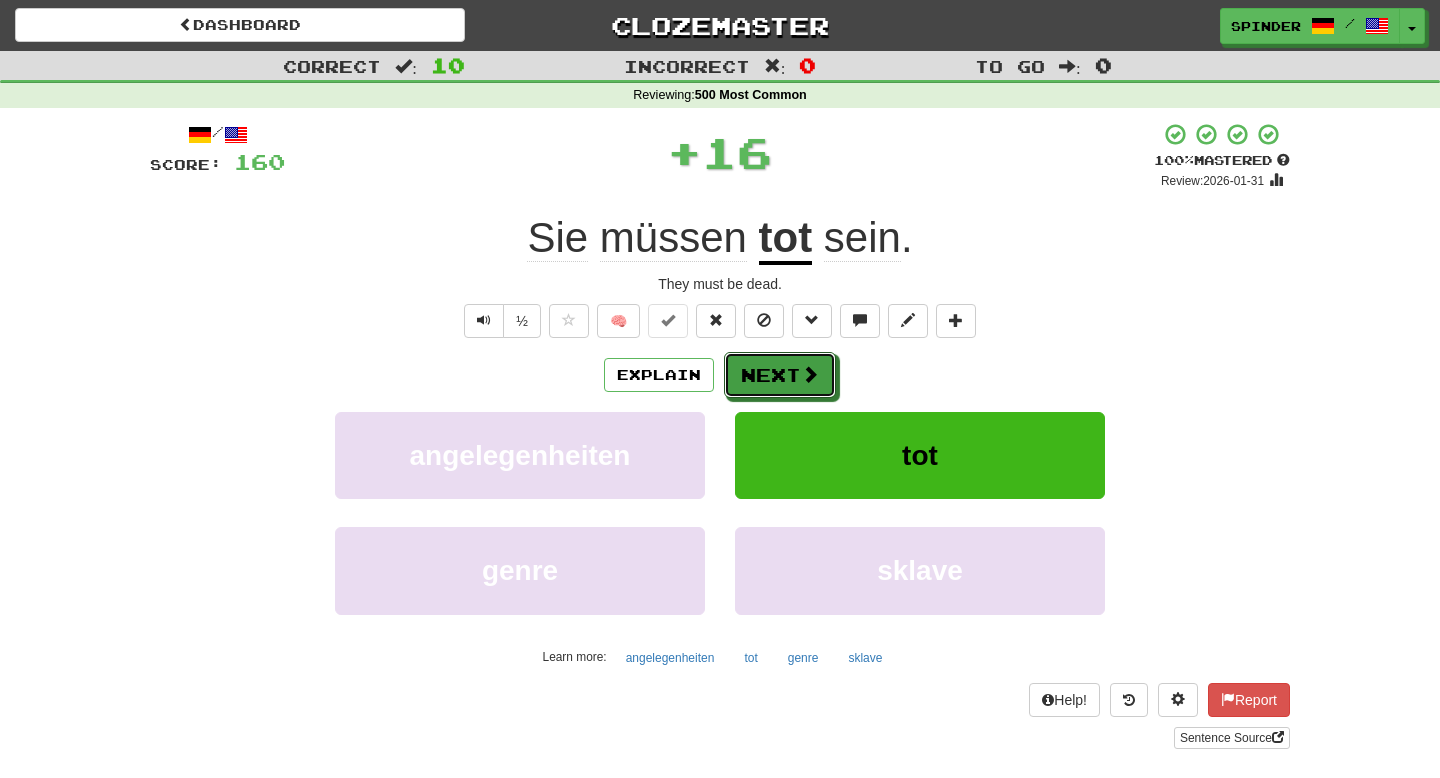 click on "Next" at bounding box center [780, 375] 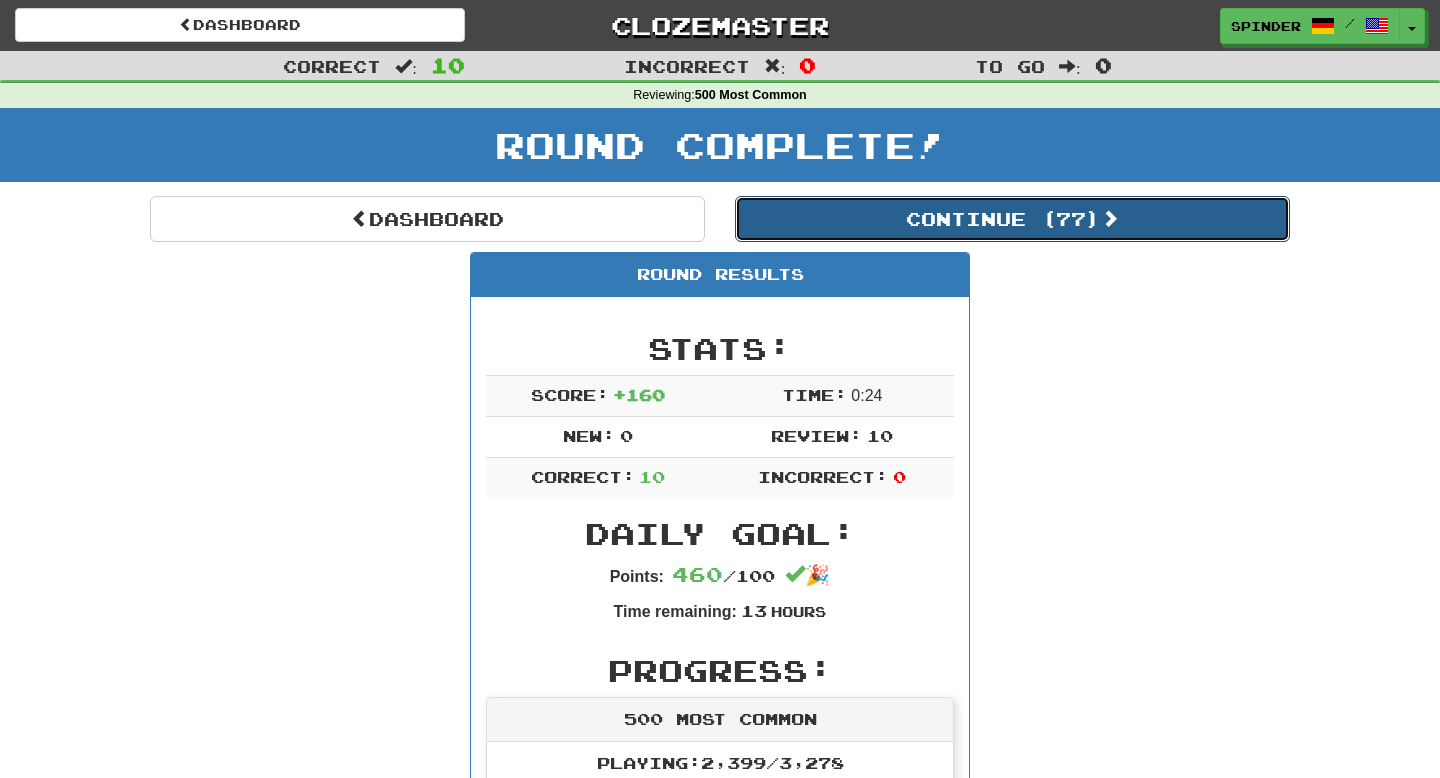 click on "Continue ( 77 )" at bounding box center (1012, 219) 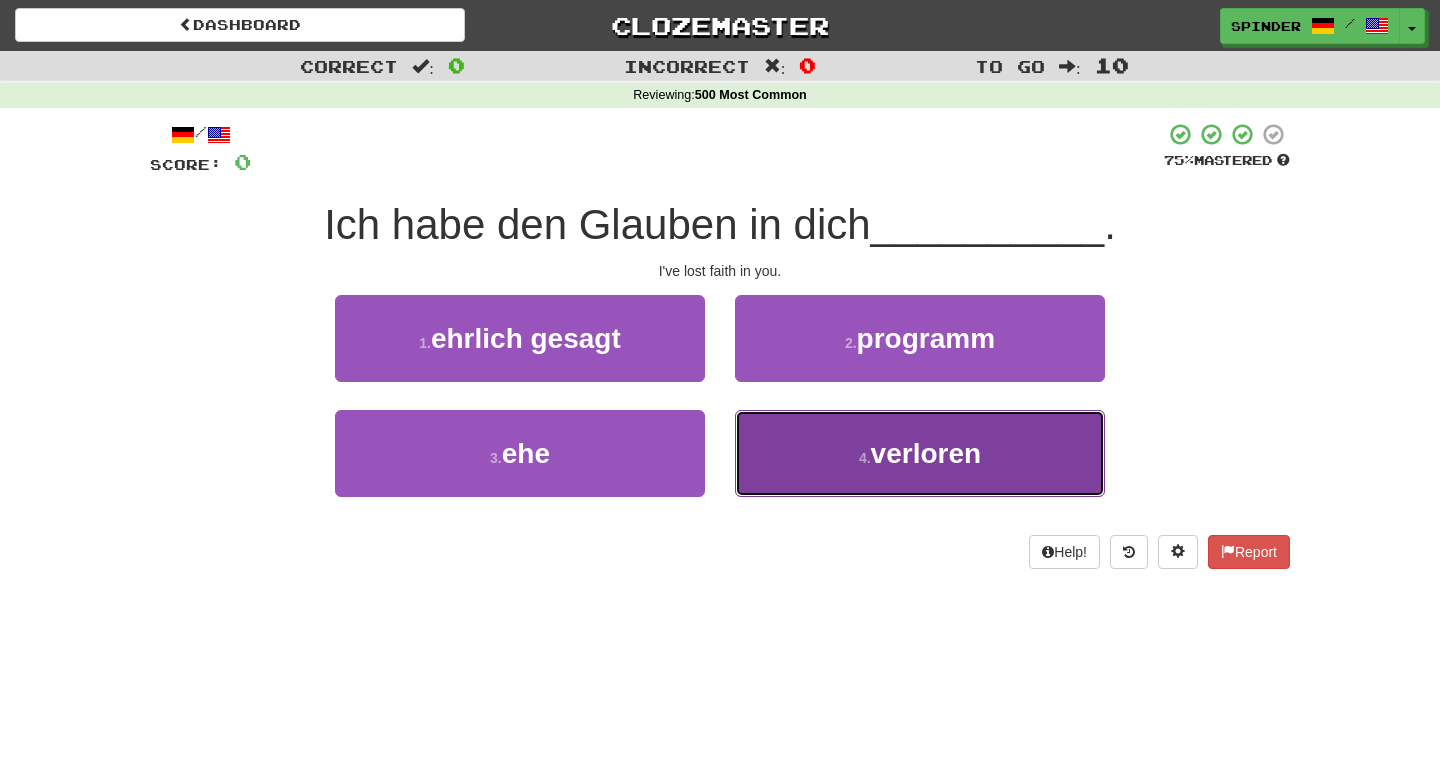 click on "4 .  verloren" at bounding box center [920, 453] 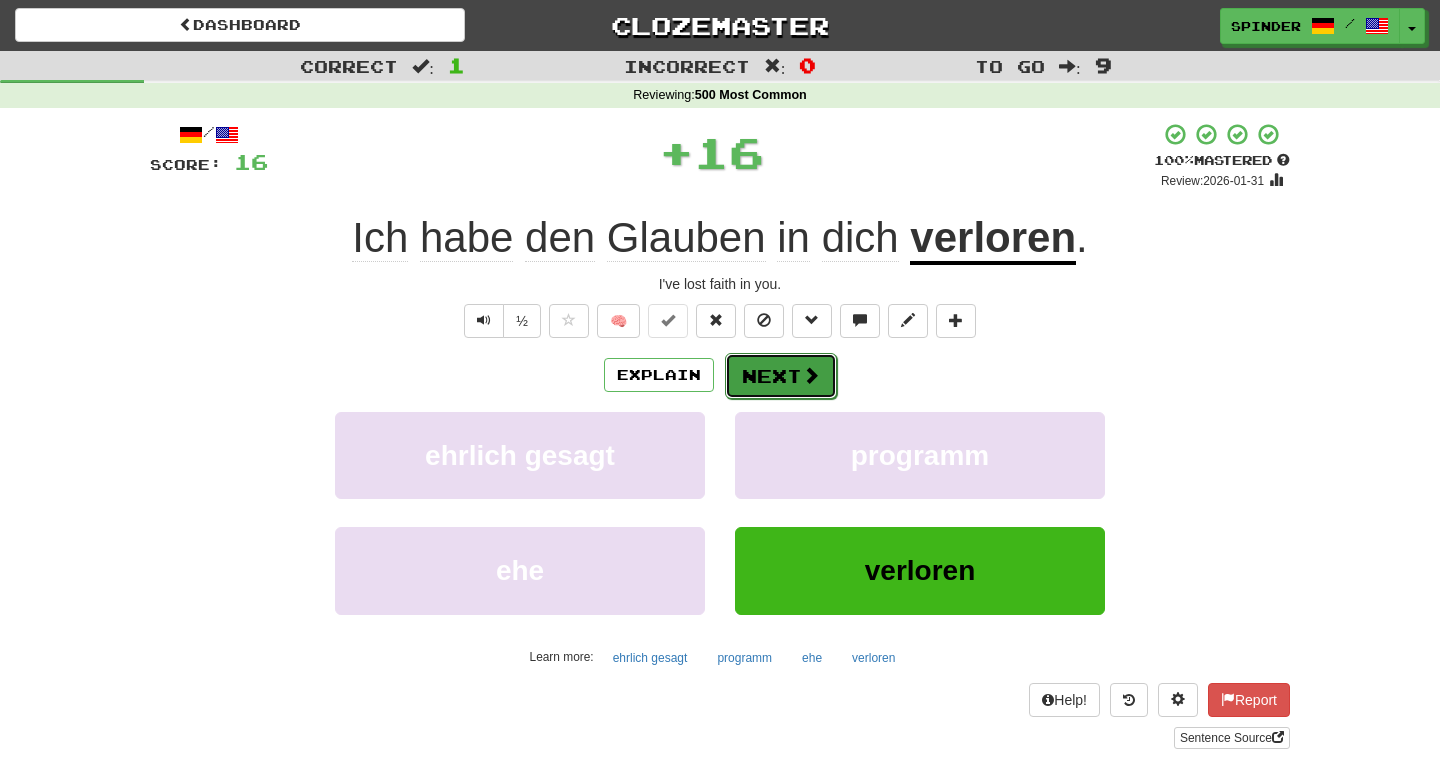click on "Next" at bounding box center [781, 376] 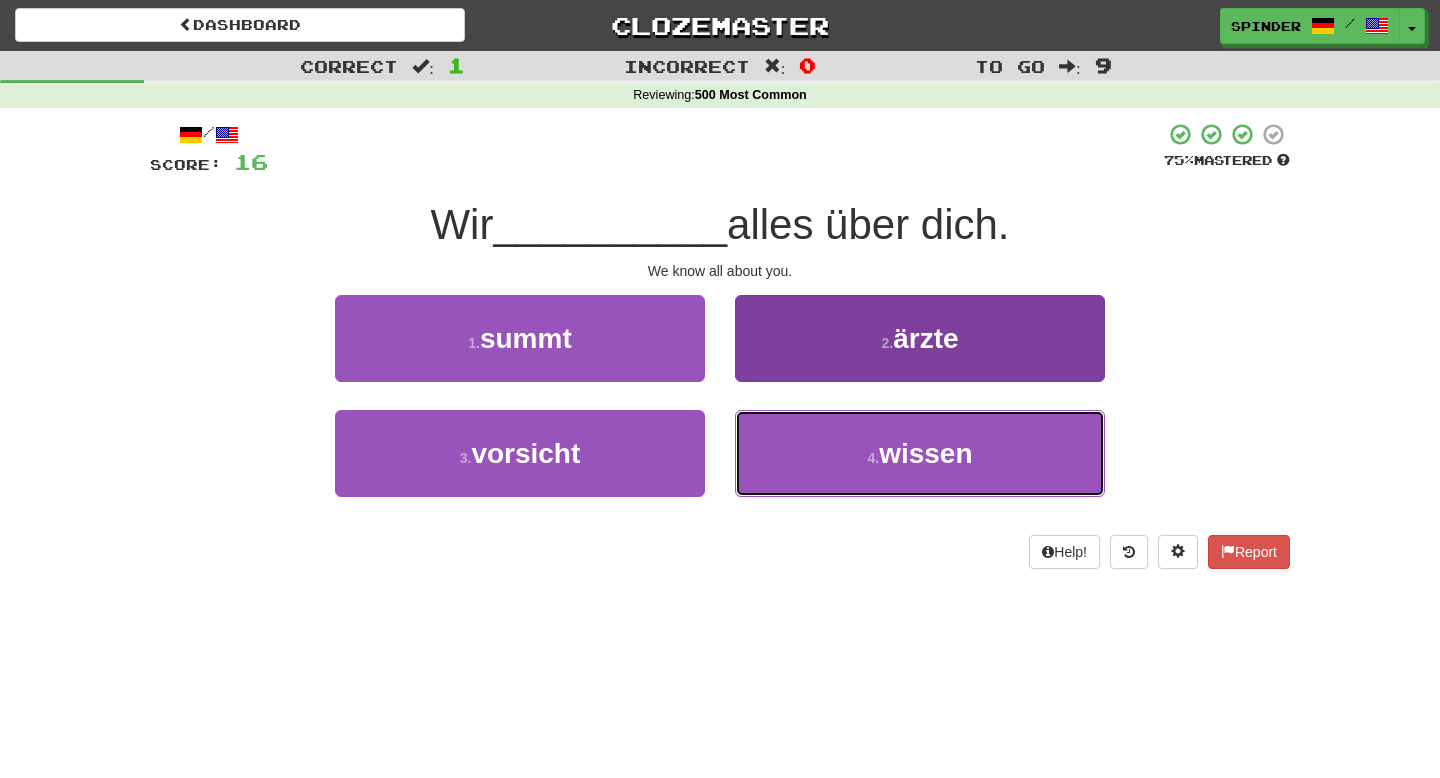 click on "4 .  wissen" at bounding box center (920, 453) 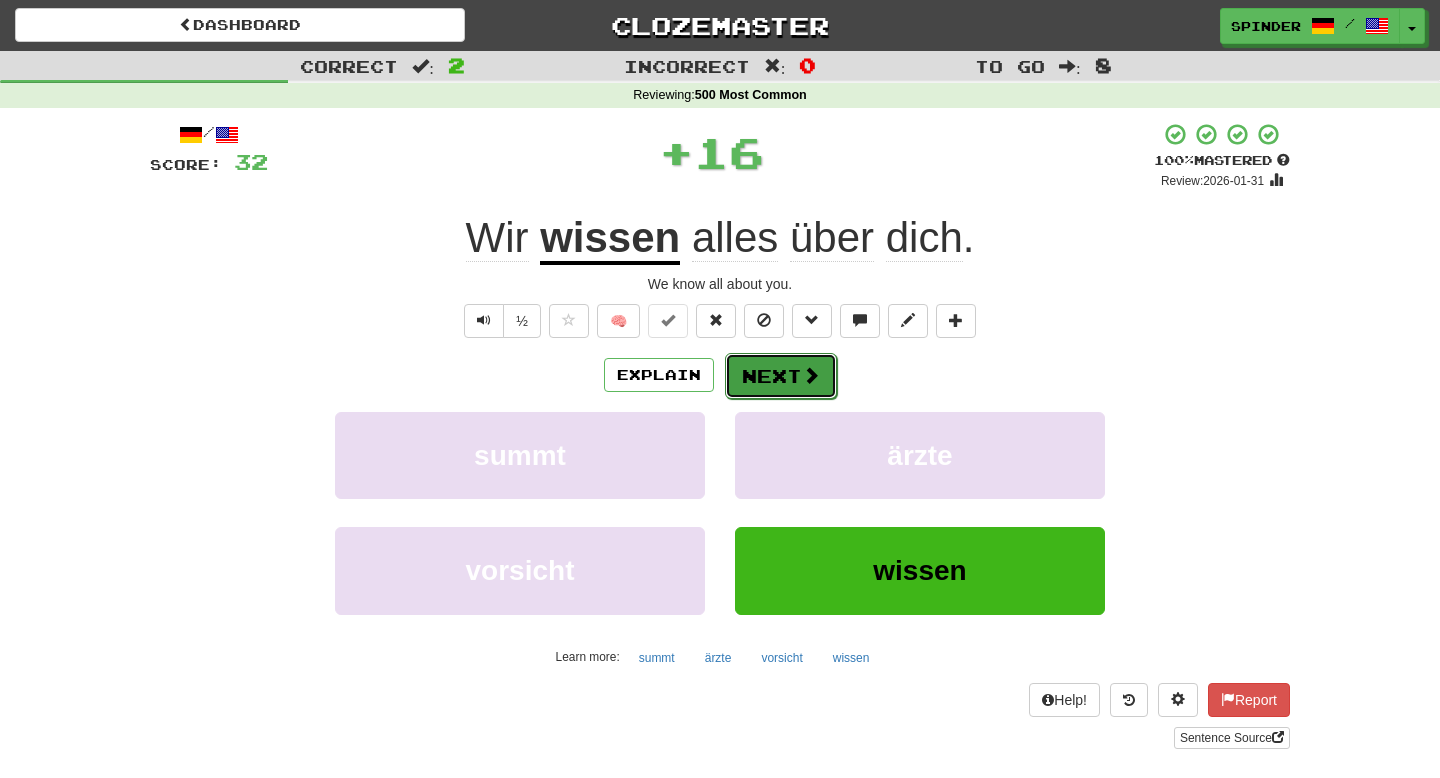 click on "Next" at bounding box center (781, 376) 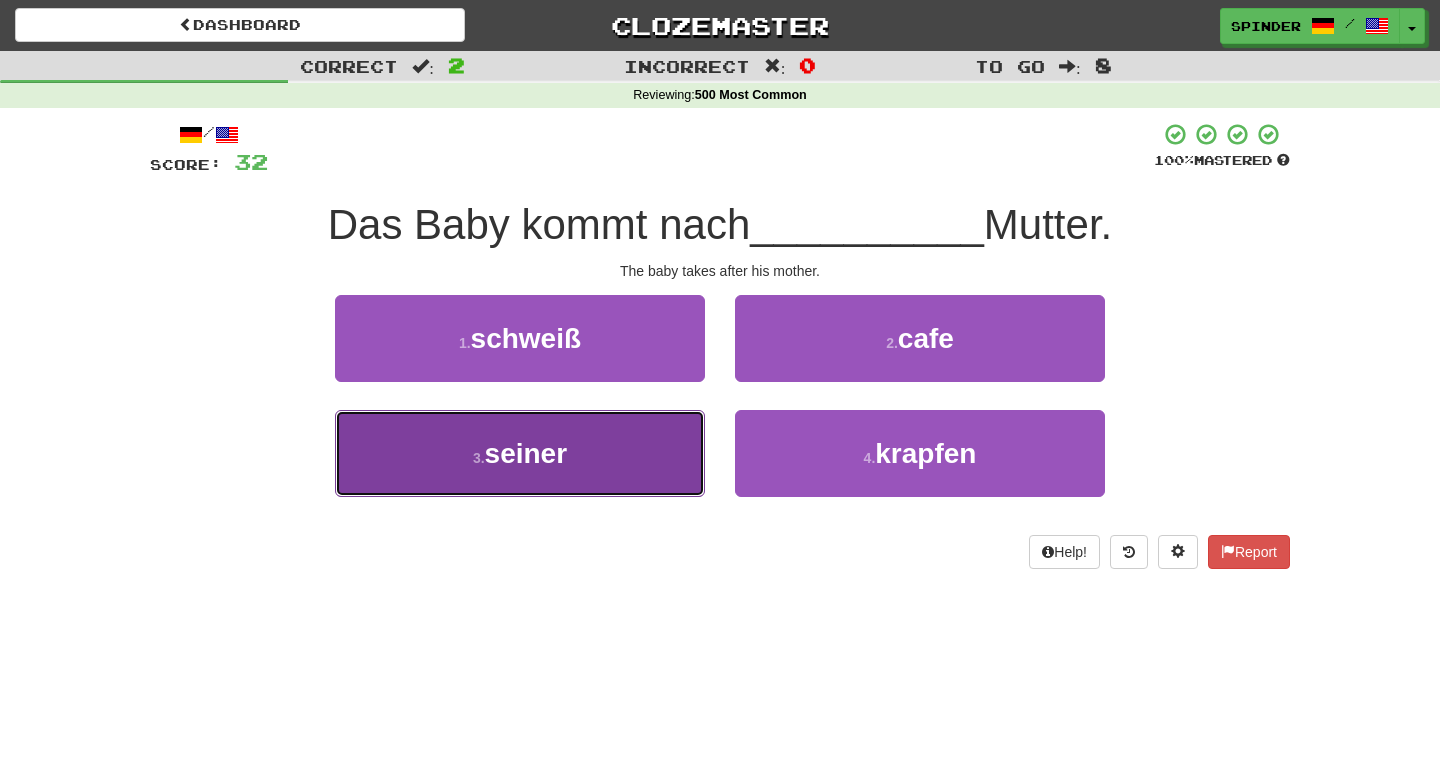 click on "3 .  seiner" at bounding box center (520, 453) 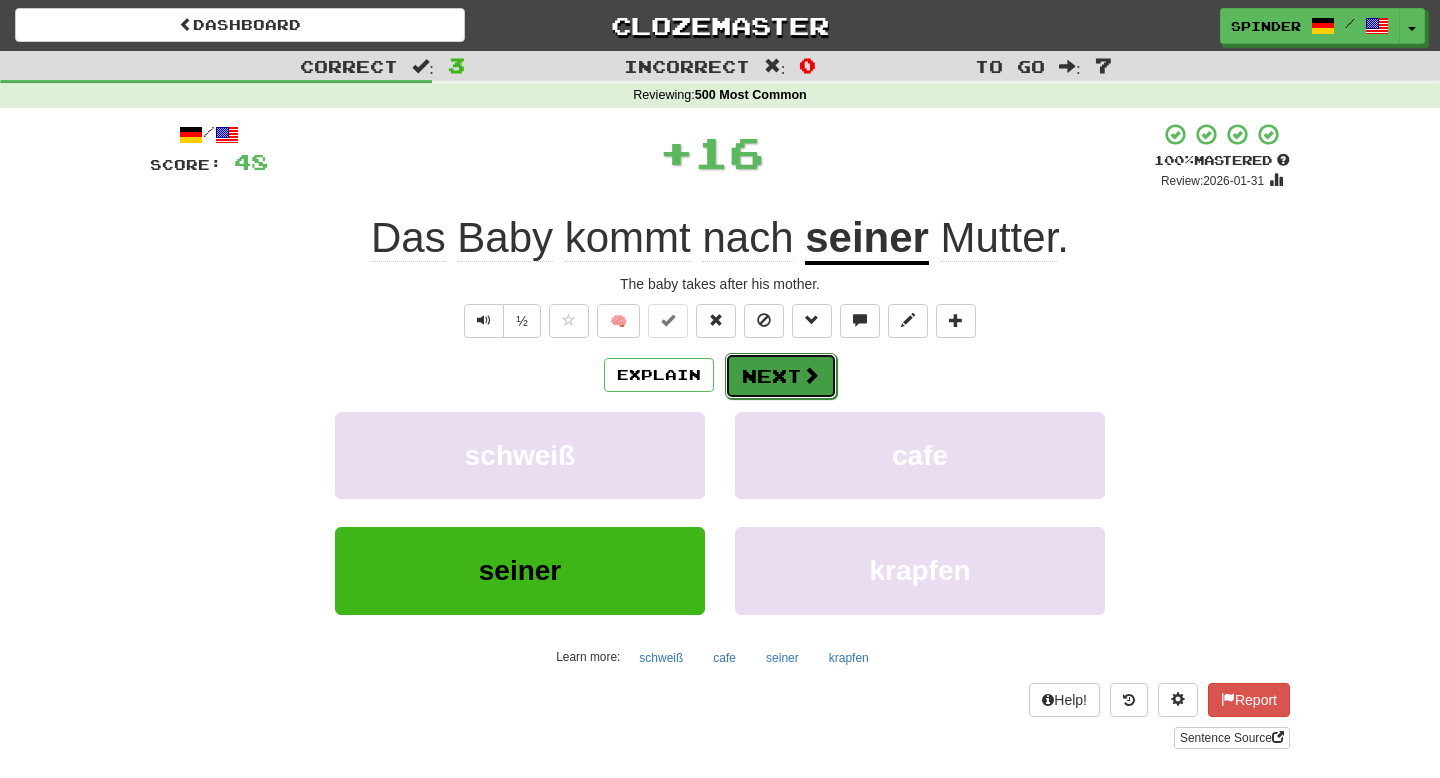 click on "Next" at bounding box center [781, 376] 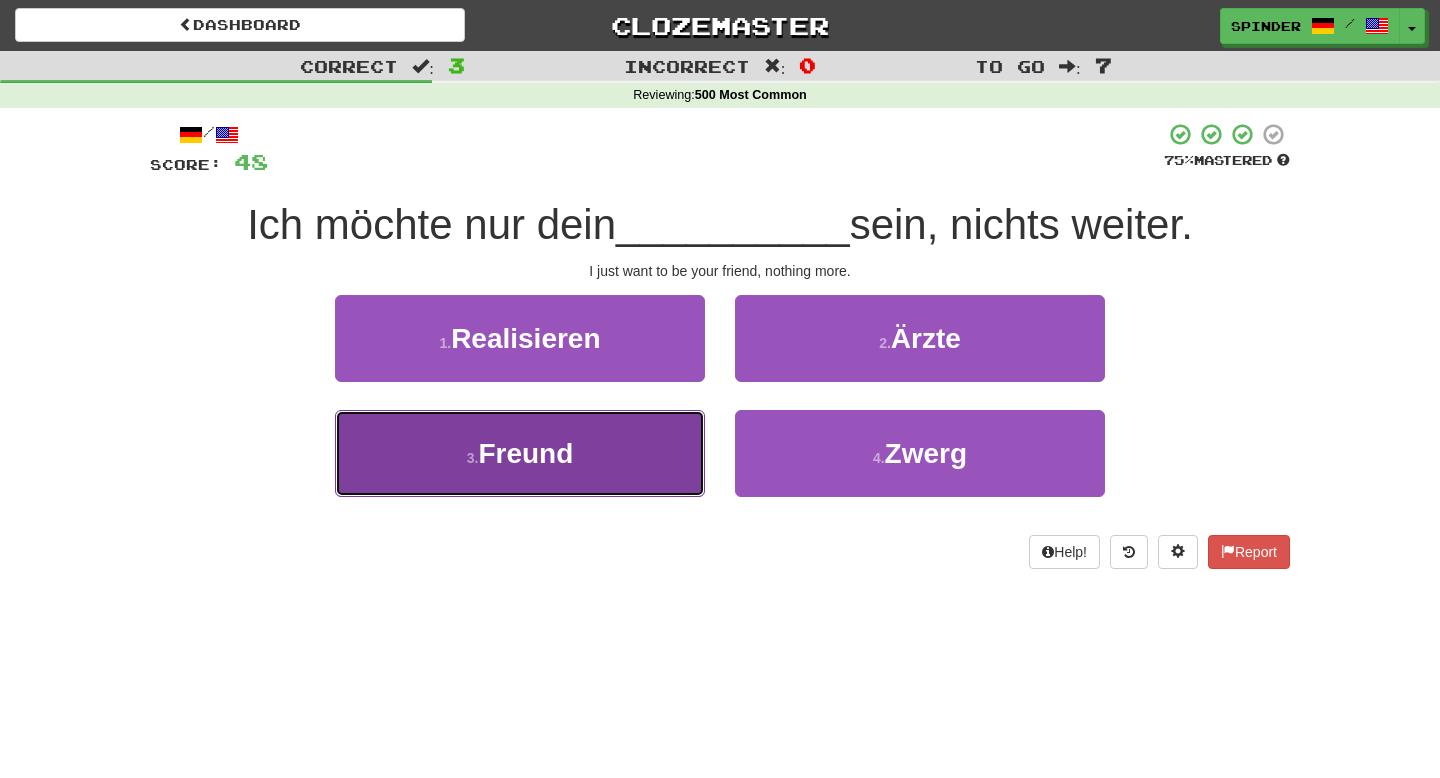click on "3 .  Freund" at bounding box center (520, 453) 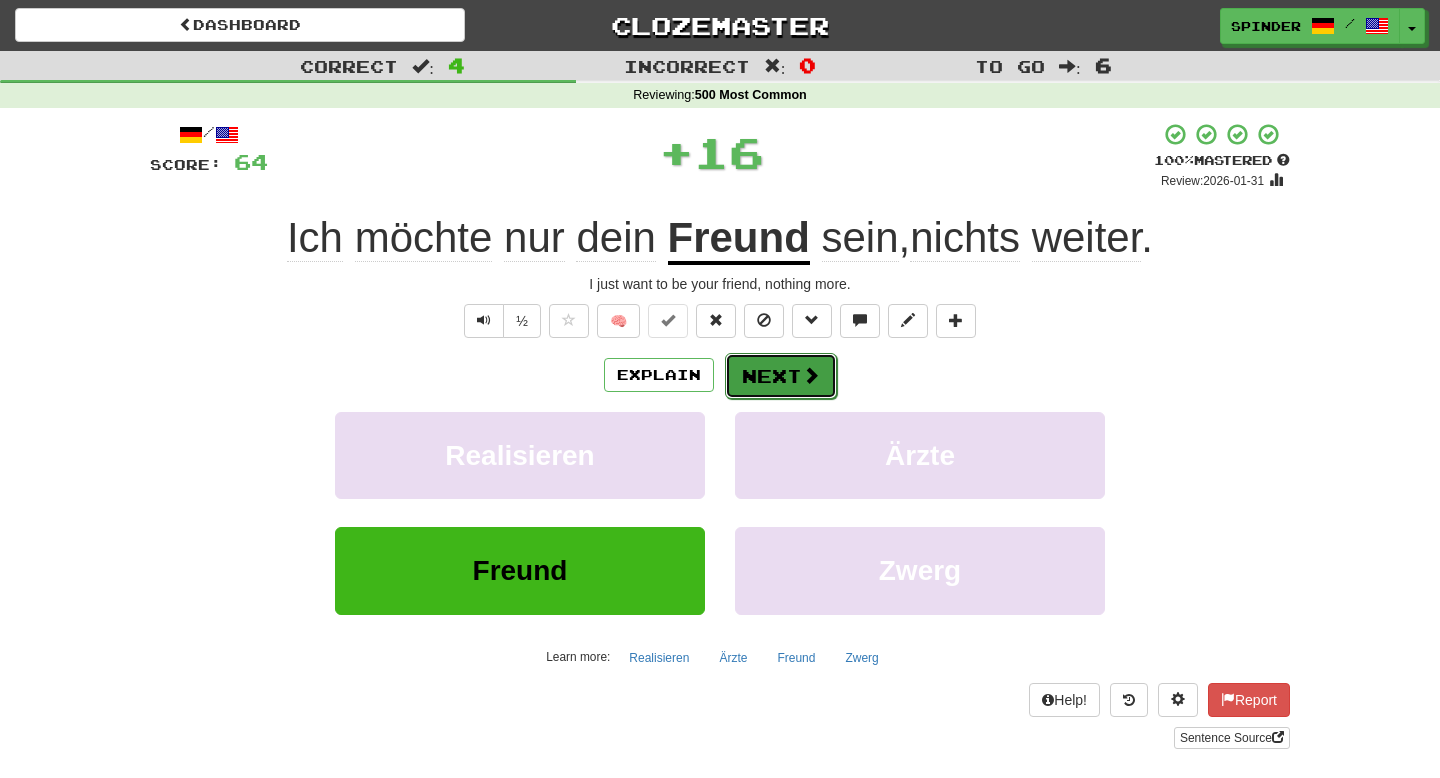 click at bounding box center (811, 375) 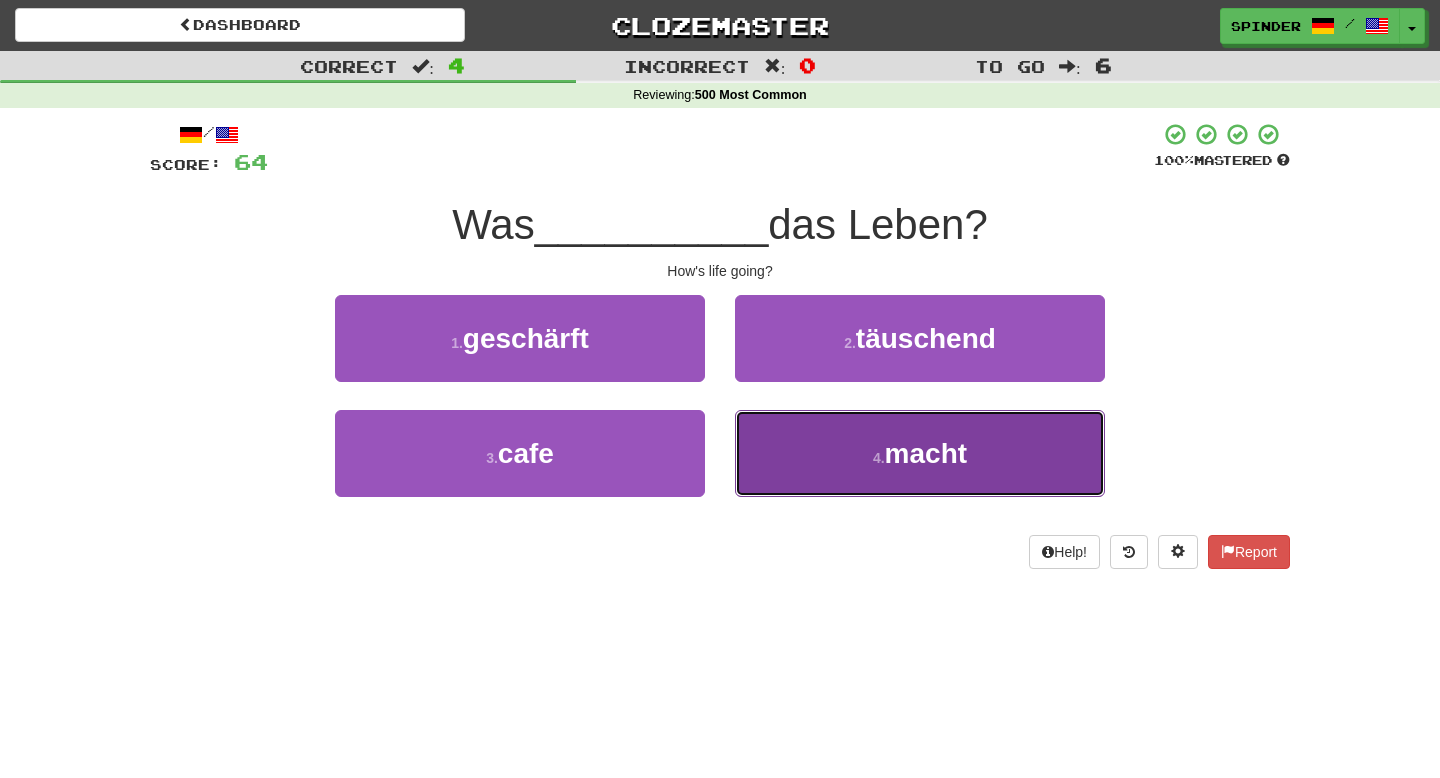 click on "4 .  macht" at bounding box center [920, 453] 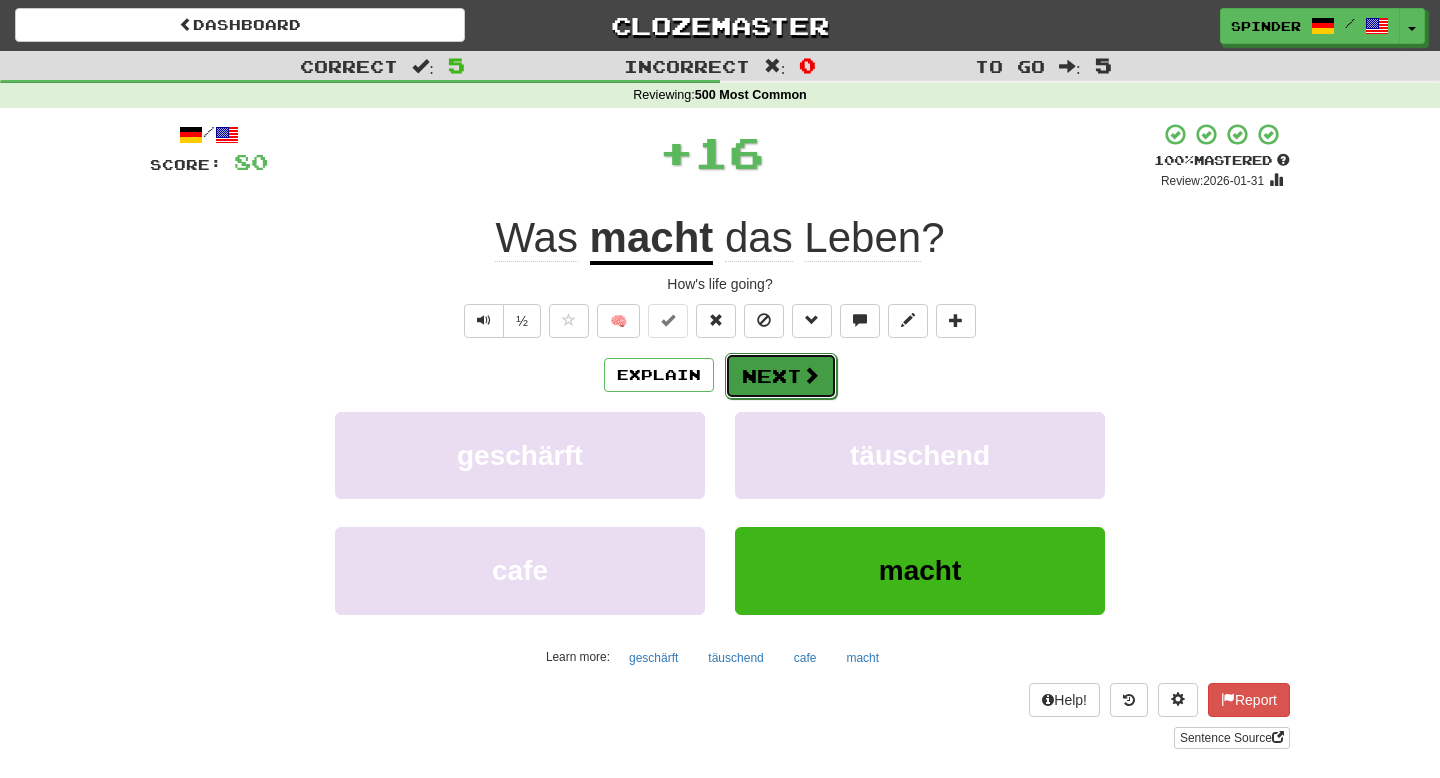 click on "Next" at bounding box center [781, 376] 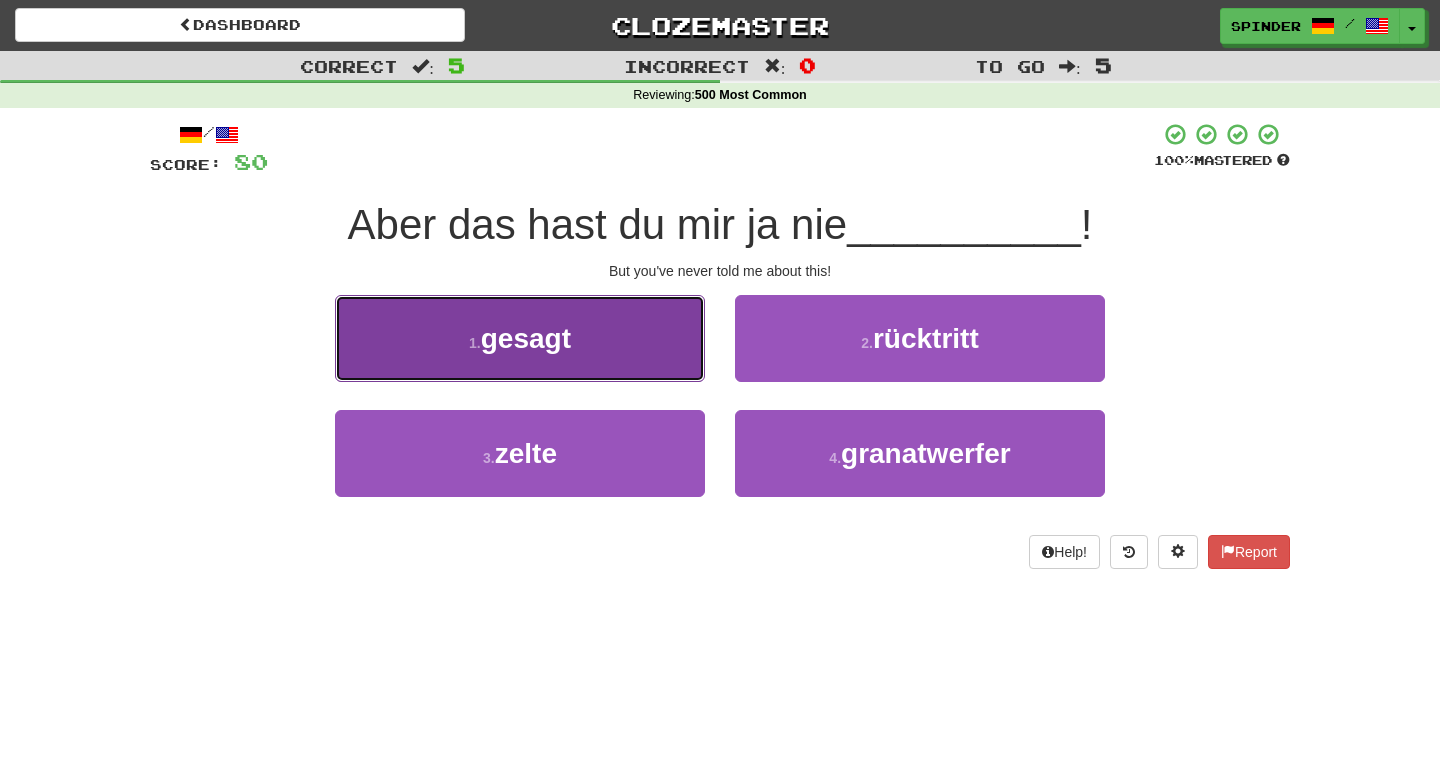 click on "1 .  gesagt" at bounding box center (520, 338) 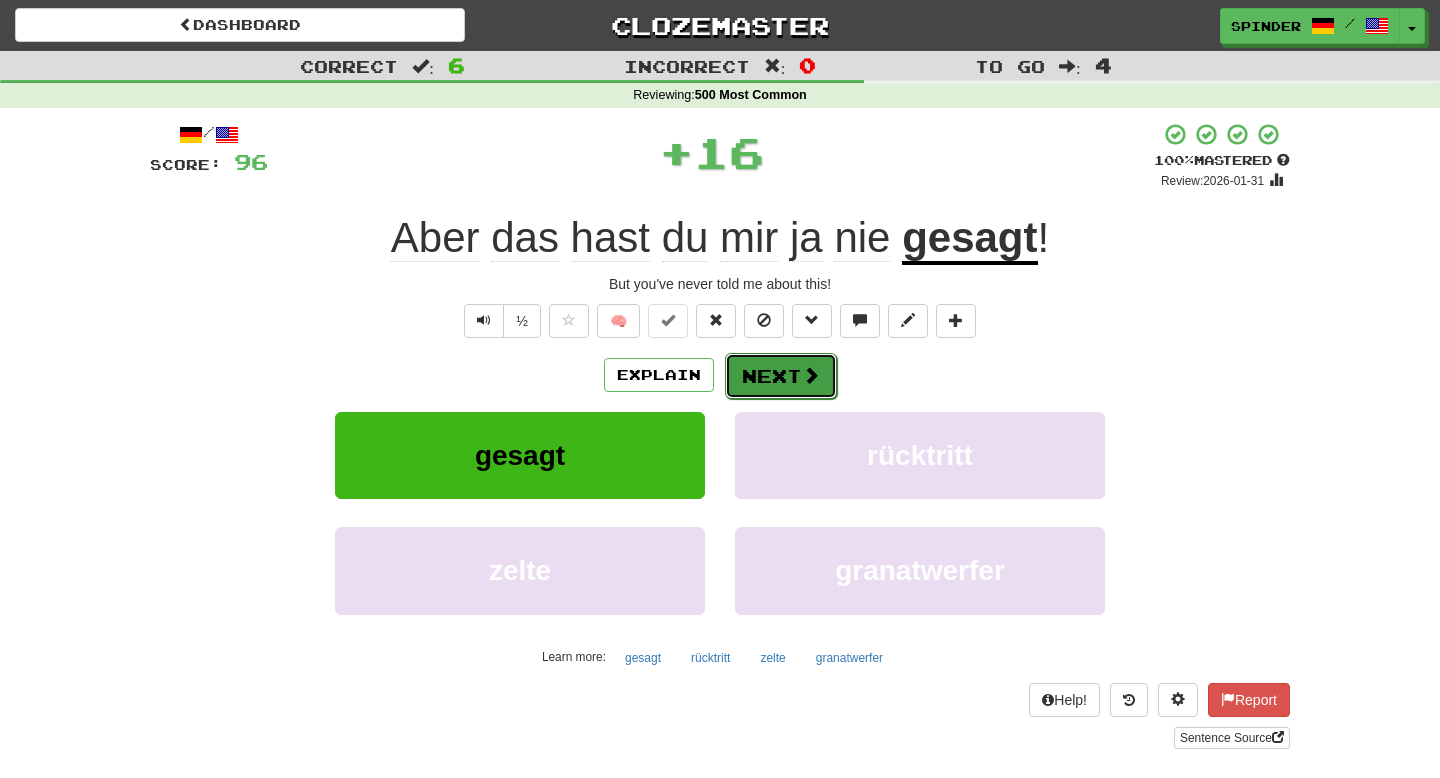 click on "Next" at bounding box center (781, 376) 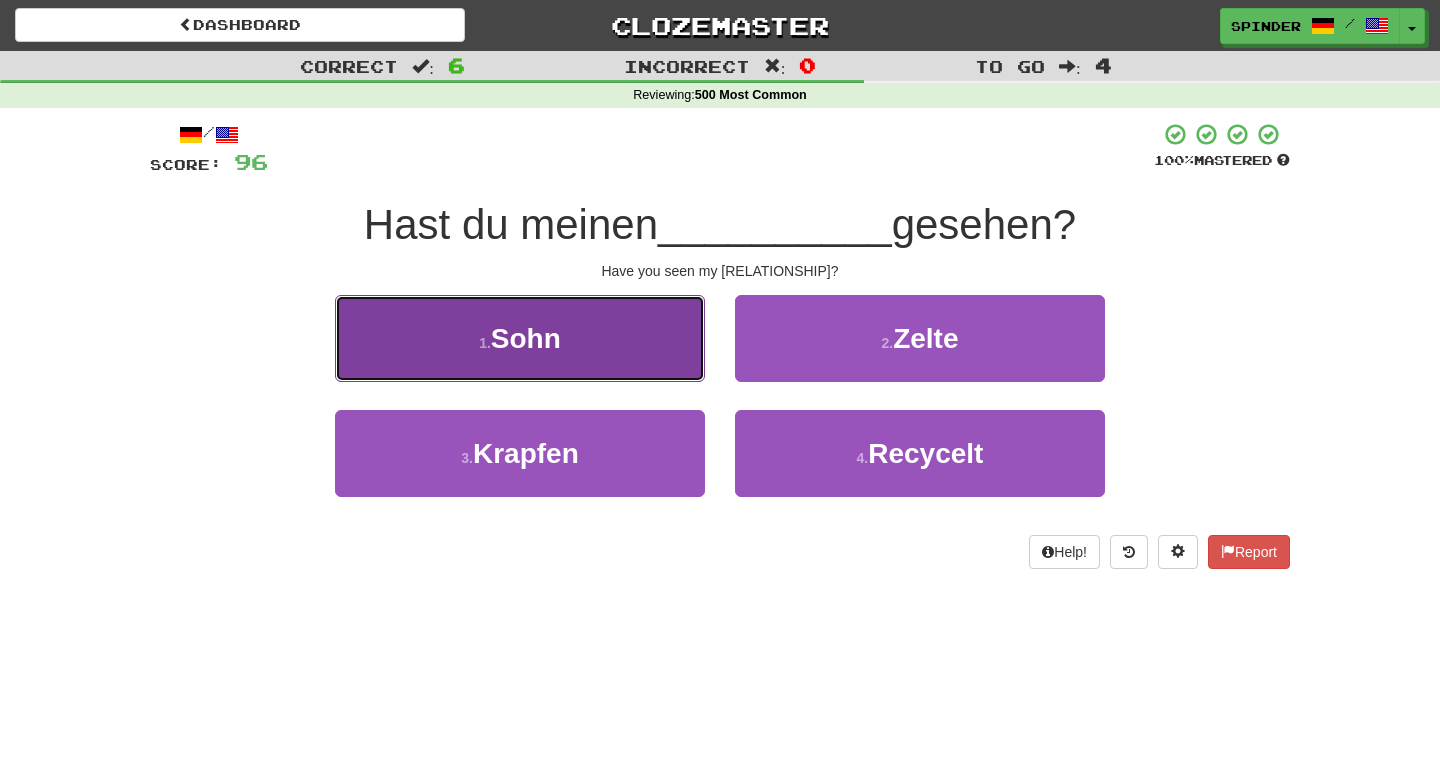 click on "1 .  Sohn" at bounding box center [520, 338] 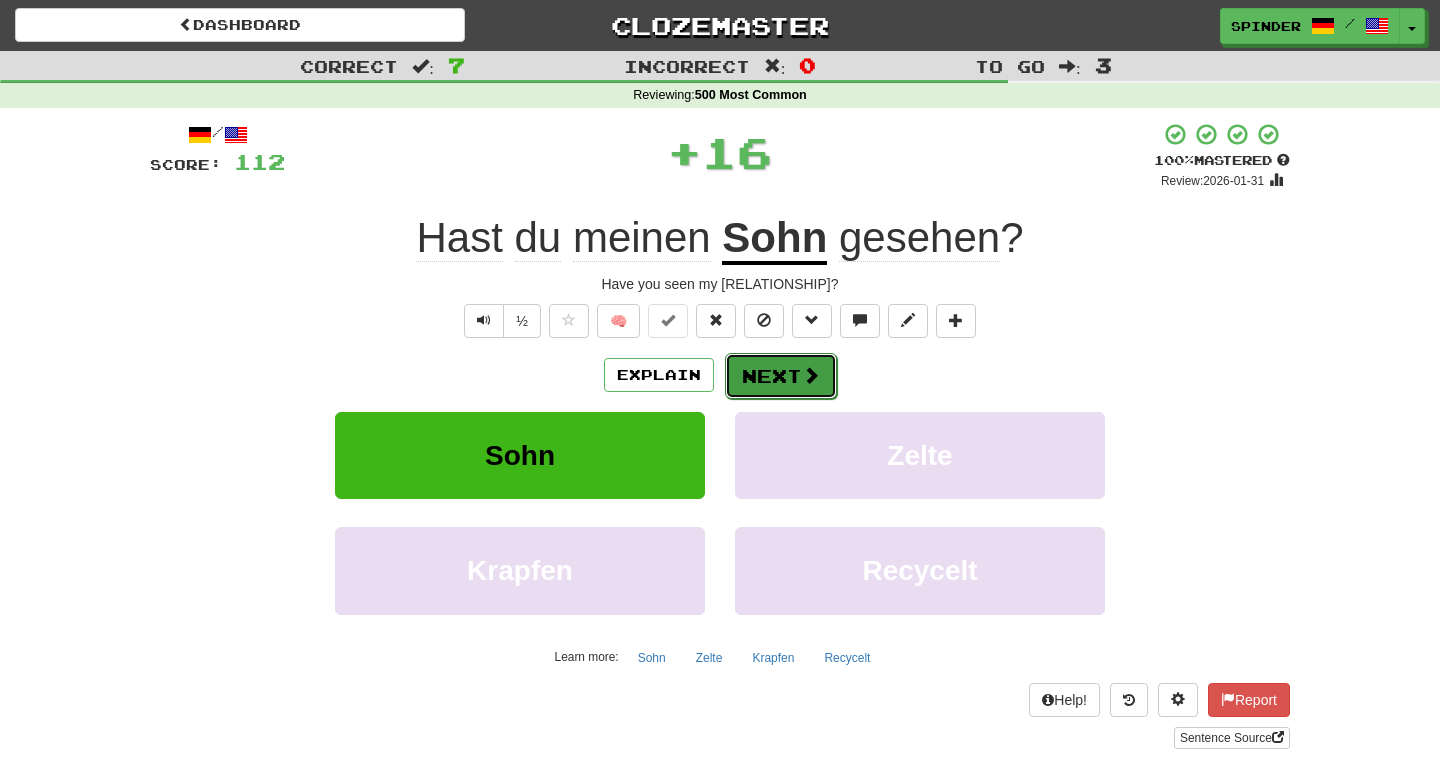 click on "Next" at bounding box center (781, 376) 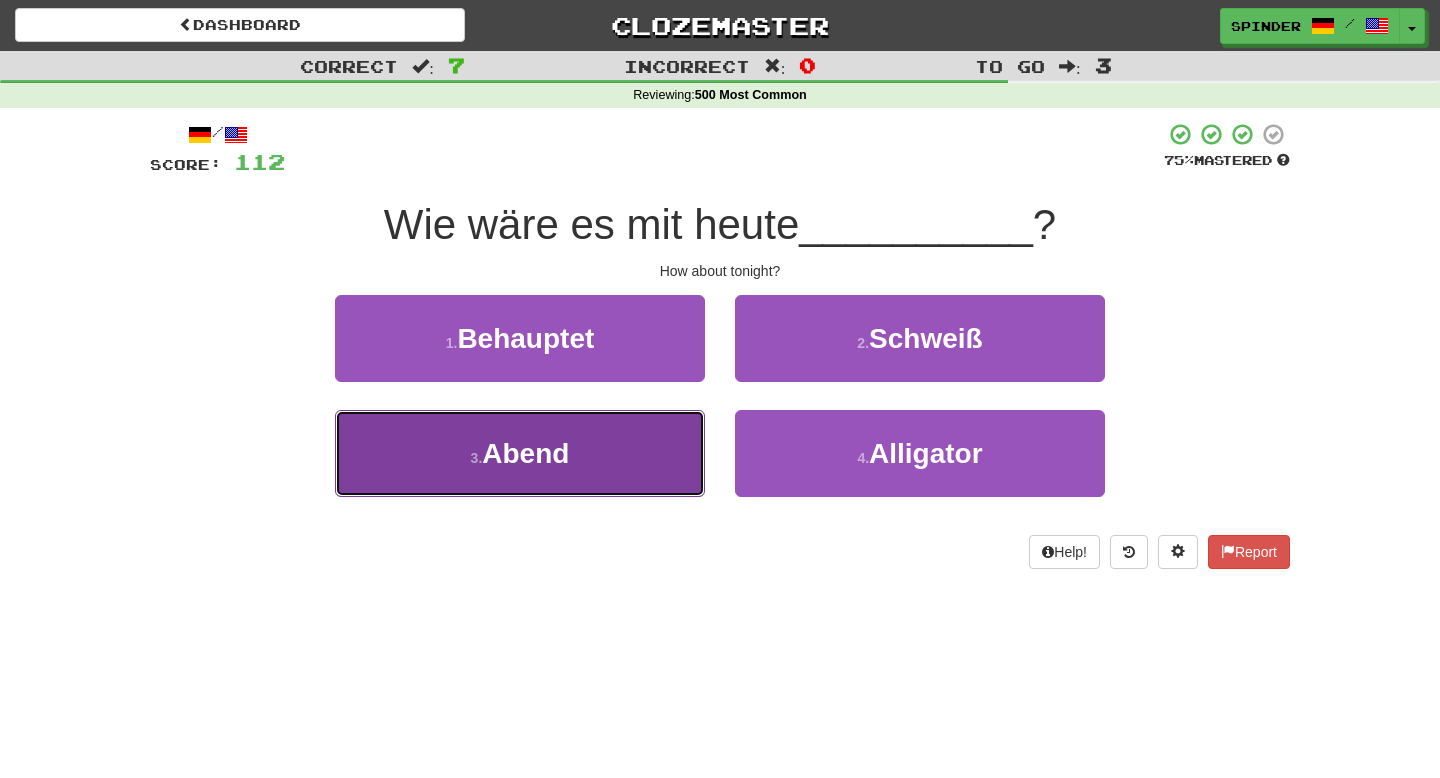 click on "3 .  Abend" at bounding box center [520, 453] 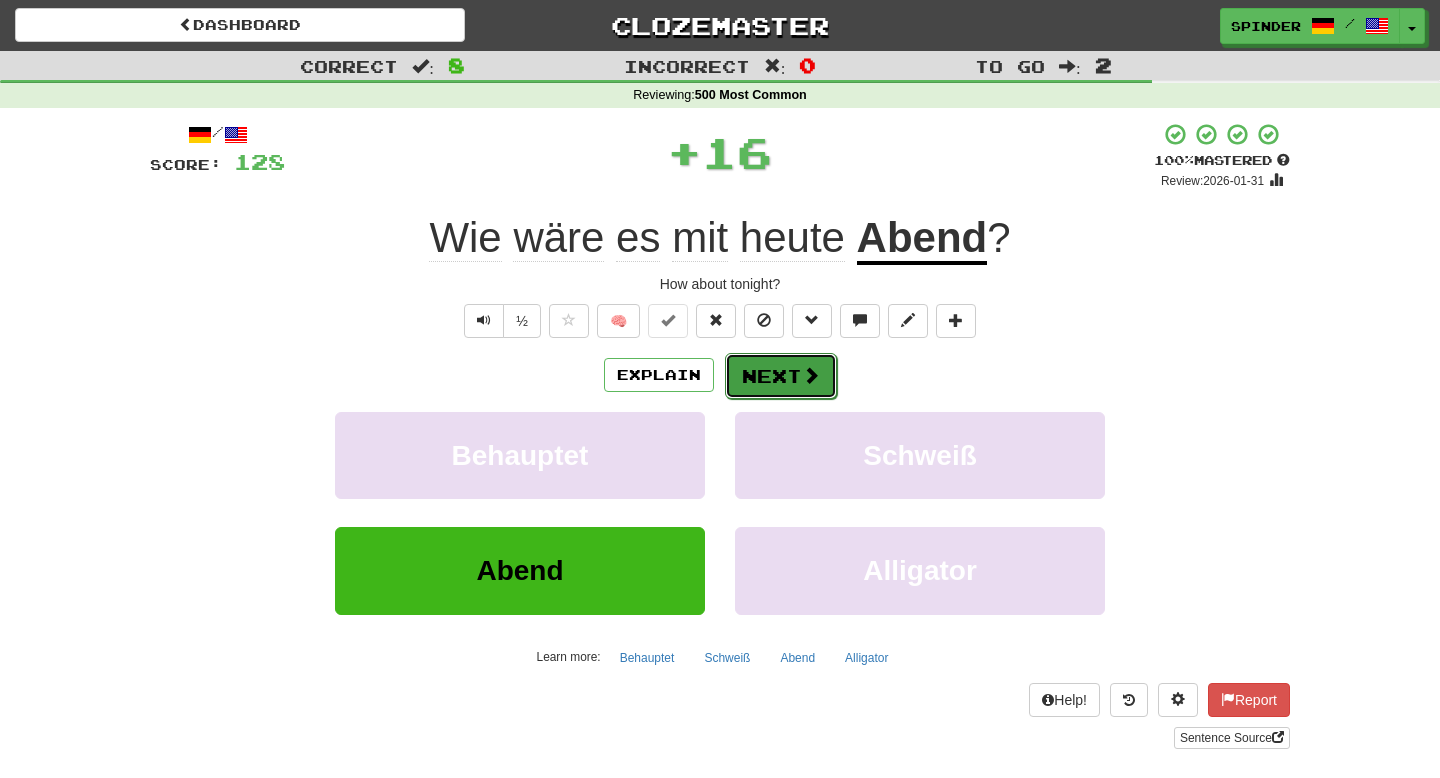 click on "Next" at bounding box center (781, 376) 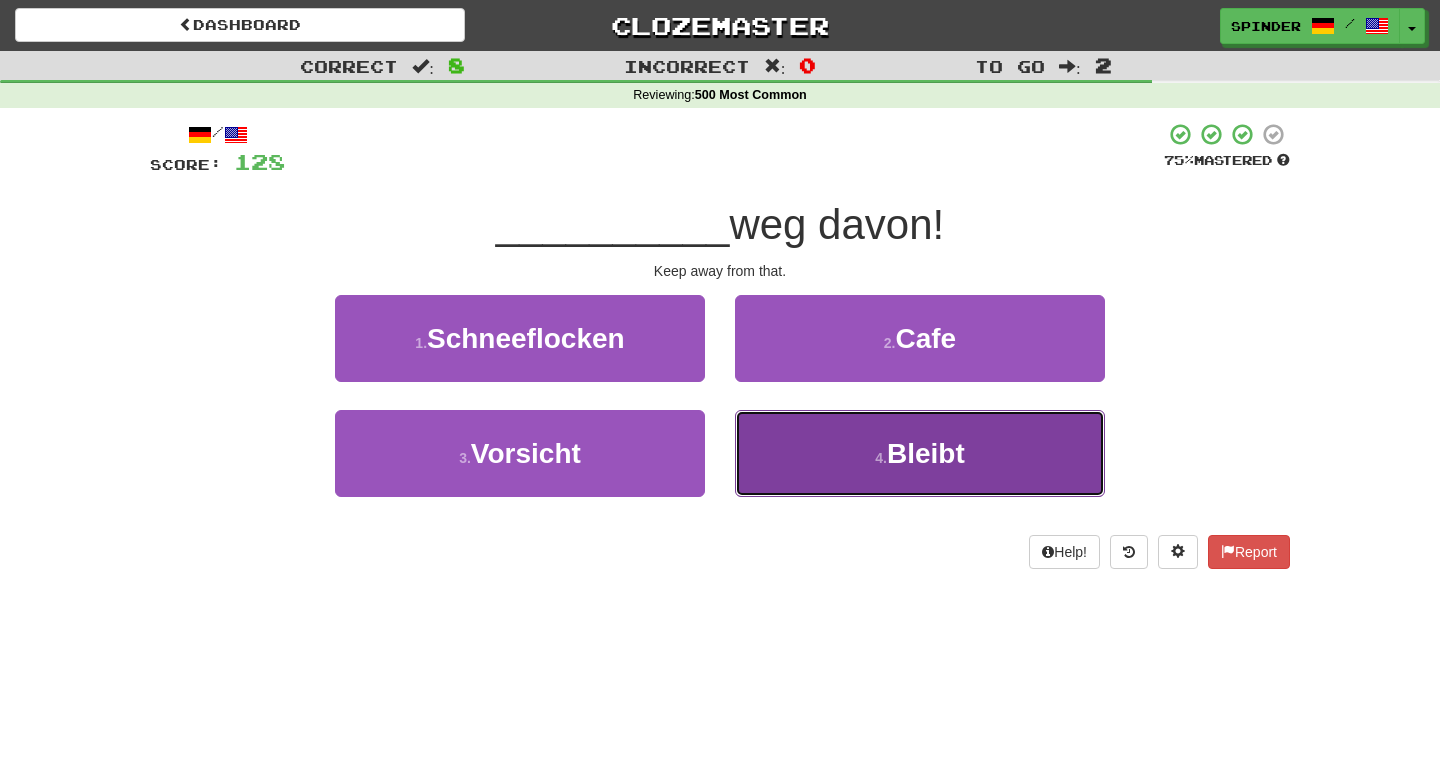 click on "4 .  Bleibt" at bounding box center (920, 453) 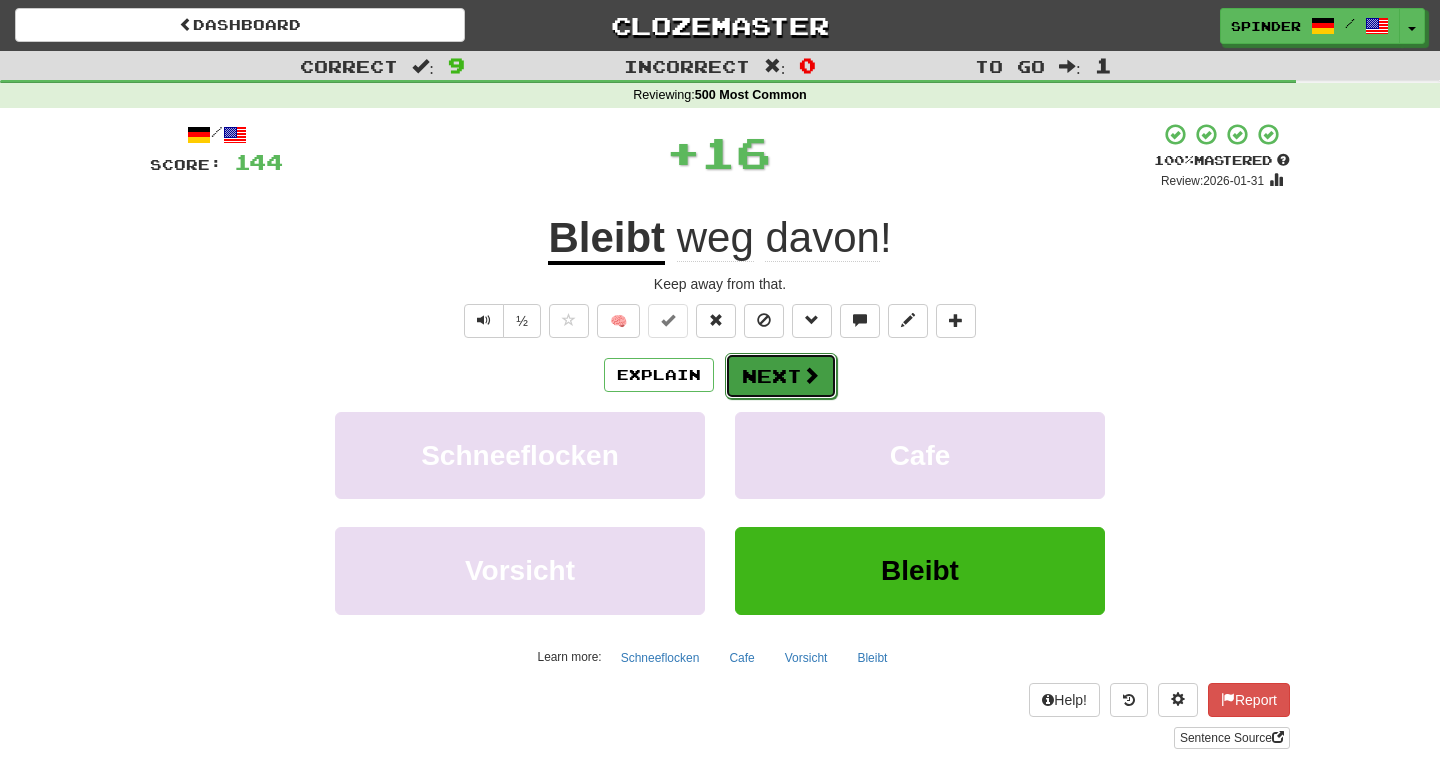 click on "Next" at bounding box center [781, 376] 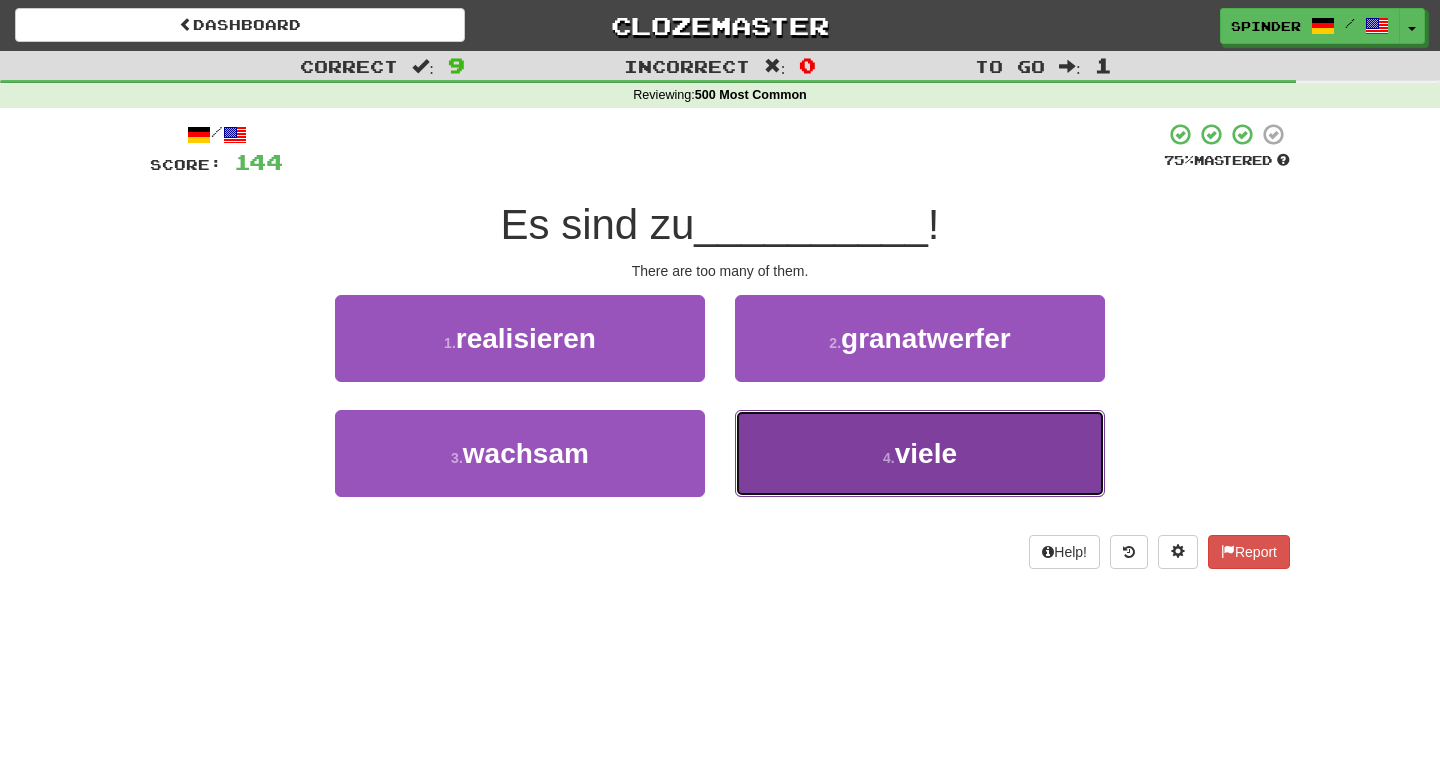 click on "4 .  viele" at bounding box center (920, 453) 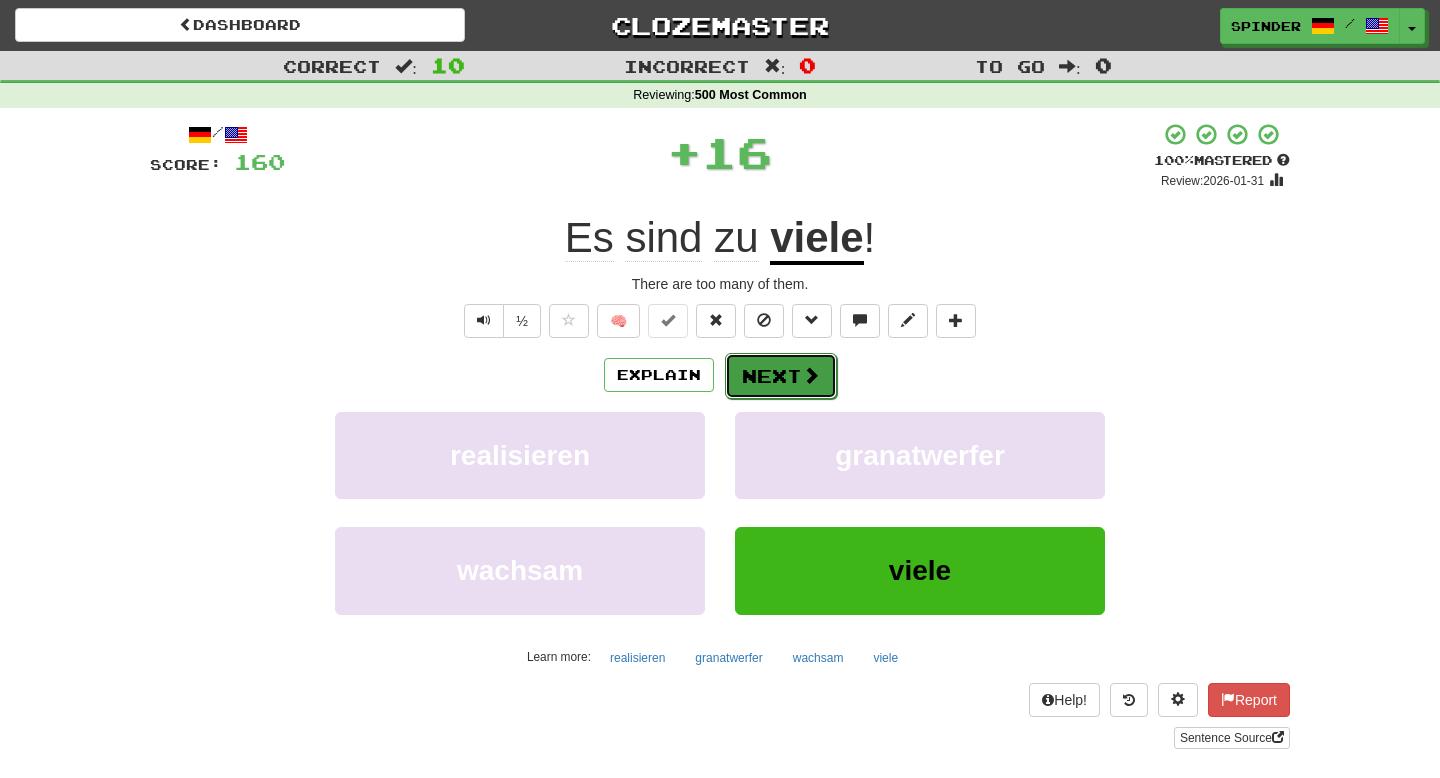 click on "Next" at bounding box center (781, 376) 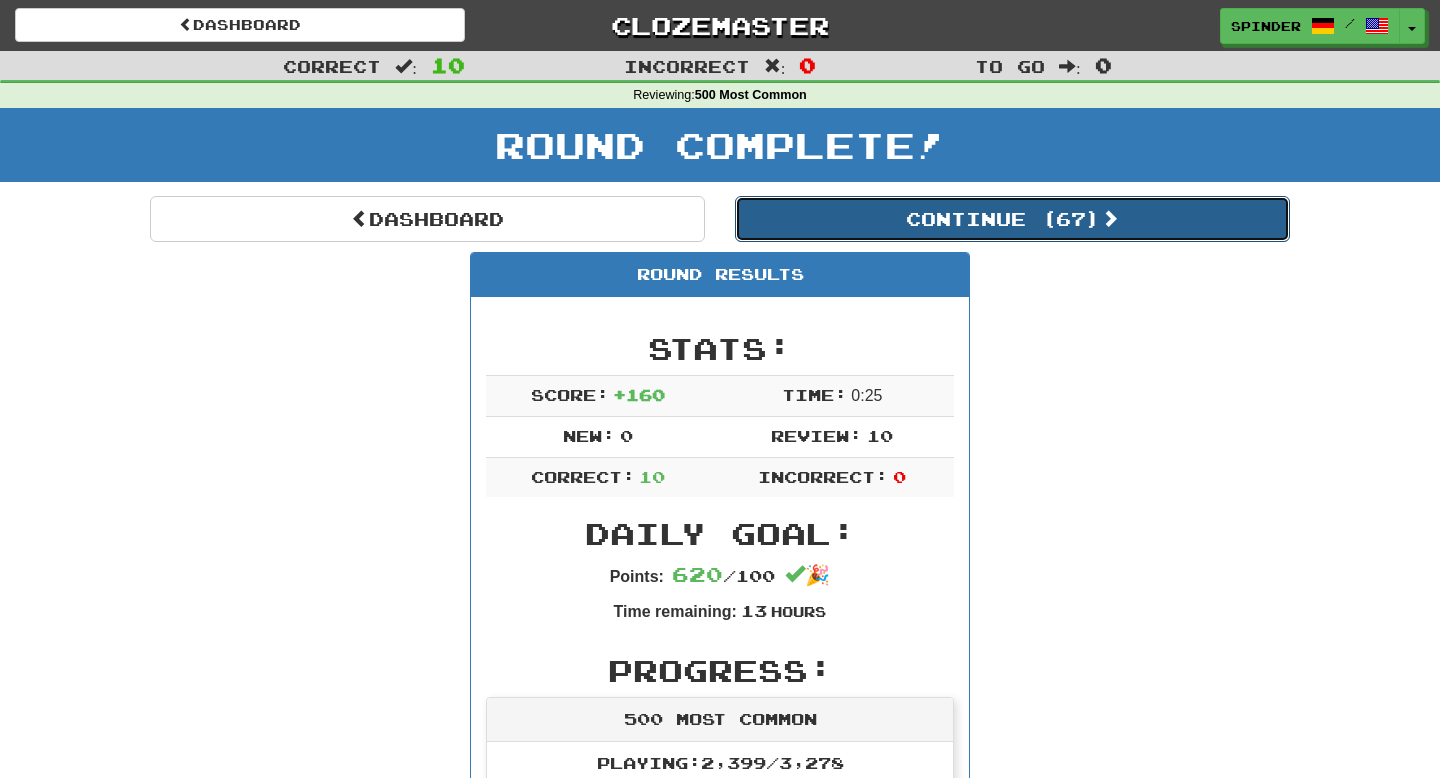 click on "Continue ( 67 )" at bounding box center (1012, 219) 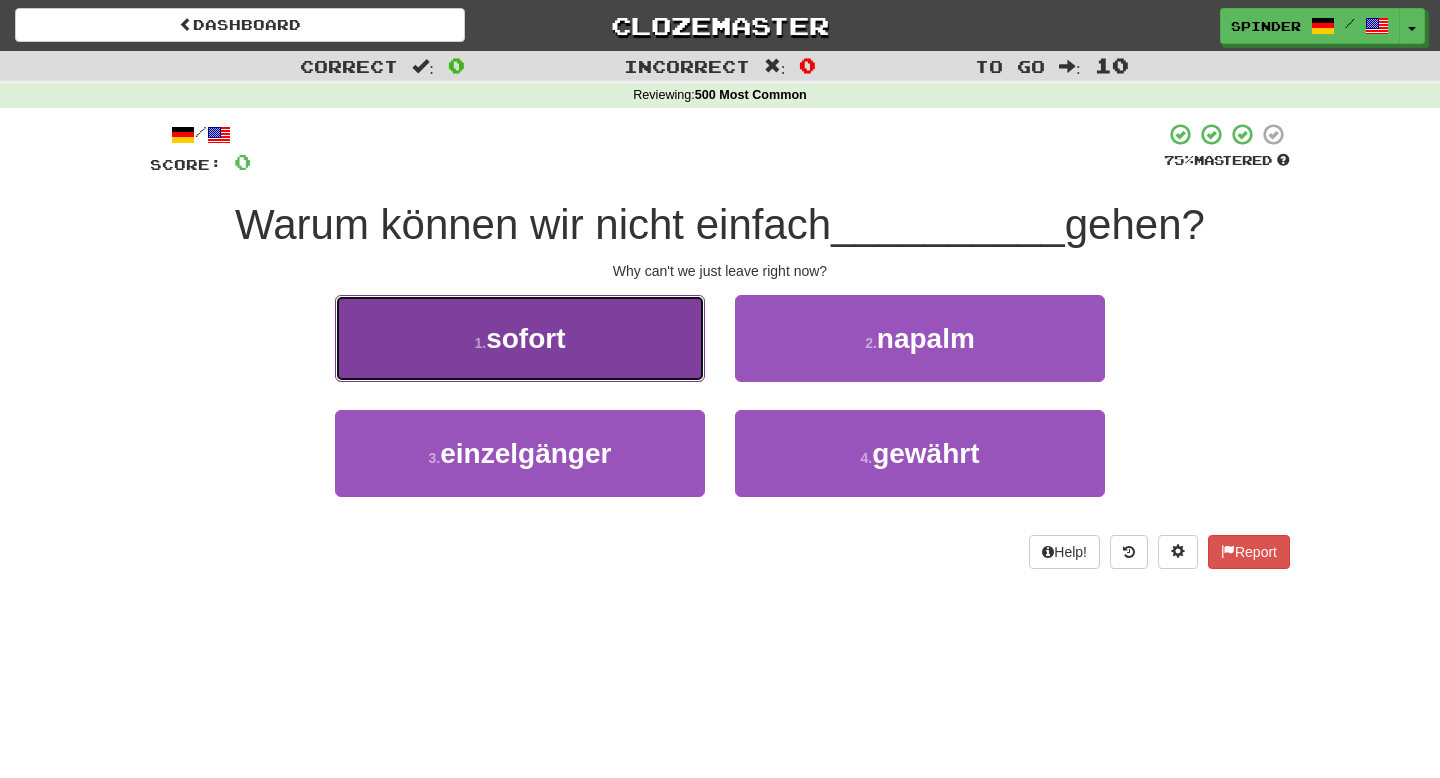 click on "1 .  sofort" at bounding box center [520, 338] 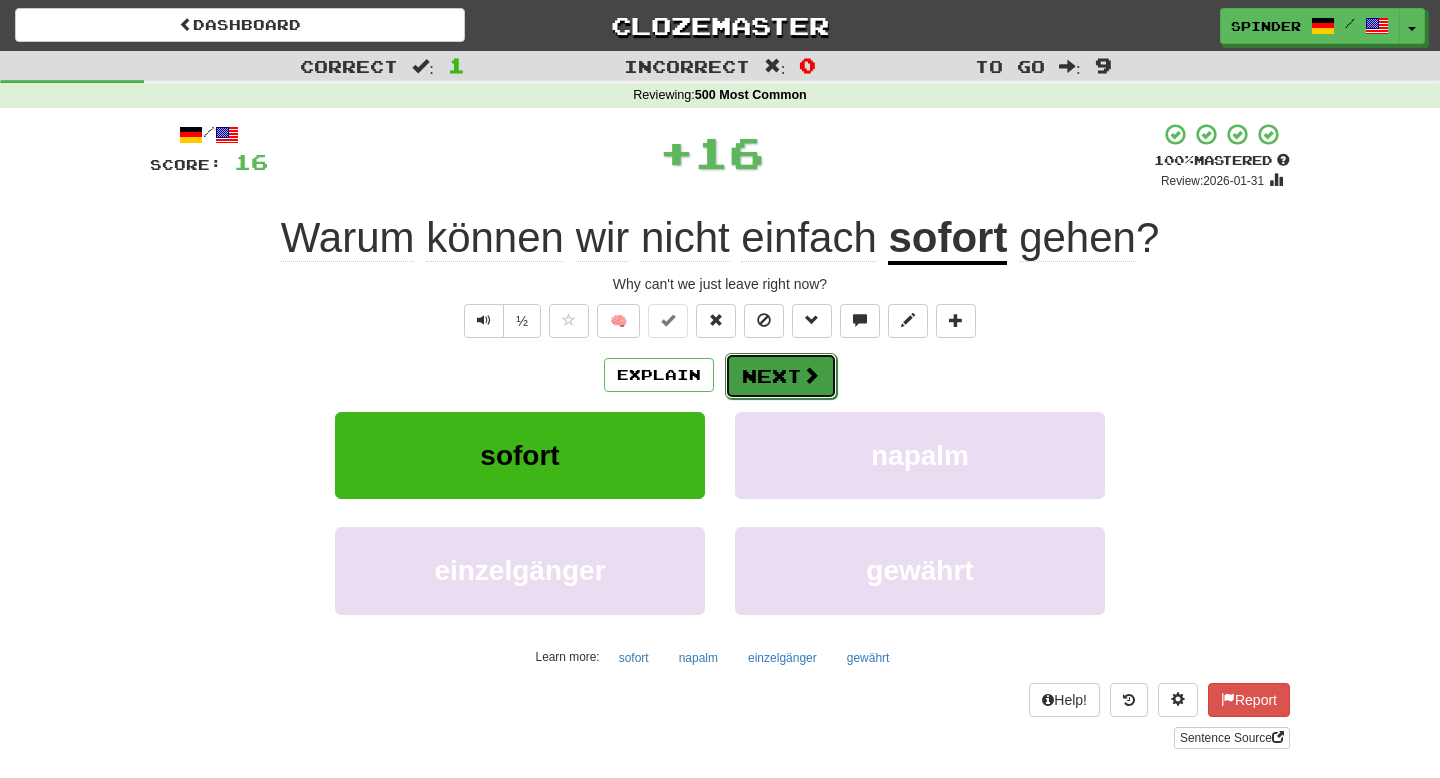 click on "Next" at bounding box center [781, 376] 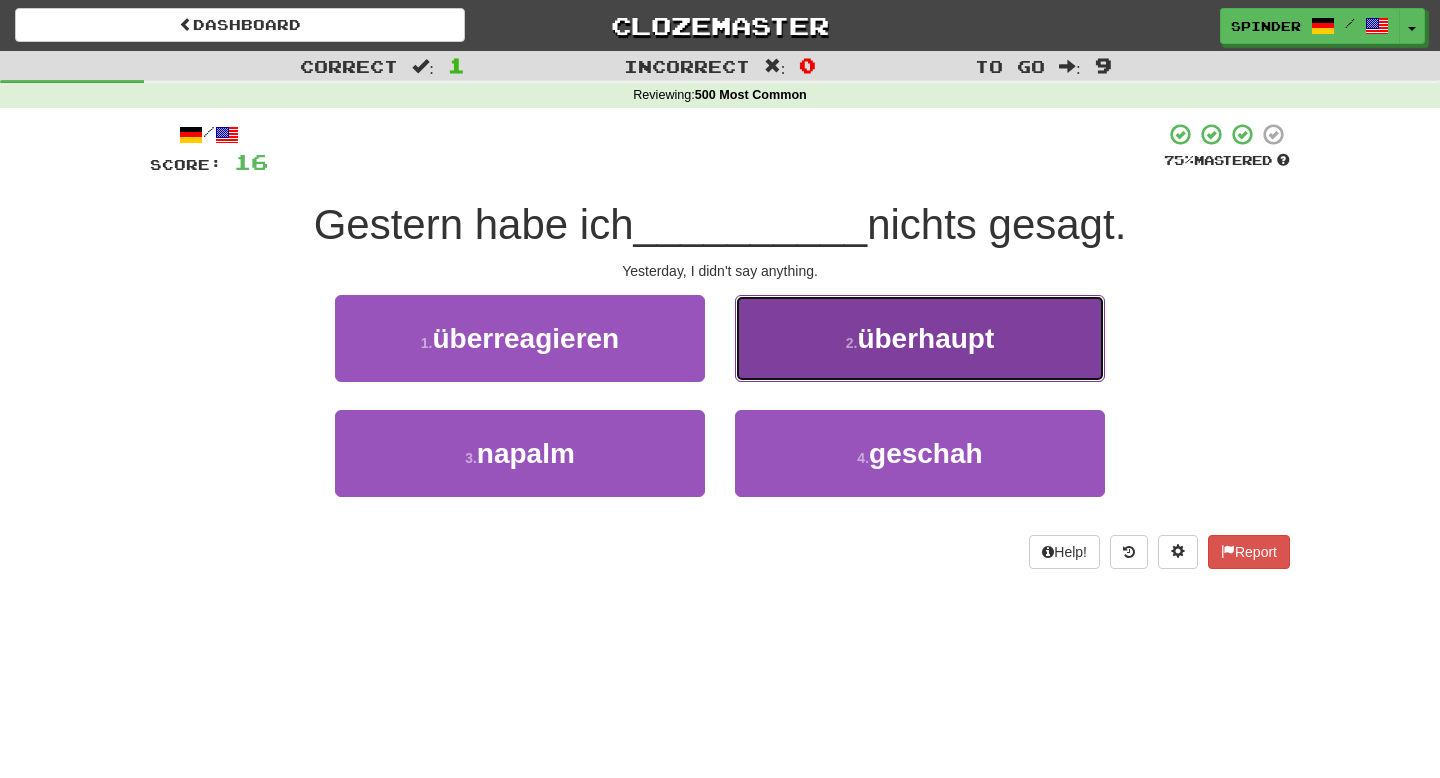 click on "2 .  überhaupt" at bounding box center [920, 338] 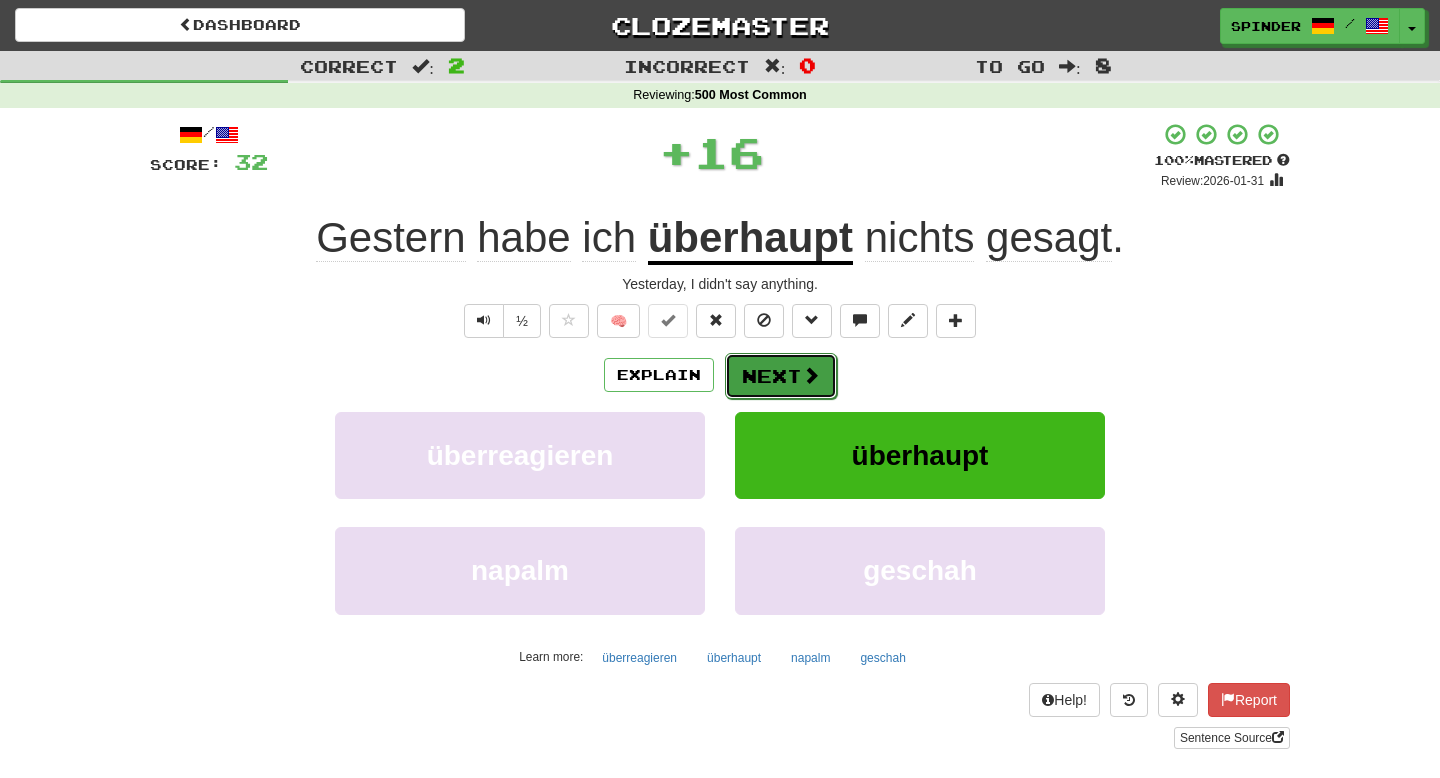 click on "Next" at bounding box center [781, 376] 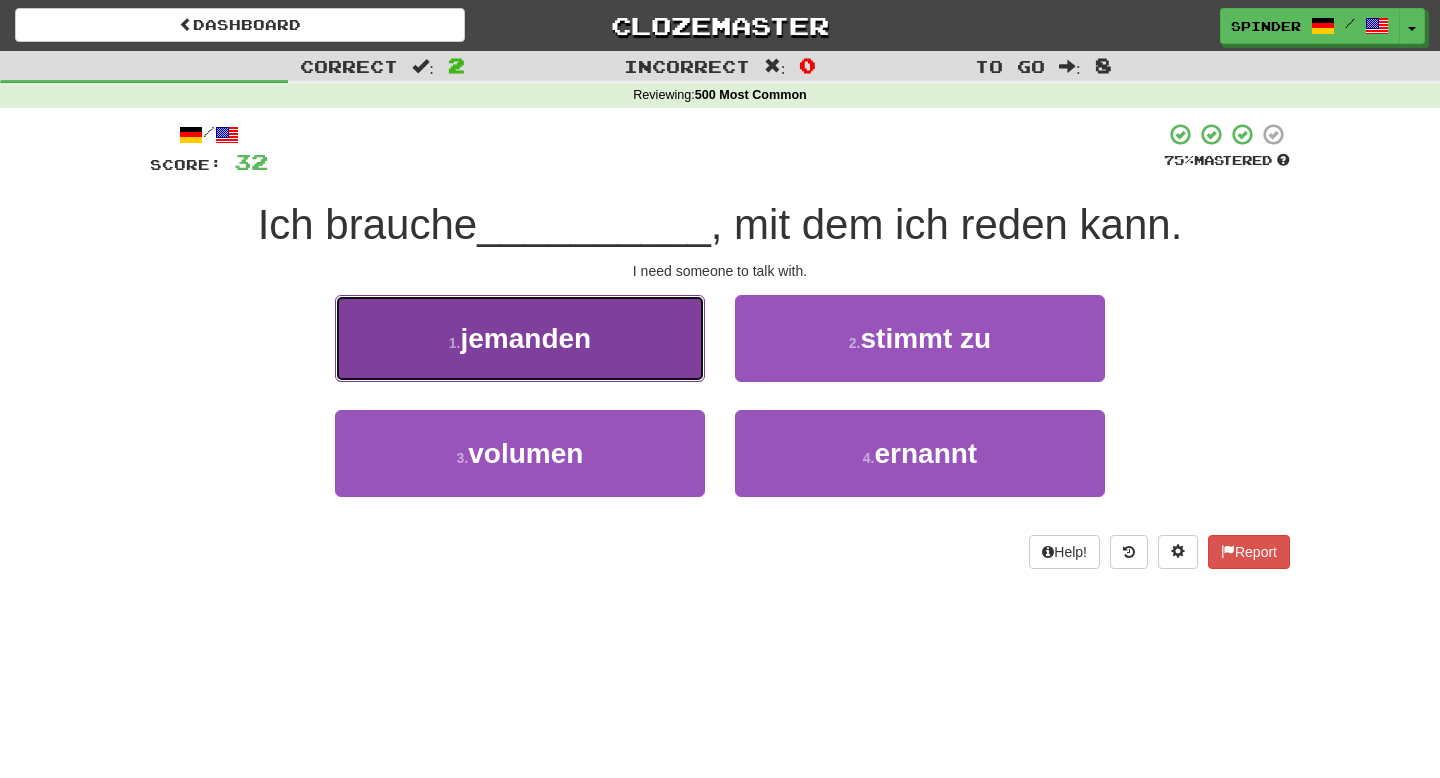 click on "1 .  jemanden" at bounding box center (520, 338) 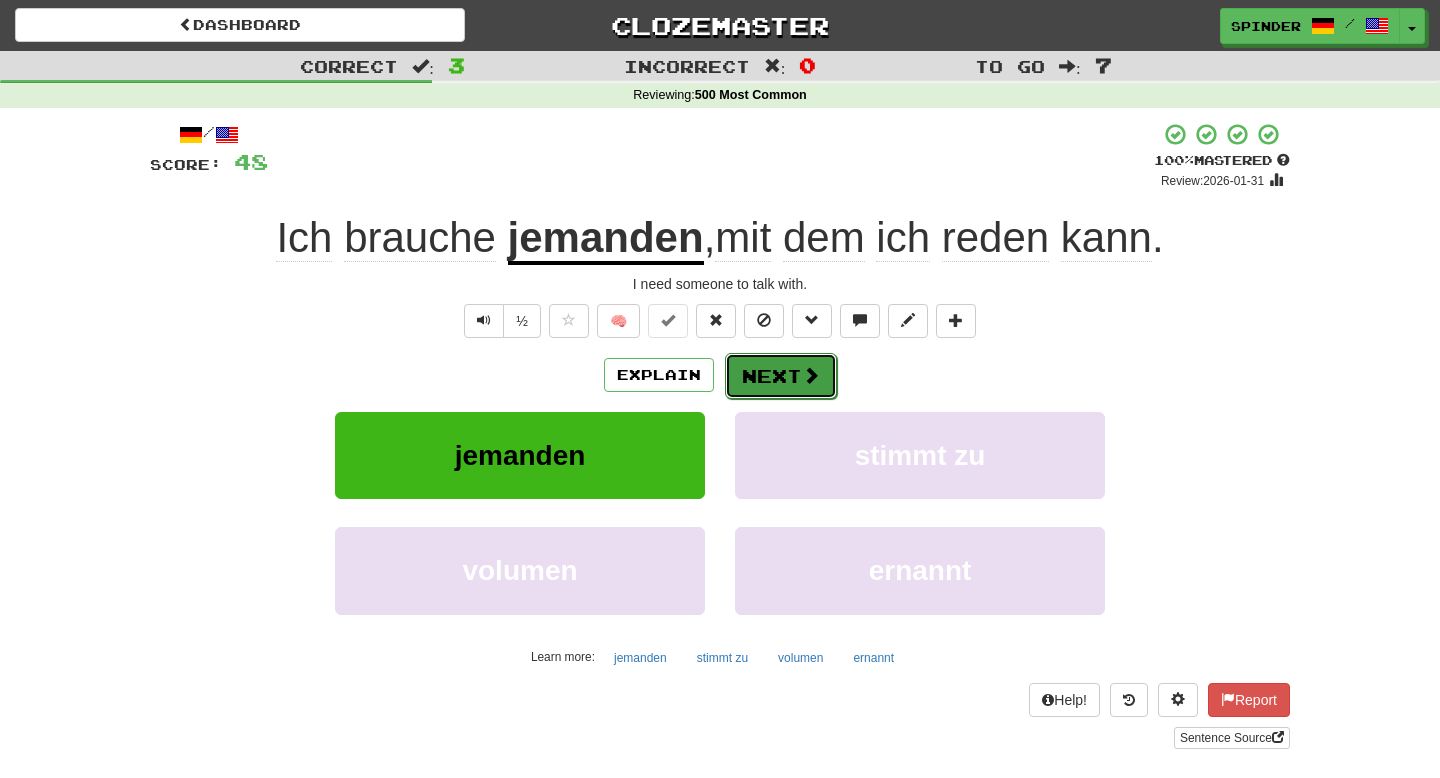 click on "Next" at bounding box center (781, 376) 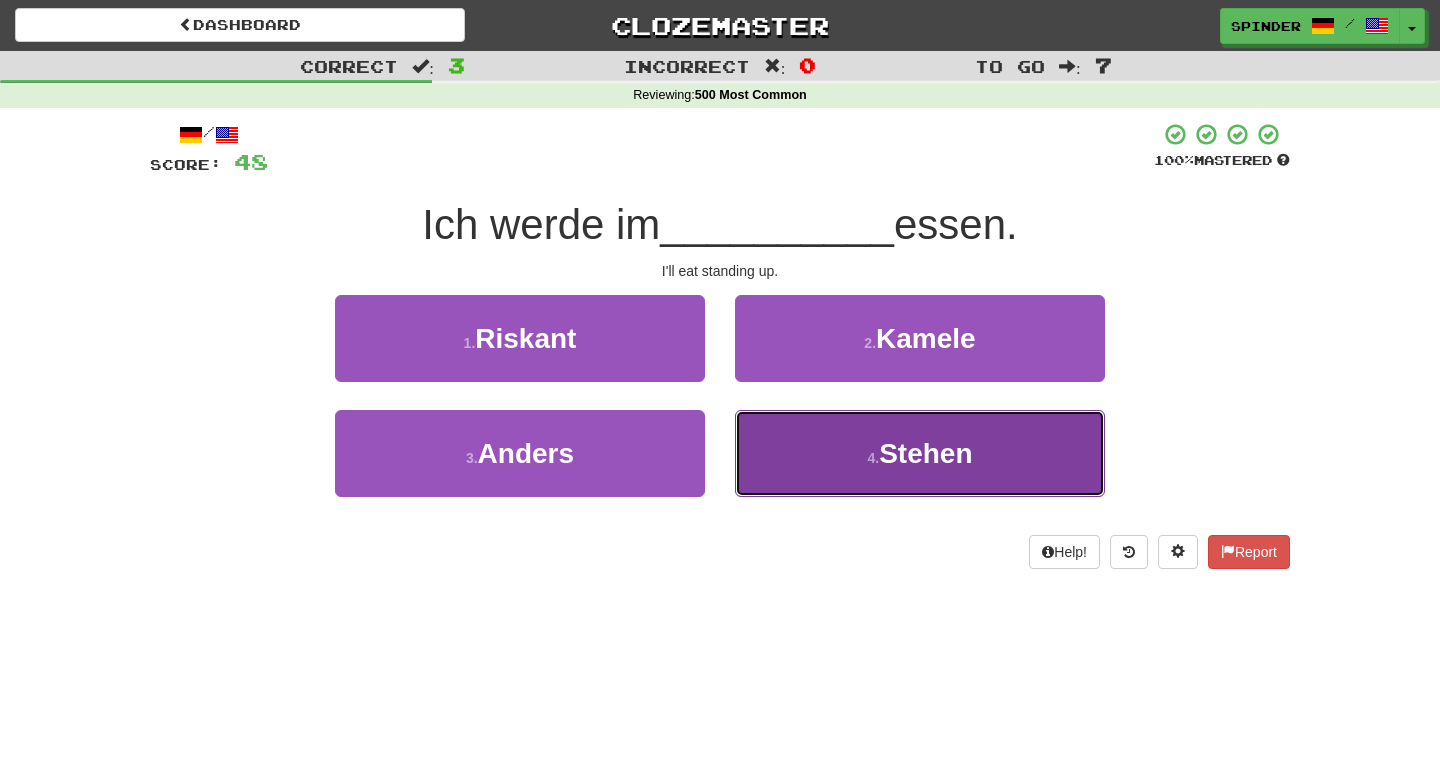 click on "4 .  Stehen" at bounding box center (920, 453) 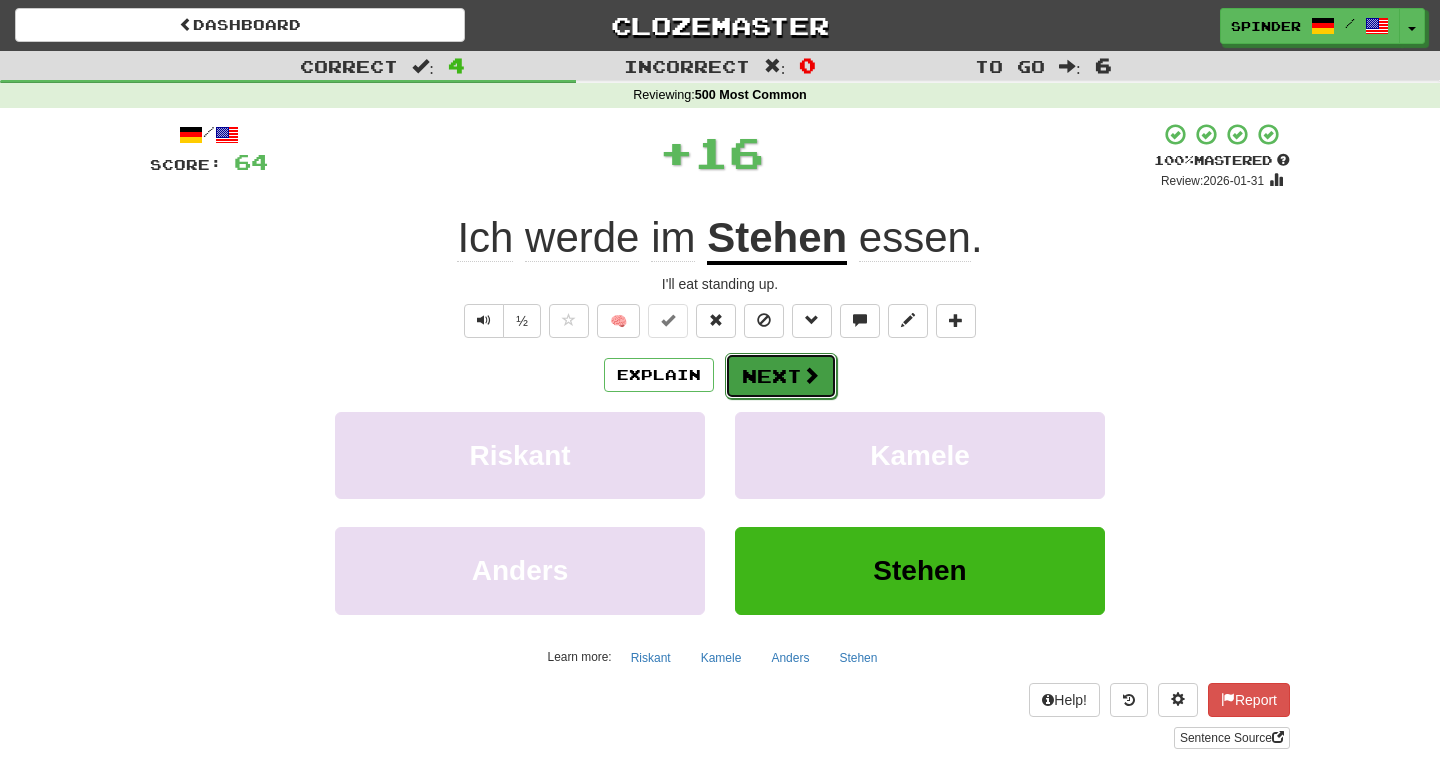 click on "Next" at bounding box center (781, 376) 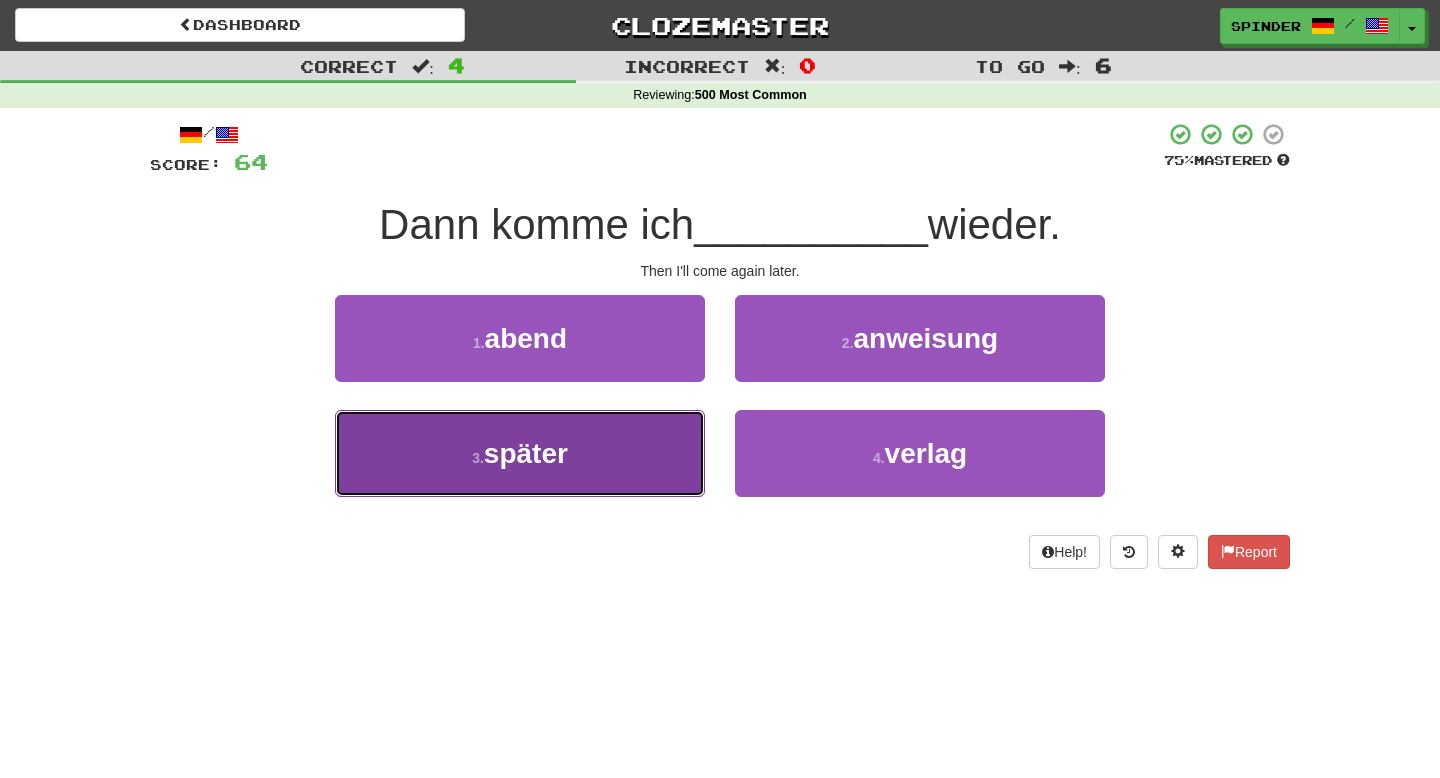 click on "3 .  später" at bounding box center [520, 453] 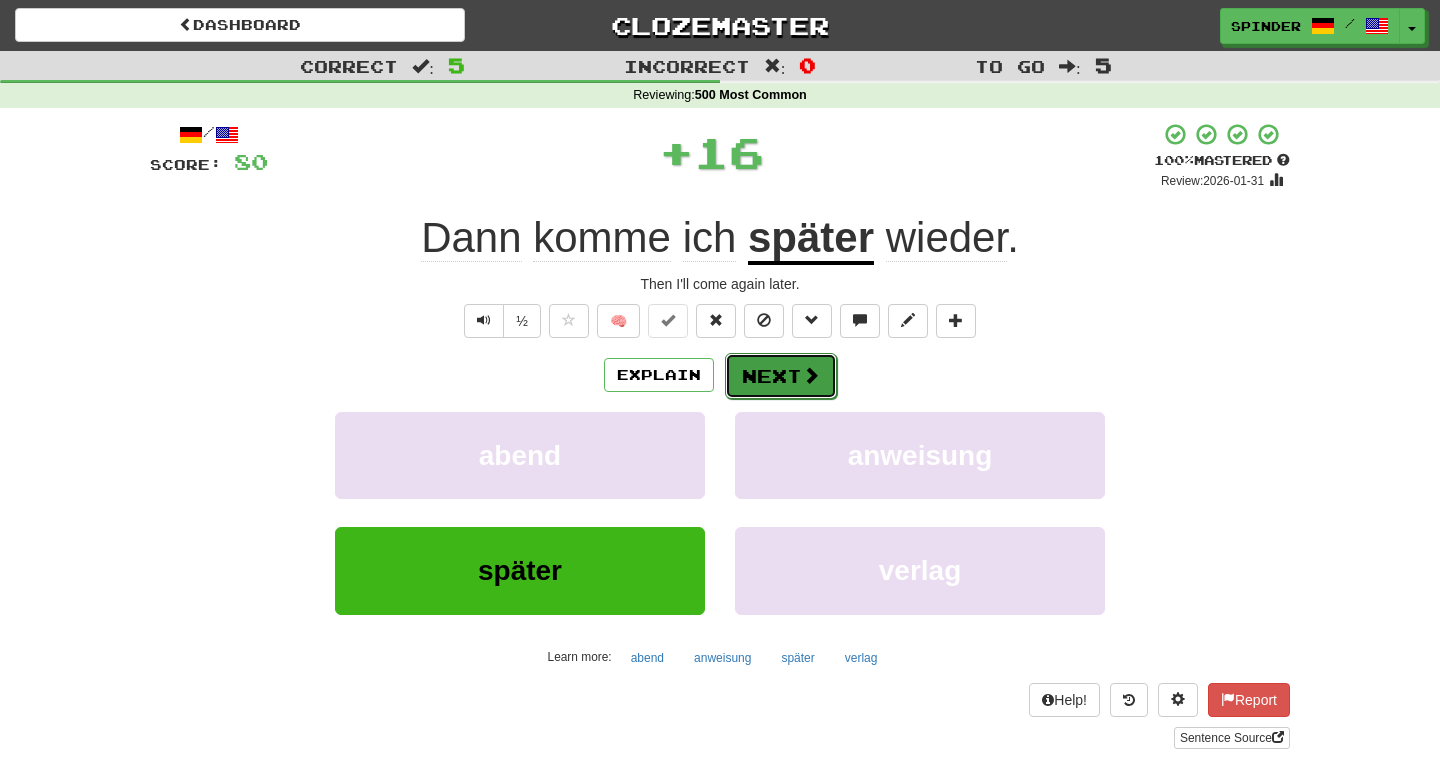 click on "Next" at bounding box center (781, 376) 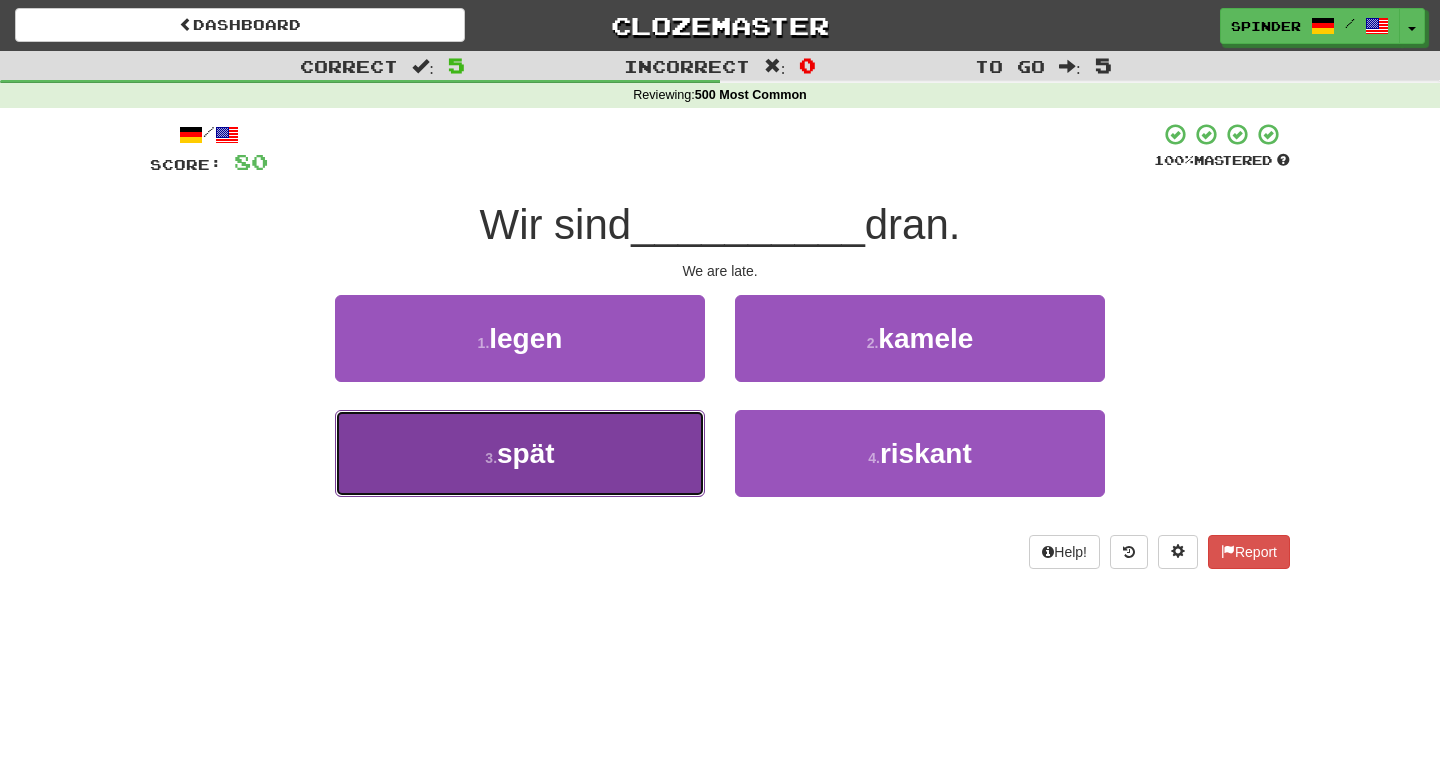 click on "3 .  spät" at bounding box center (520, 453) 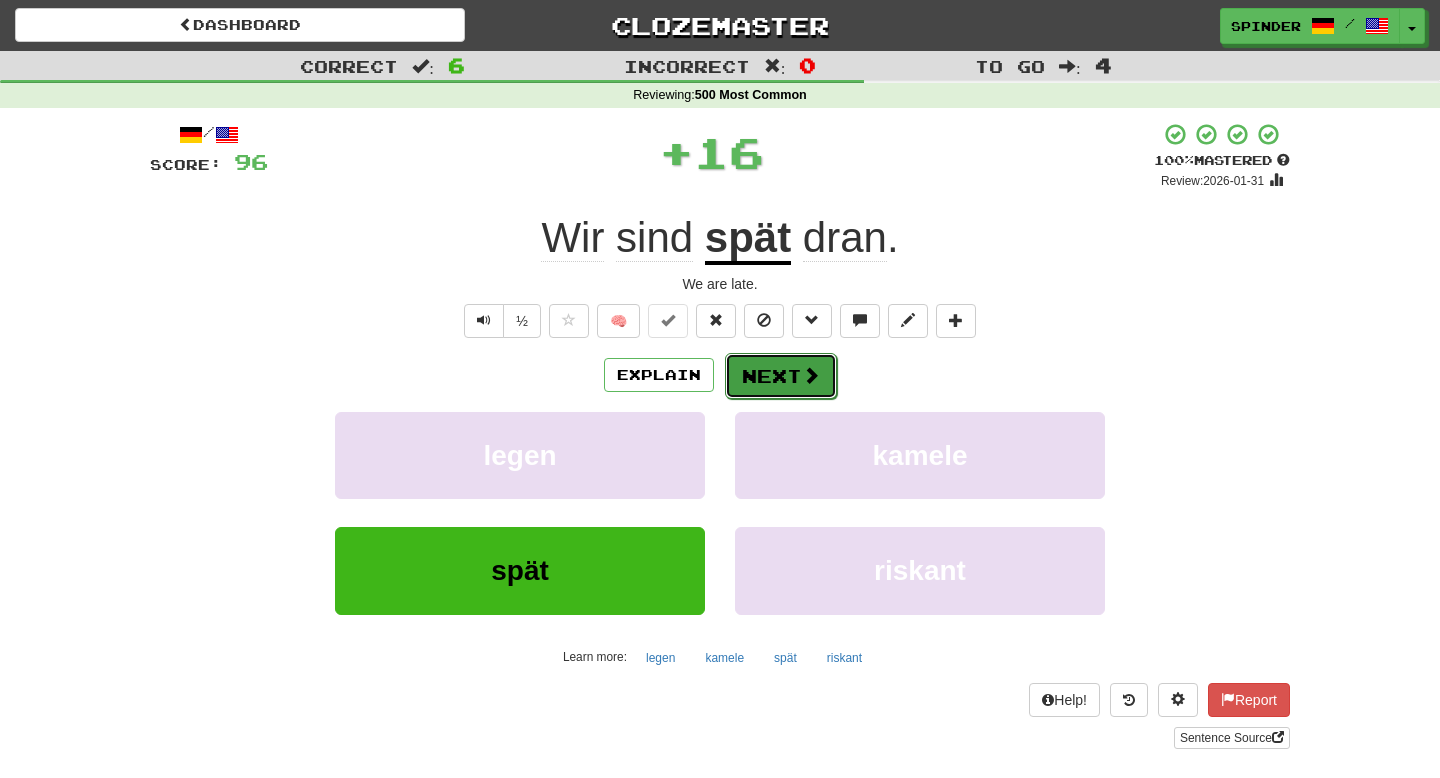 click on "Next" at bounding box center [781, 376] 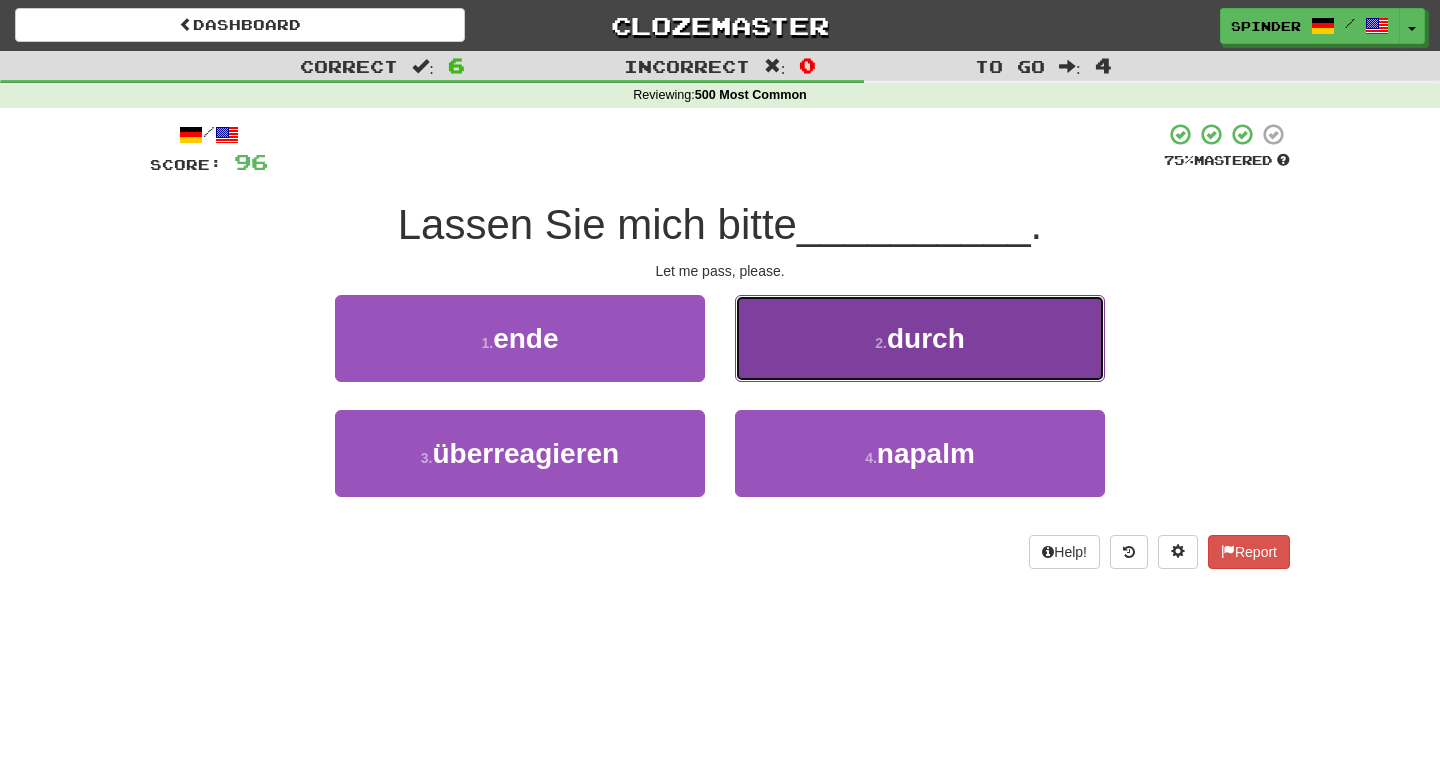 click on "2 .  durch" at bounding box center (920, 338) 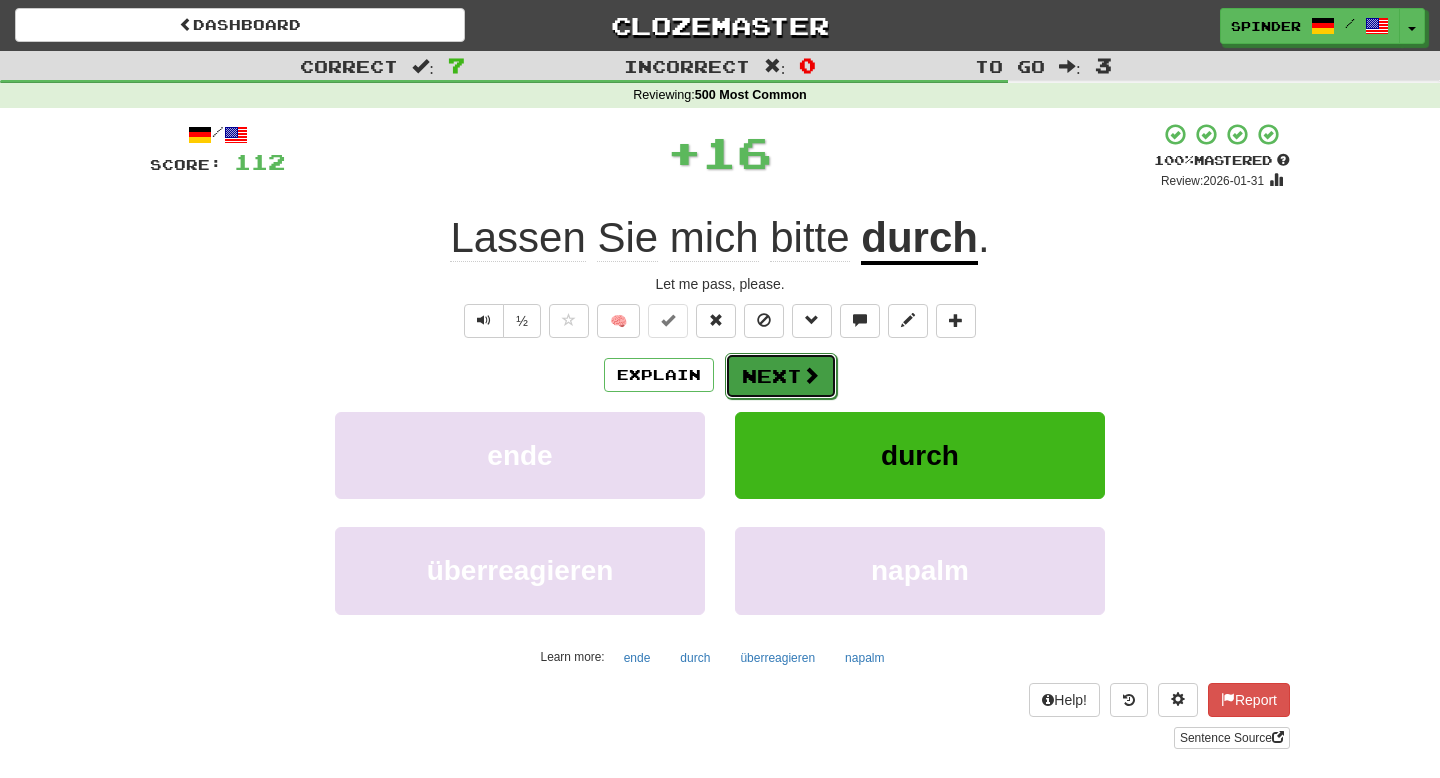 click on "Next" at bounding box center [781, 376] 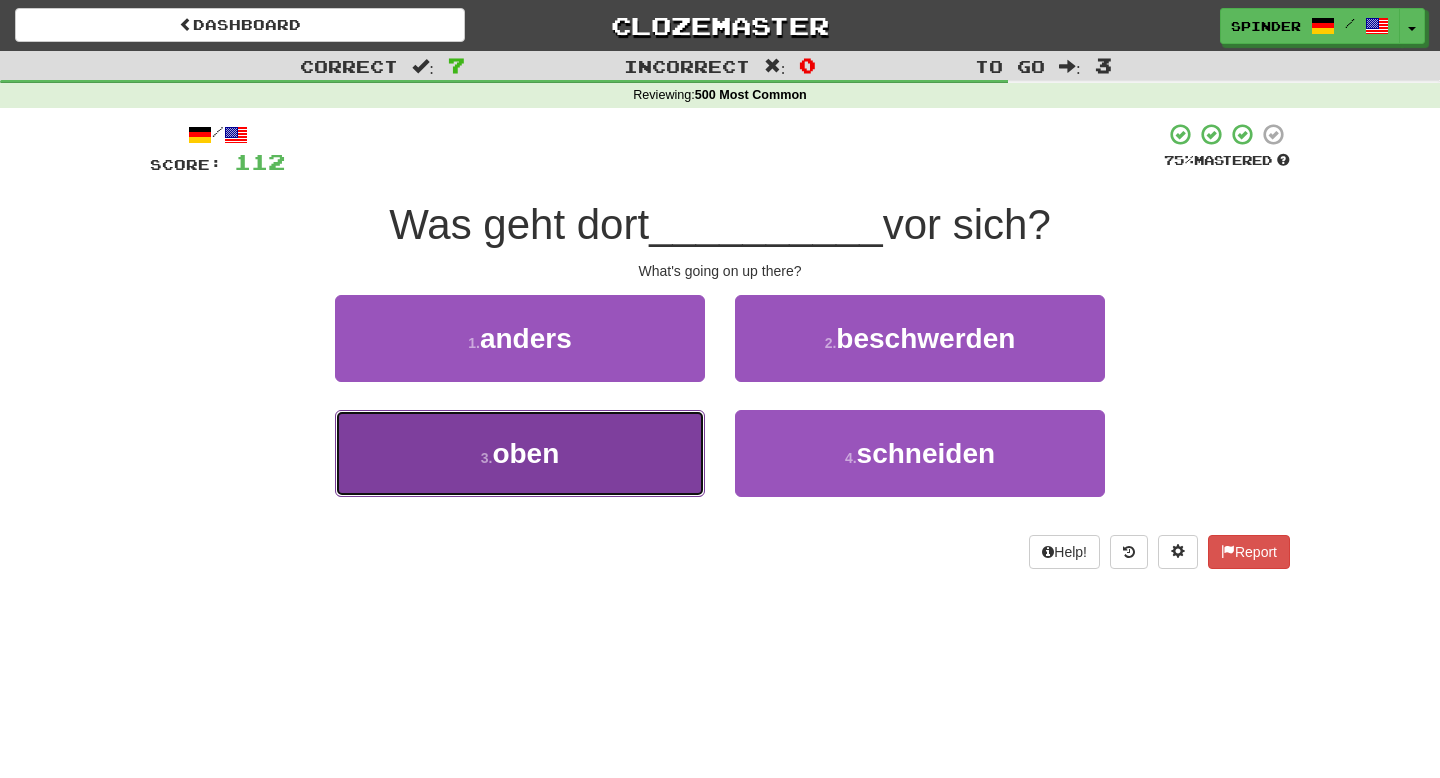 click on "3 .  oben" at bounding box center (520, 453) 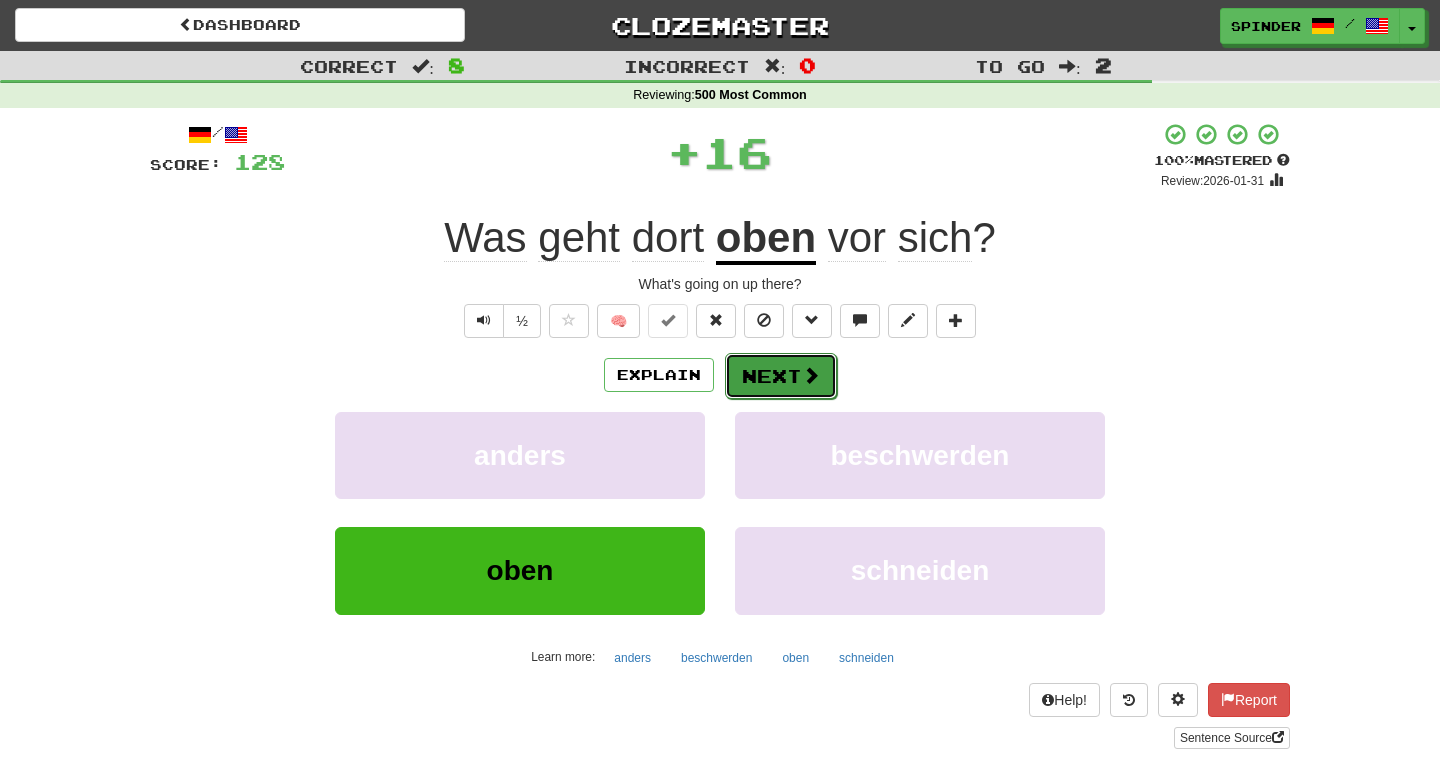 click on "Next" at bounding box center [781, 376] 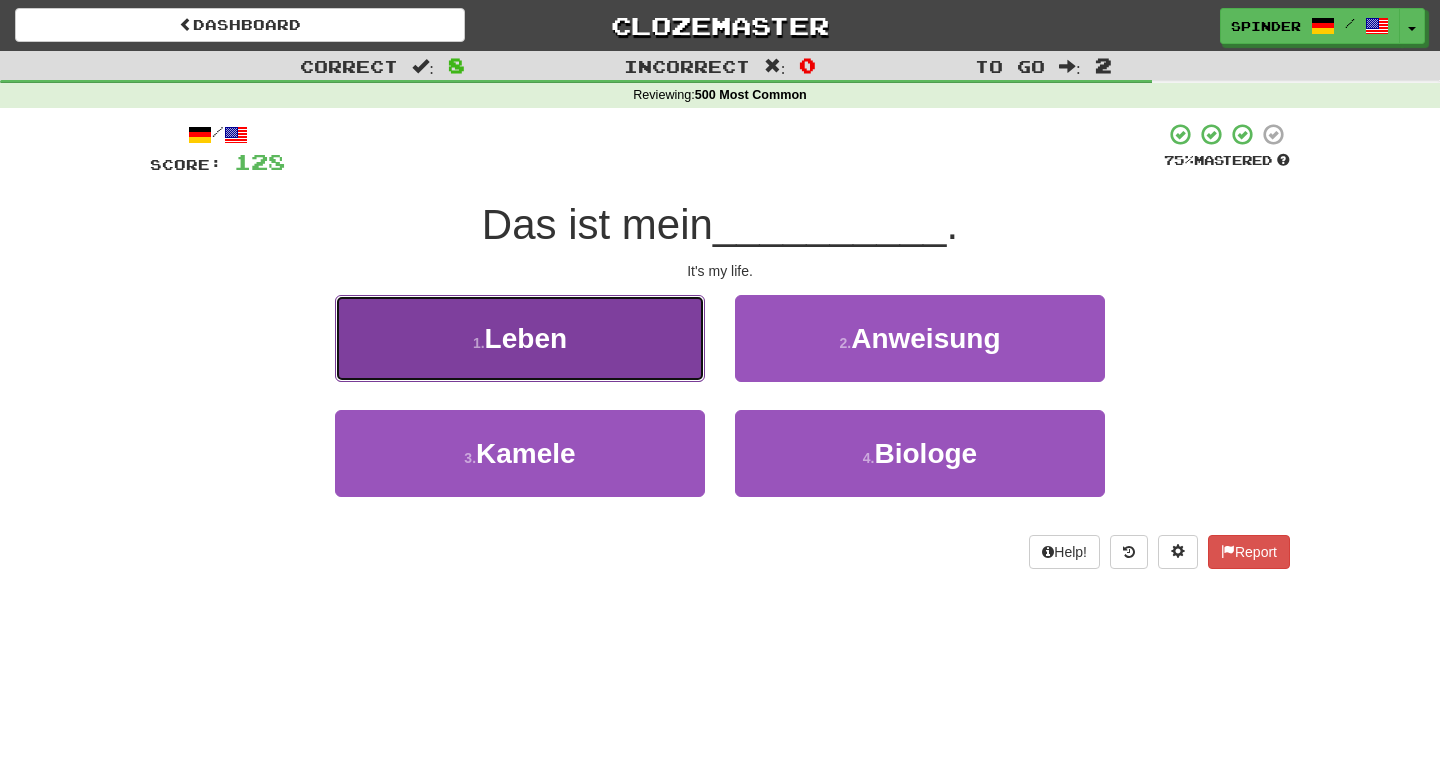 click on "1 .  Leben" at bounding box center (520, 338) 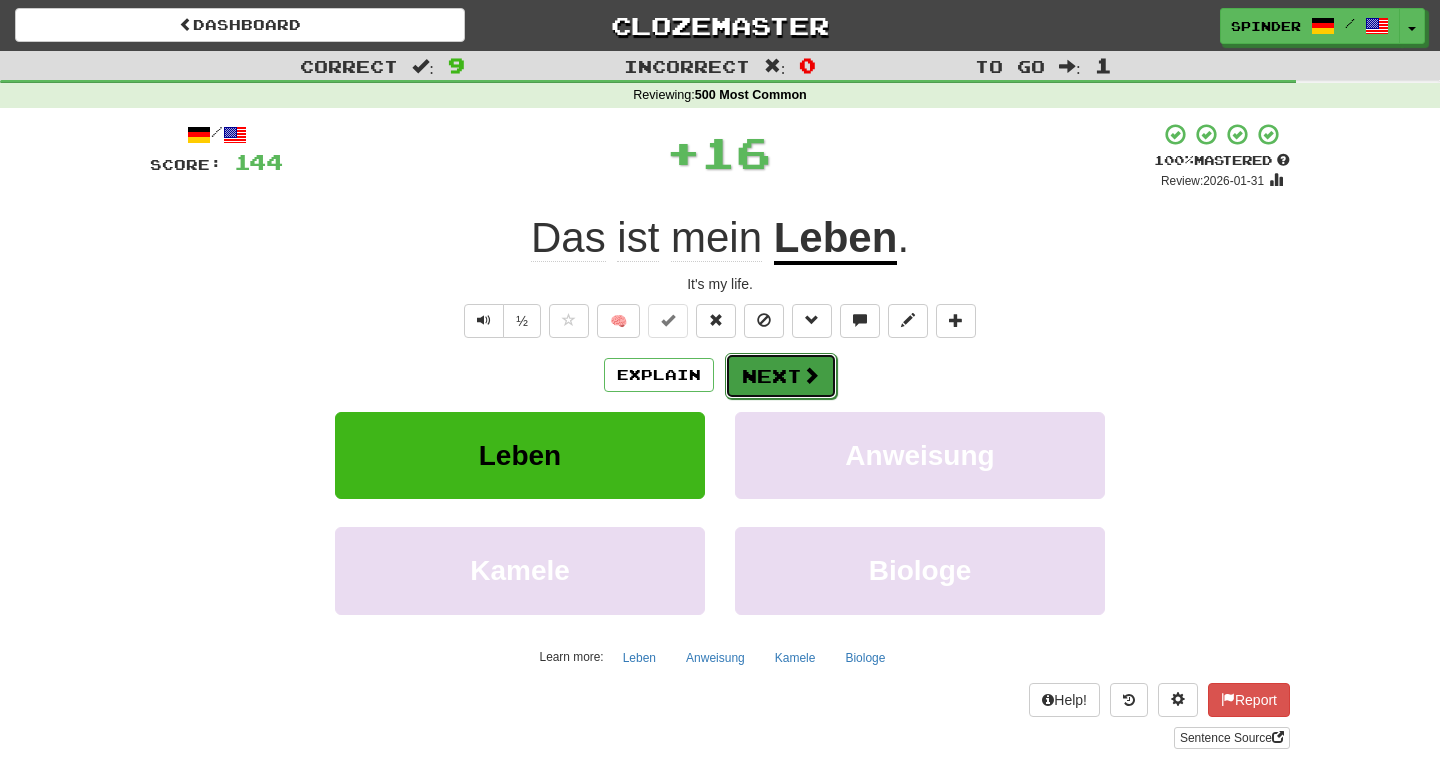 click on "Next" at bounding box center (781, 376) 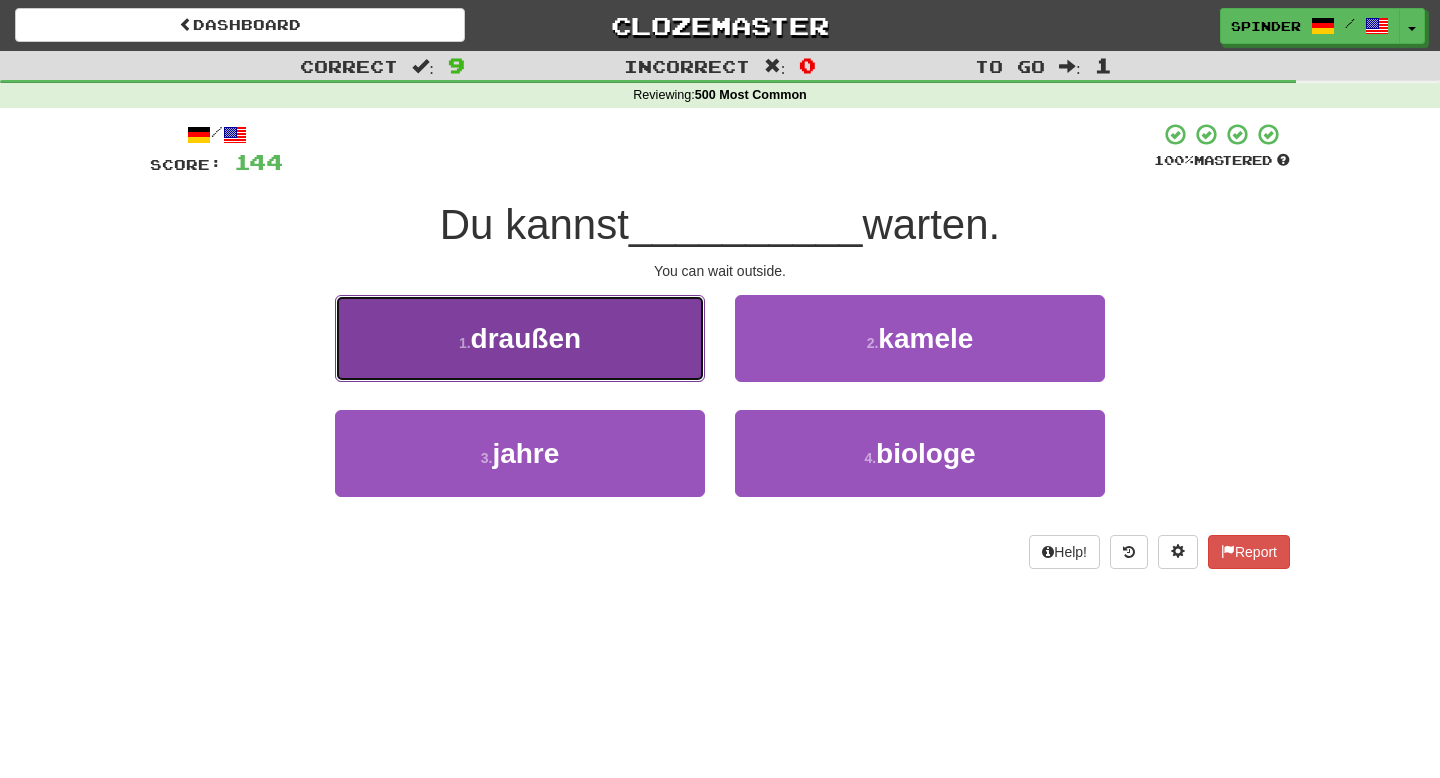 click on "1 .  draußen" at bounding box center (520, 338) 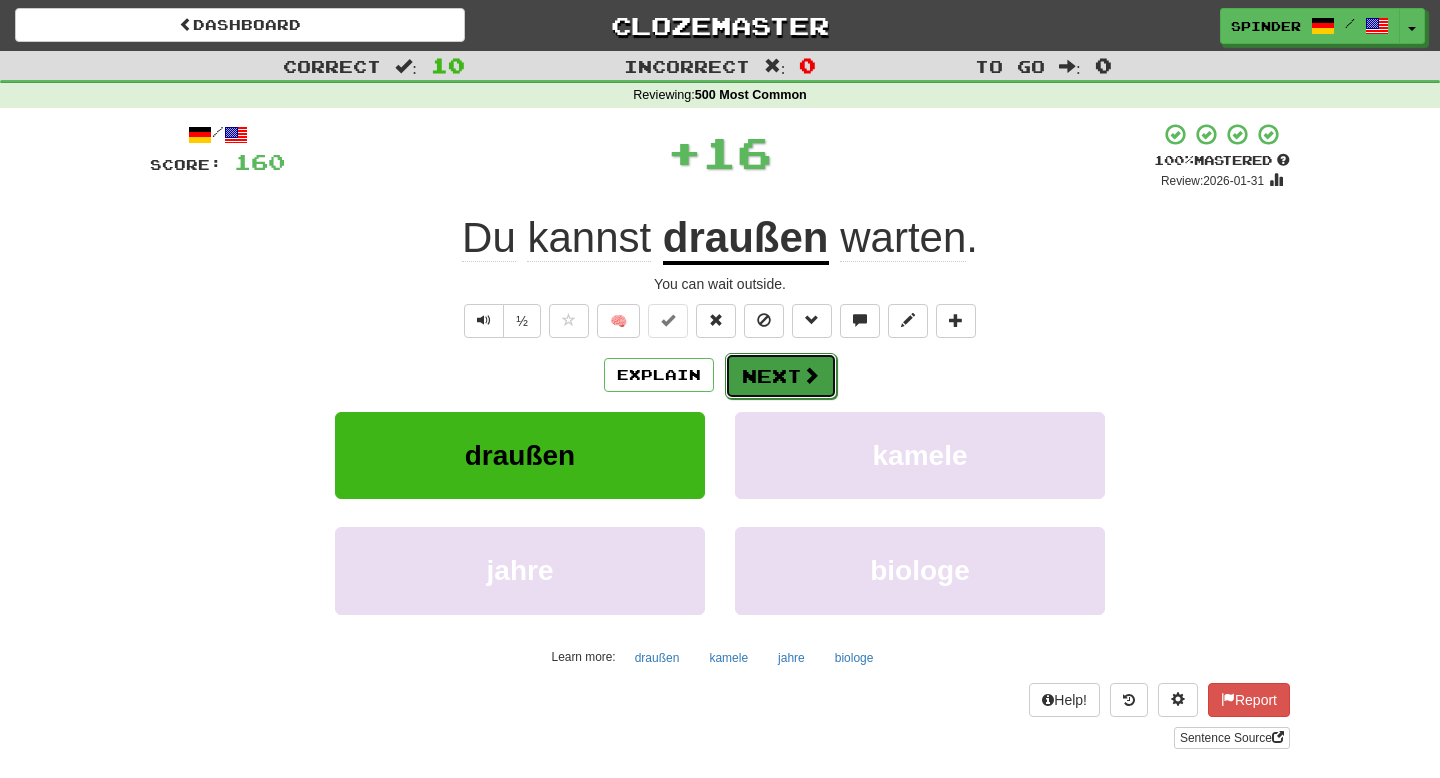 click on "Next" at bounding box center (781, 376) 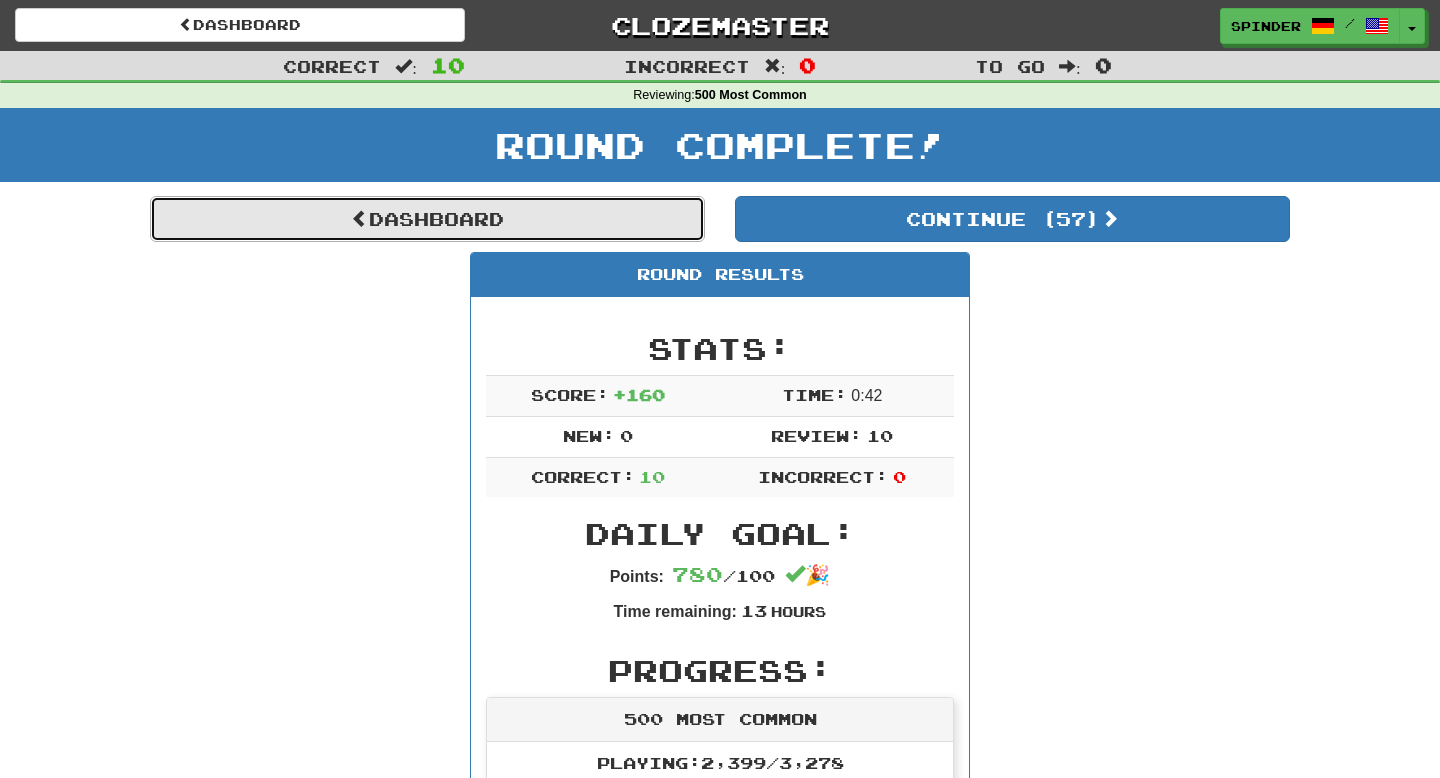 click on "Dashboard" at bounding box center [427, 219] 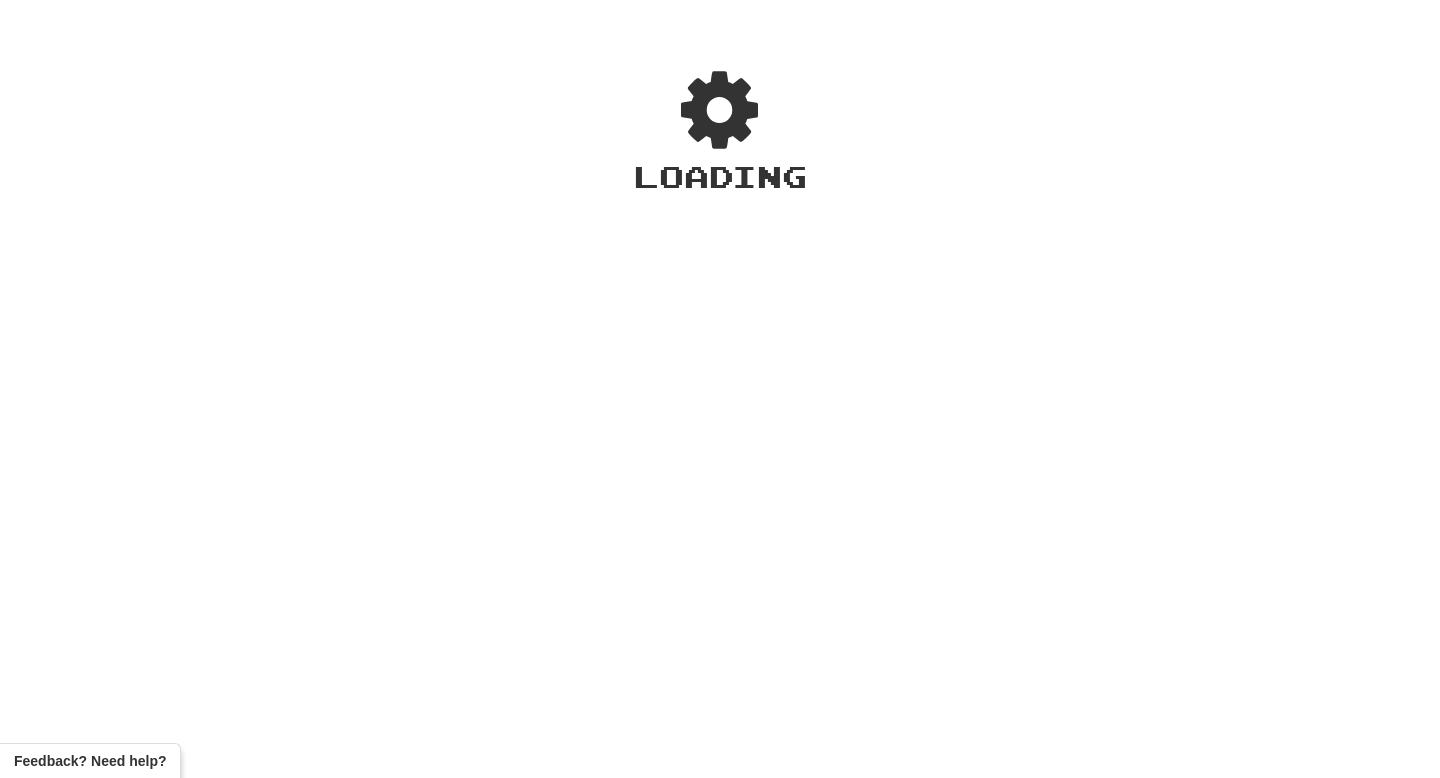 scroll, scrollTop: 0, scrollLeft: 0, axis: both 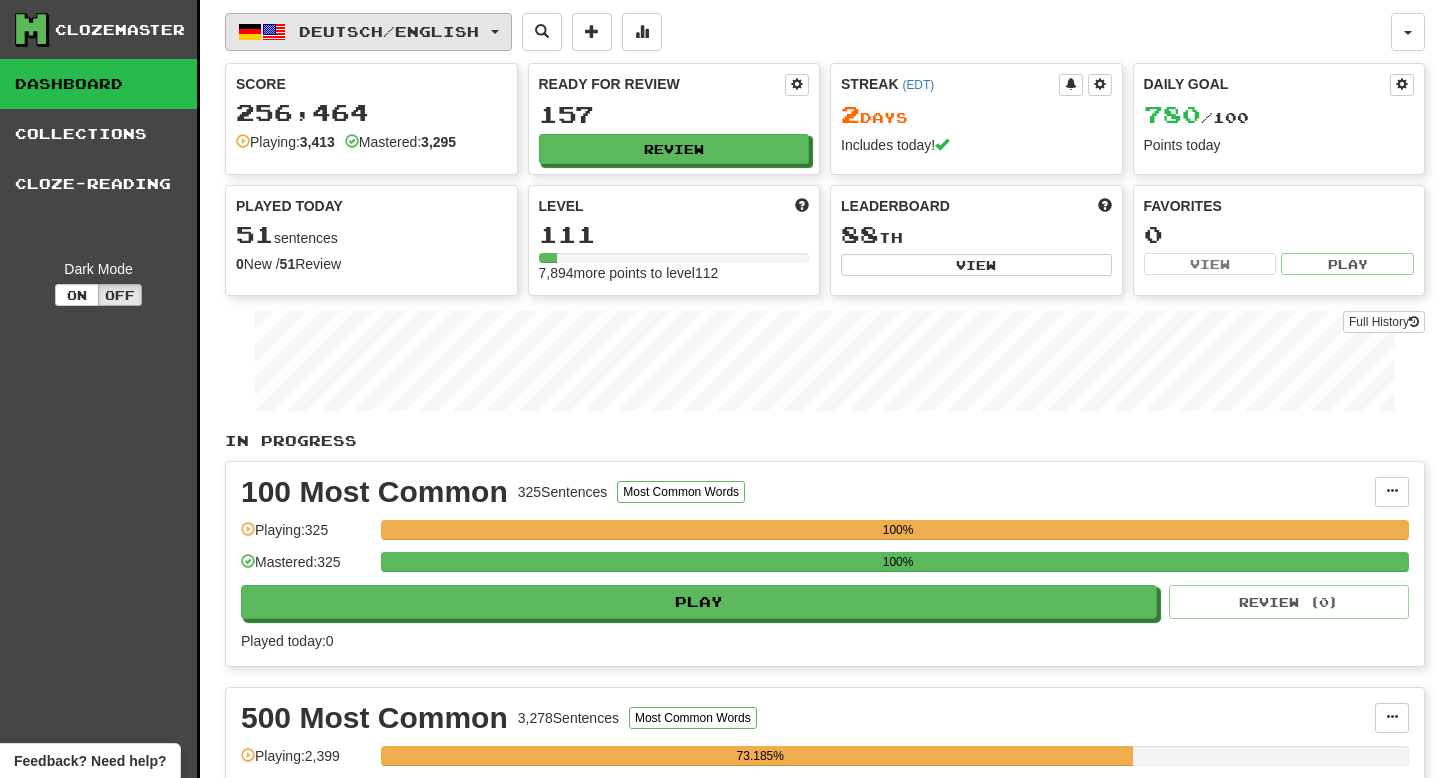 click on "Deutsch  /  English" at bounding box center (389, 31) 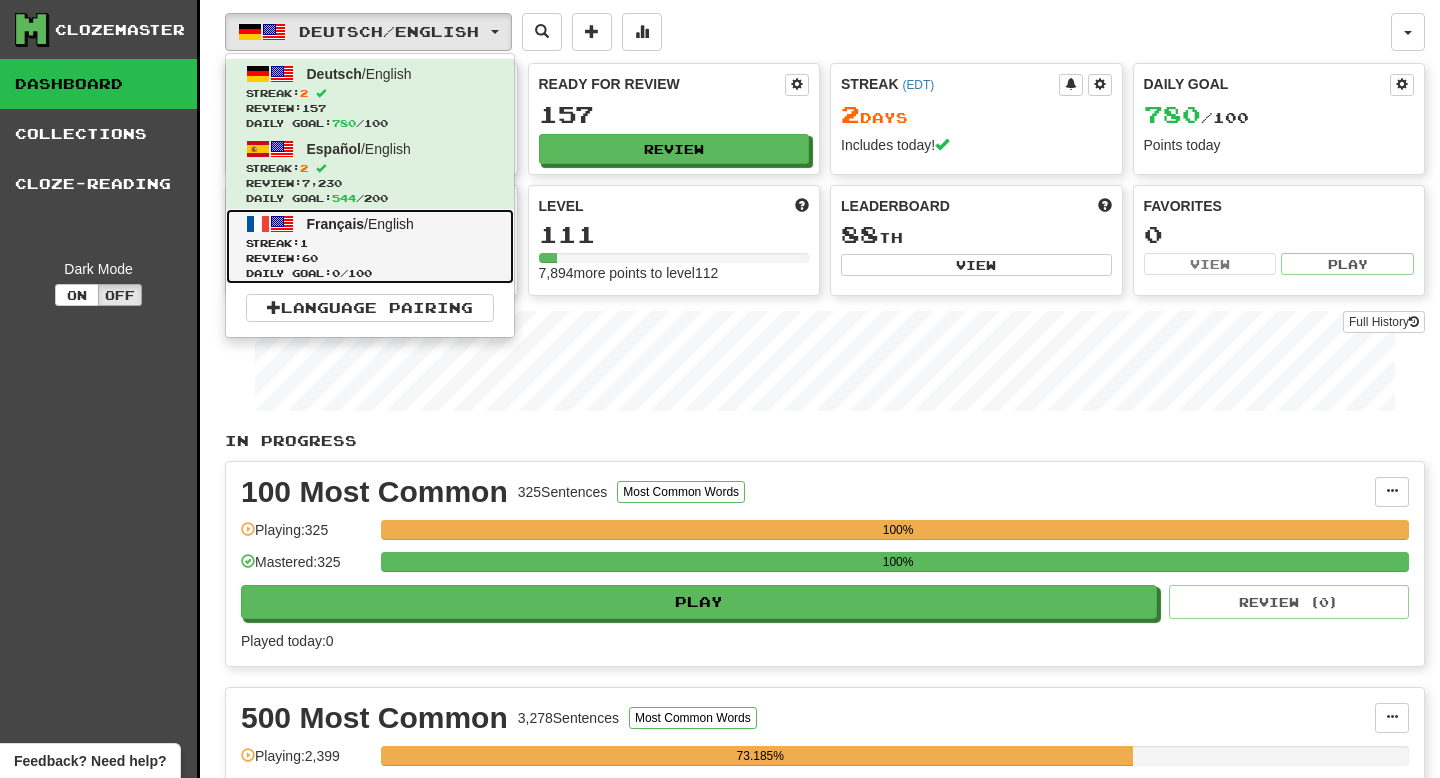 click on "Français" at bounding box center (336, 224) 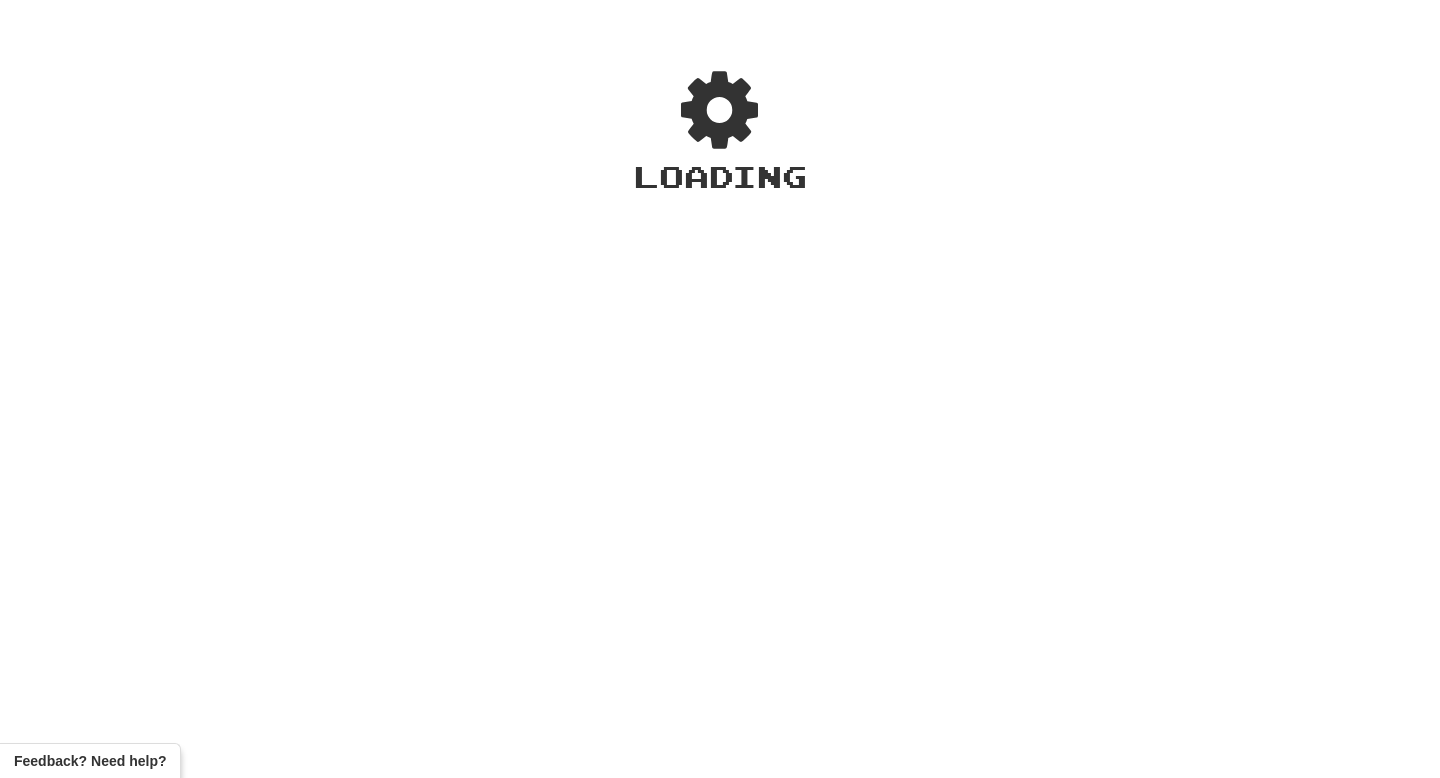 scroll, scrollTop: 0, scrollLeft: 0, axis: both 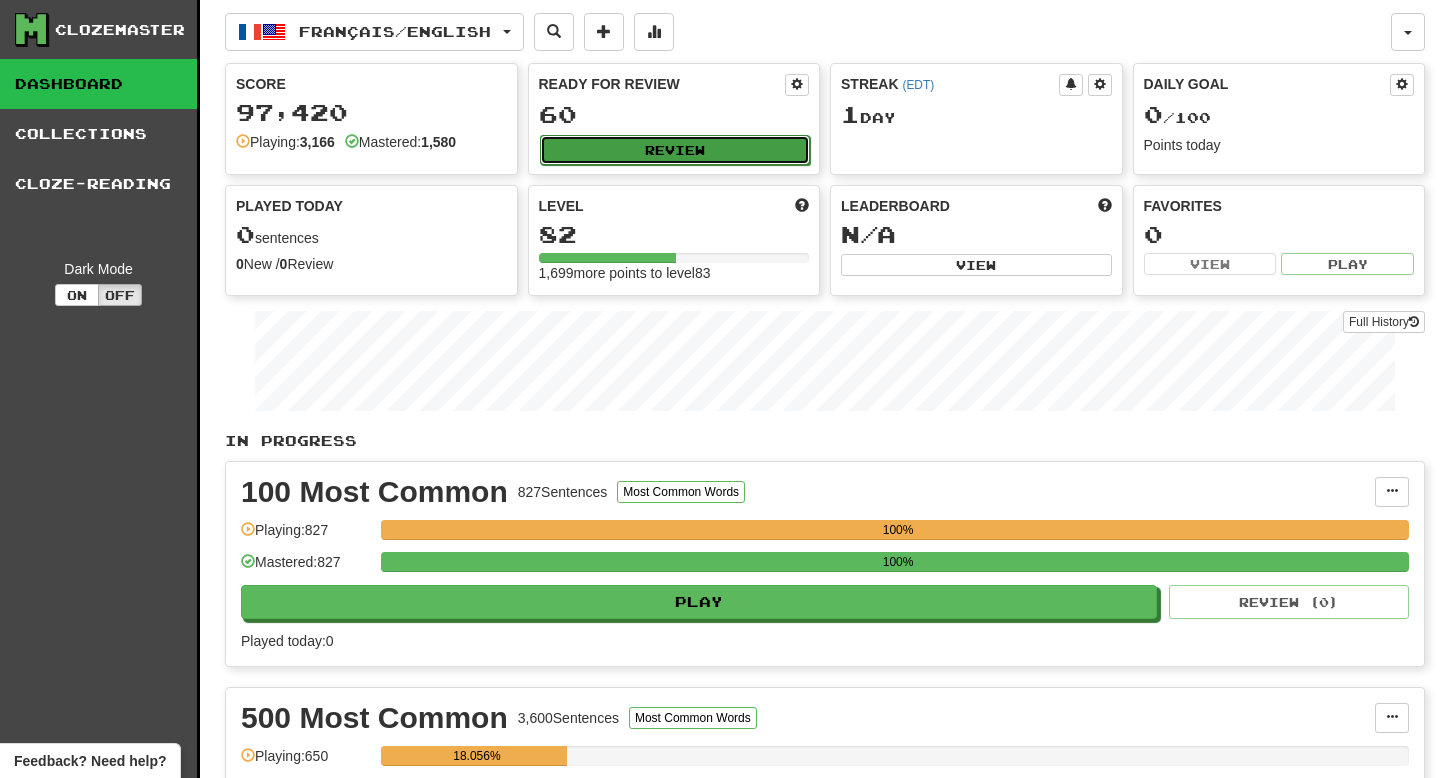 click on "Review" at bounding box center [675, 150] 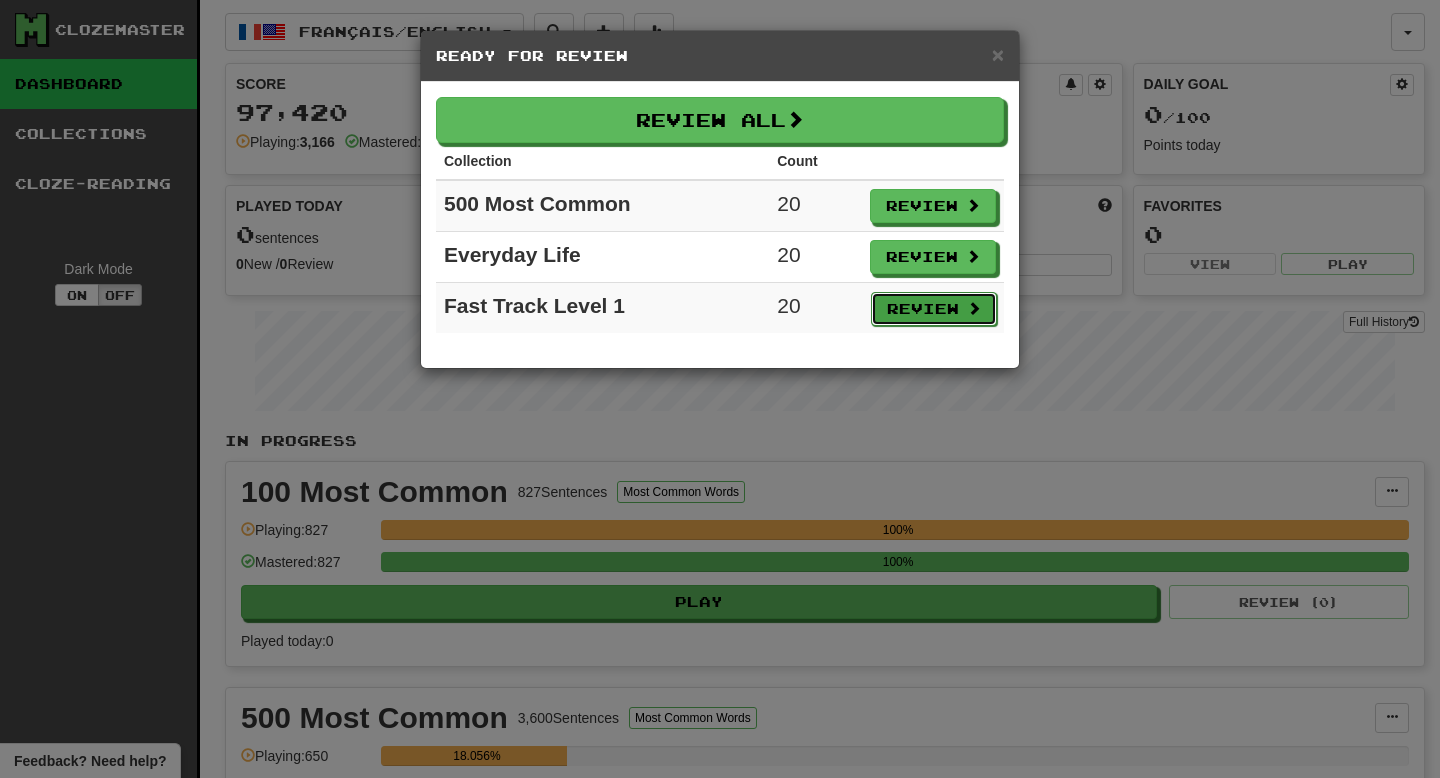 click on "Review" at bounding box center (934, 309) 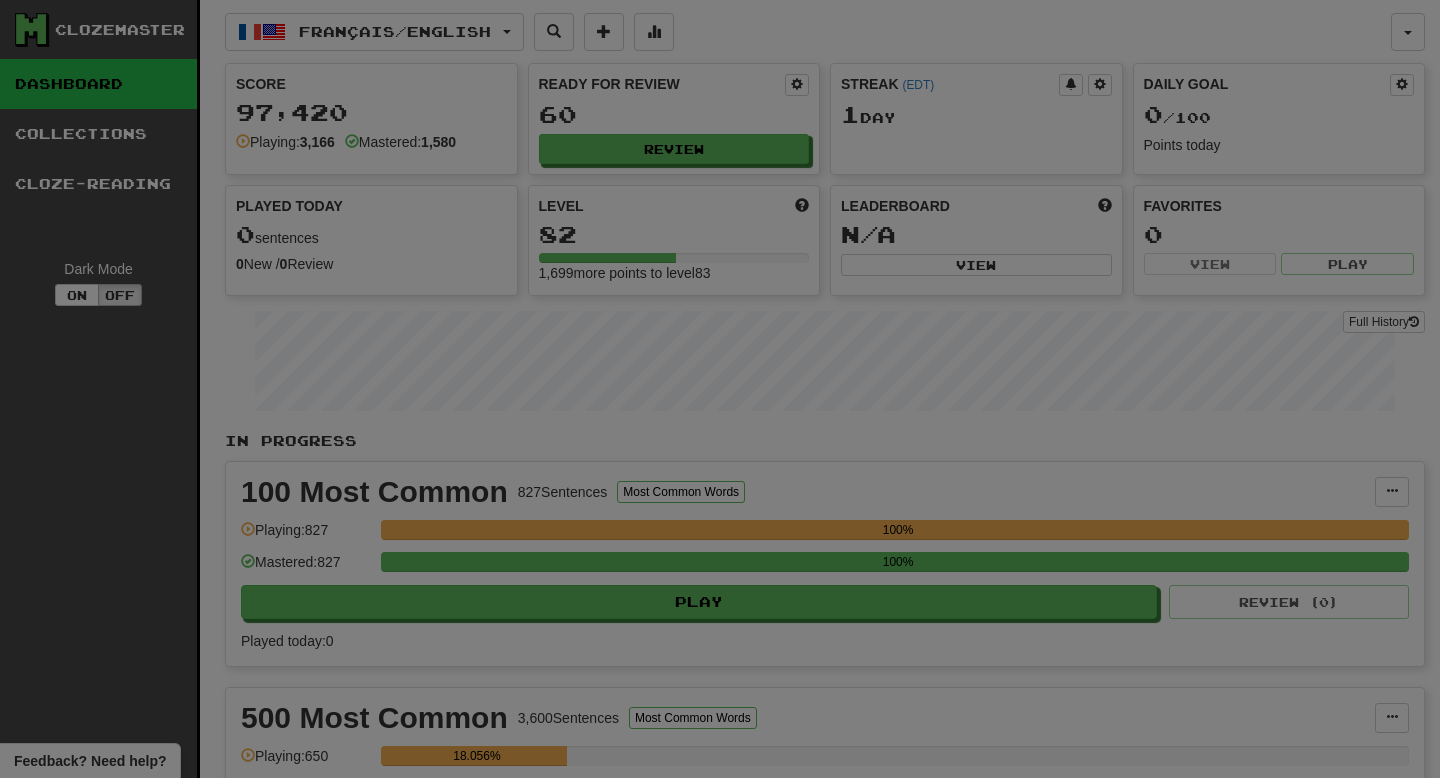 select on "**" 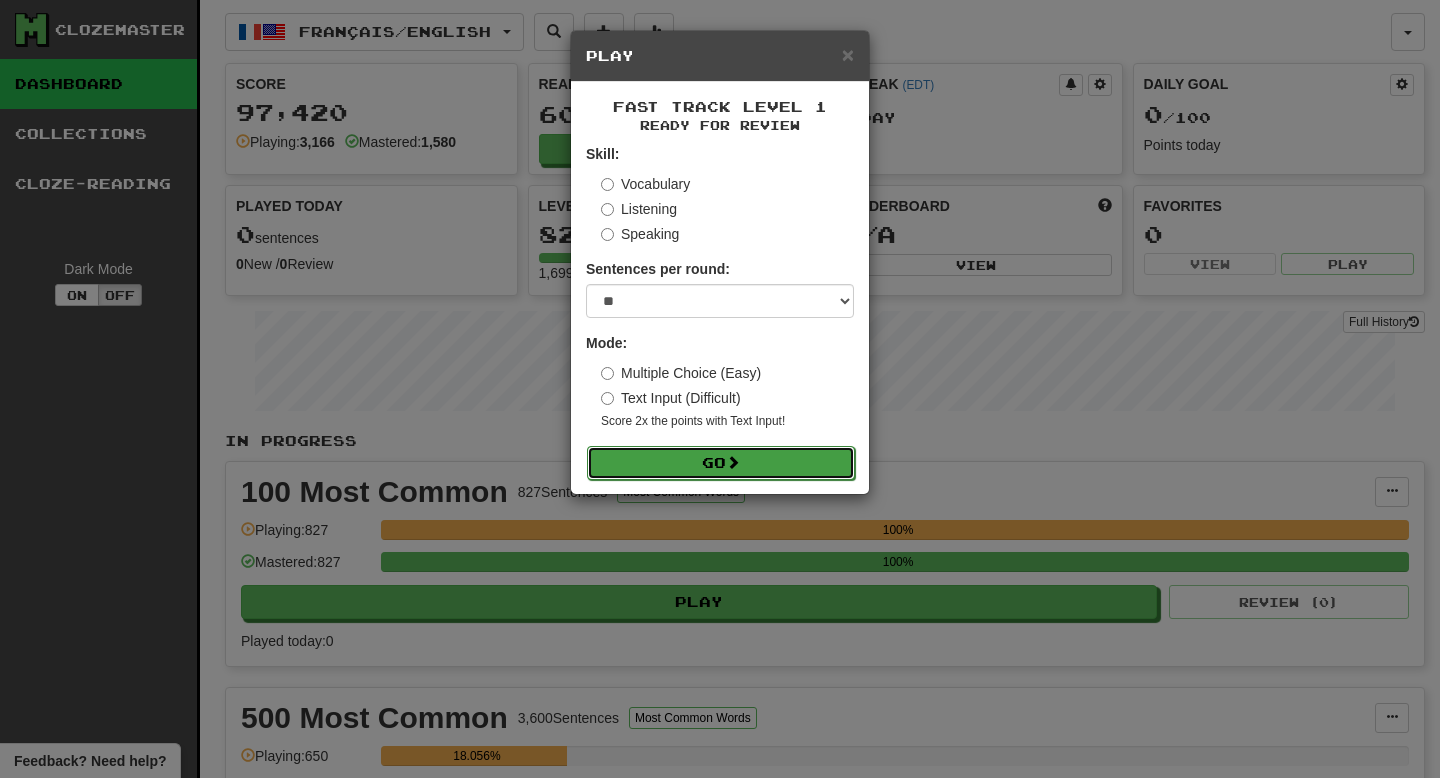 click on "Go" at bounding box center [721, 463] 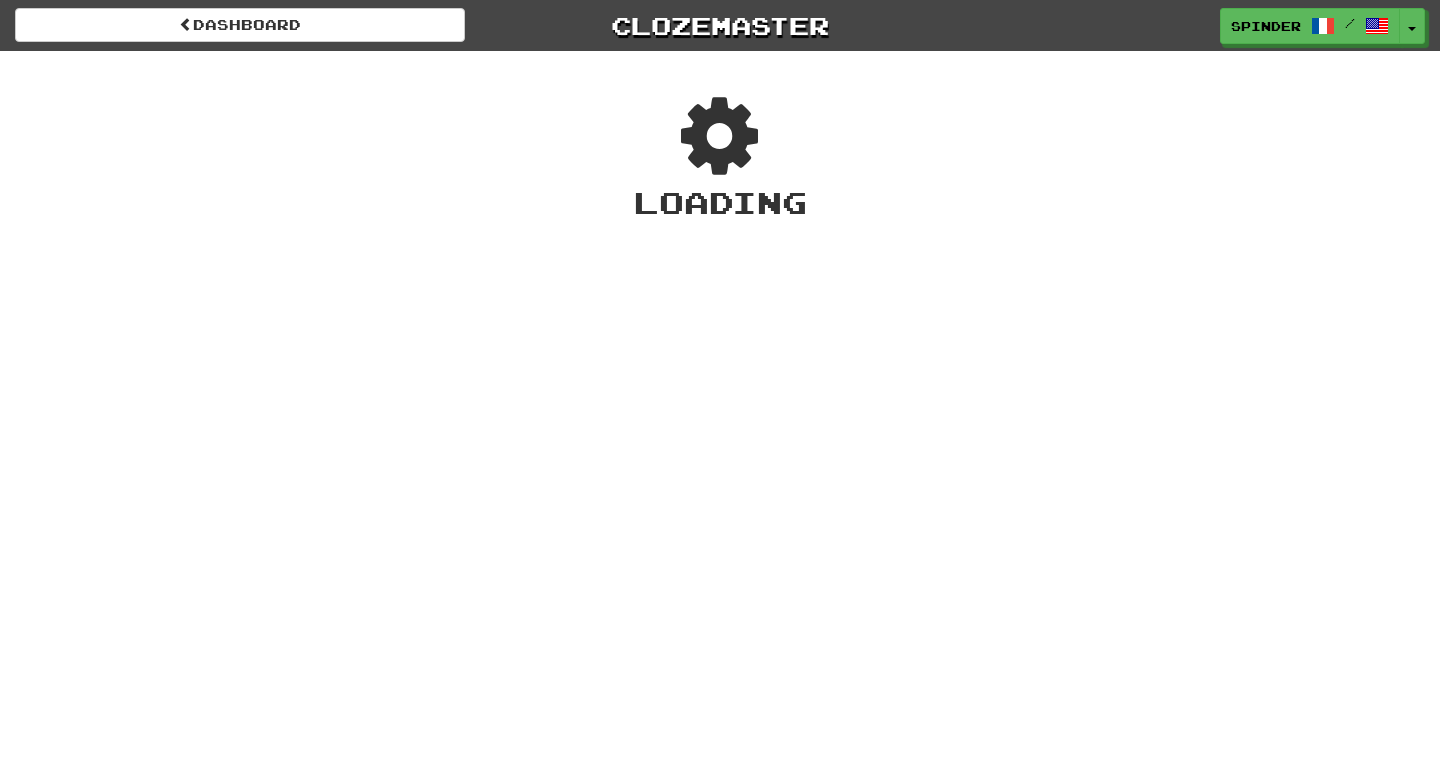 scroll, scrollTop: 0, scrollLeft: 0, axis: both 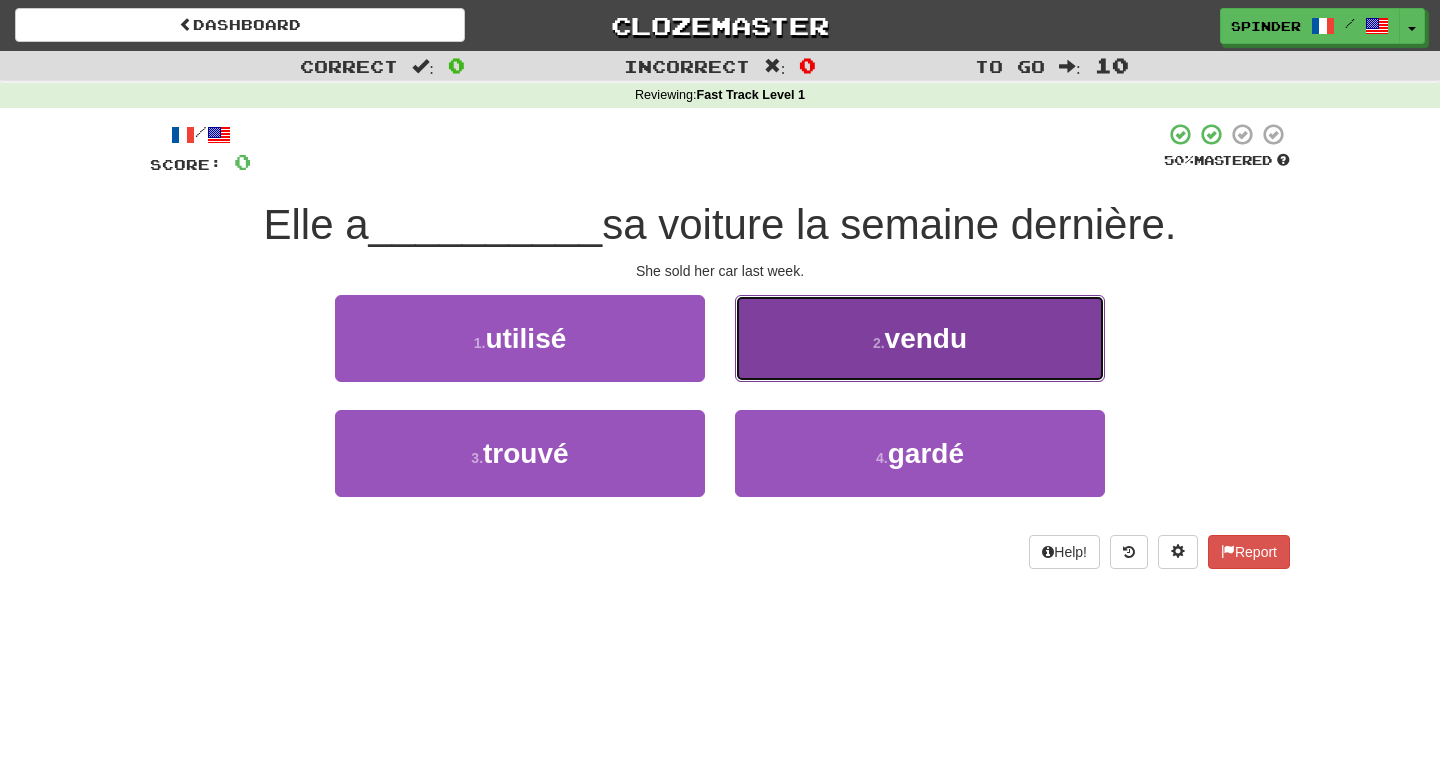 click on "2 .  vendu" at bounding box center (920, 338) 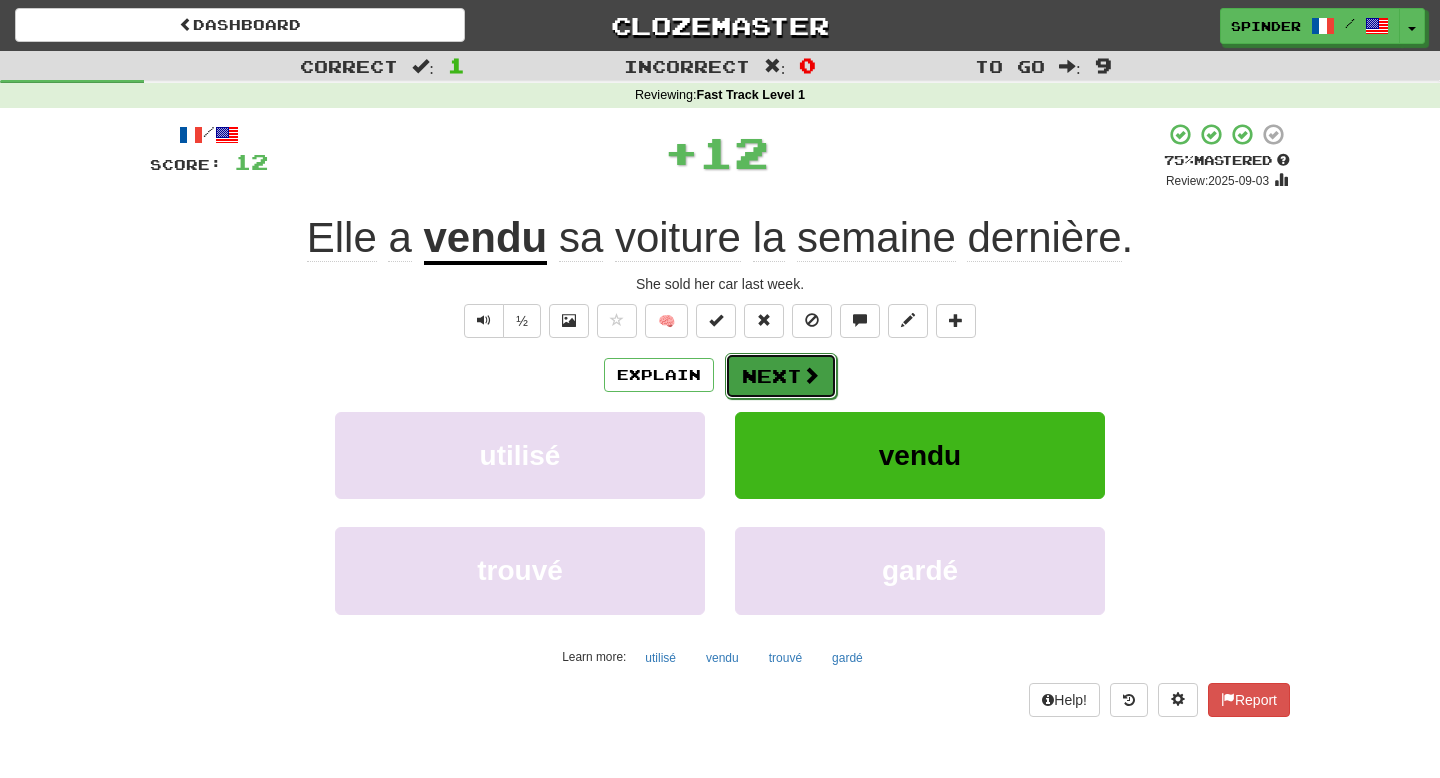 click at bounding box center [811, 375] 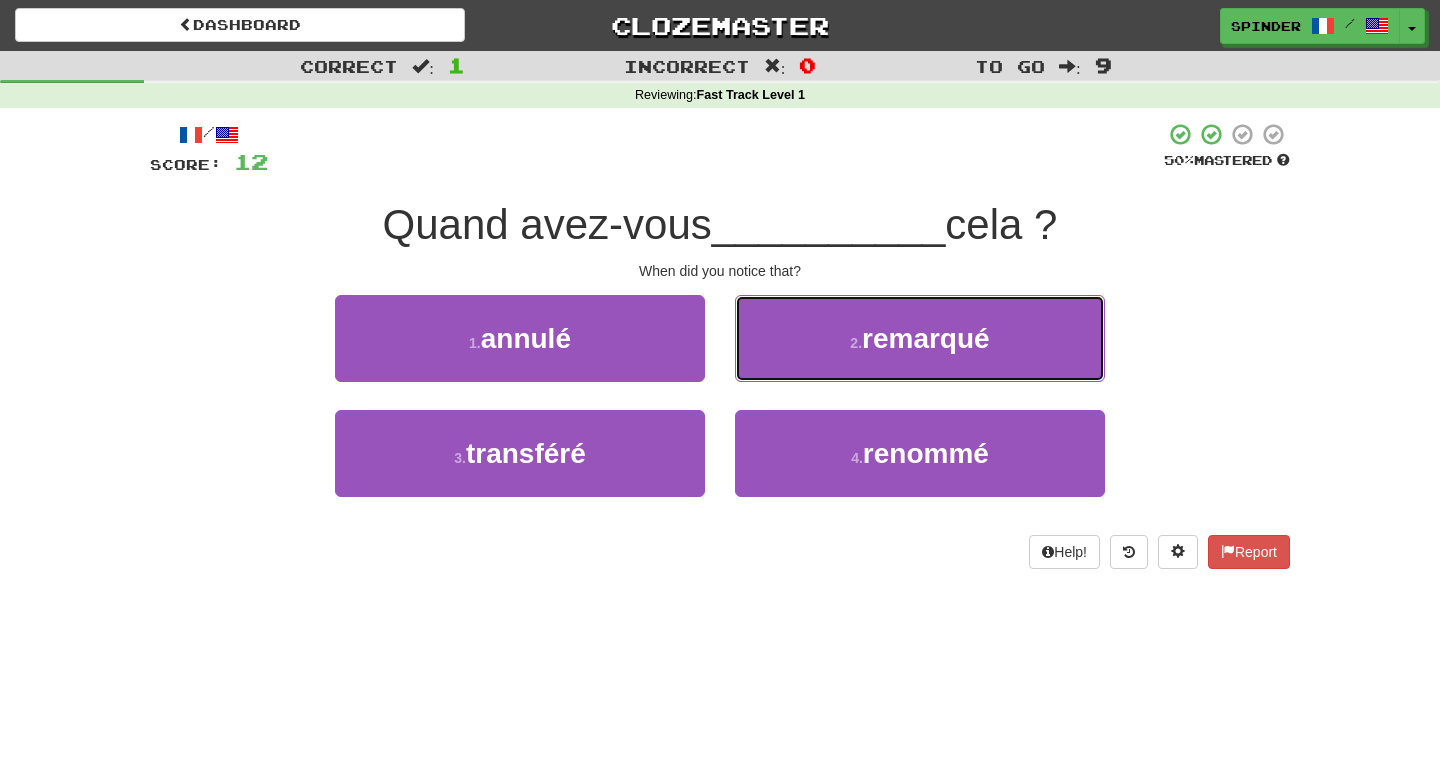 click on "2 .  remarqué" at bounding box center (920, 338) 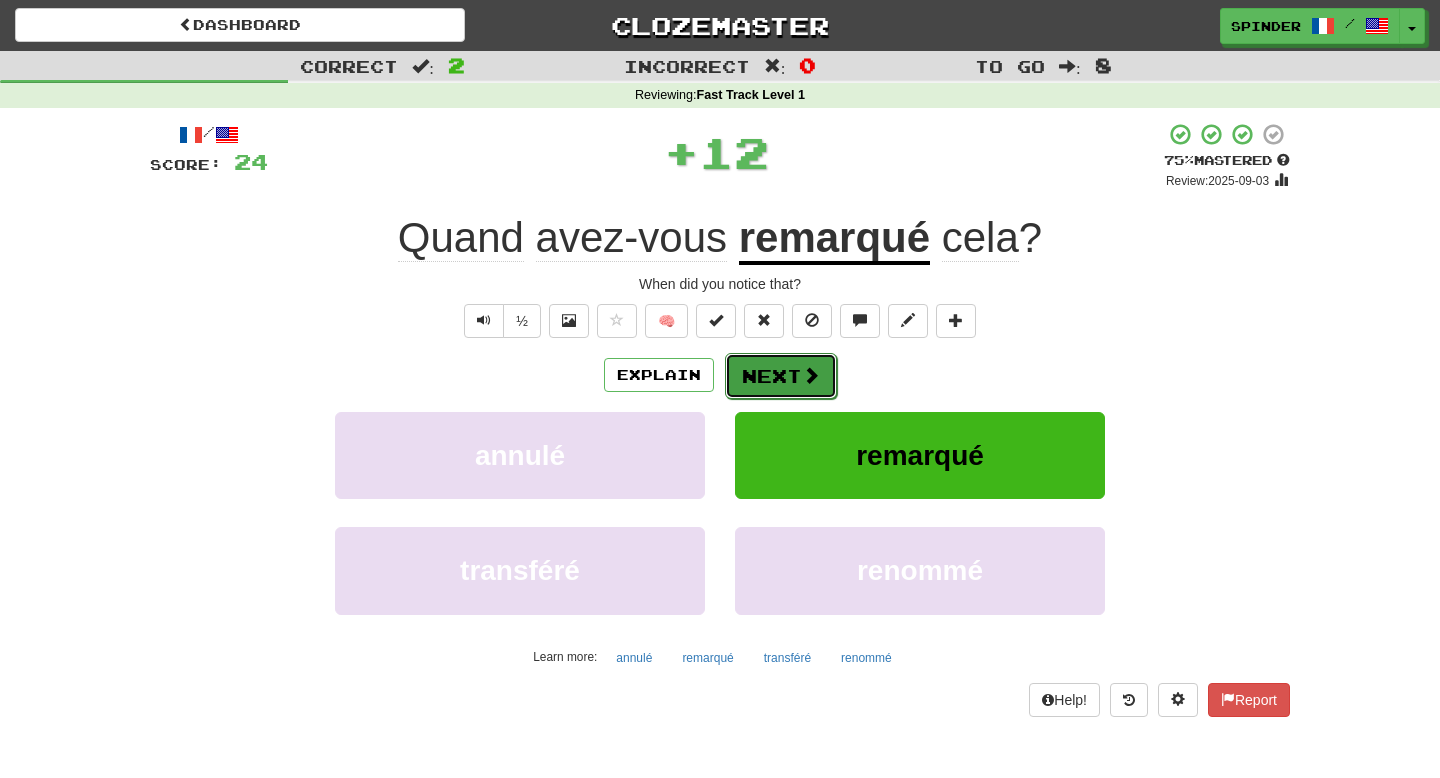 click on "Next" at bounding box center [781, 376] 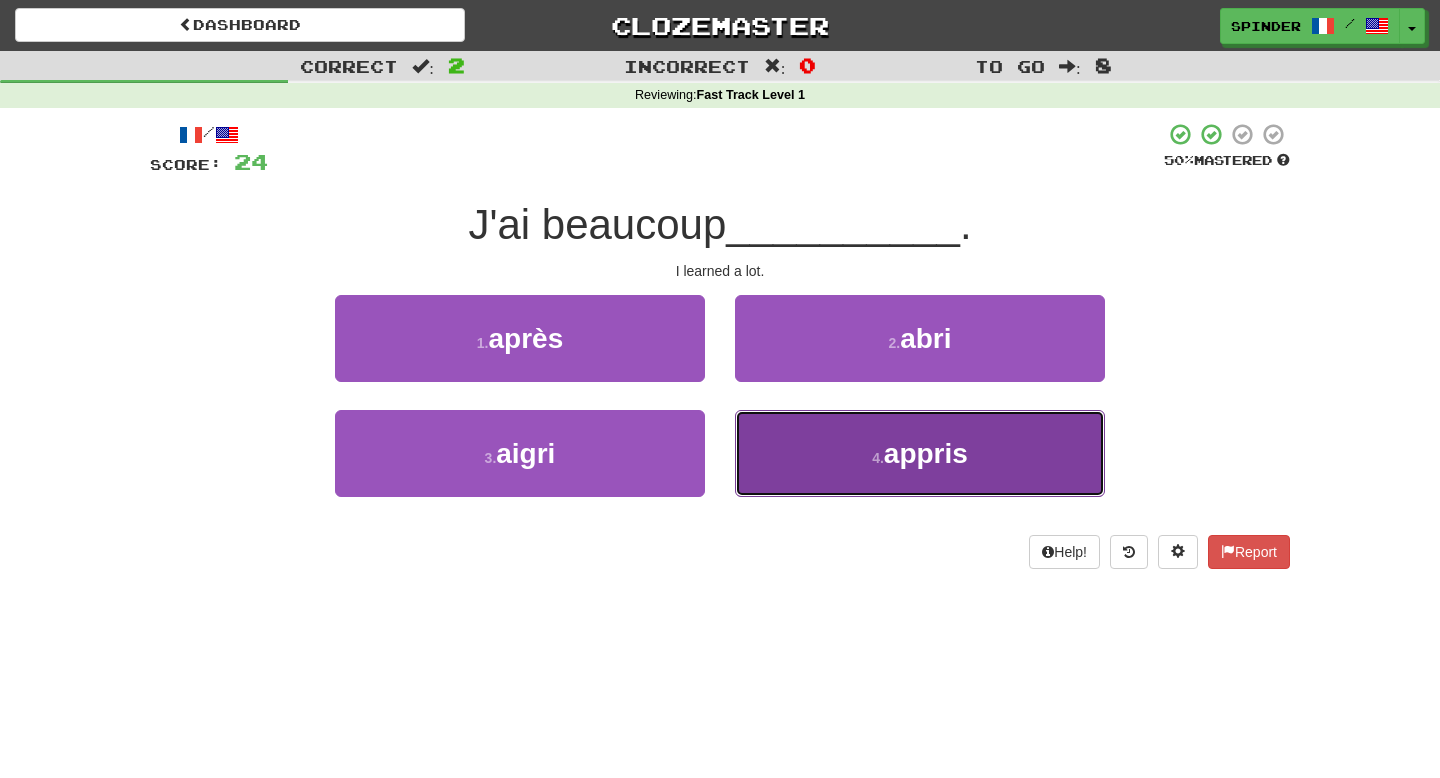 click on "4 .  appris" at bounding box center (920, 453) 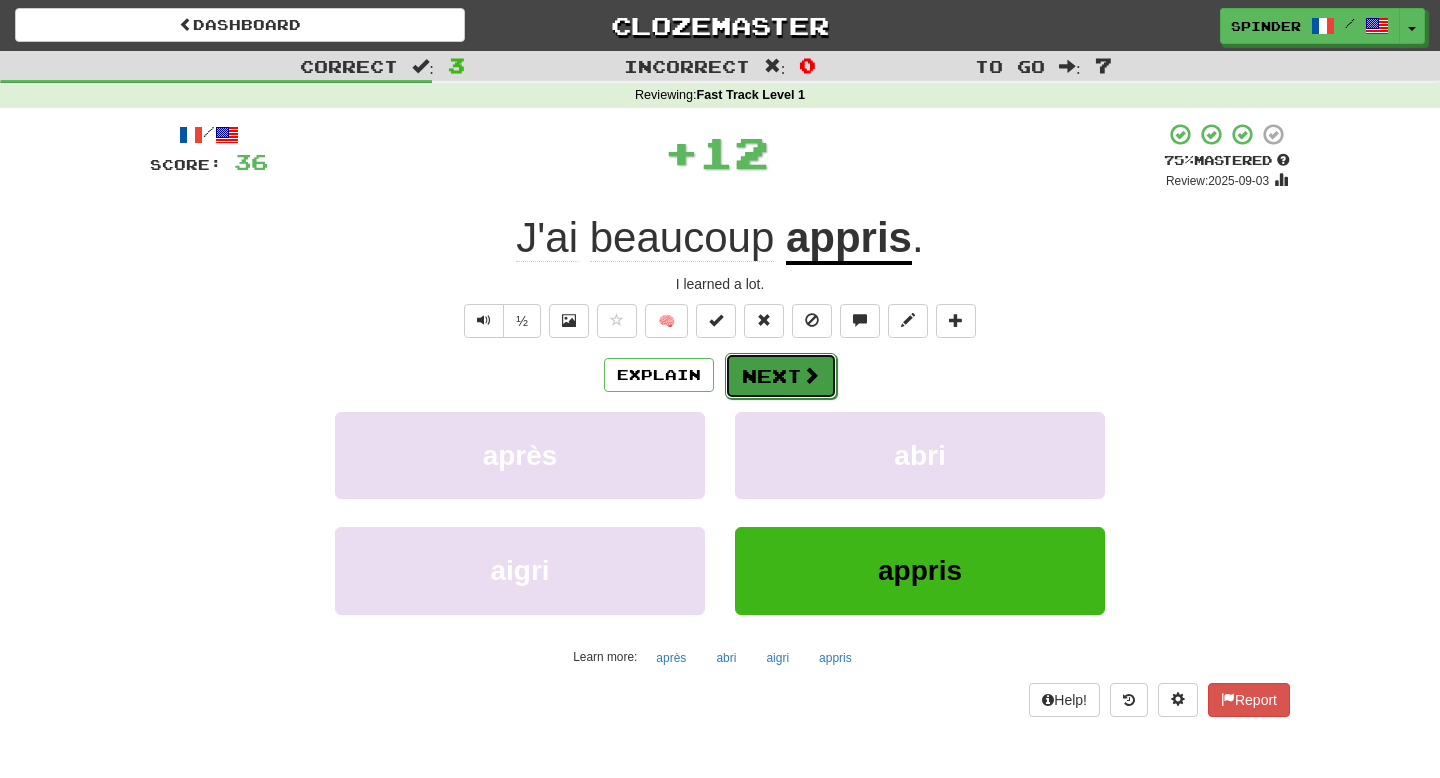 click on "Next" at bounding box center [781, 376] 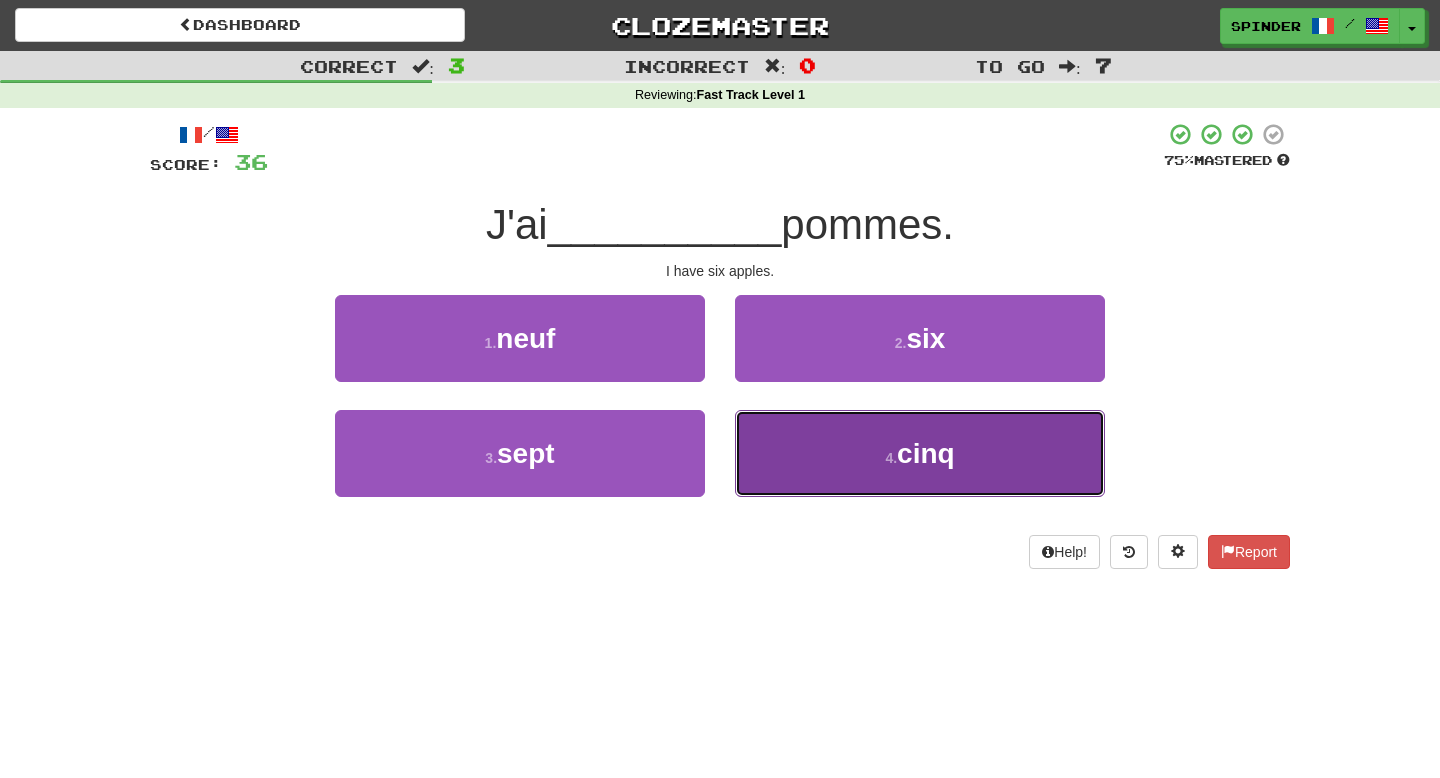 click on "4 .  cinq" at bounding box center (920, 453) 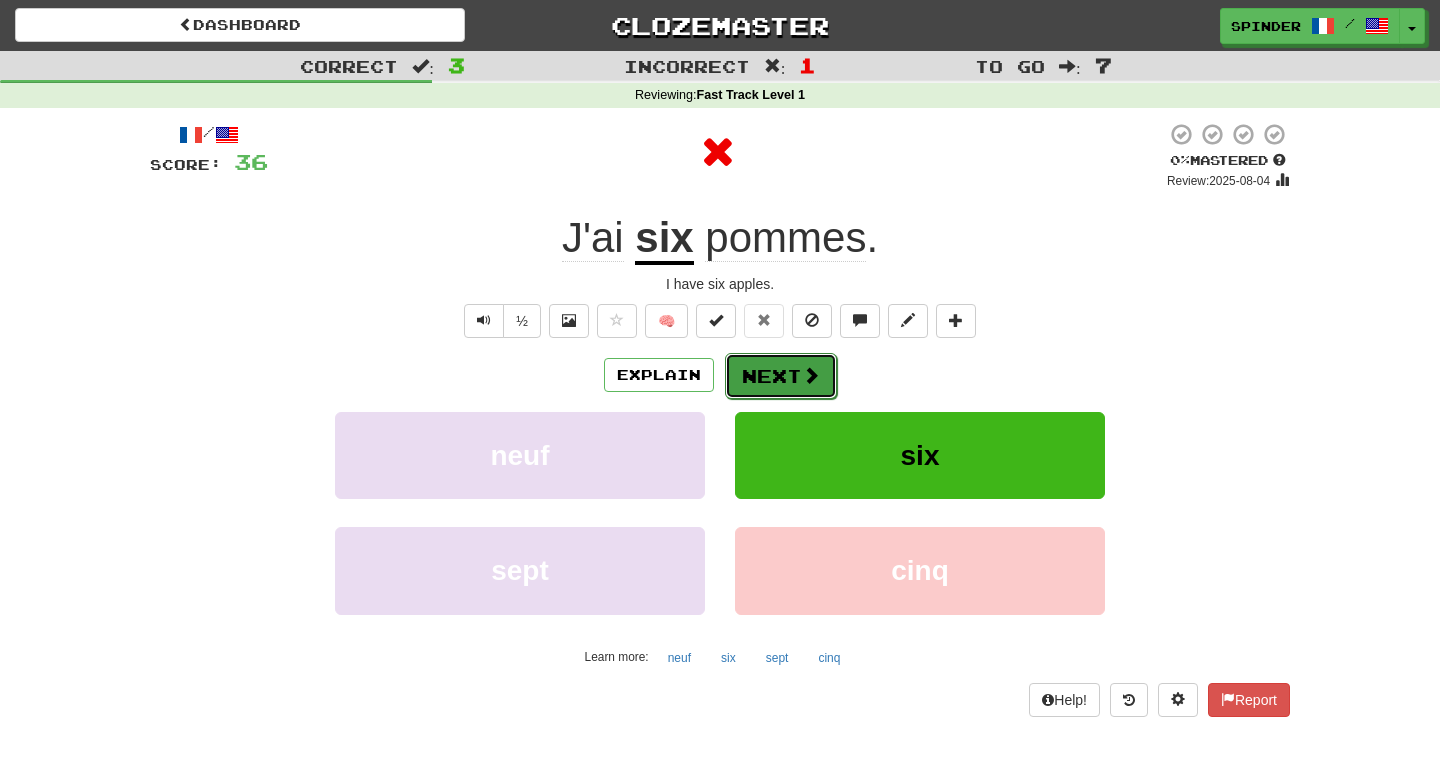 click at bounding box center (811, 375) 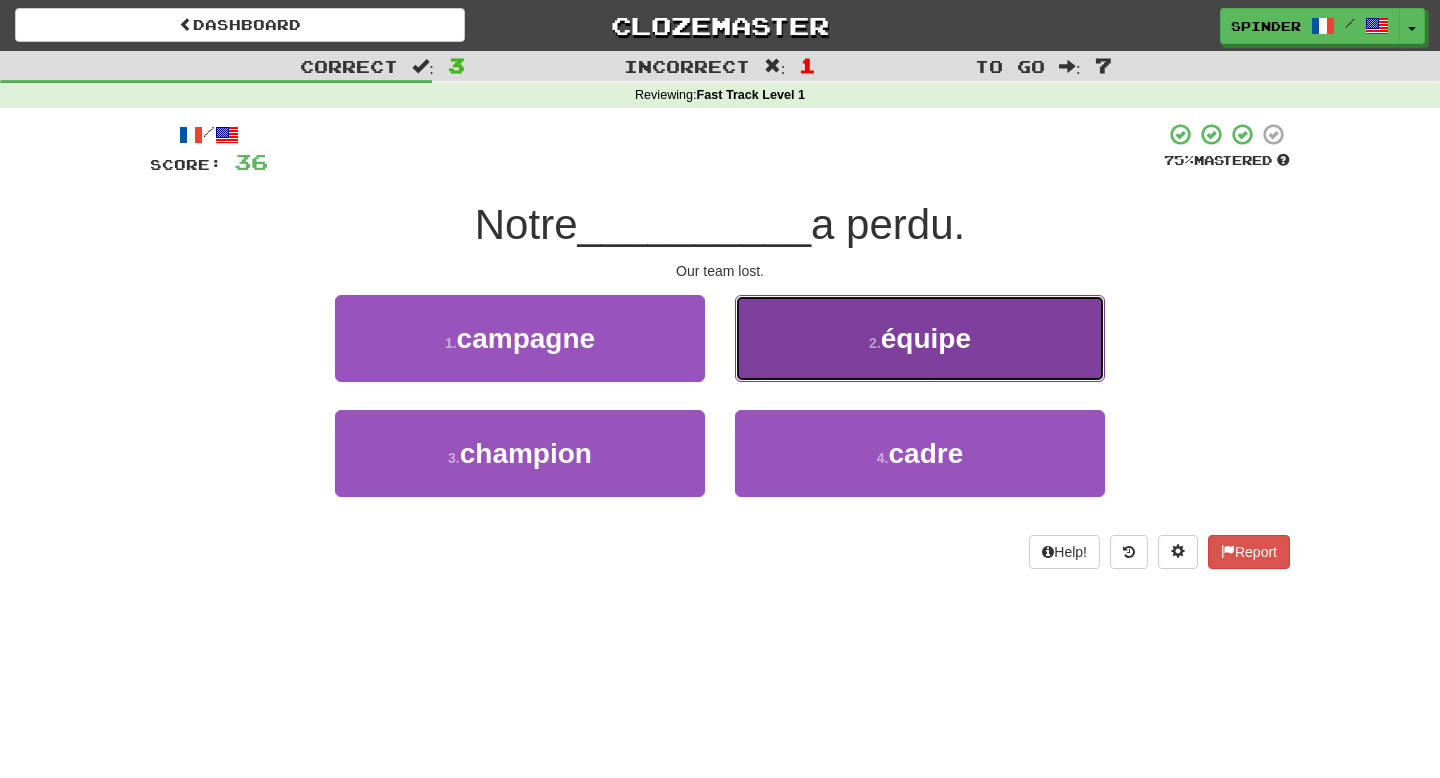 click on "2 .  équipe" at bounding box center (920, 338) 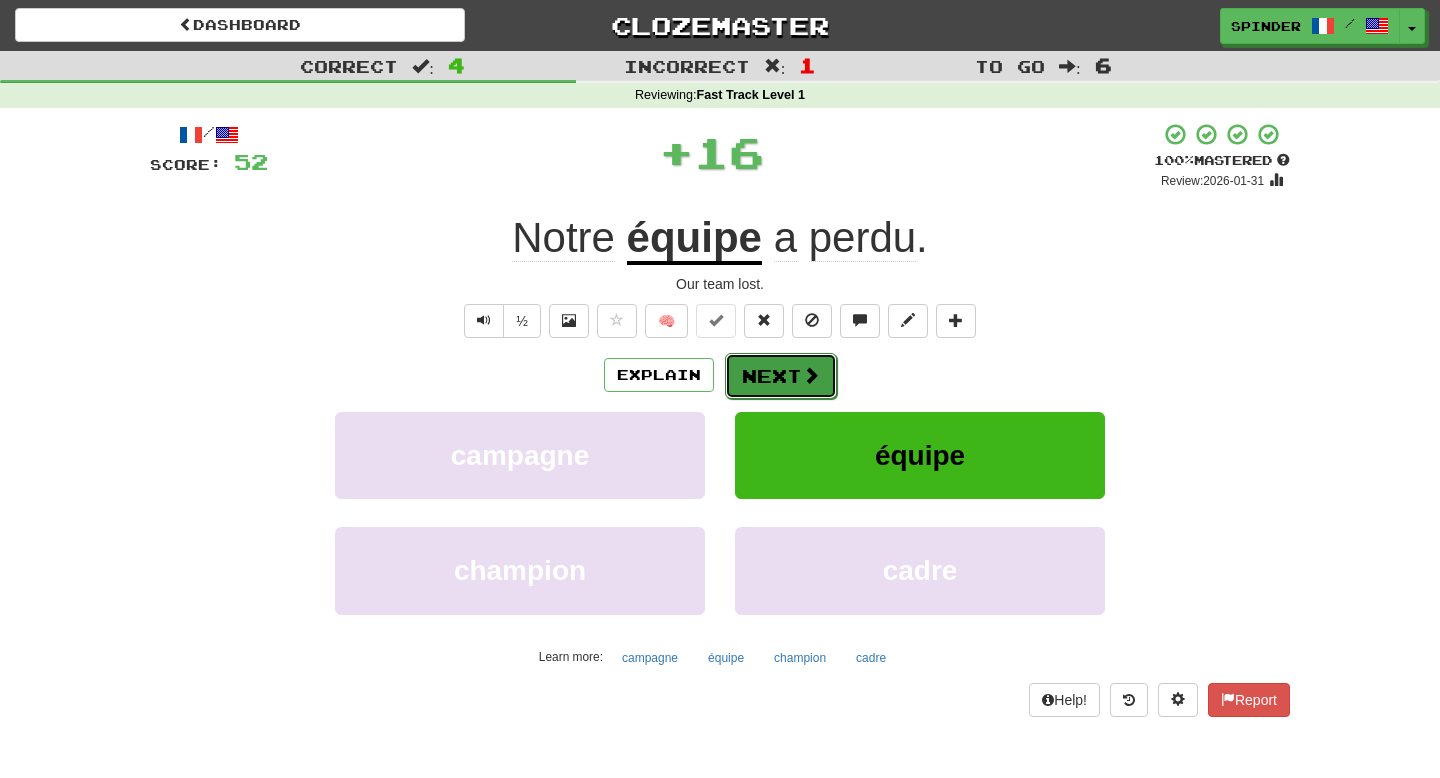 click on "Next" at bounding box center (781, 376) 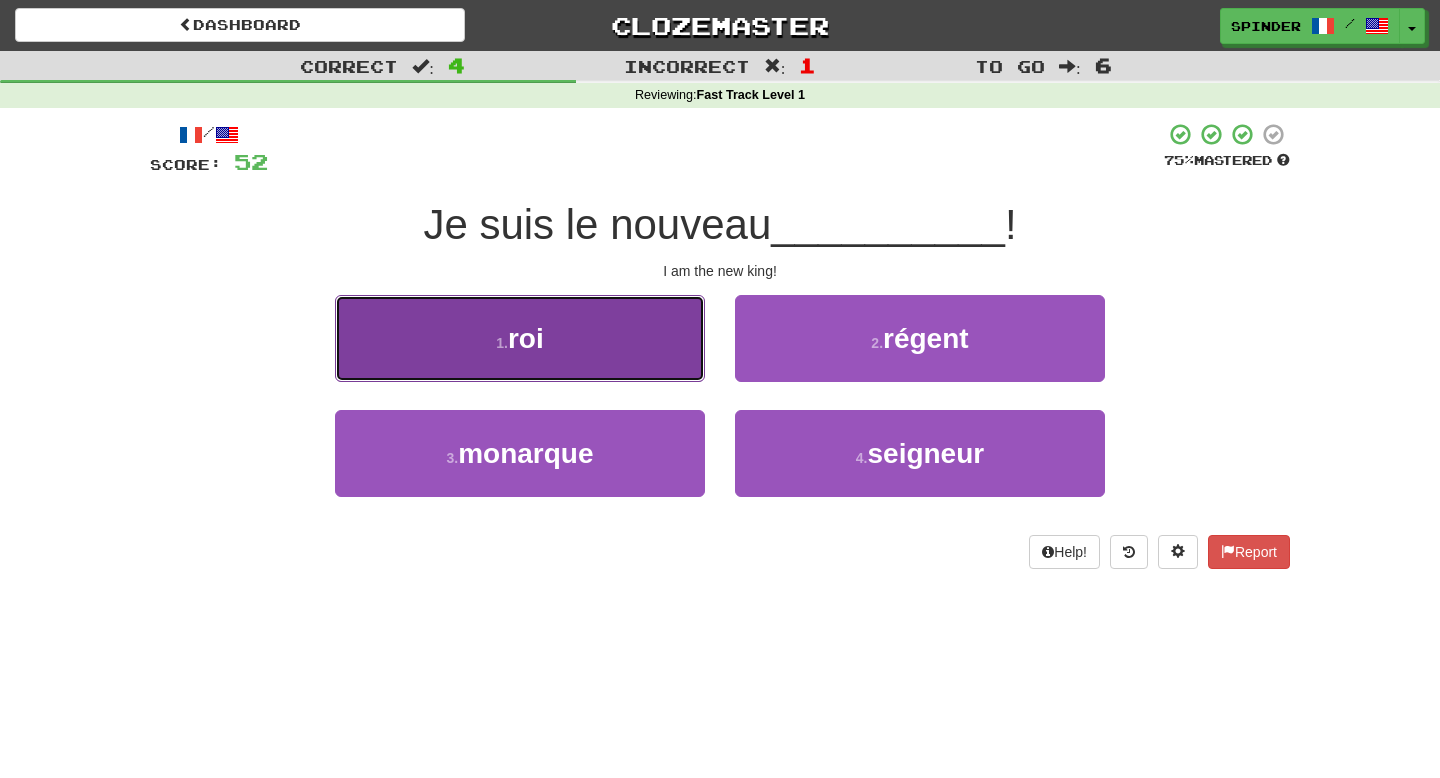click on "1 .  roi" at bounding box center (520, 338) 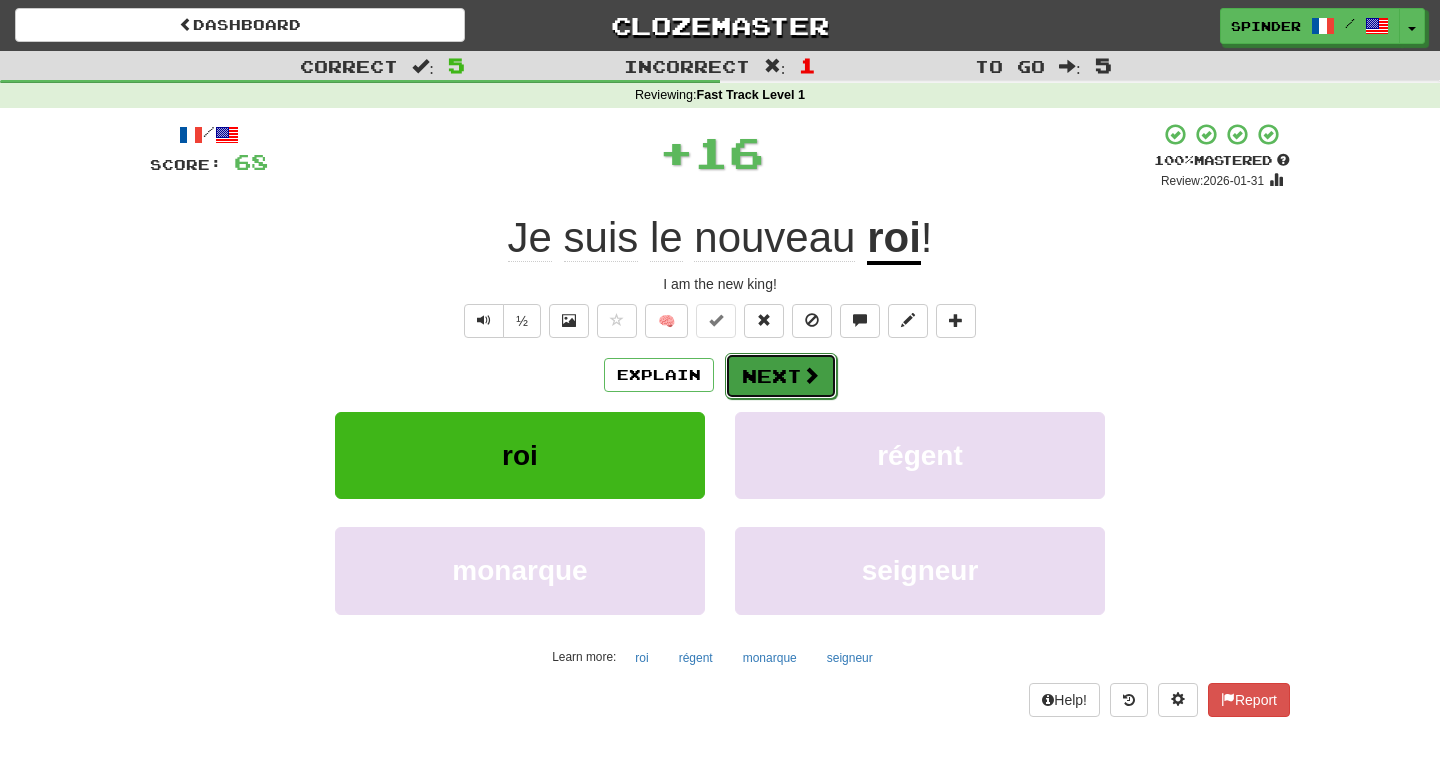 click on "Next" at bounding box center (781, 376) 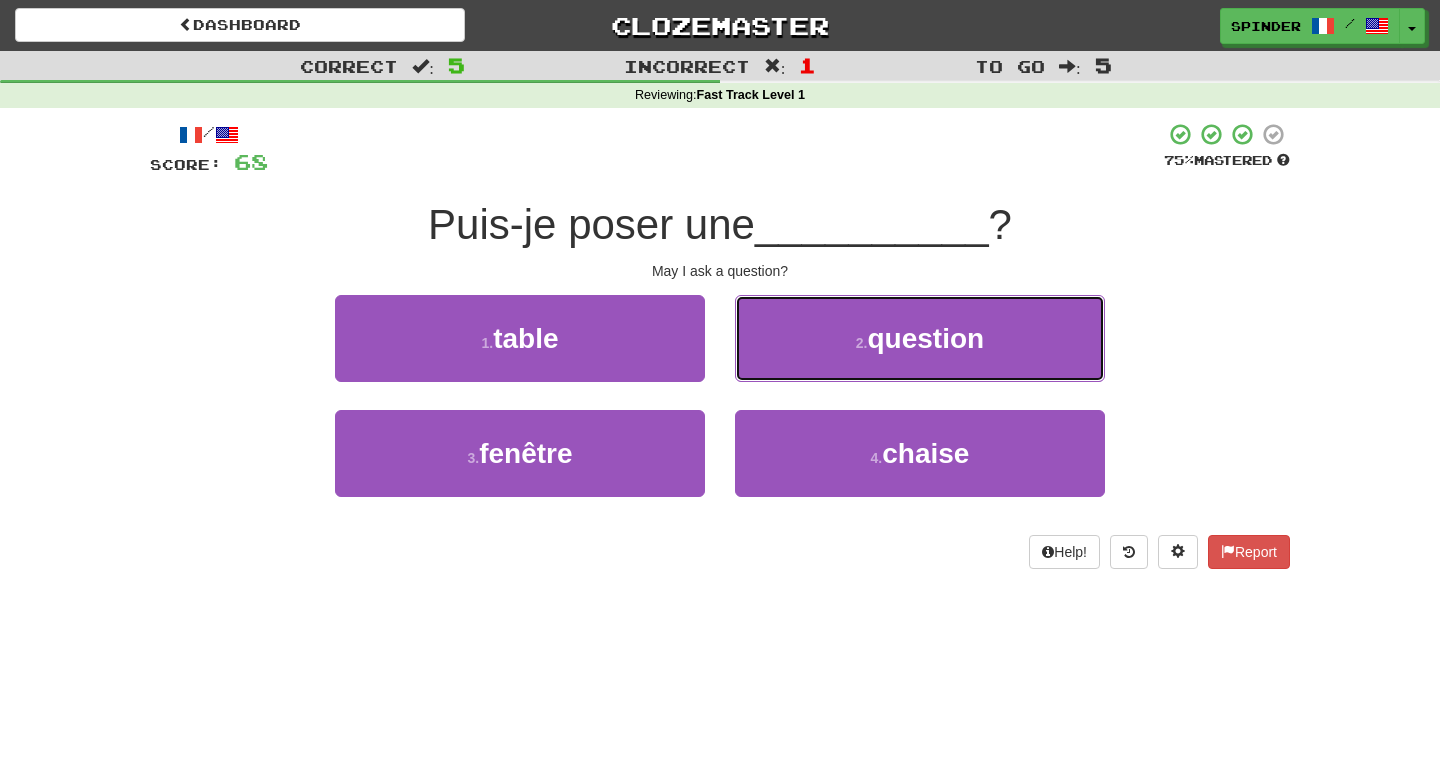 click on "2 .  question" at bounding box center (920, 338) 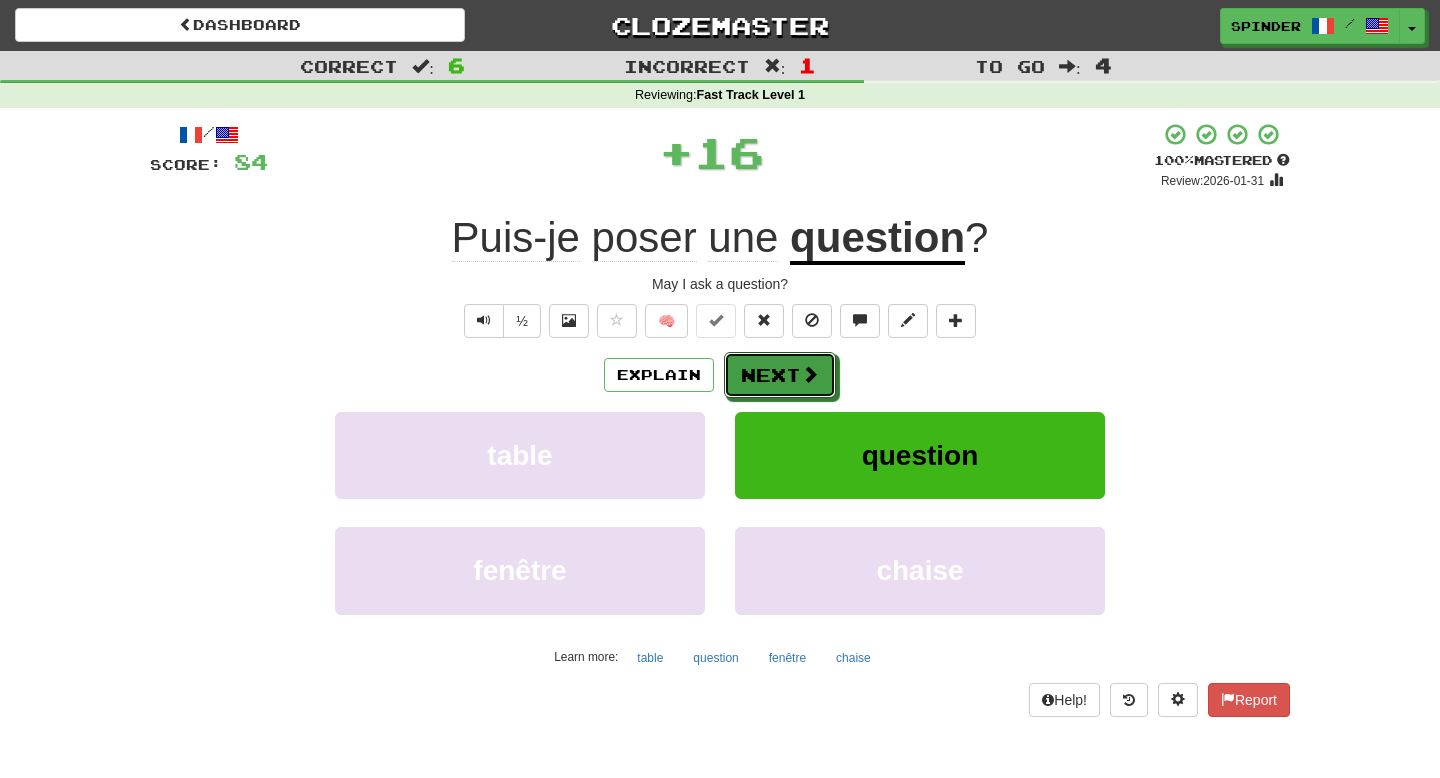 click on "Next" at bounding box center (780, 375) 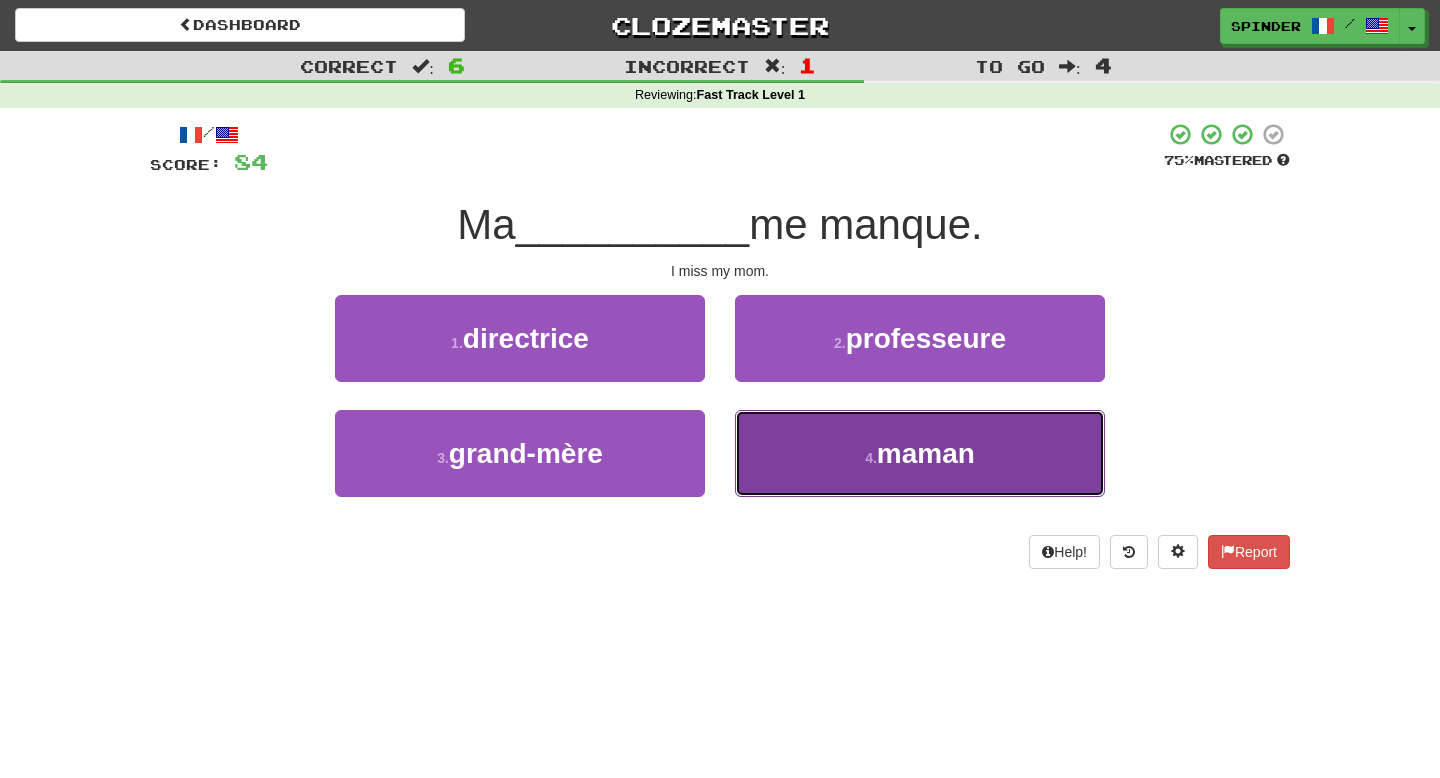 click on "4 .  maman" at bounding box center (920, 453) 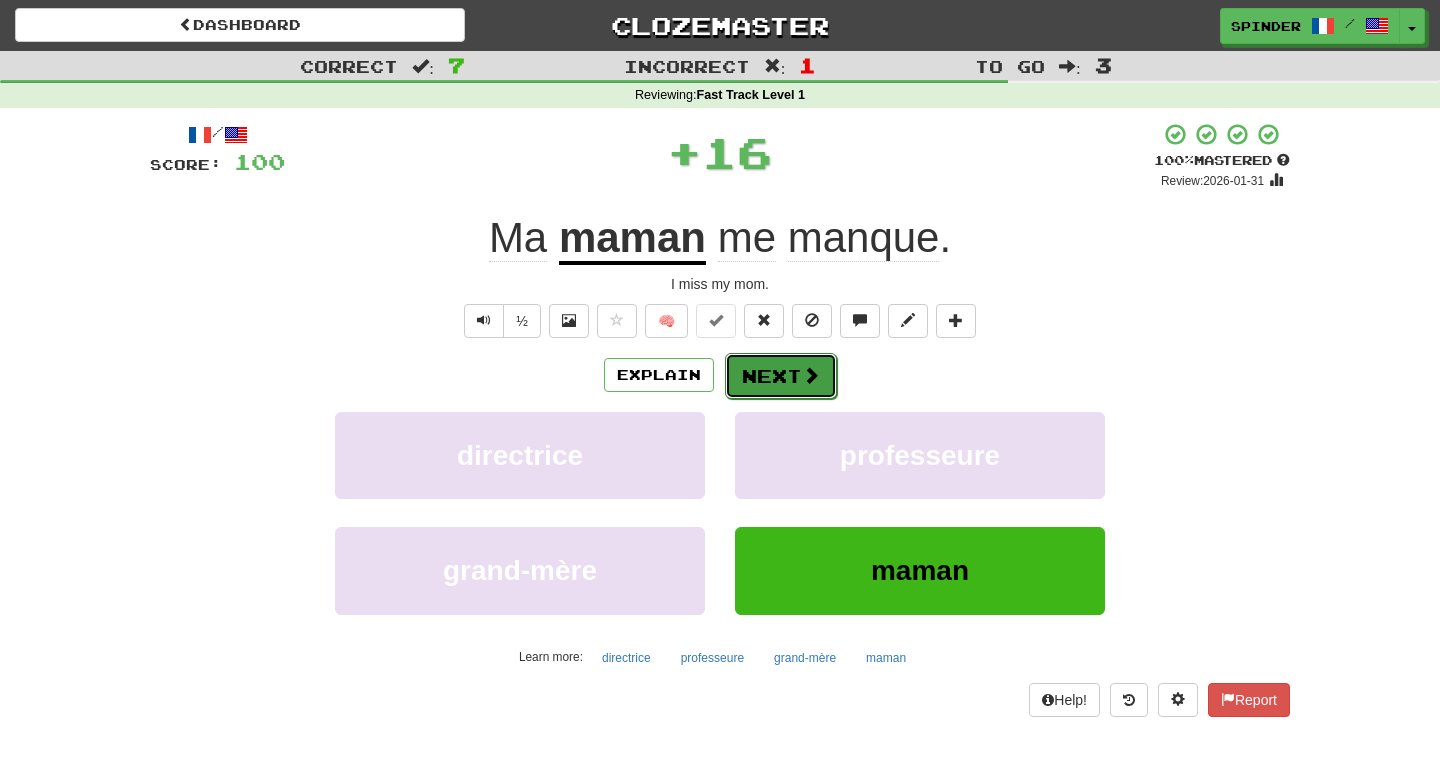 click on "Next" at bounding box center (781, 376) 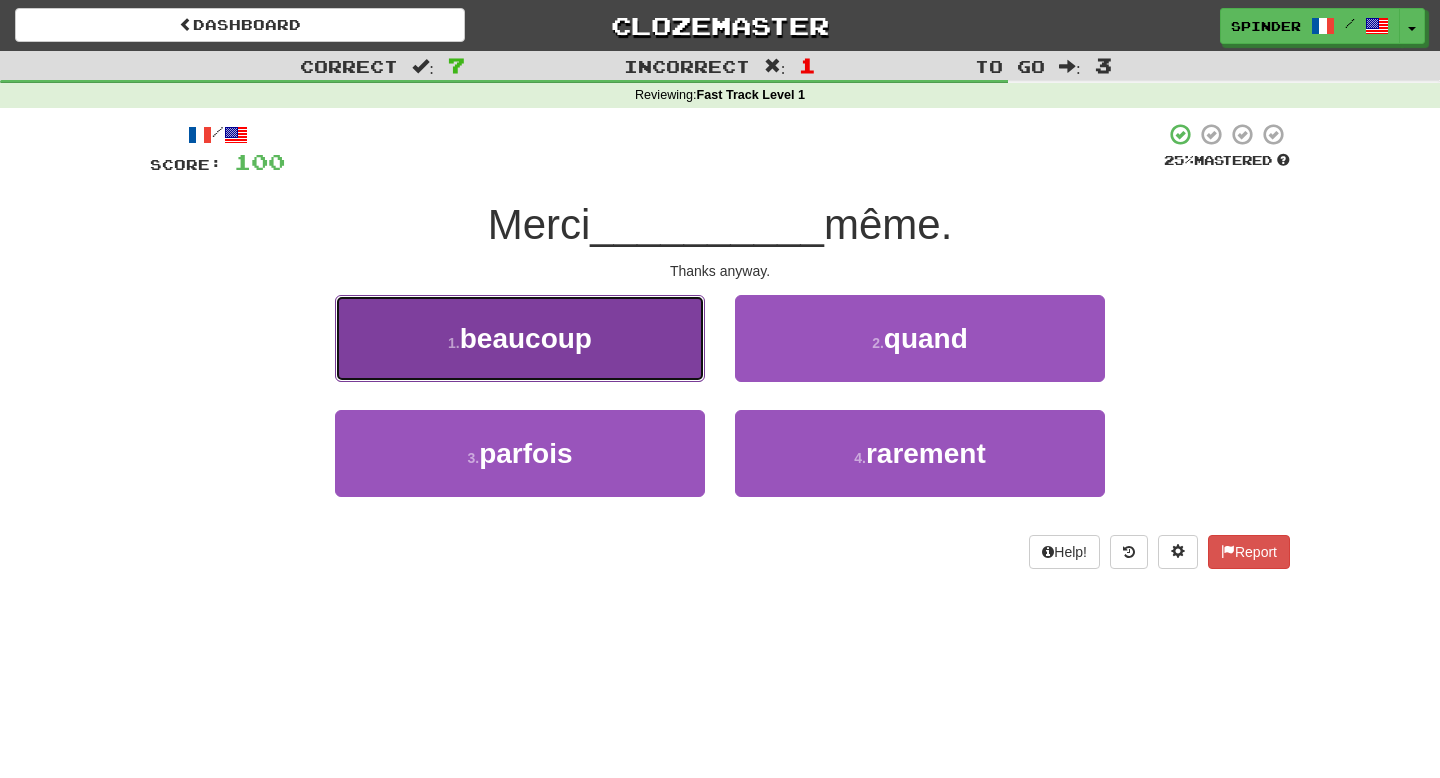 click on "1 .  beaucoup" at bounding box center (520, 338) 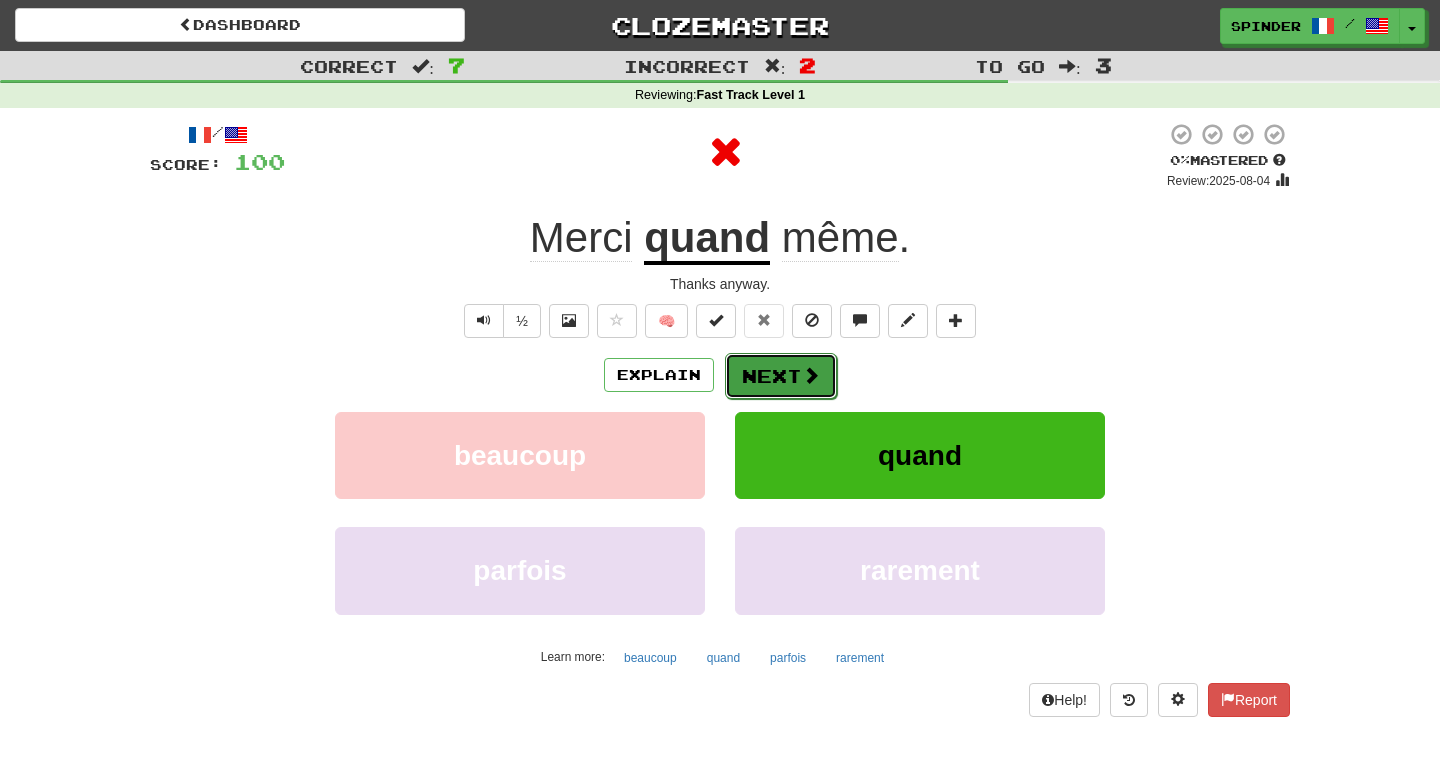 click on "Next" at bounding box center (781, 376) 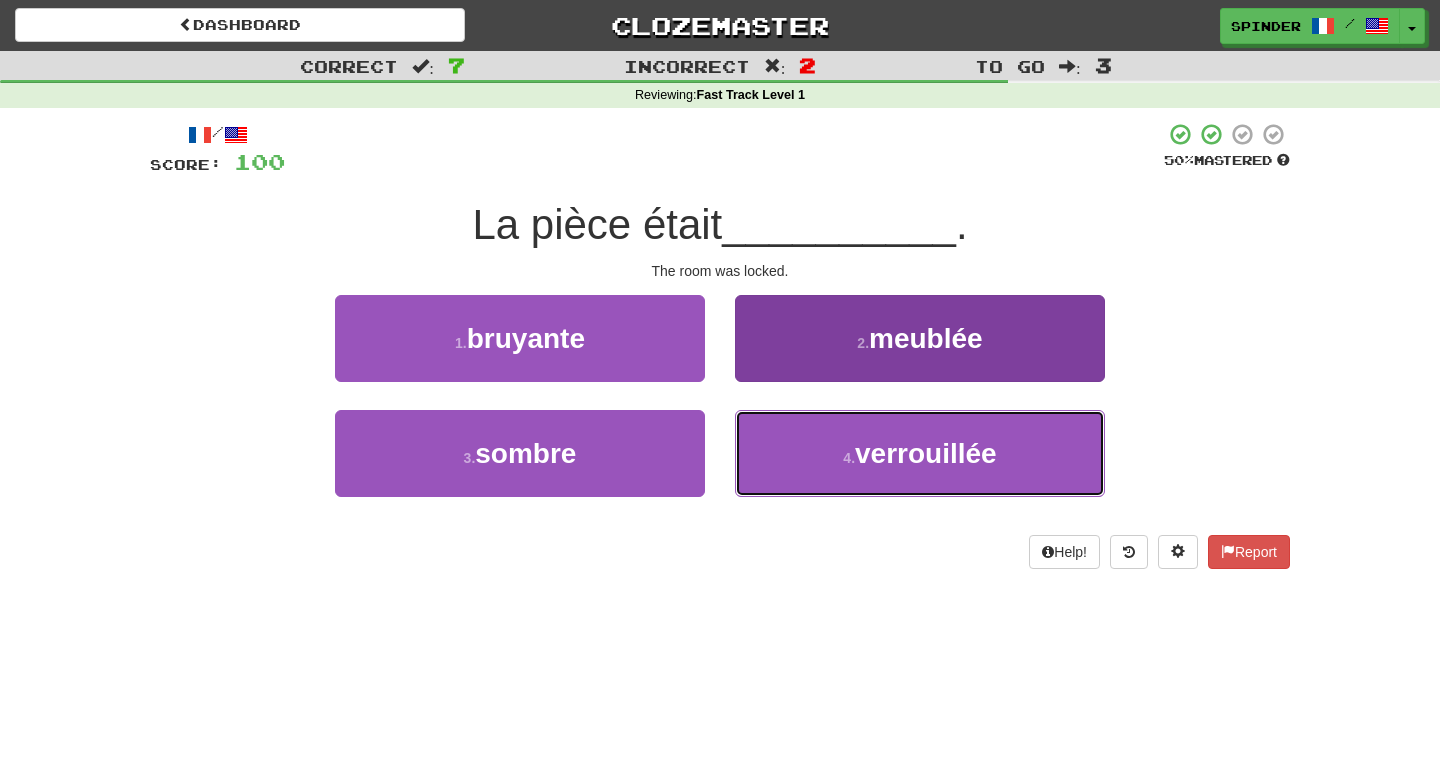 click on "4 .  verrouillée" at bounding box center [920, 453] 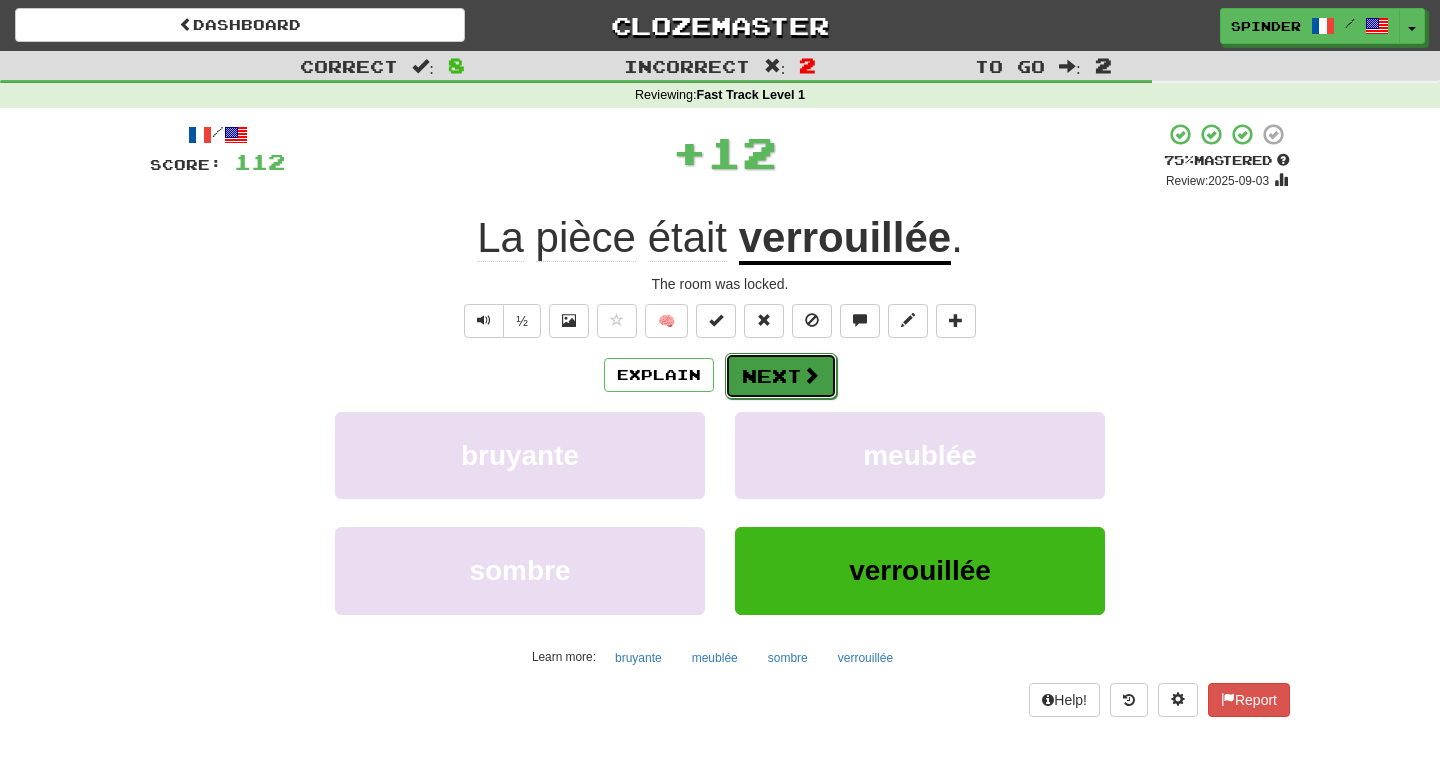 click on "Next" at bounding box center (781, 376) 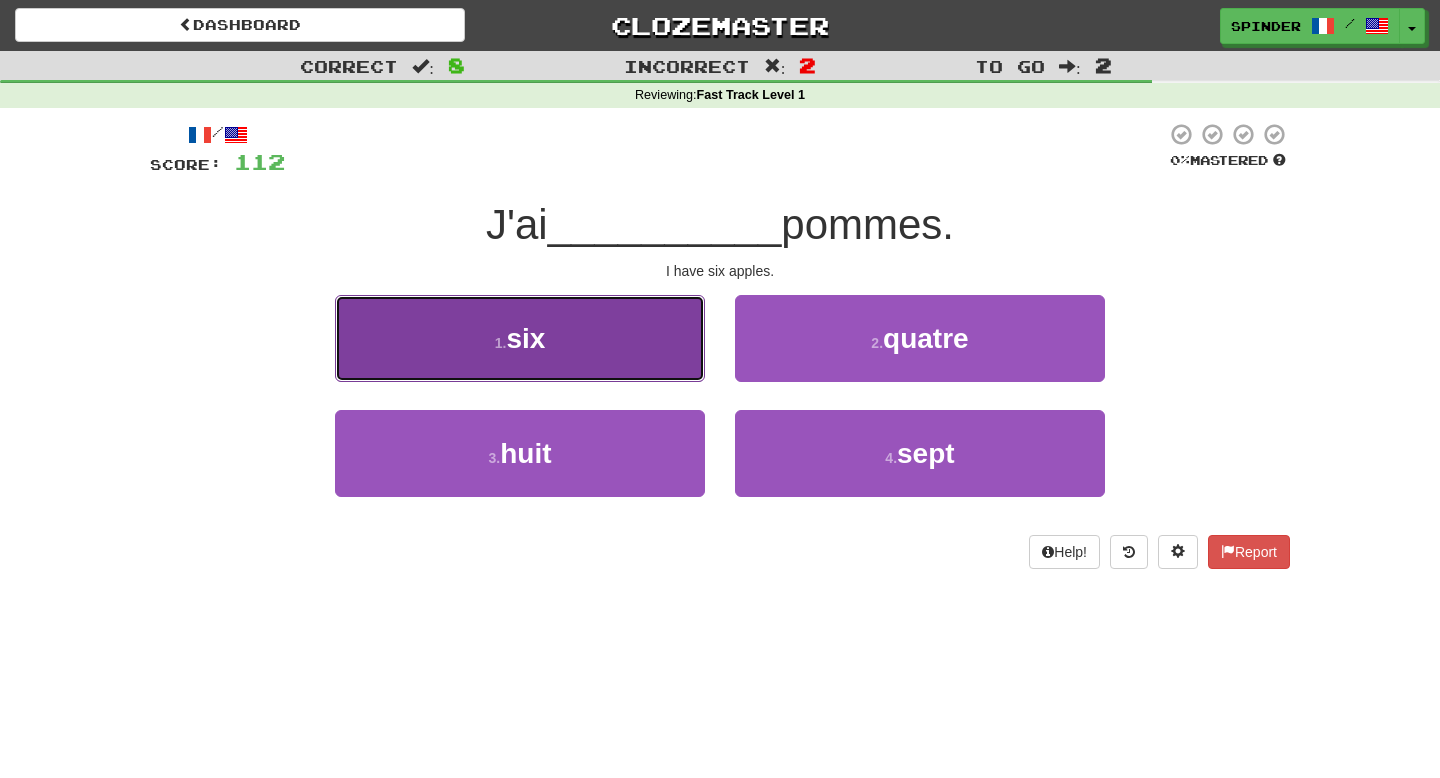 click on "1 .  six" at bounding box center (520, 338) 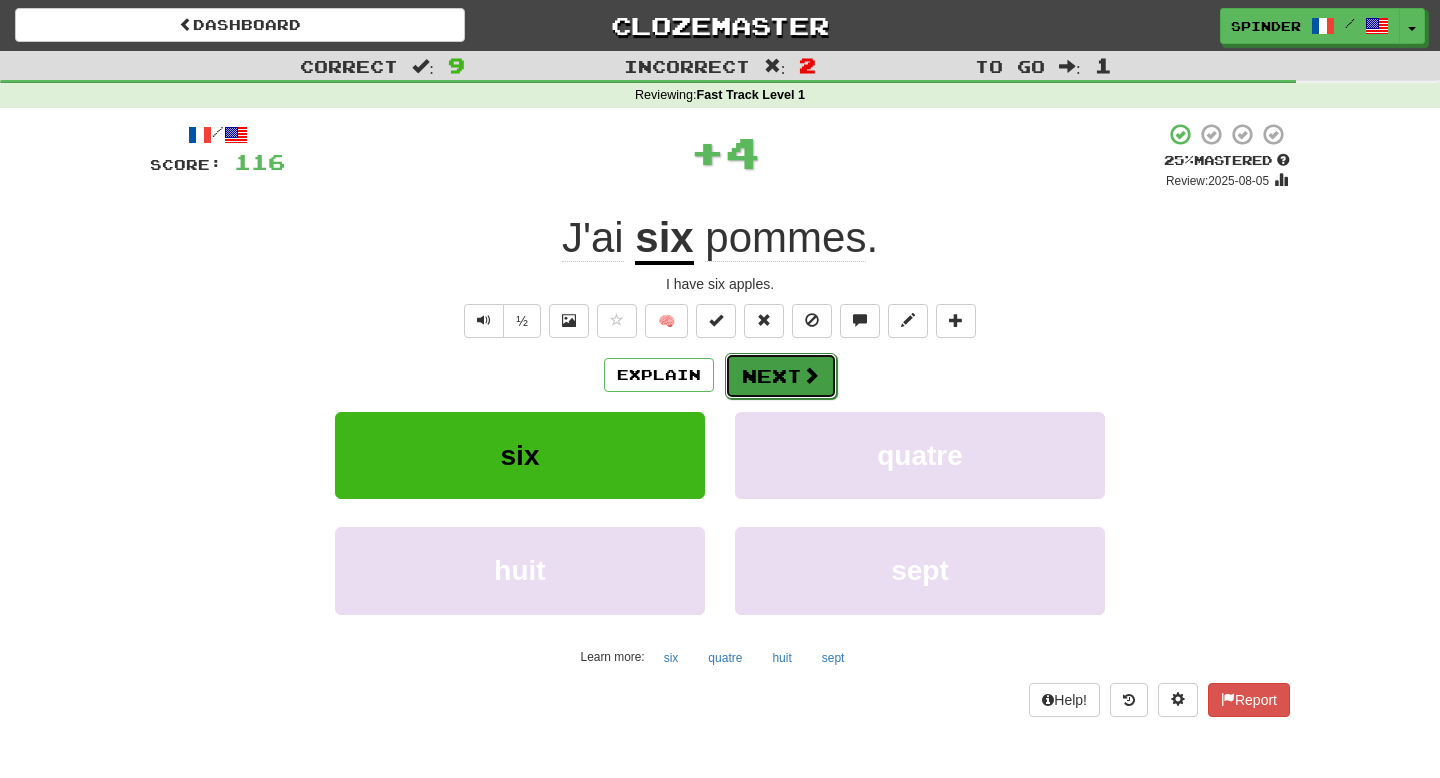 click on "Next" at bounding box center [781, 376] 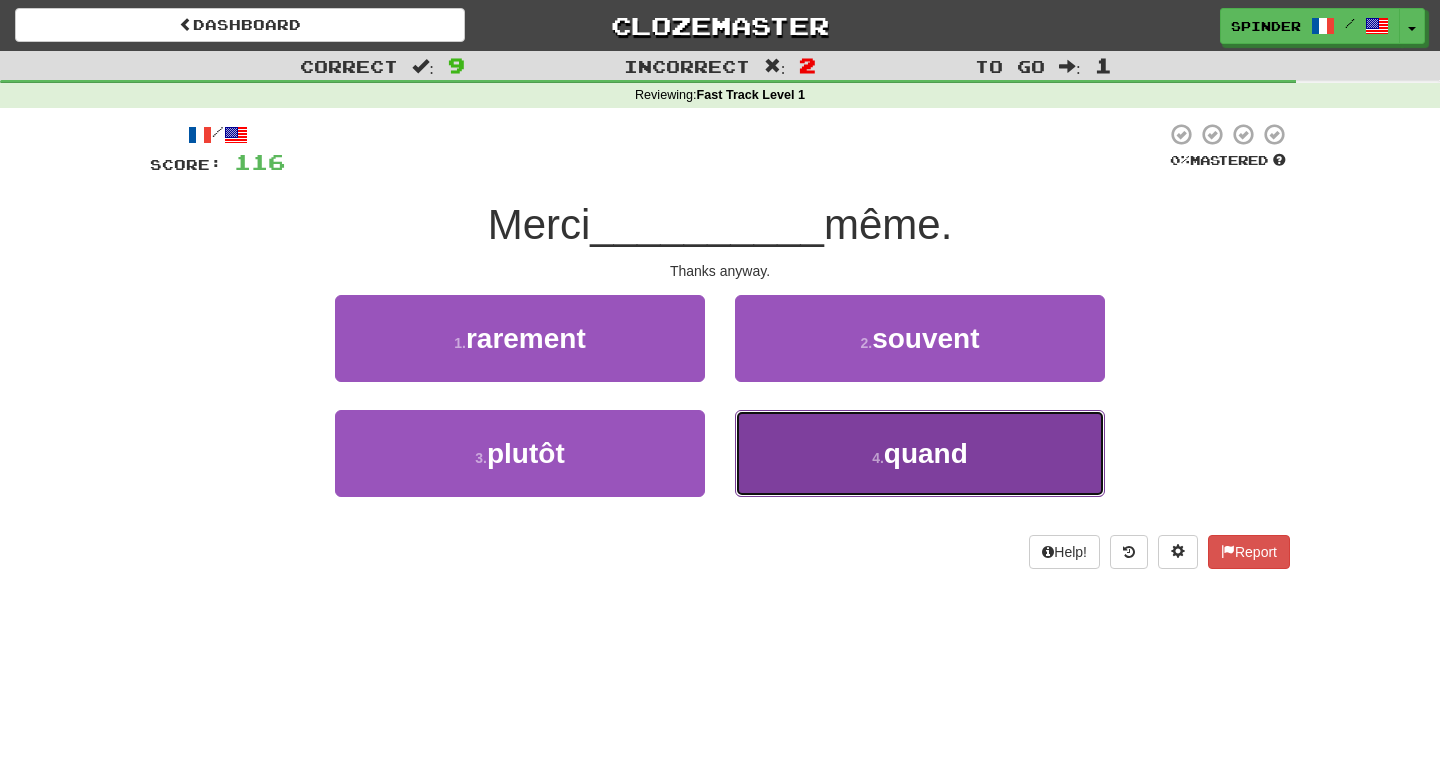 click on "4 .  quand" at bounding box center [920, 453] 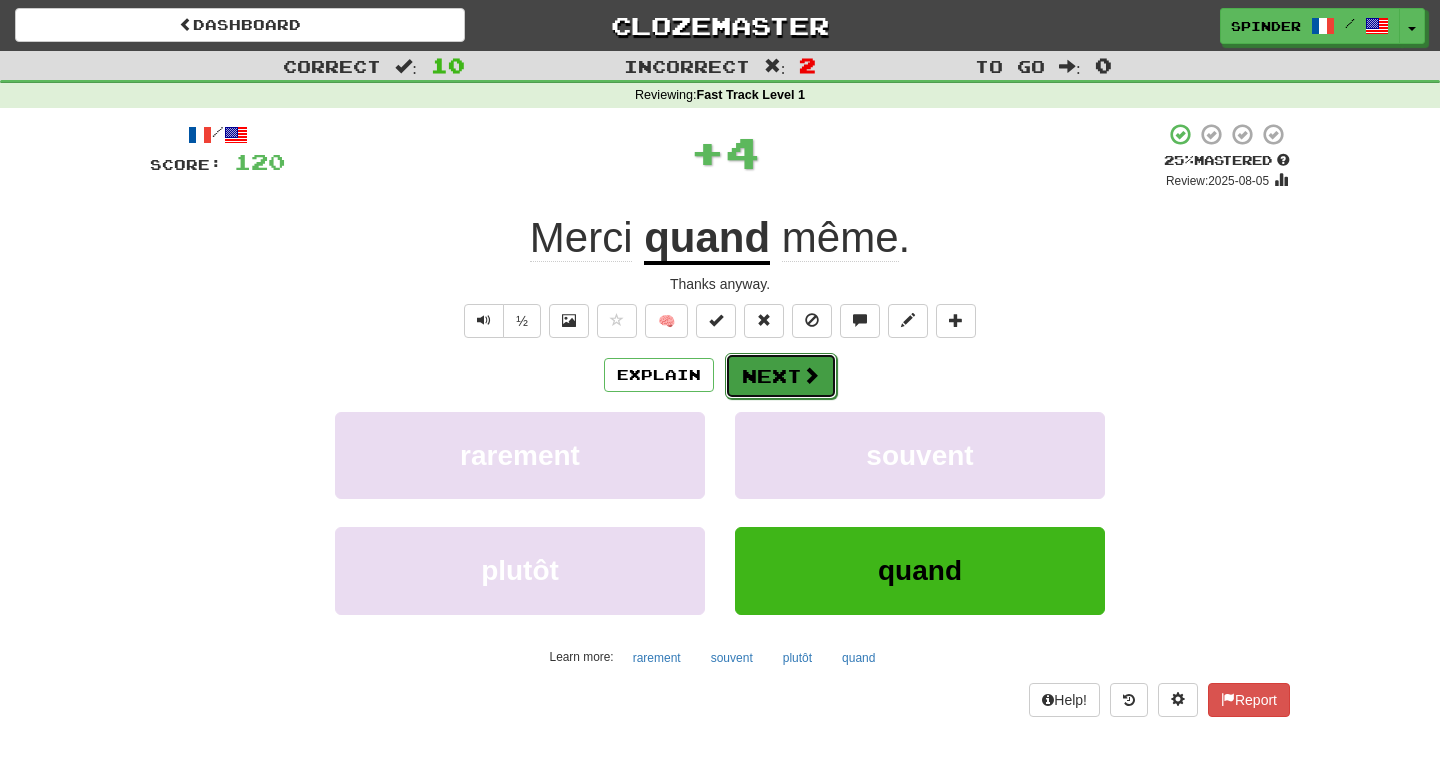 click on "Next" at bounding box center [781, 376] 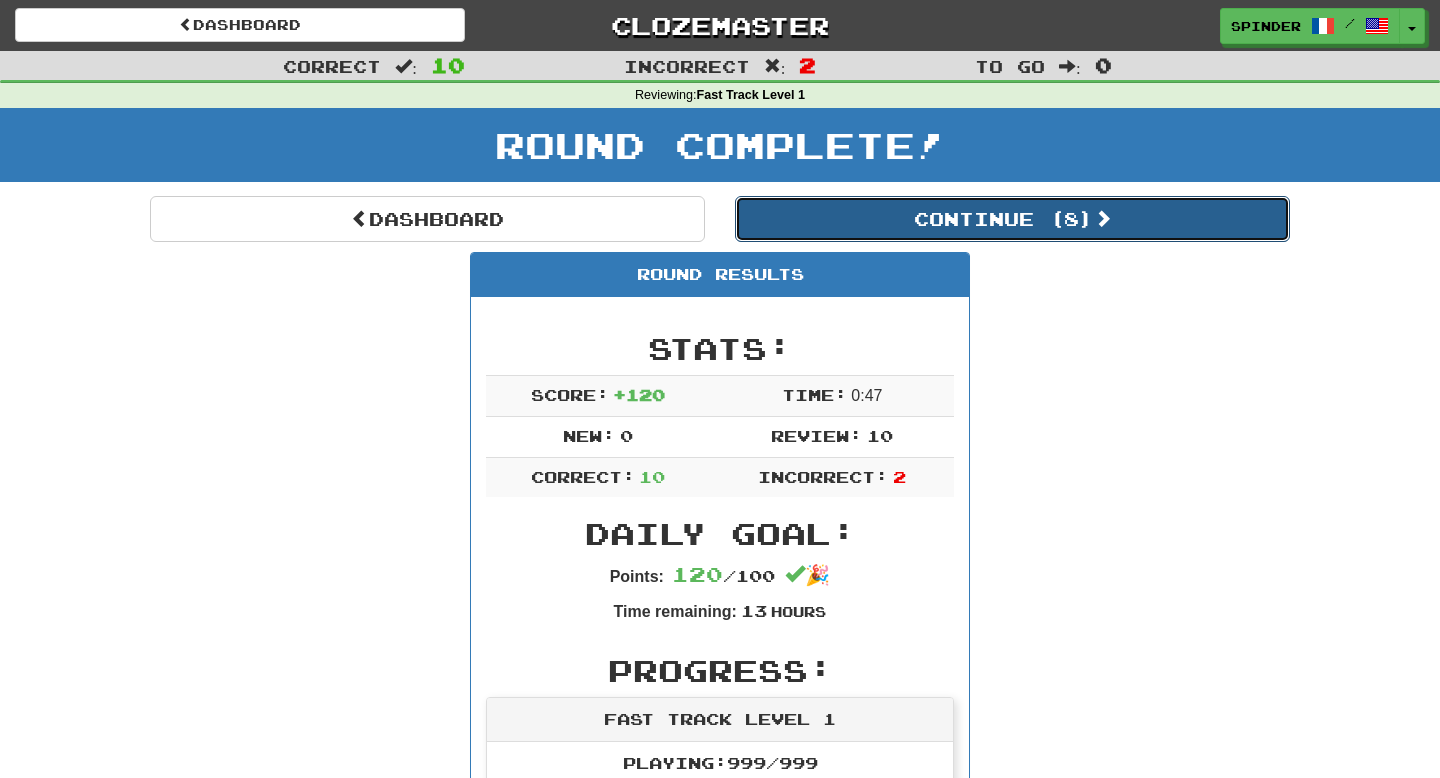 click on "Continue ( 8 )" at bounding box center (1012, 219) 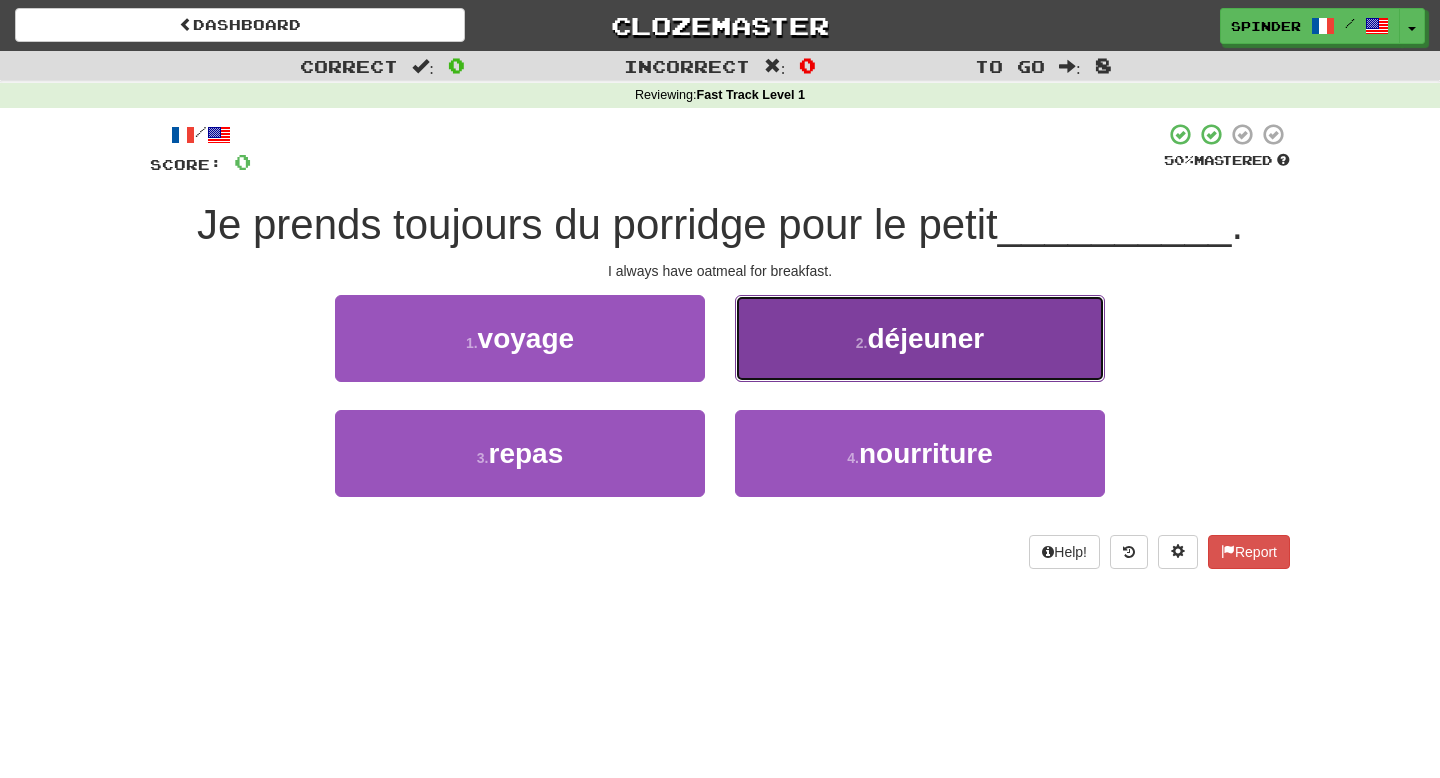 click on "2 .  déjeuner" at bounding box center [920, 338] 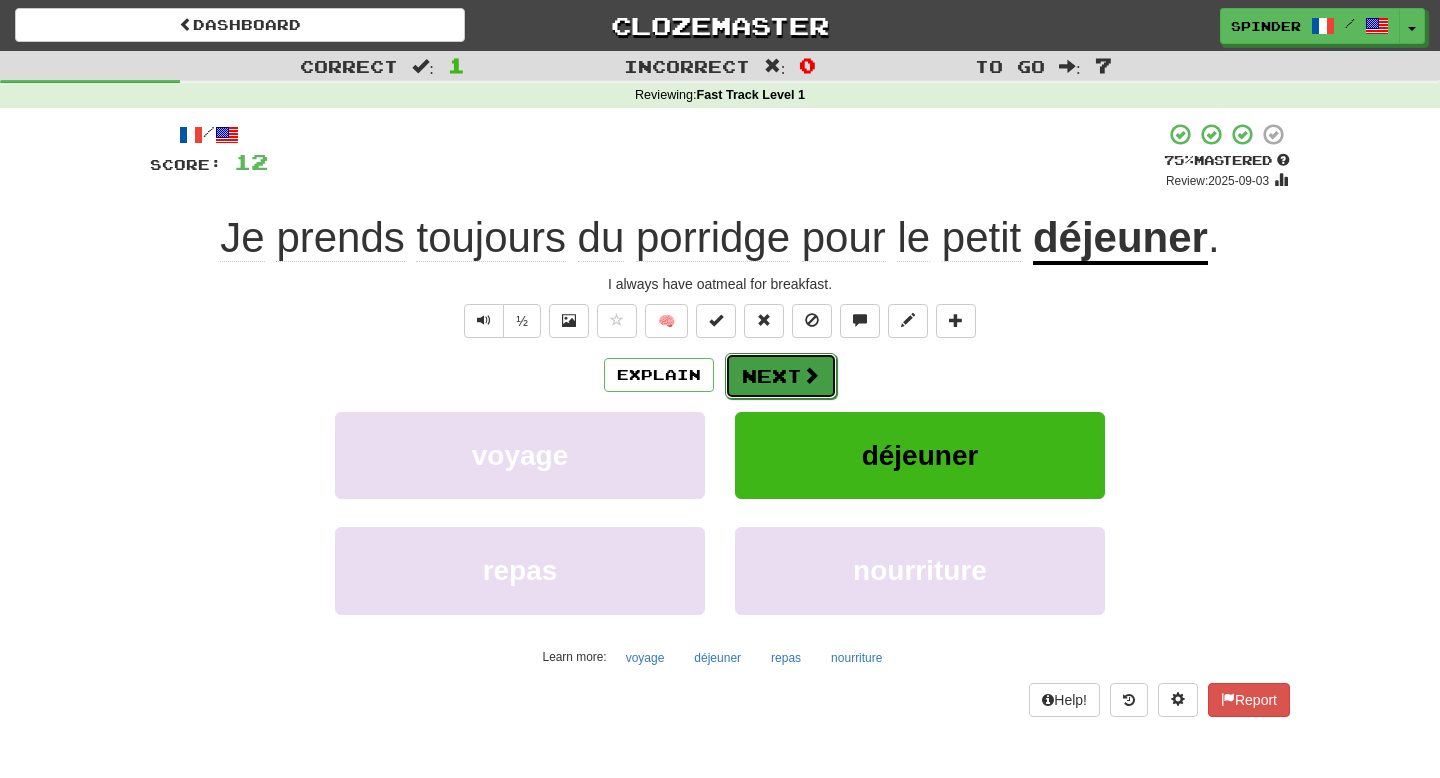 click at bounding box center [811, 375] 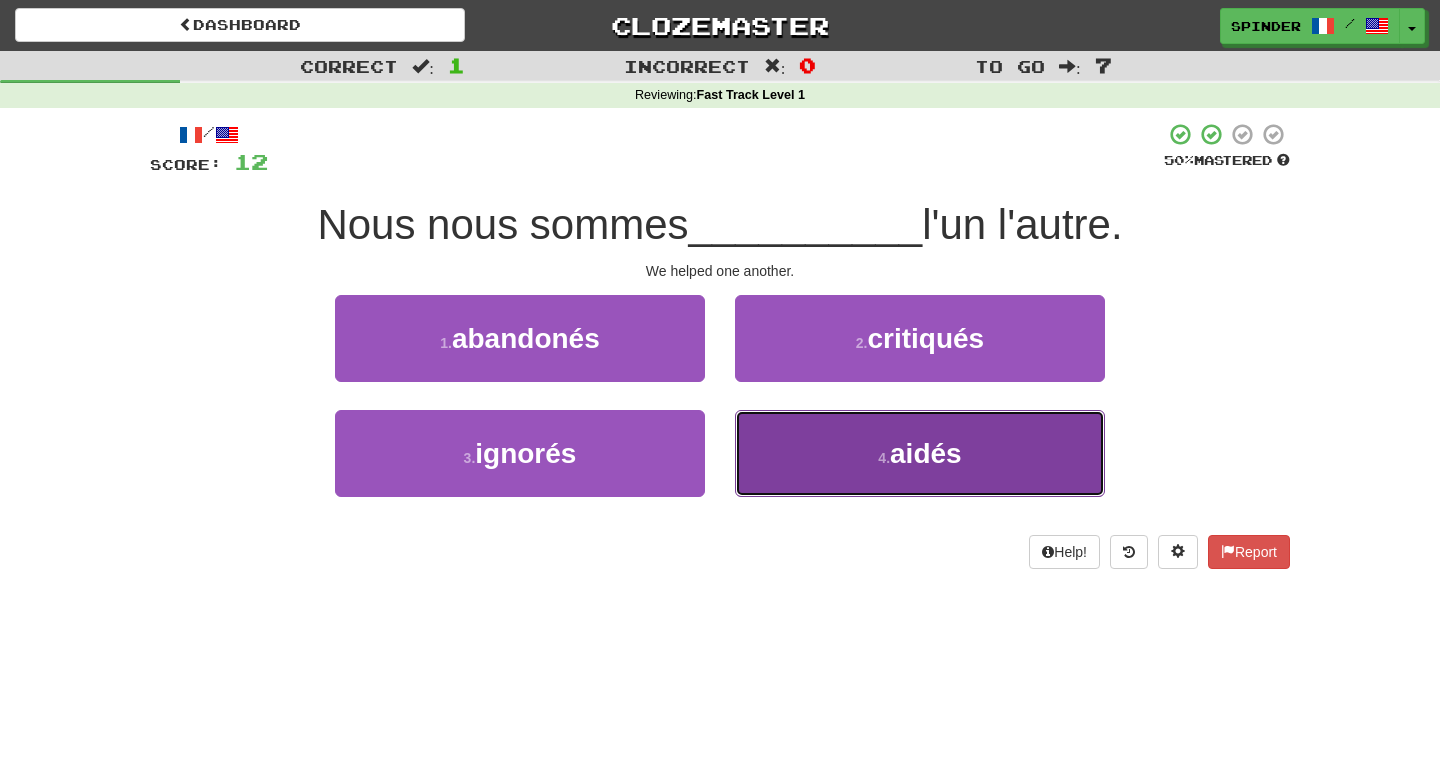 click on "4 .  aidés" at bounding box center [920, 453] 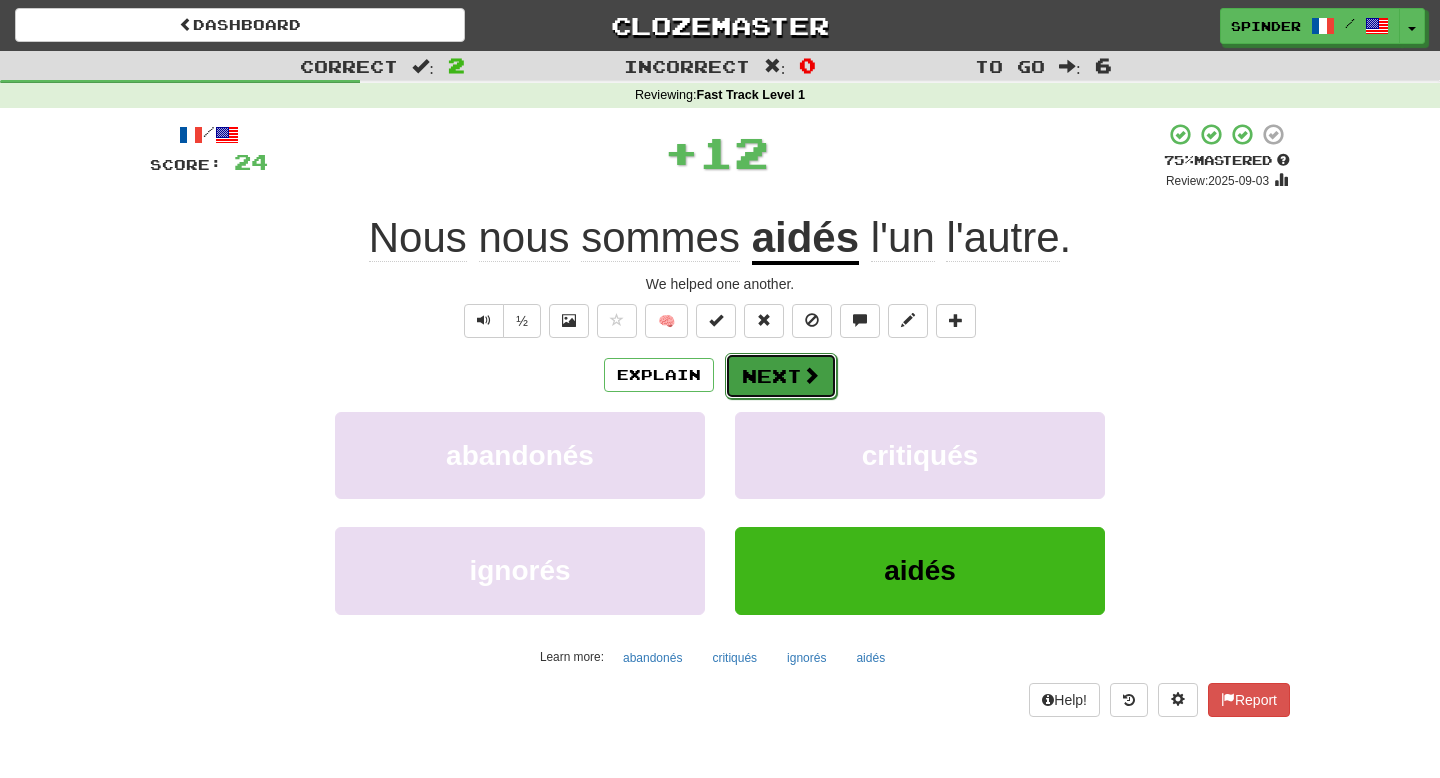 click on "Next" at bounding box center [781, 376] 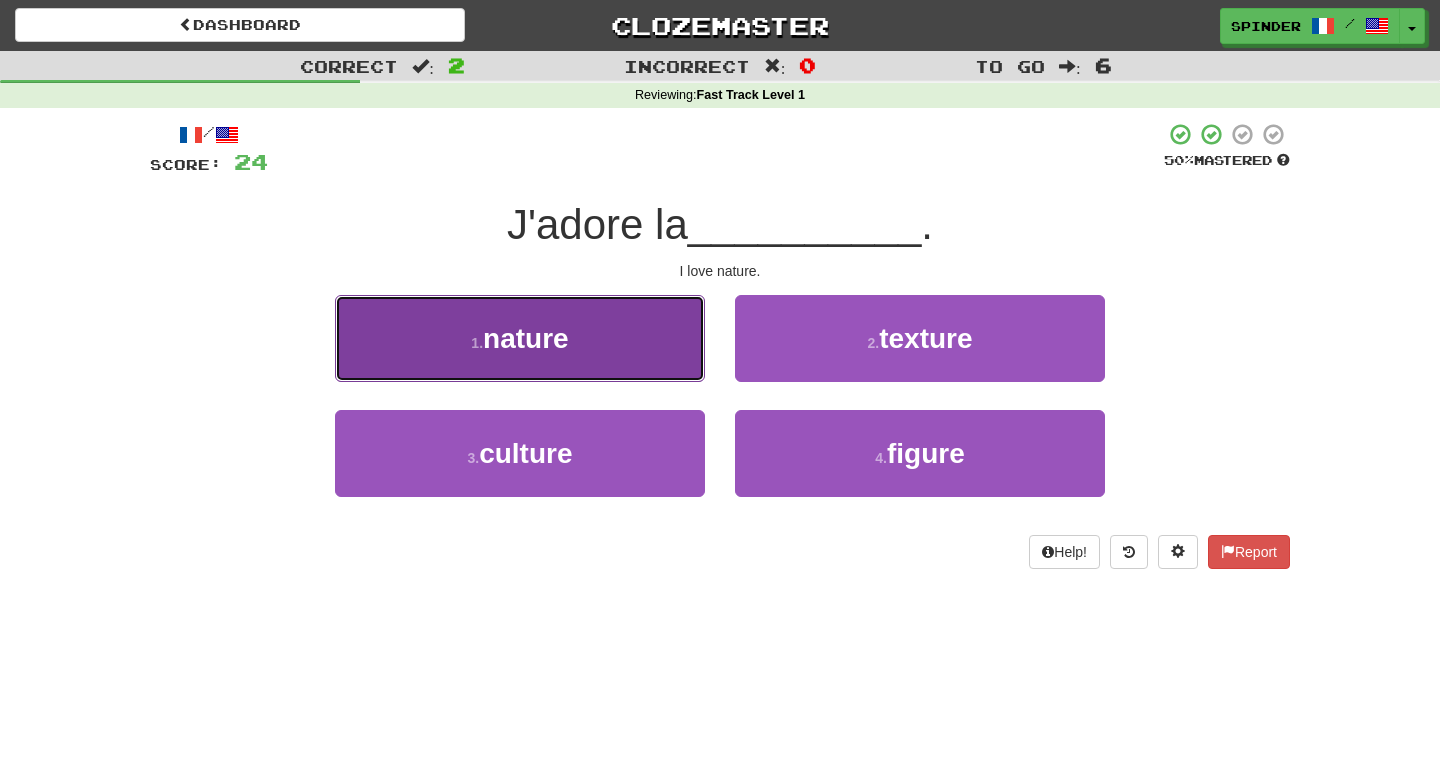 click on "1 .  nature" at bounding box center (520, 338) 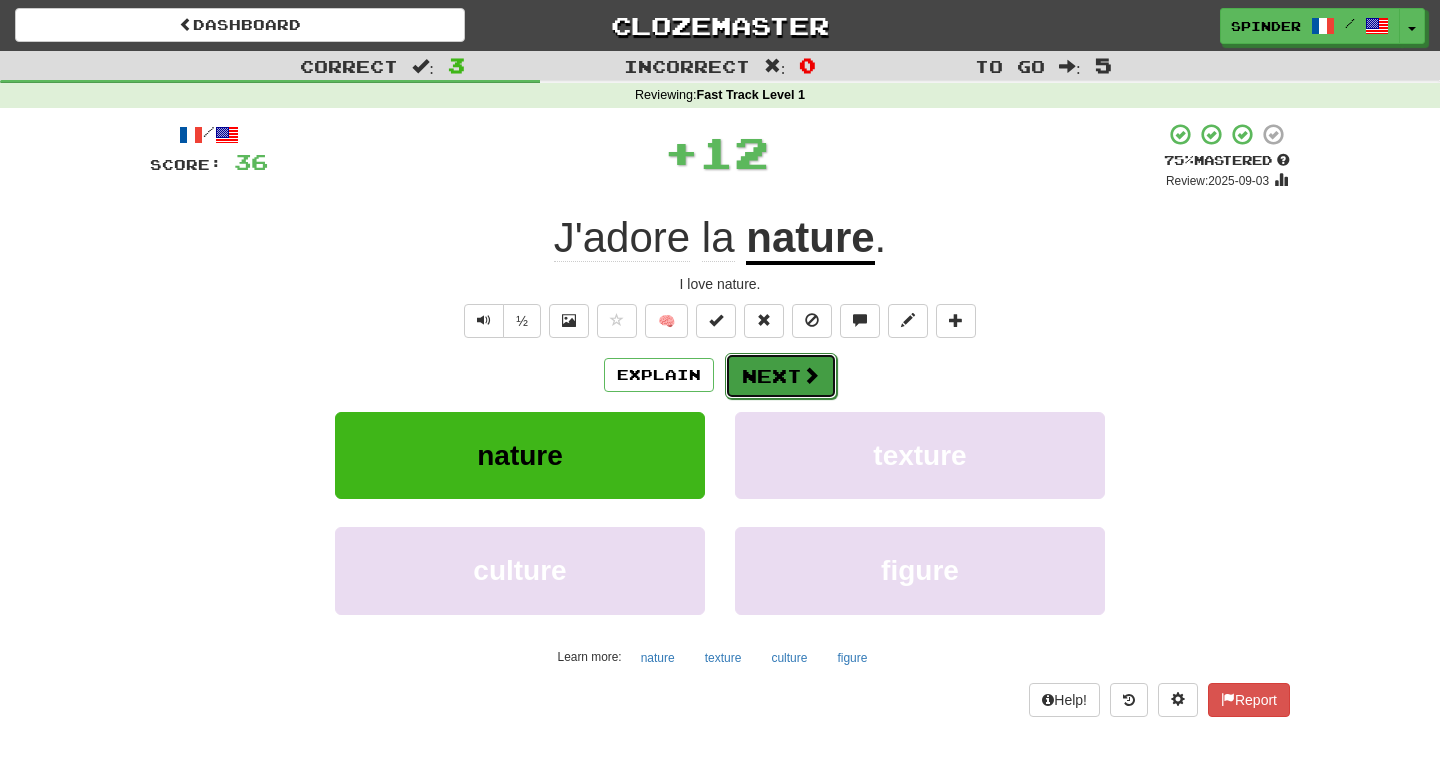 click on "Next" at bounding box center (781, 376) 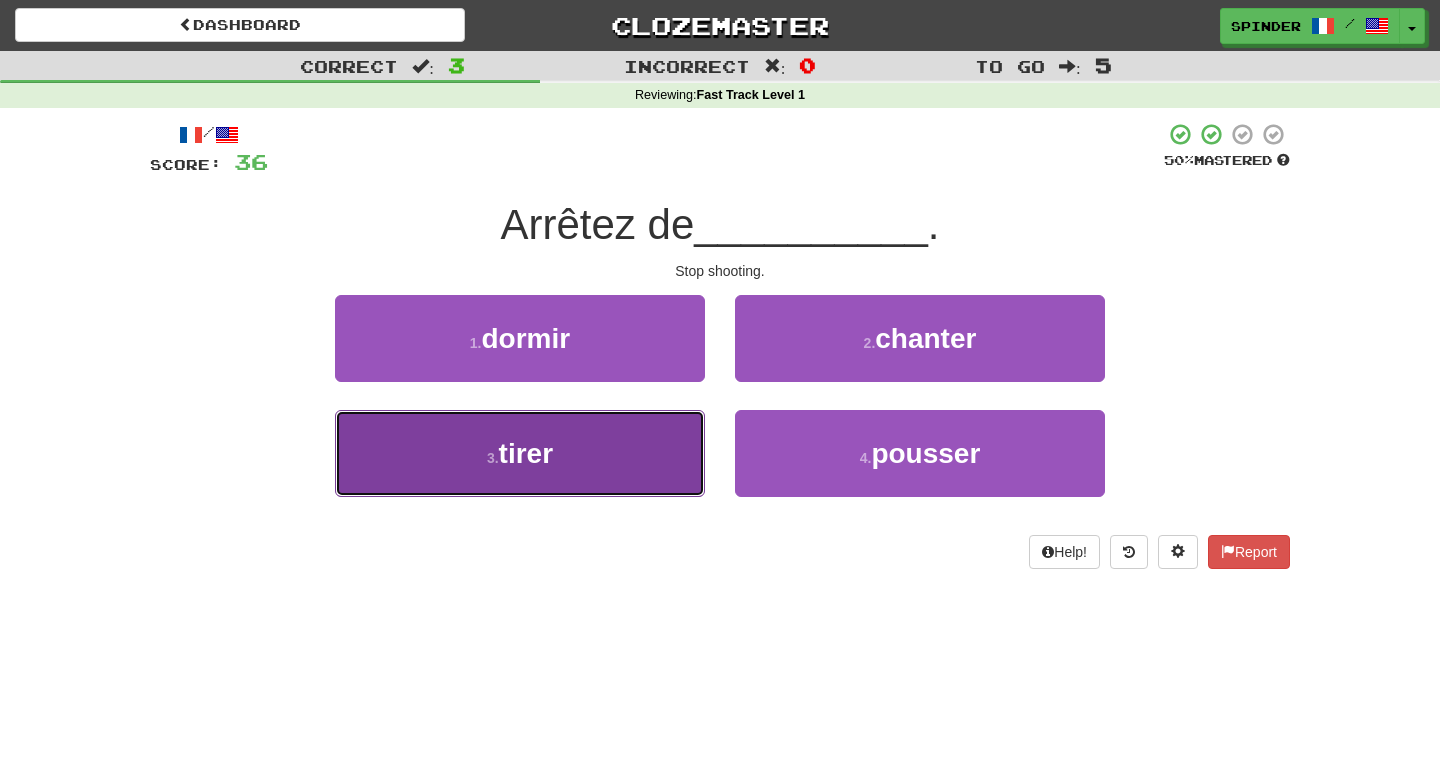 click on "3 .  tirer" at bounding box center (520, 453) 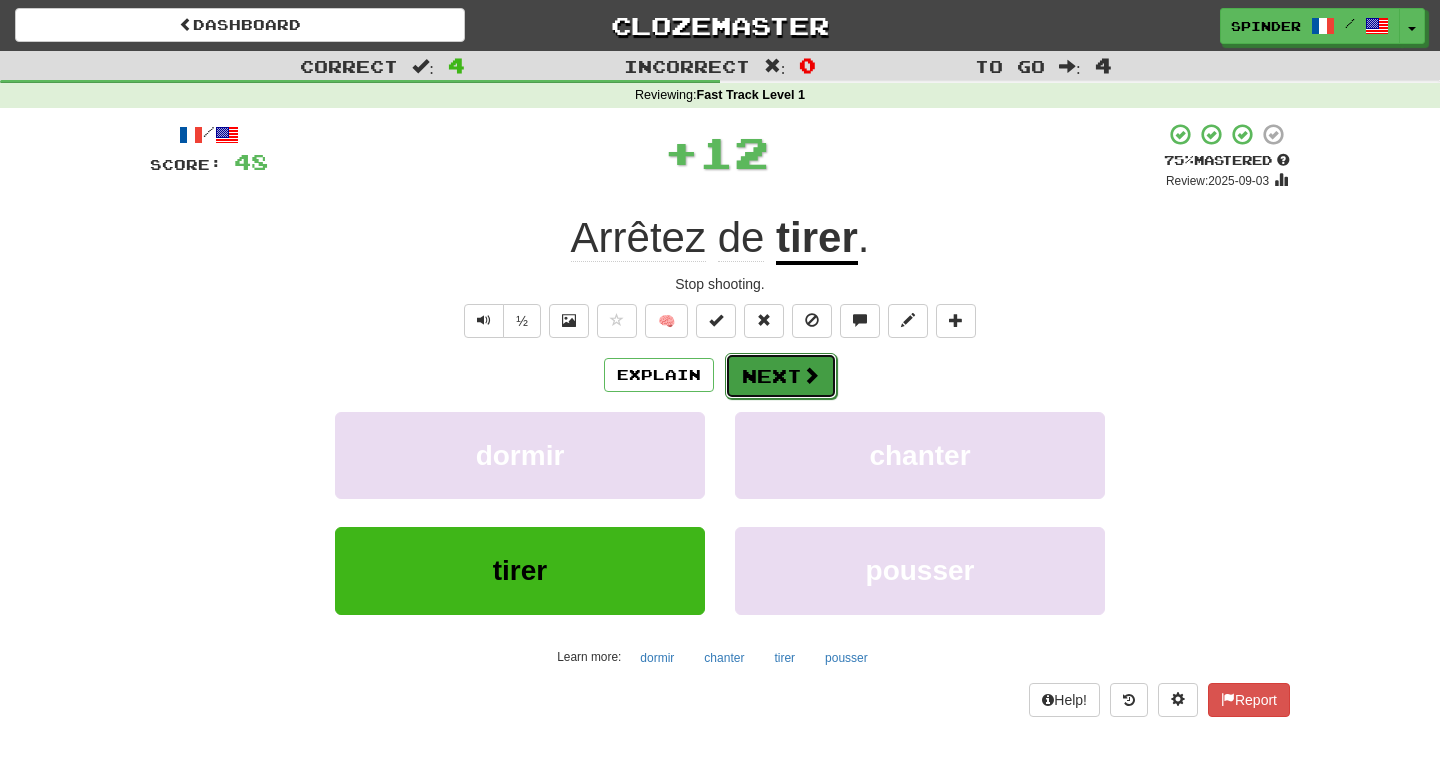 click at bounding box center (811, 375) 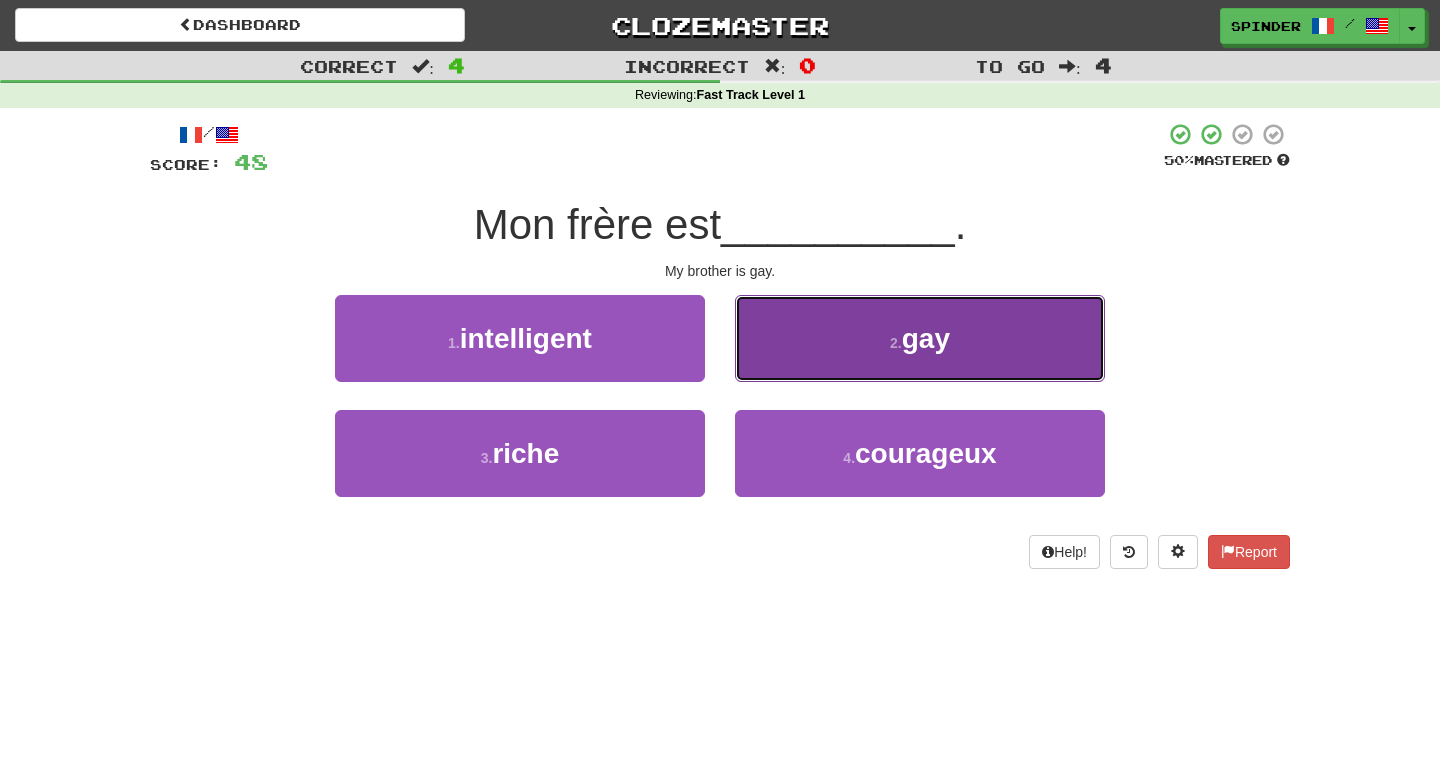 click on "2 .  gay" at bounding box center [920, 338] 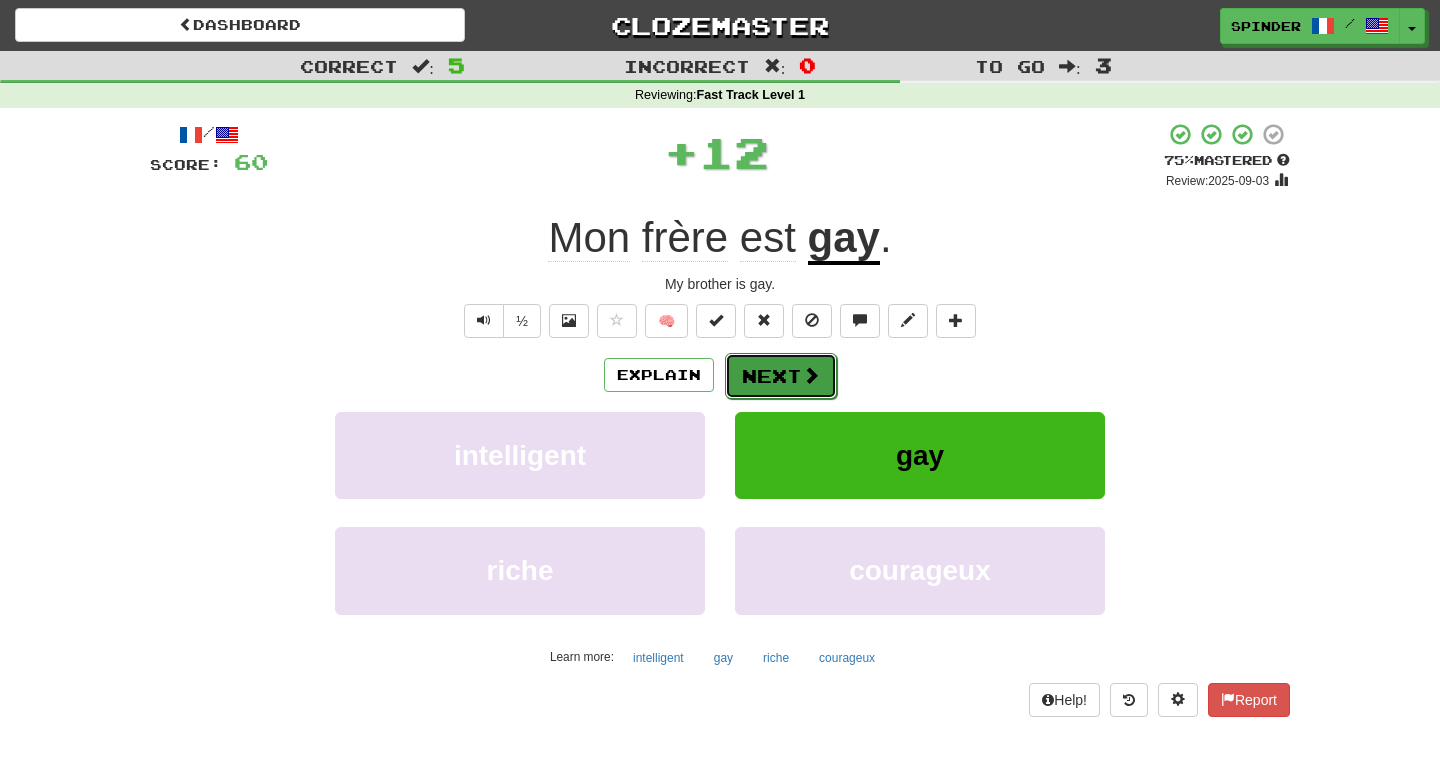 click on "Next" at bounding box center (781, 376) 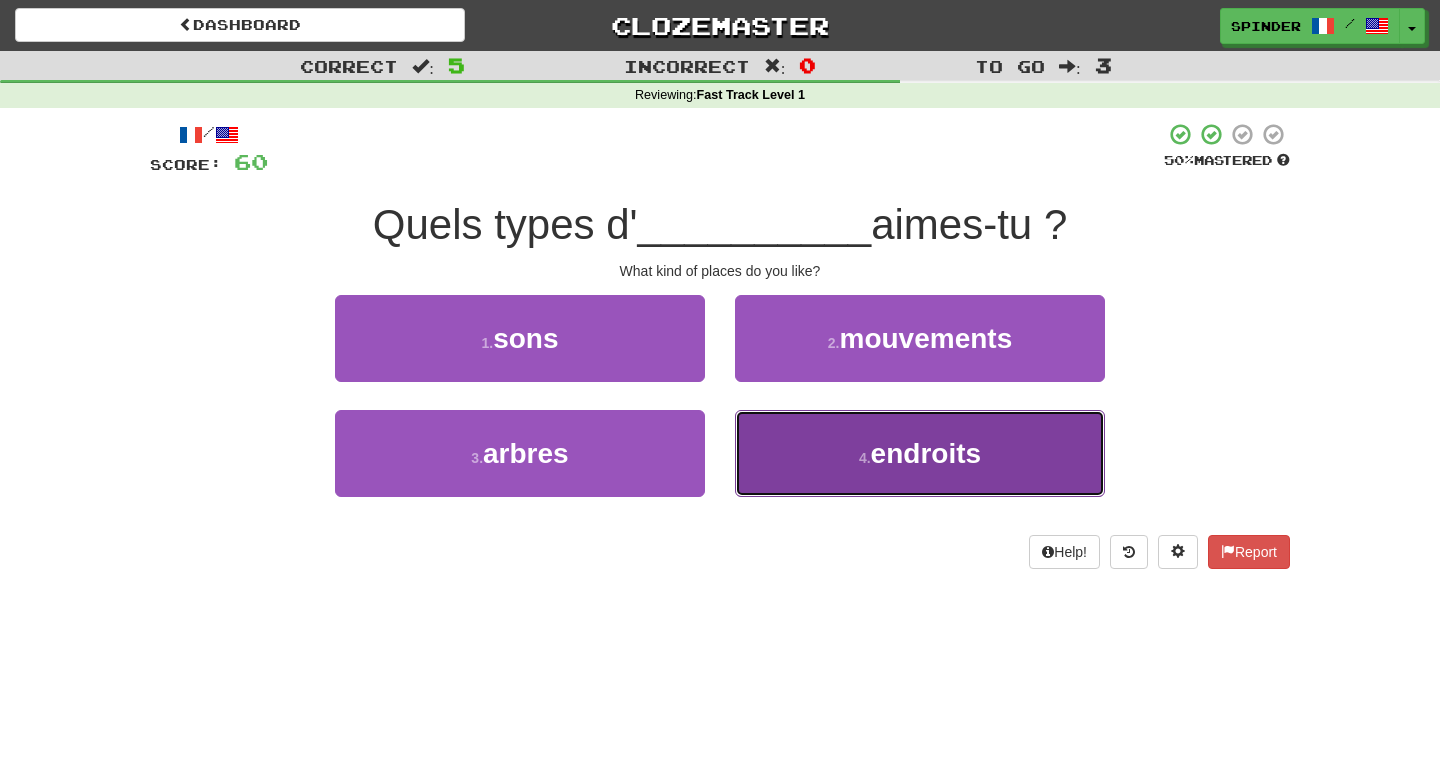 click on "4 .  endroits" at bounding box center (920, 453) 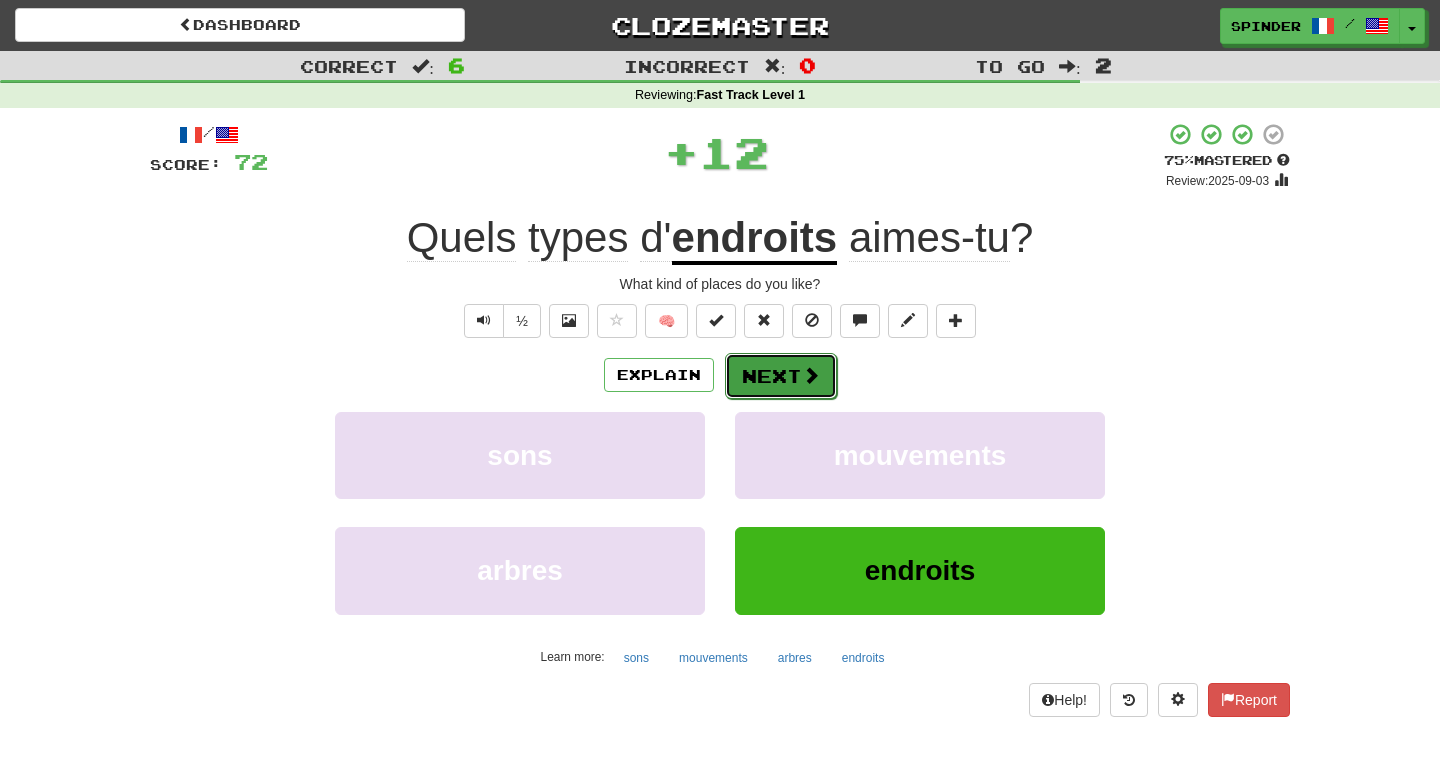 click on "Next" at bounding box center (781, 376) 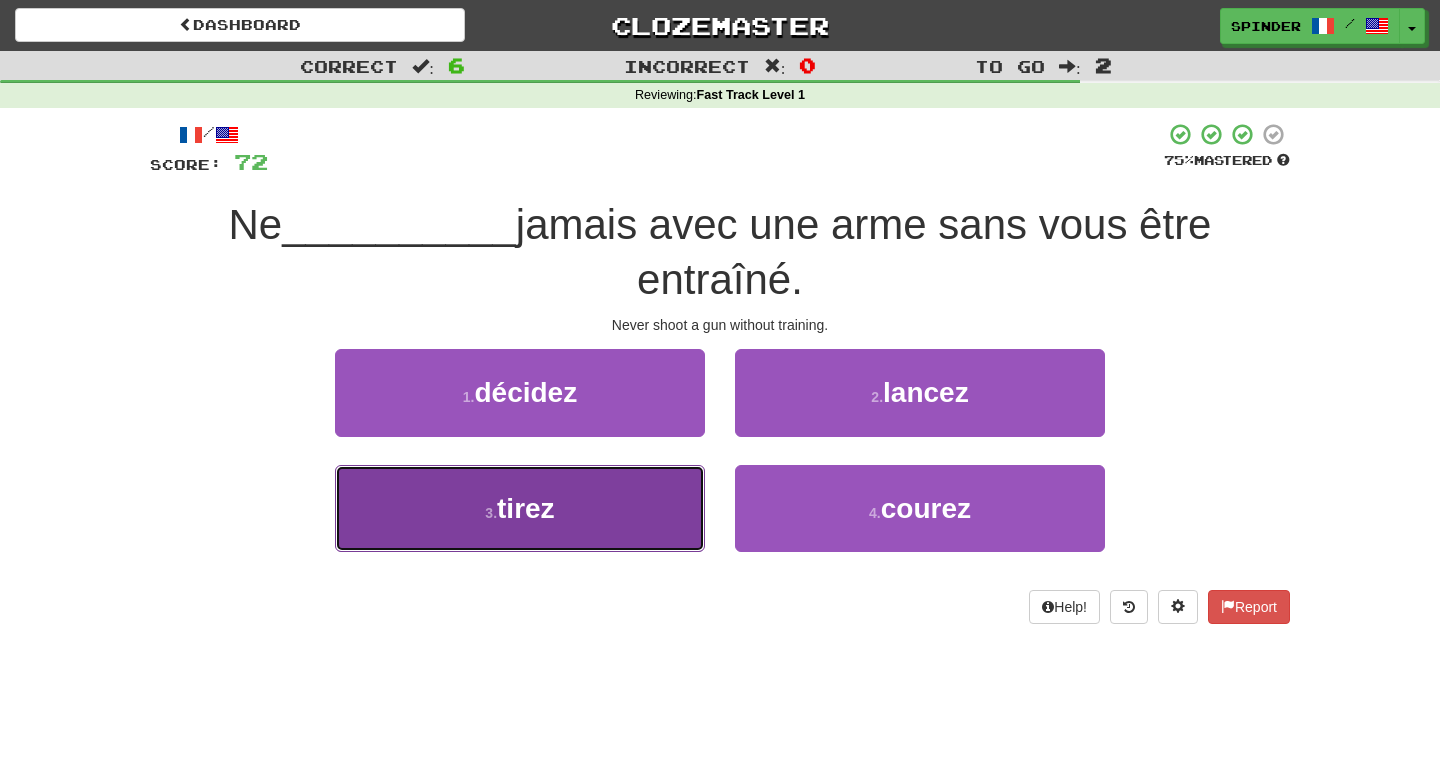 click on "3 .  tirez" at bounding box center (520, 508) 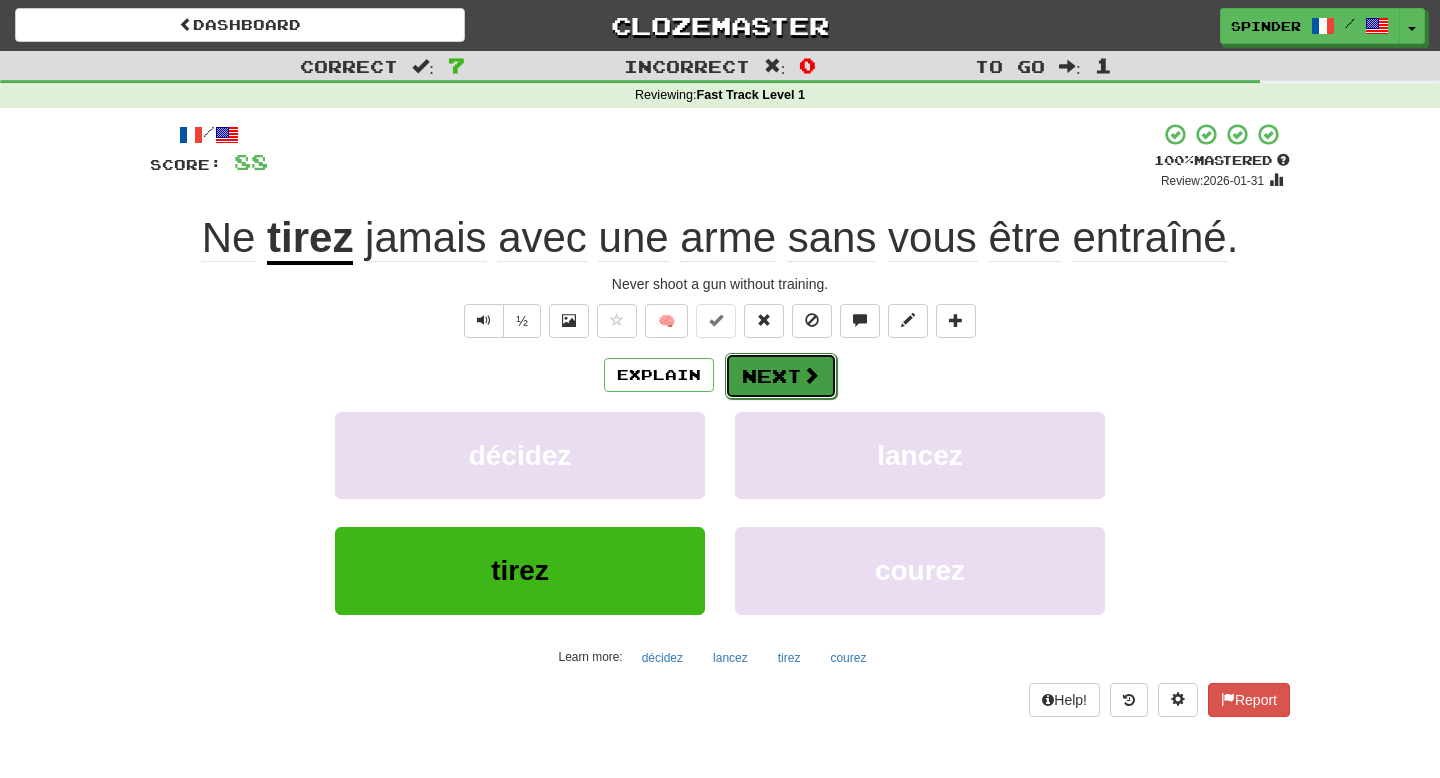 click on "Next" at bounding box center [781, 376] 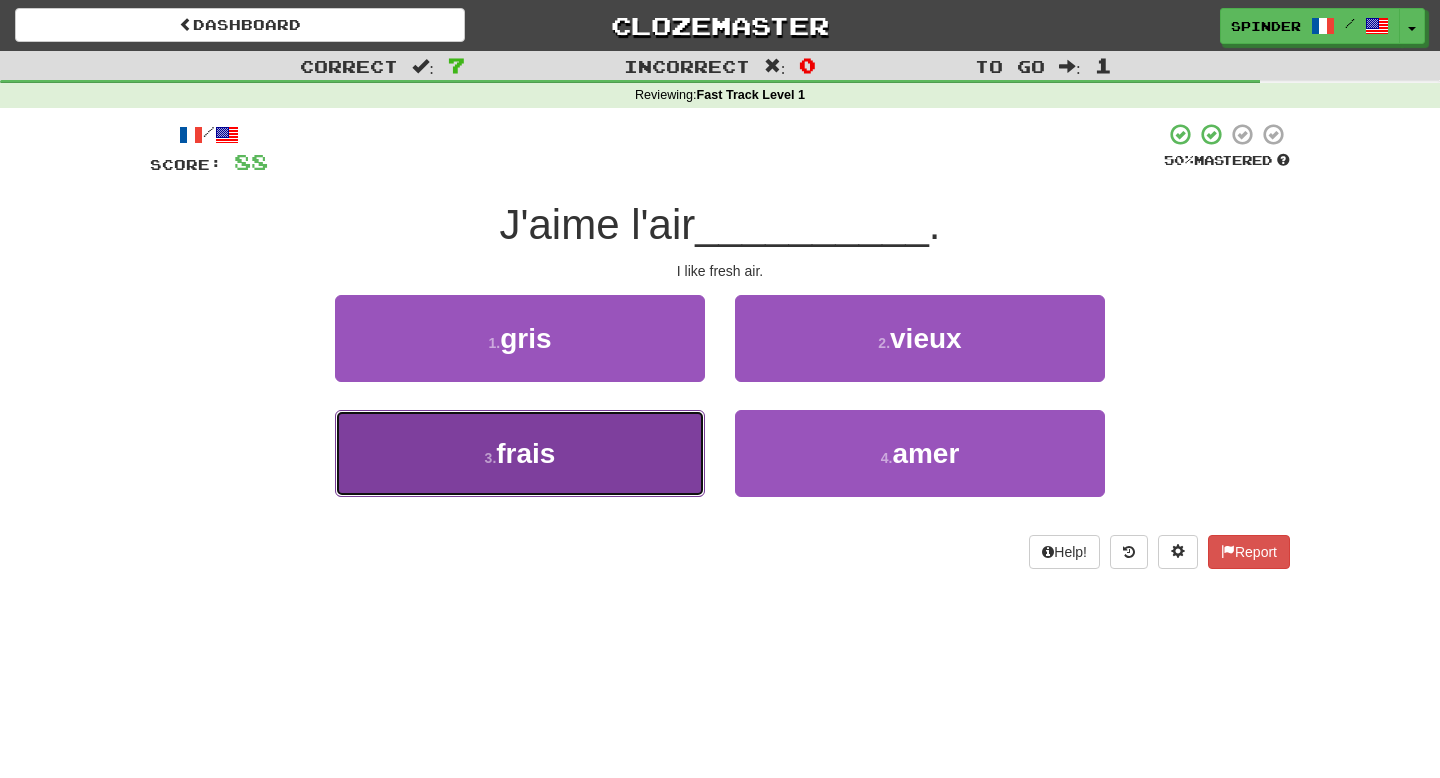 click on "3 .  frais" at bounding box center (520, 453) 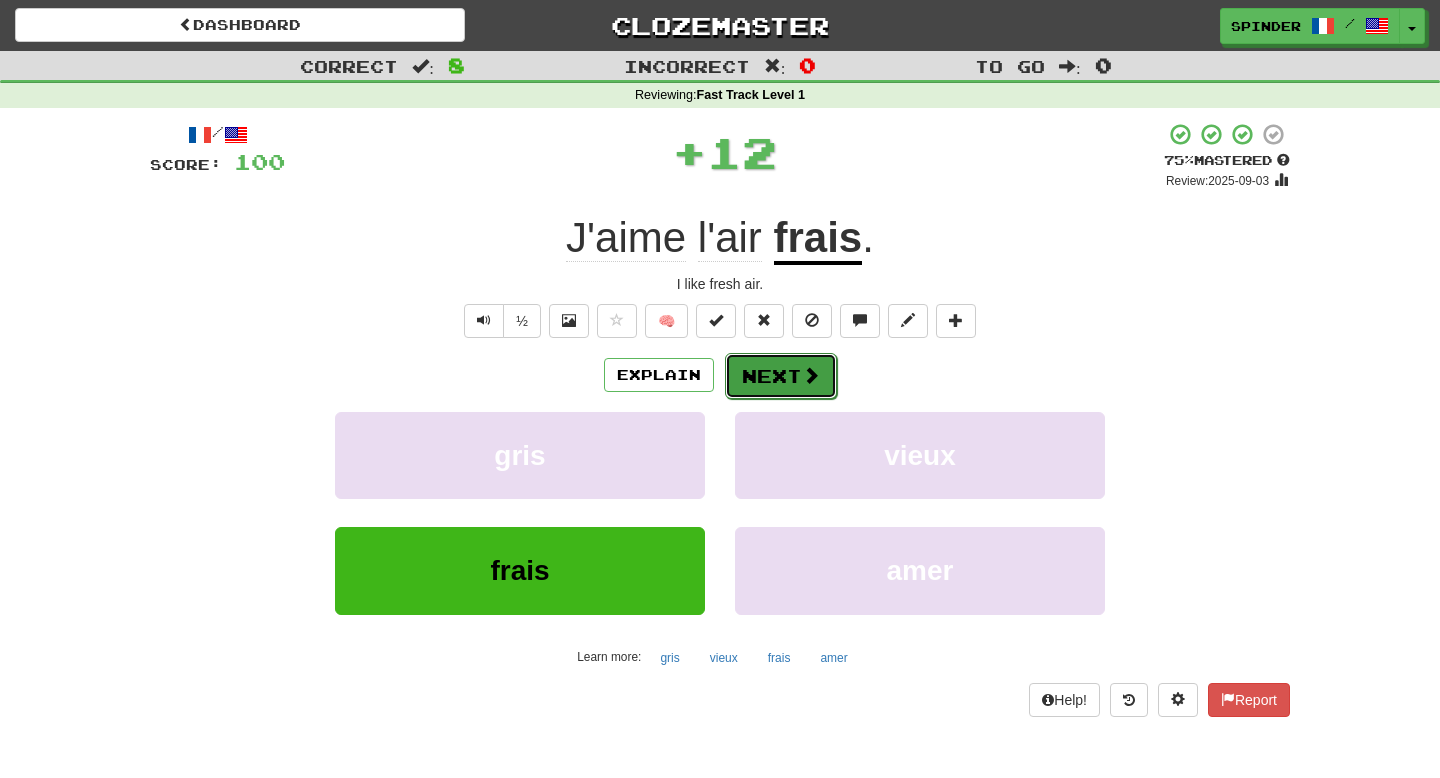 click on "Next" at bounding box center [781, 376] 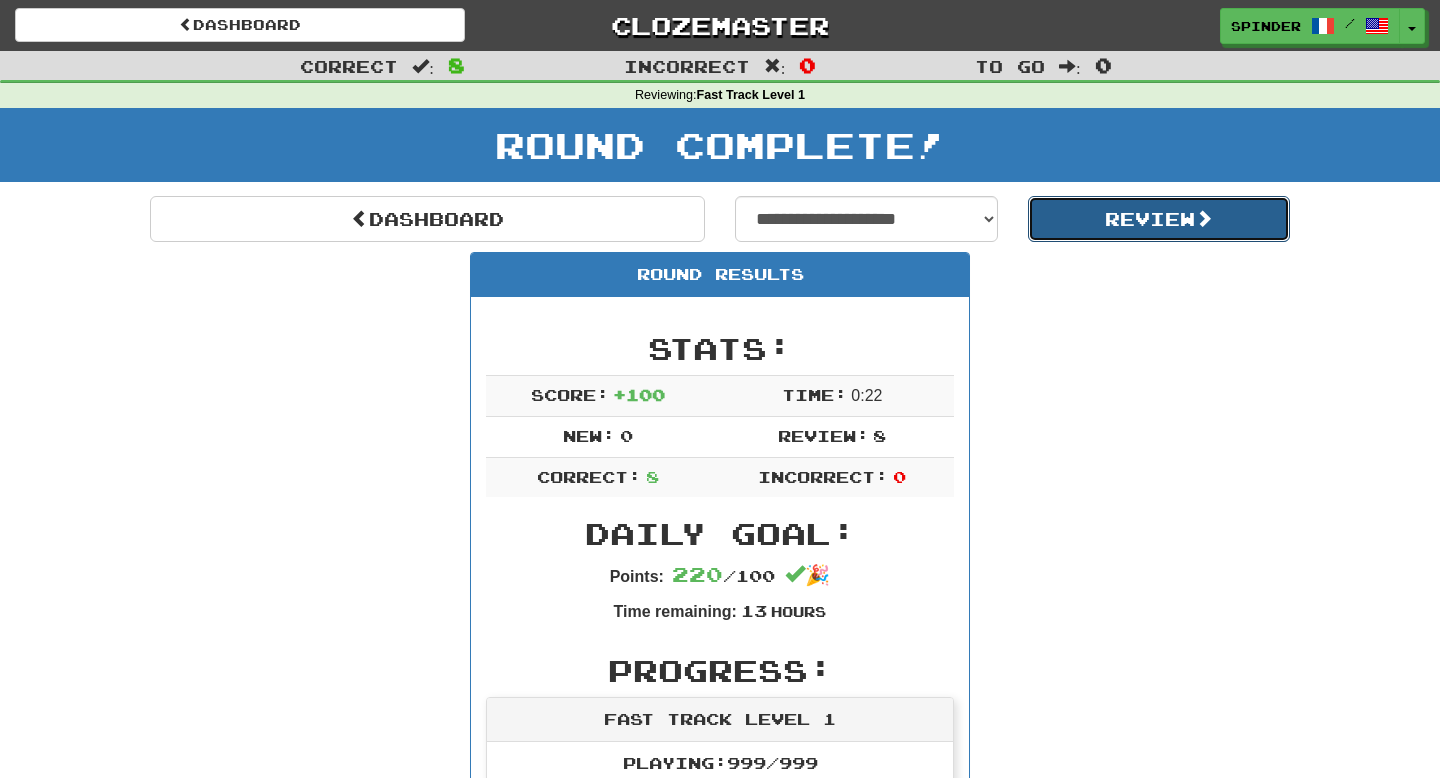 click on "Review" at bounding box center (1159, 219) 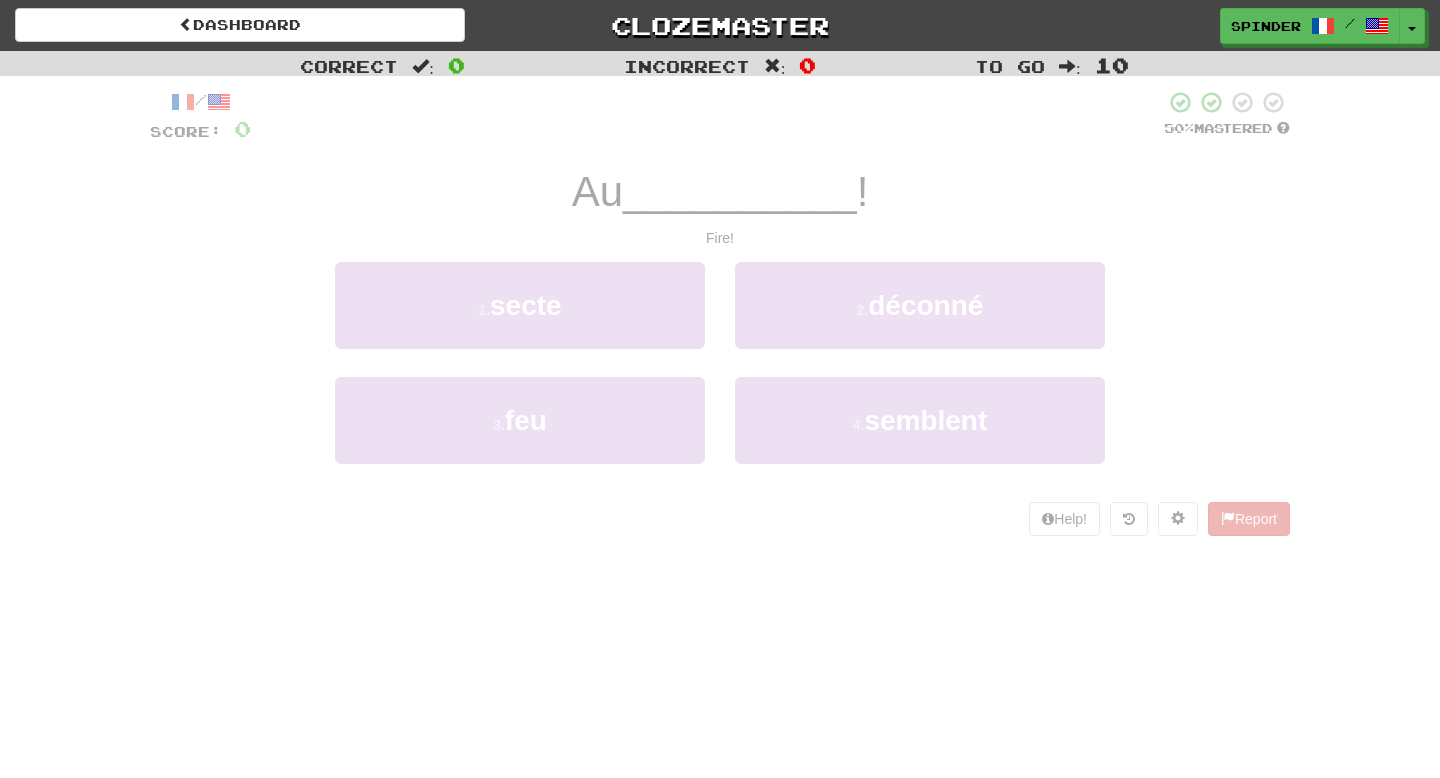 scroll, scrollTop: 0, scrollLeft: 0, axis: both 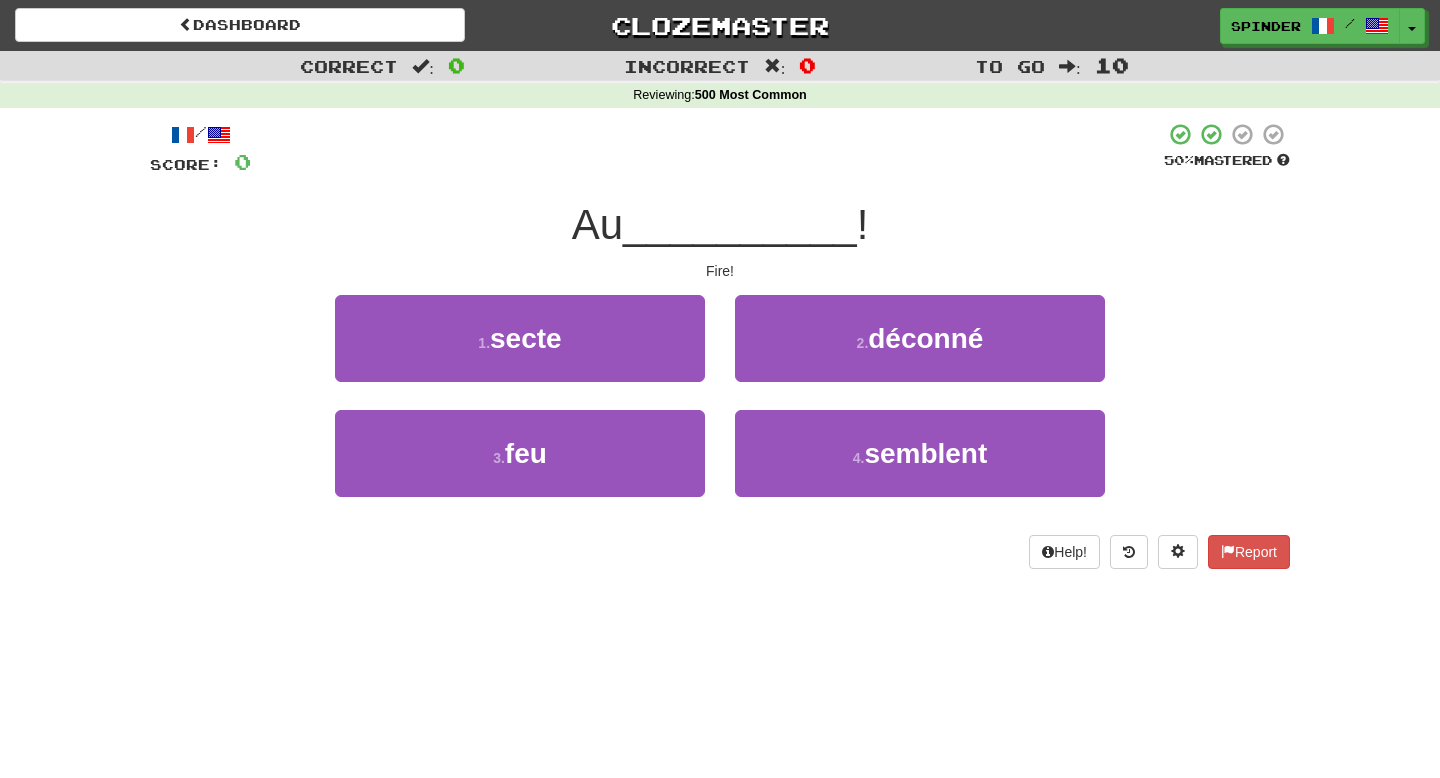 click on "3 .  feu" at bounding box center (520, 467) 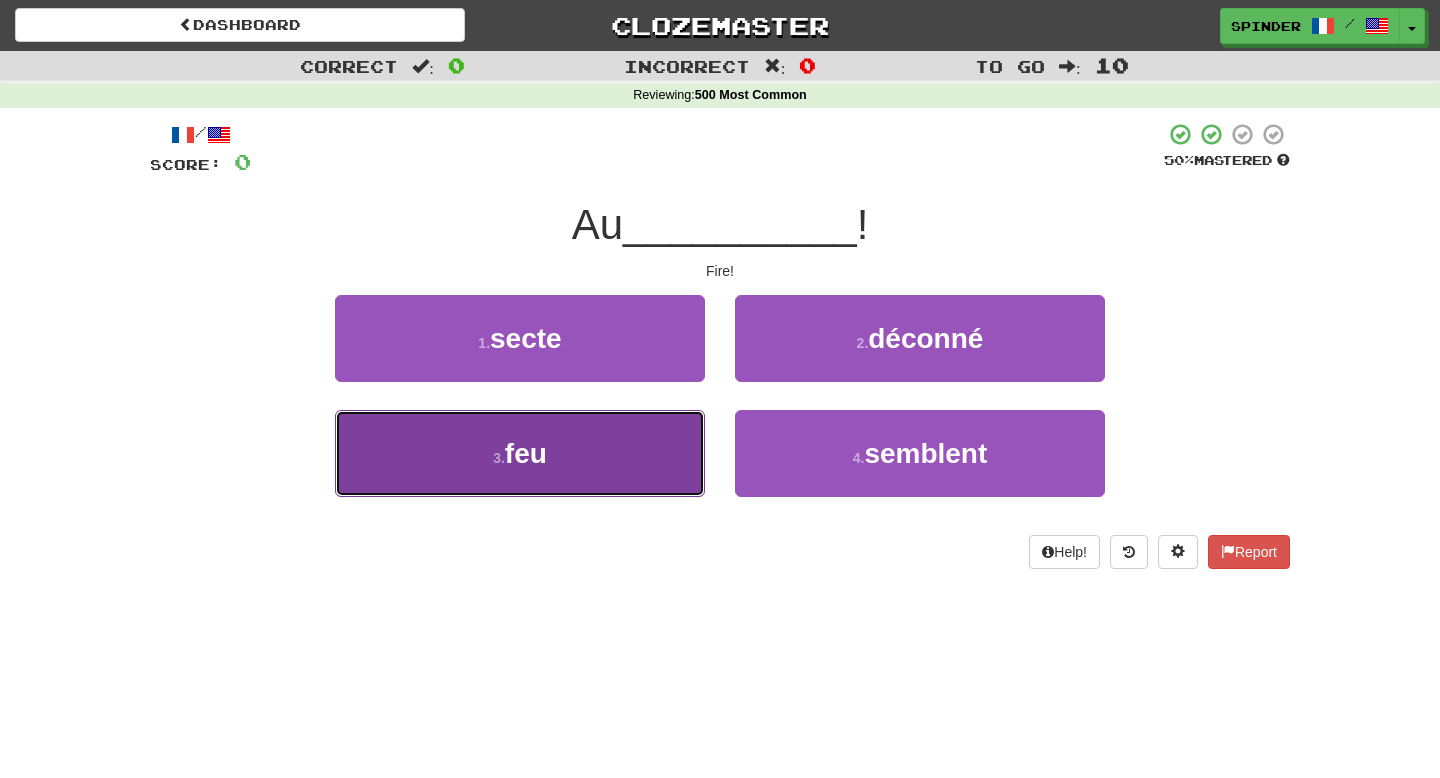 click on "3 .  feu" at bounding box center (520, 453) 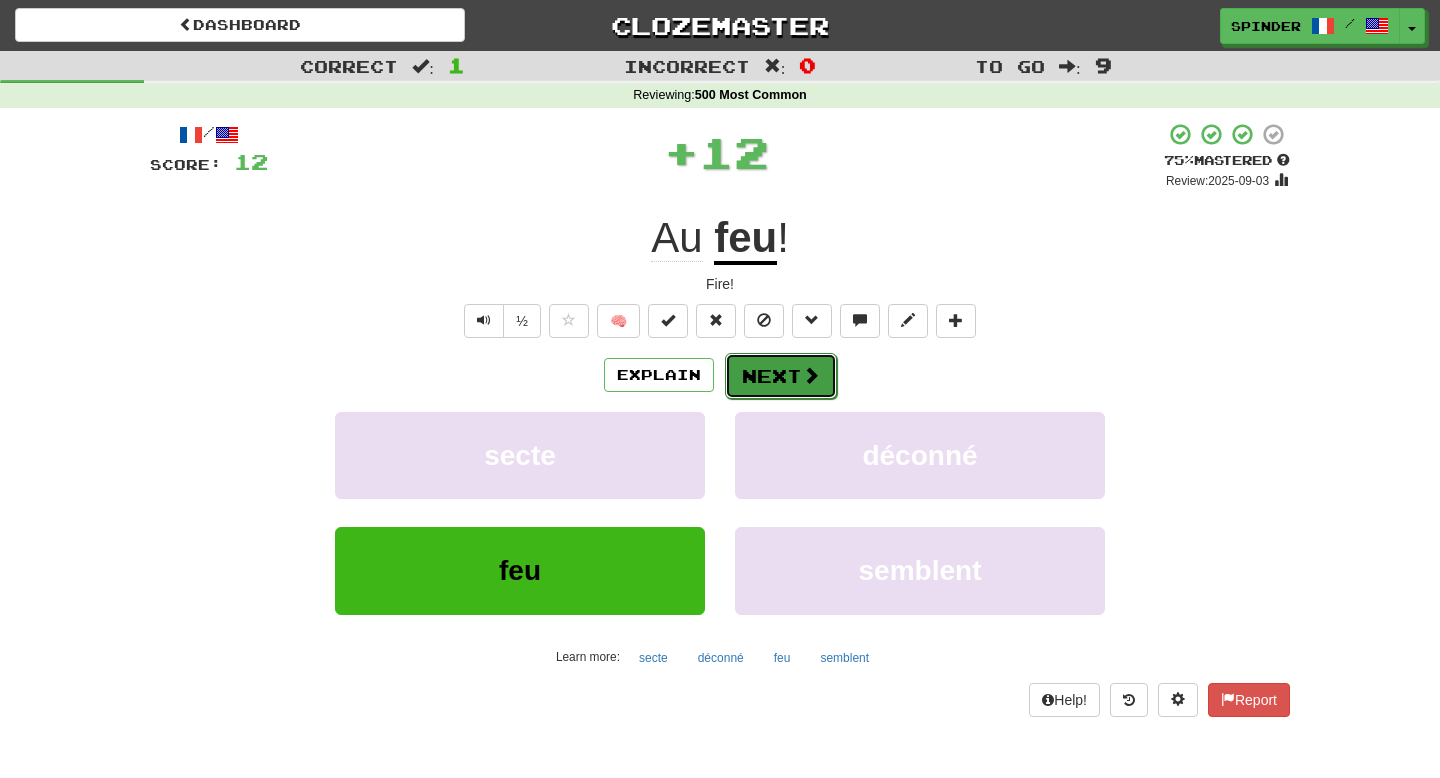 click at bounding box center [811, 375] 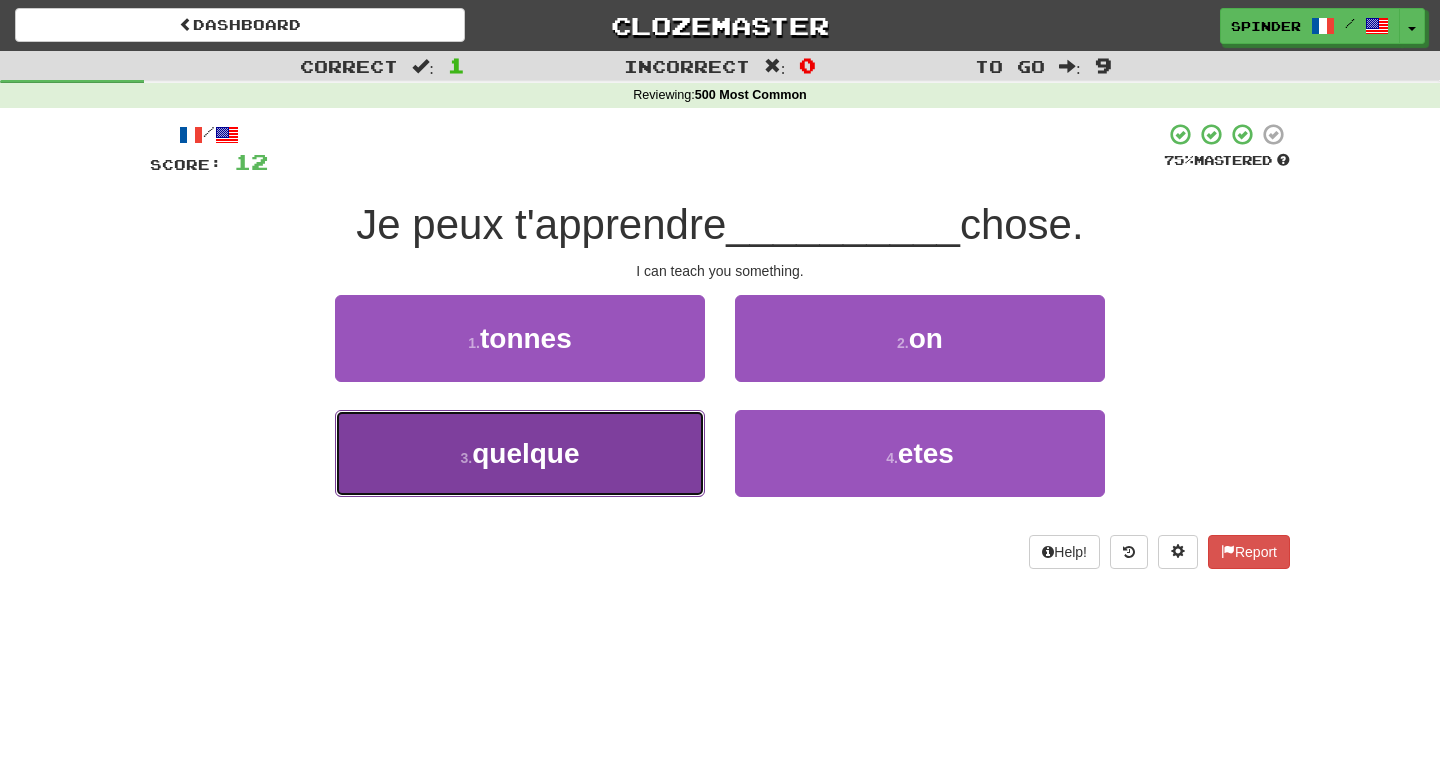 click on "3 .  quelque" at bounding box center (520, 453) 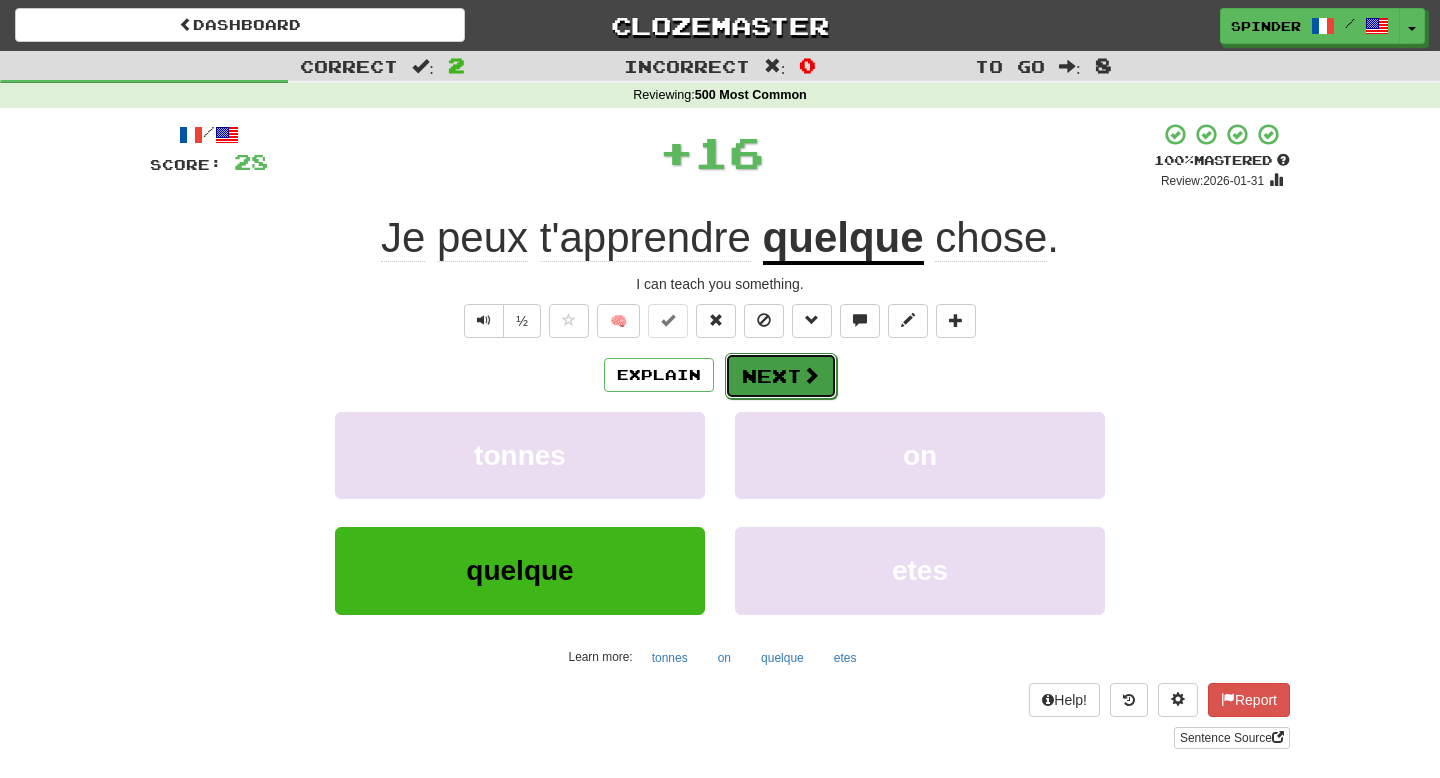 click on "Next" at bounding box center [781, 376] 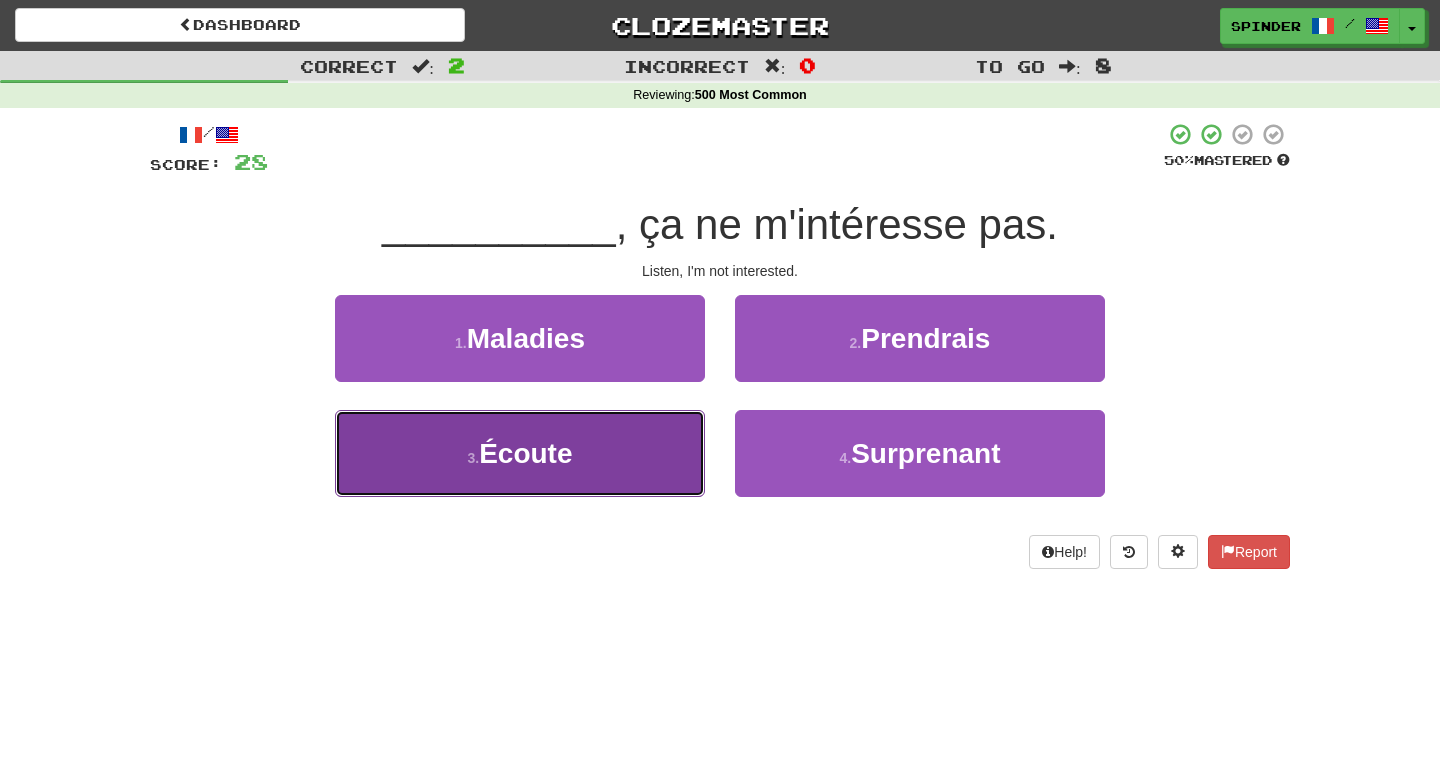 click on "3 .  Écoute" at bounding box center (520, 453) 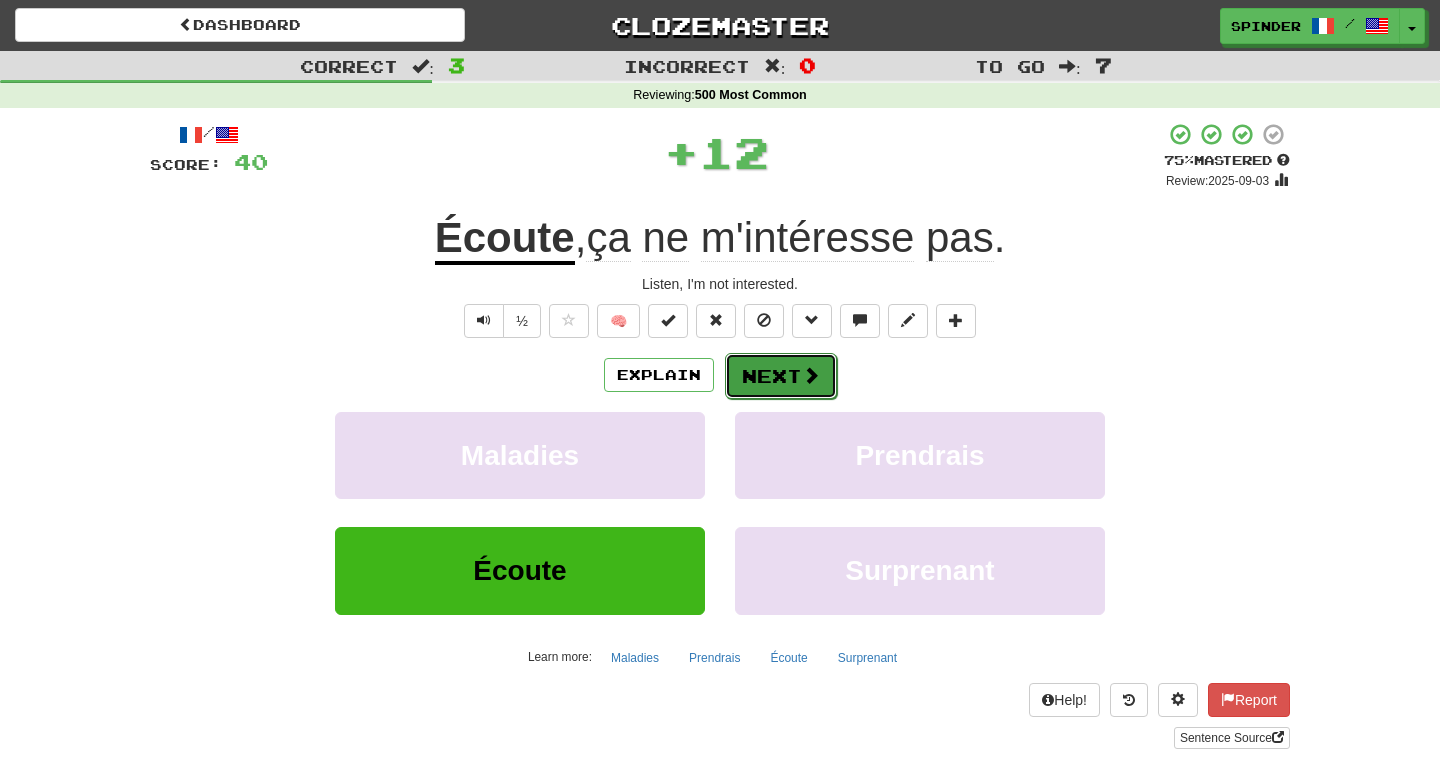 click on "Next" at bounding box center [781, 376] 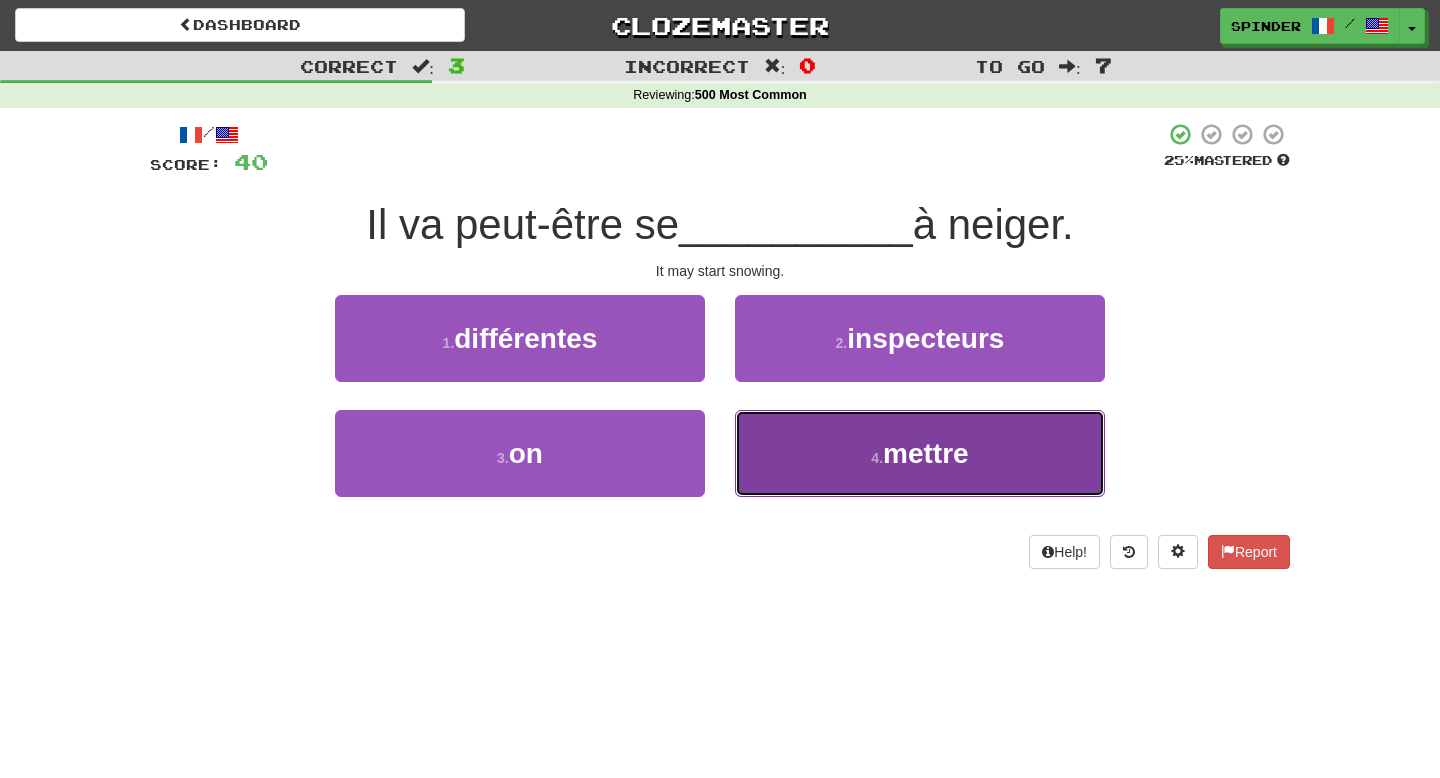 click on "4 .  mettre" at bounding box center [920, 453] 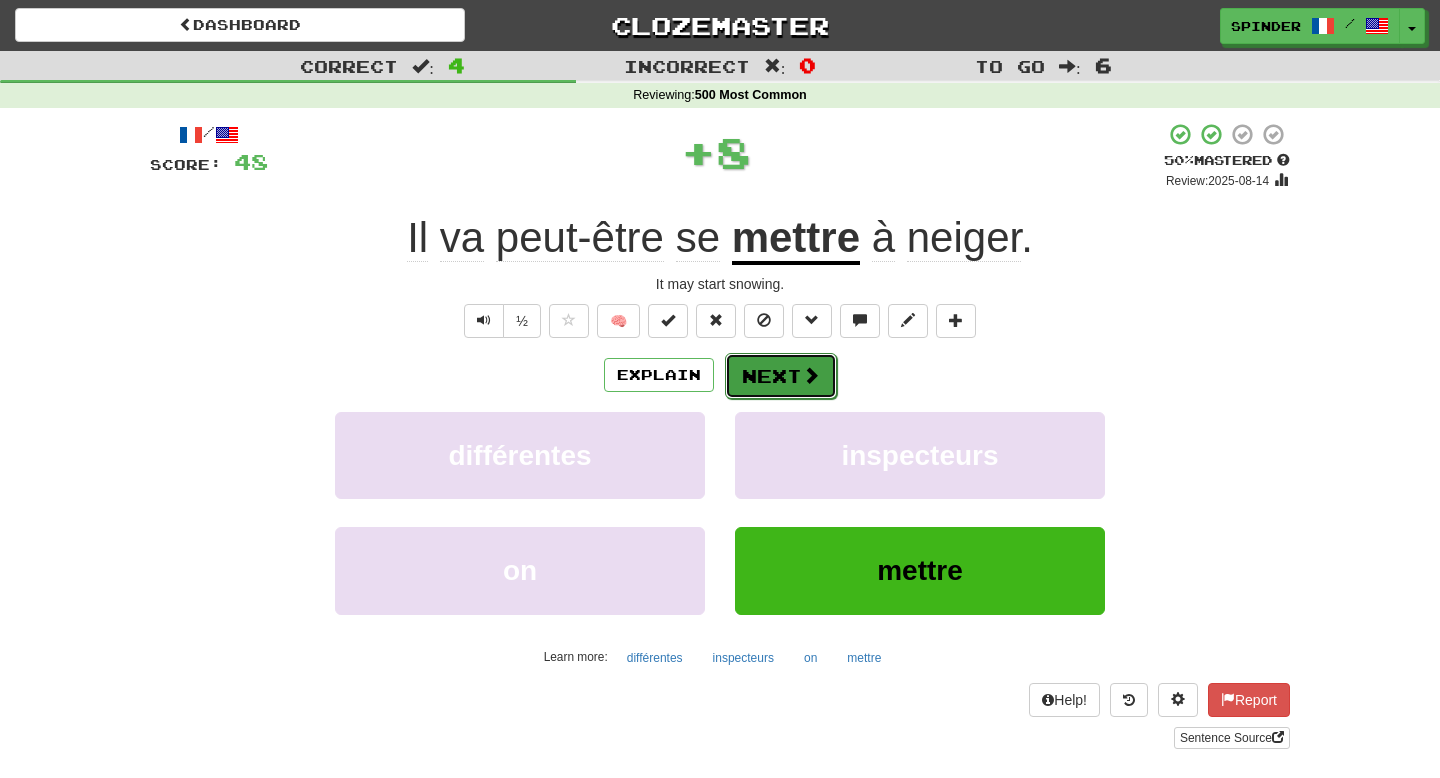 click on "Next" at bounding box center [781, 376] 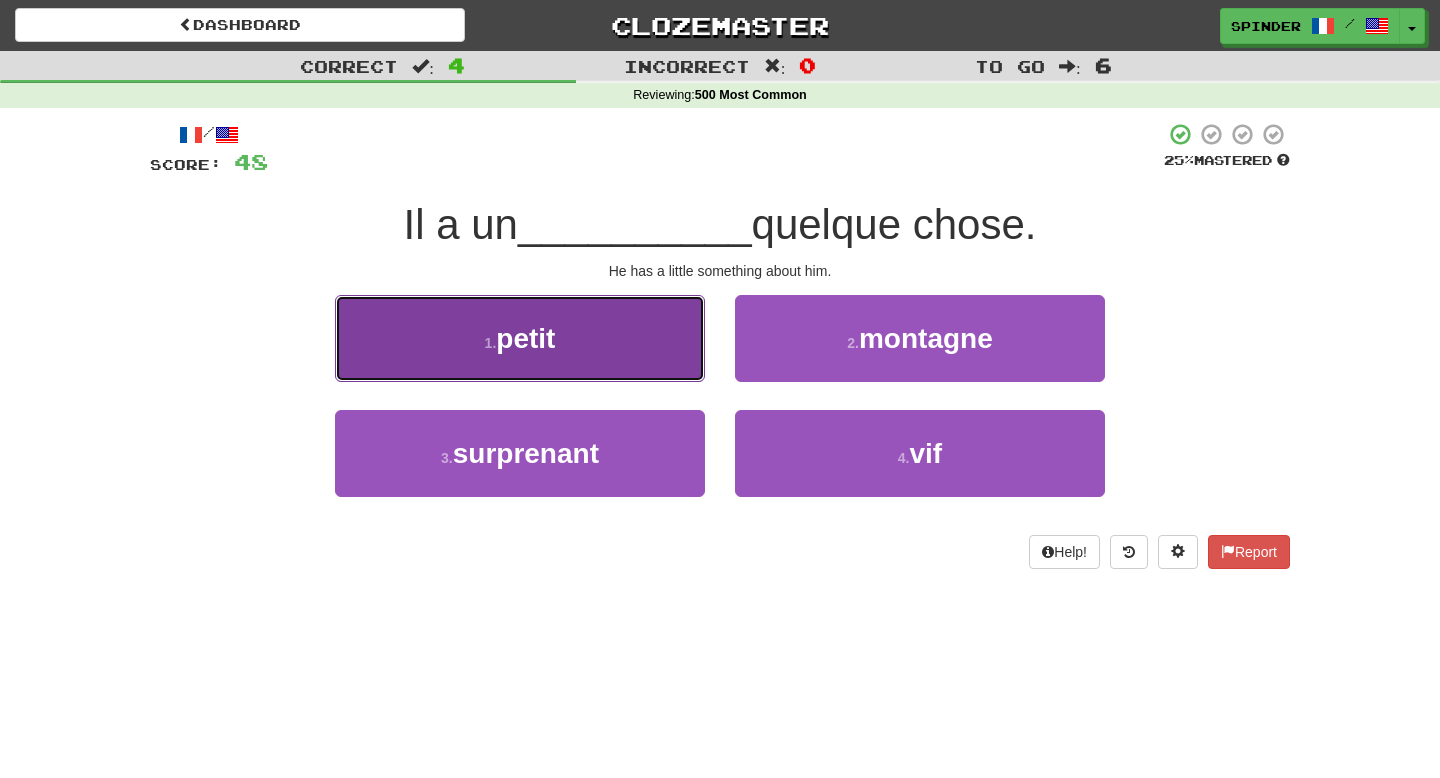 click on "1 .  petit" at bounding box center [520, 338] 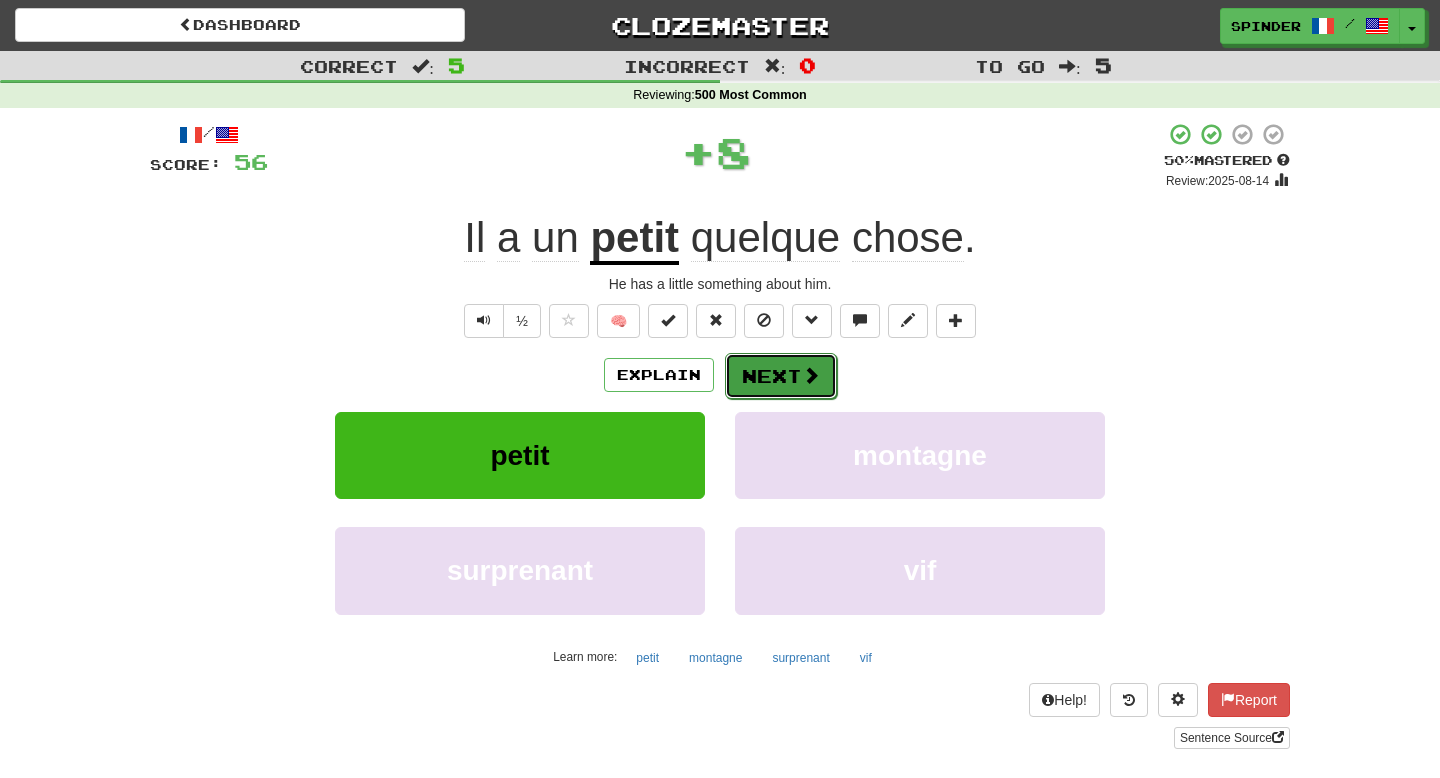 click on "Next" at bounding box center [781, 376] 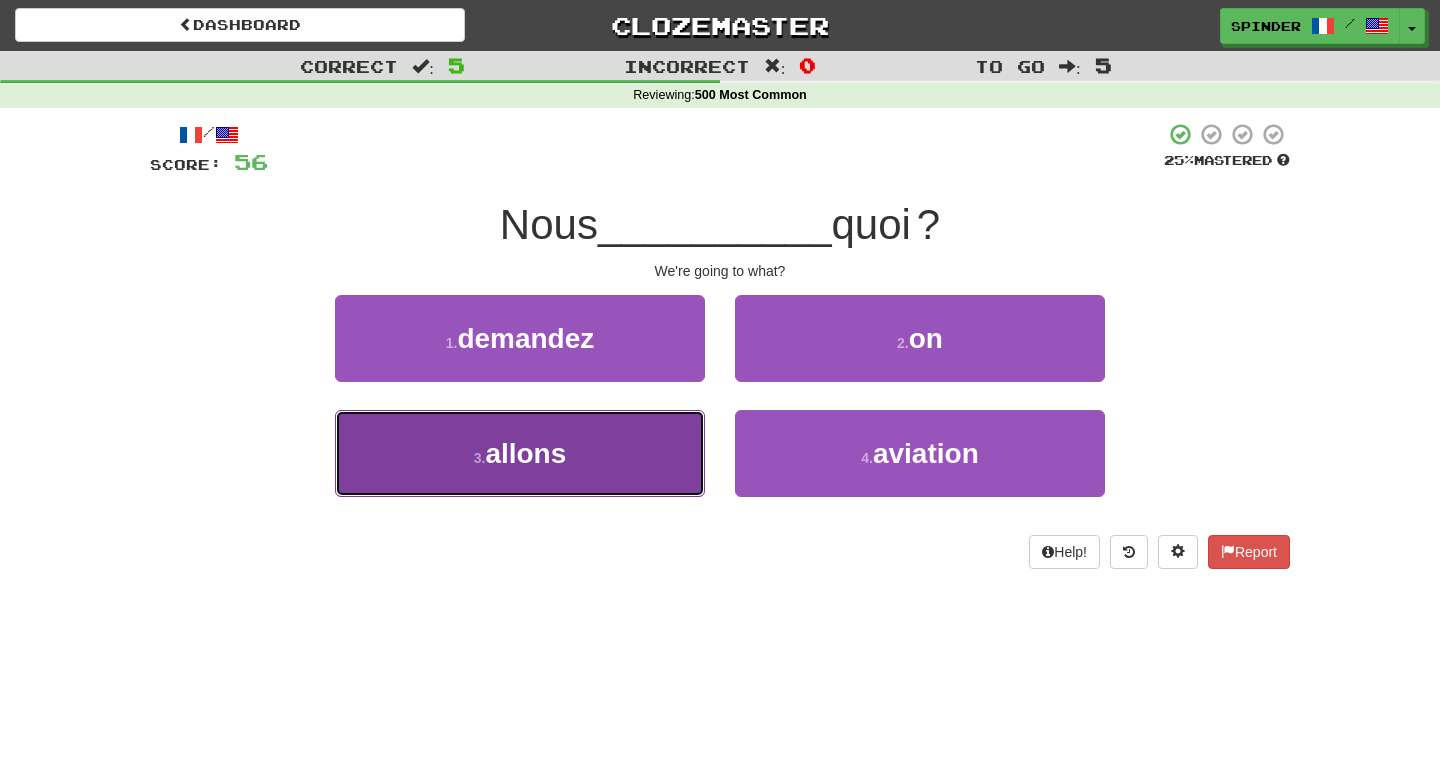 click on "3 .  allons" at bounding box center (520, 453) 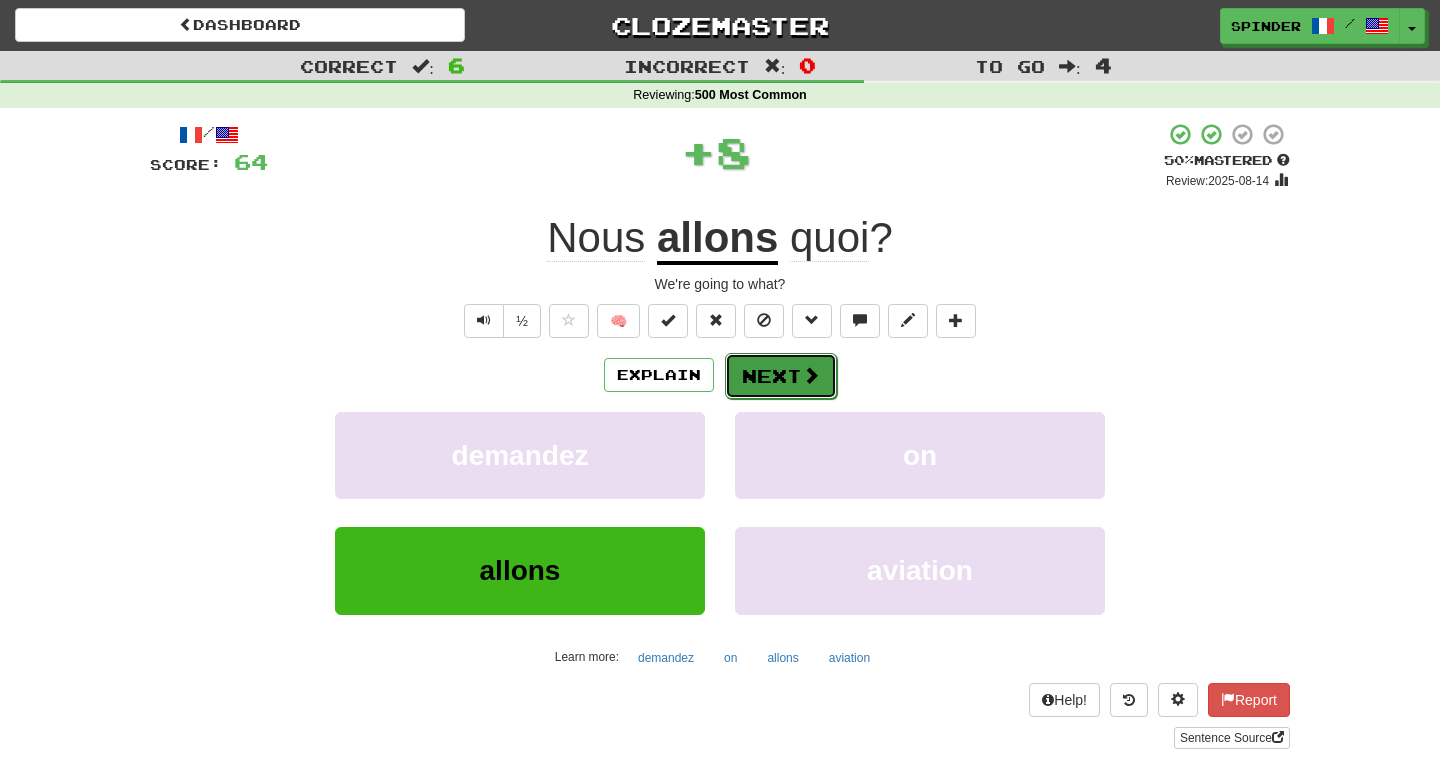 click on "Next" at bounding box center [781, 376] 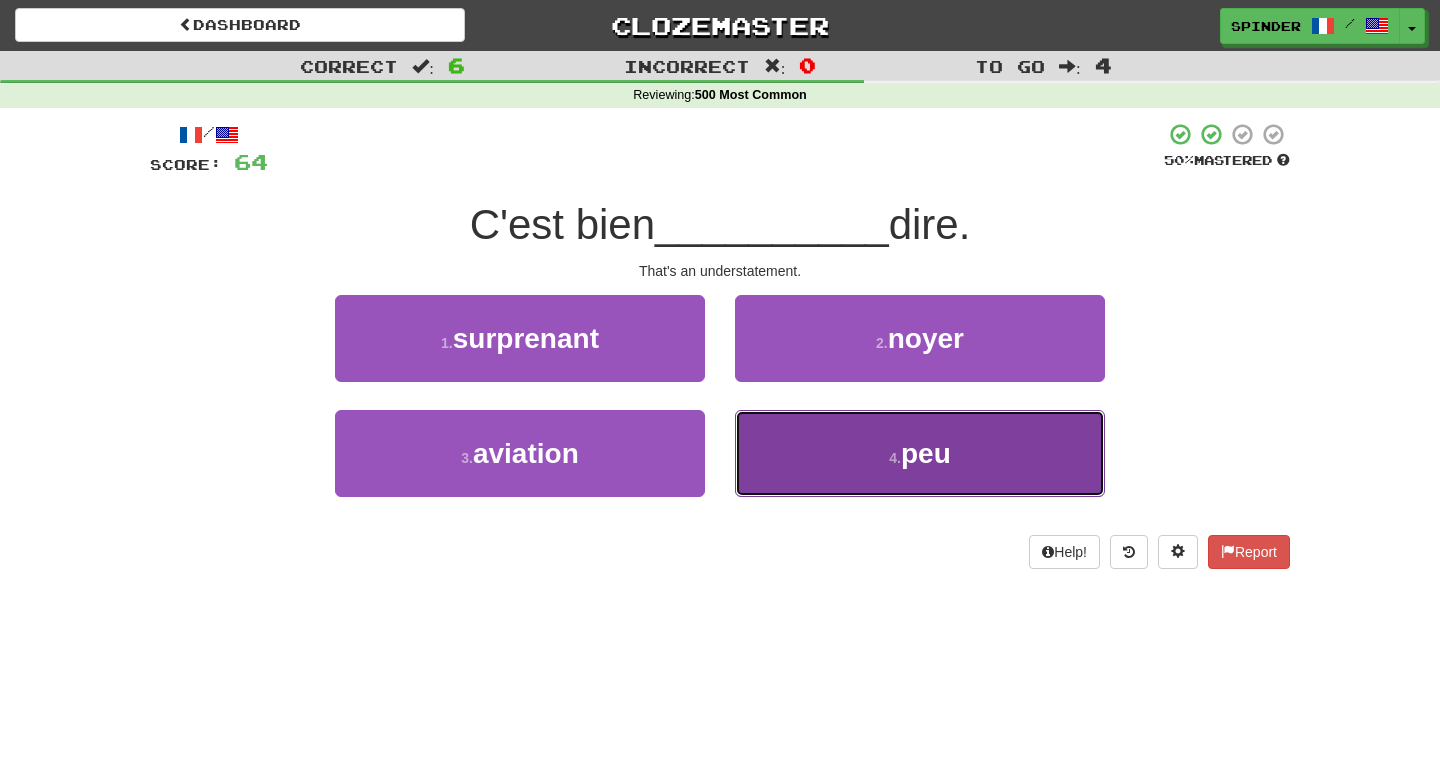 click on "4 .  peu" at bounding box center (920, 453) 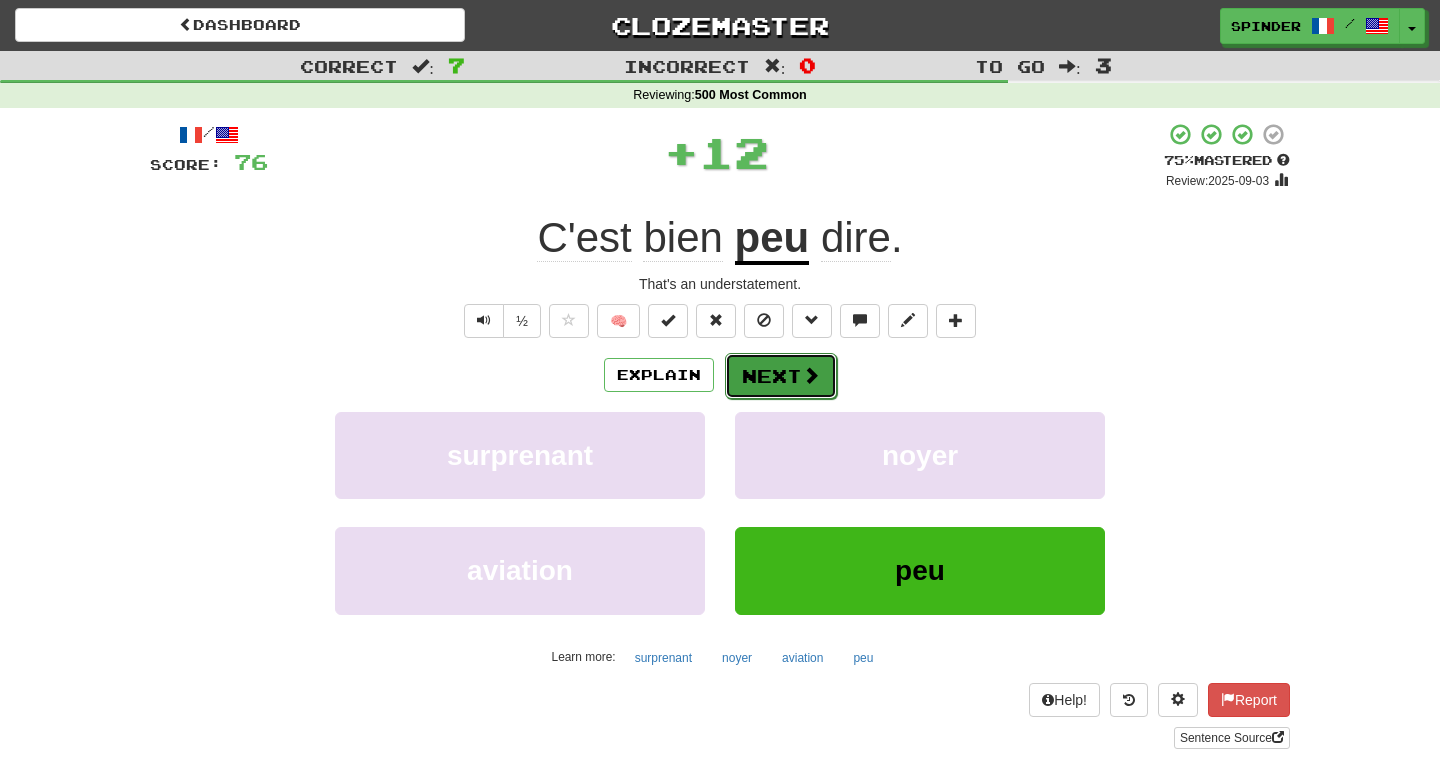 click on "Next" at bounding box center (781, 376) 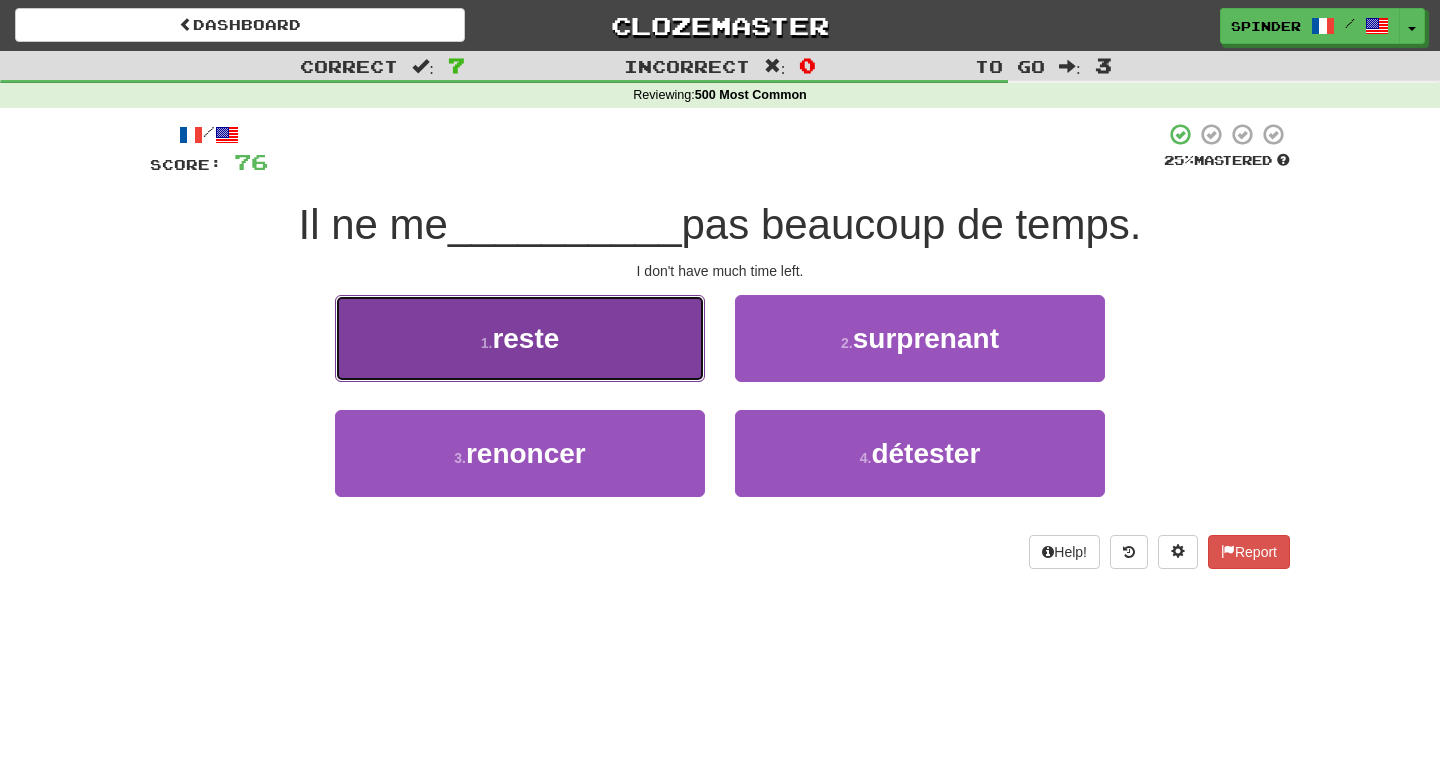 click on "1 .  reste" at bounding box center [520, 338] 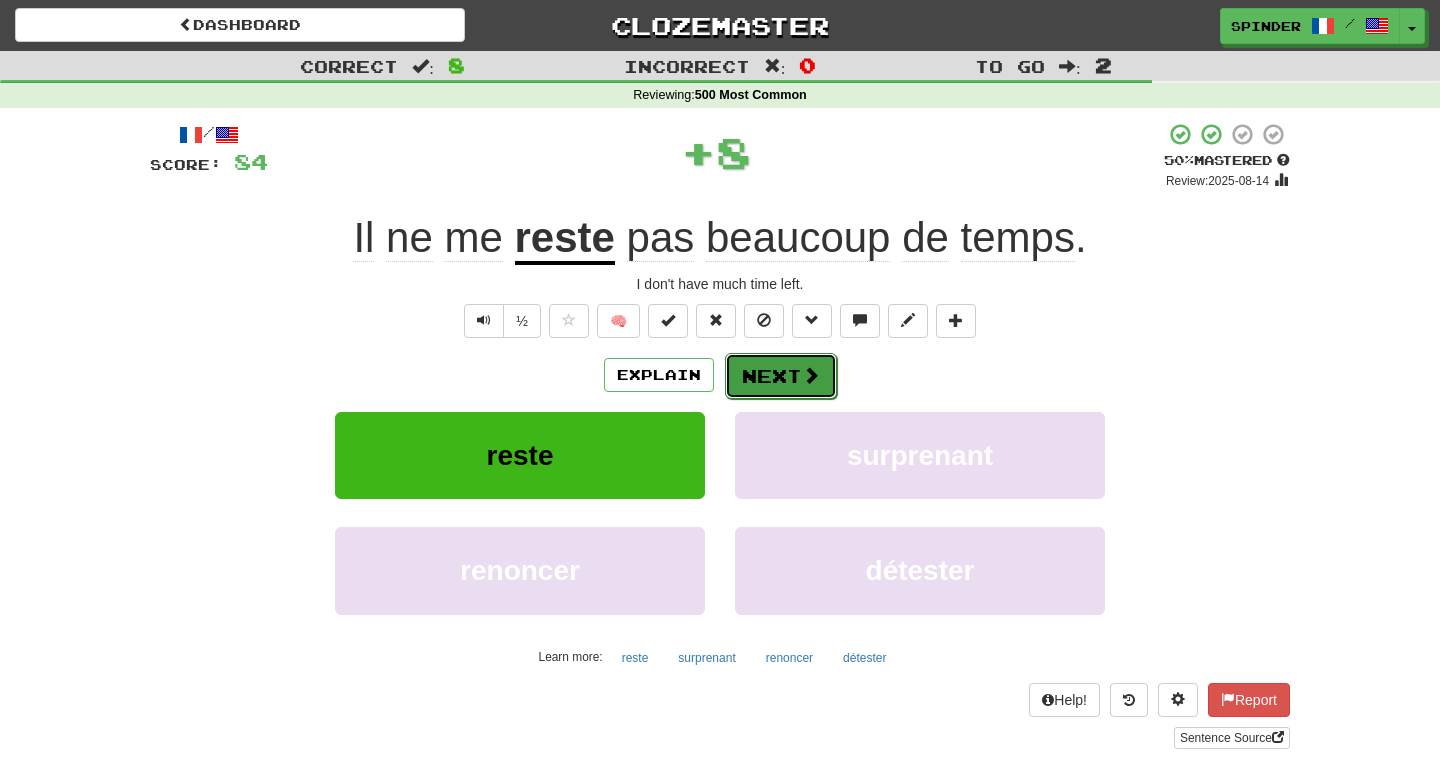 click on "Next" at bounding box center (781, 376) 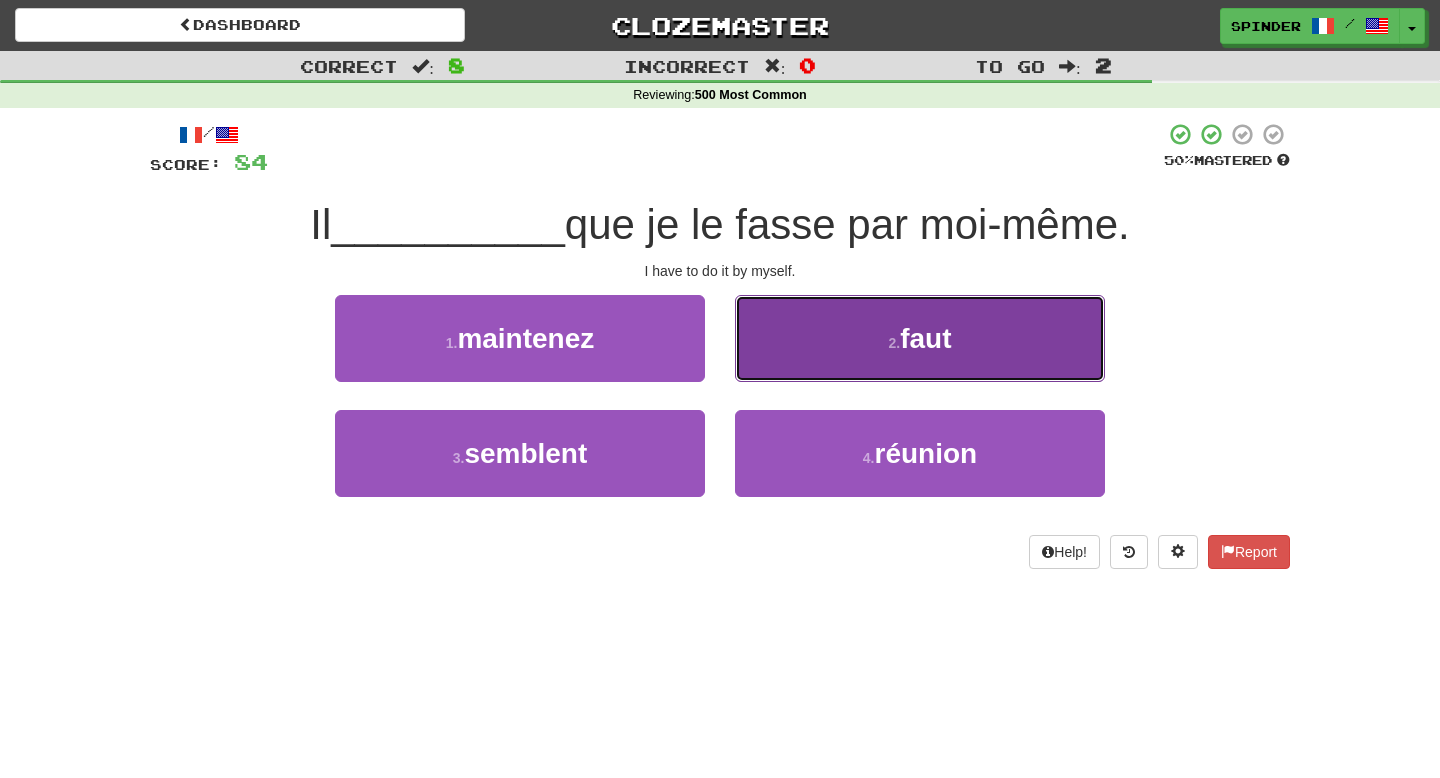 click on "2 .  faut" at bounding box center (920, 338) 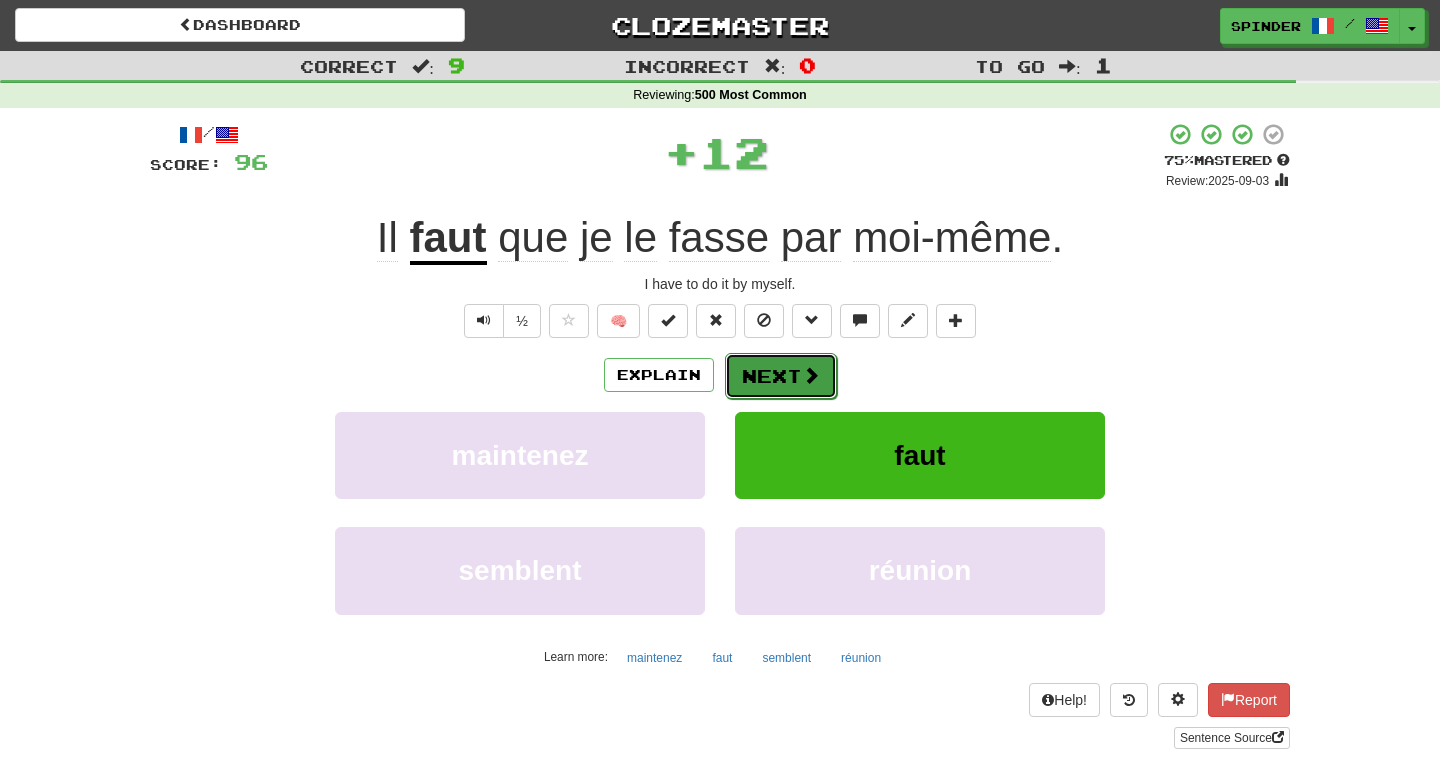 click on "Next" at bounding box center [781, 376] 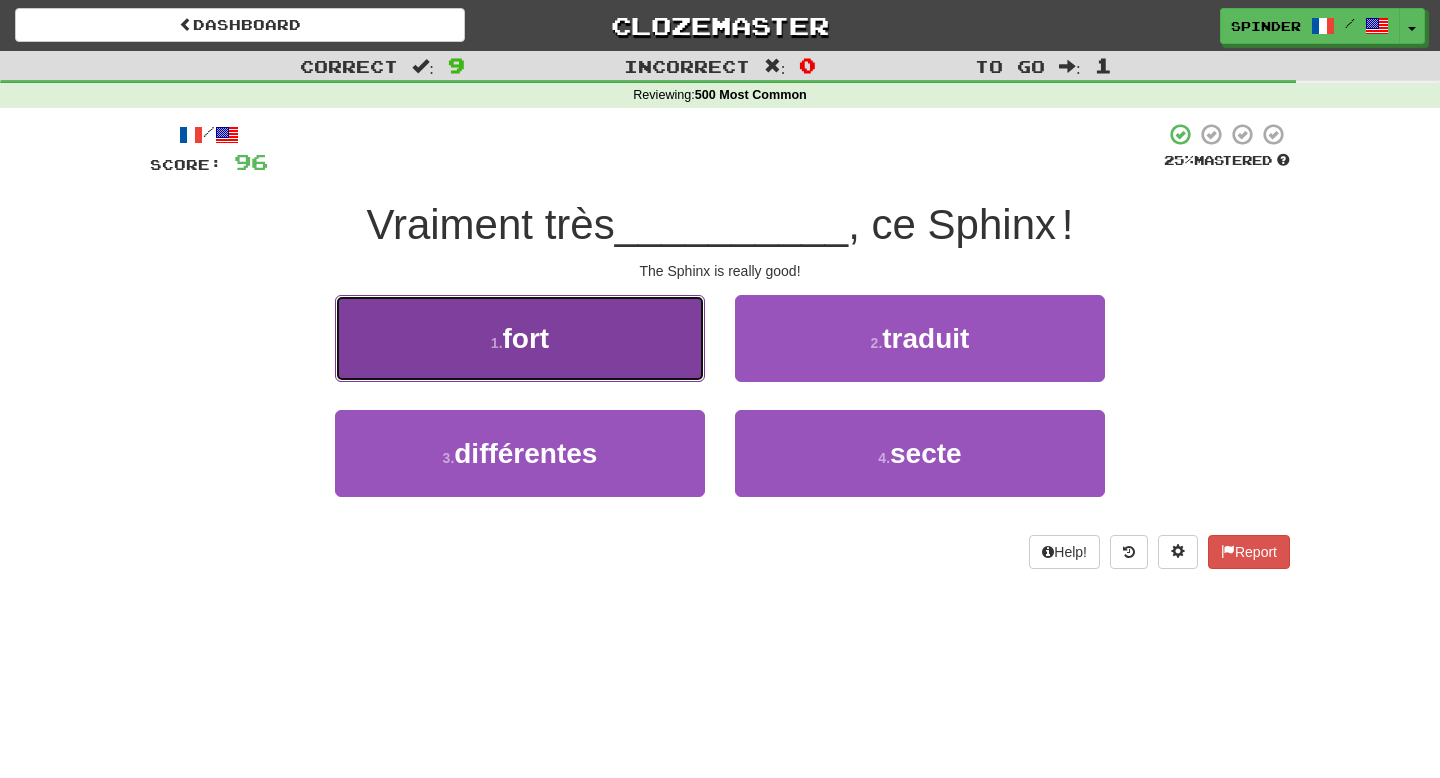 click on "1 .  fort" at bounding box center (520, 338) 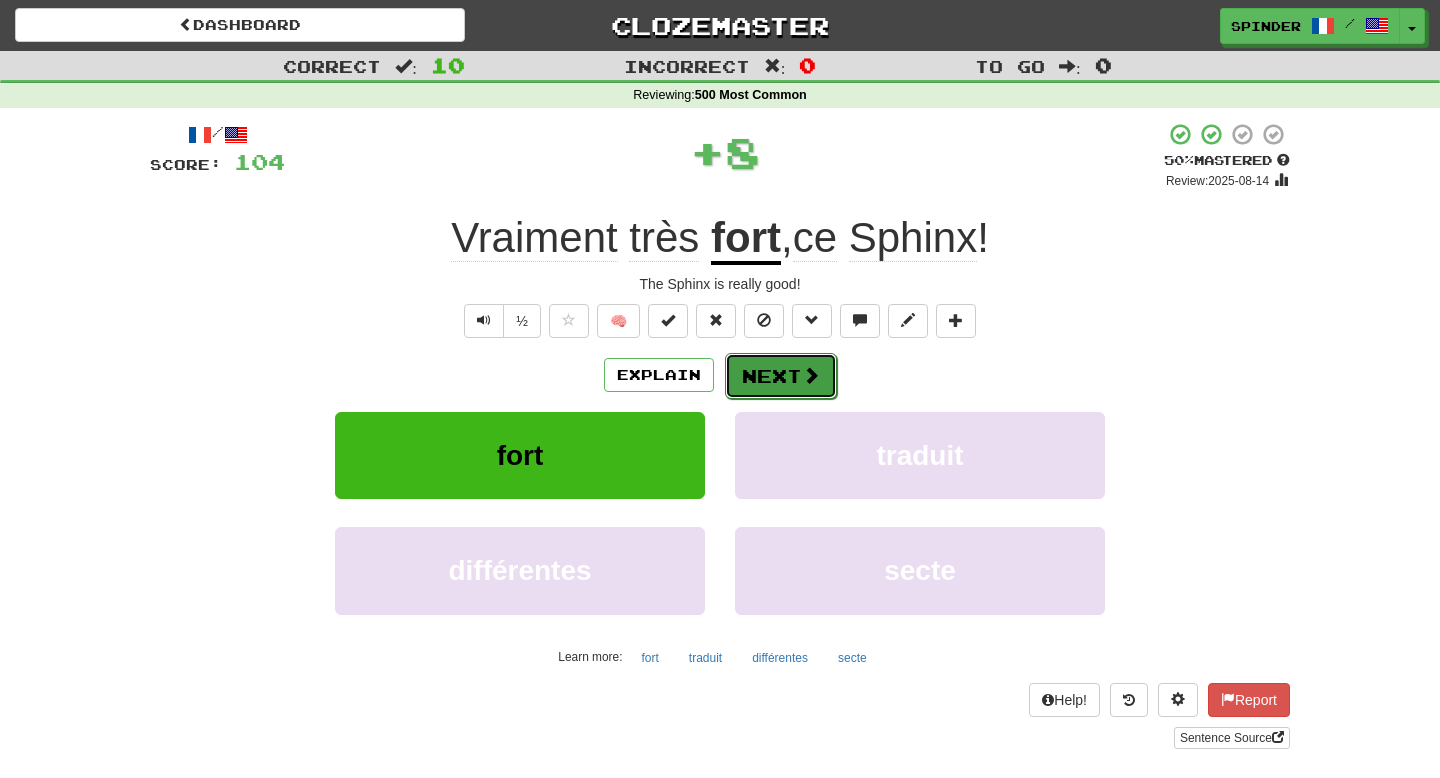 click on "Next" at bounding box center (781, 376) 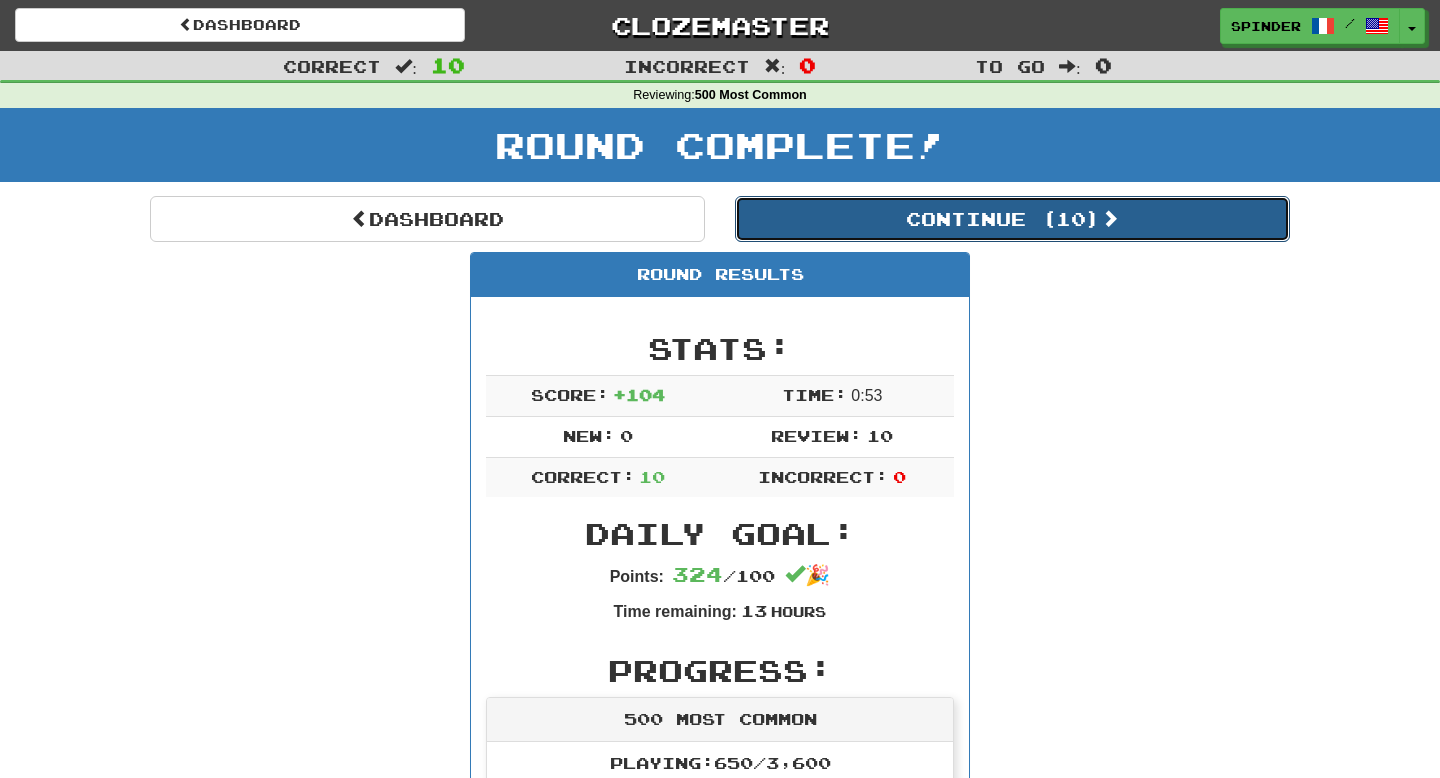 click on "Continue ( 10 )" at bounding box center [1012, 219] 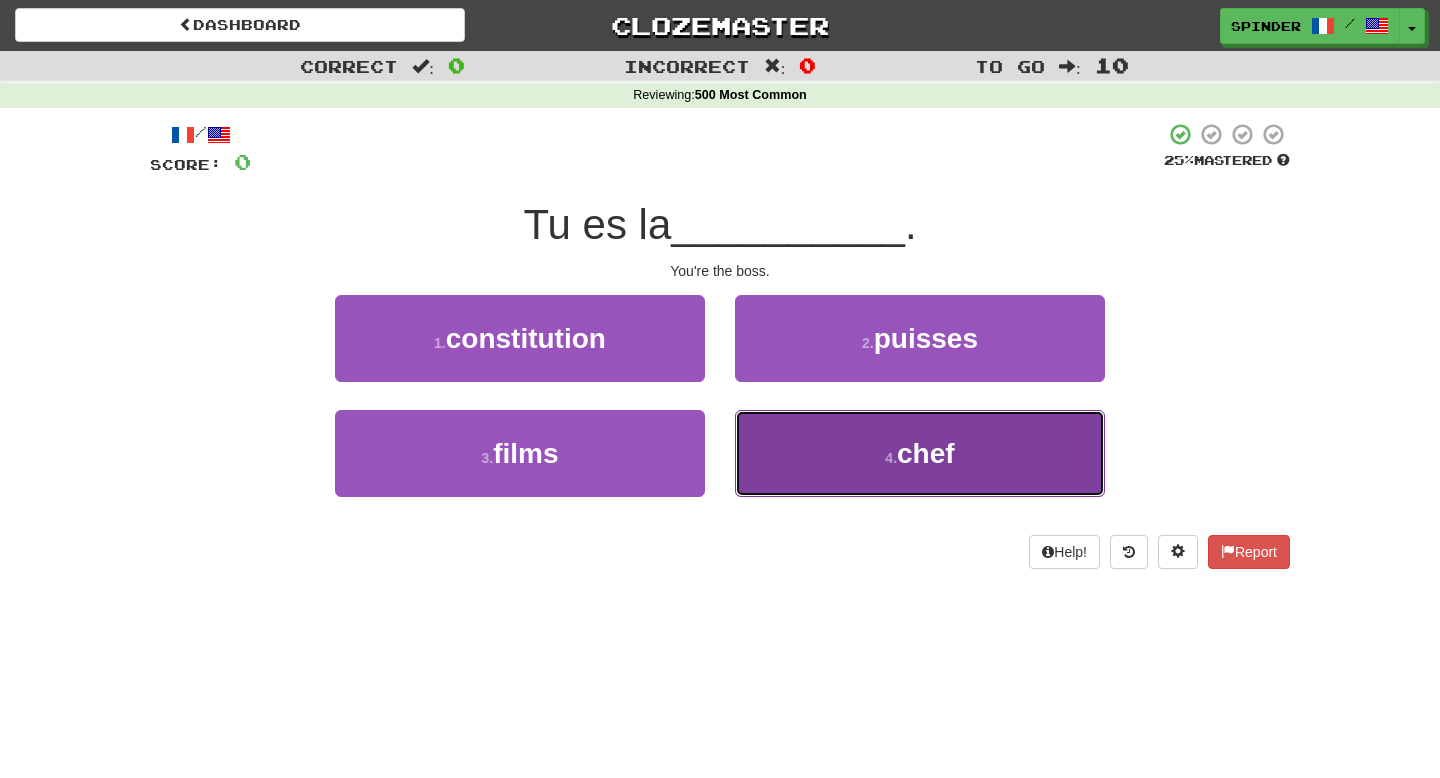 click on "4 .  chef" at bounding box center [920, 453] 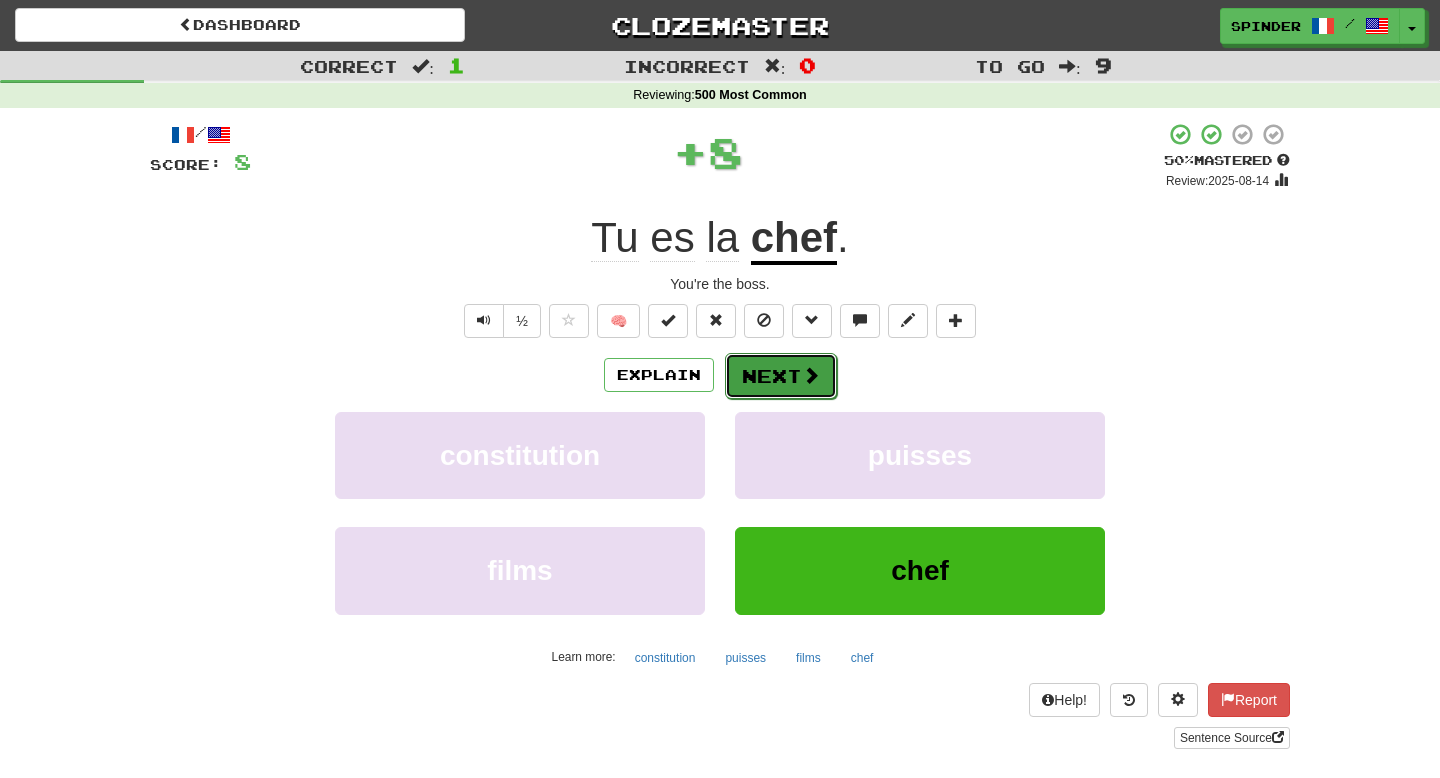 click on "Next" at bounding box center (781, 376) 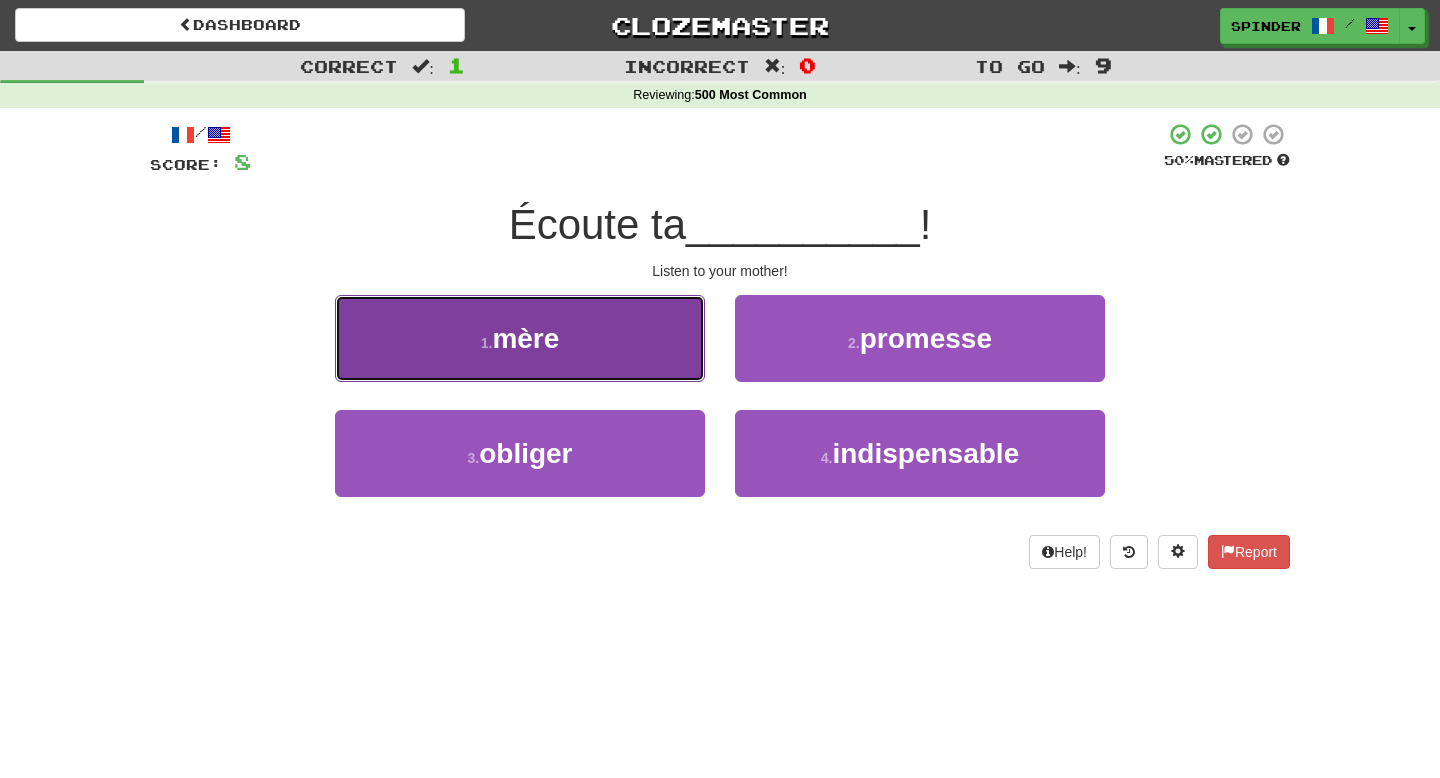 click on "1 .  mère" at bounding box center (520, 338) 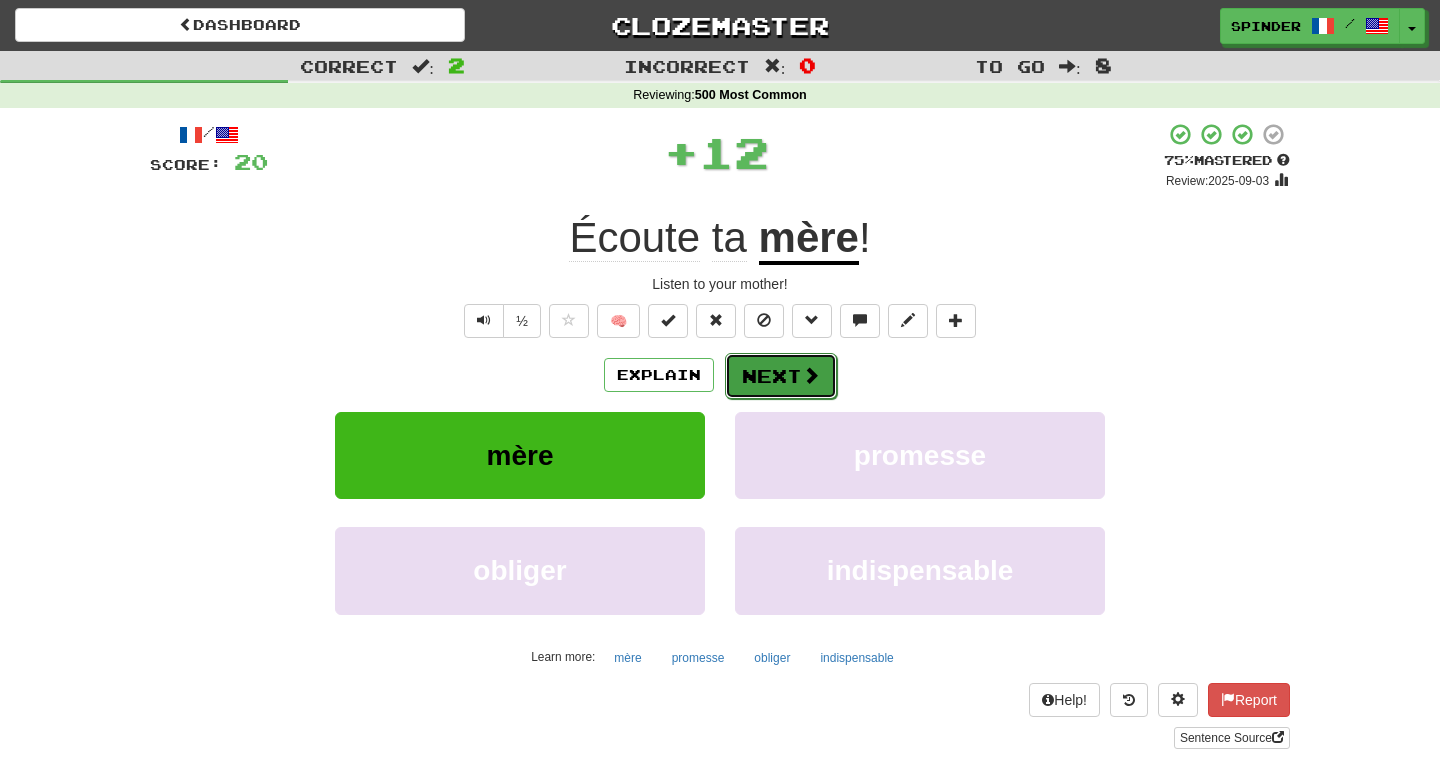 click on "Next" at bounding box center [781, 376] 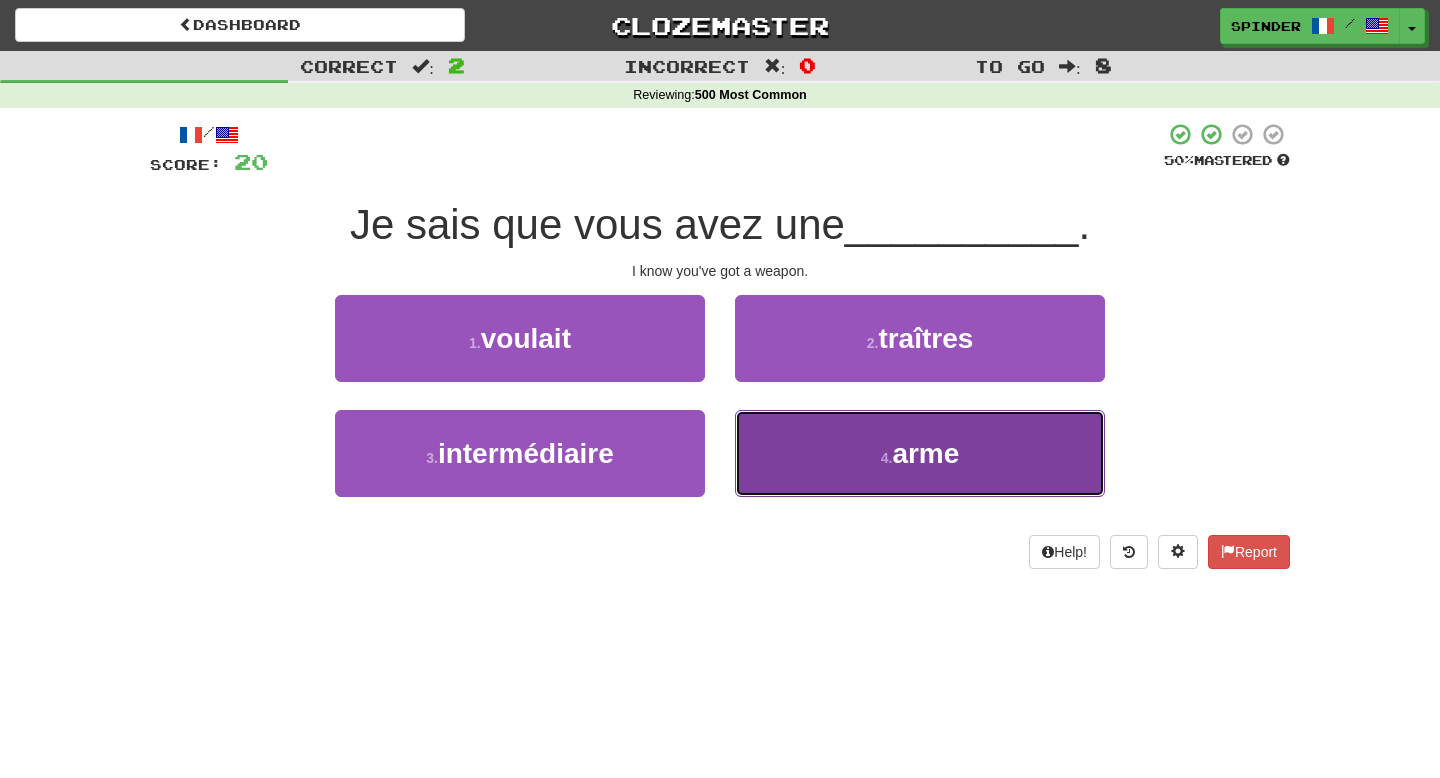 click on "4 .  arme" at bounding box center (920, 453) 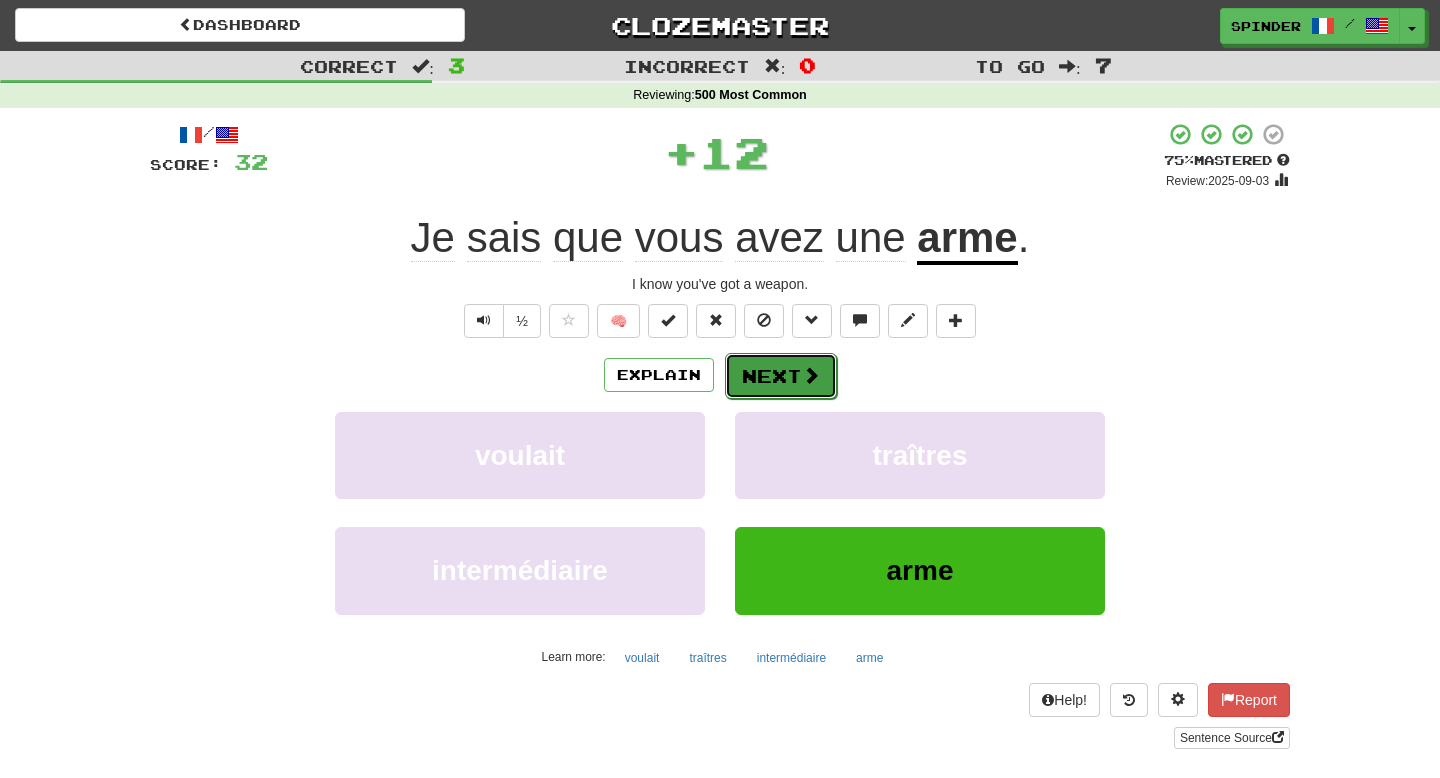 click on "Next" at bounding box center [781, 376] 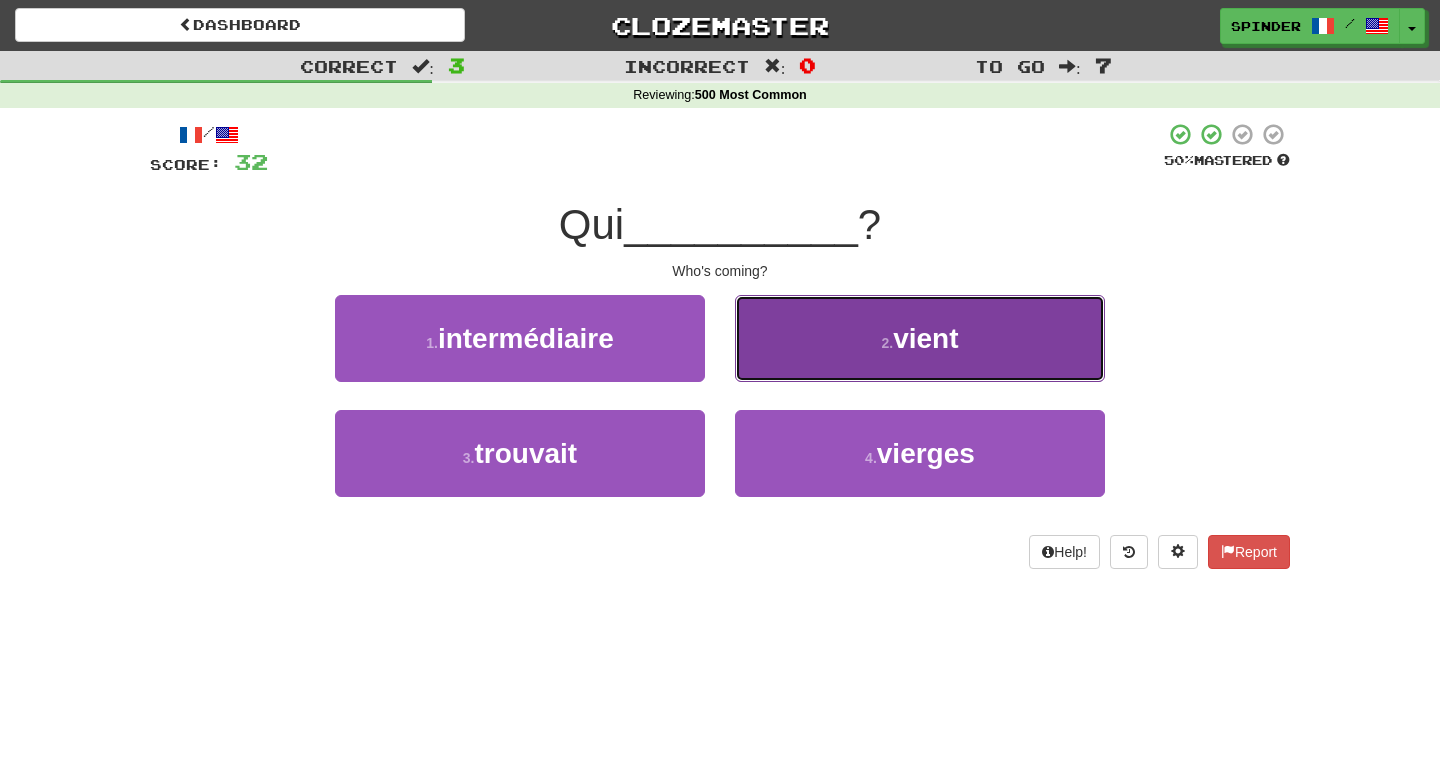 click on "2 .  vient" at bounding box center (920, 338) 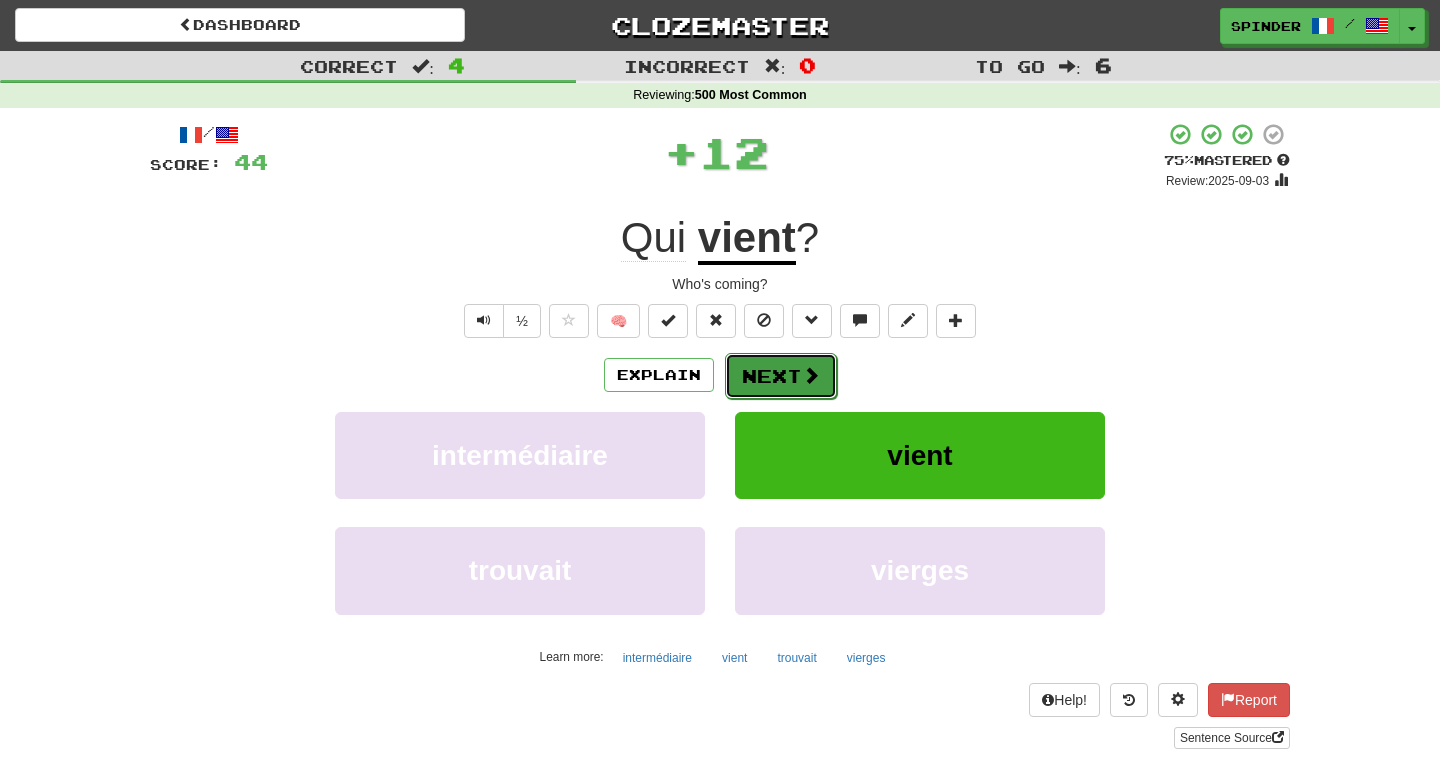 click on "Next" at bounding box center (781, 376) 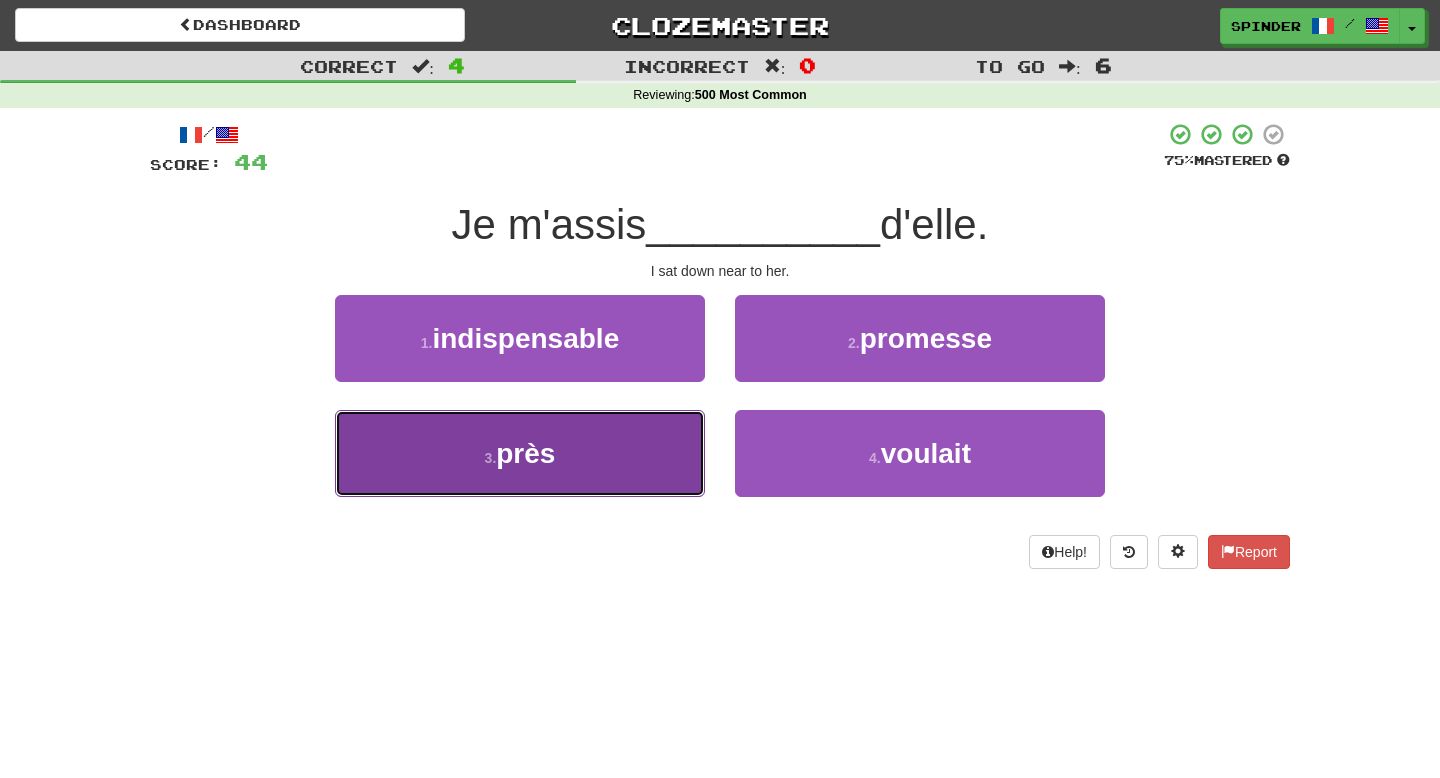click on "3 .  près" at bounding box center (520, 453) 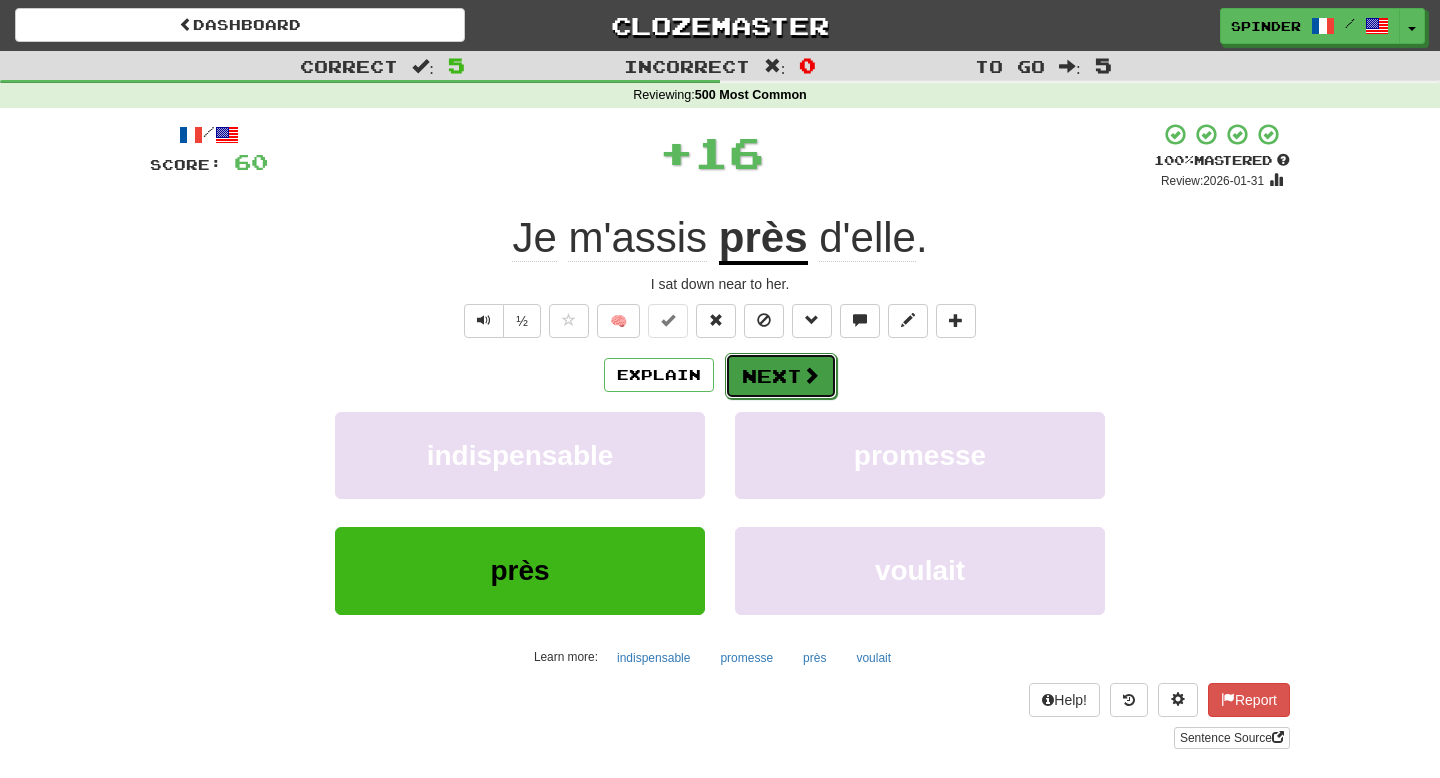 click on "Next" at bounding box center (781, 376) 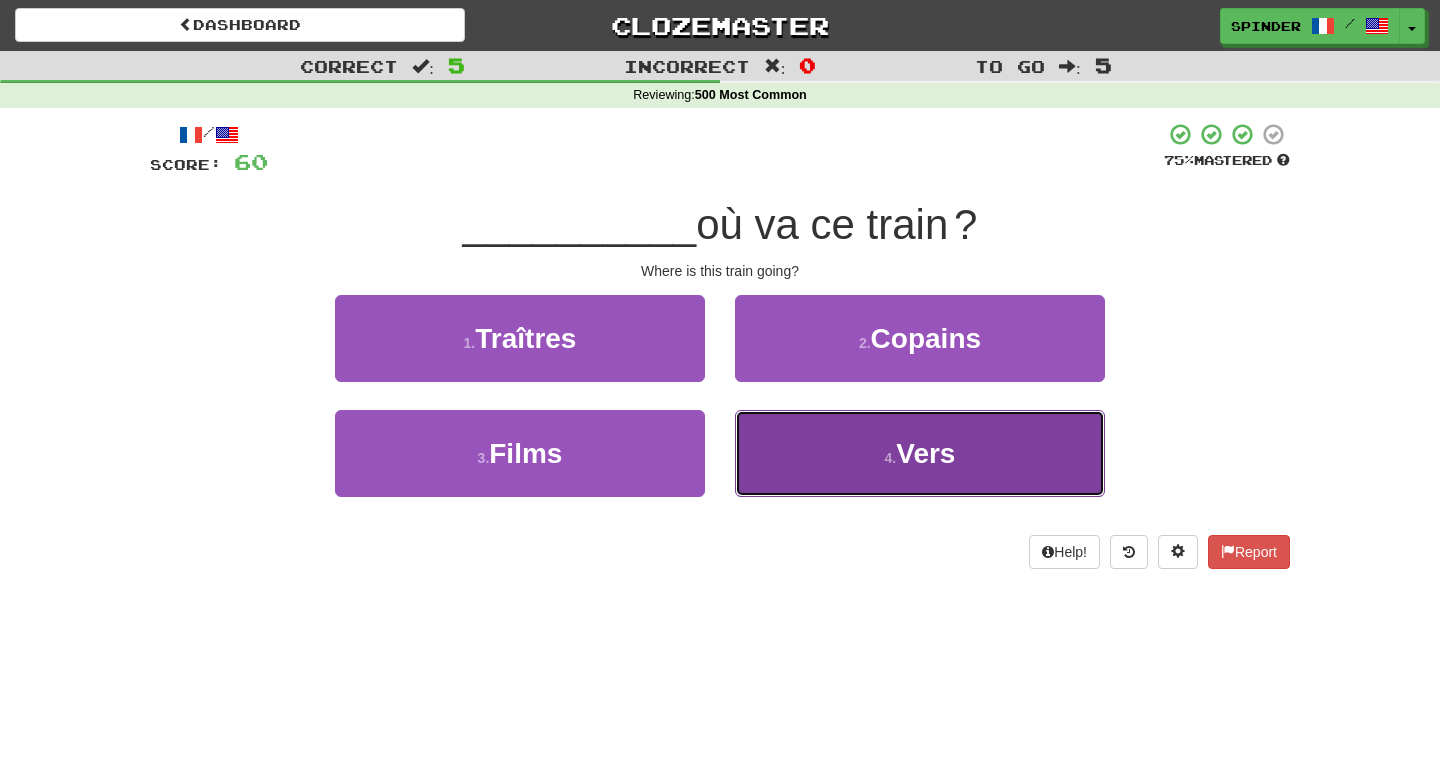 click on "4 .  Vers" at bounding box center (920, 453) 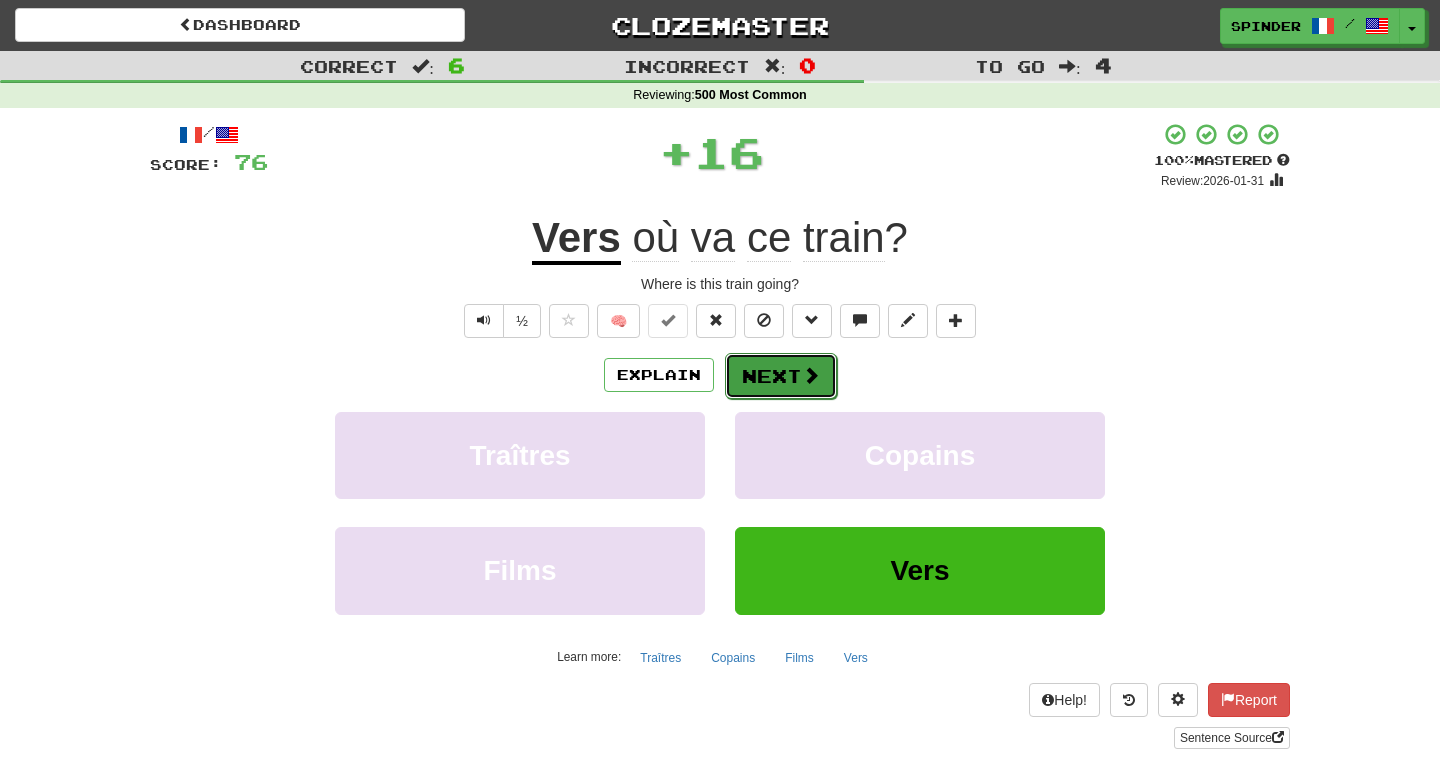 click on "Next" at bounding box center (781, 376) 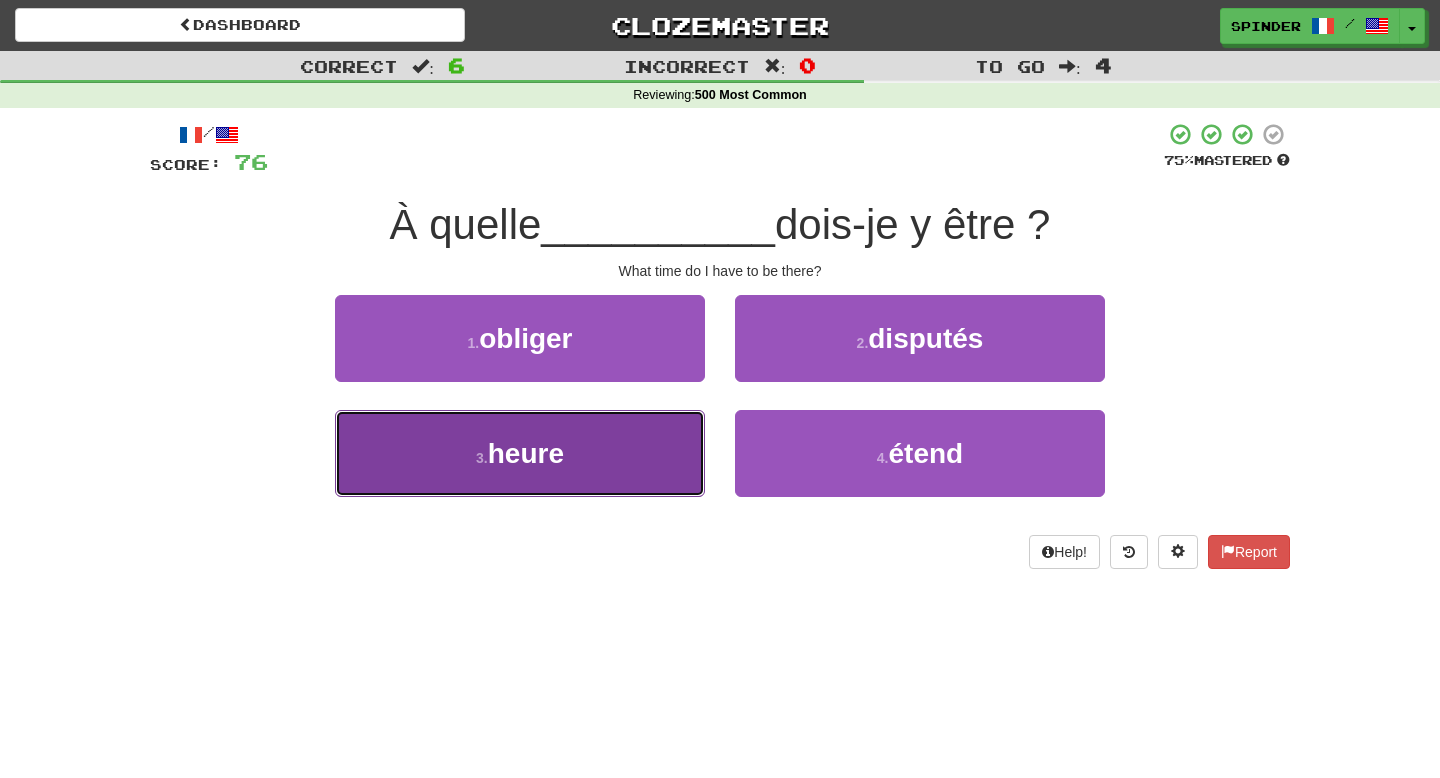 click on "3 .  heure" at bounding box center [520, 453] 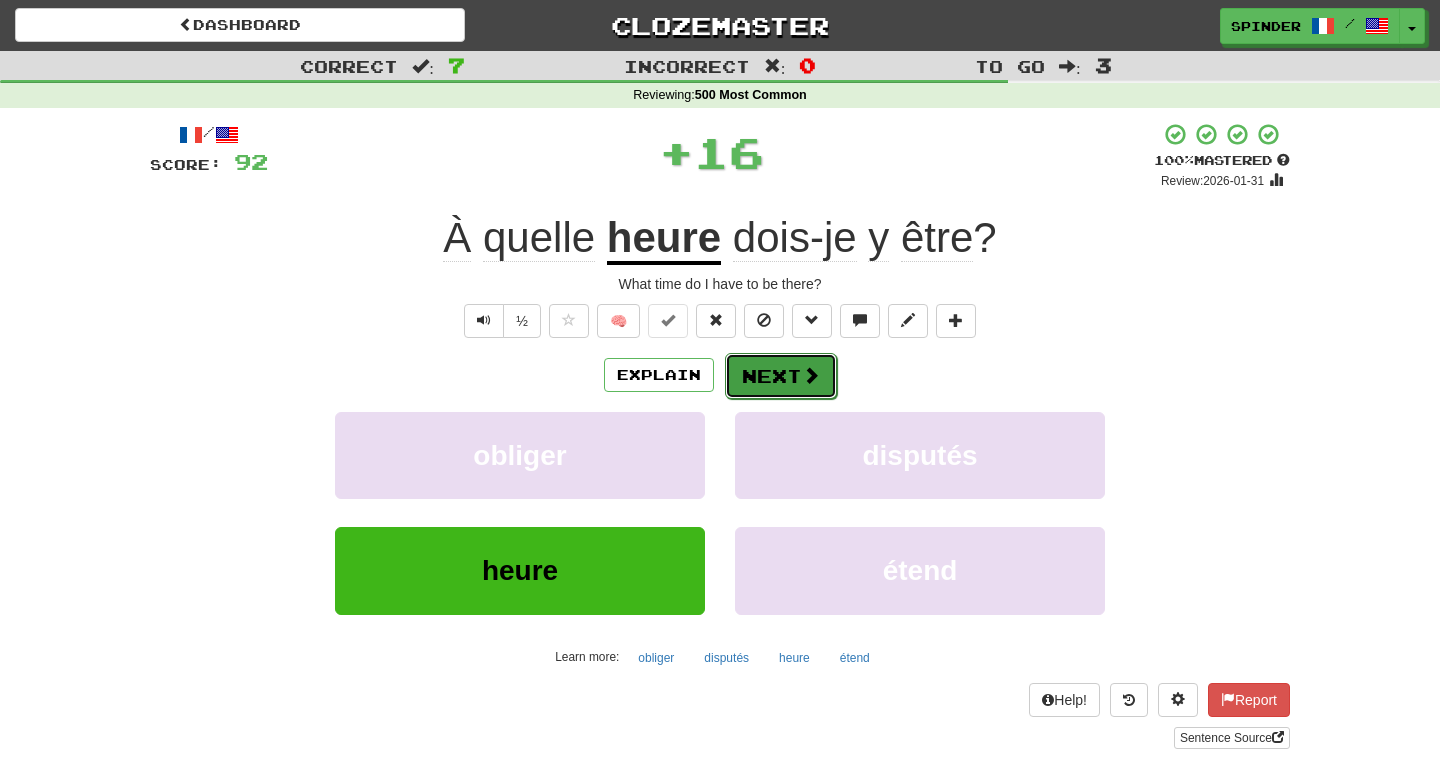 click on "Next" at bounding box center (781, 376) 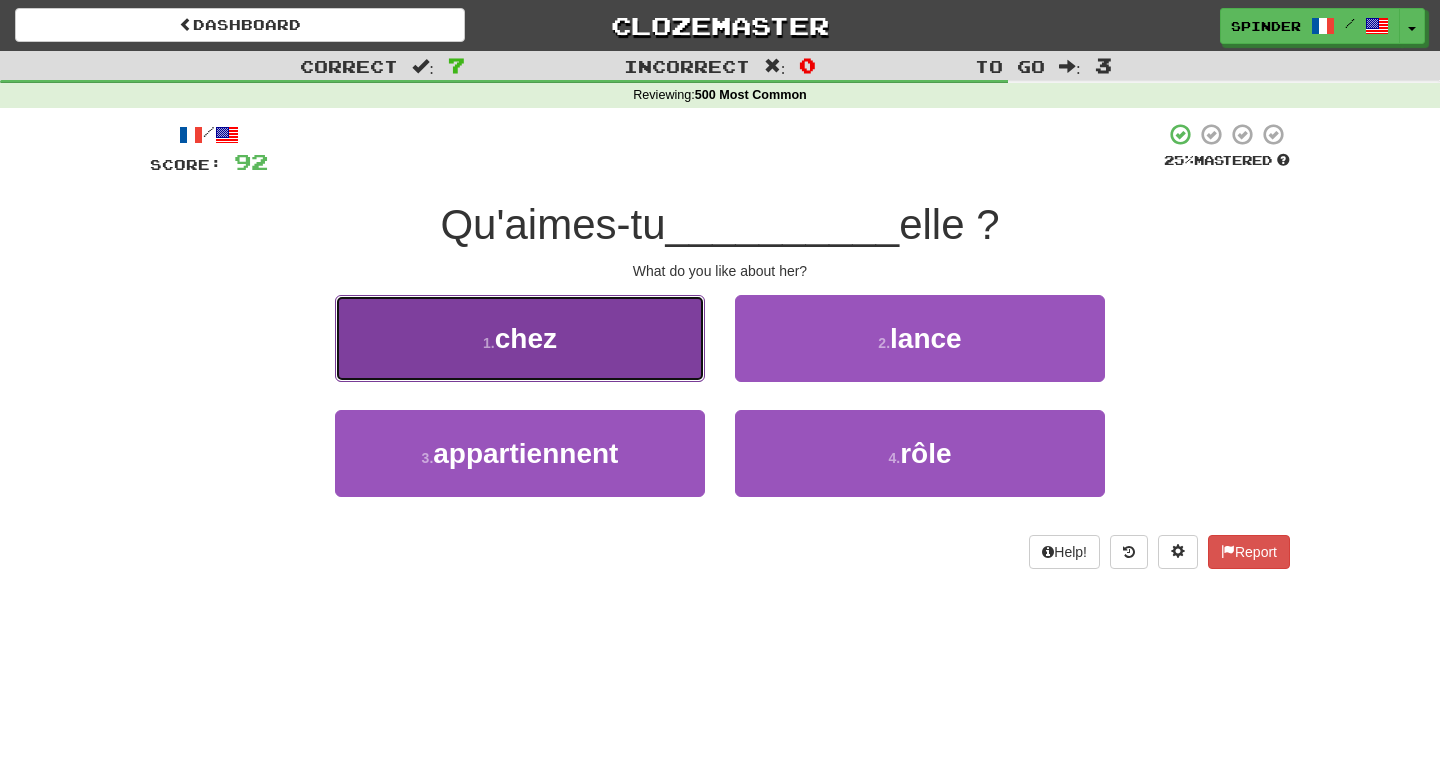 click on "1 .  chez" at bounding box center (520, 338) 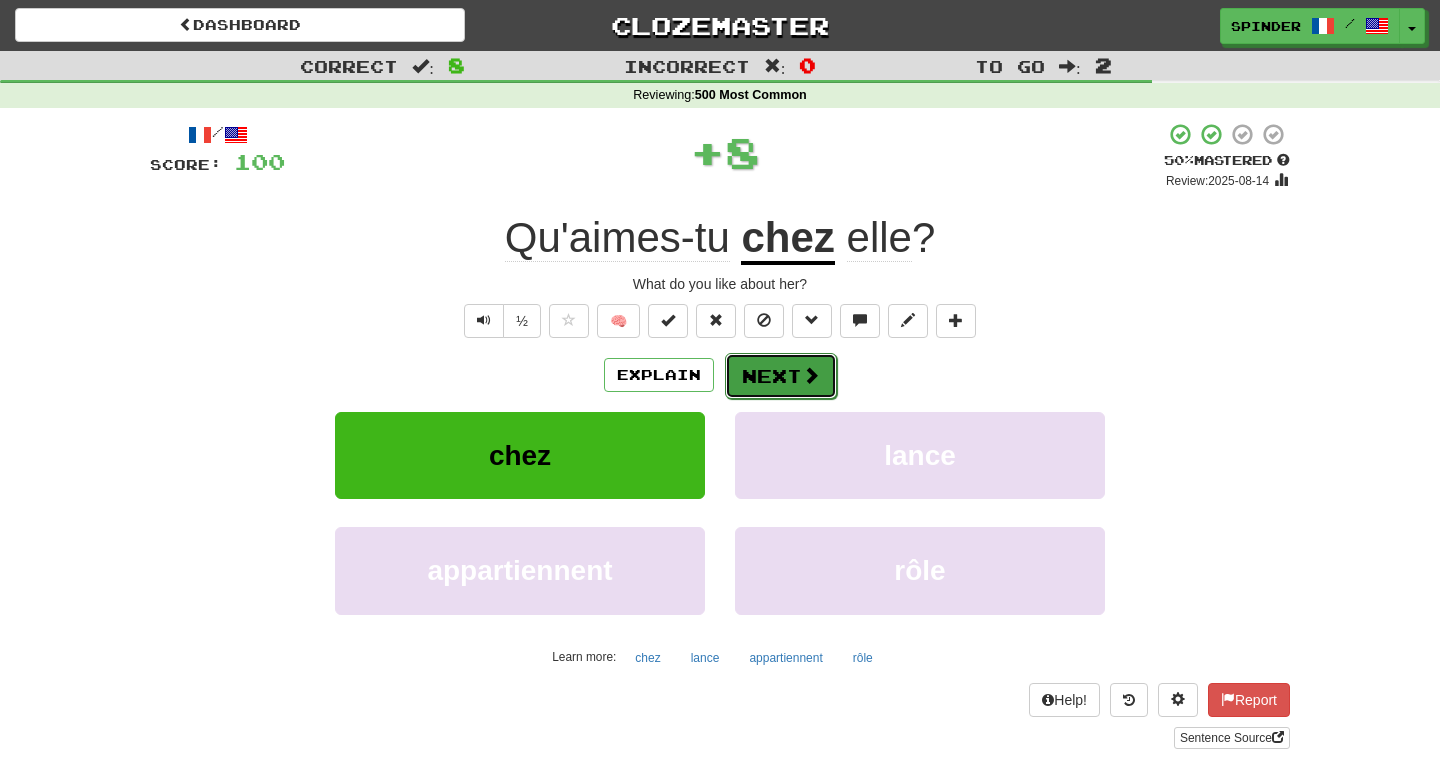 click on "Next" at bounding box center (781, 376) 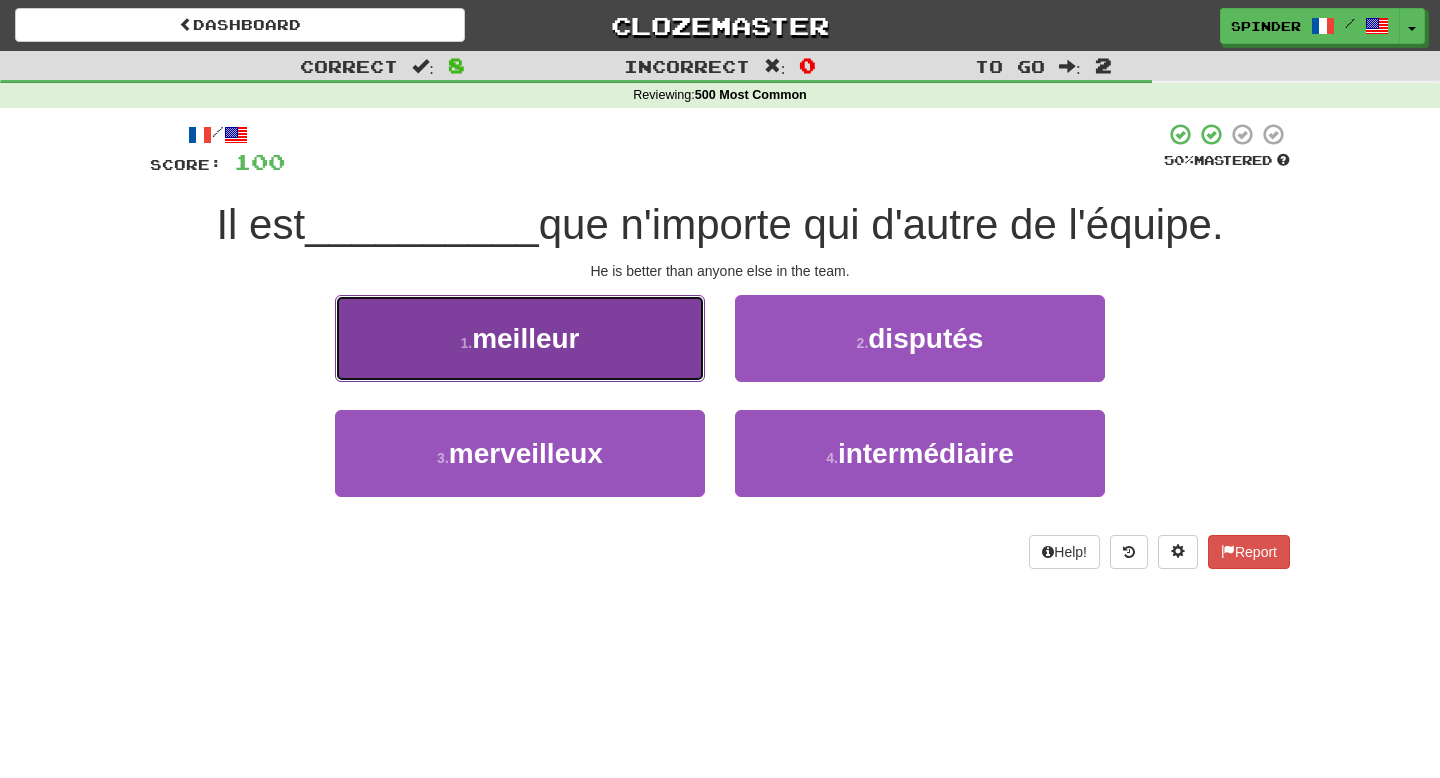 click on "1 .  meilleur" at bounding box center (520, 338) 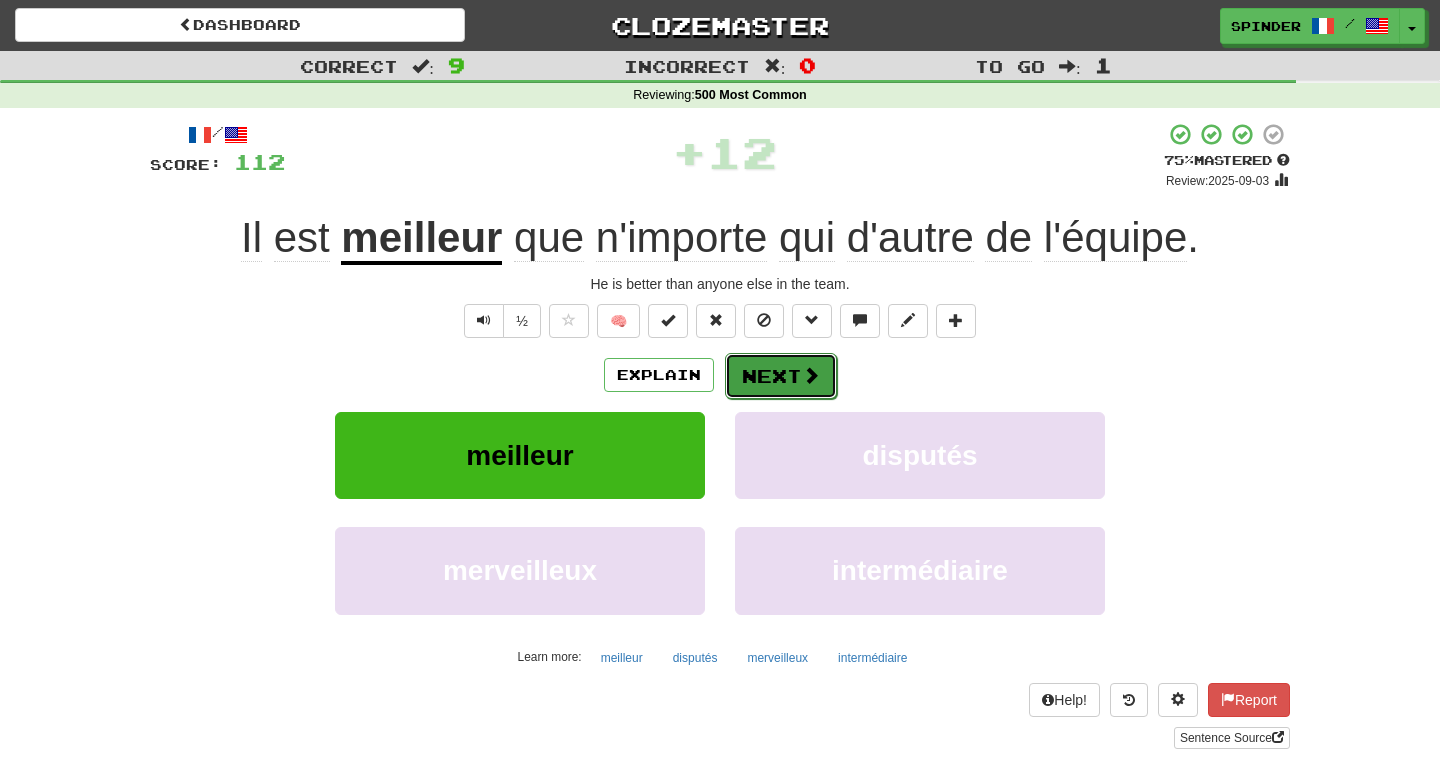 click on "Next" at bounding box center (781, 376) 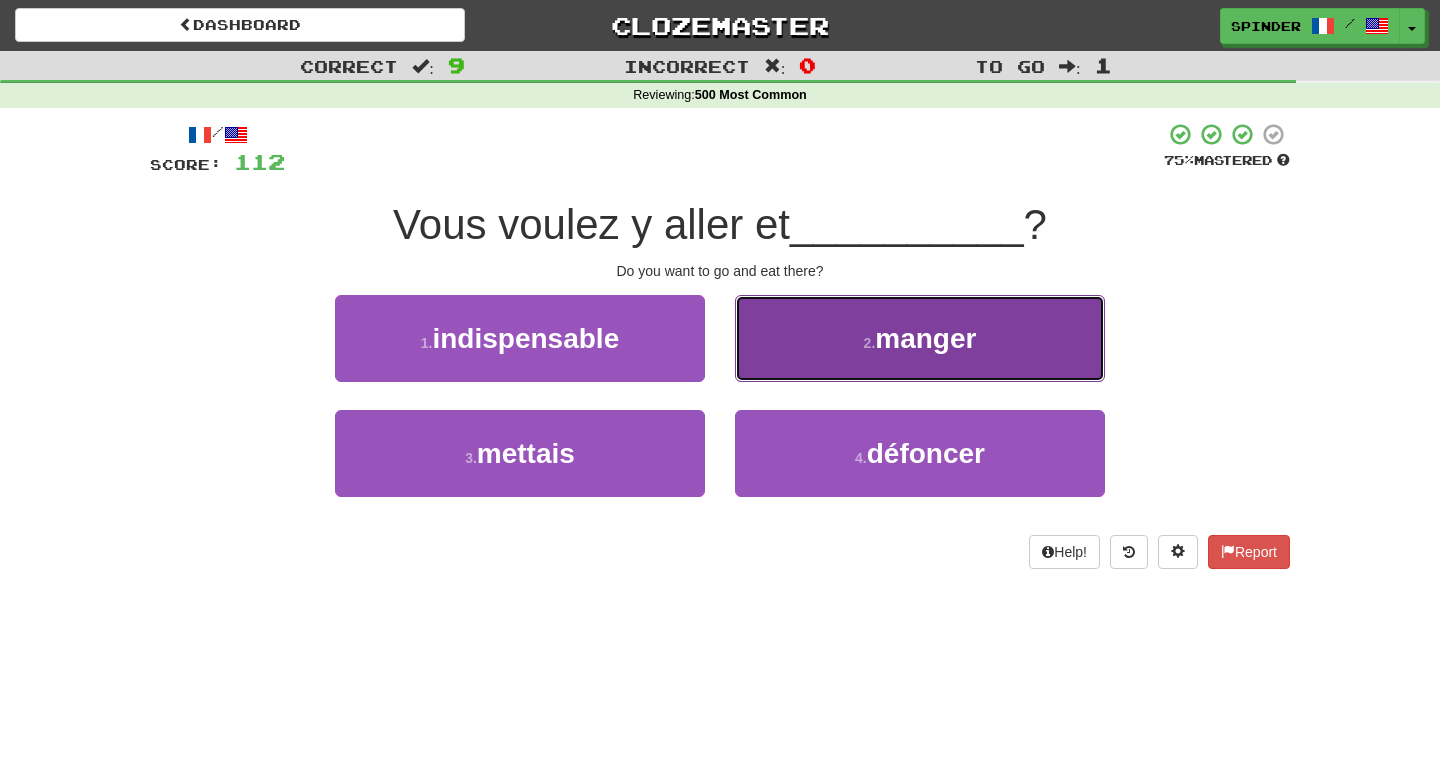 click on "2 .  manger" at bounding box center (920, 338) 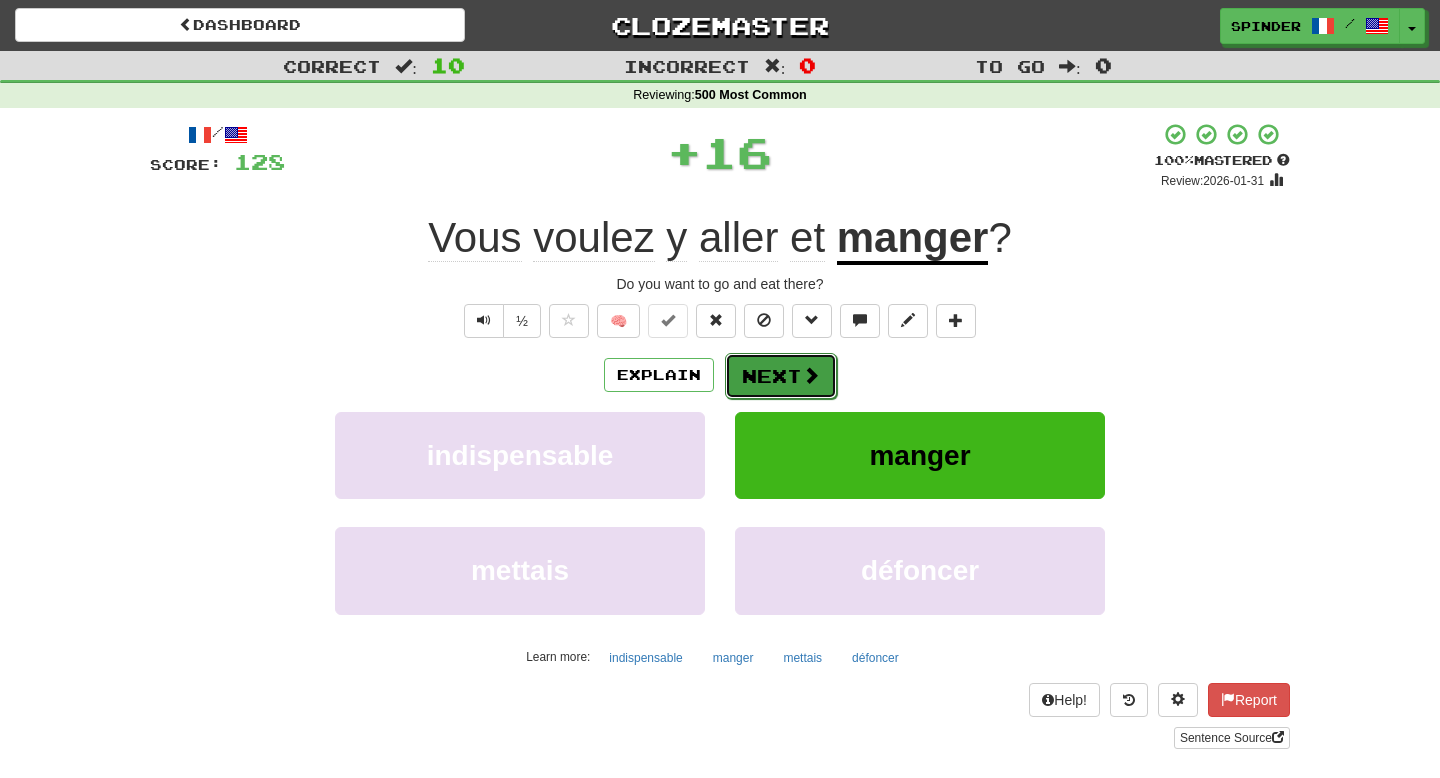 click on "Next" at bounding box center (781, 376) 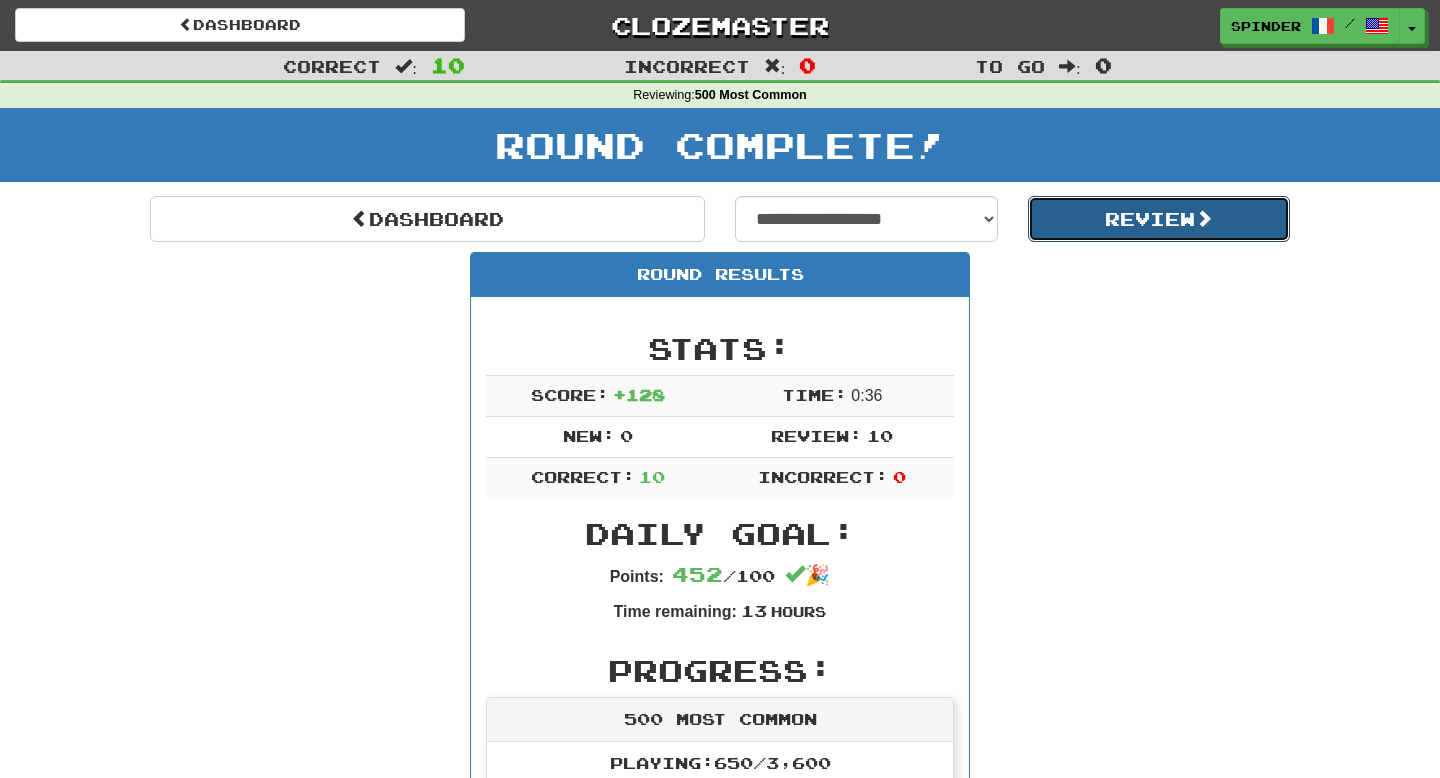 click on "Review" at bounding box center (1159, 219) 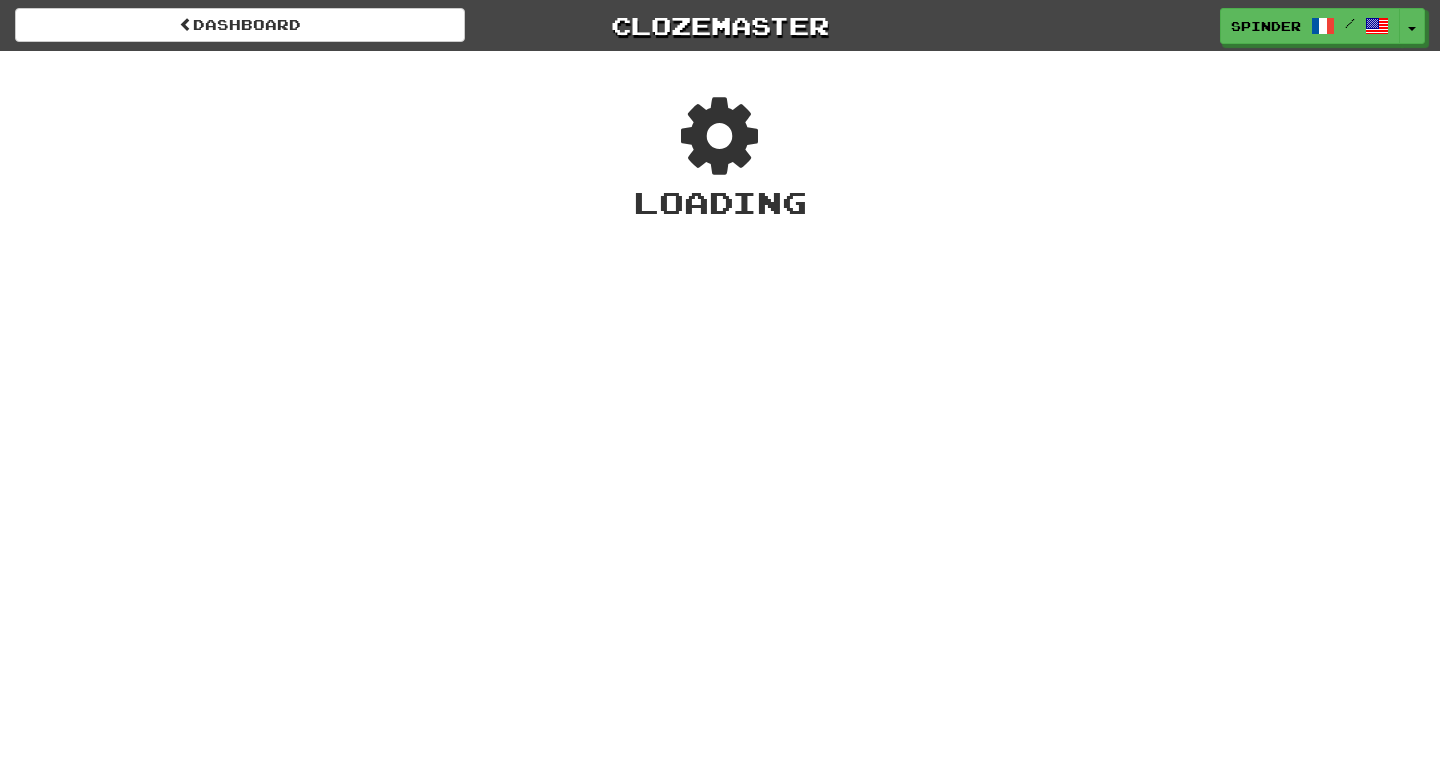 scroll, scrollTop: 0, scrollLeft: 0, axis: both 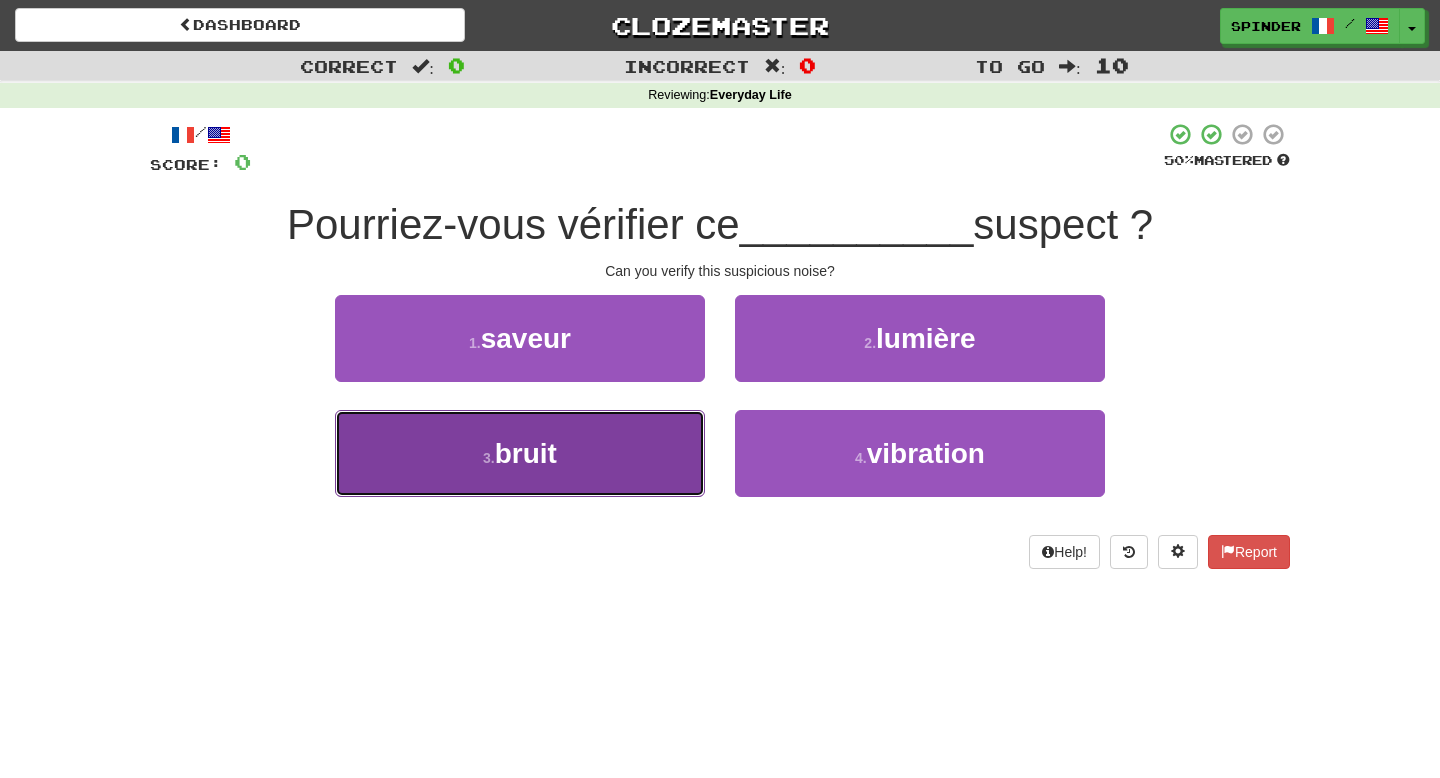 click on "3 . bruit" at bounding box center (520, 453) 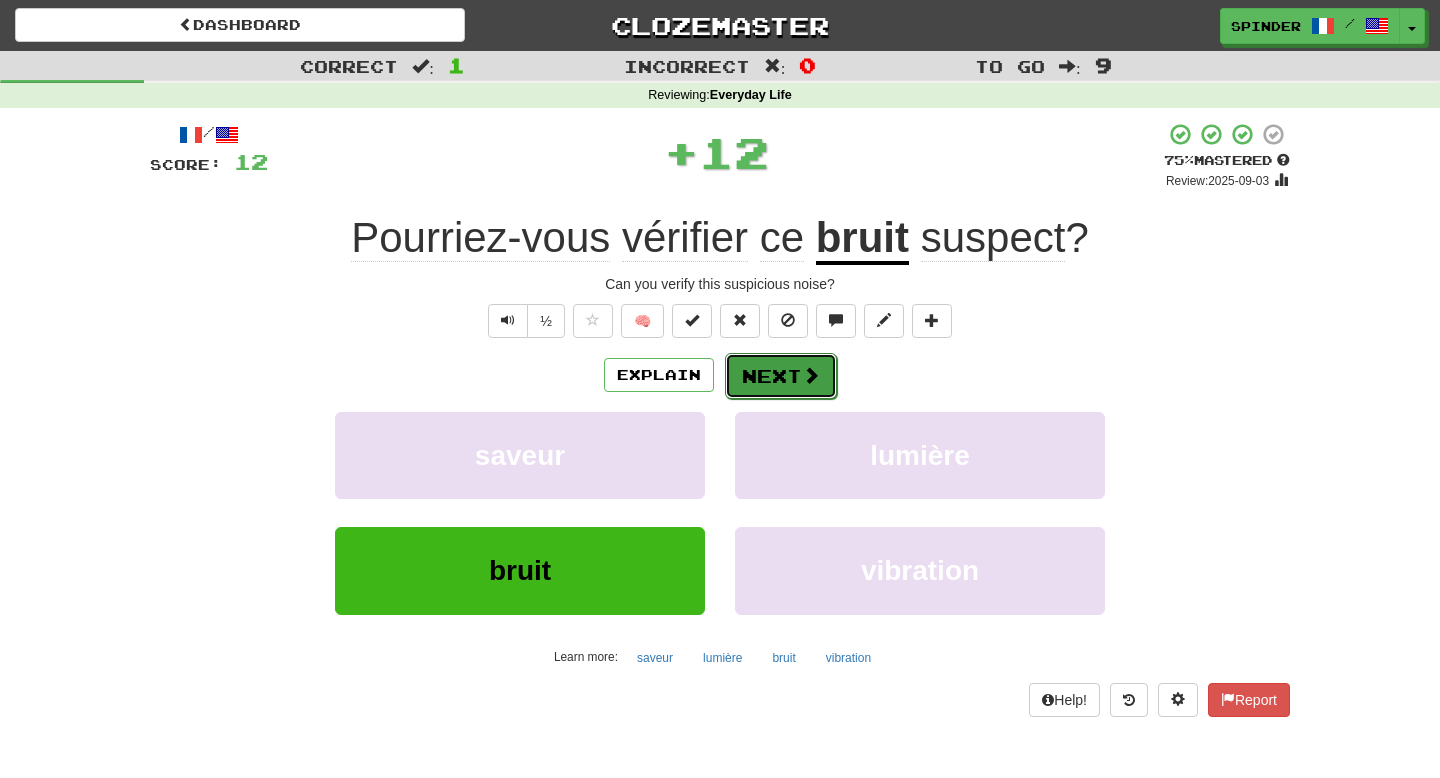 click at bounding box center (811, 375) 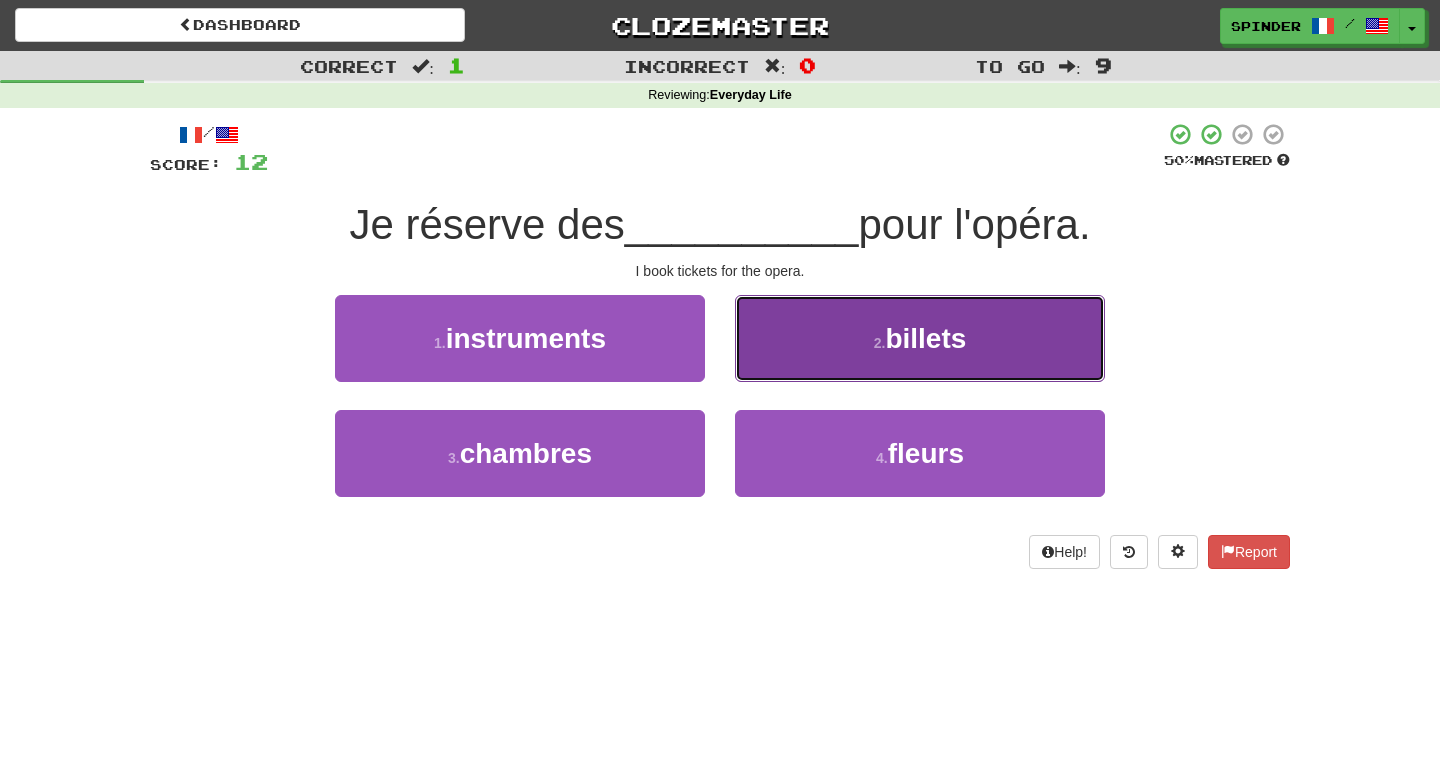 click on "2 .  billets" at bounding box center (920, 338) 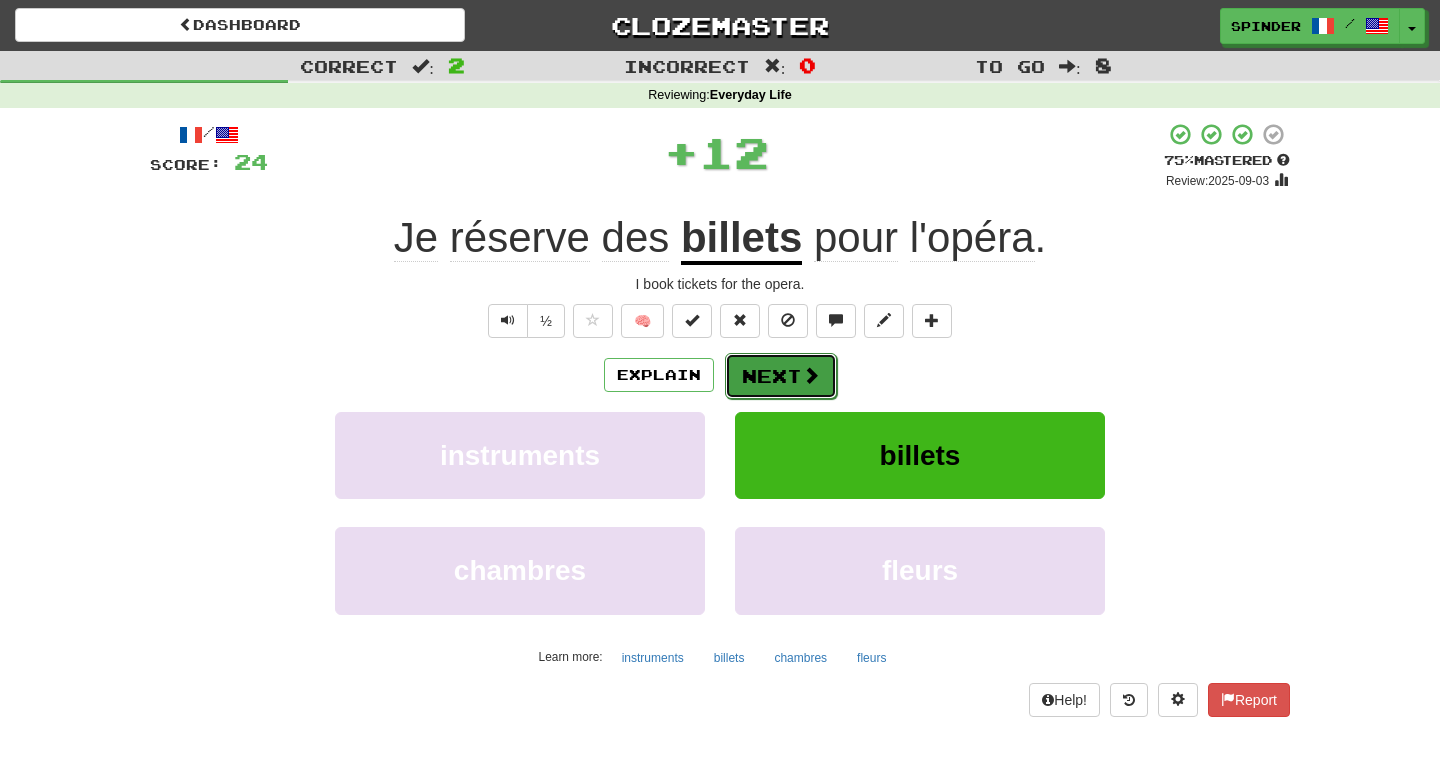 click on "Next" at bounding box center (781, 376) 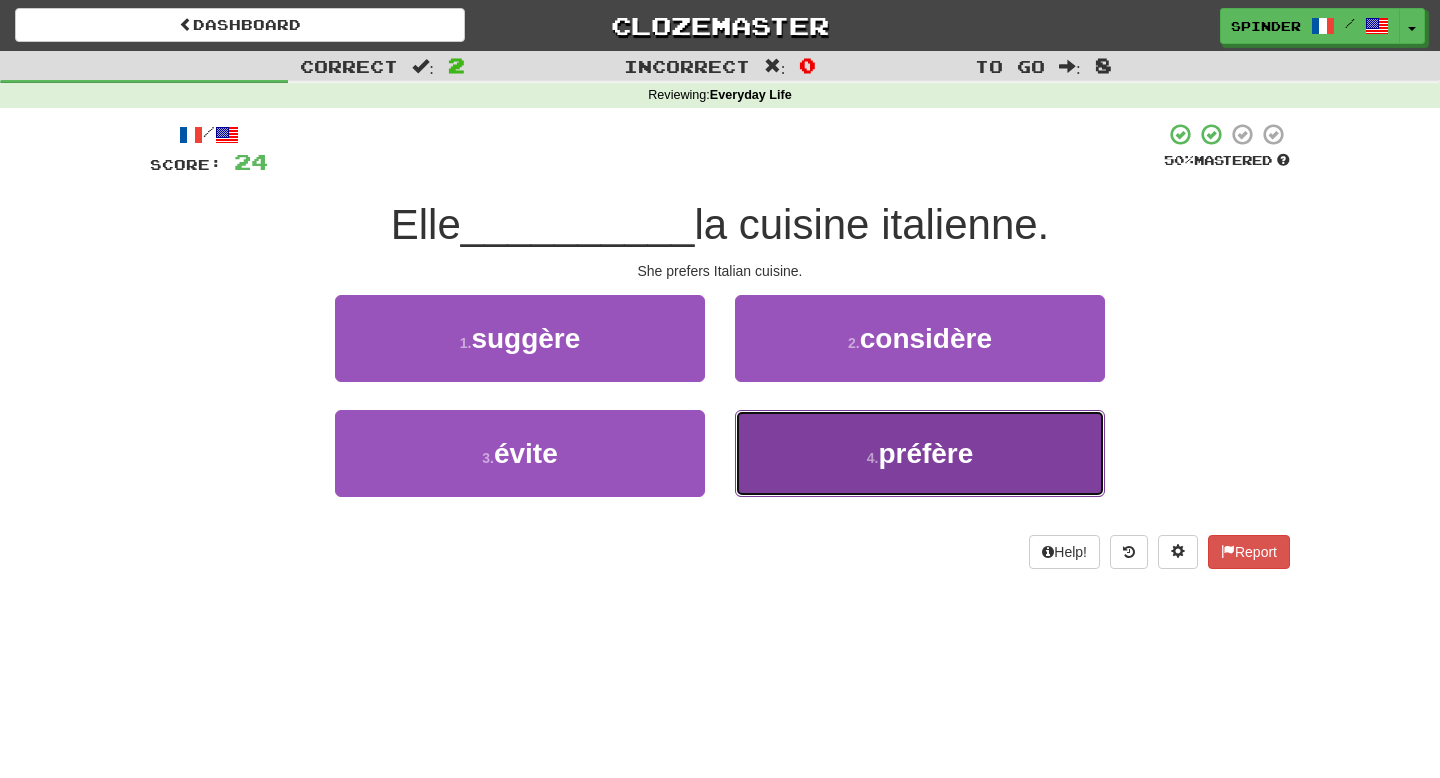 click on "4 . préfère" at bounding box center (920, 453) 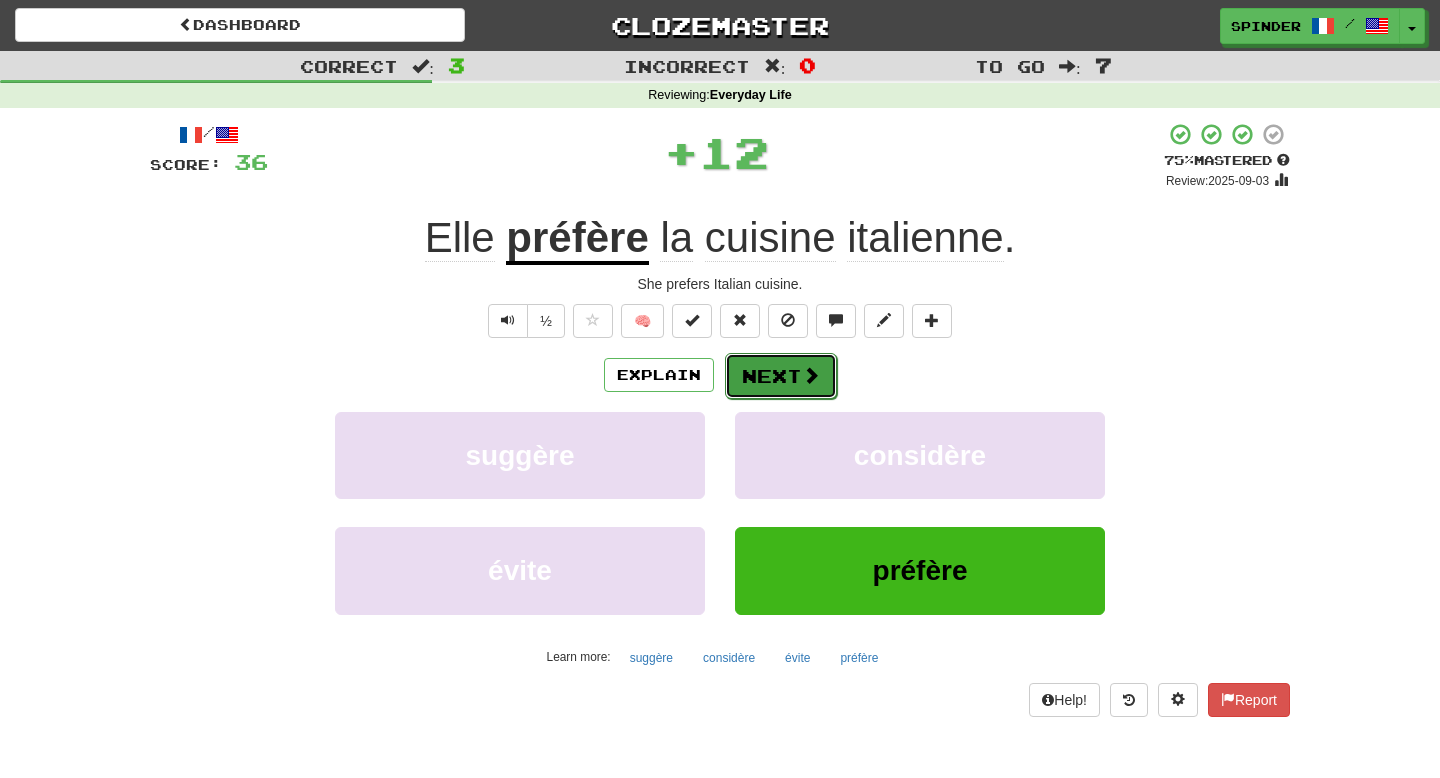 click on "Next" at bounding box center (781, 376) 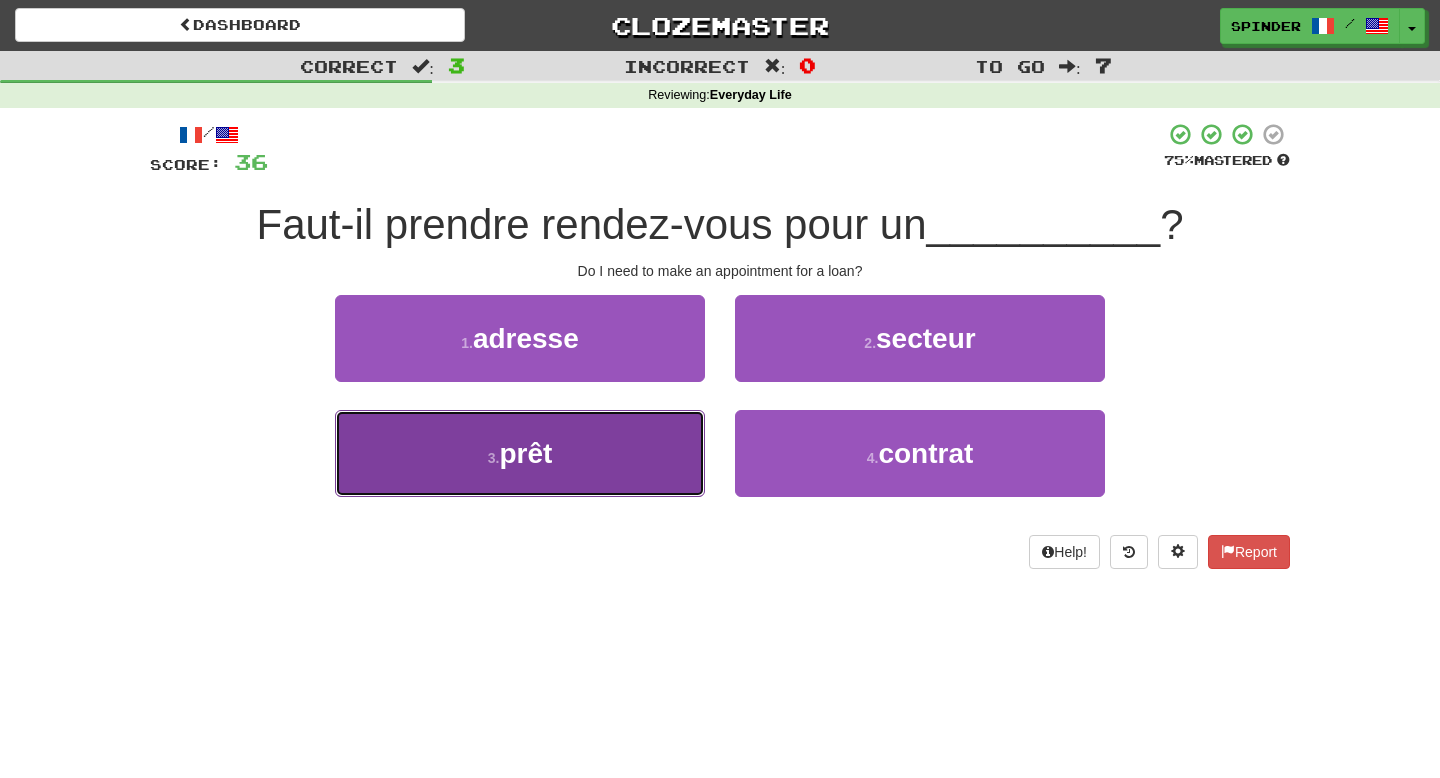 click on "3 .  prêt" at bounding box center (520, 453) 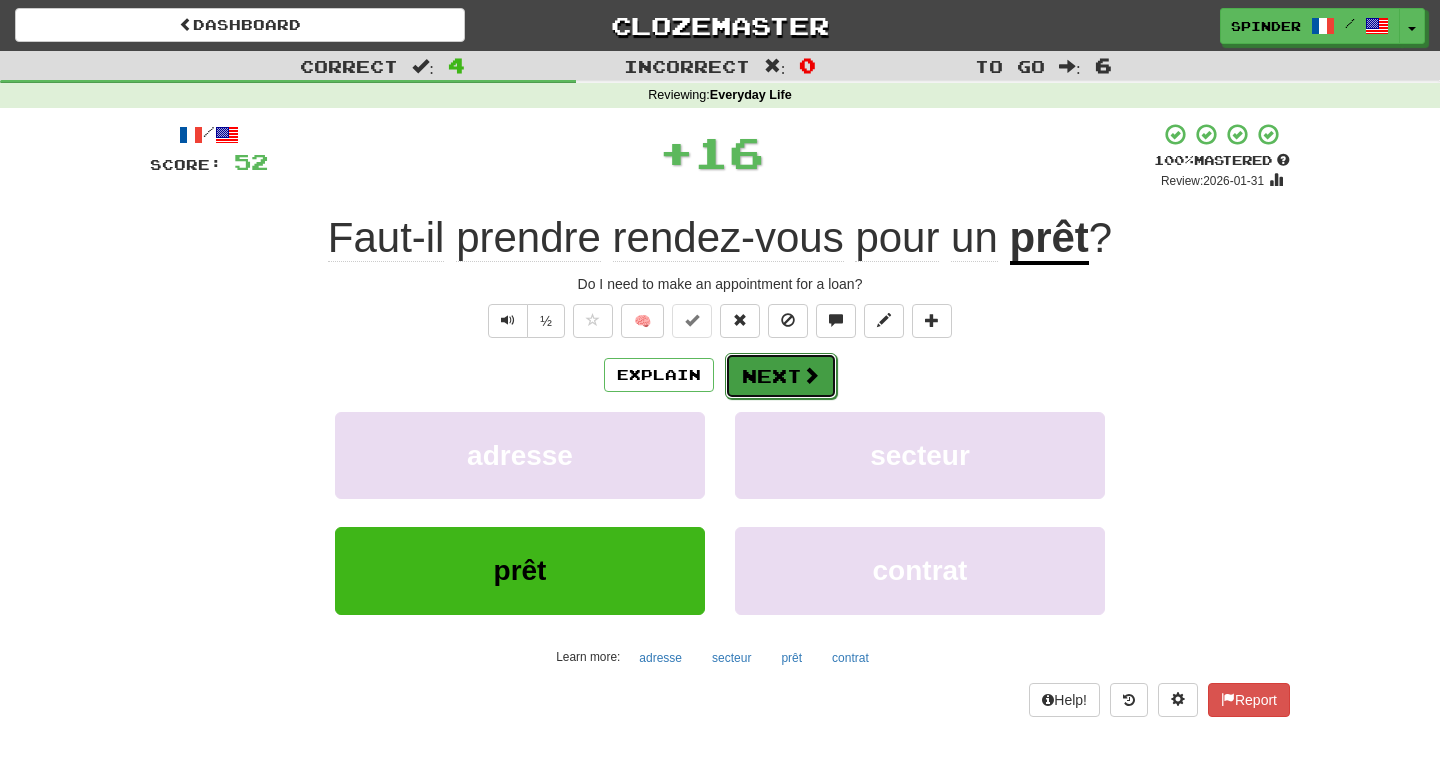 click on "Next" at bounding box center (781, 376) 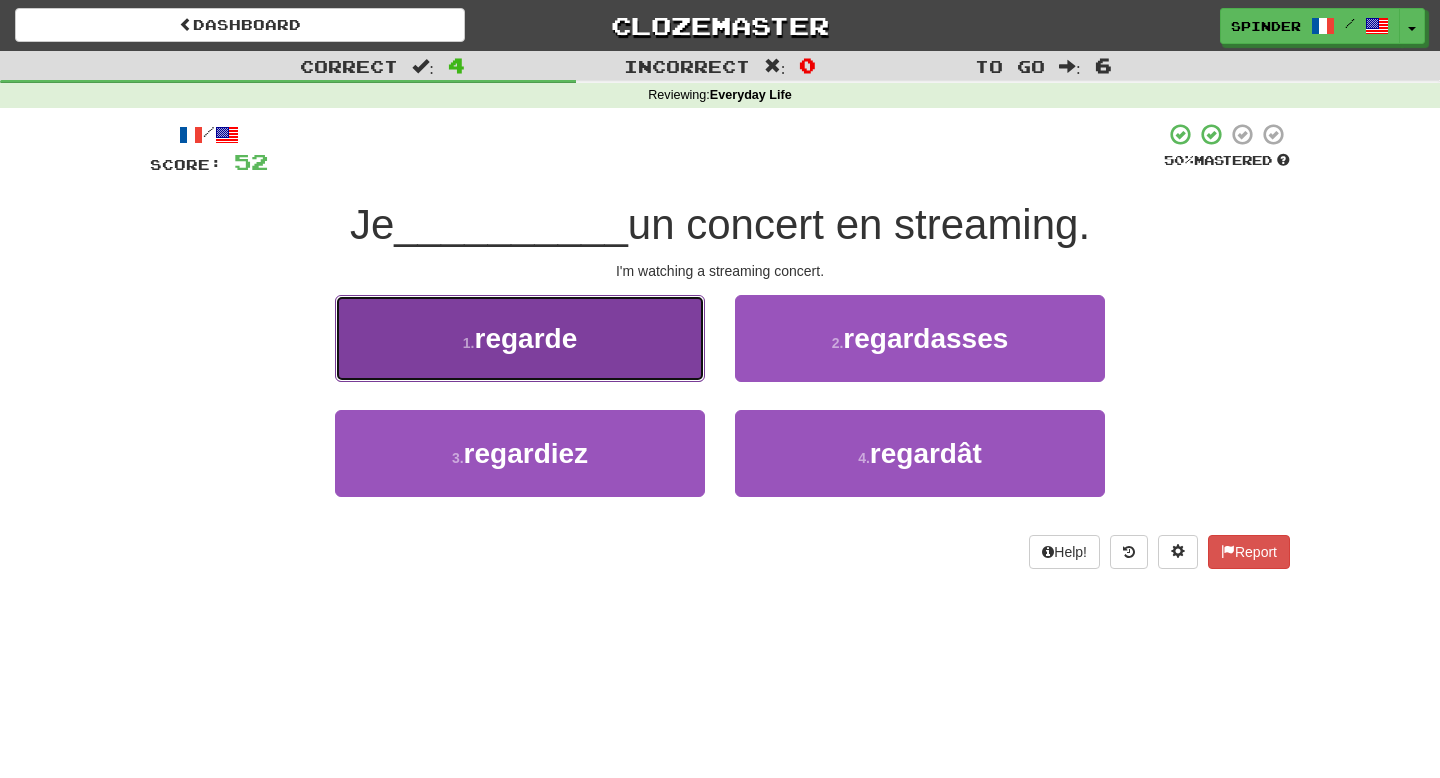 click on "1 .  regarde" at bounding box center [520, 338] 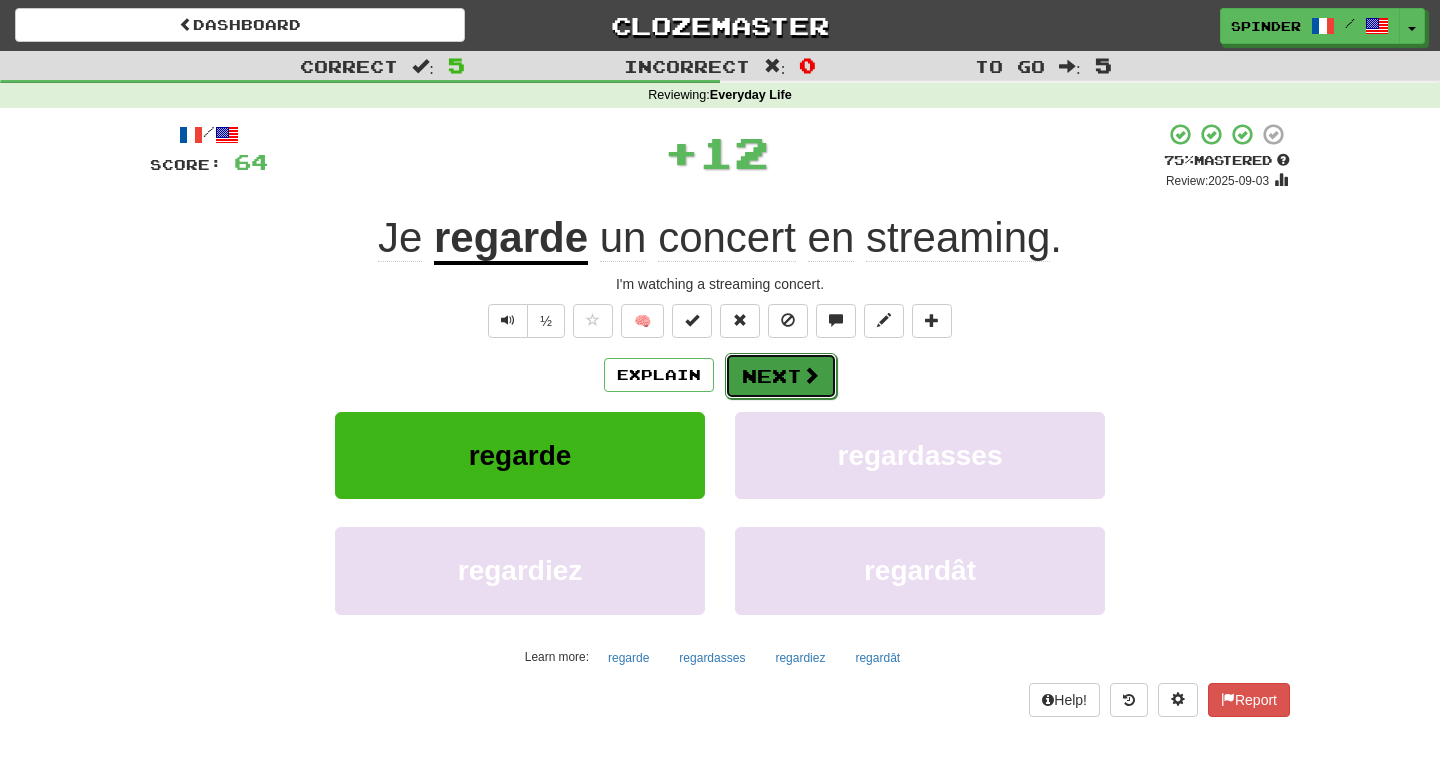 click at bounding box center (811, 375) 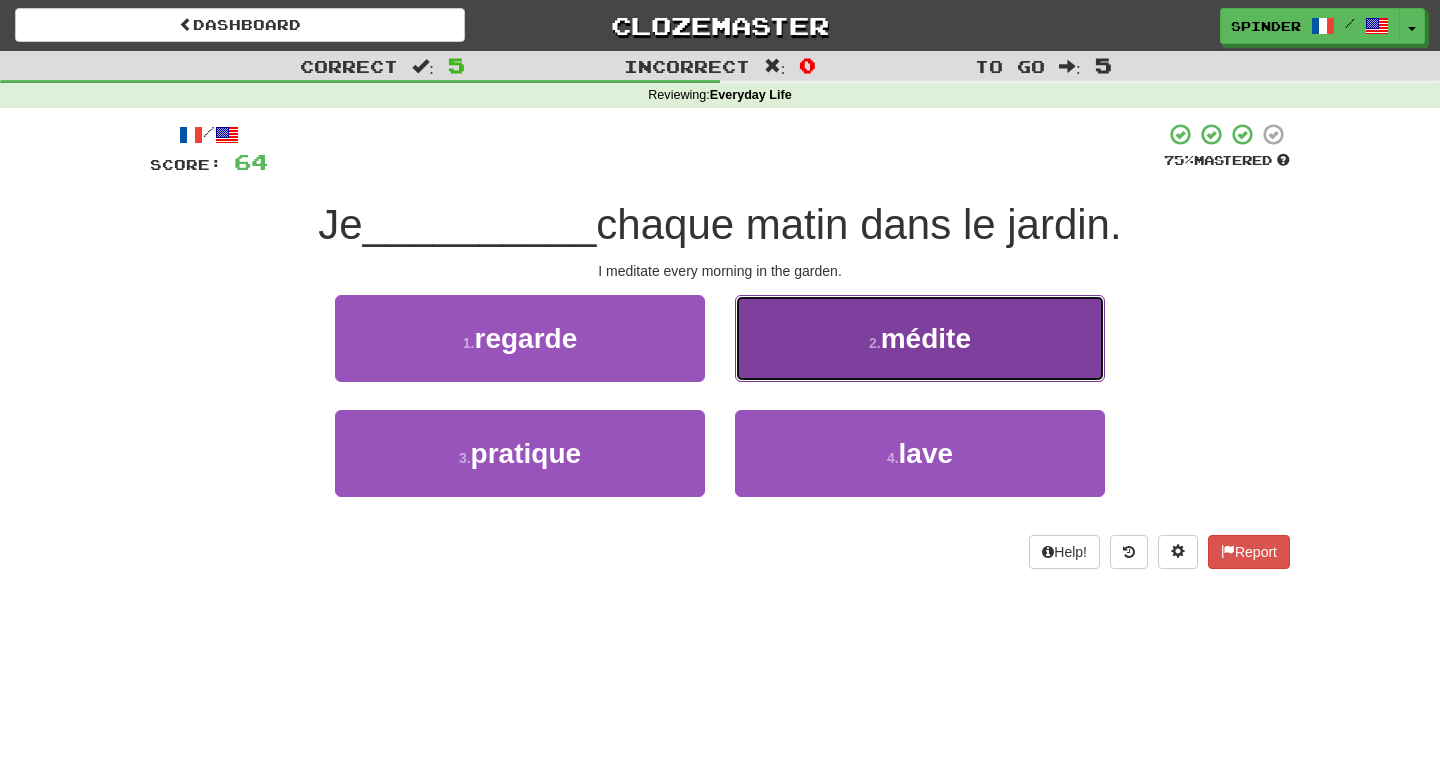click on "2 .  médite" at bounding box center [920, 338] 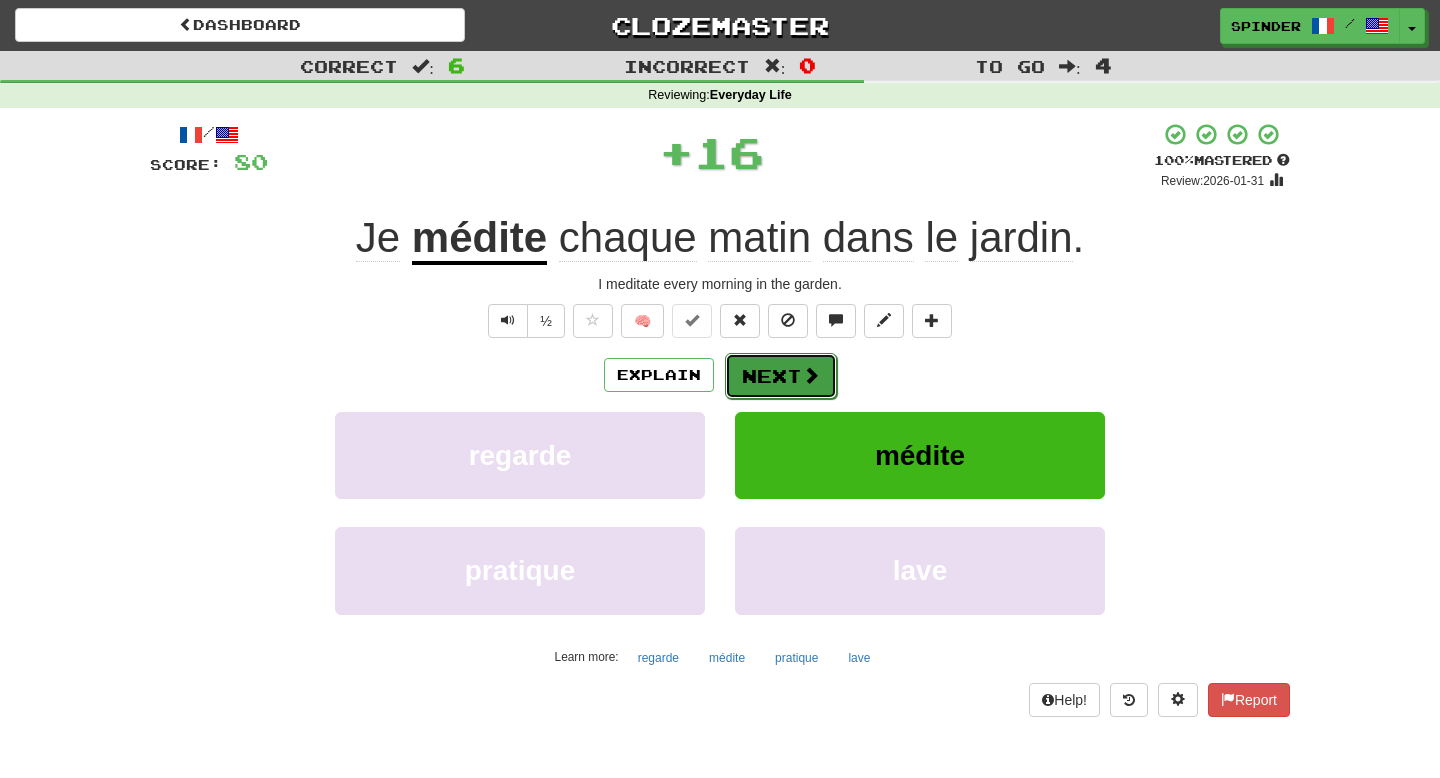 click on "Next" at bounding box center [781, 376] 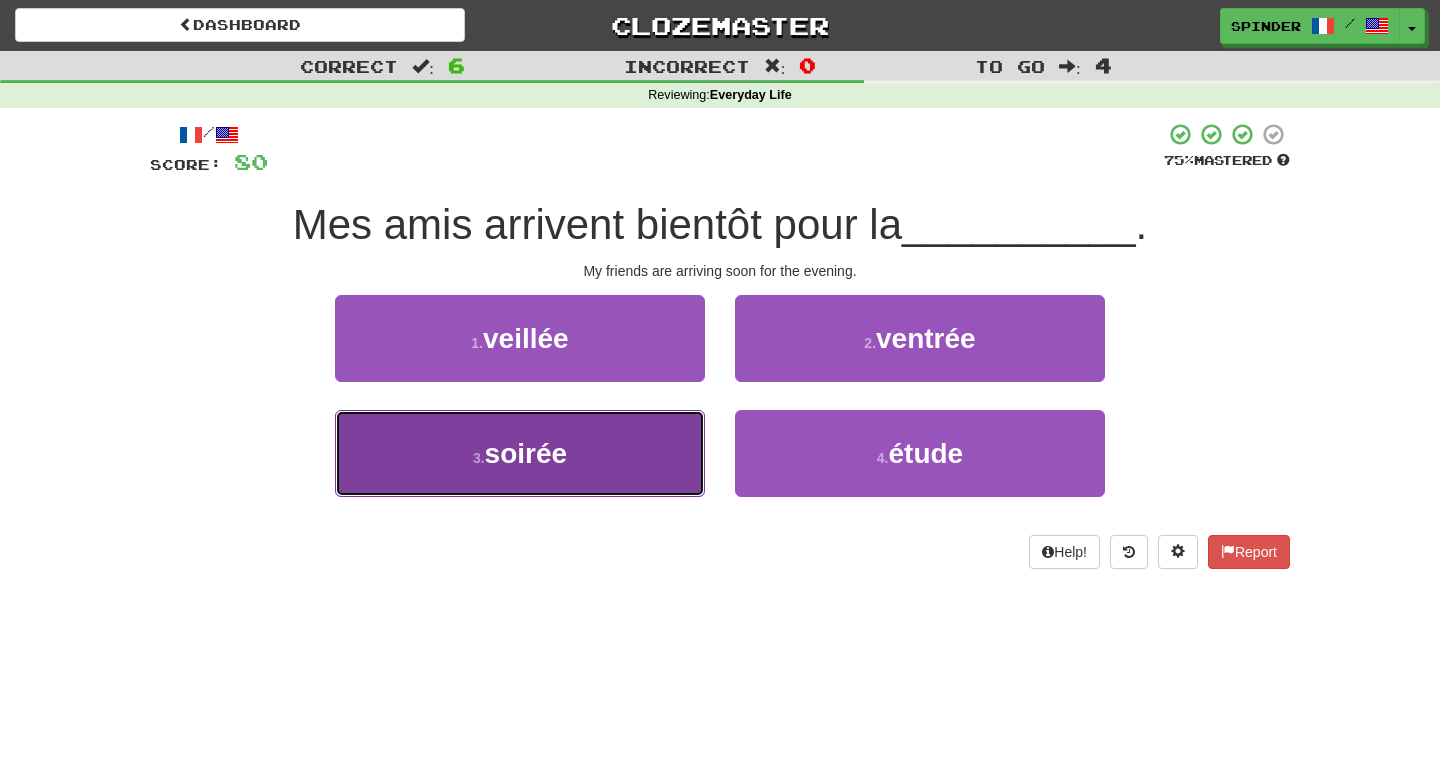 click on "3 . soirée" at bounding box center (520, 453) 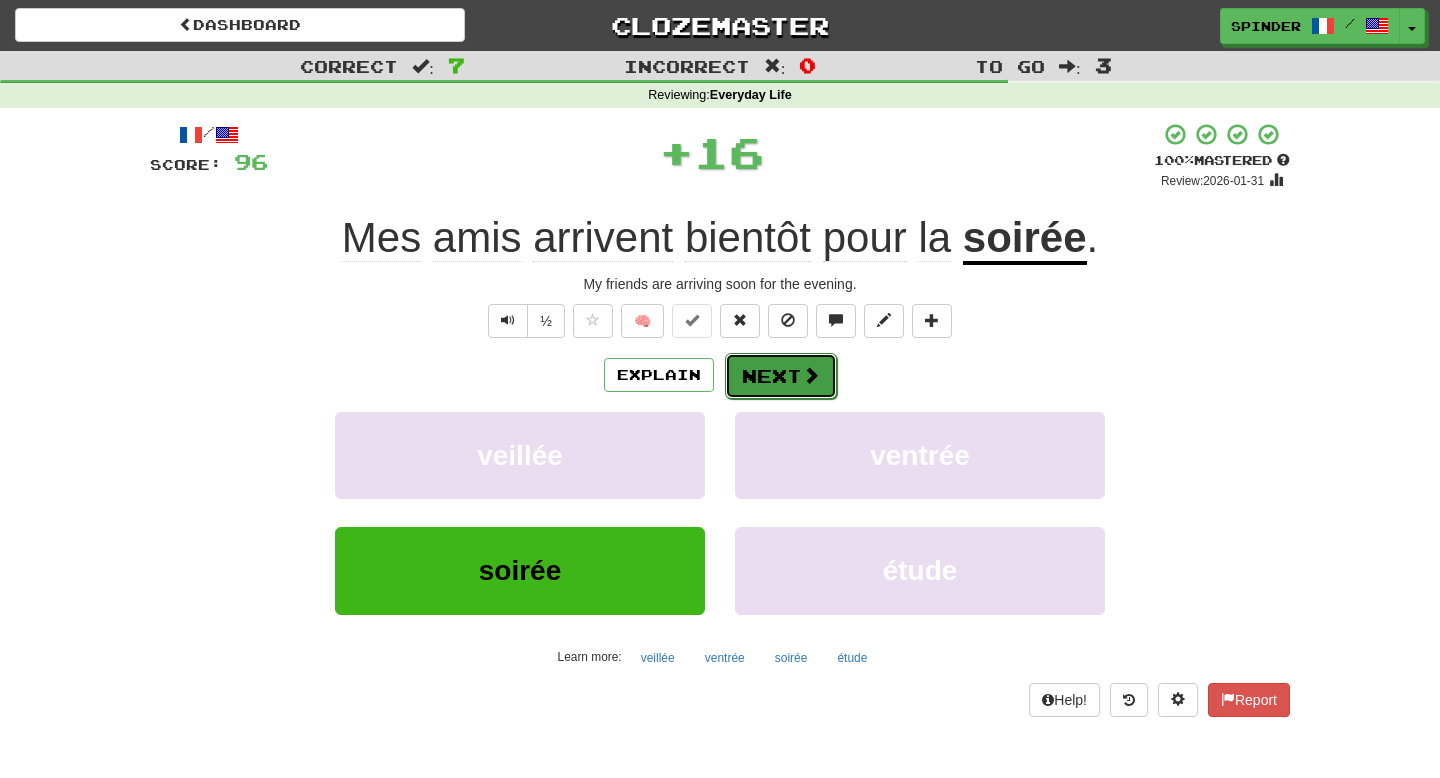 click at bounding box center [811, 375] 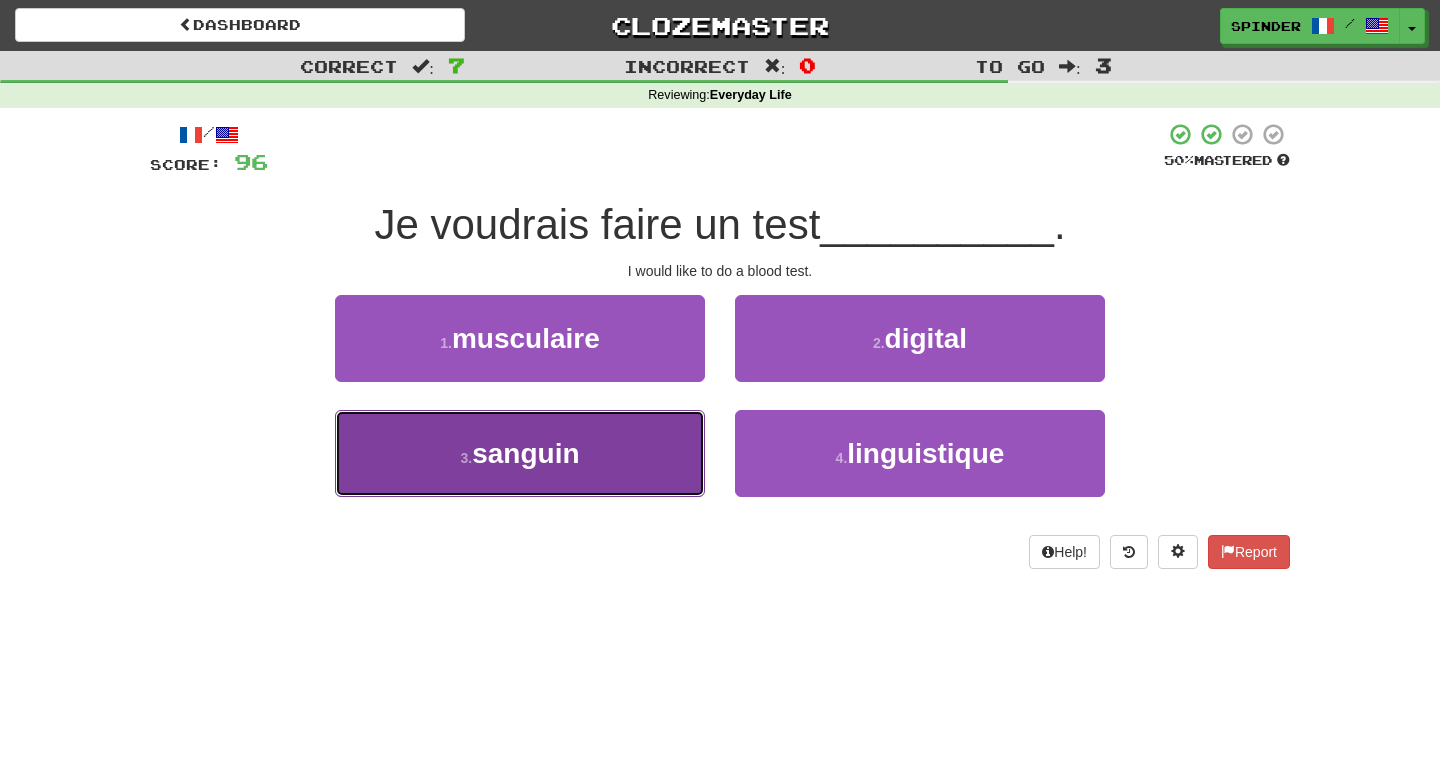 click on "3 . sanguin" at bounding box center [520, 453] 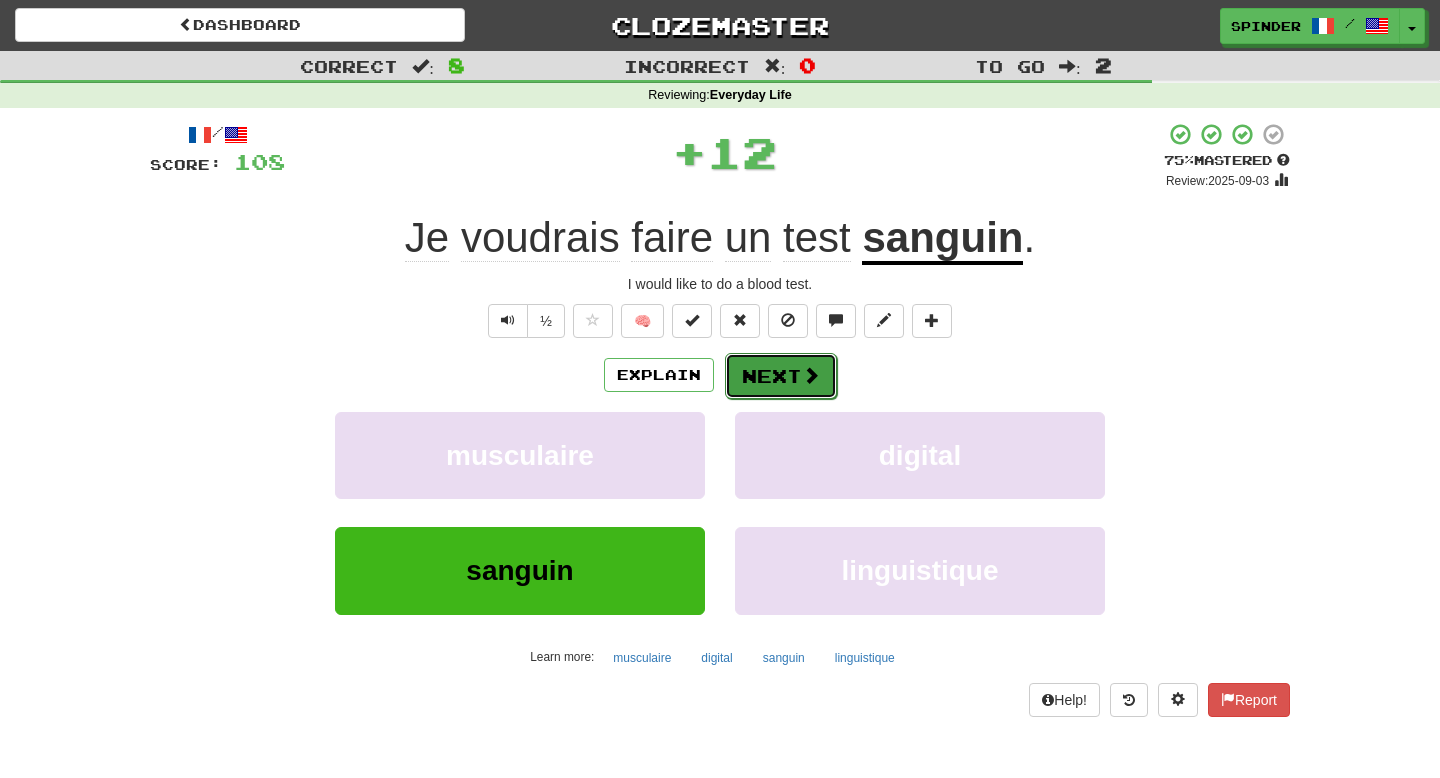 click at bounding box center (811, 375) 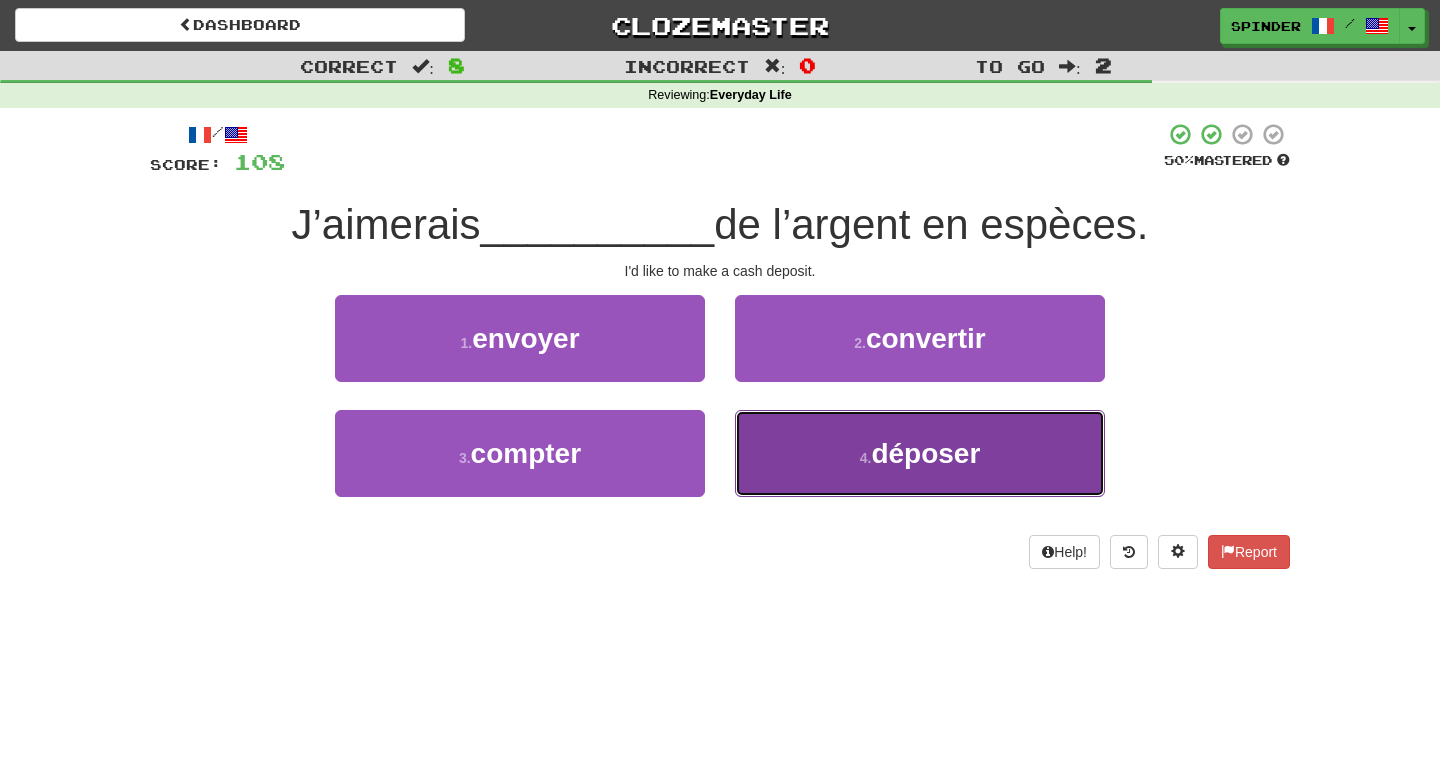 click on "4 .  déposer" at bounding box center [920, 453] 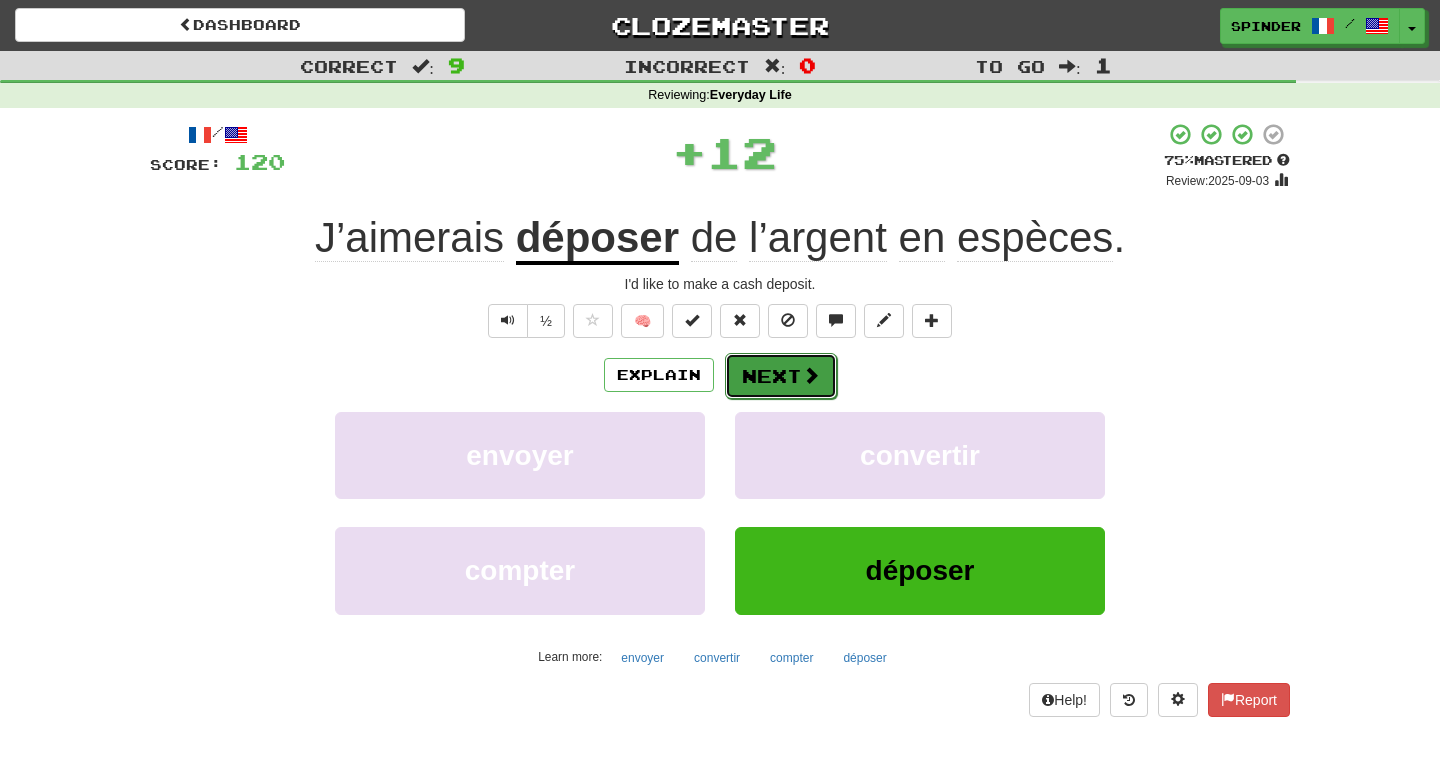 click on "Next" at bounding box center (781, 376) 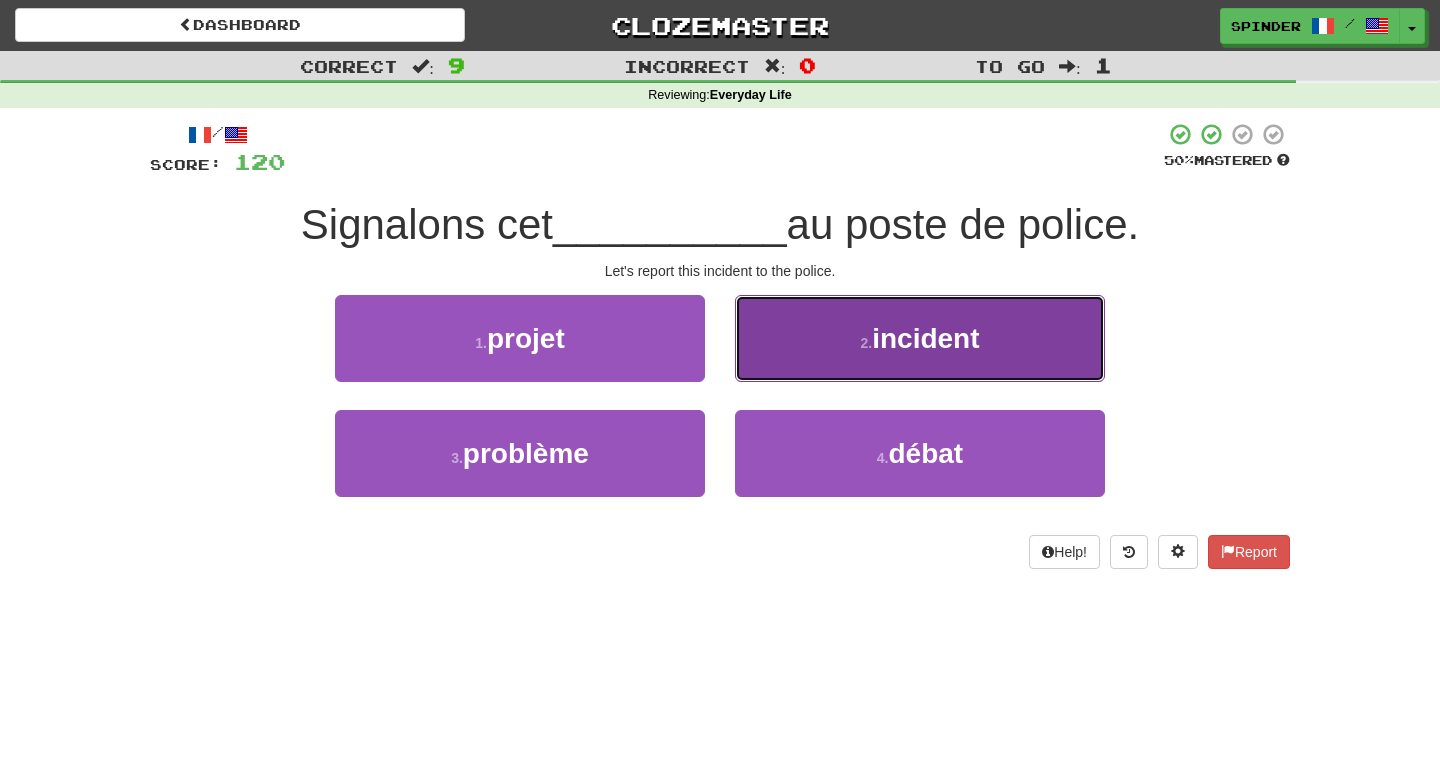 click on "2 . incident" at bounding box center (920, 338) 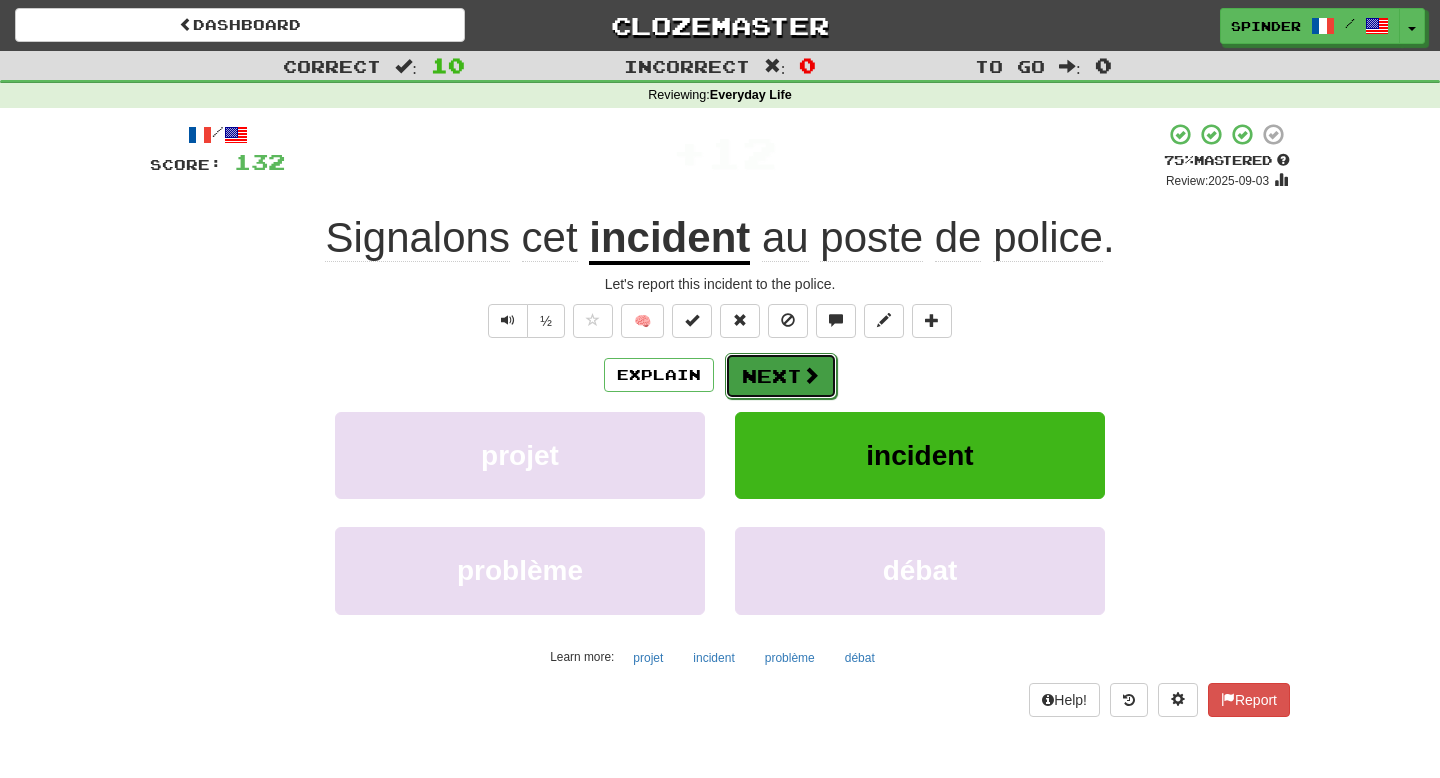 click on "Next" at bounding box center [781, 376] 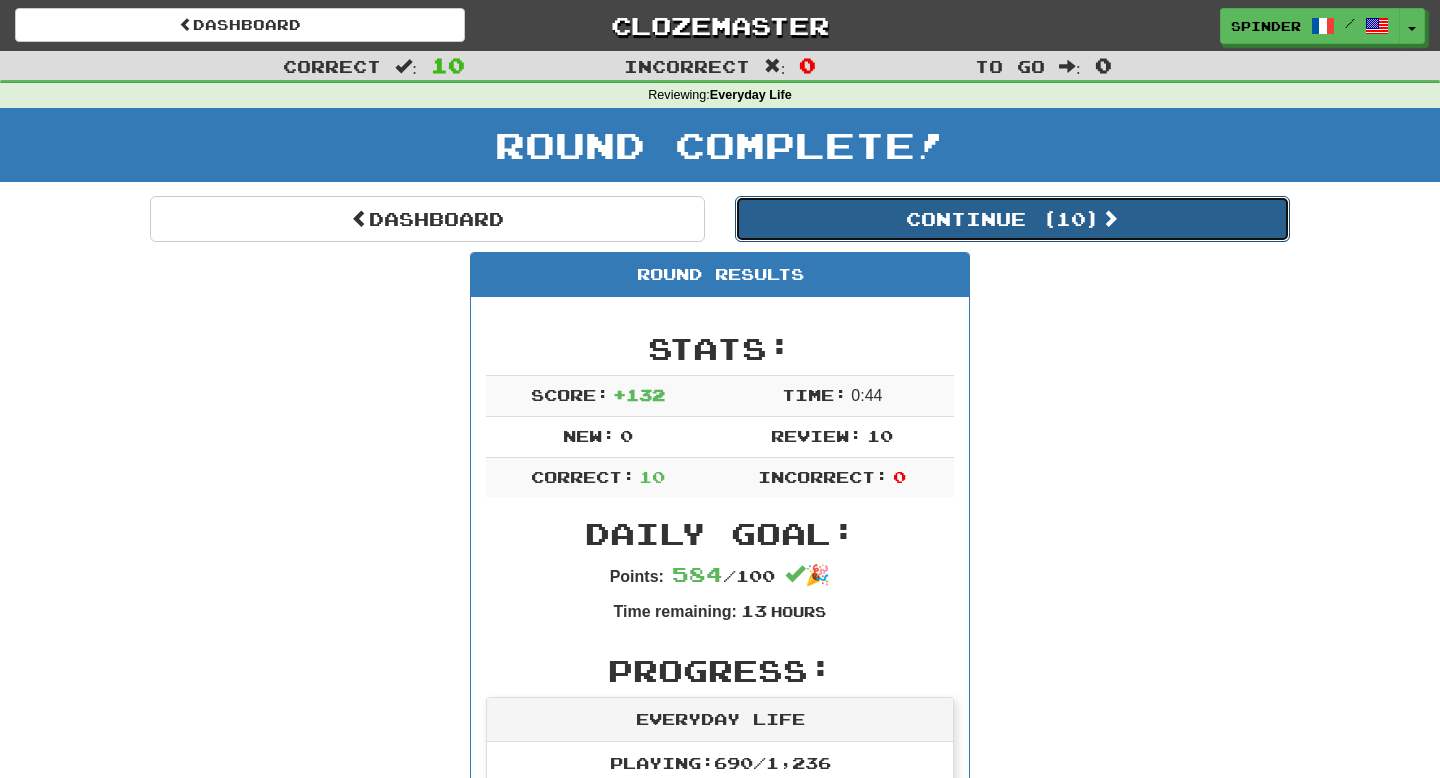 click on "Continue ( 10 )" at bounding box center (1012, 219) 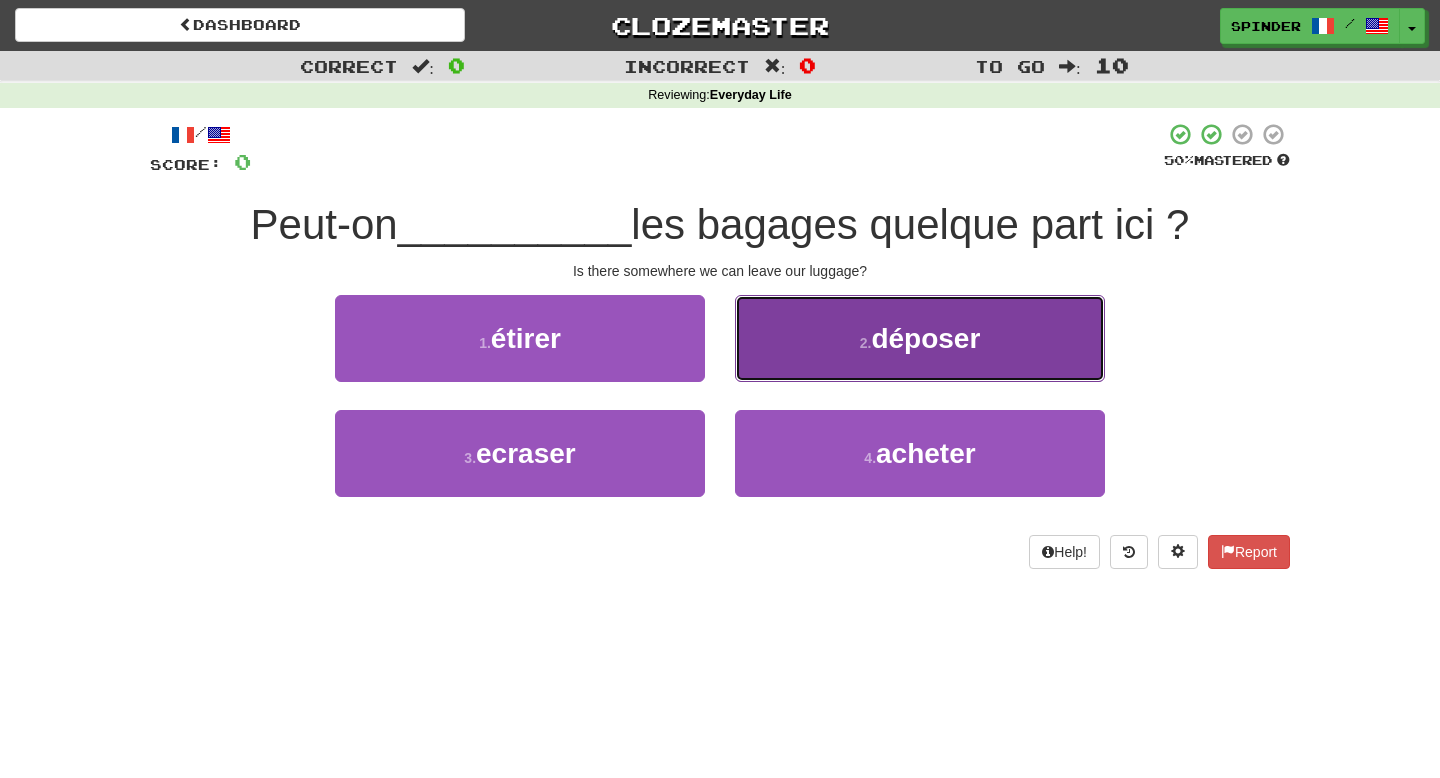 click on "2 .  déposer" at bounding box center (920, 338) 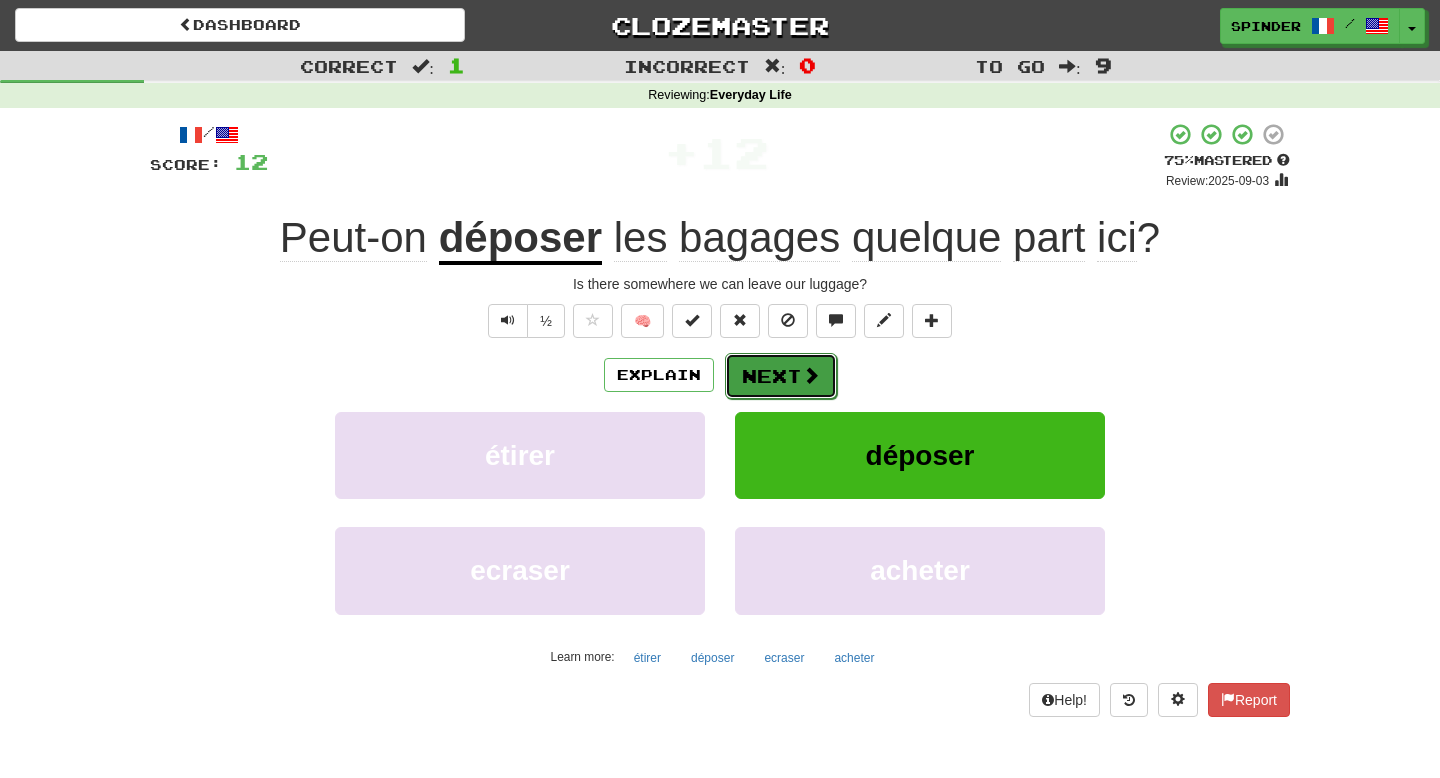 click on "Next" at bounding box center [781, 376] 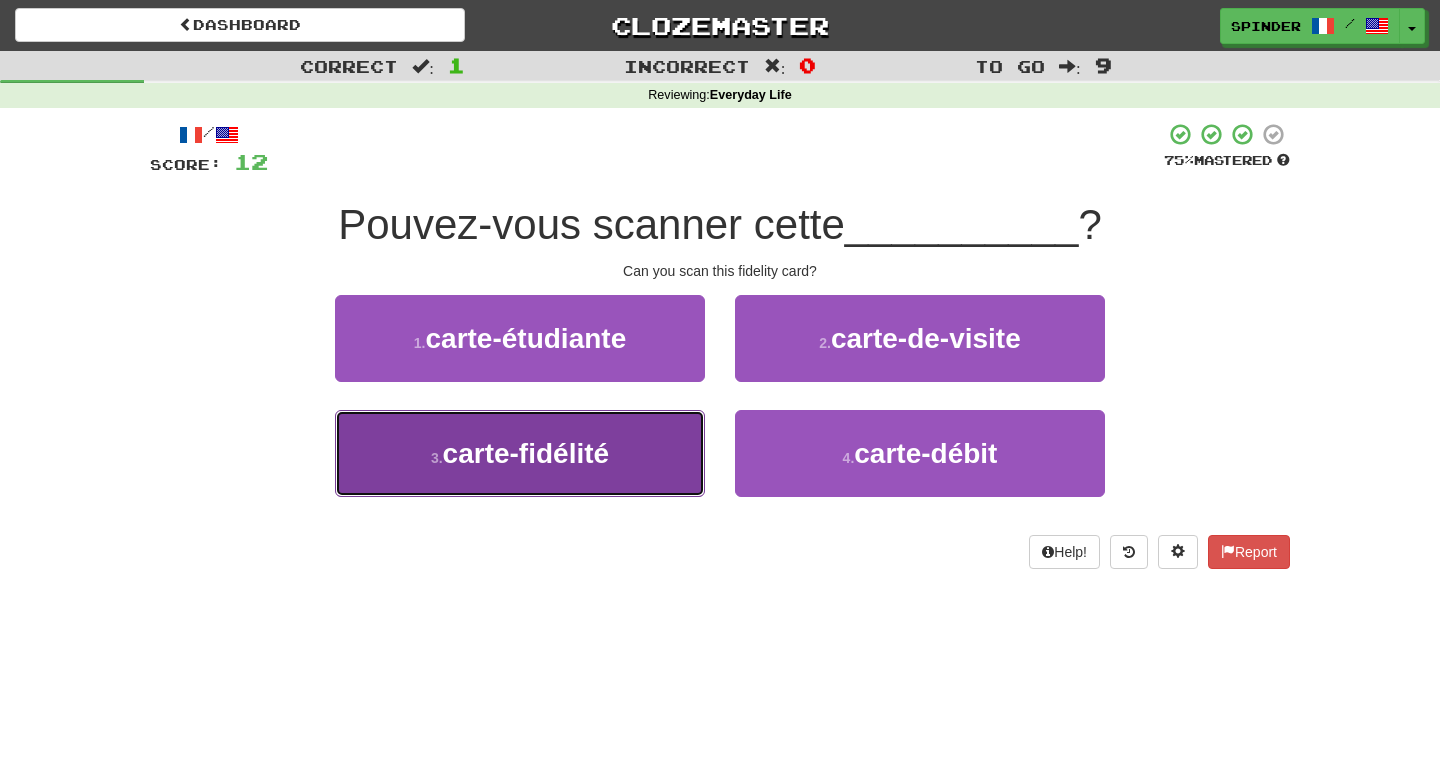 click on "3 . carte-fidélité" at bounding box center [520, 453] 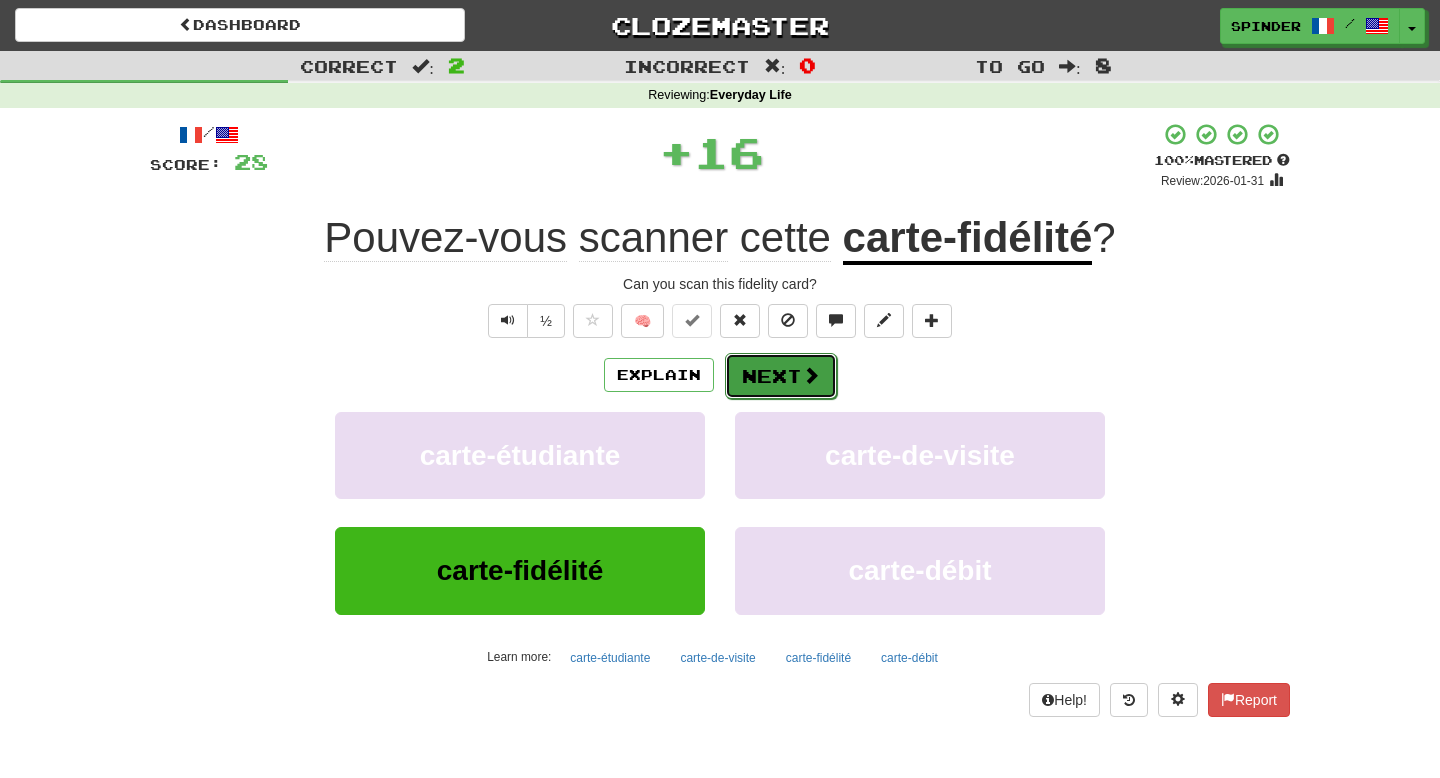 click on "Next" at bounding box center (781, 376) 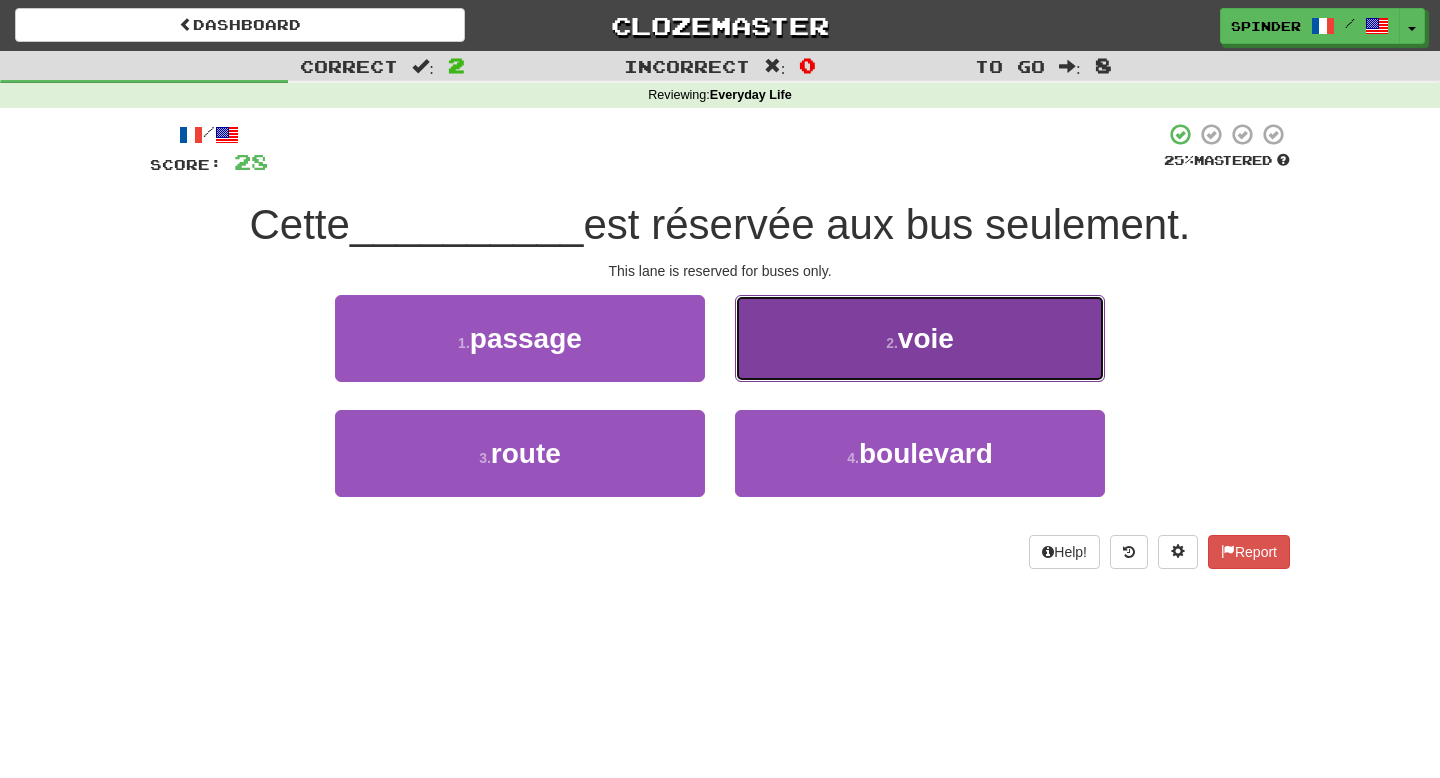 click on "2 .  voie" at bounding box center [920, 338] 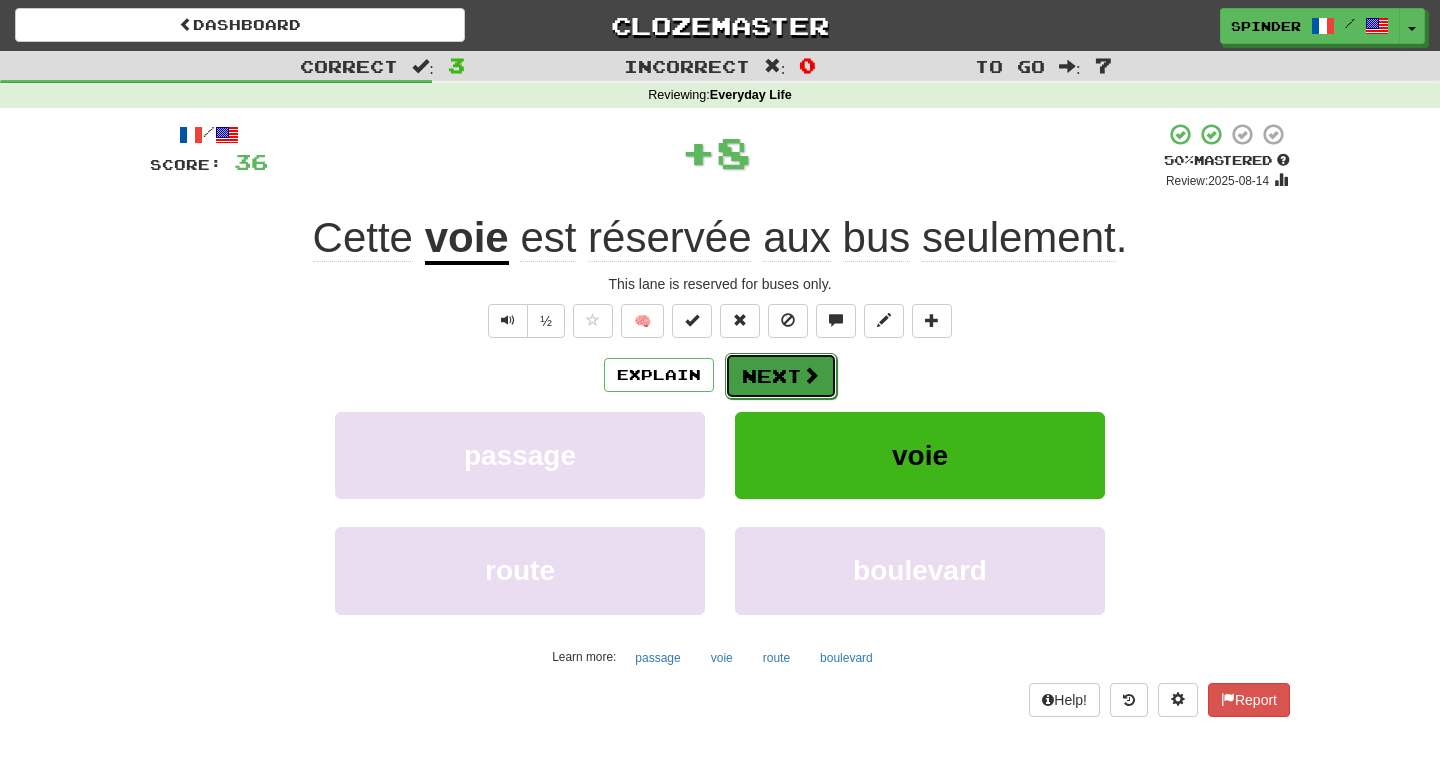 click on "Next" at bounding box center (781, 376) 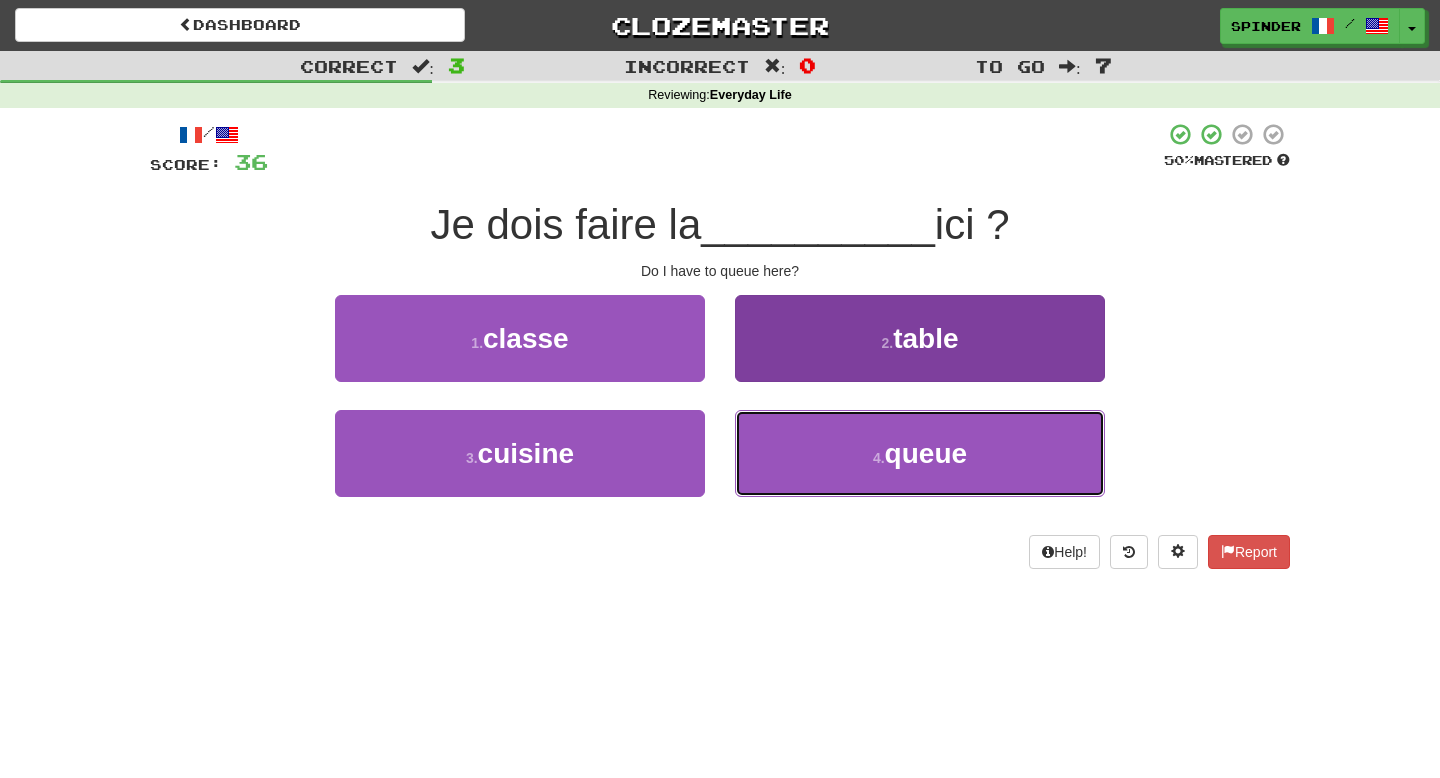 click on "4 . queue" at bounding box center [920, 453] 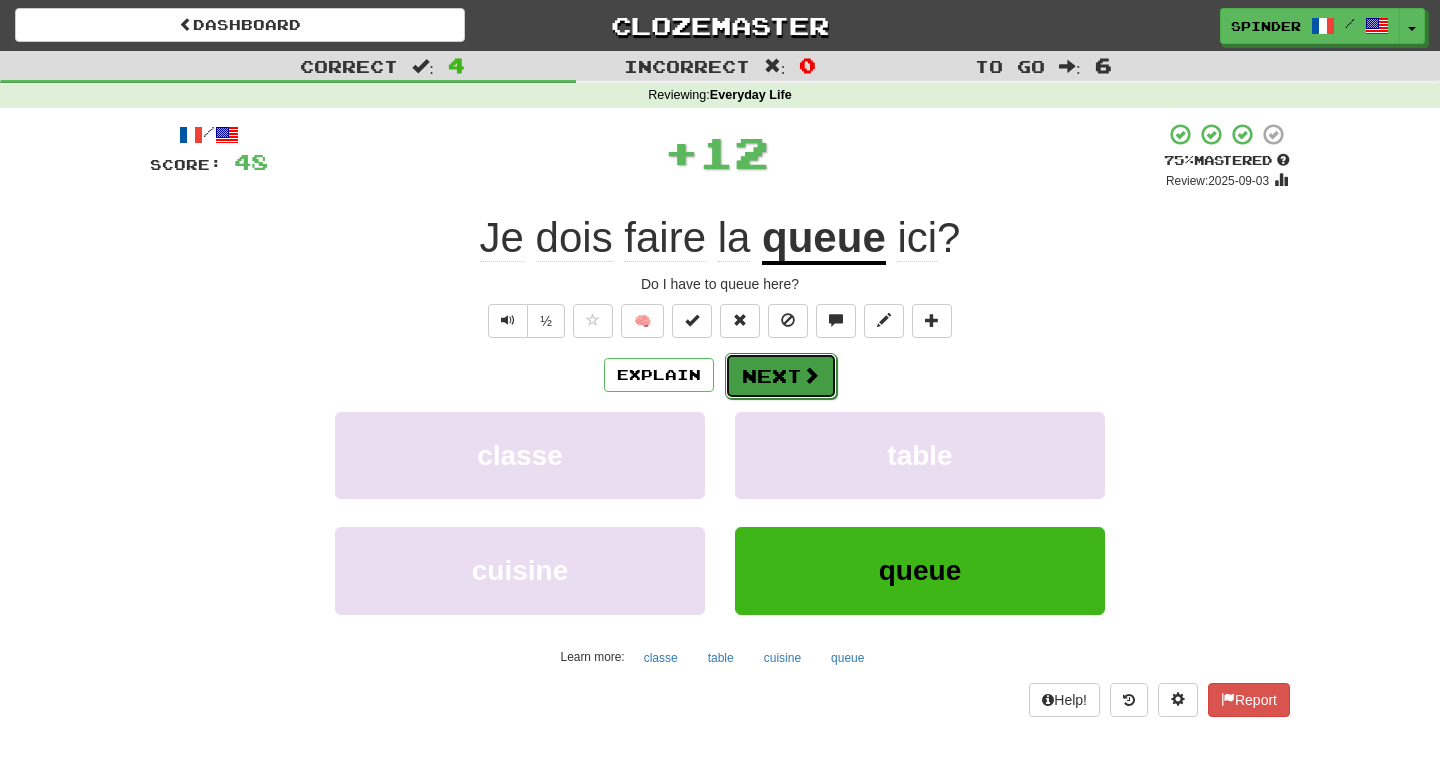 click on "Next" at bounding box center [781, 376] 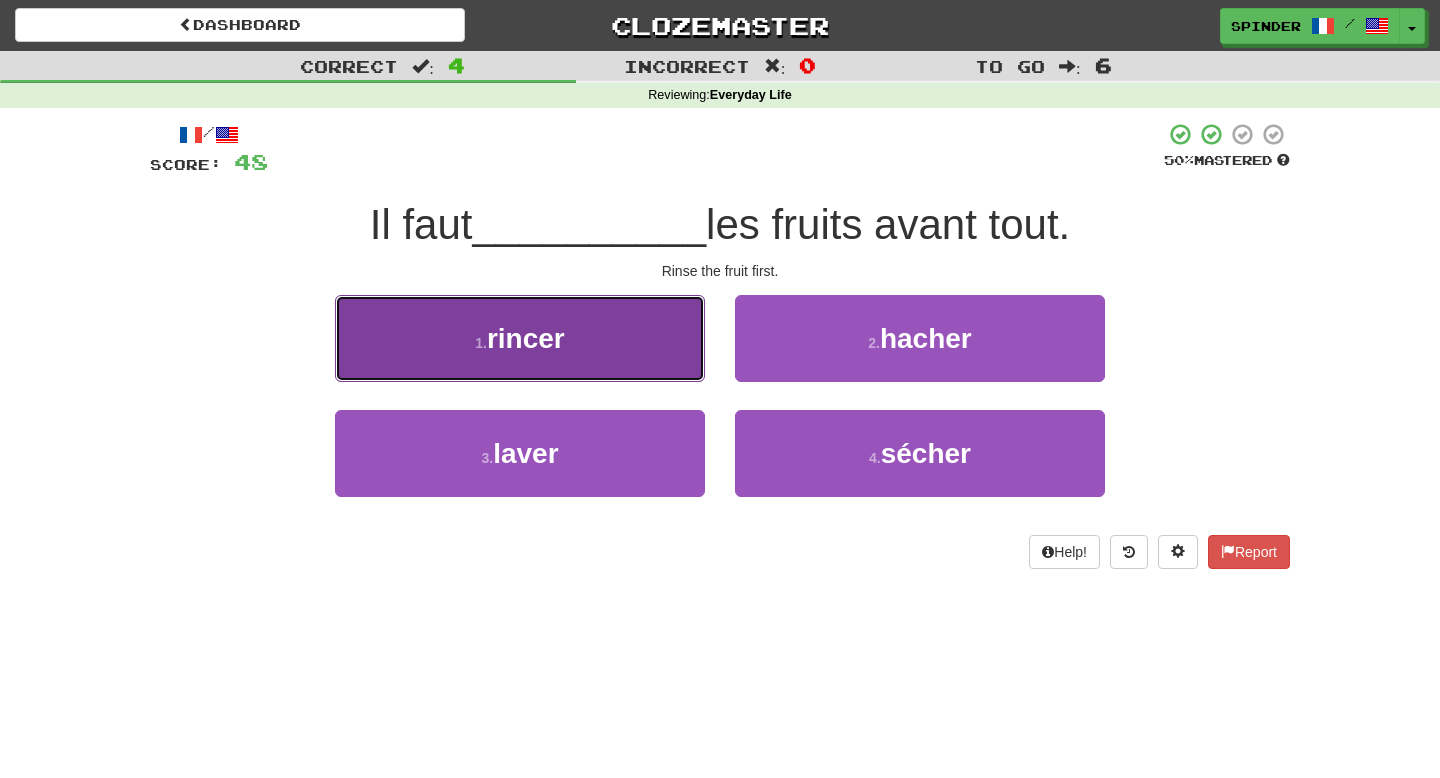 click on "1 . rincer" at bounding box center [520, 338] 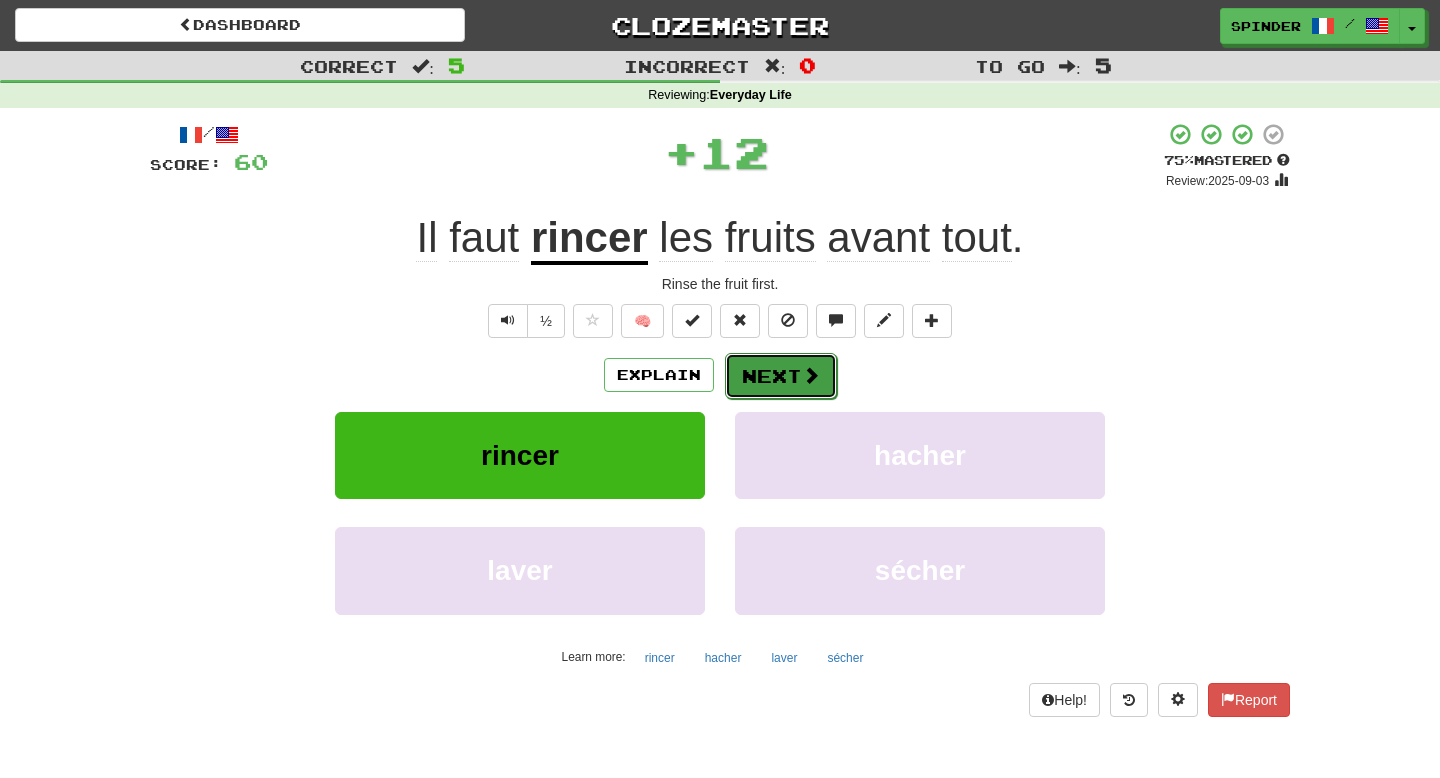 click on "Next" at bounding box center [781, 376] 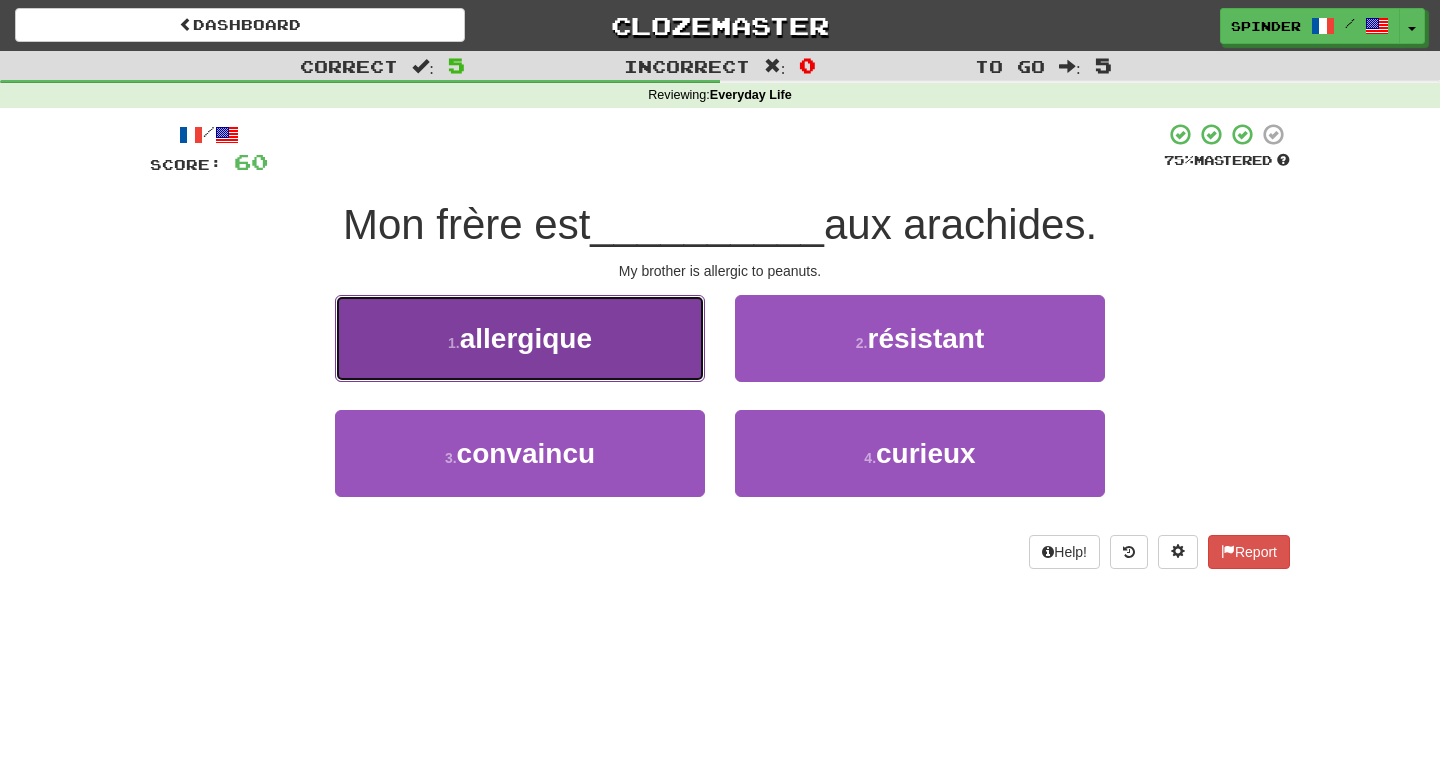 click on "1 .  allergique" at bounding box center [520, 338] 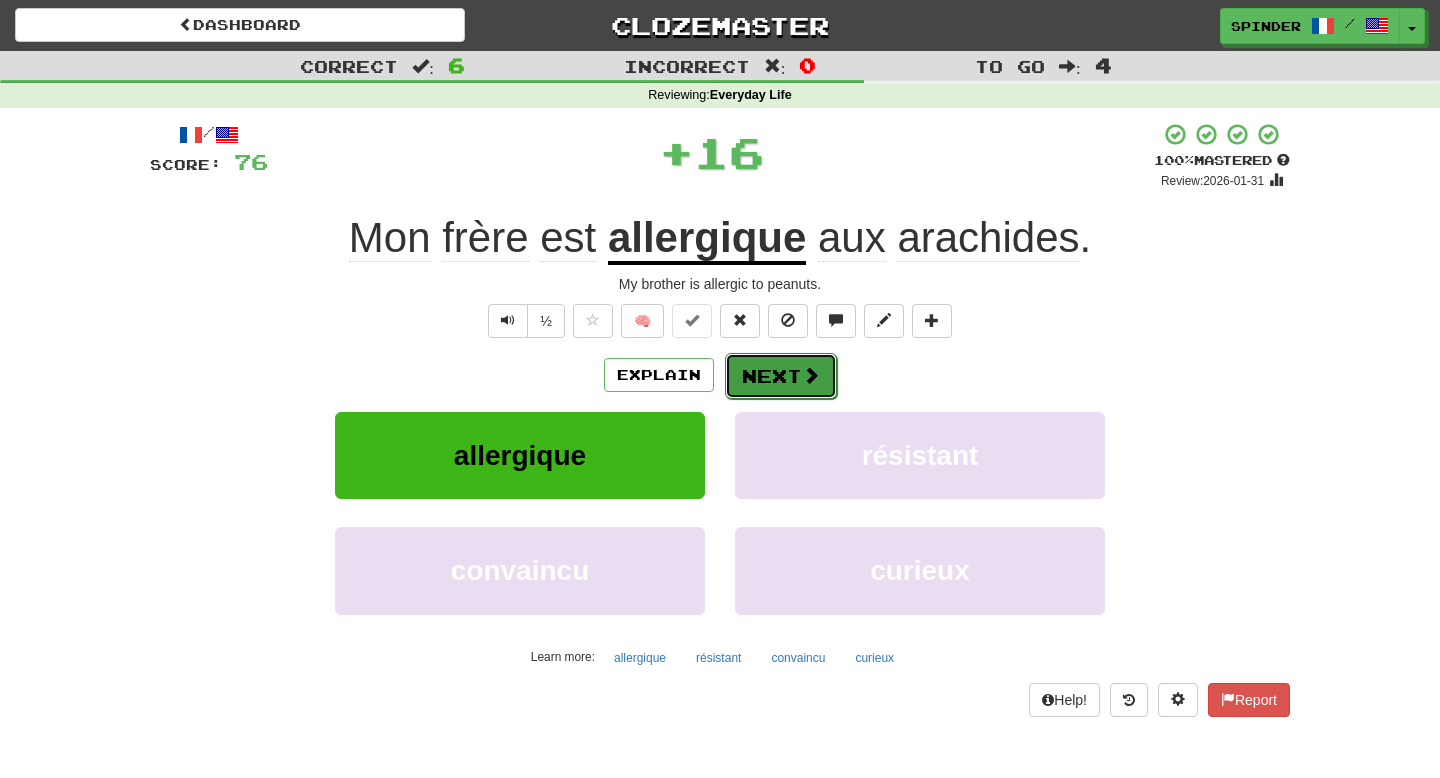 click at bounding box center [811, 375] 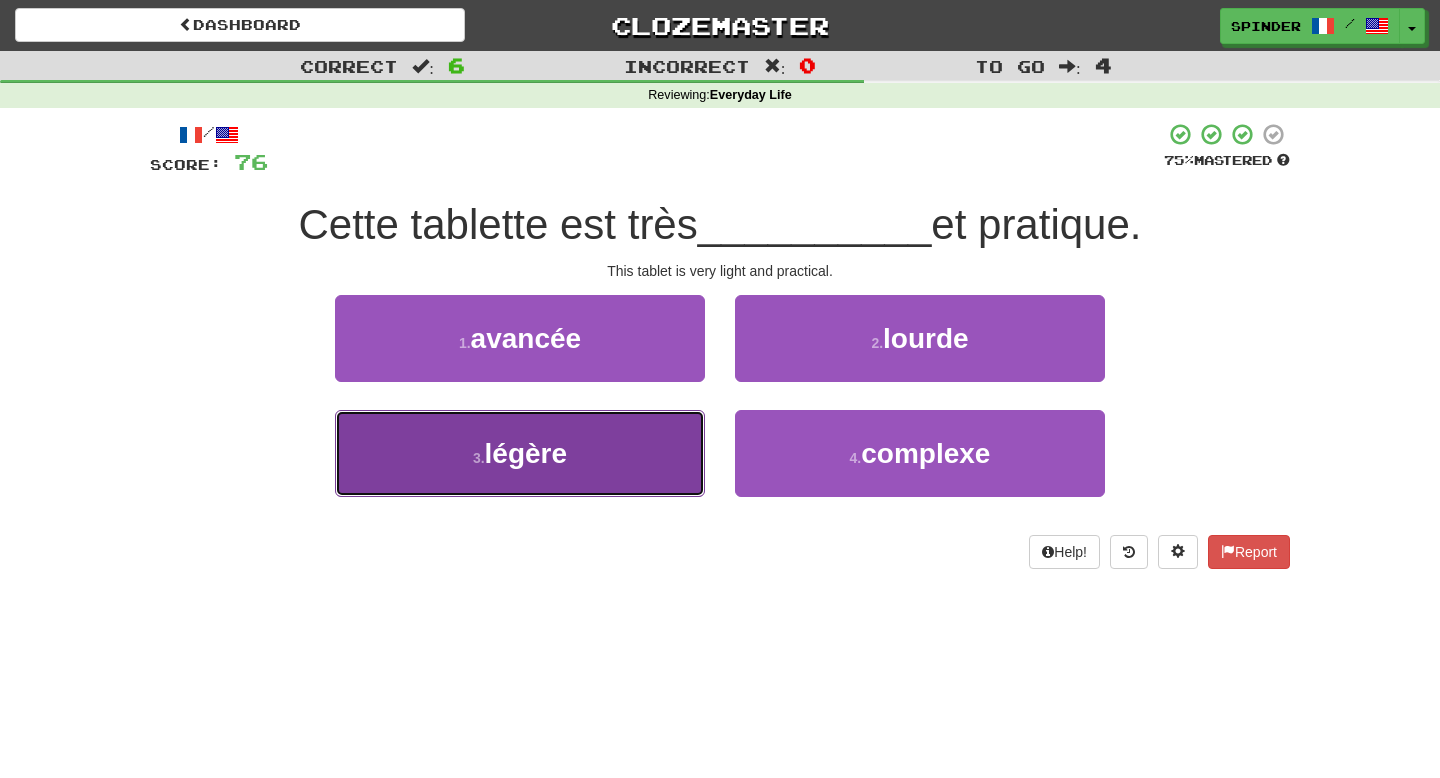 click on "3 .  légère" at bounding box center (520, 453) 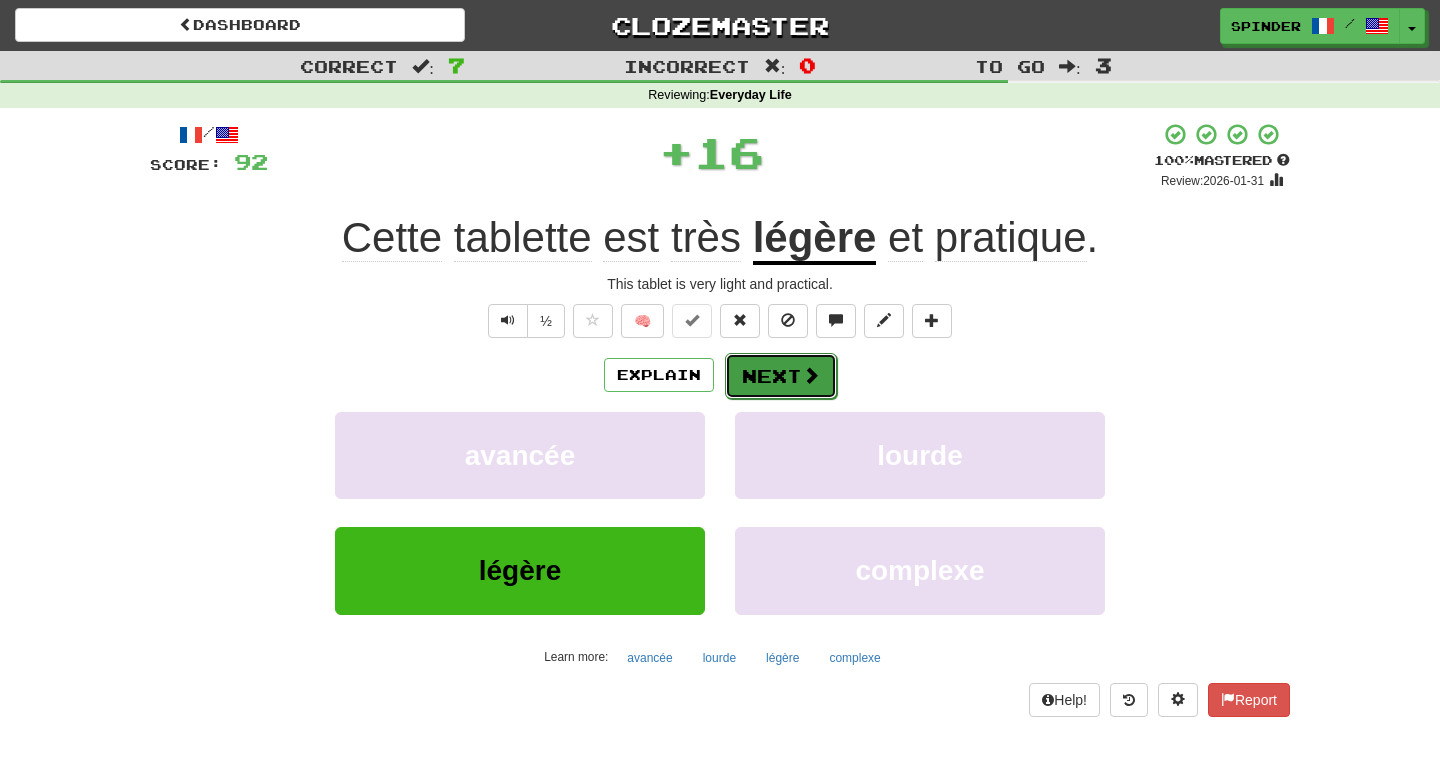 click on "Next" at bounding box center [781, 376] 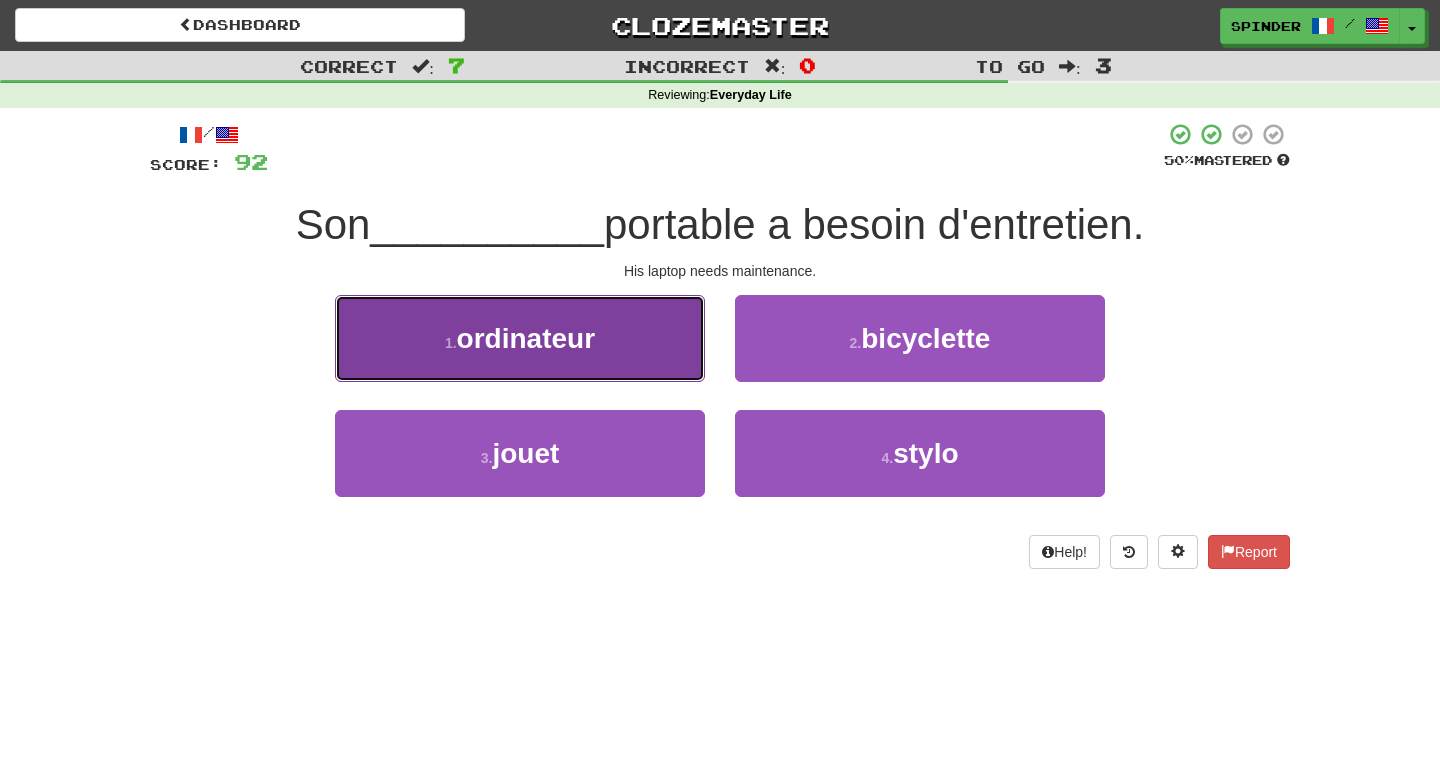 click on "1 .  ordinateur" at bounding box center (520, 338) 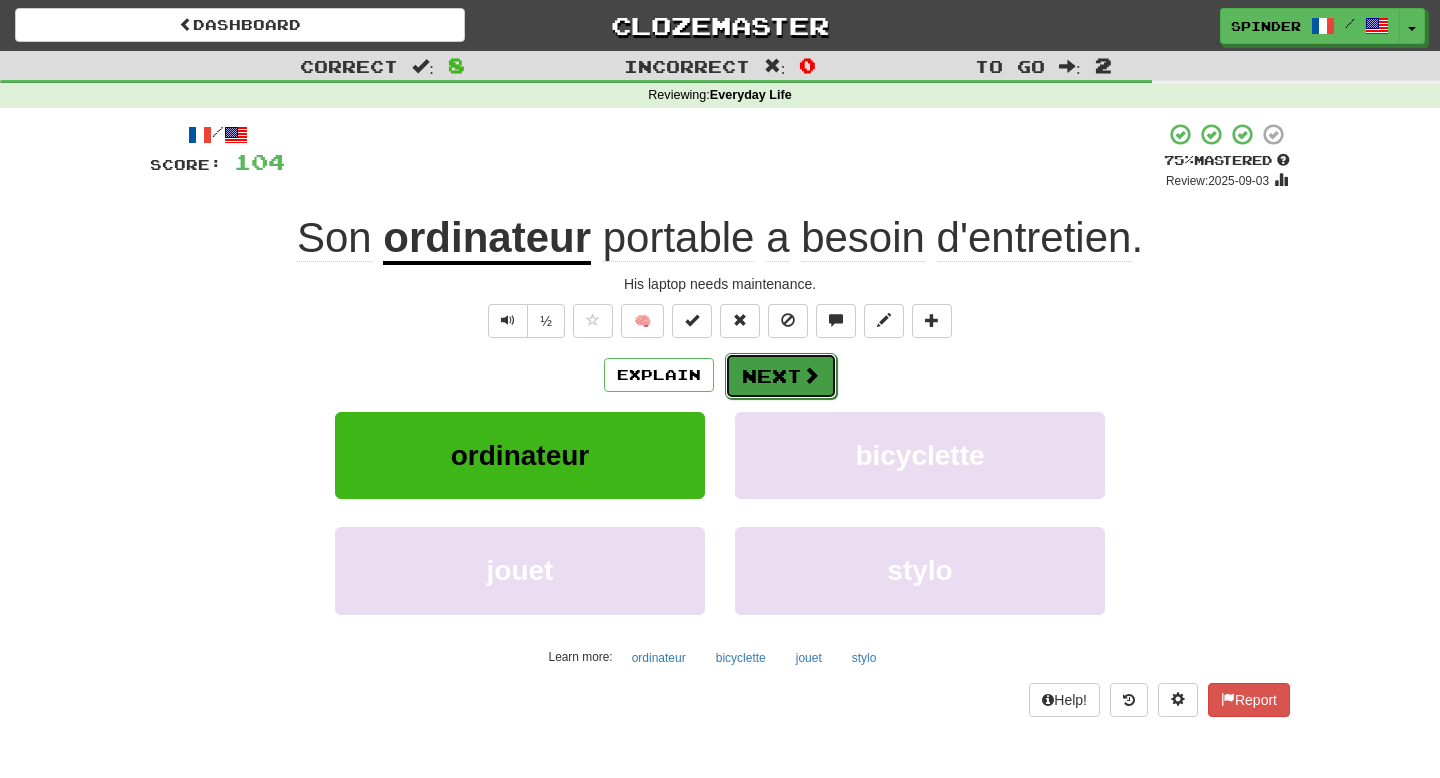 click on "Next" at bounding box center (781, 376) 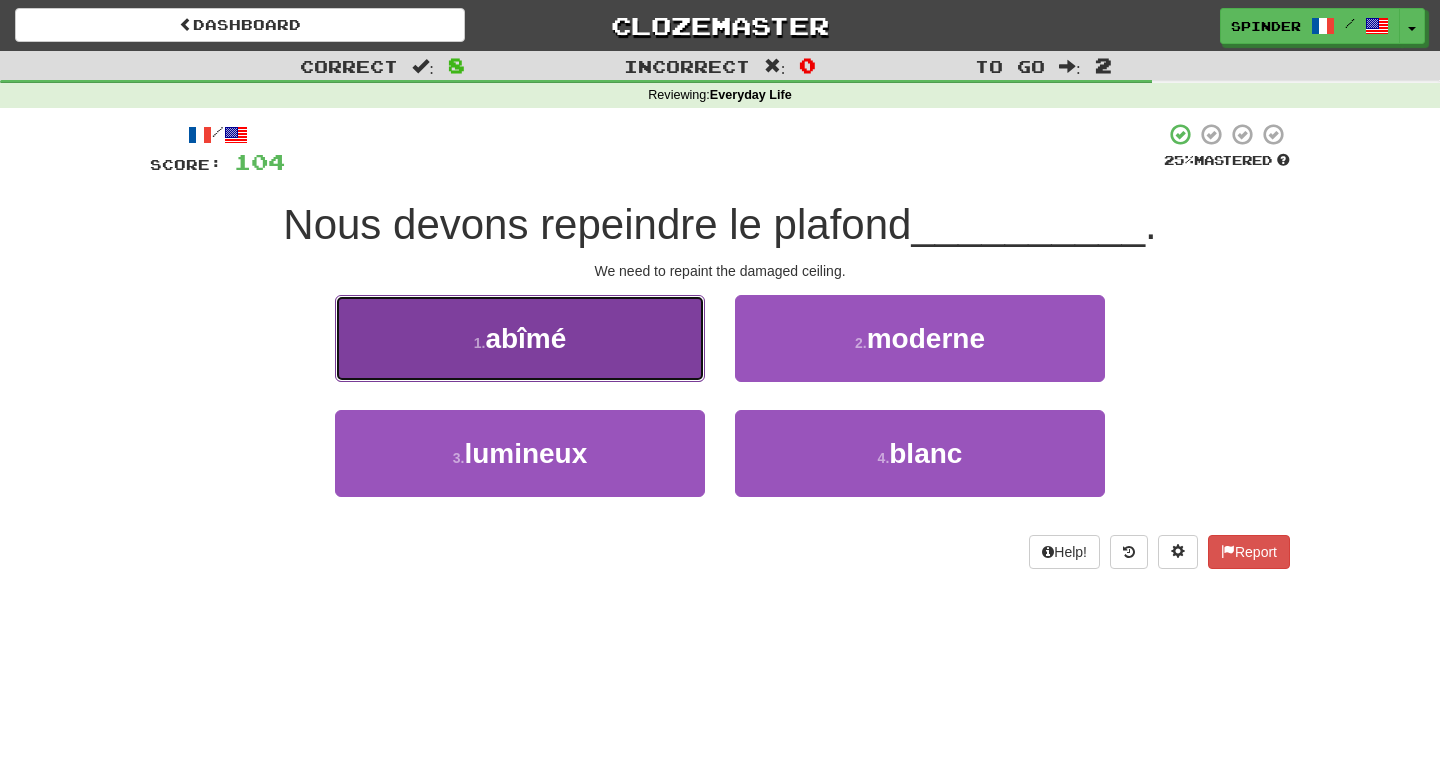 click on "1 . abîmé" at bounding box center (520, 338) 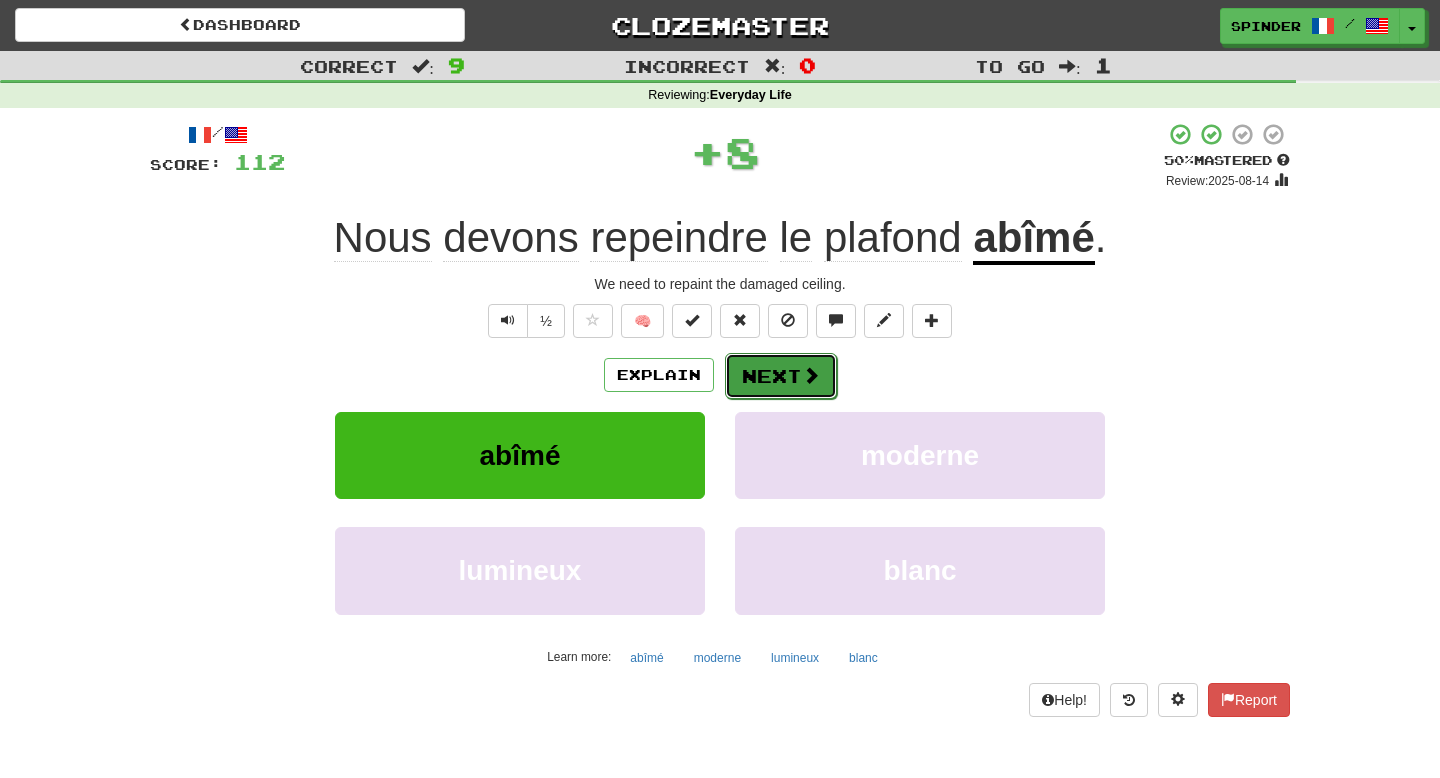 click at bounding box center [811, 375] 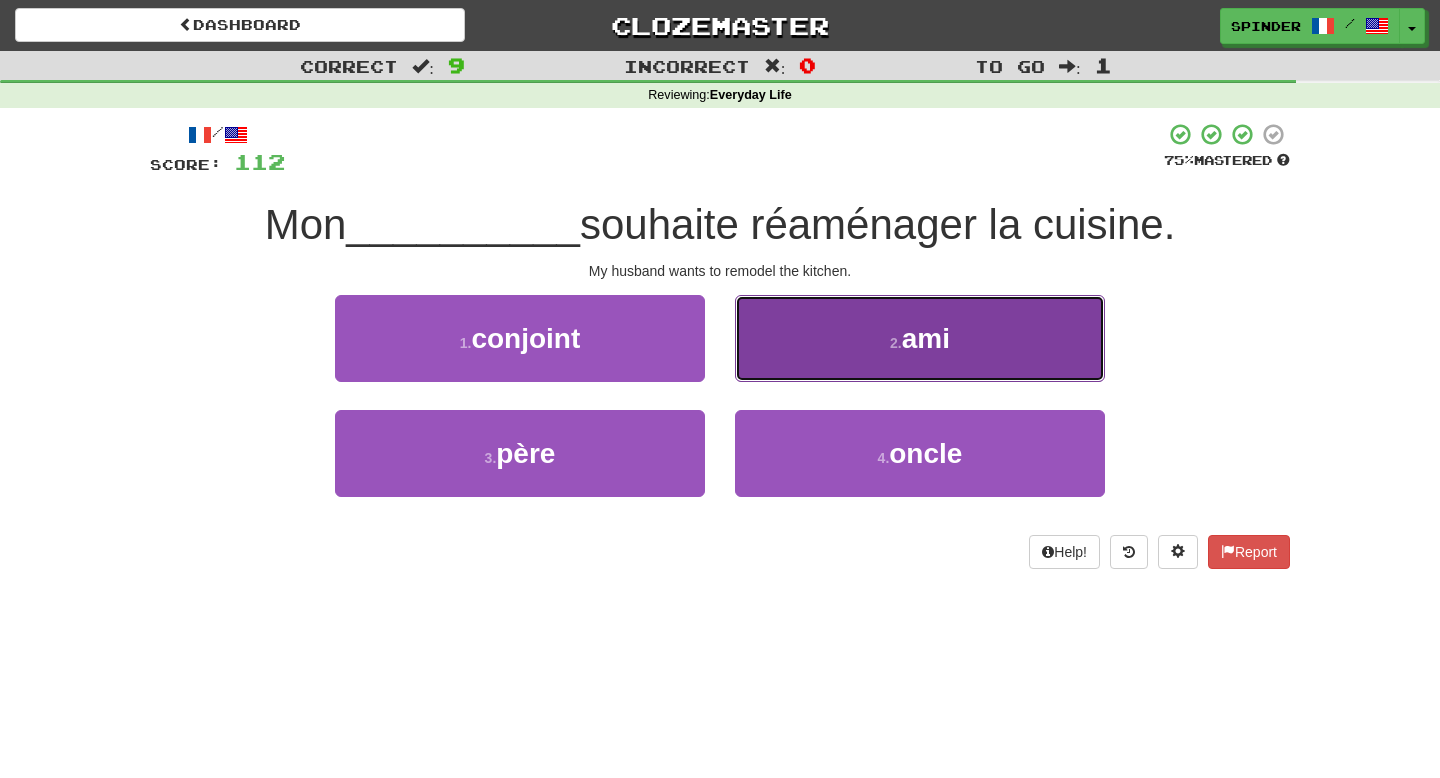click on "2 .  ami" at bounding box center (920, 338) 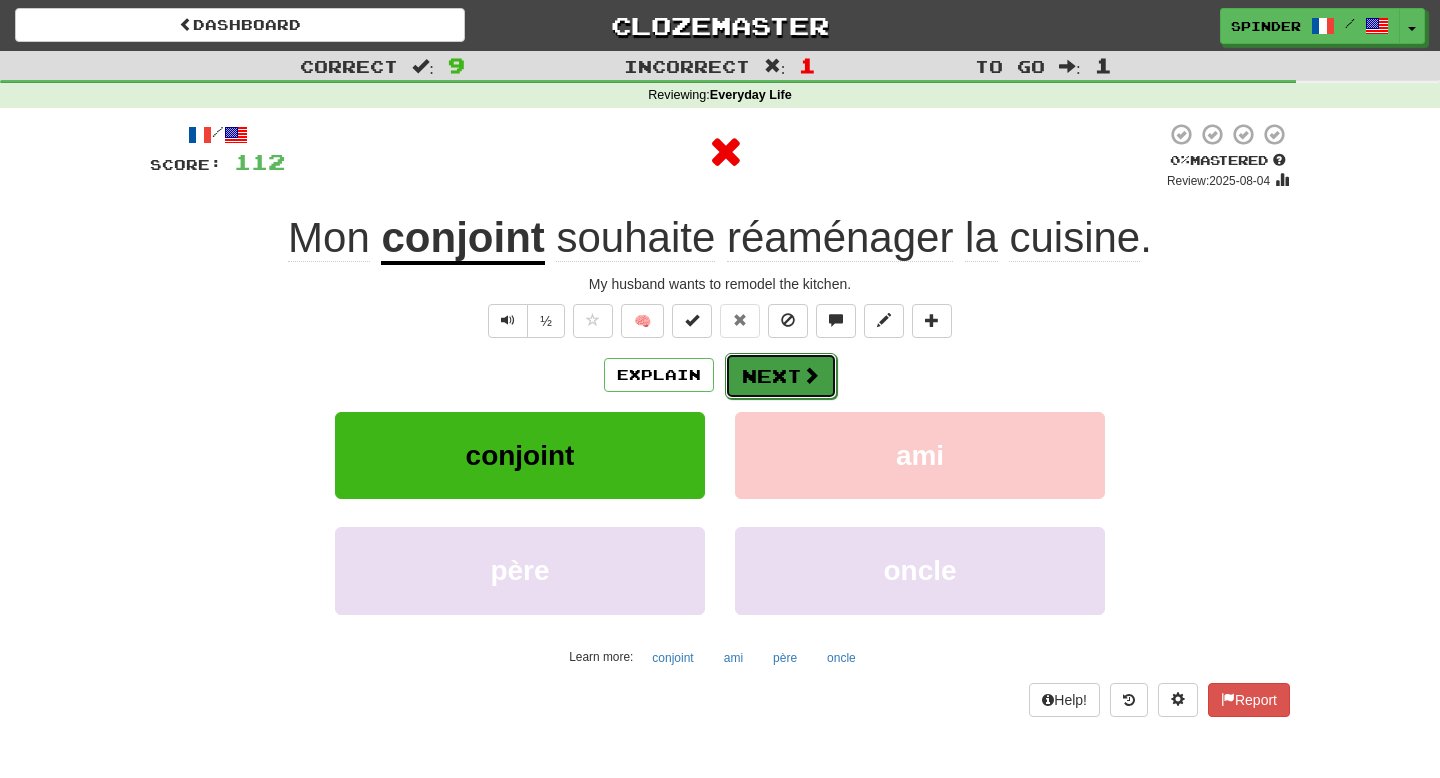 click on "Next" at bounding box center [781, 376] 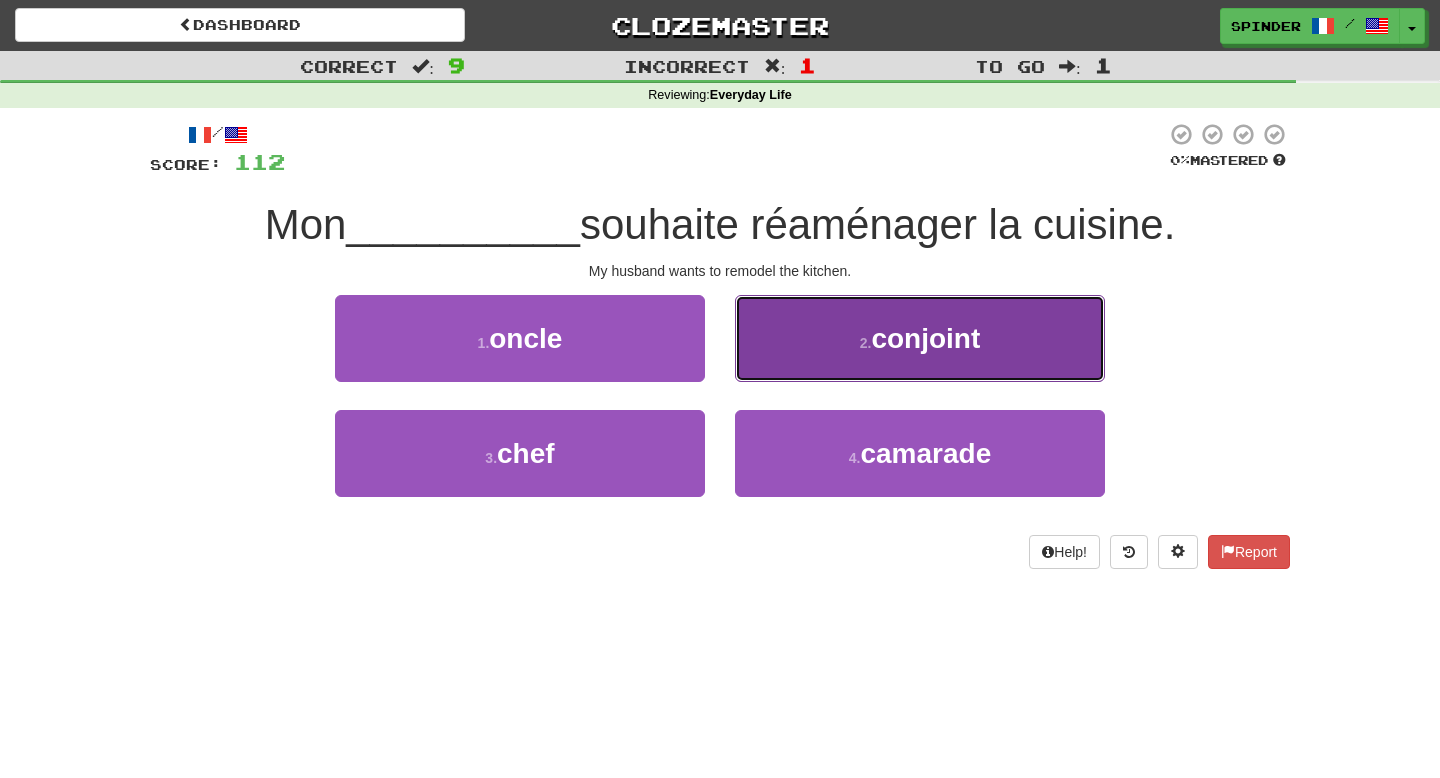 click on "2 .  conjoint" at bounding box center [920, 338] 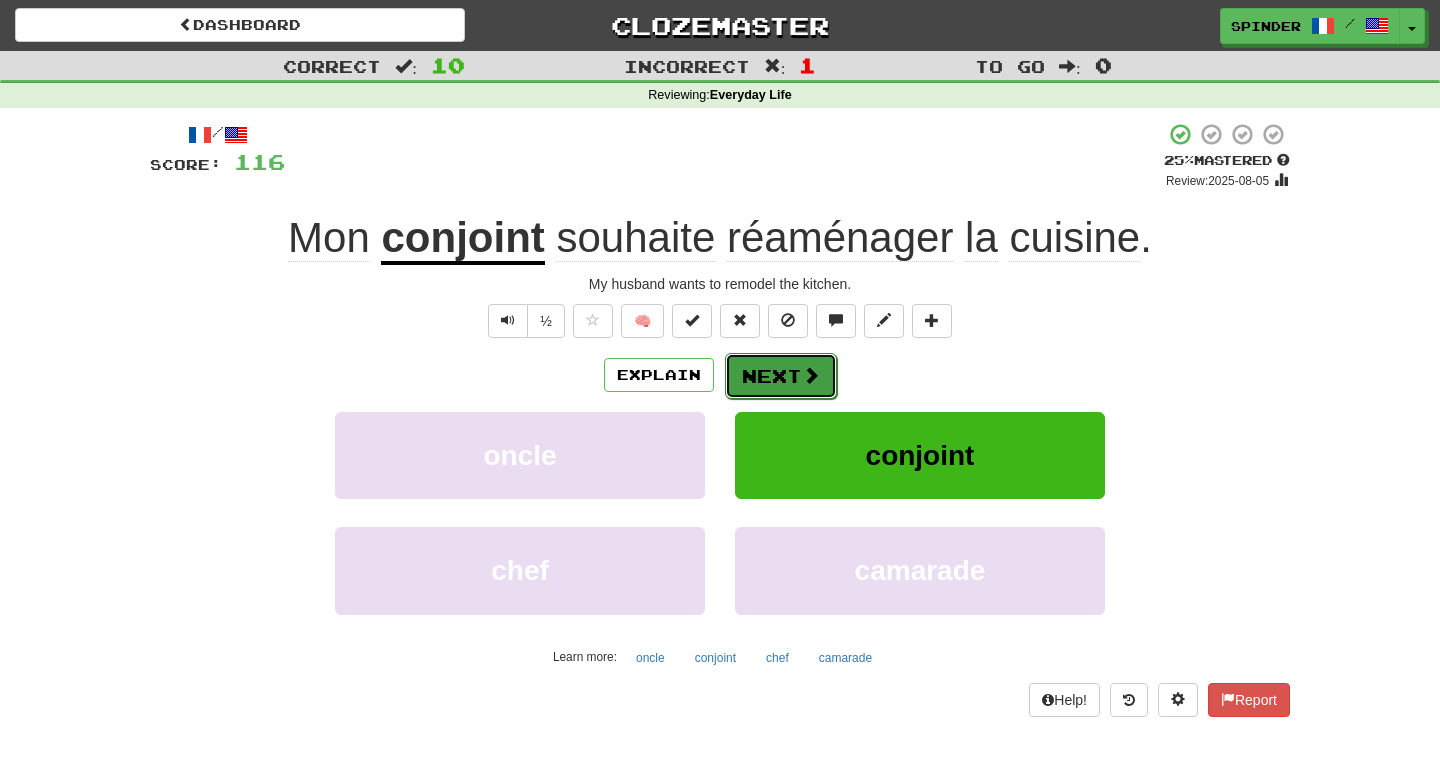 click on "Next" at bounding box center (781, 376) 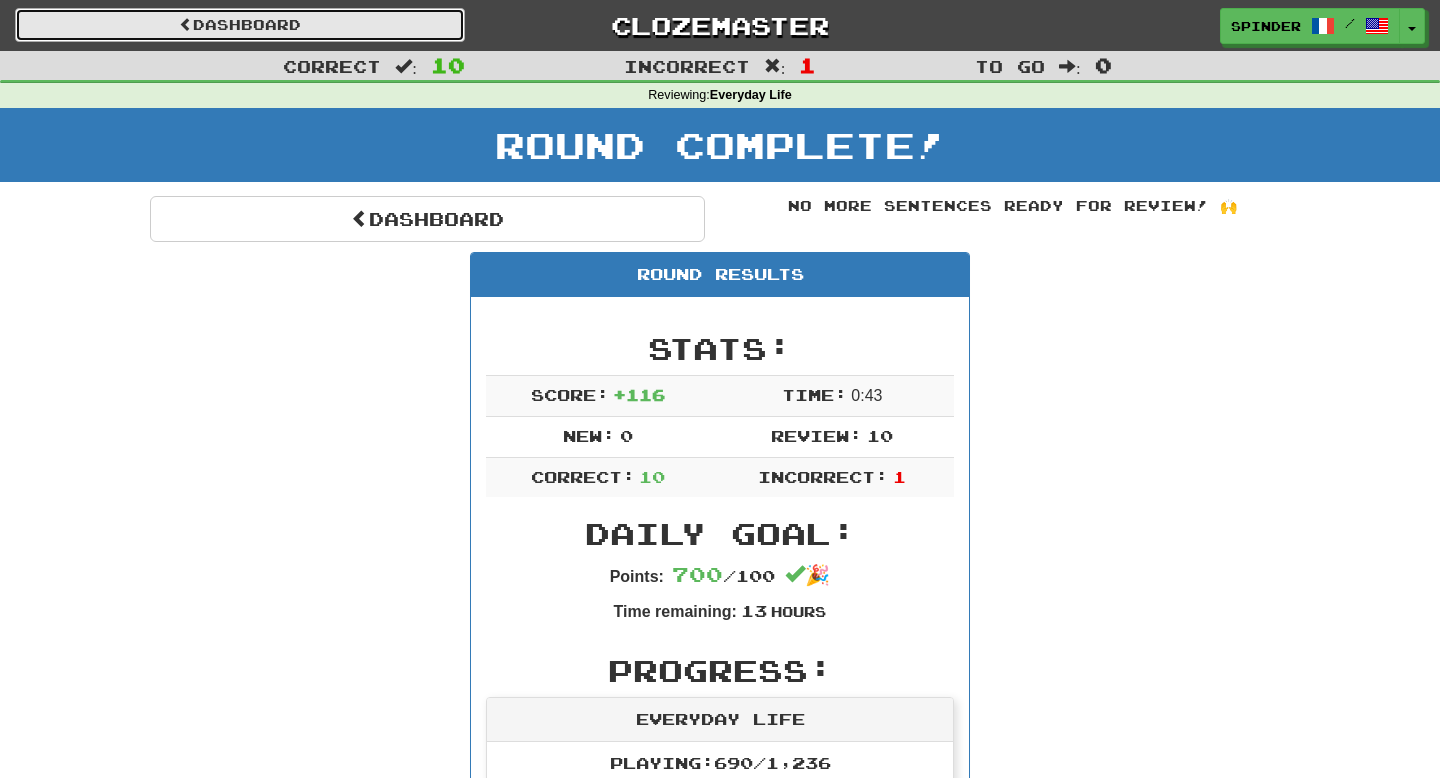 click on "Dashboard" at bounding box center (240, 25) 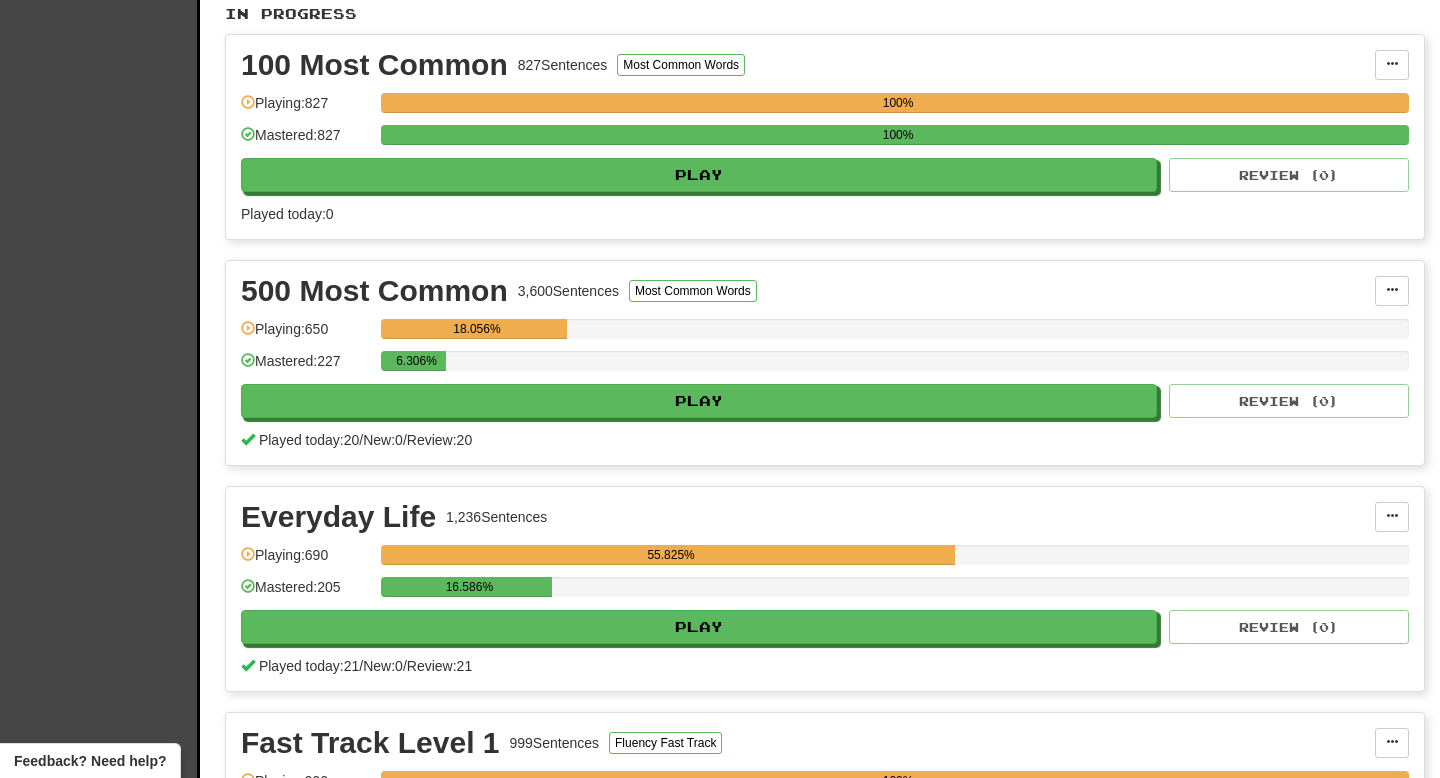 scroll, scrollTop: 425, scrollLeft: 0, axis: vertical 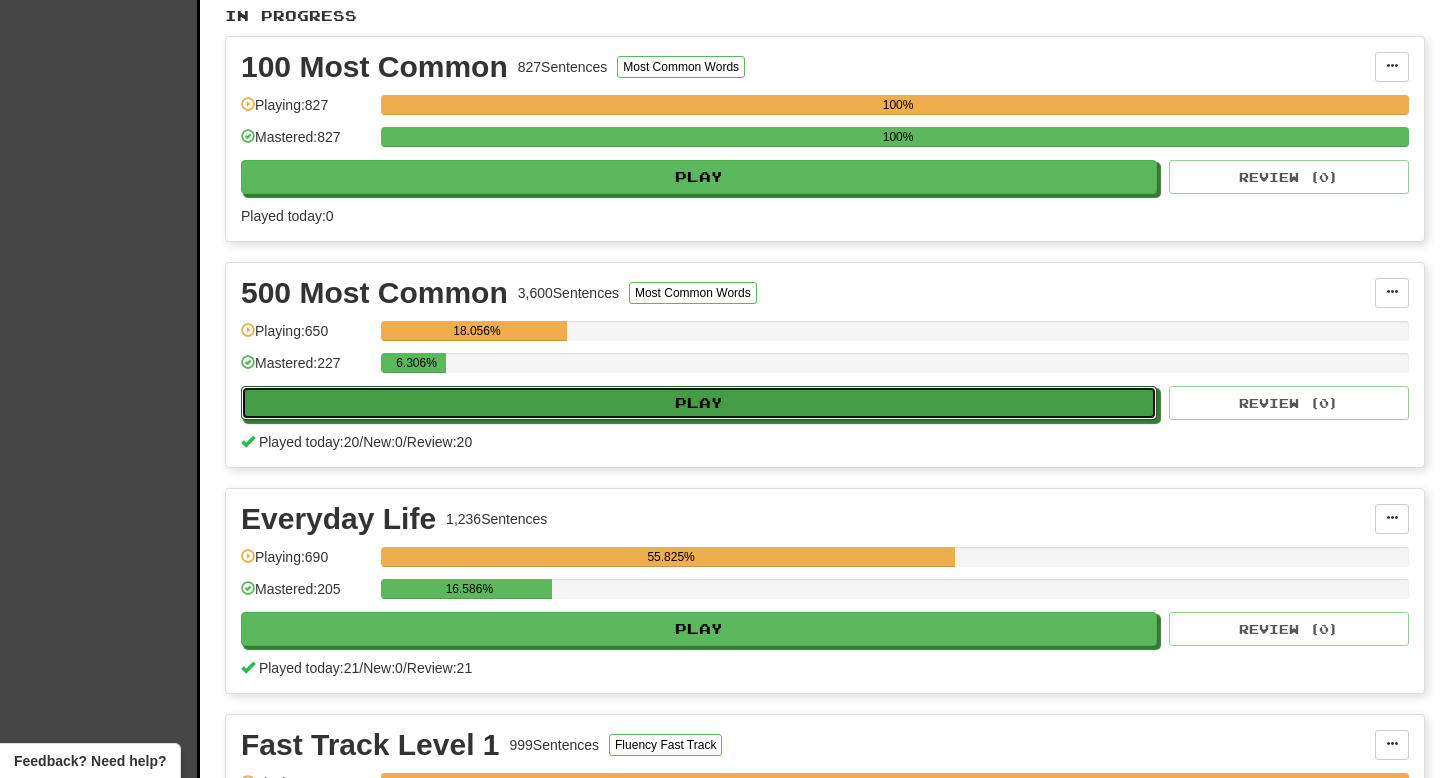 click on "Play" at bounding box center (699, 403) 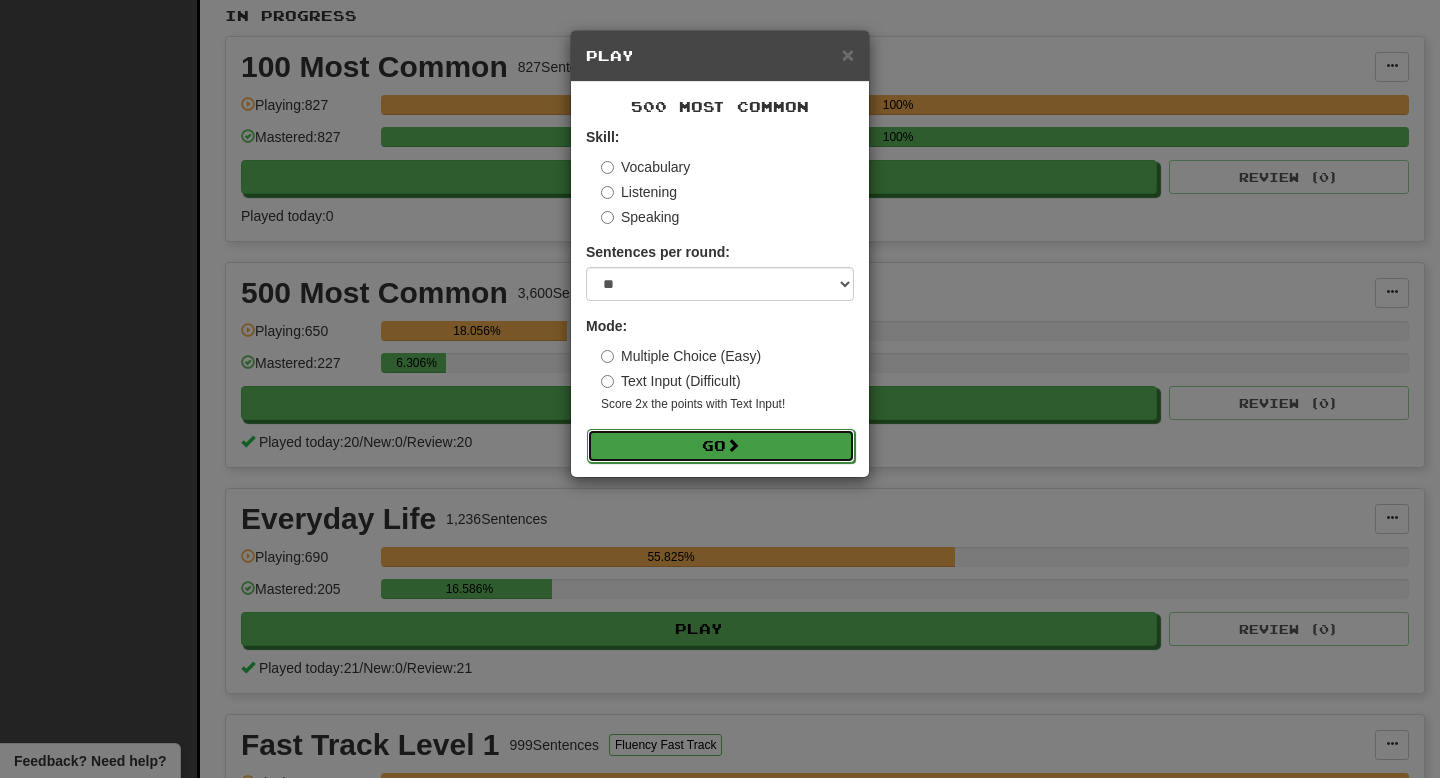 click on "Go" at bounding box center [721, 446] 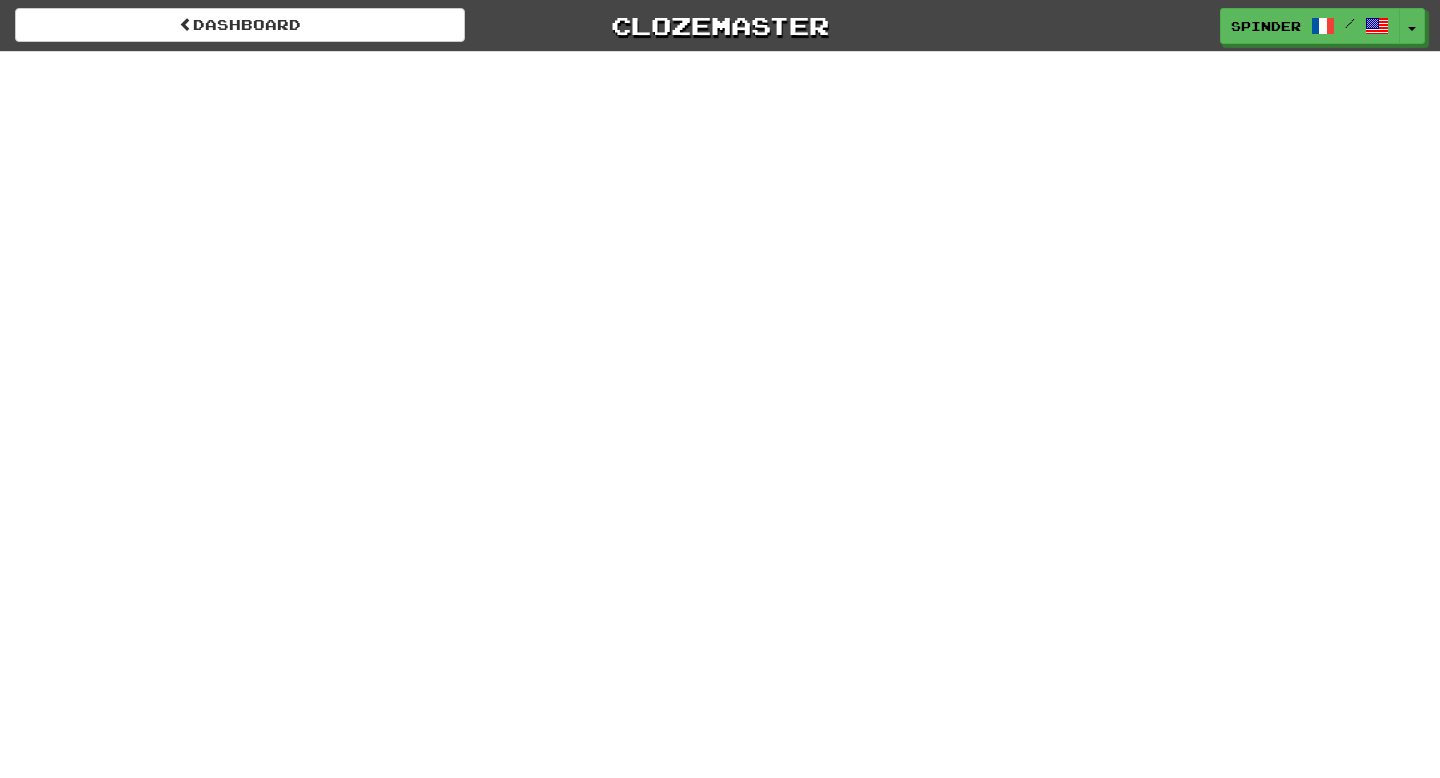 scroll, scrollTop: 0, scrollLeft: 0, axis: both 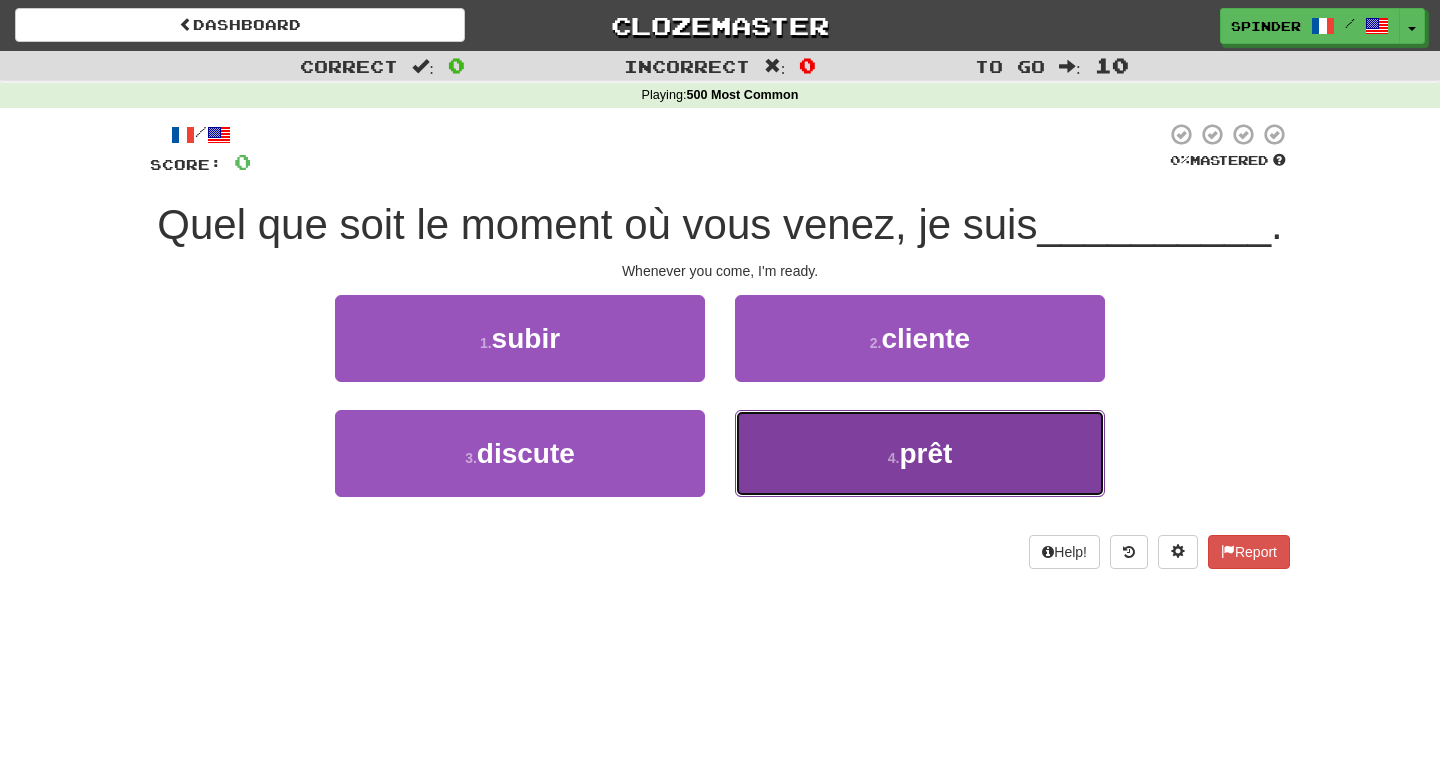 click on "4 .  prêt" at bounding box center (920, 453) 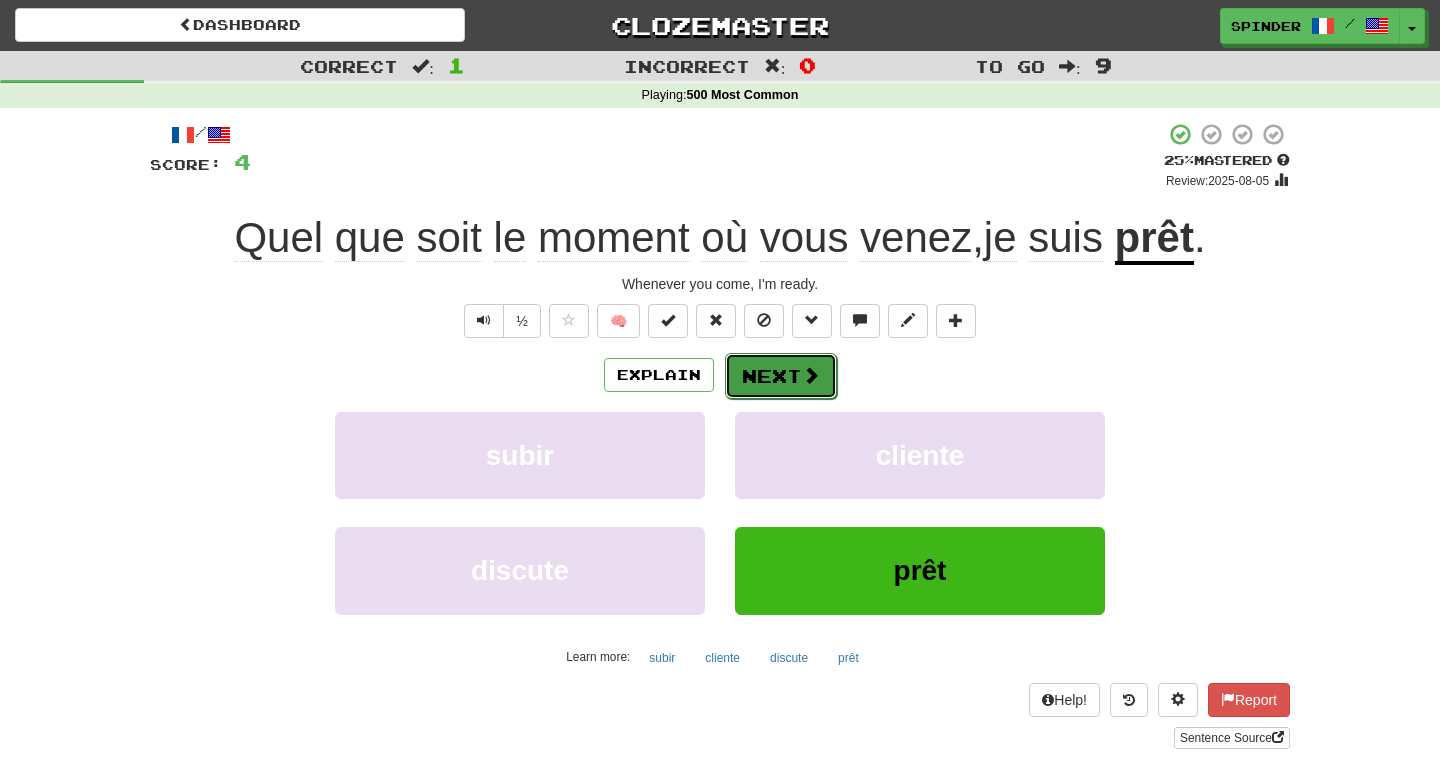click on "Next" at bounding box center (781, 376) 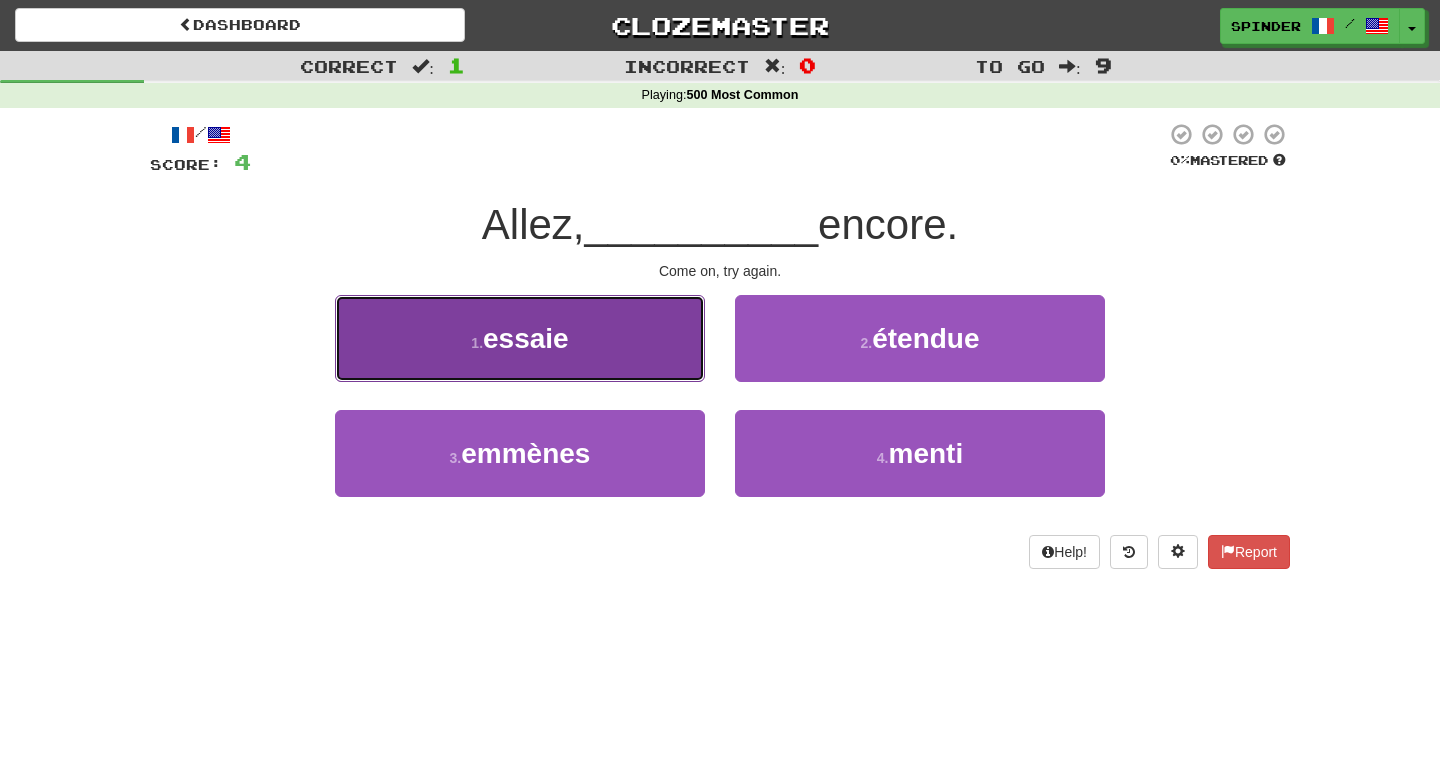 click on "1 .  essaie" at bounding box center [520, 338] 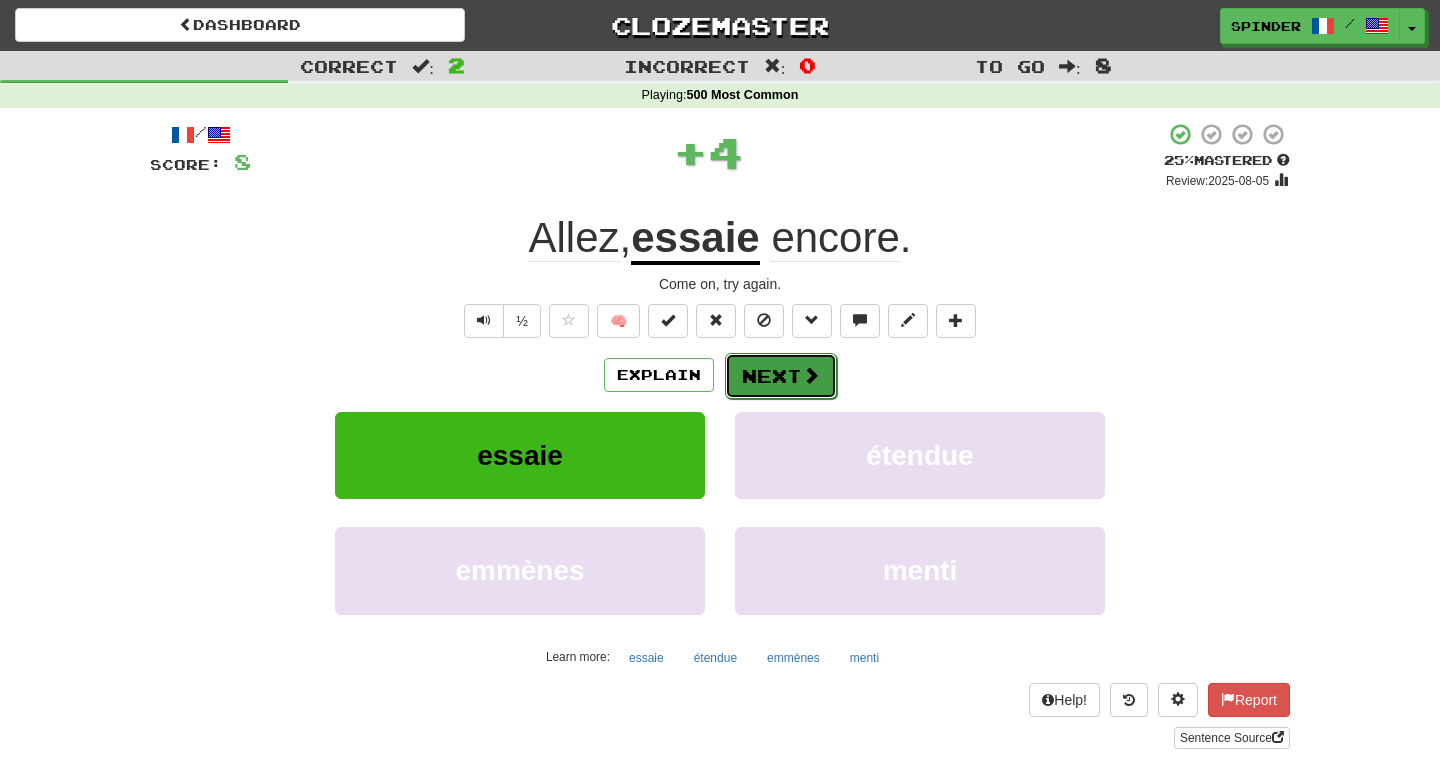click at bounding box center (811, 375) 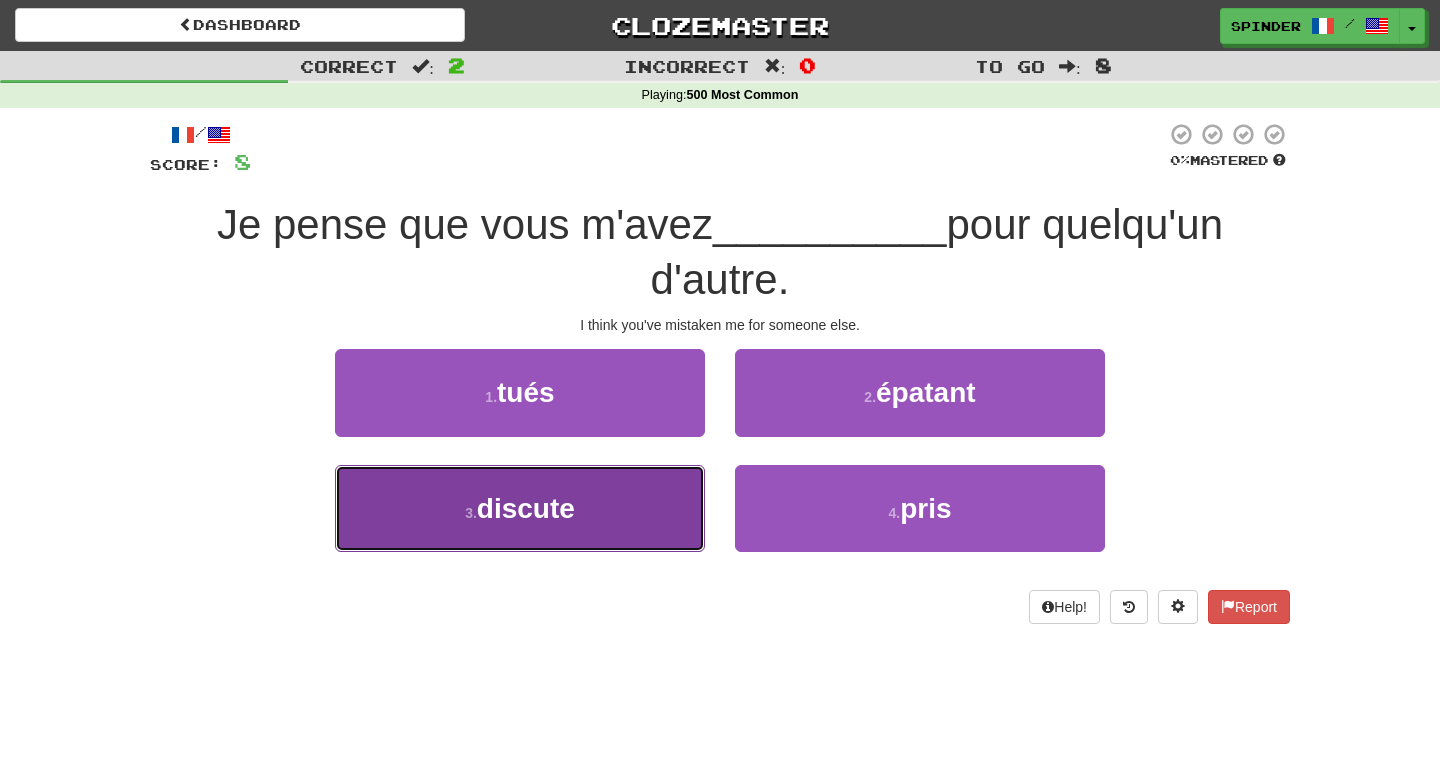 click on "3 .  discute" at bounding box center (520, 508) 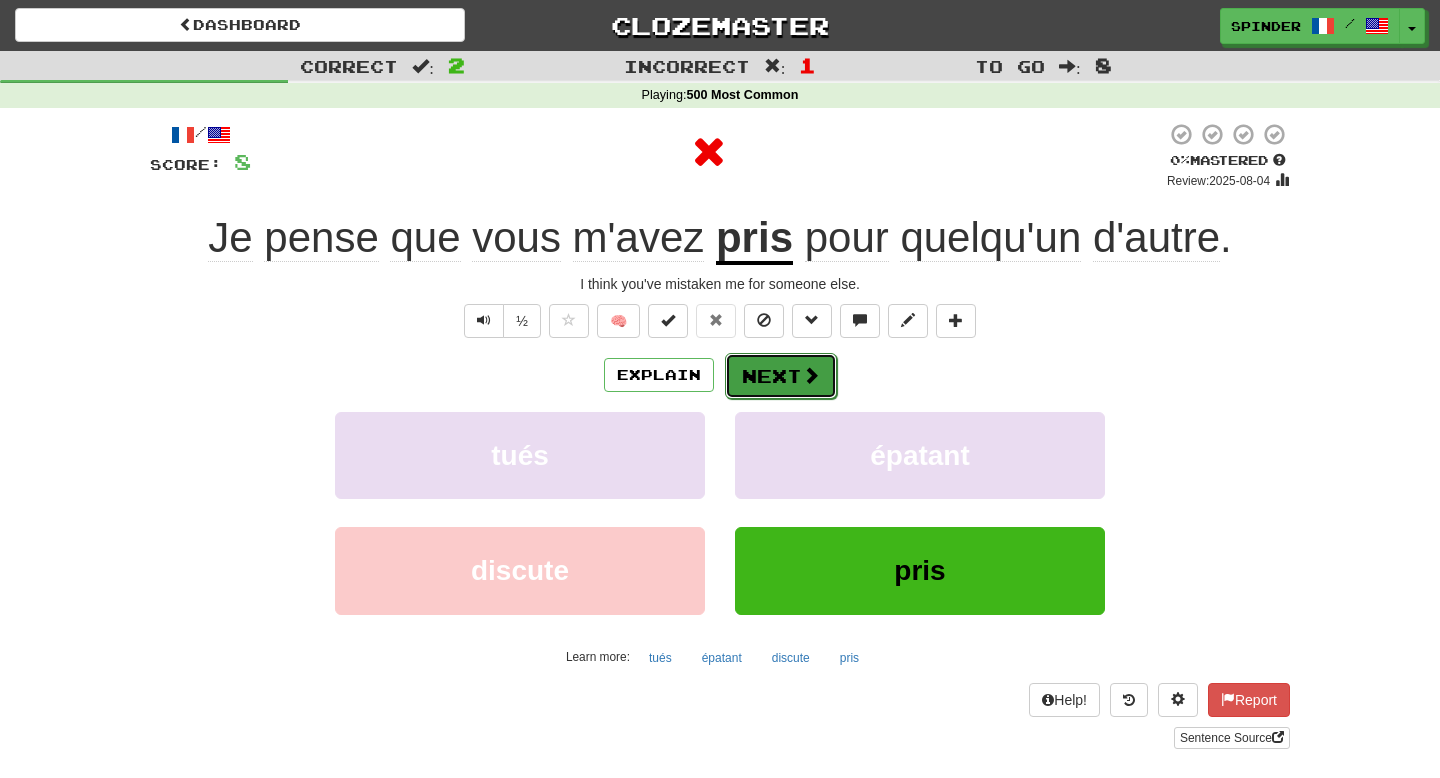 click at bounding box center [811, 375] 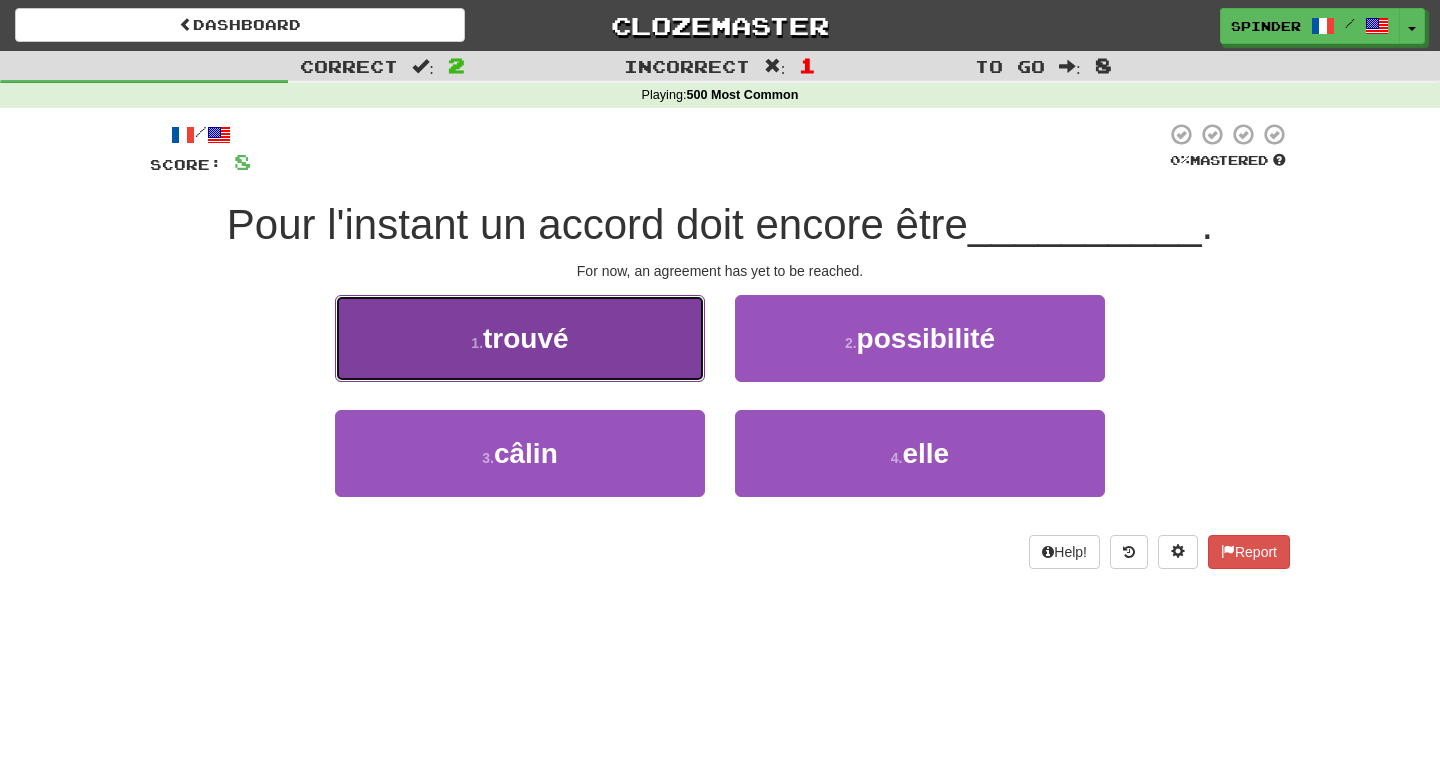 click on "1 .  trouvé" at bounding box center [520, 338] 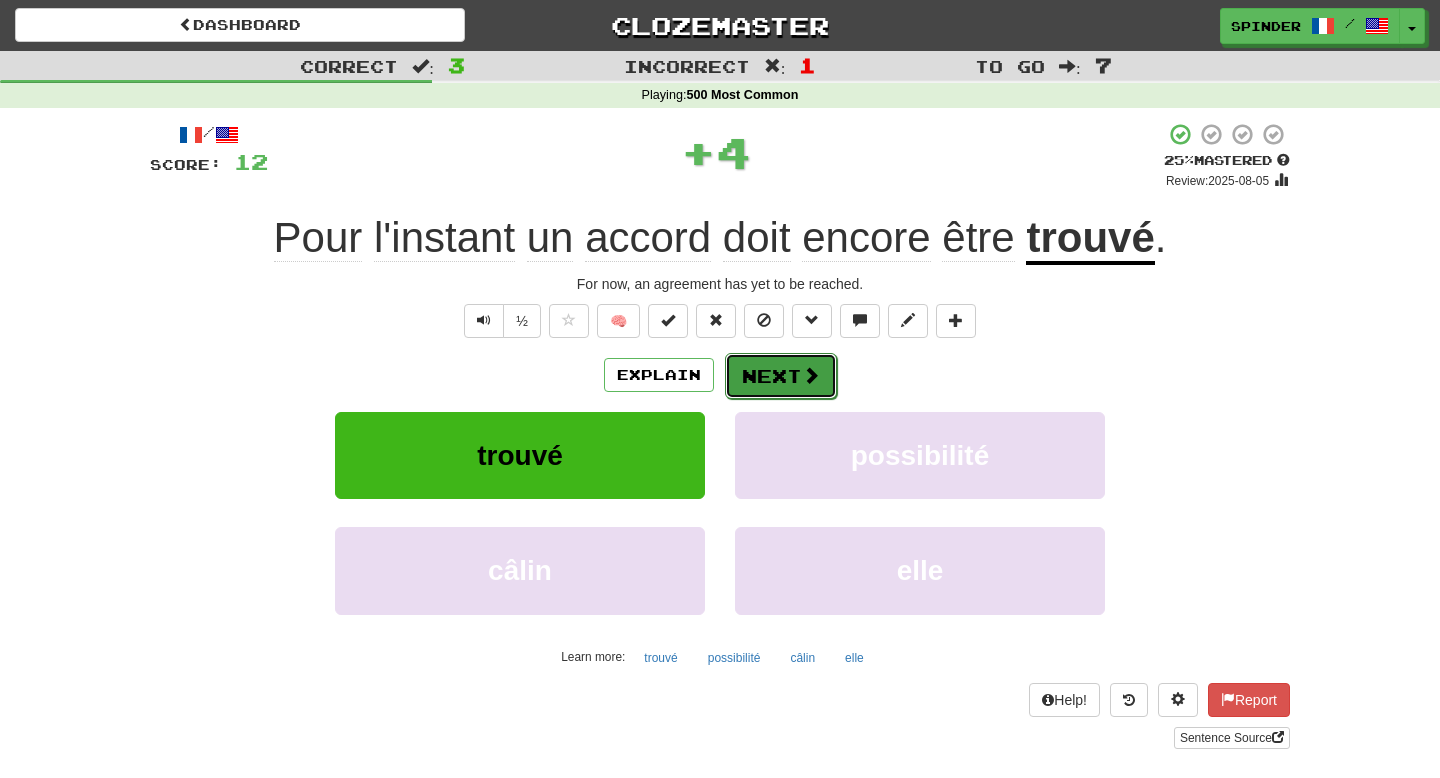 click at bounding box center [811, 375] 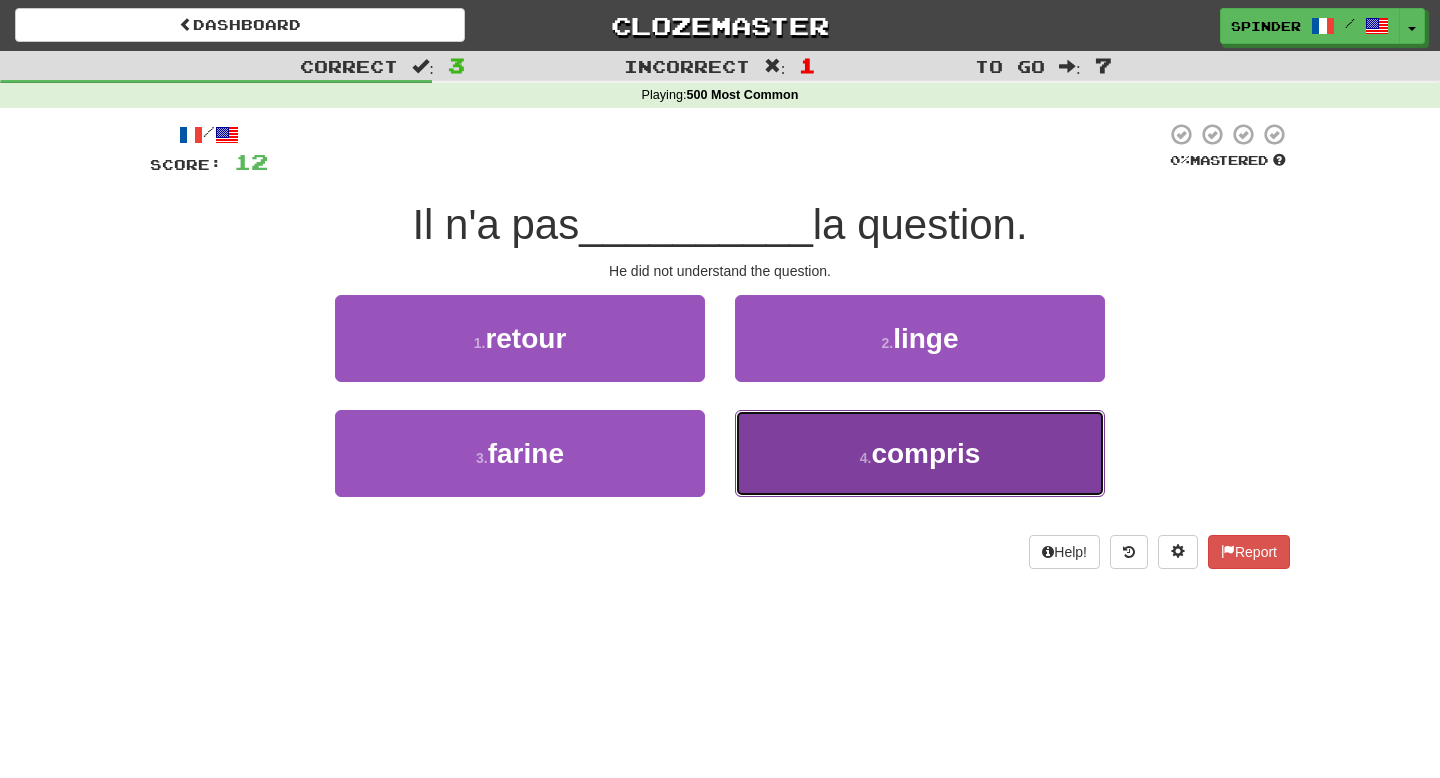 click on "4 .  compris" at bounding box center [920, 453] 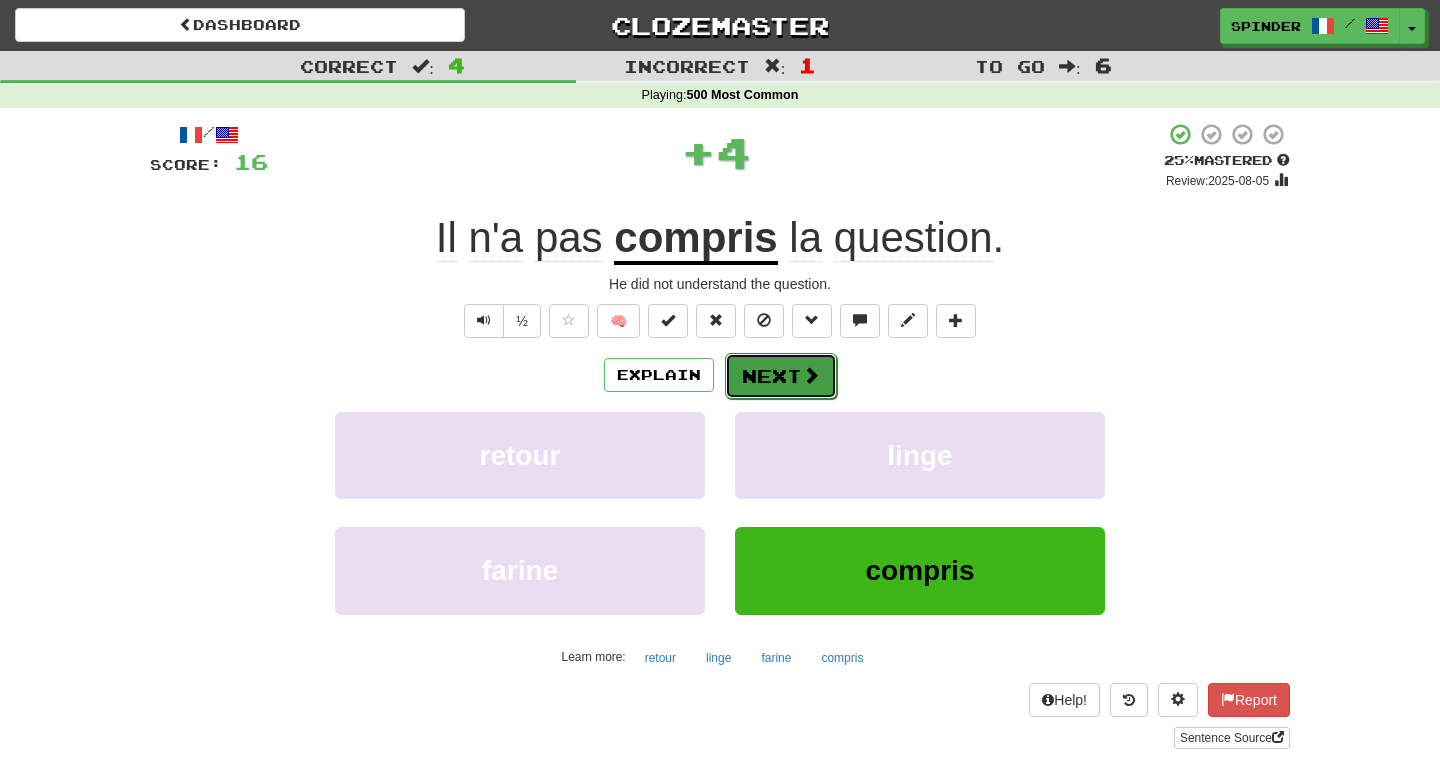 click at bounding box center [811, 375] 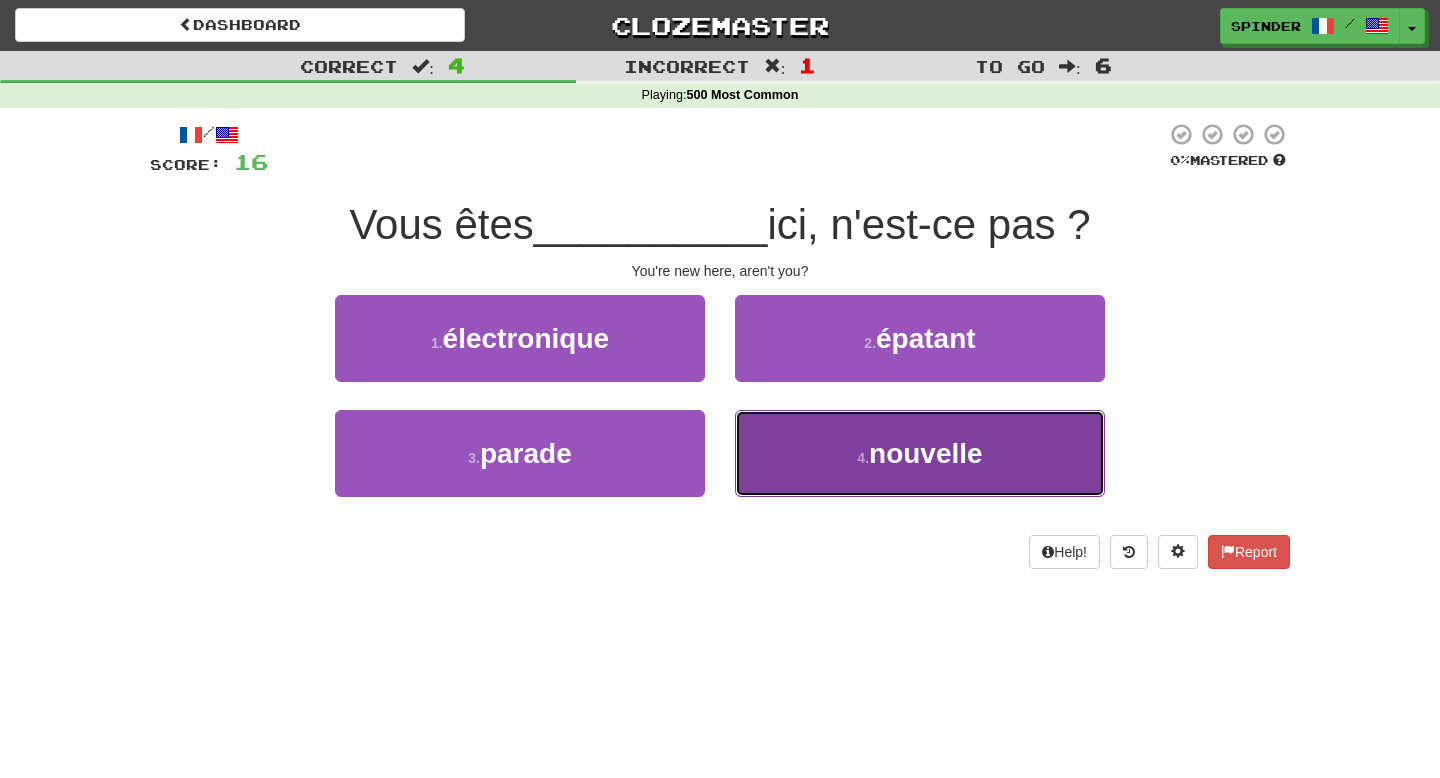 click on "4 .  nouvelle" at bounding box center [920, 453] 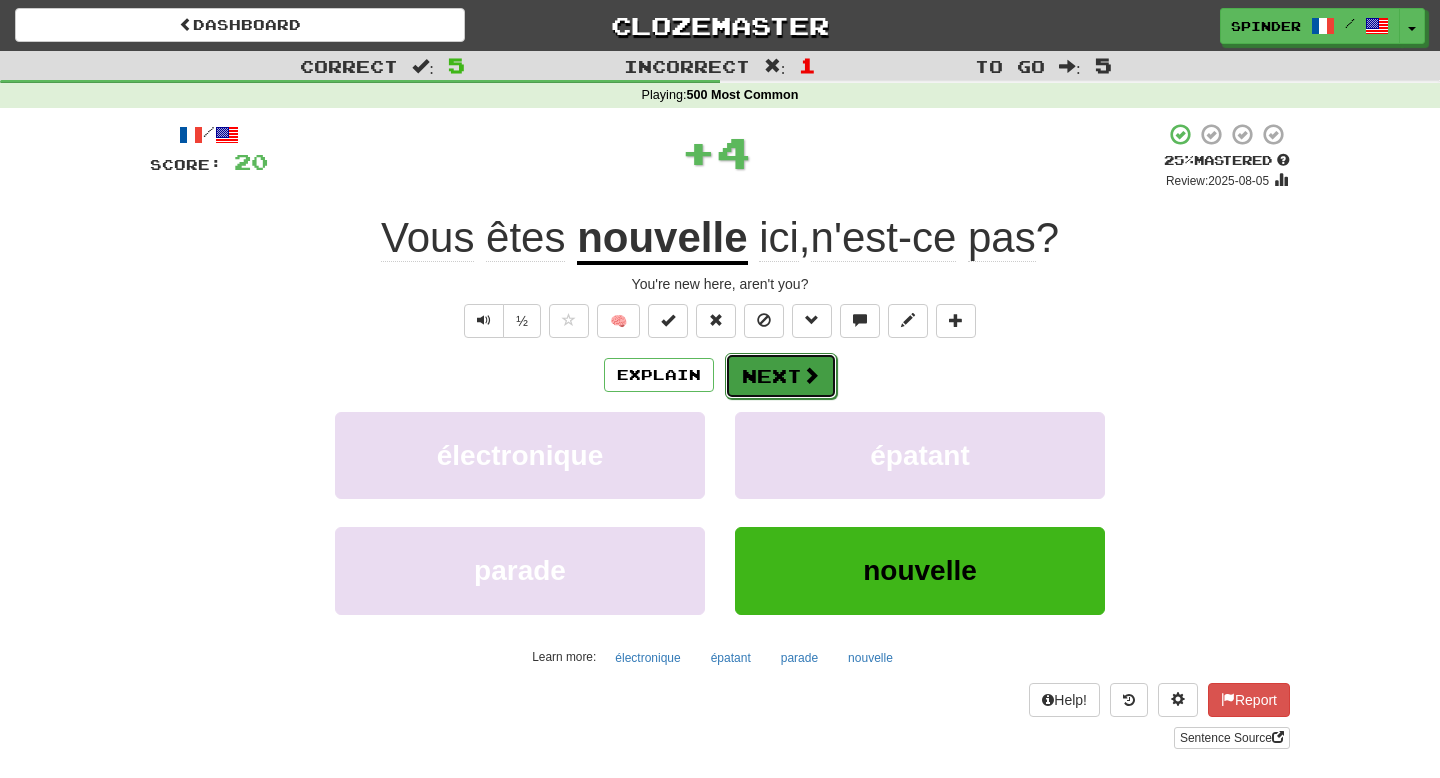 click at bounding box center [811, 375] 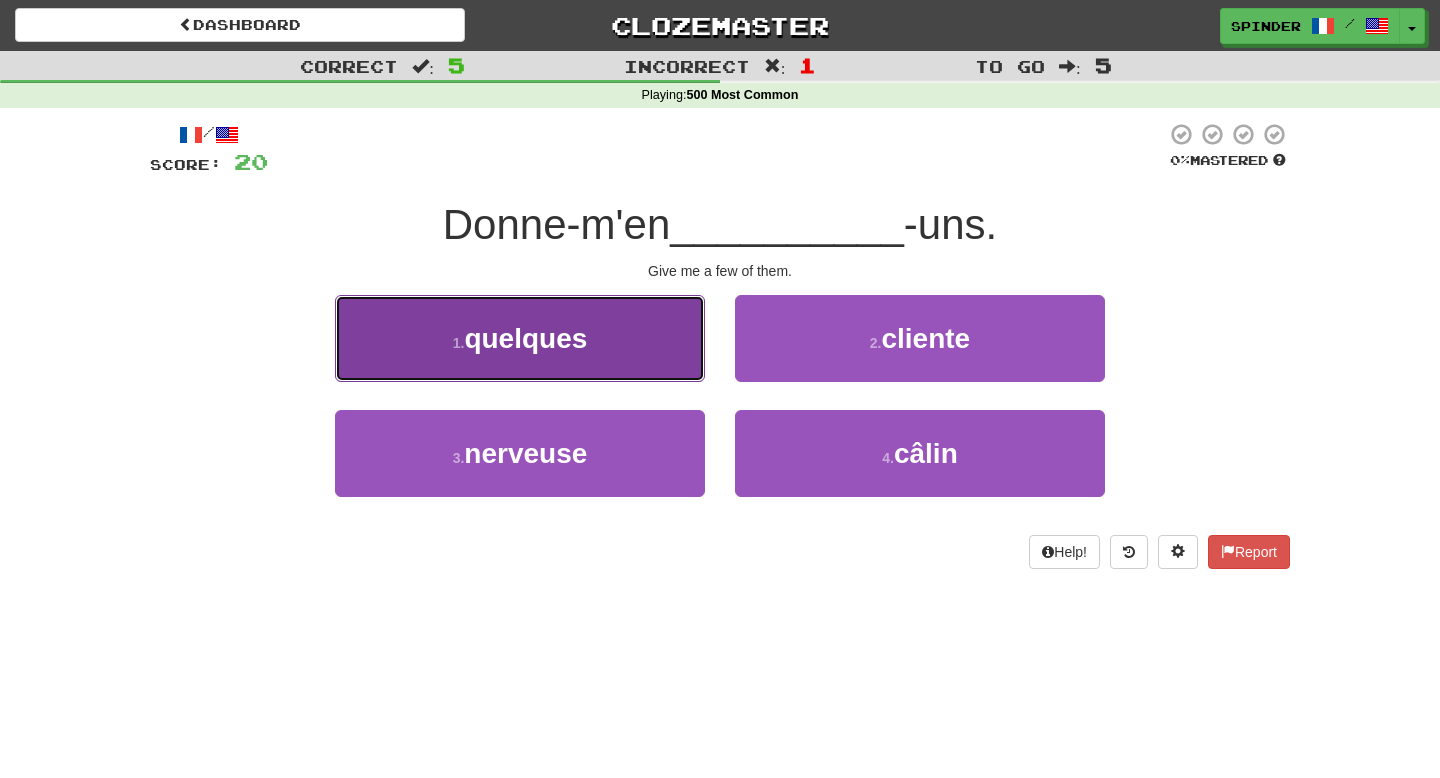 click on "1 .  quelques" at bounding box center [520, 338] 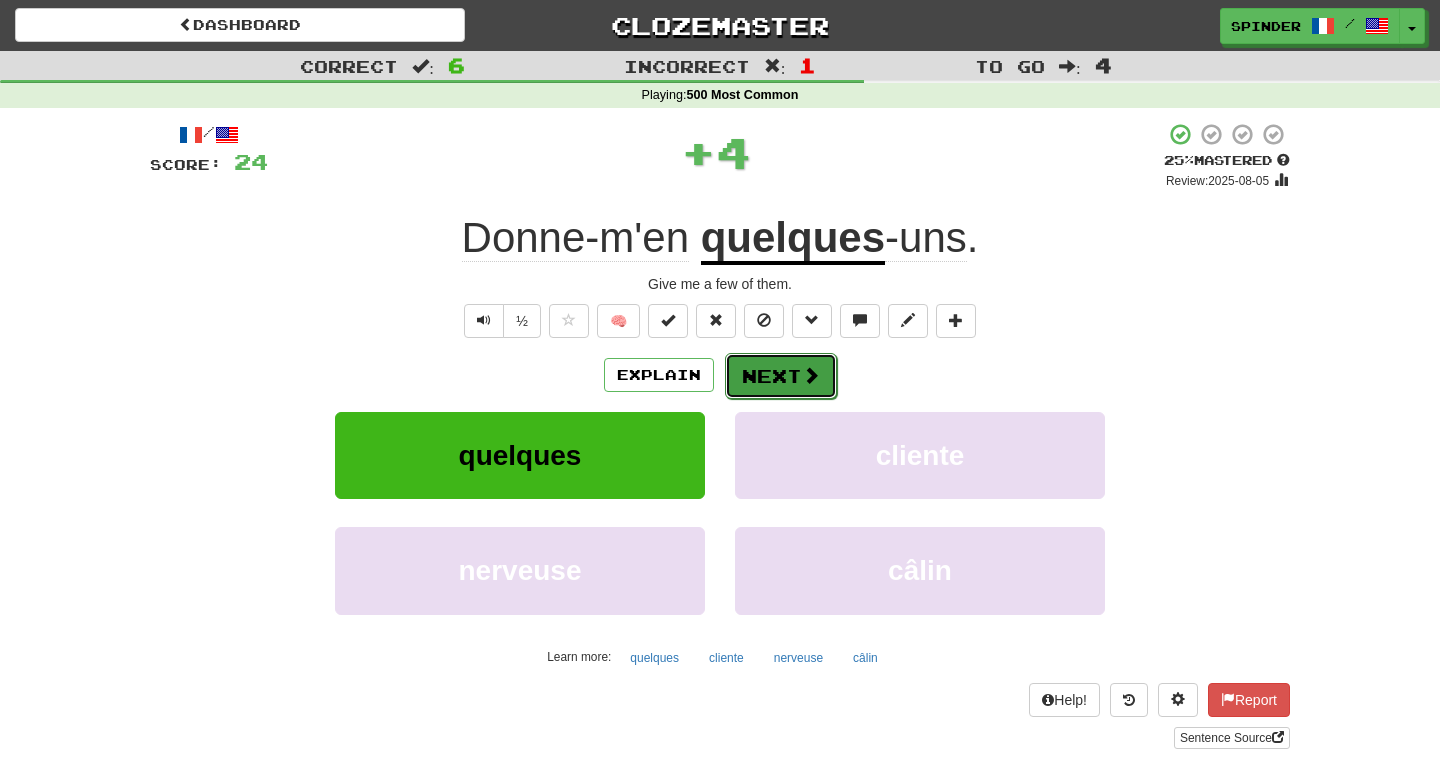 click on "Next" at bounding box center (781, 376) 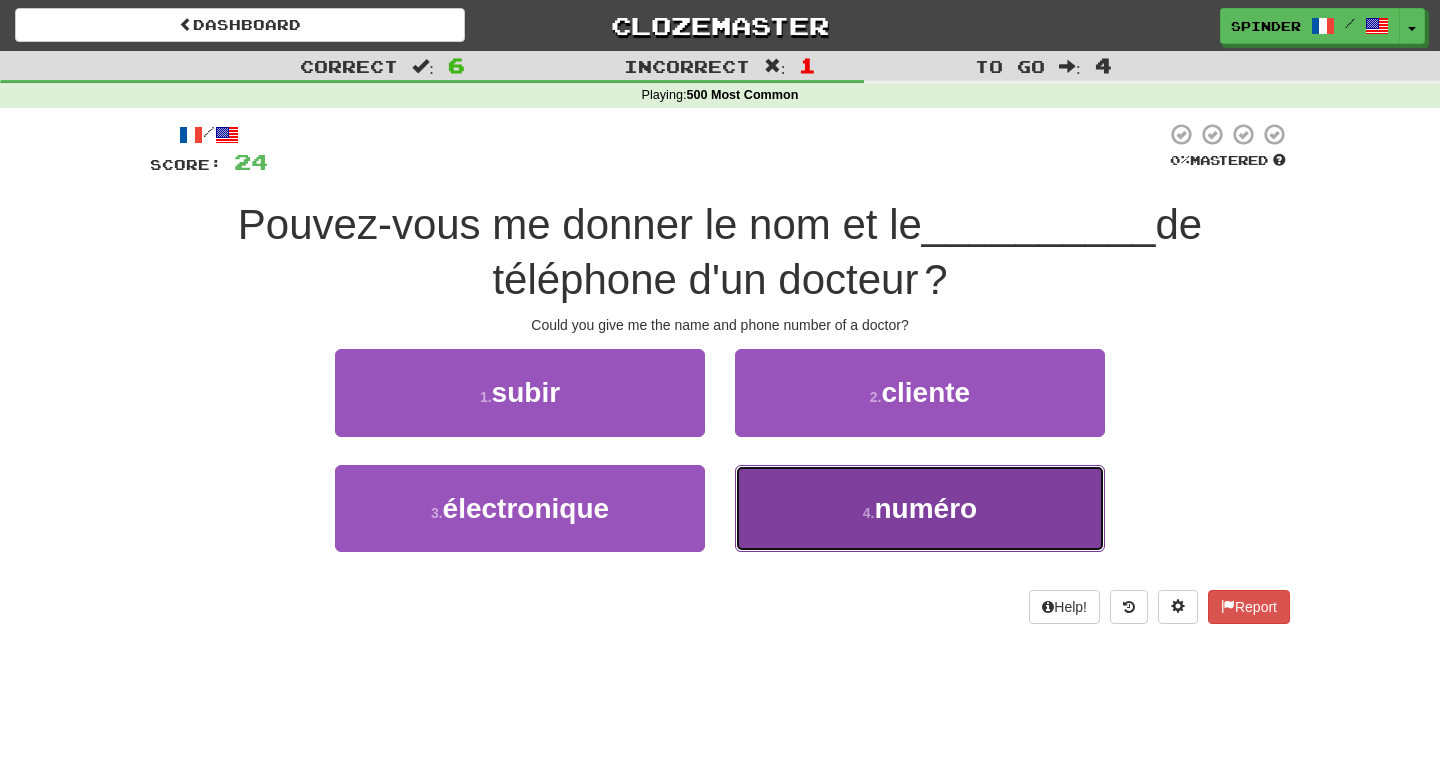 click on "4 .  numéro" at bounding box center [920, 508] 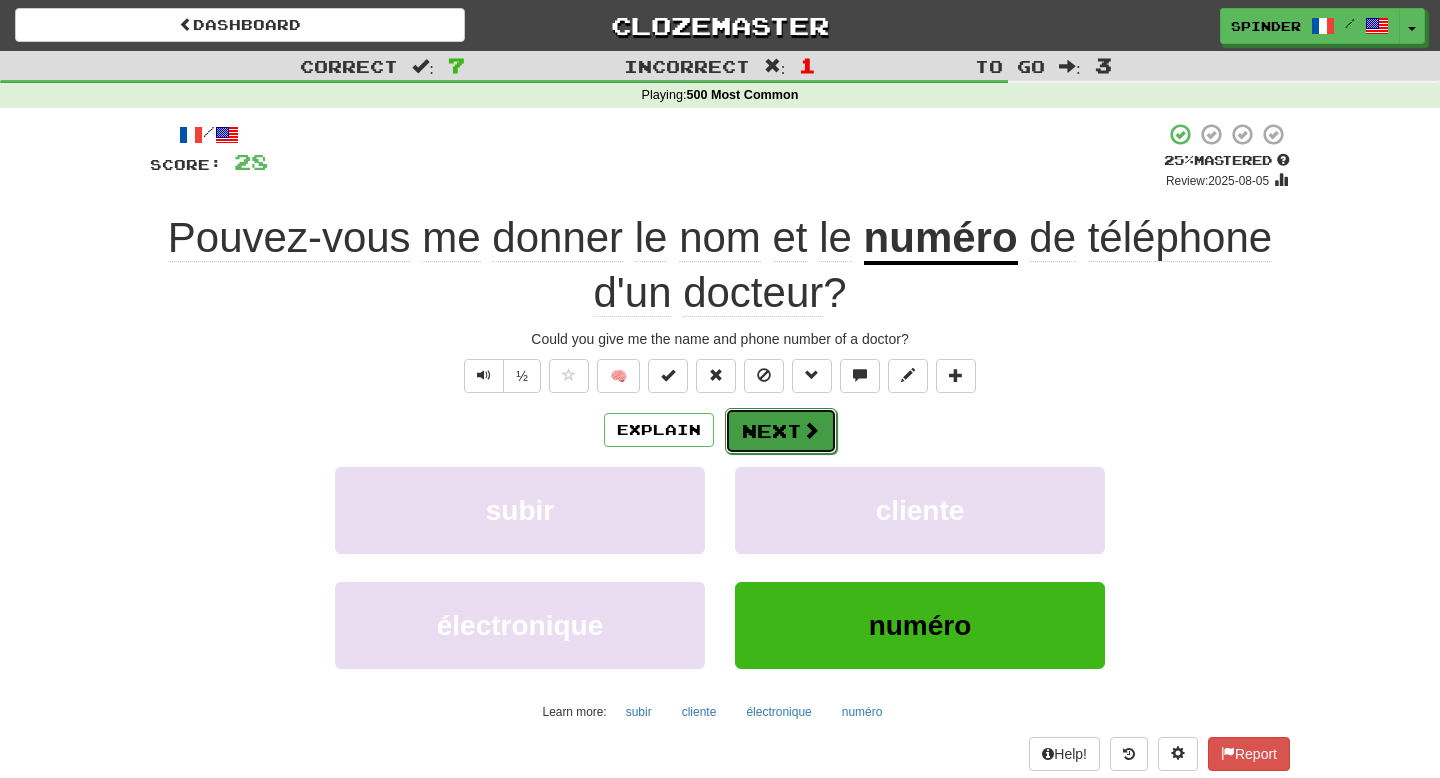 click on "Next" at bounding box center [781, 431] 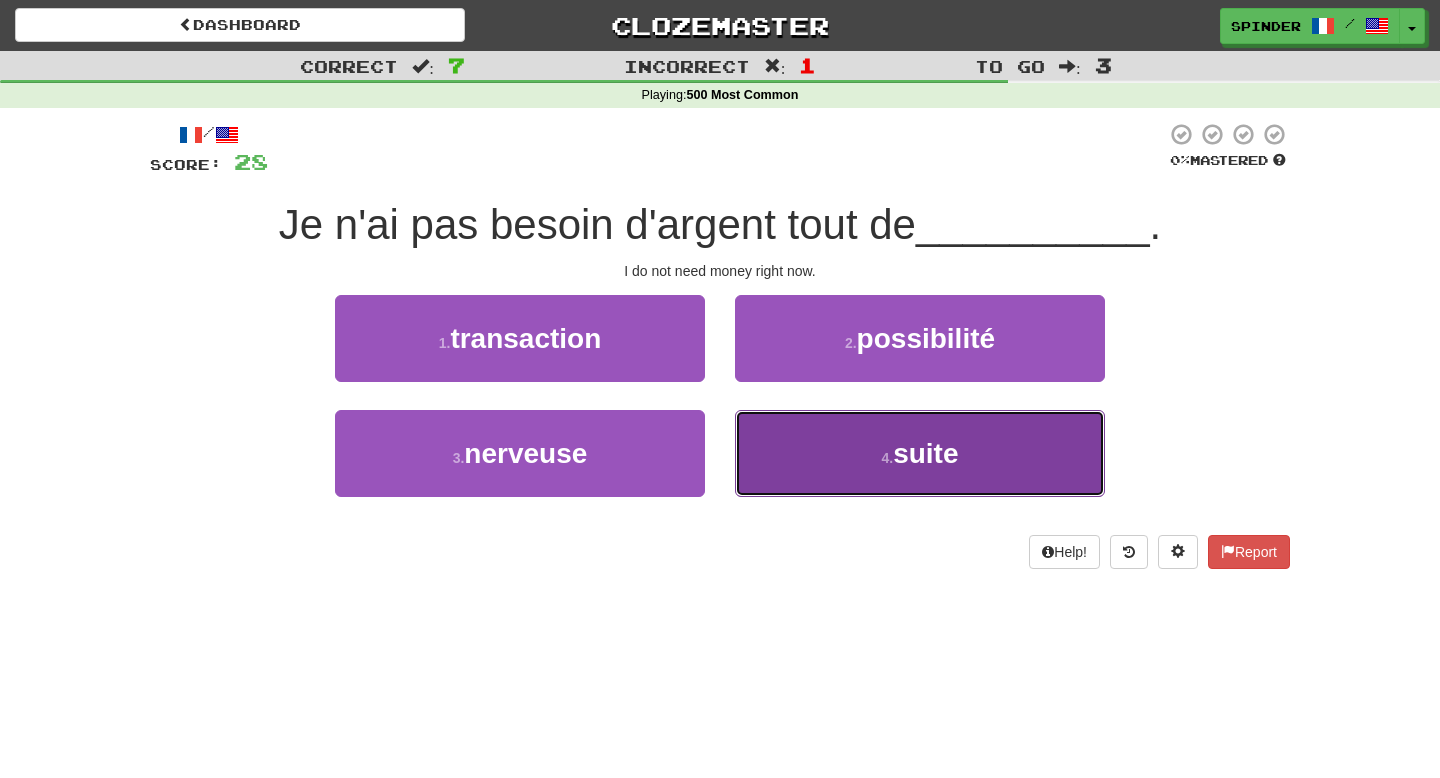 click on "4 .  suite" at bounding box center (920, 453) 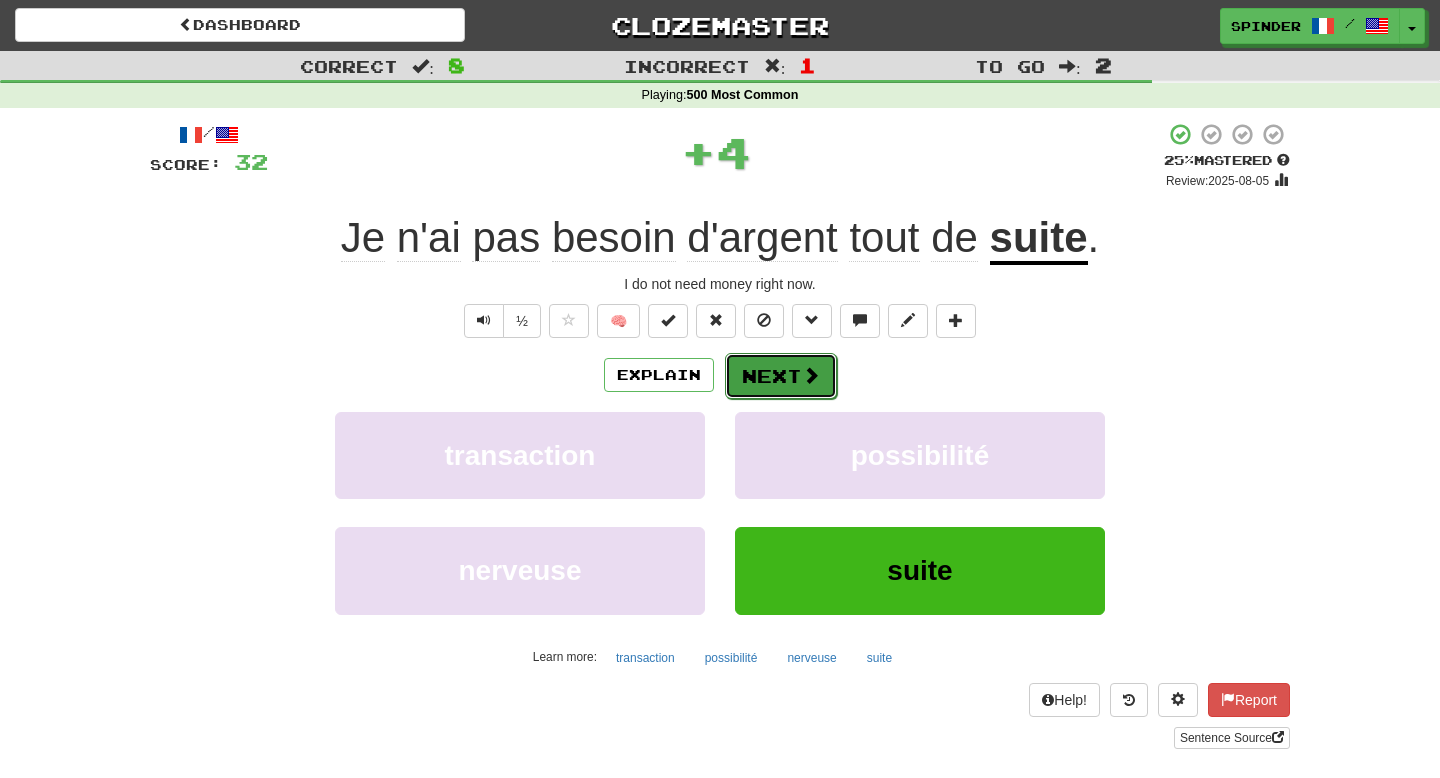 click at bounding box center (811, 375) 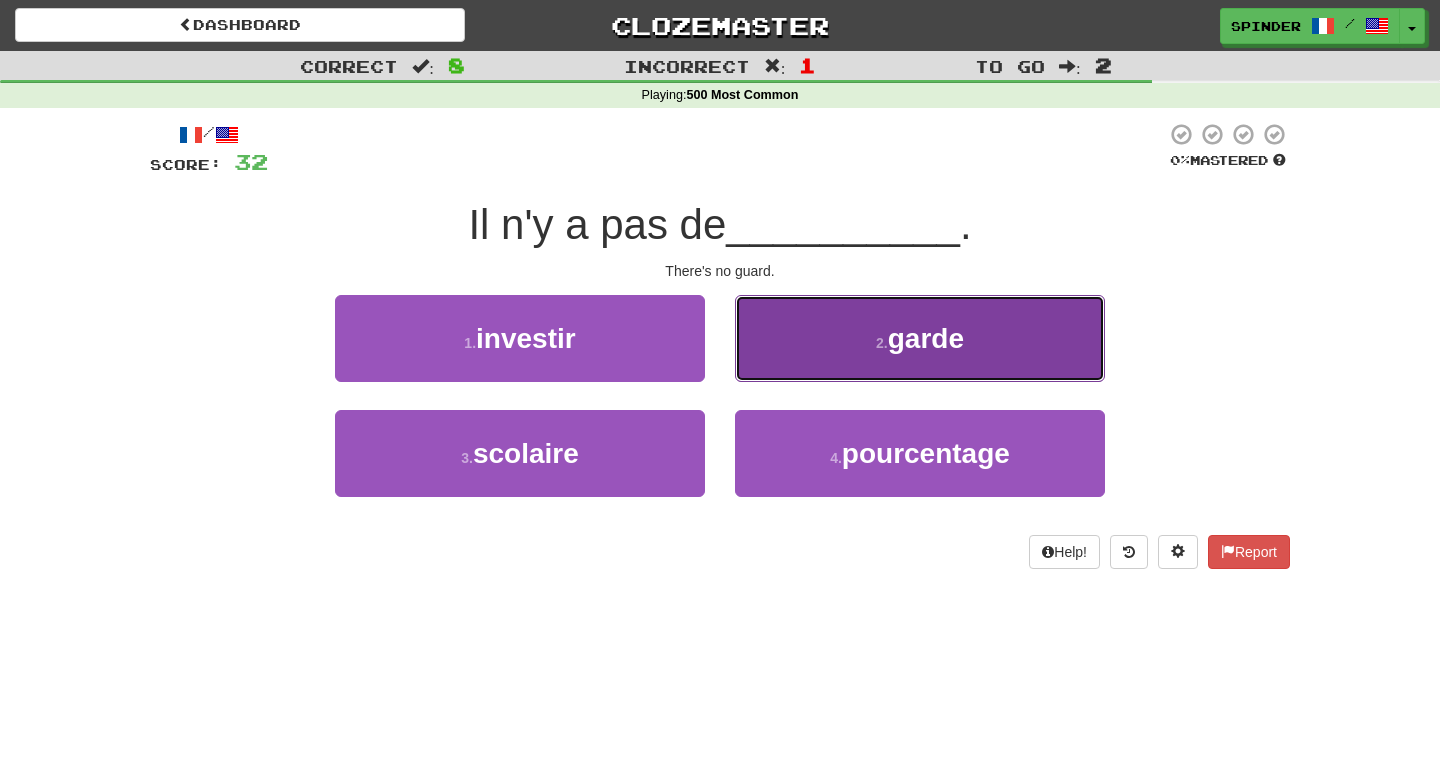 click on "2 .  garde" at bounding box center [920, 338] 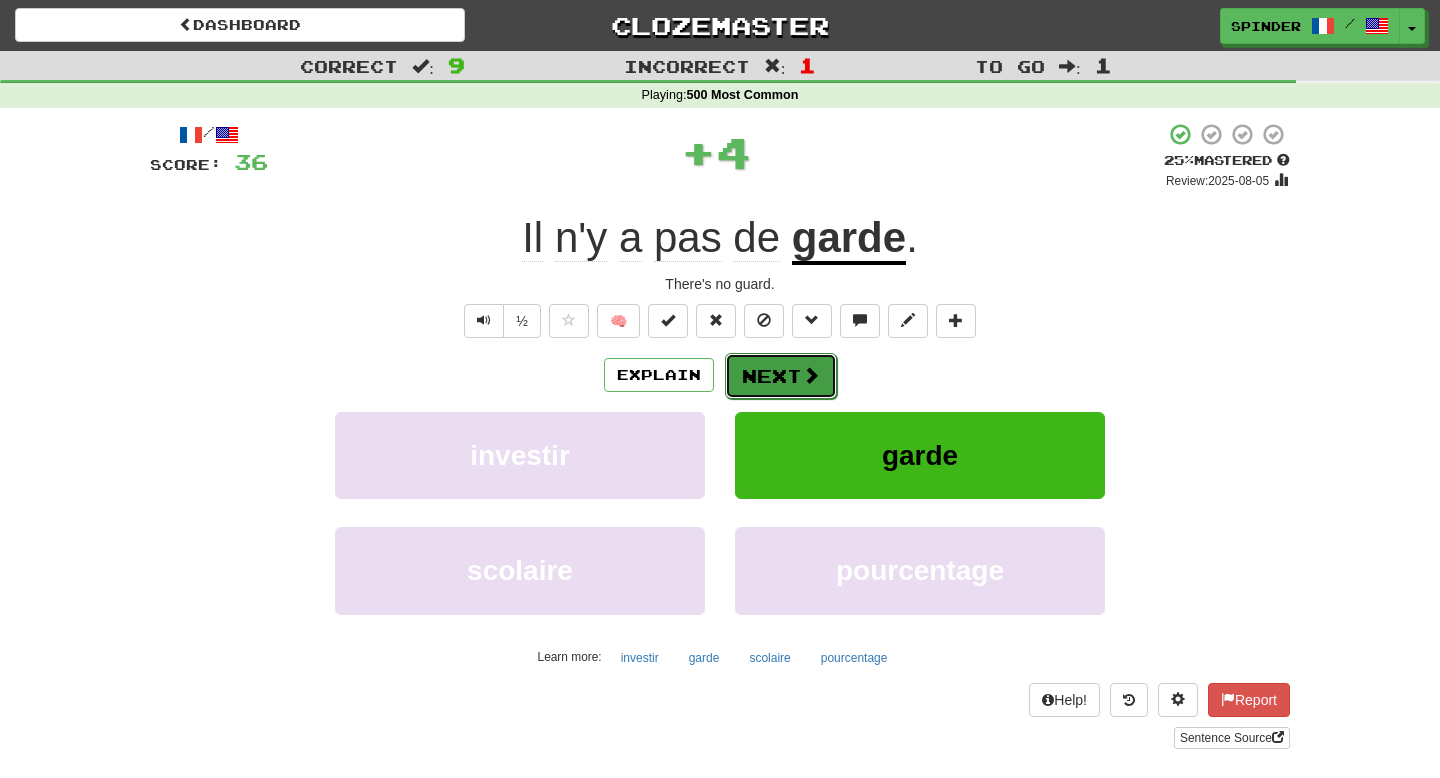 click on "Next" at bounding box center (781, 376) 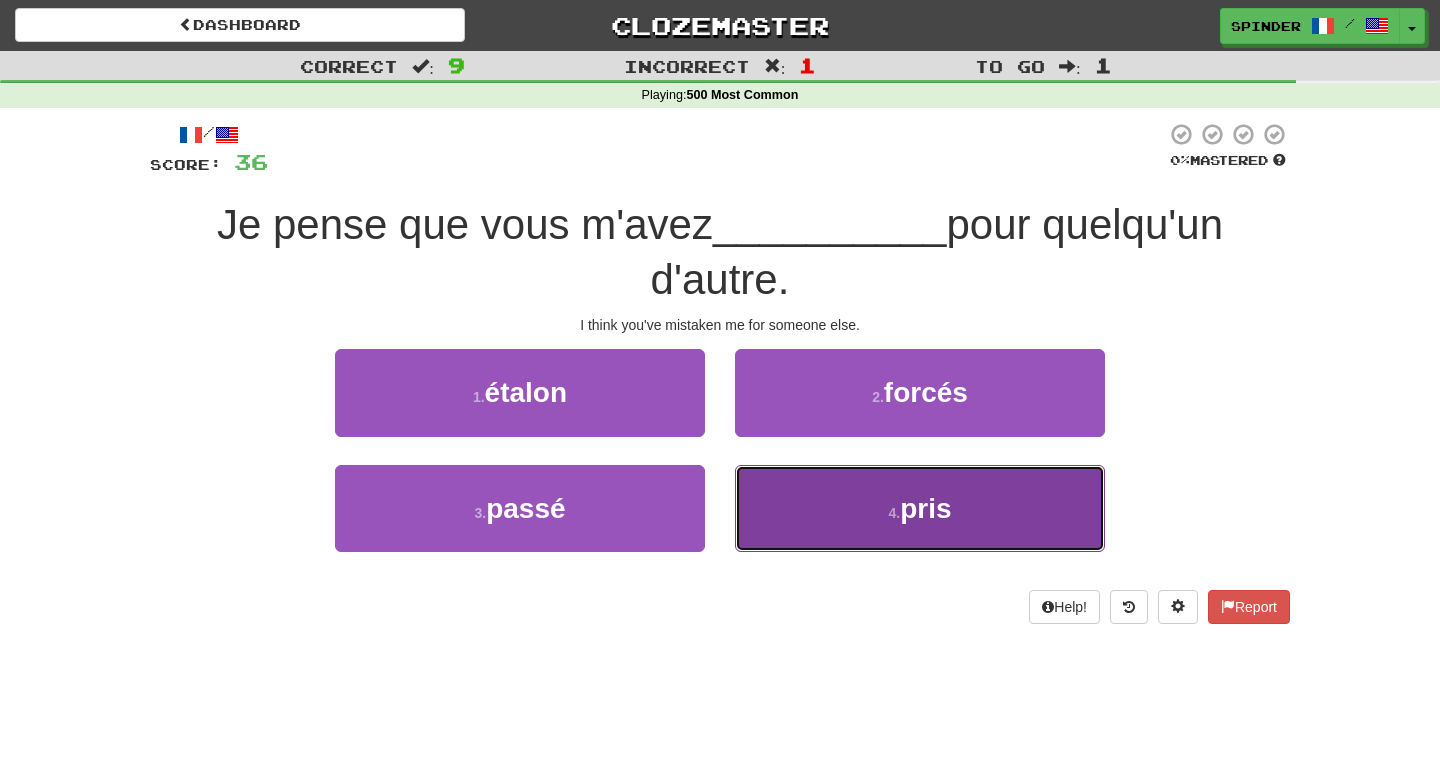 click on "4 .  pris" at bounding box center (920, 508) 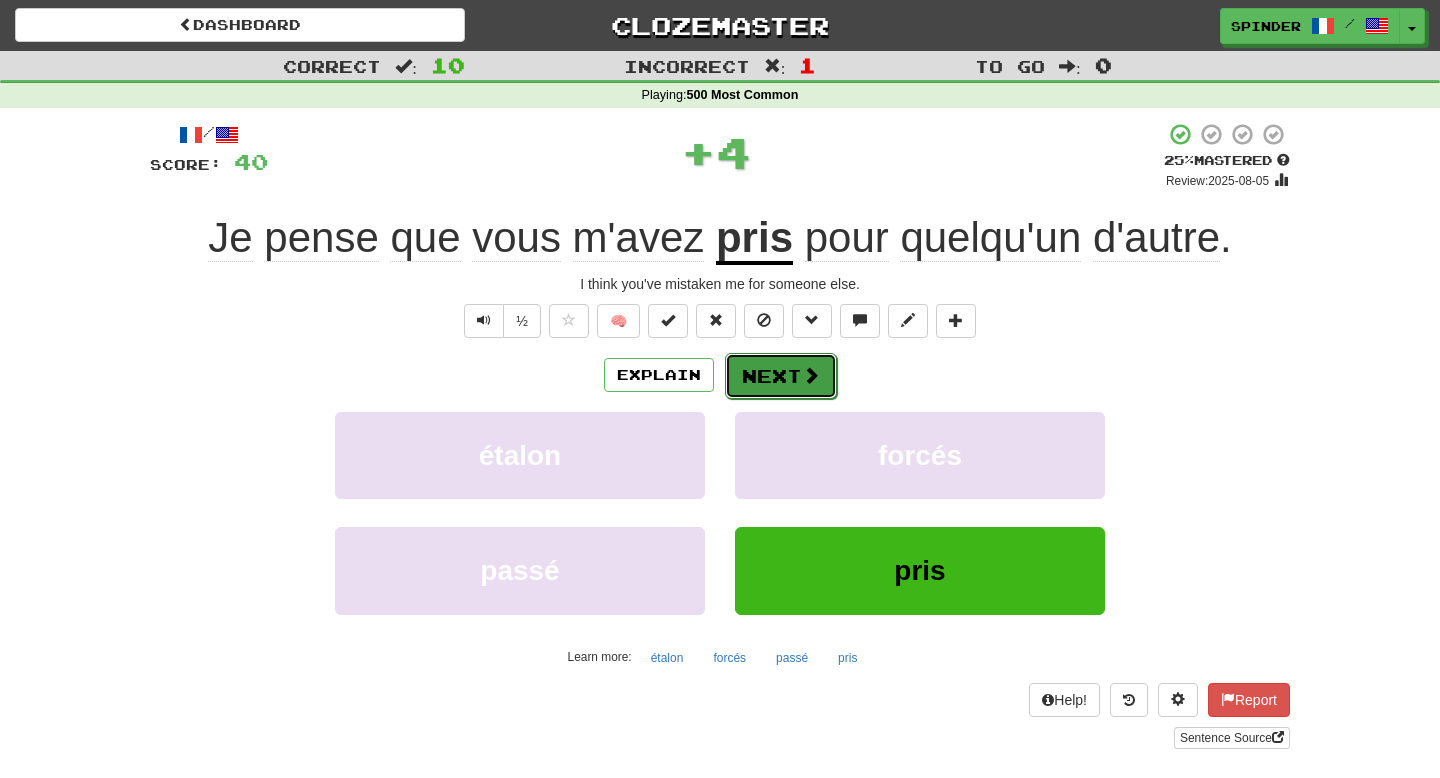 click on "Next" at bounding box center [781, 376] 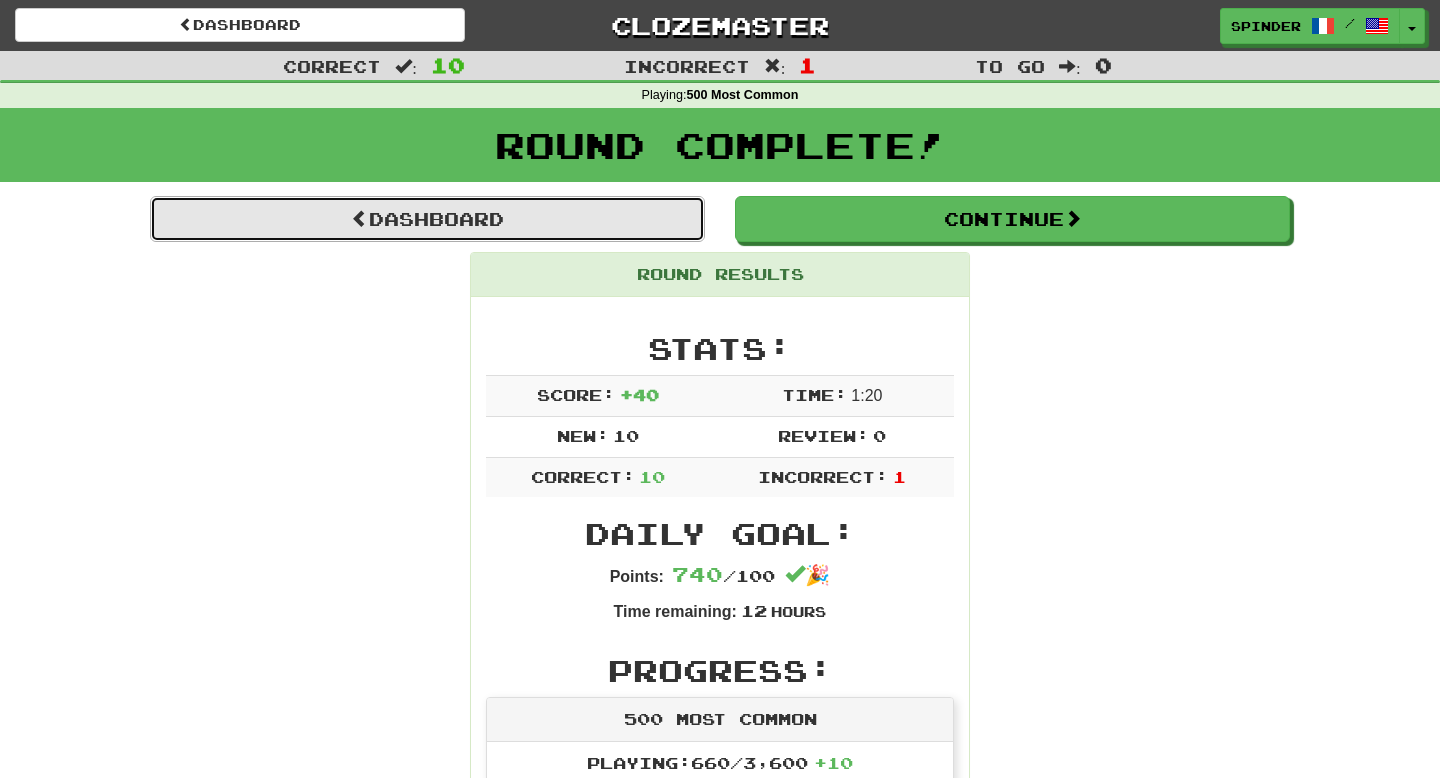 click on "Dashboard" at bounding box center [427, 219] 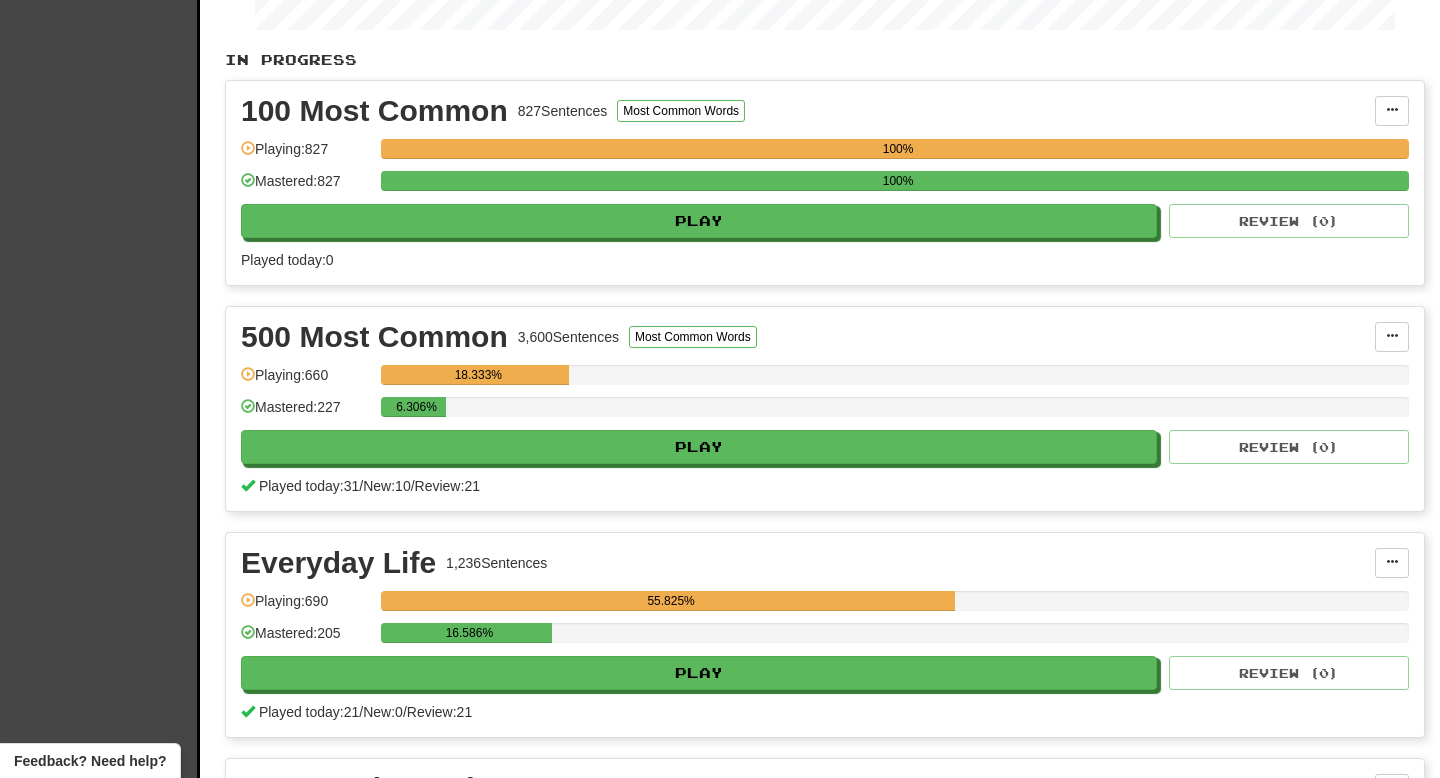 scroll, scrollTop: 456, scrollLeft: 0, axis: vertical 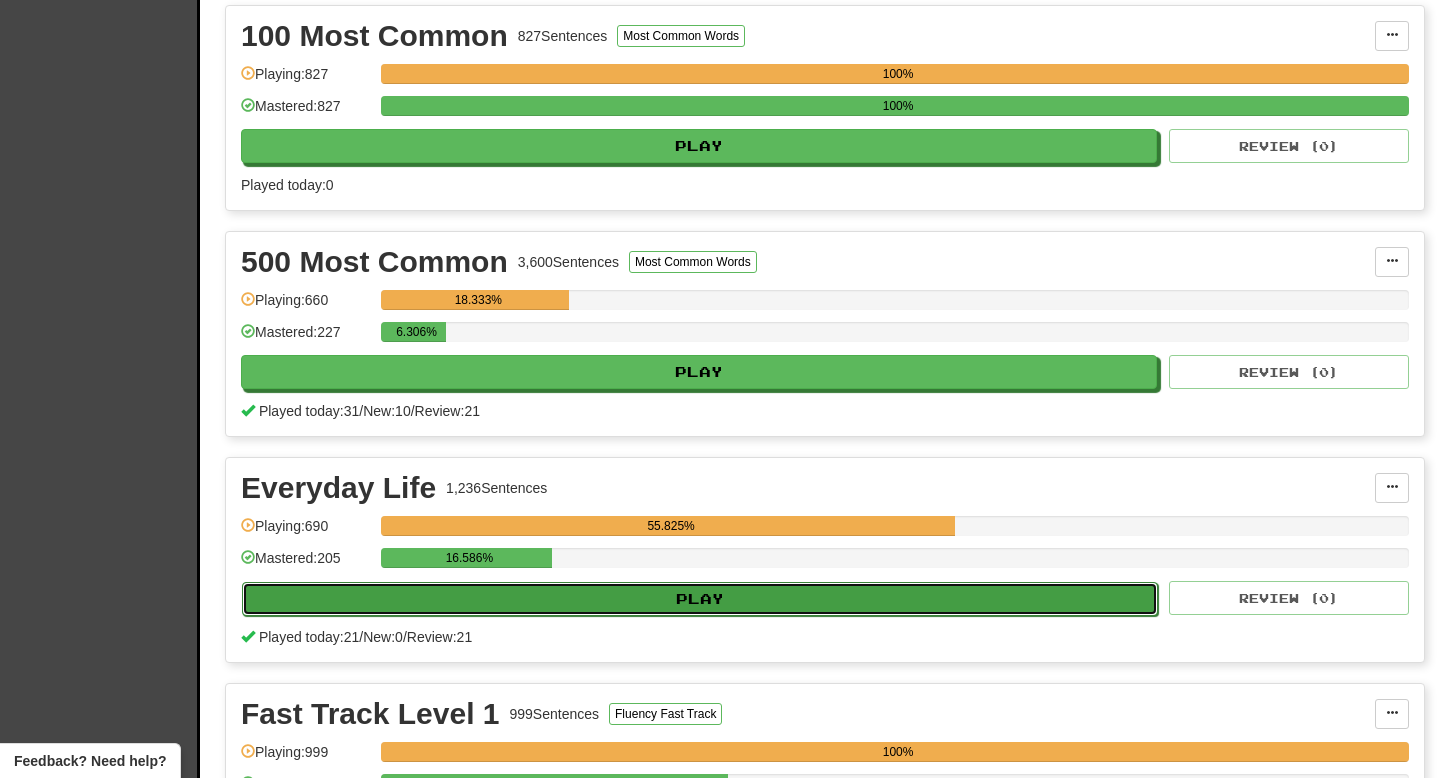 click on "Play" at bounding box center [700, 599] 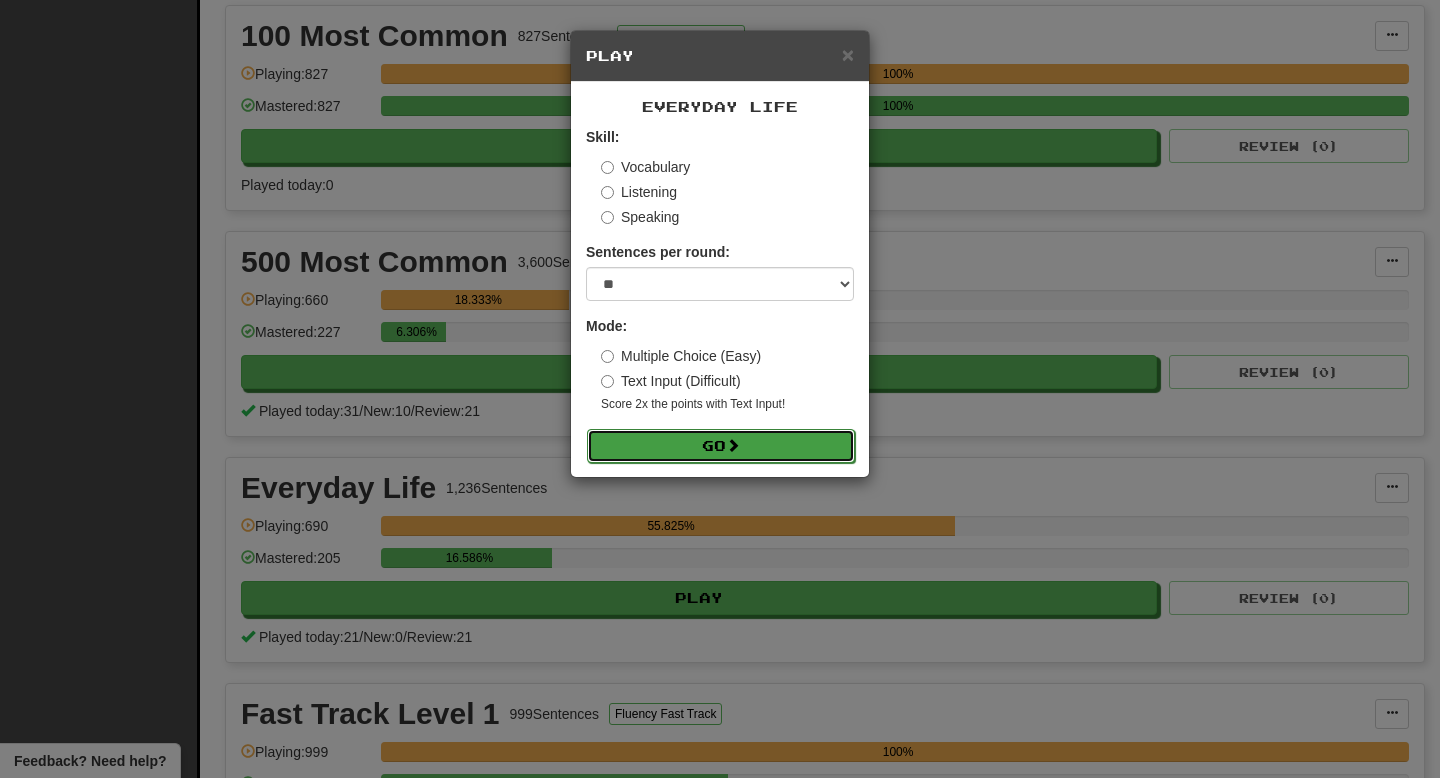 click on "Go" at bounding box center (721, 446) 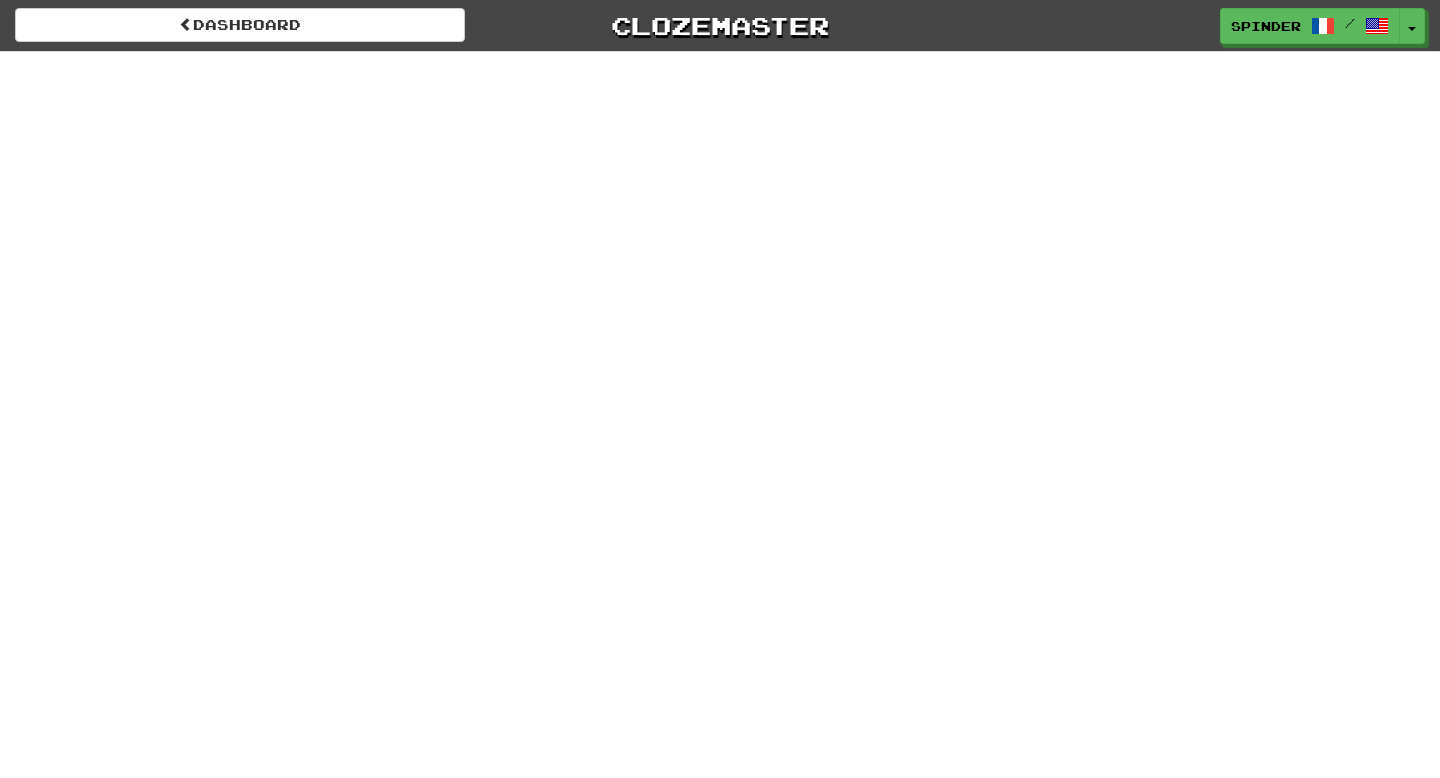 scroll, scrollTop: 0, scrollLeft: 0, axis: both 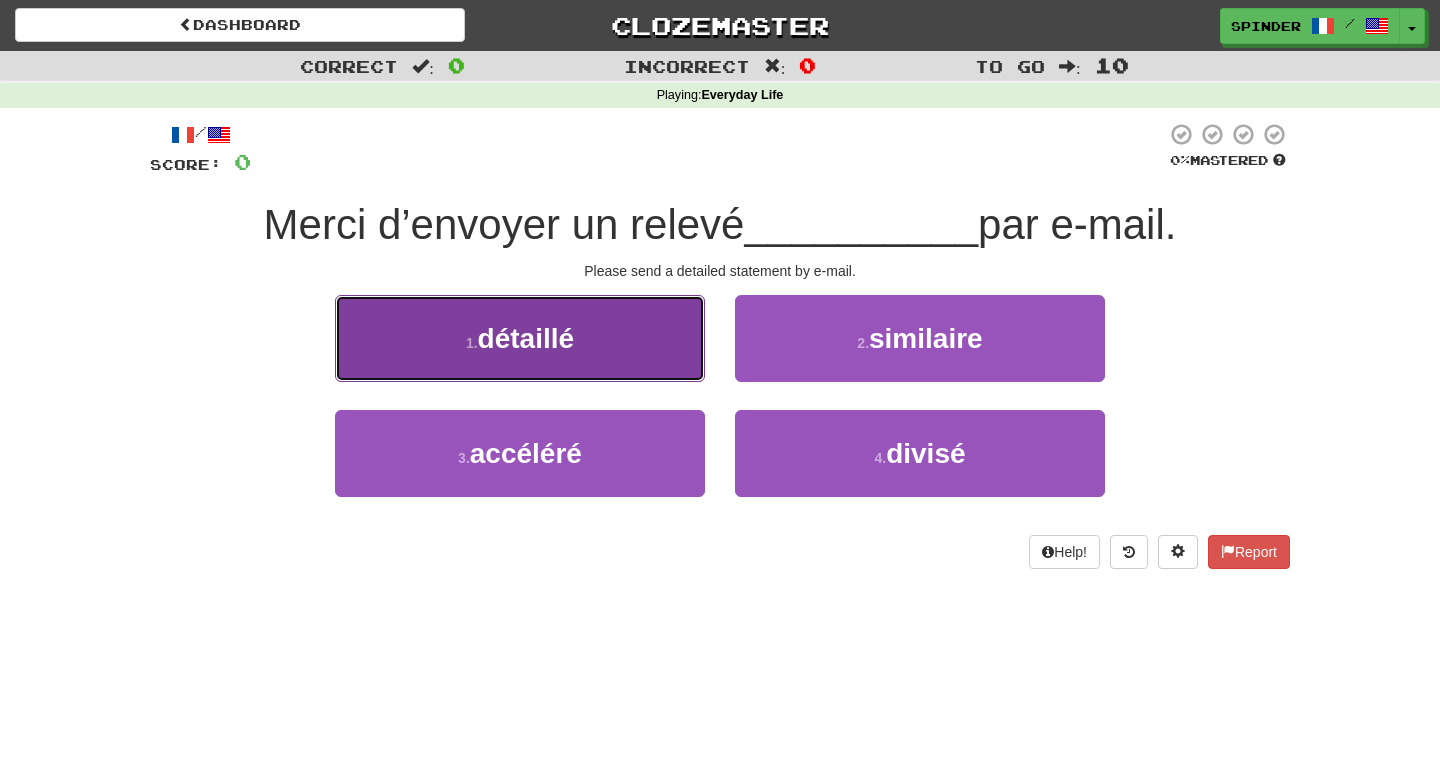 click on "1 .  détaillé" at bounding box center [520, 338] 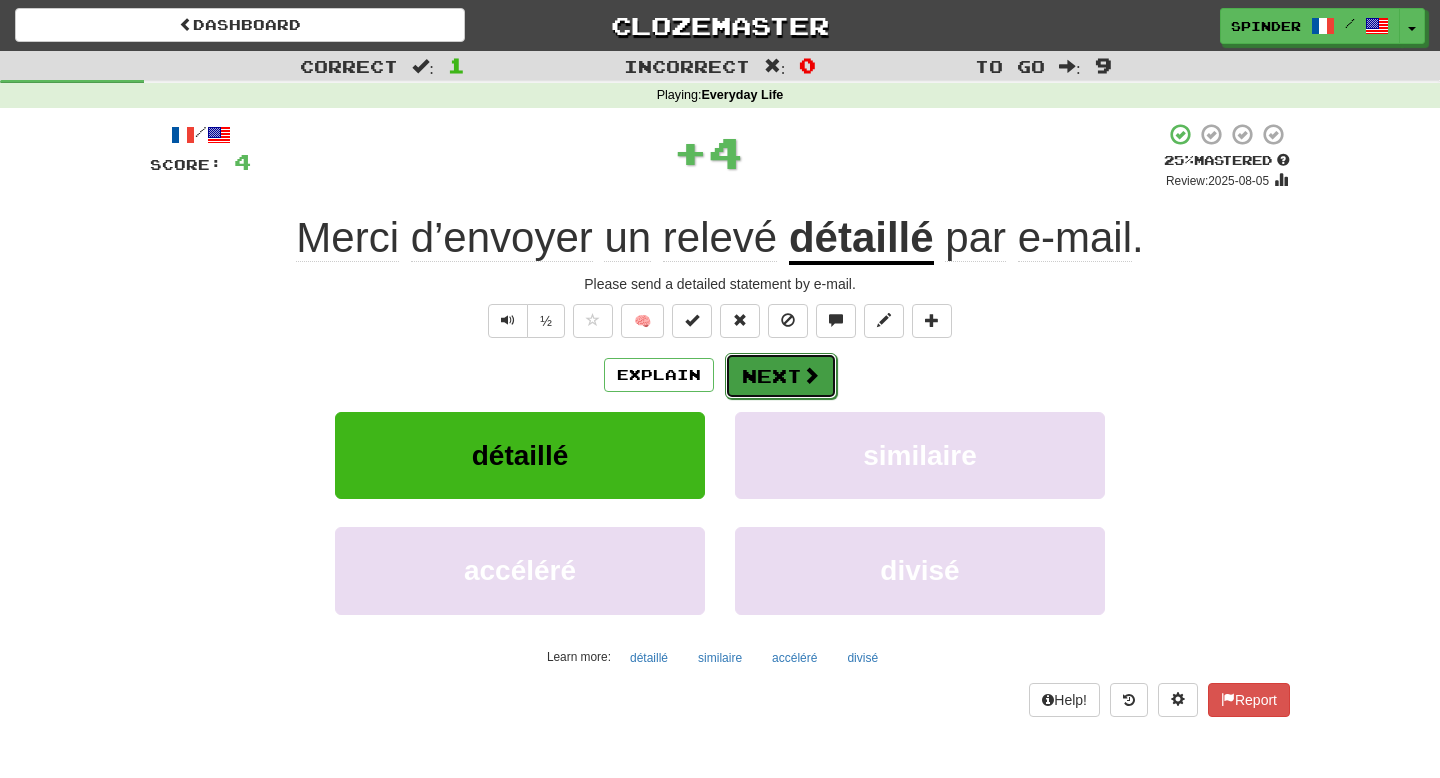 click on "Next" at bounding box center [781, 376] 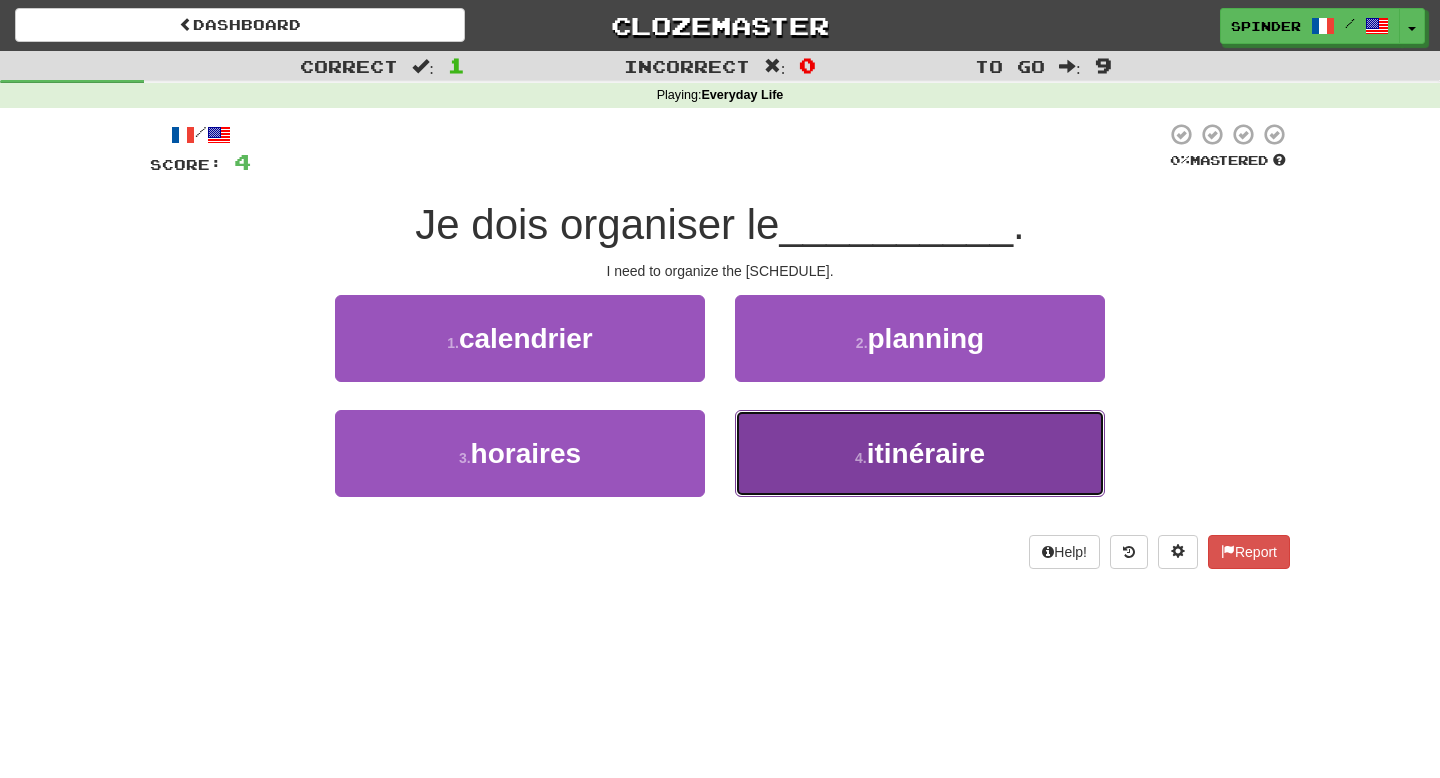 click on "4 .  itinéraire" at bounding box center [920, 453] 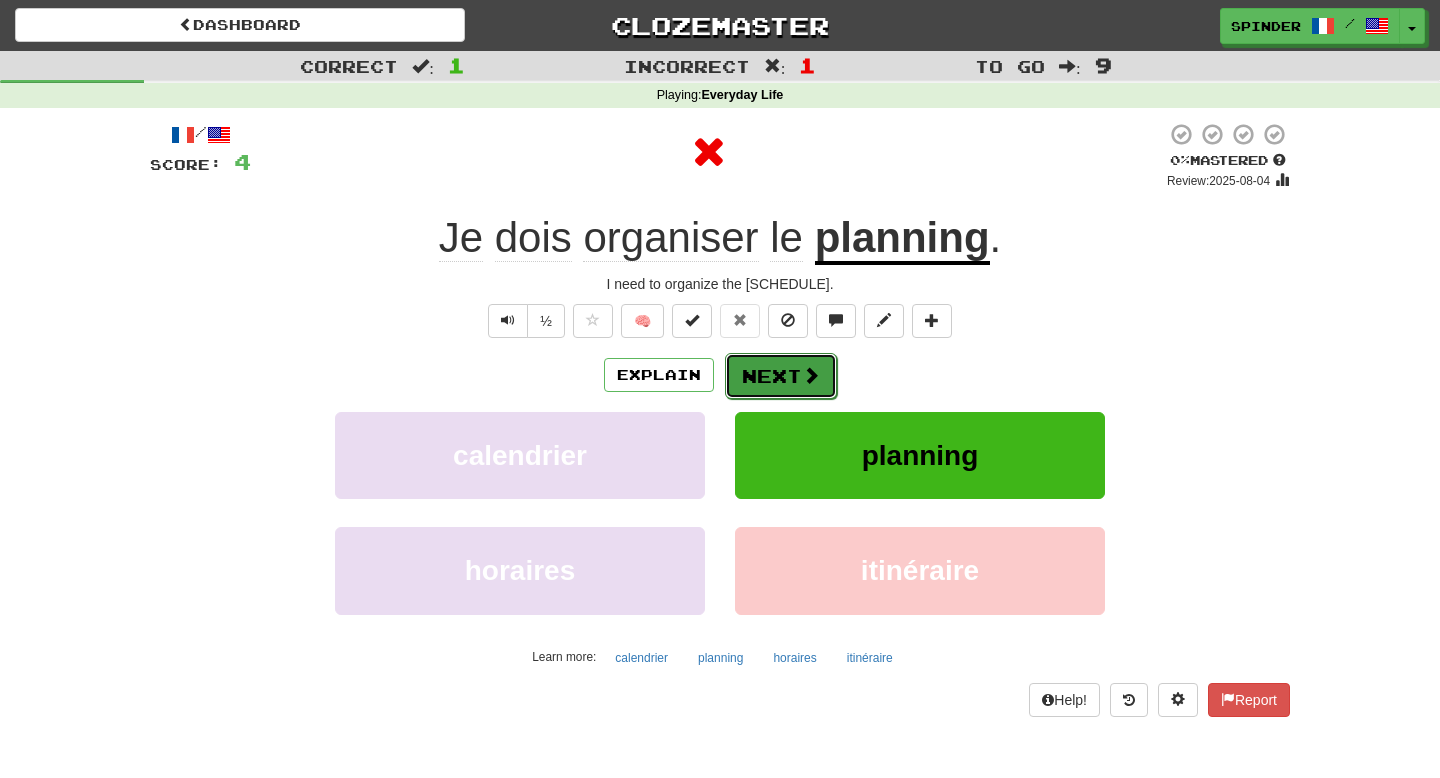 click at bounding box center [811, 375] 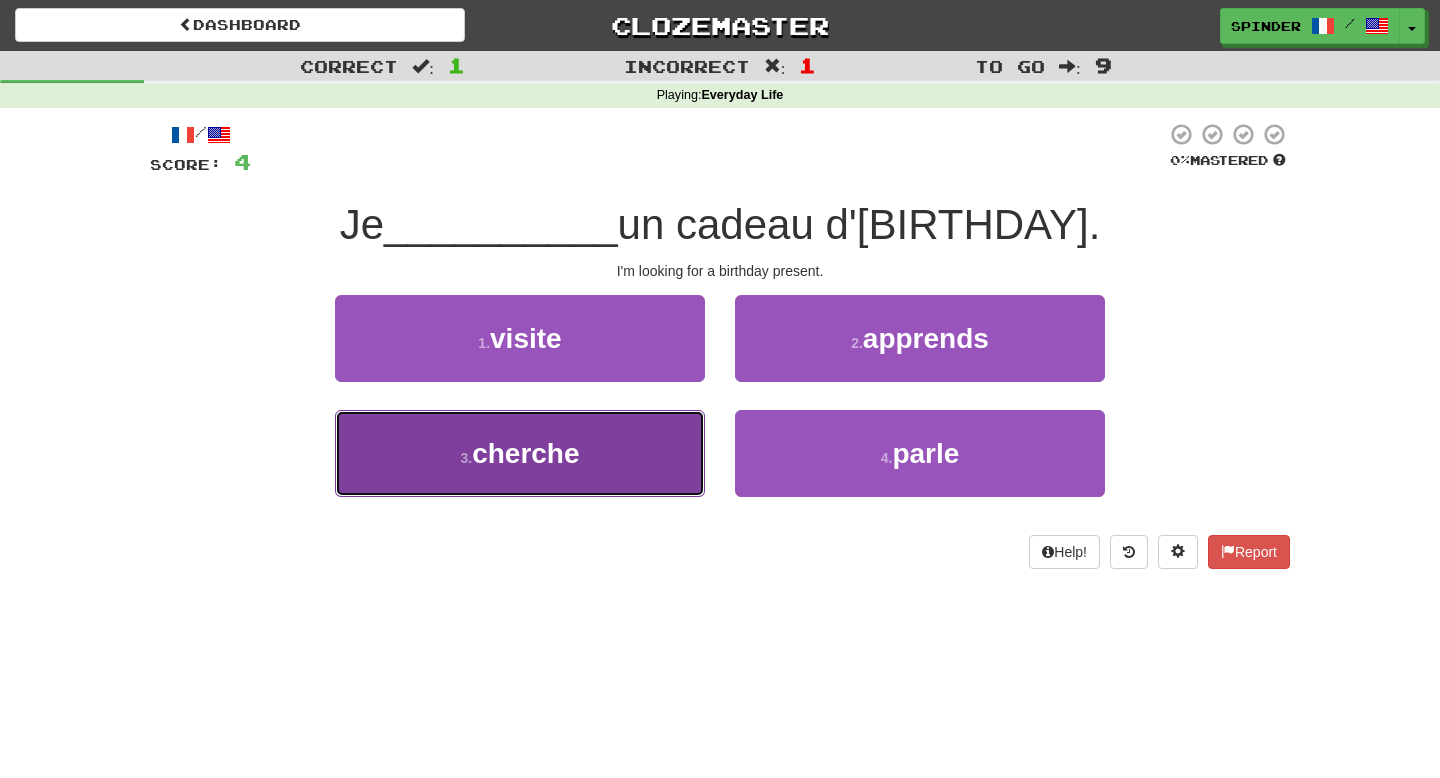 click on "3 .  cherche" at bounding box center (520, 453) 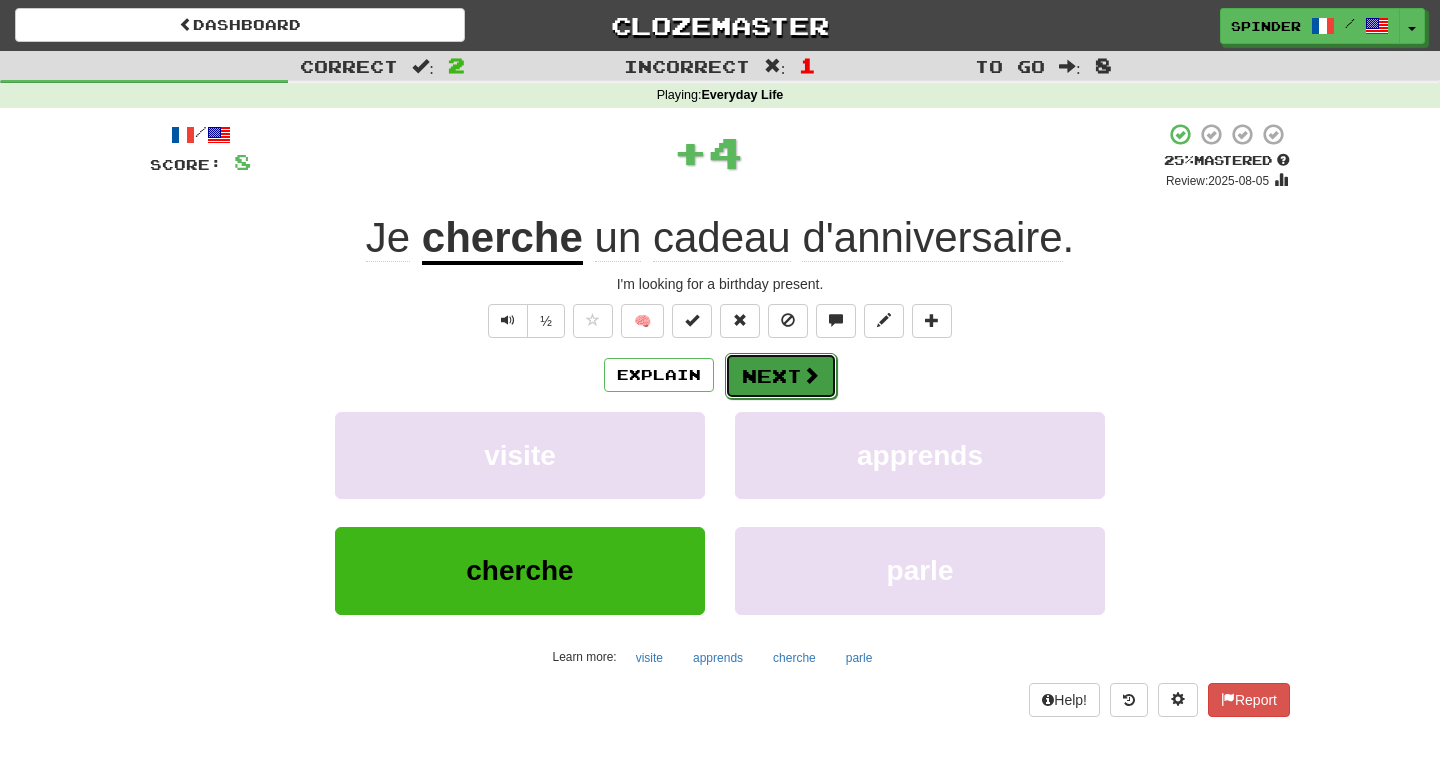 click on "Next" at bounding box center (781, 376) 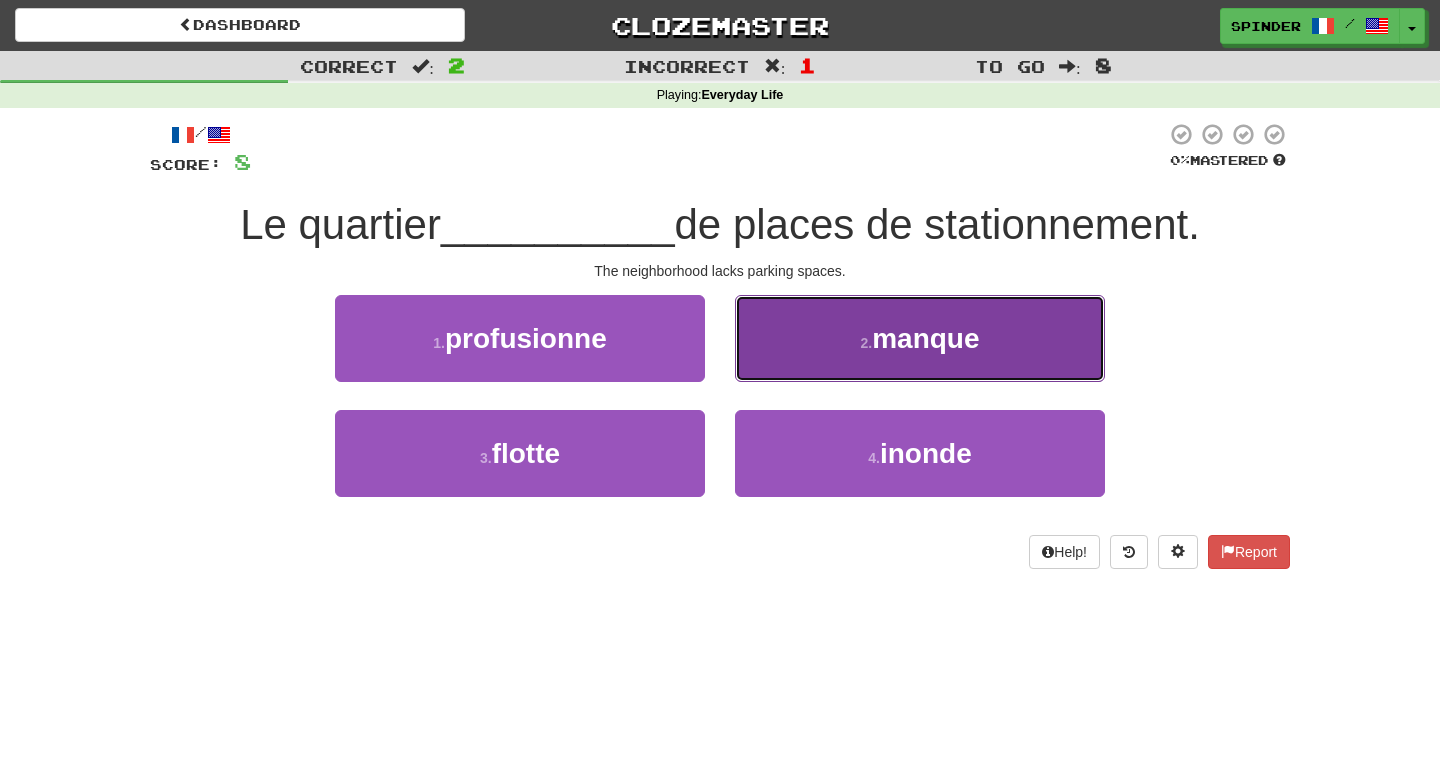 click on "2 .  manque" at bounding box center (920, 338) 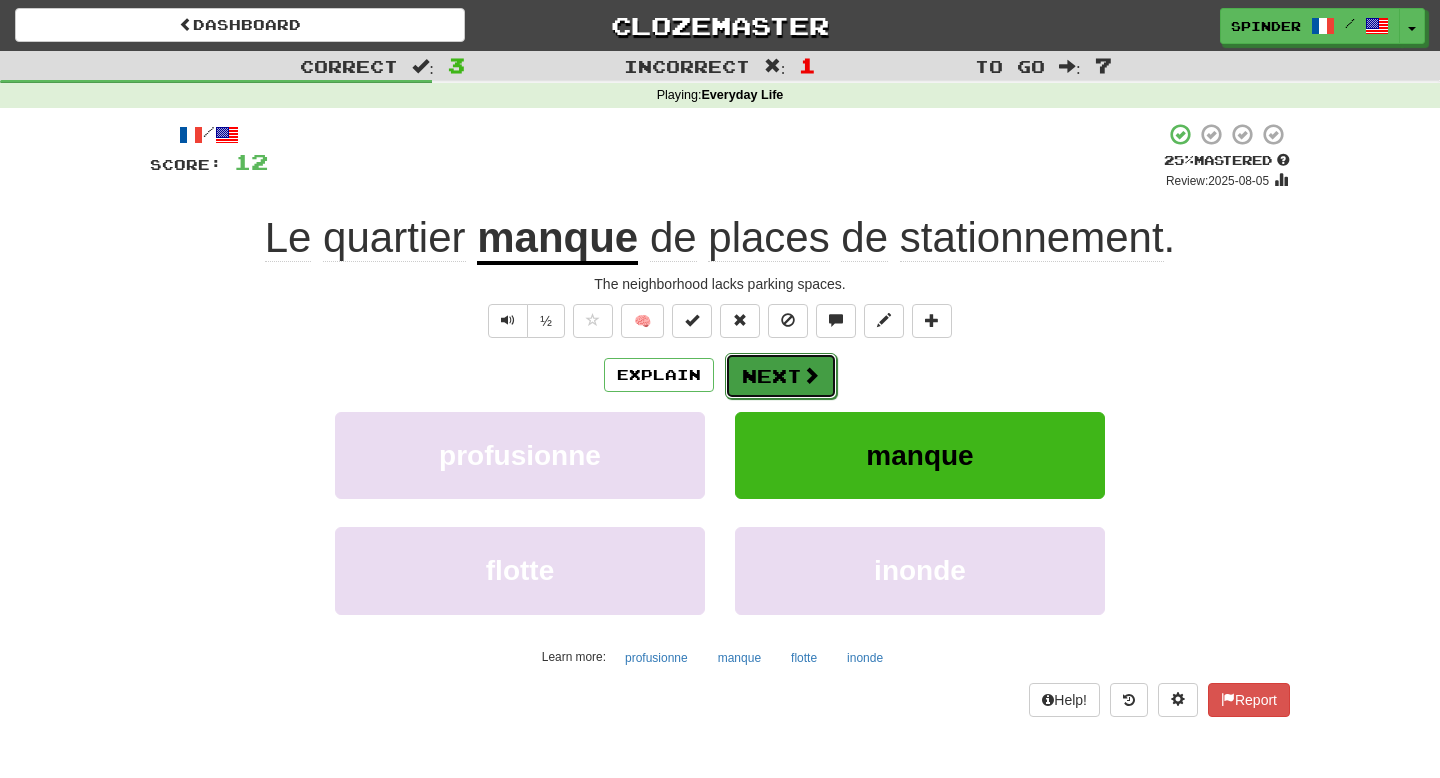 click on "Next" at bounding box center (781, 376) 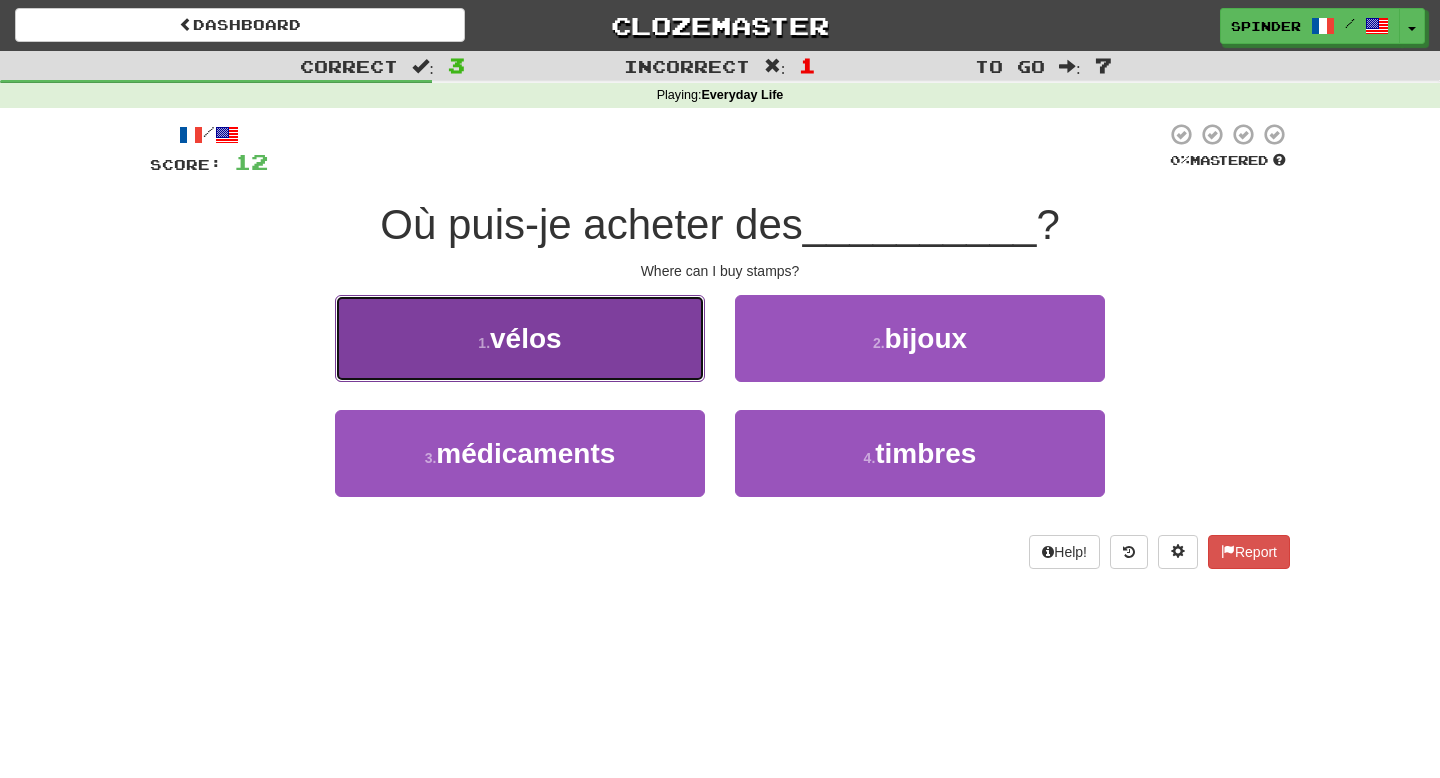 click on "1 .  vélos" at bounding box center [520, 338] 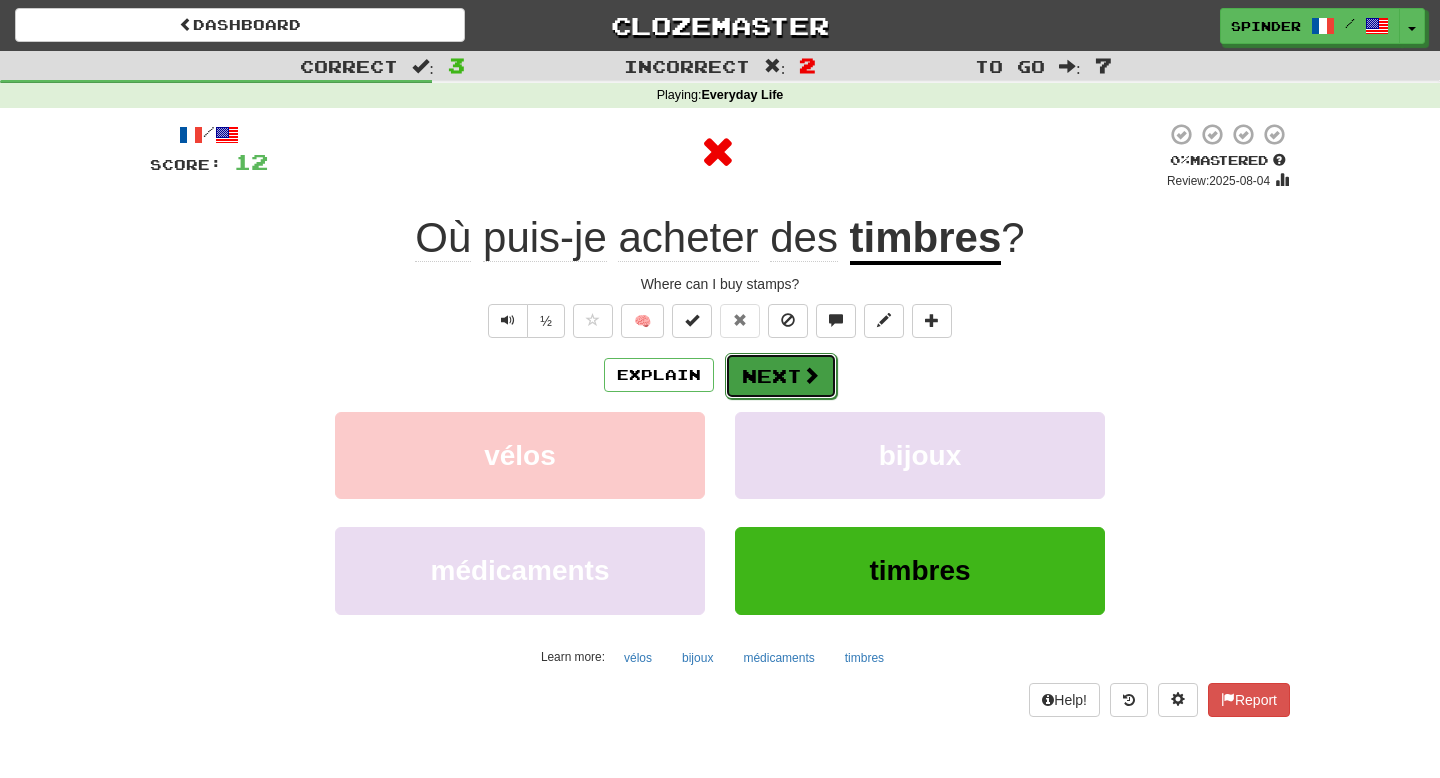 click on "Next" at bounding box center [781, 376] 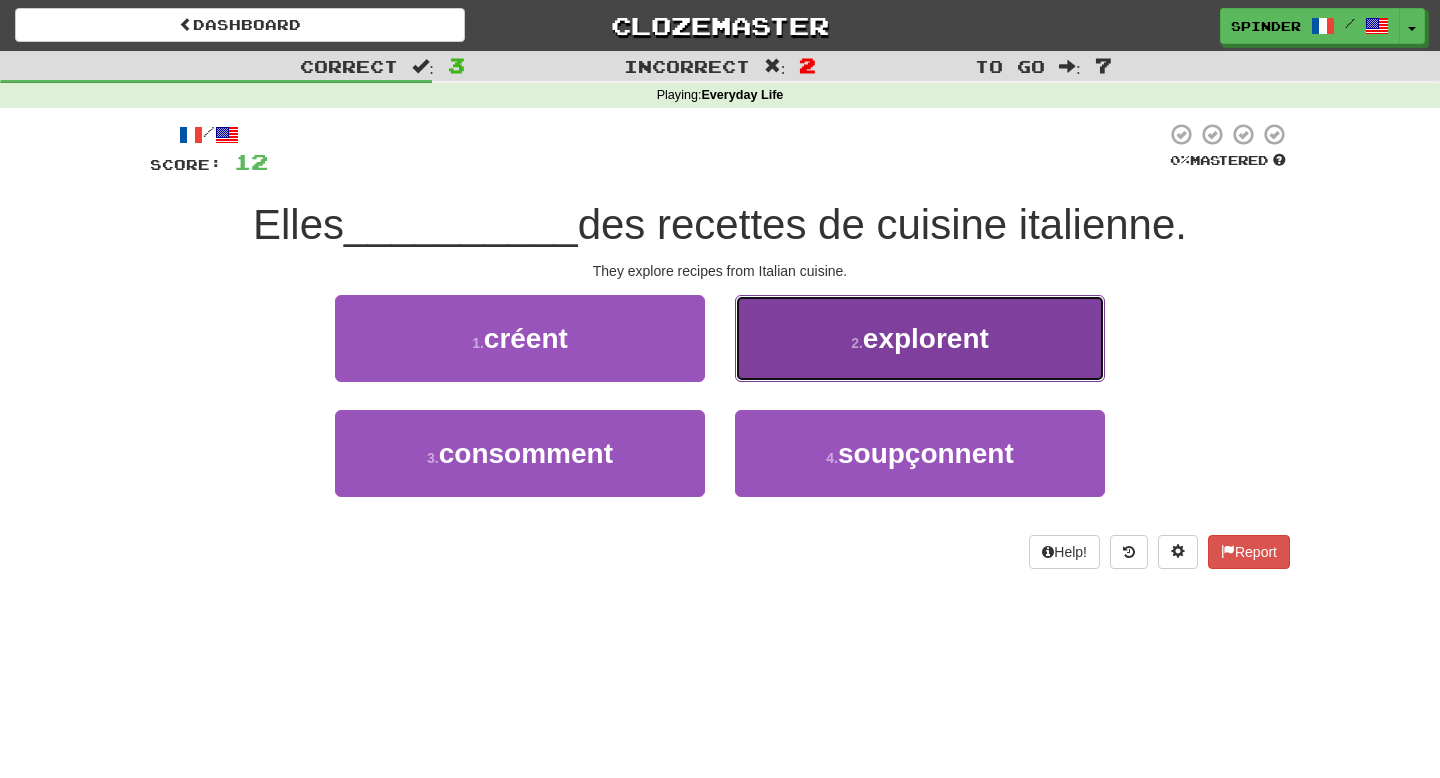 click on "2 .  explorent" at bounding box center [920, 338] 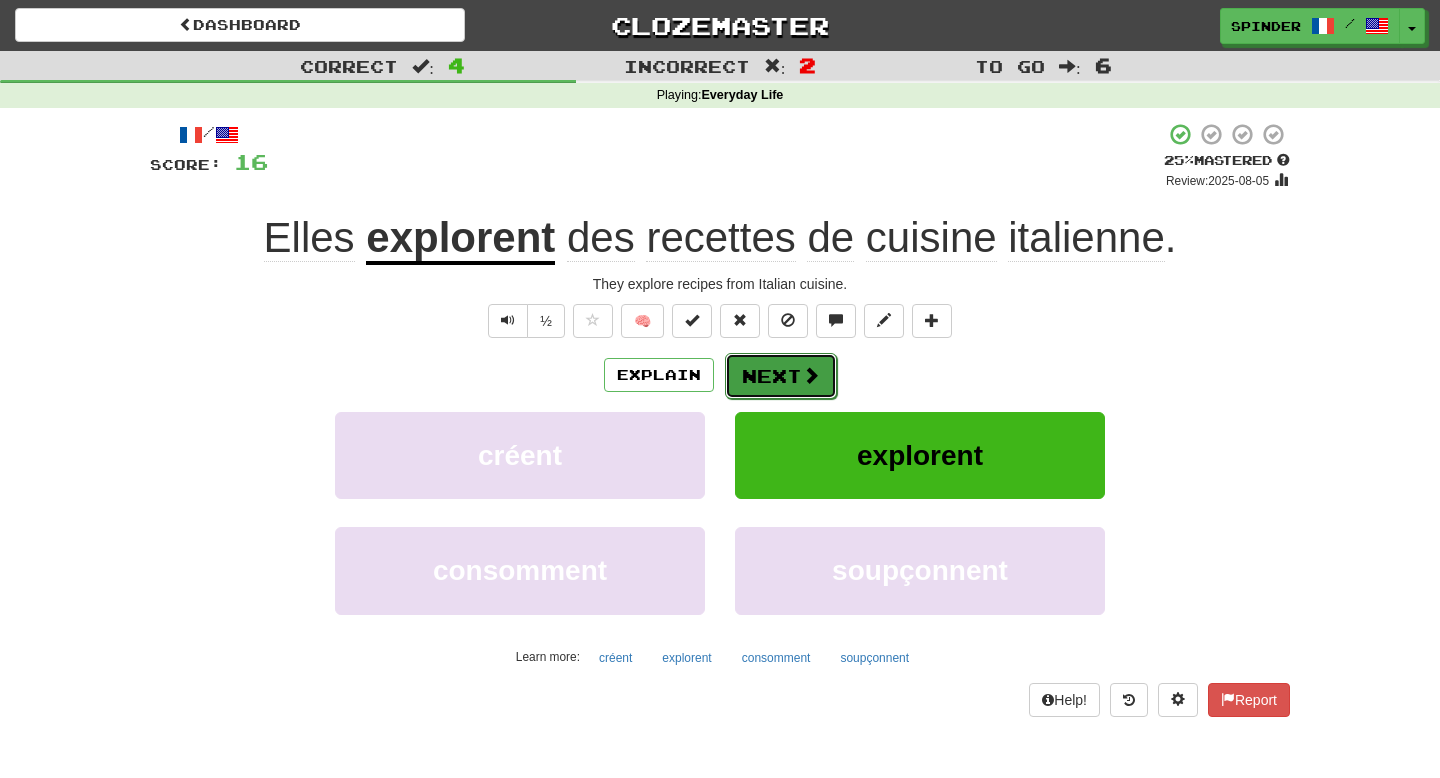click at bounding box center [811, 375] 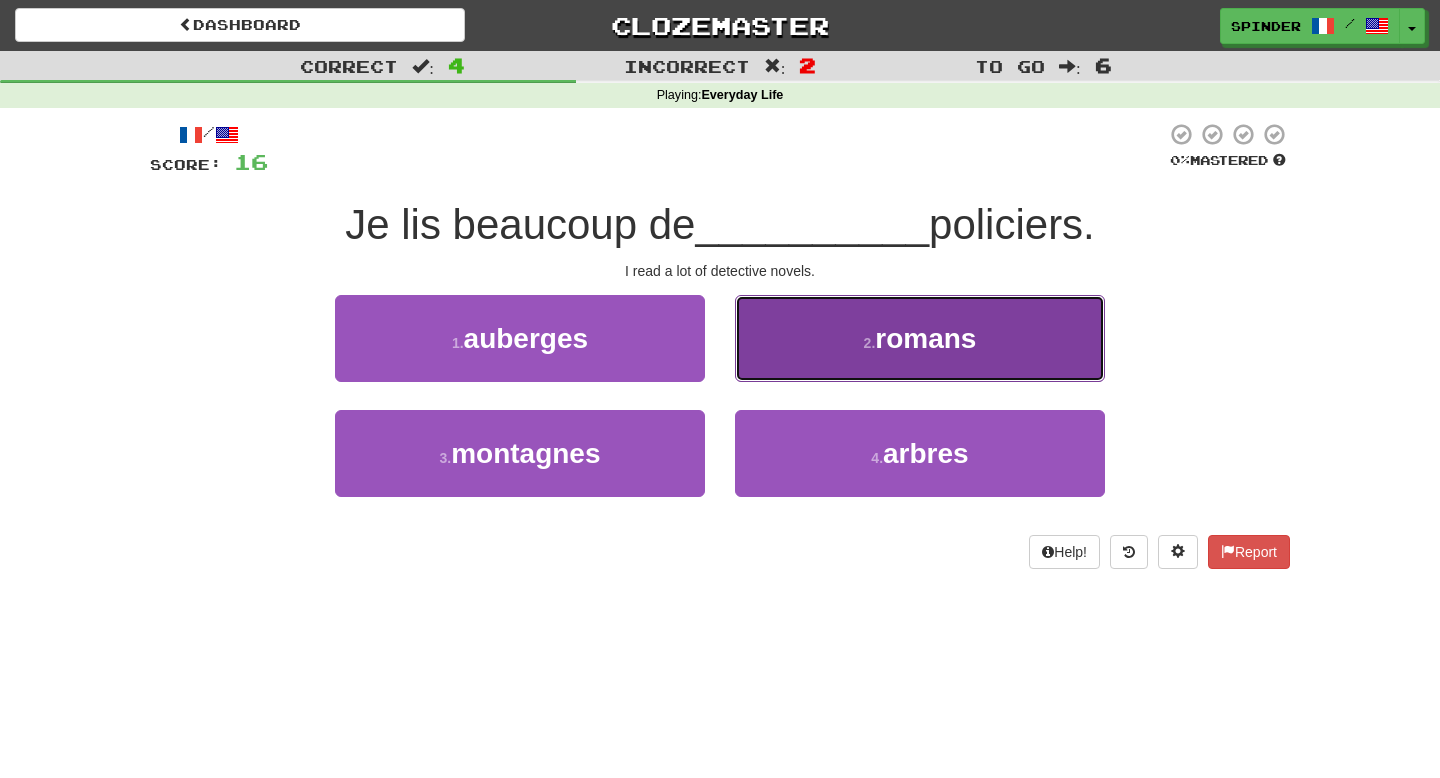 click on "2 .  romans" at bounding box center (920, 338) 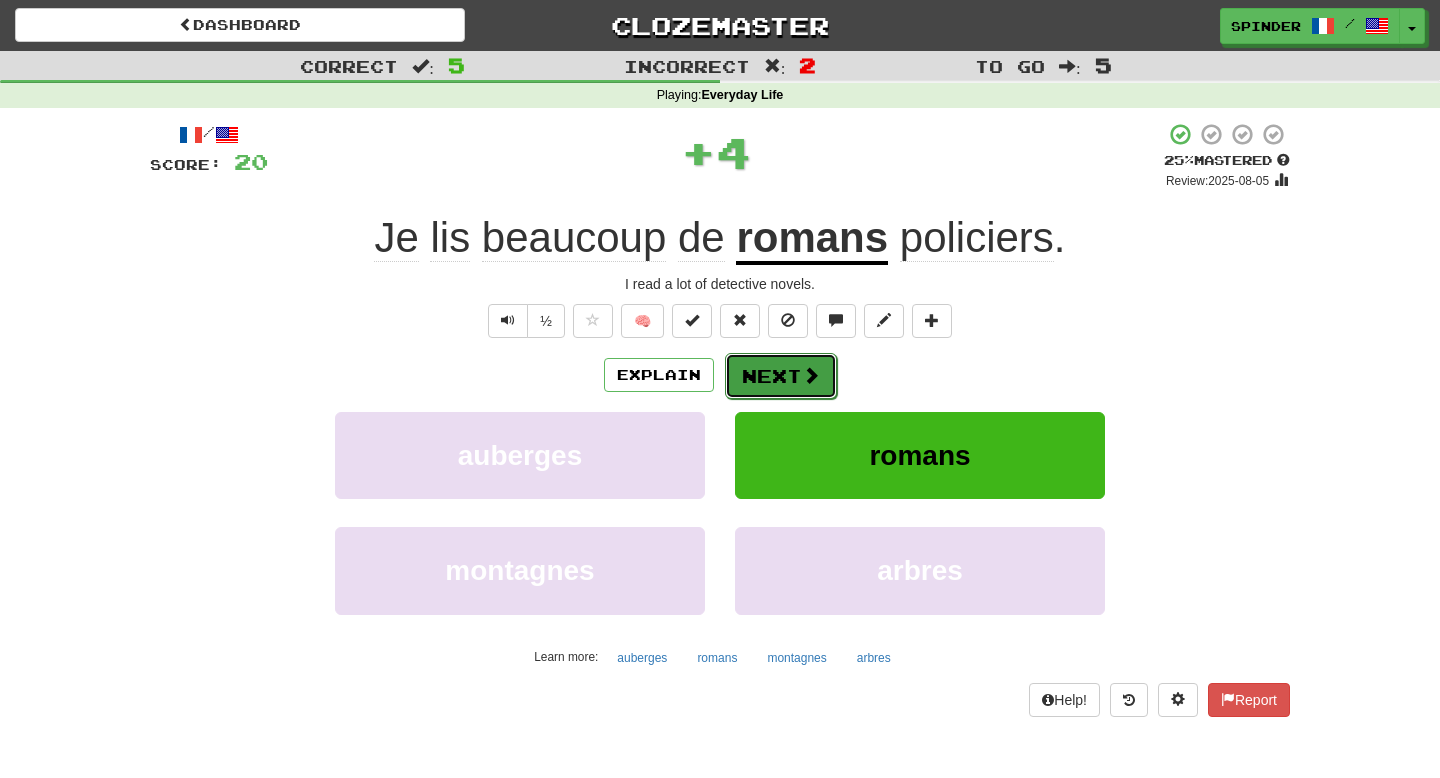 click at bounding box center [811, 375] 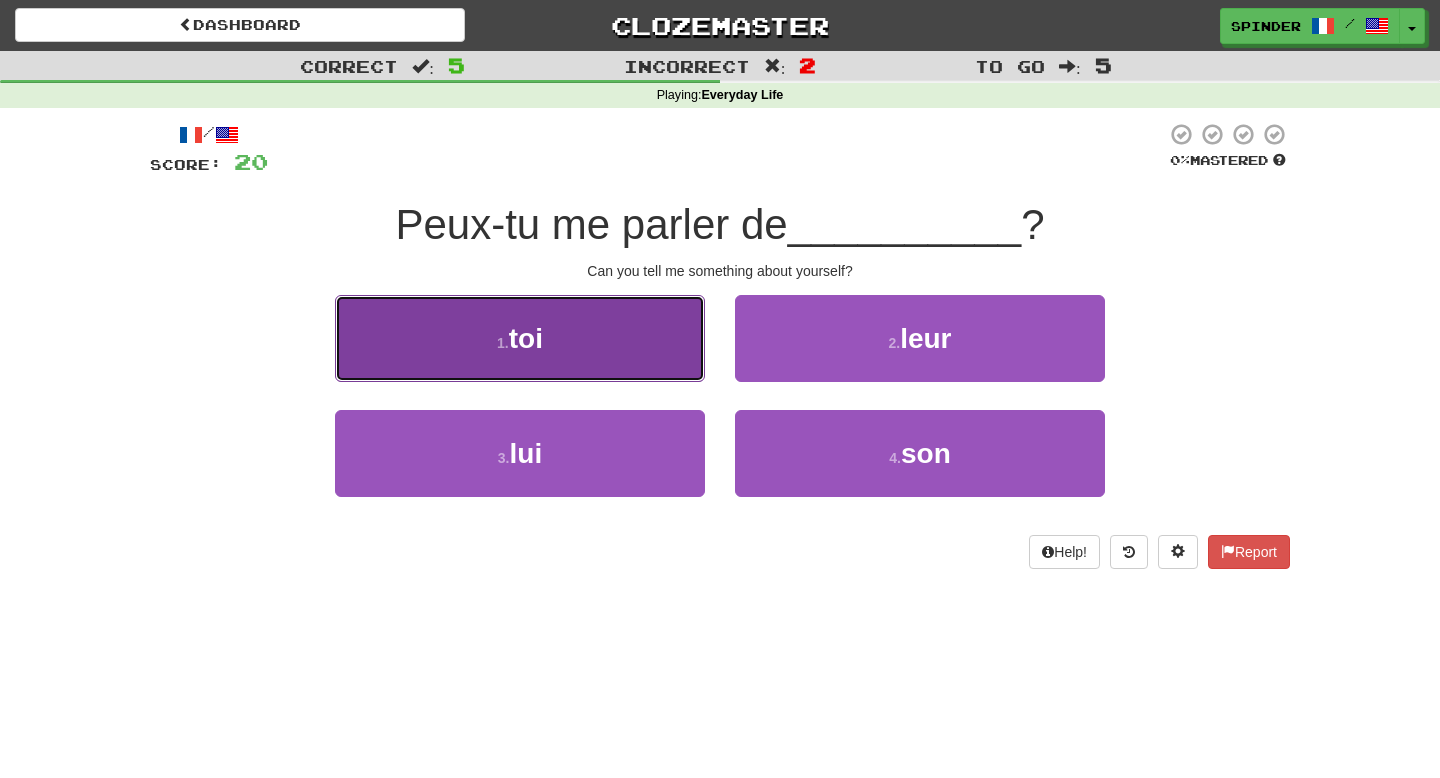 click on "1 .  toi" at bounding box center (520, 338) 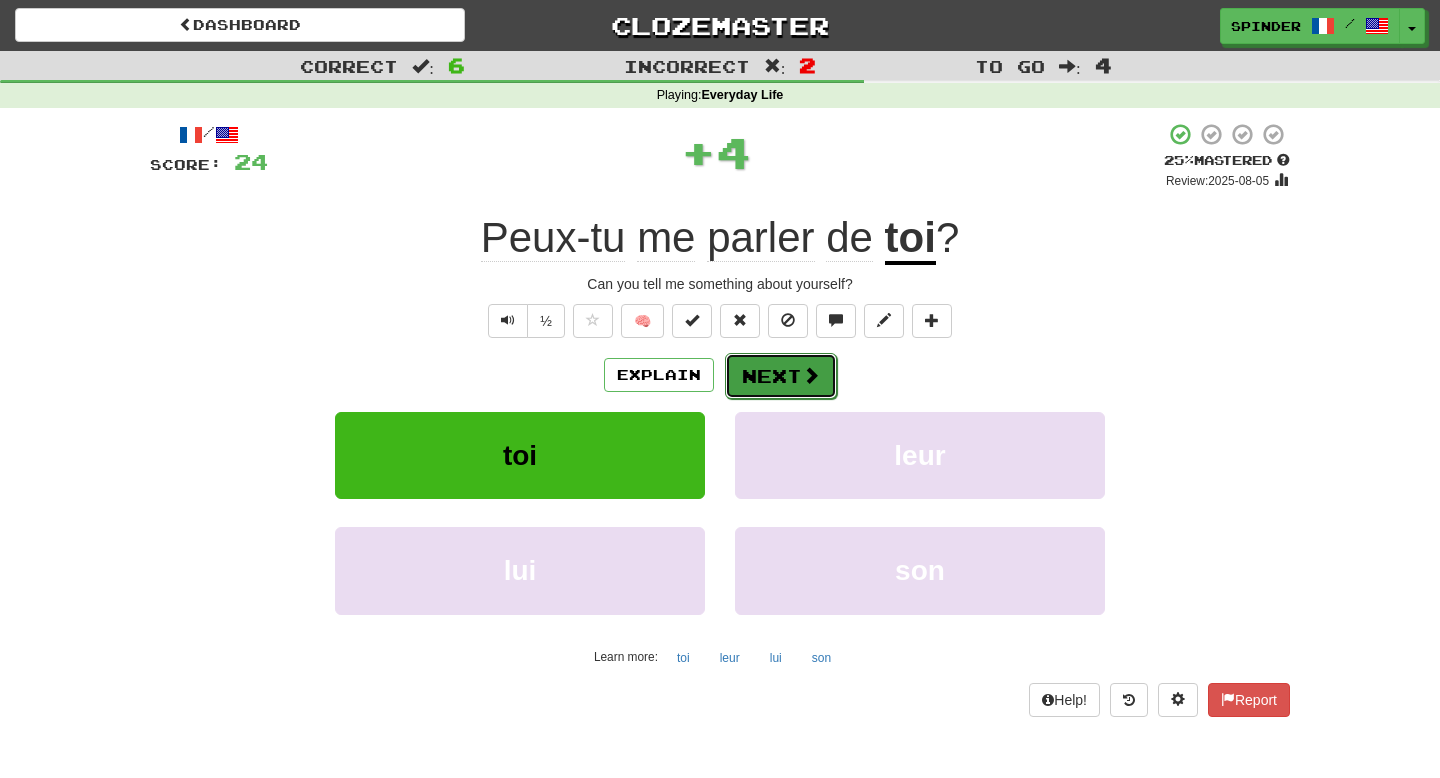 click on "Next" at bounding box center [781, 376] 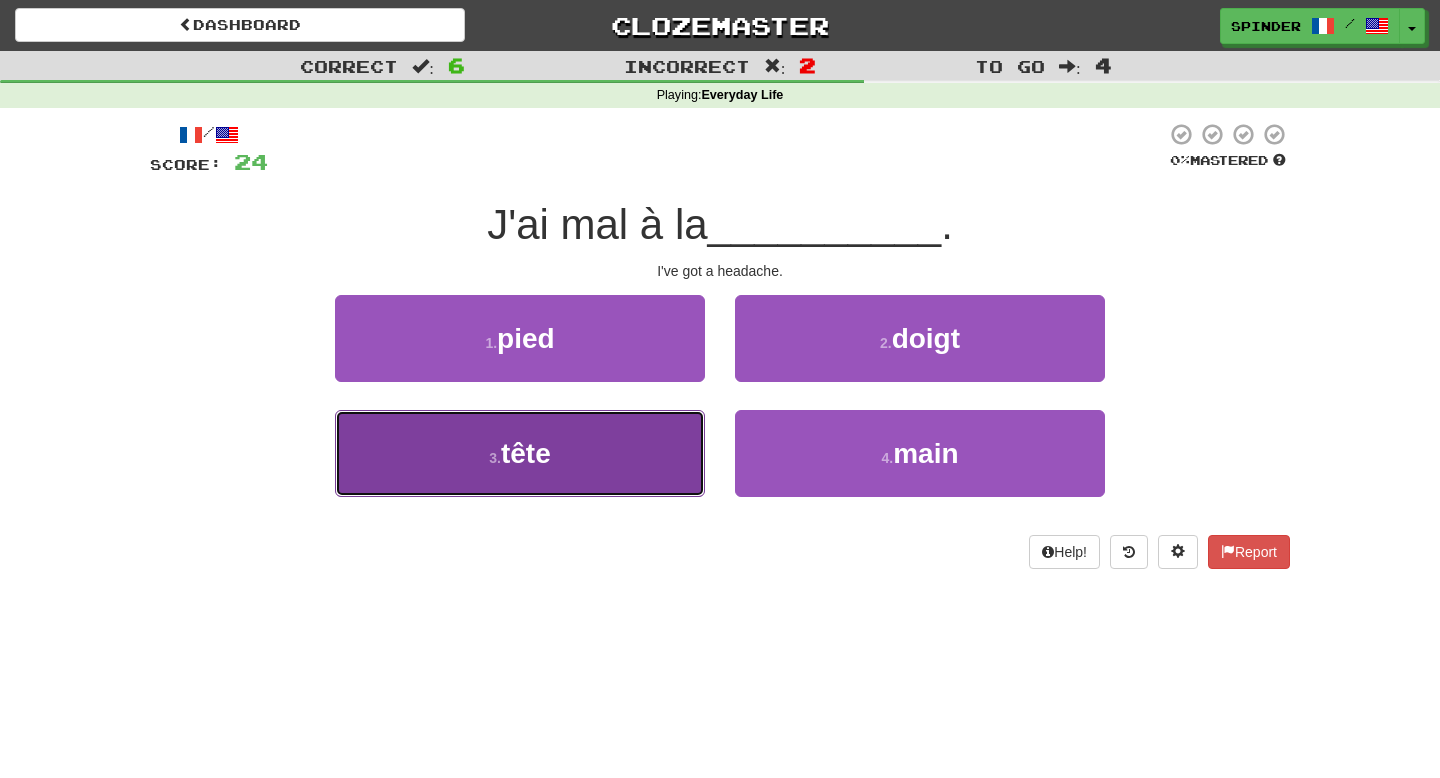 click on "3 .  tête" at bounding box center [520, 453] 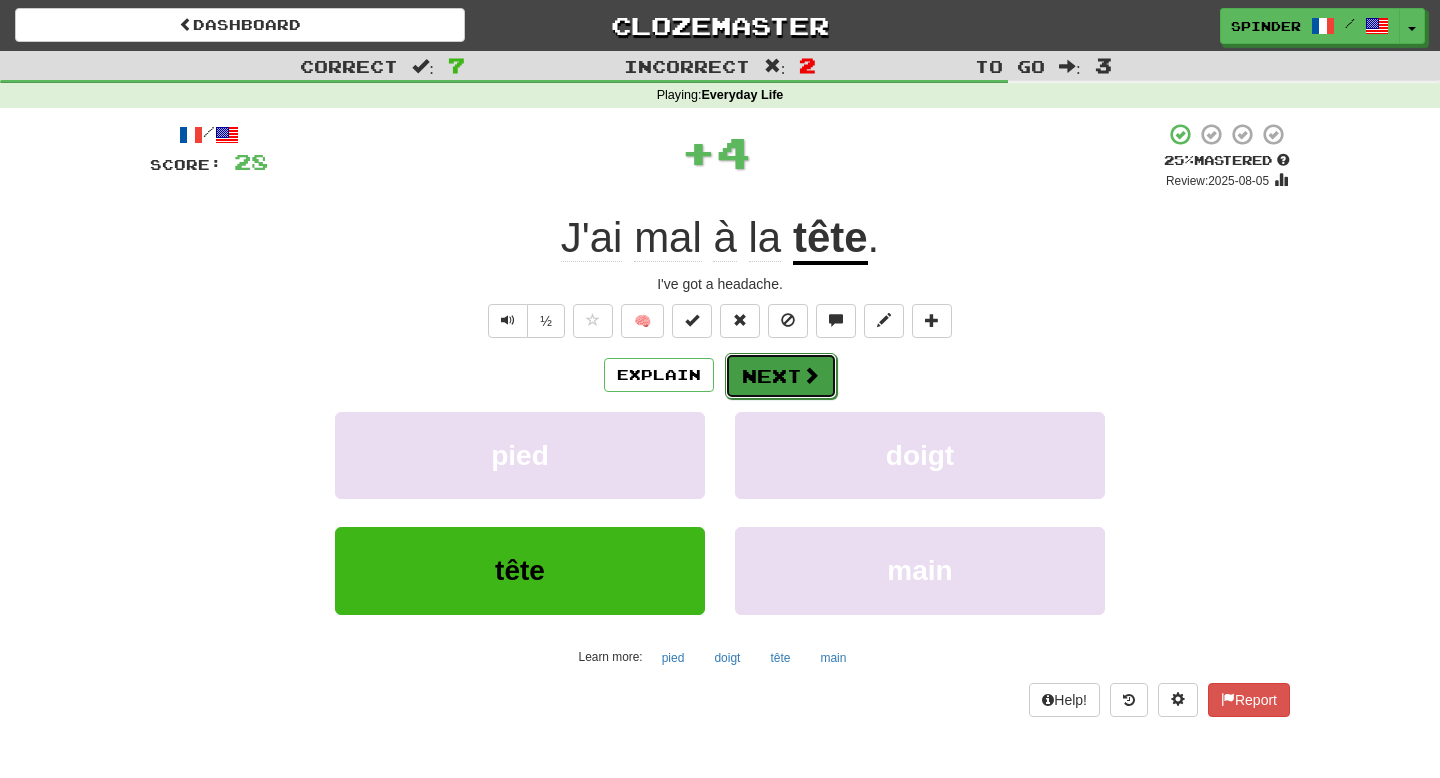 click on "Next" at bounding box center (781, 376) 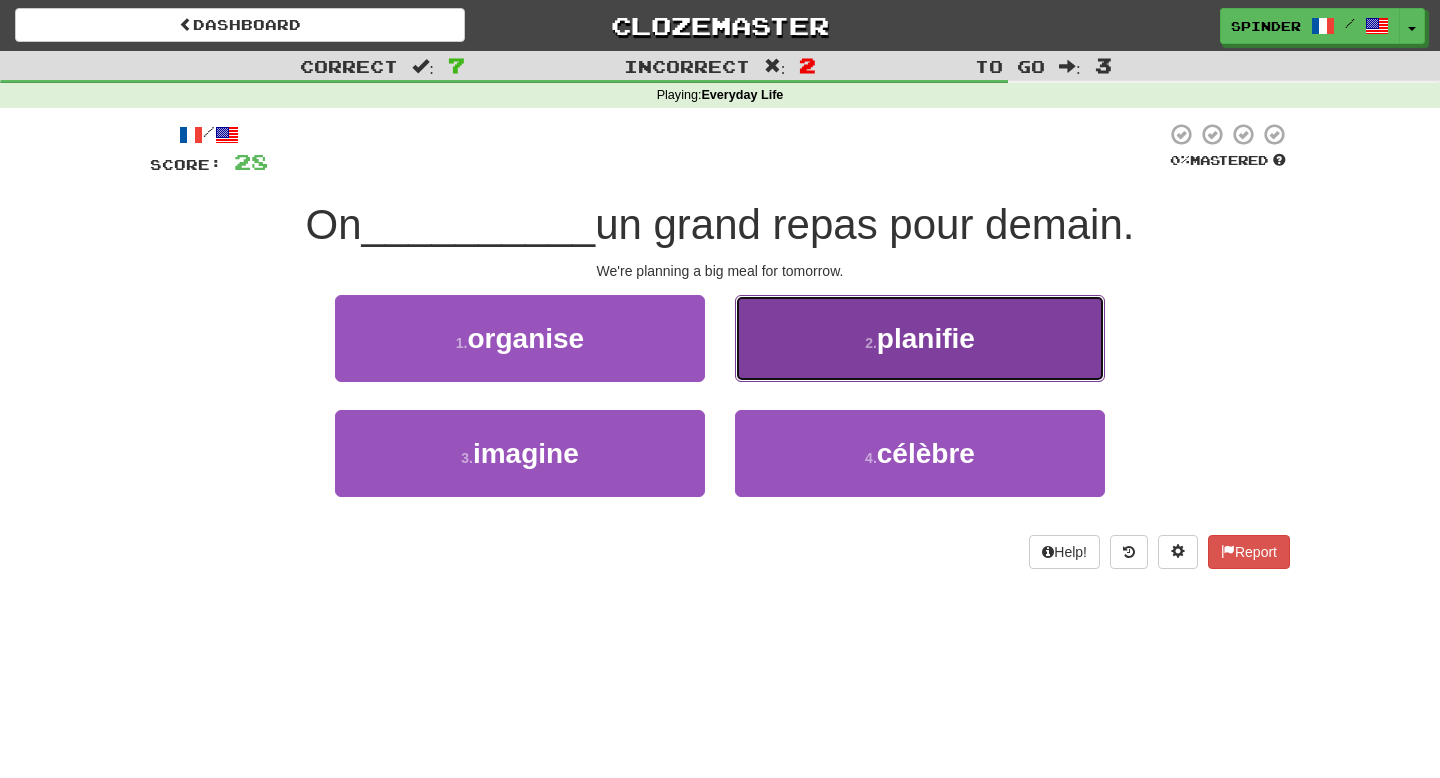 click on "2 .  planifie" at bounding box center [920, 338] 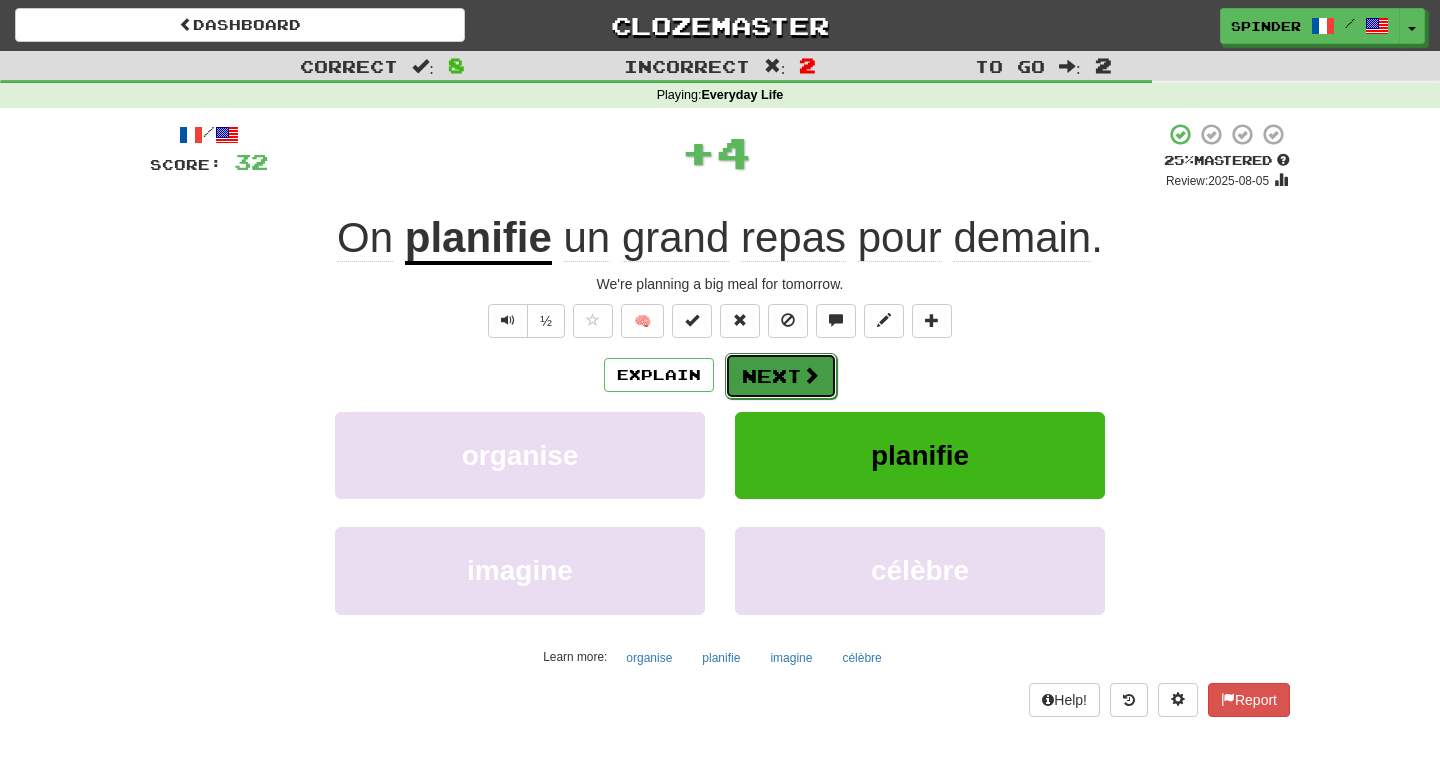 click on "Next" at bounding box center [781, 376] 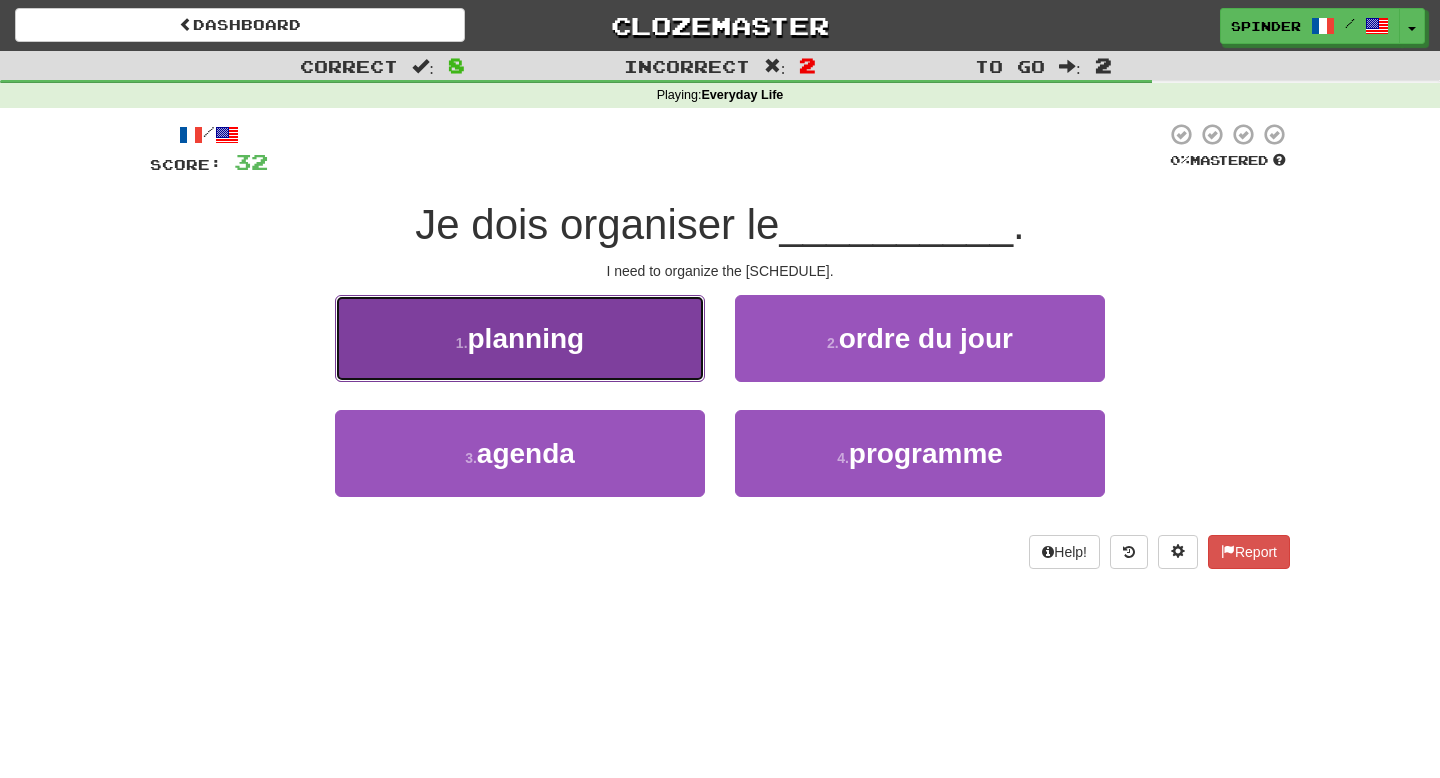 click on "1 .  planning" at bounding box center [520, 338] 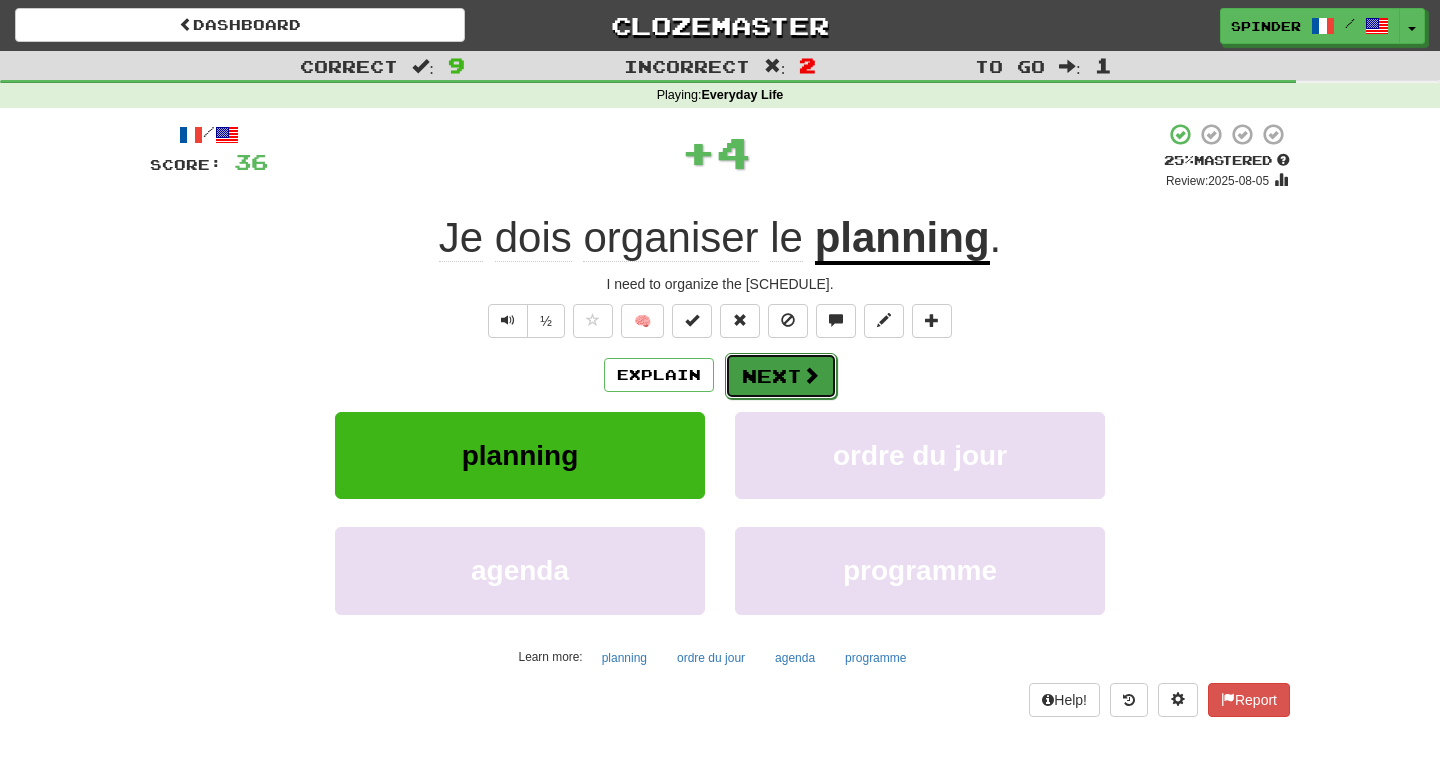 click on "Next" at bounding box center [781, 376] 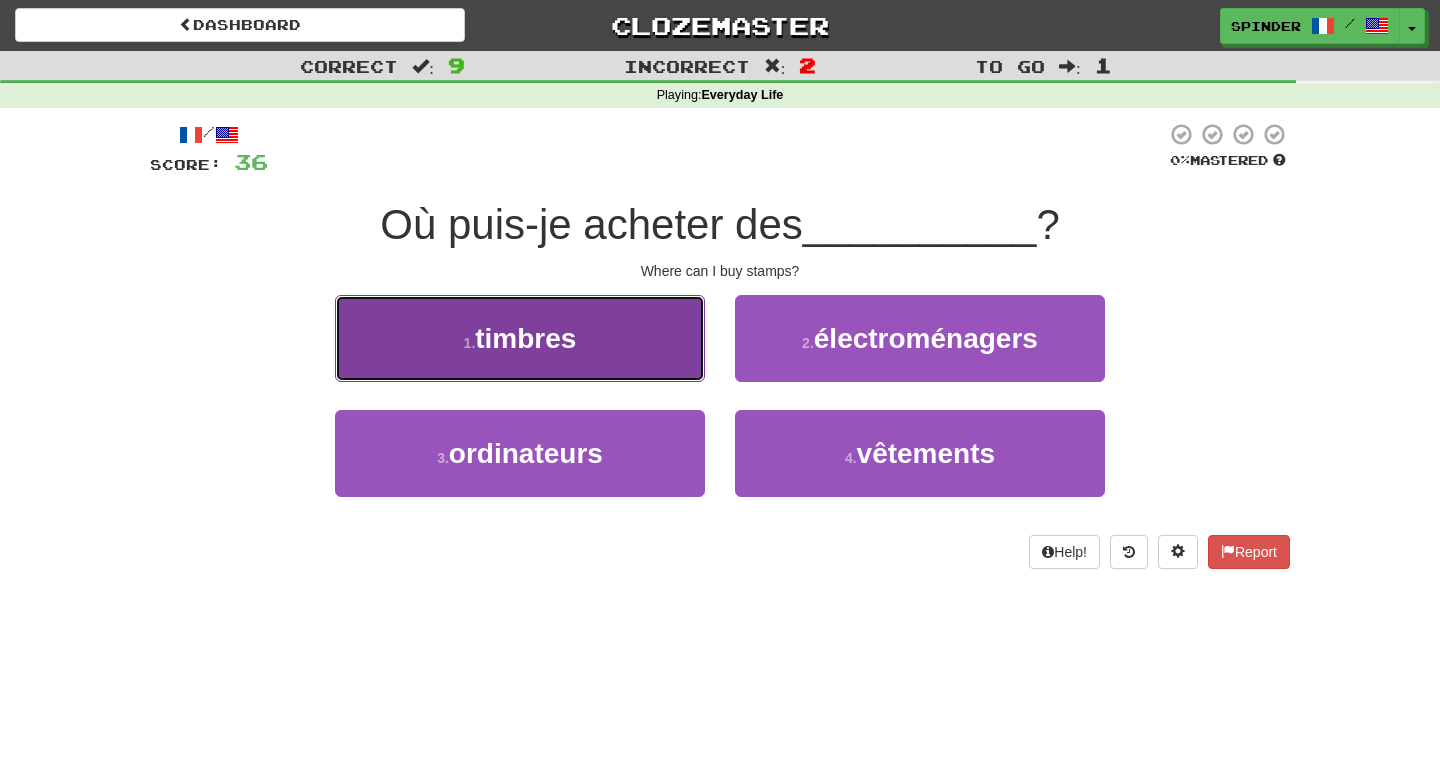 click on "1 .  timbres" at bounding box center [520, 338] 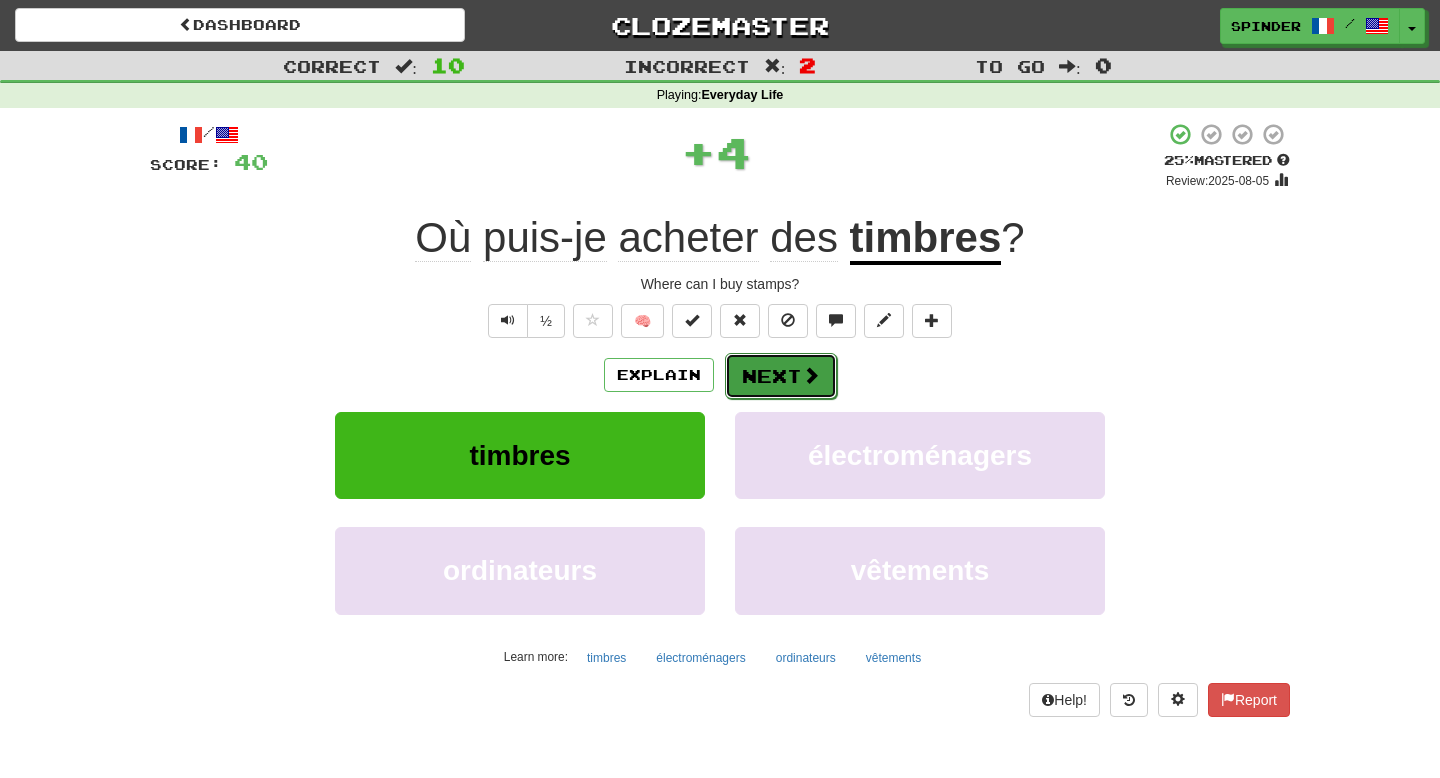click on "Next" at bounding box center [781, 376] 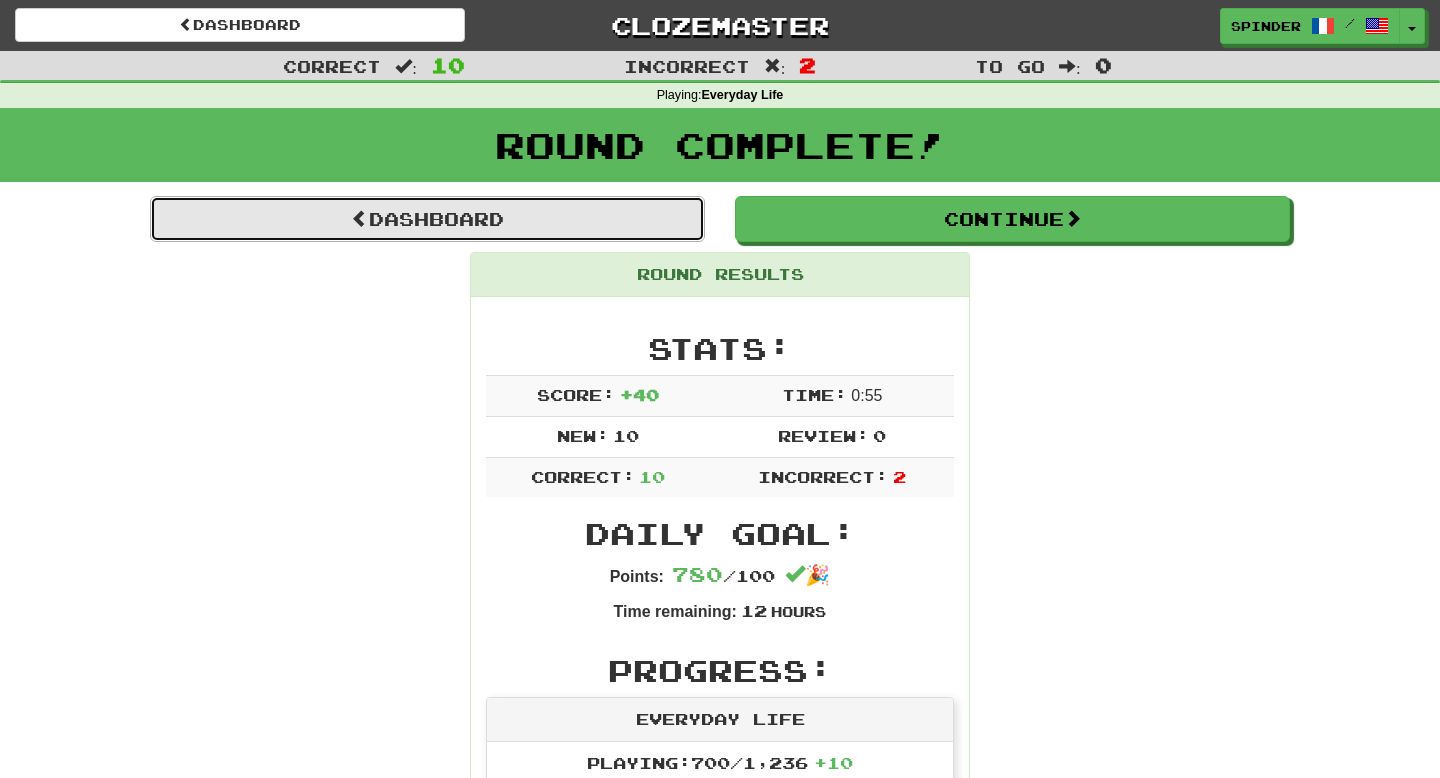 click on "Dashboard" at bounding box center [427, 219] 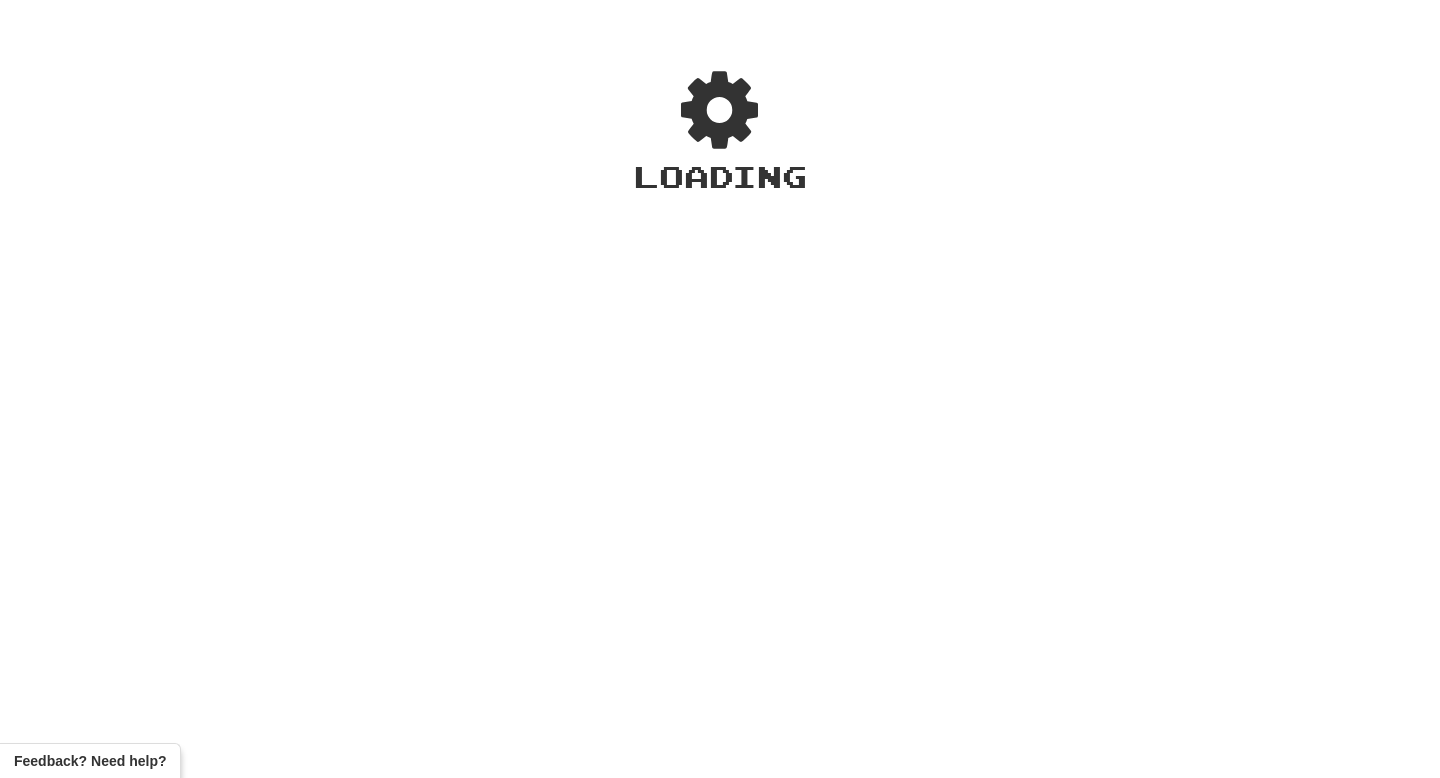 scroll, scrollTop: 0, scrollLeft: 0, axis: both 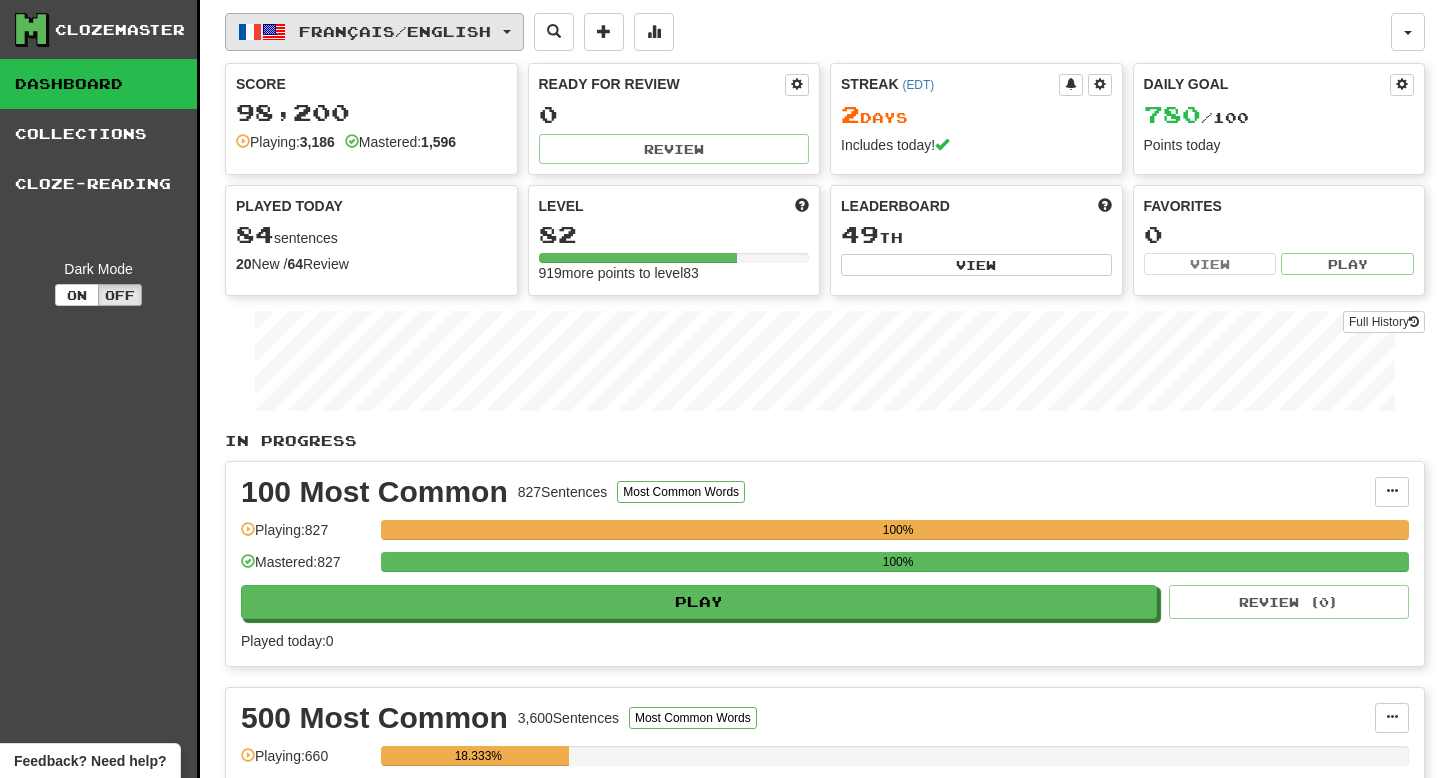 click on "Français  /  English" at bounding box center [374, 32] 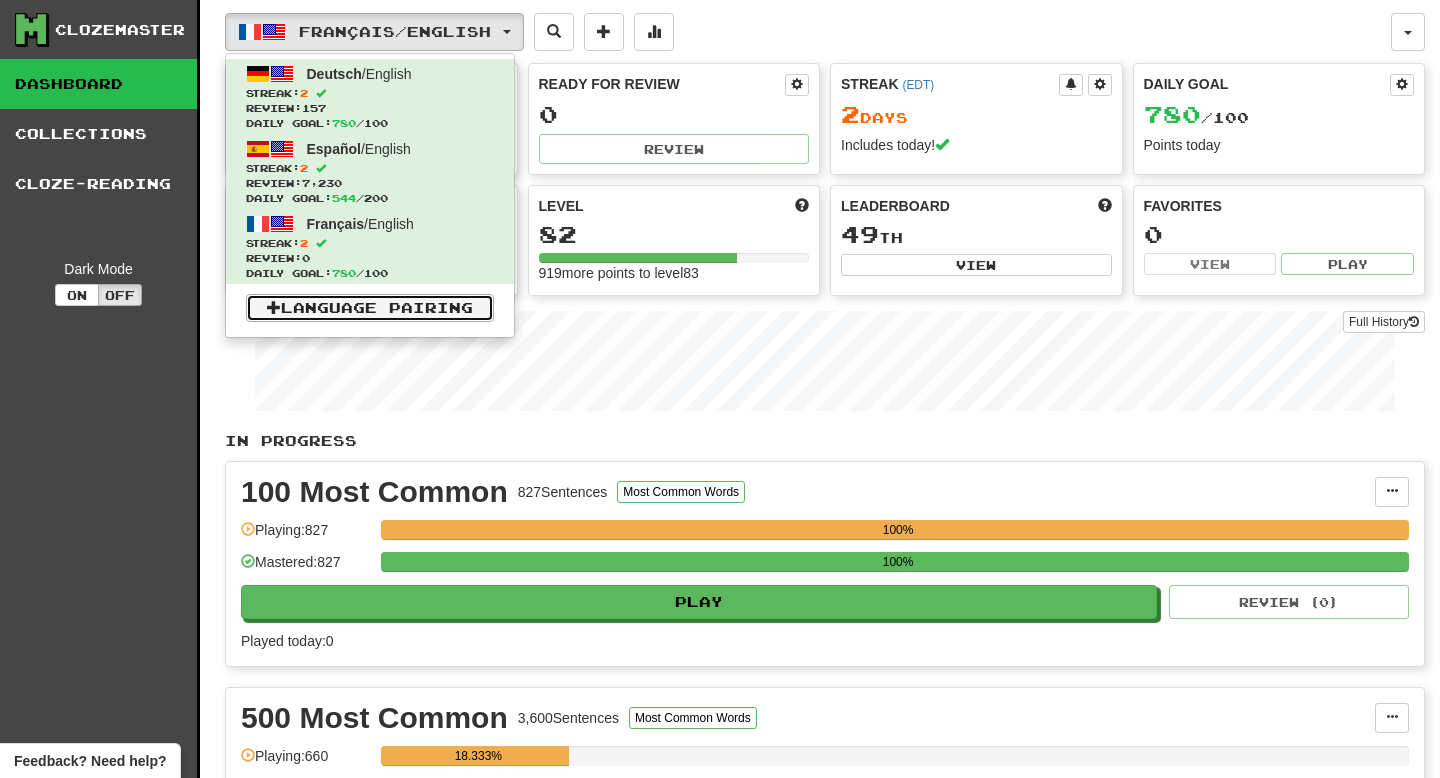 click on "Language Pairing" at bounding box center (370, 308) 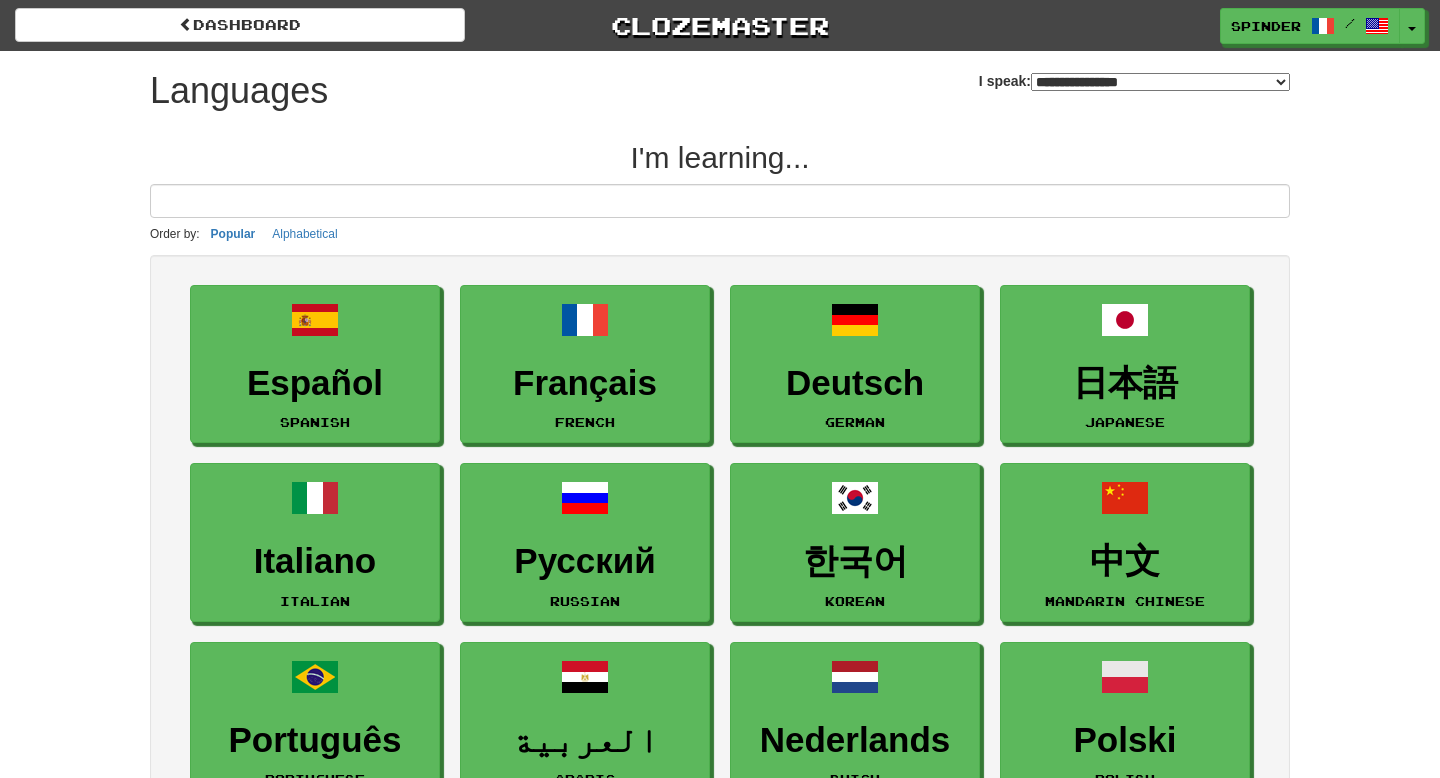 select on "*******" 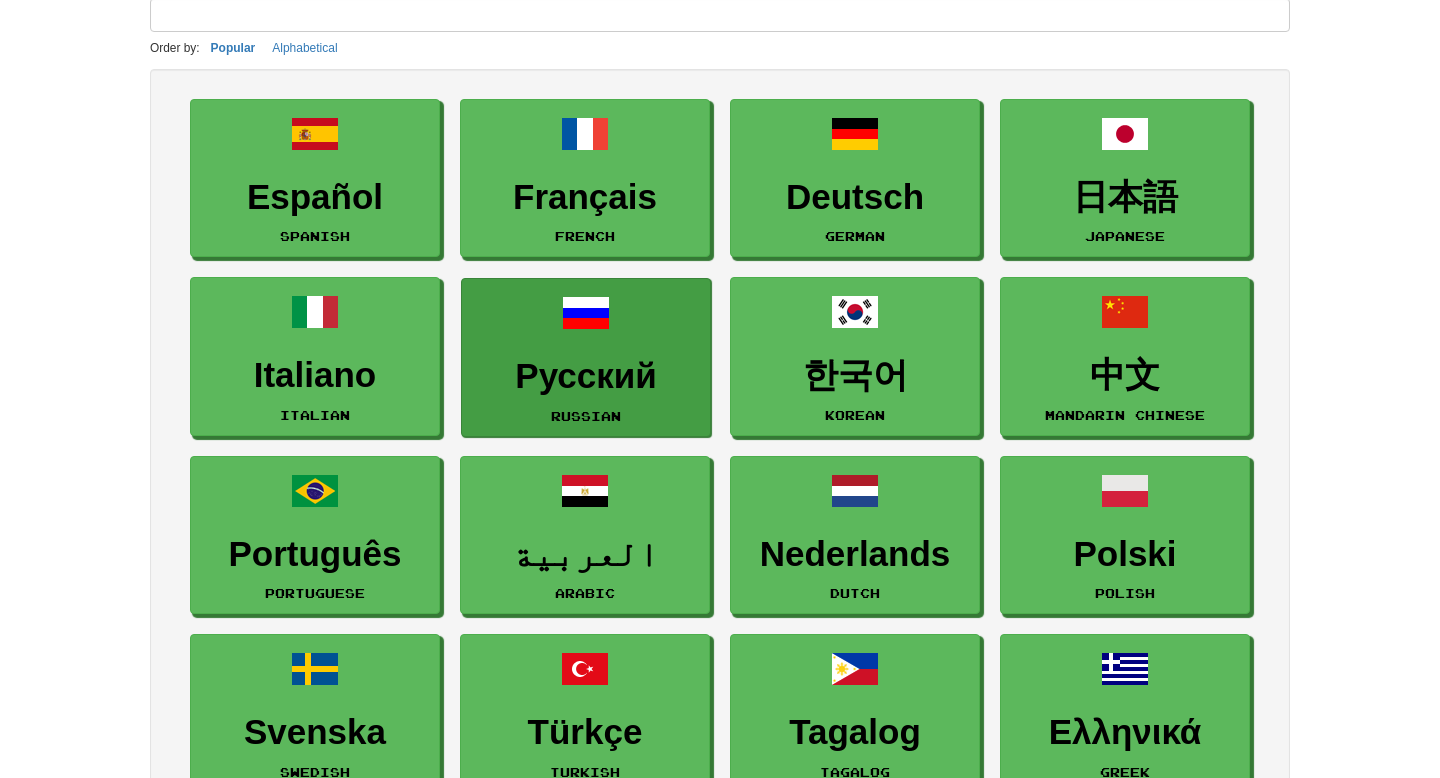 scroll, scrollTop: 190, scrollLeft: 0, axis: vertical 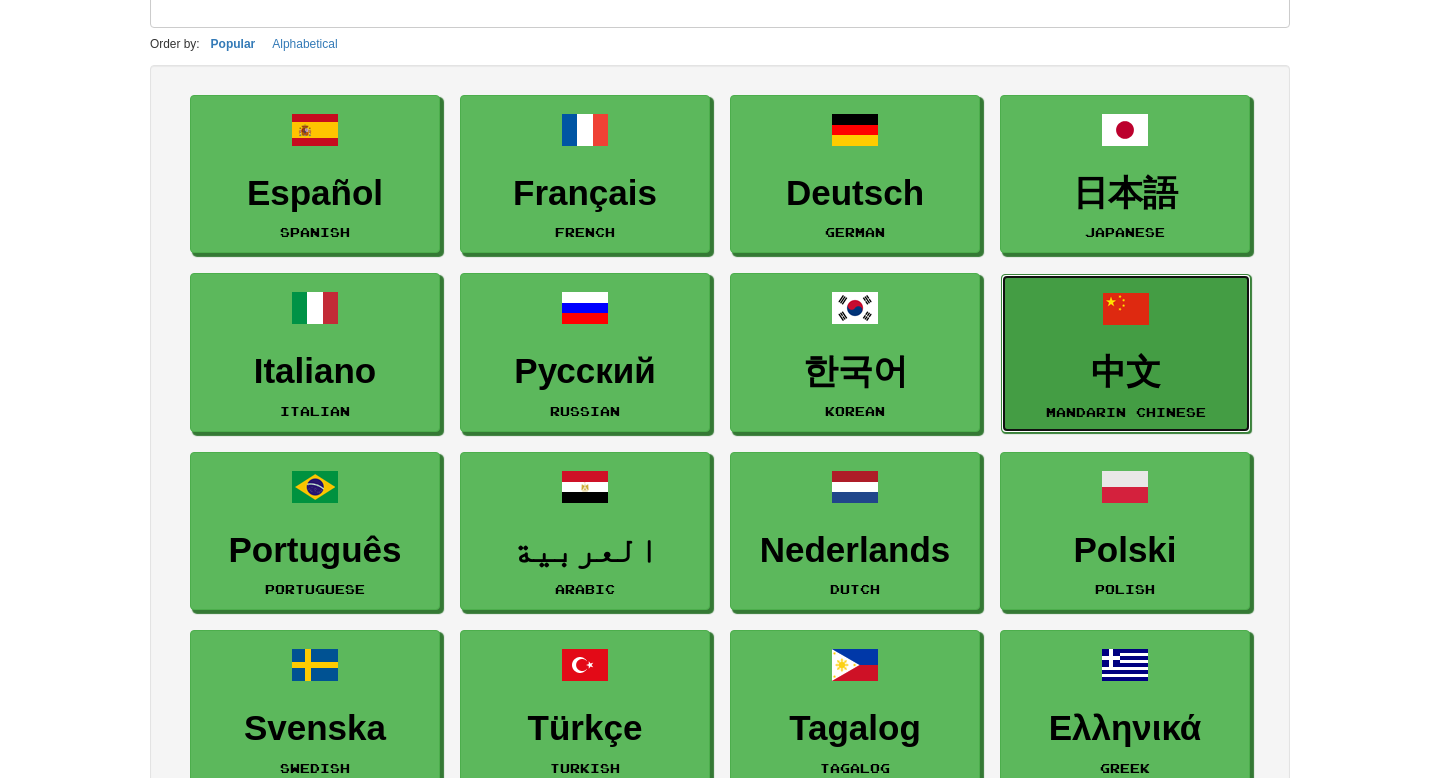 click on "中文 Mandarin Chinese" at bounding box center [1126, 353] 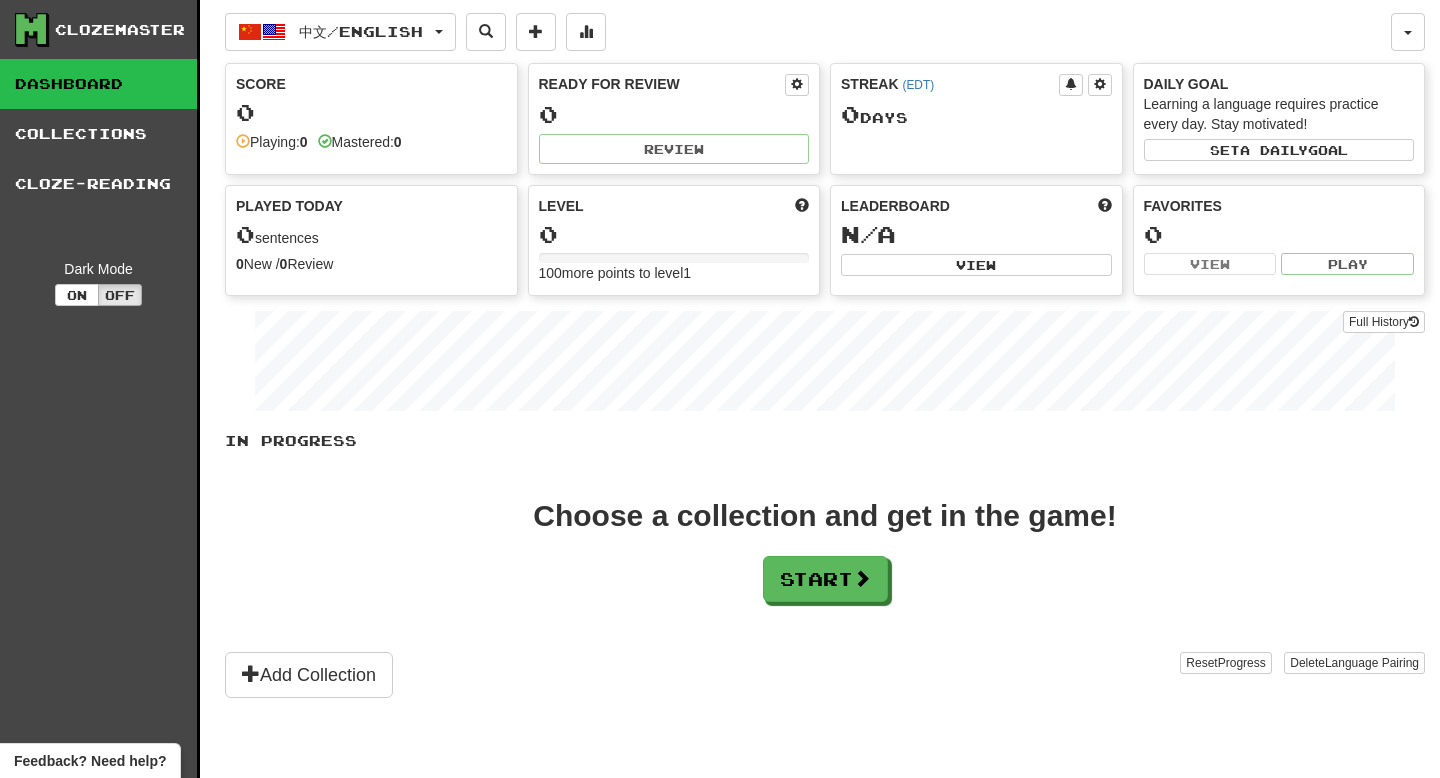 scroll, scrollTop: 0, scrollLeft: 0, axis: both 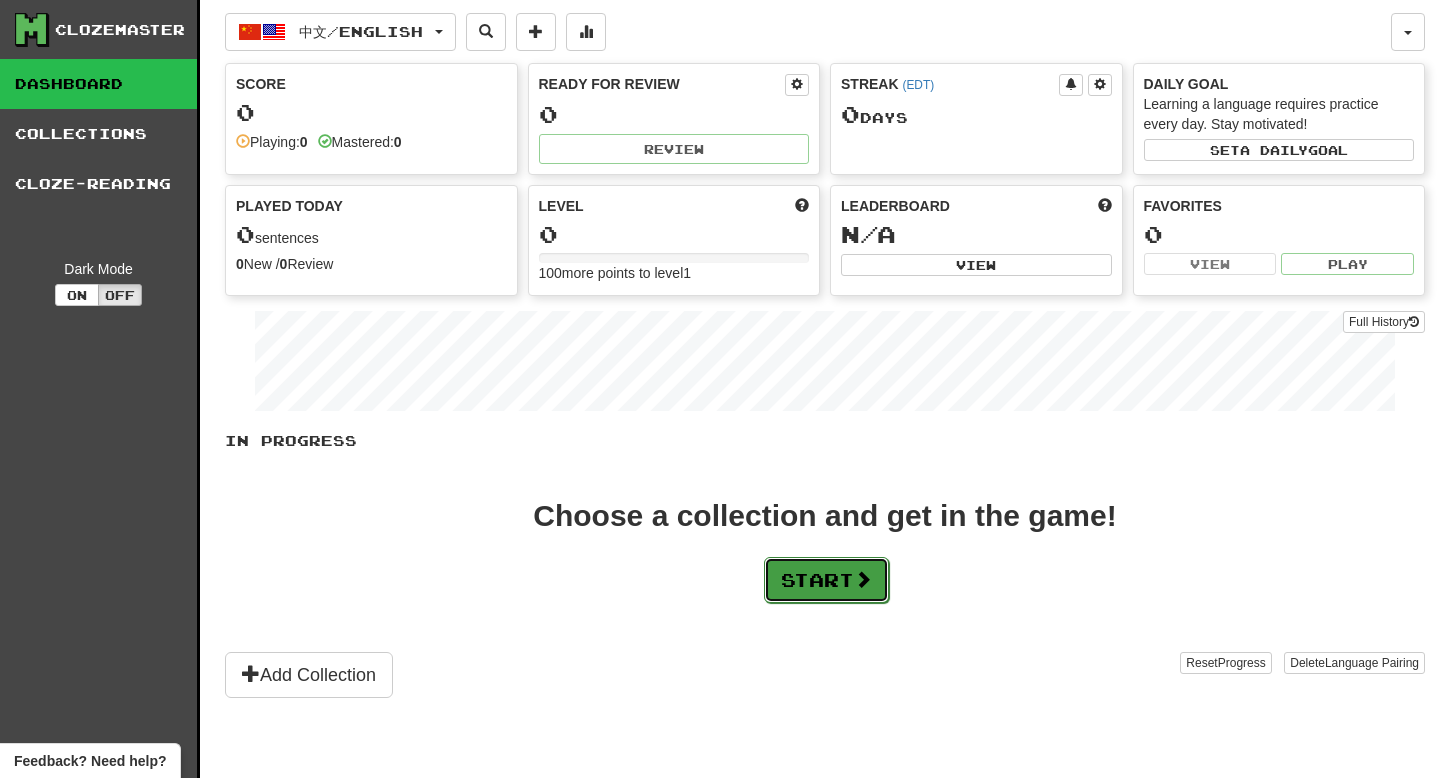 click on "Start" at bounding box center [826, 580] 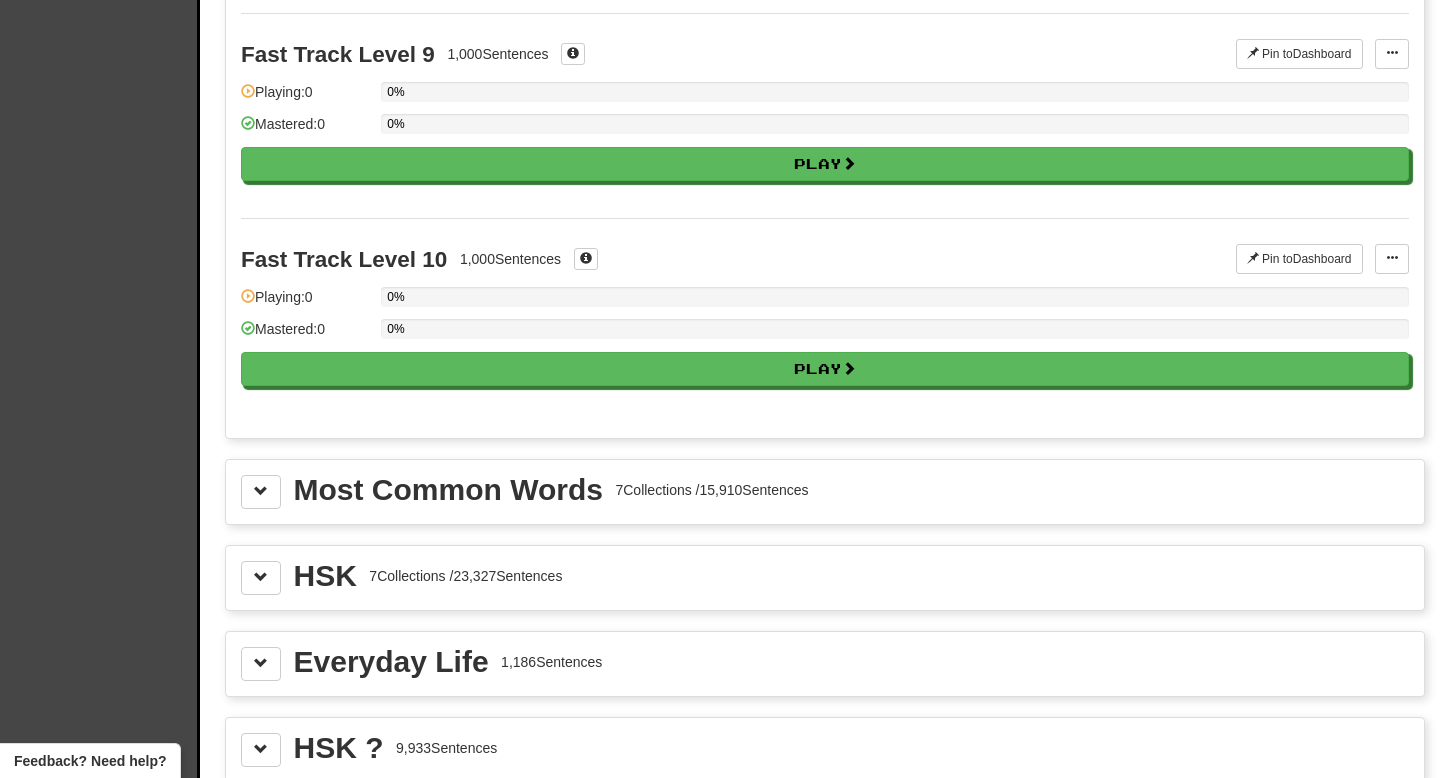 scroll, scrollTop: 1826, scrollLeft: 0, axis: vertical 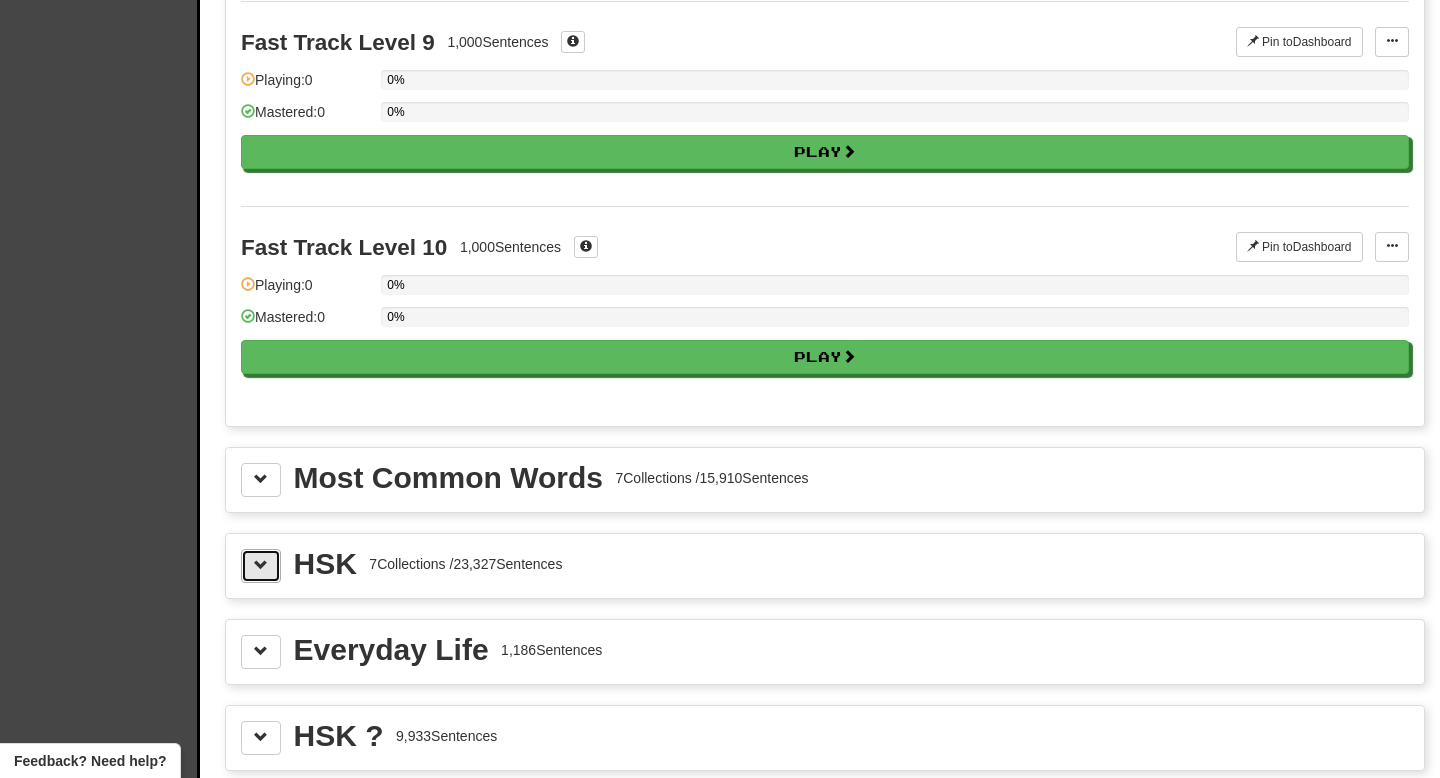click at bounding box center (261, 565) 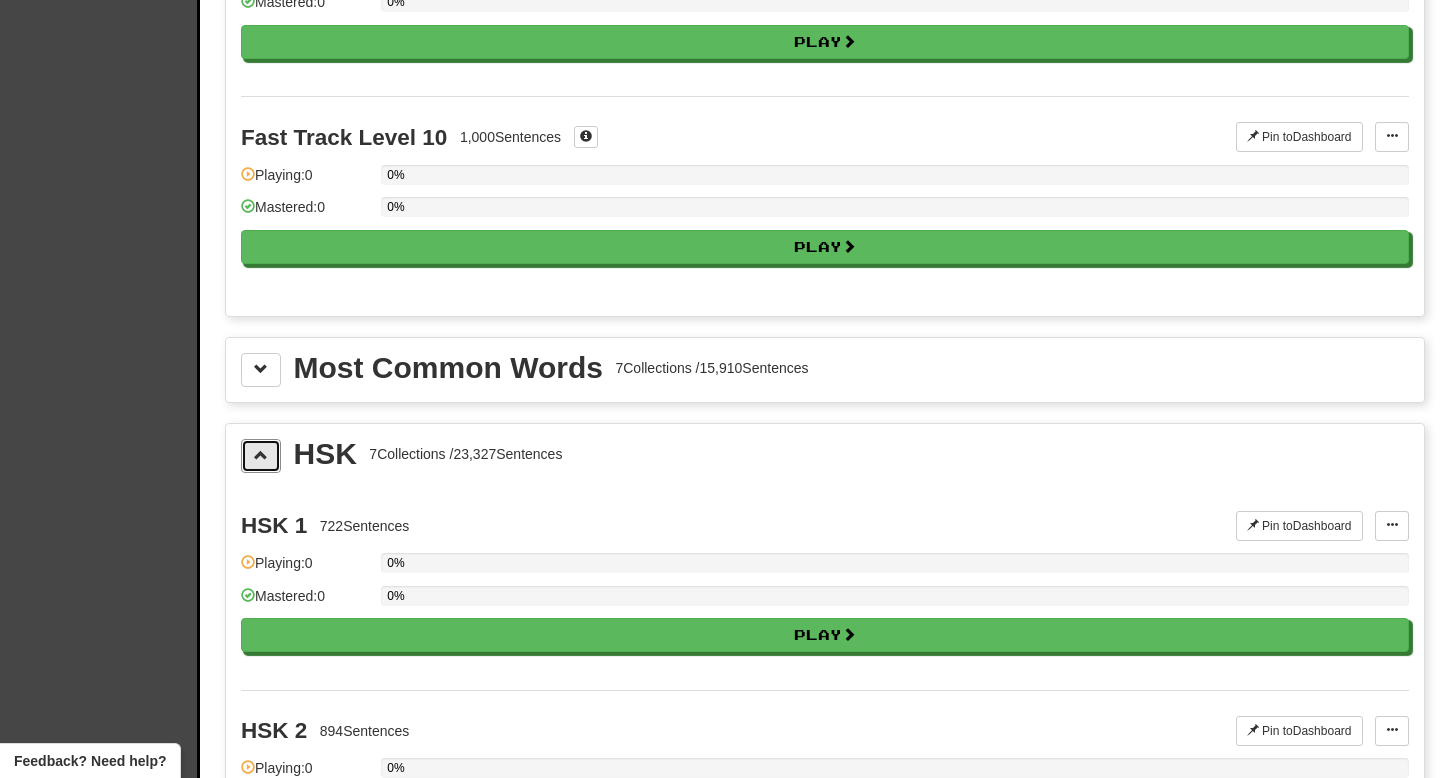 scroll, scrollTop: 1944, scrollLeft: 0, axis: vertical 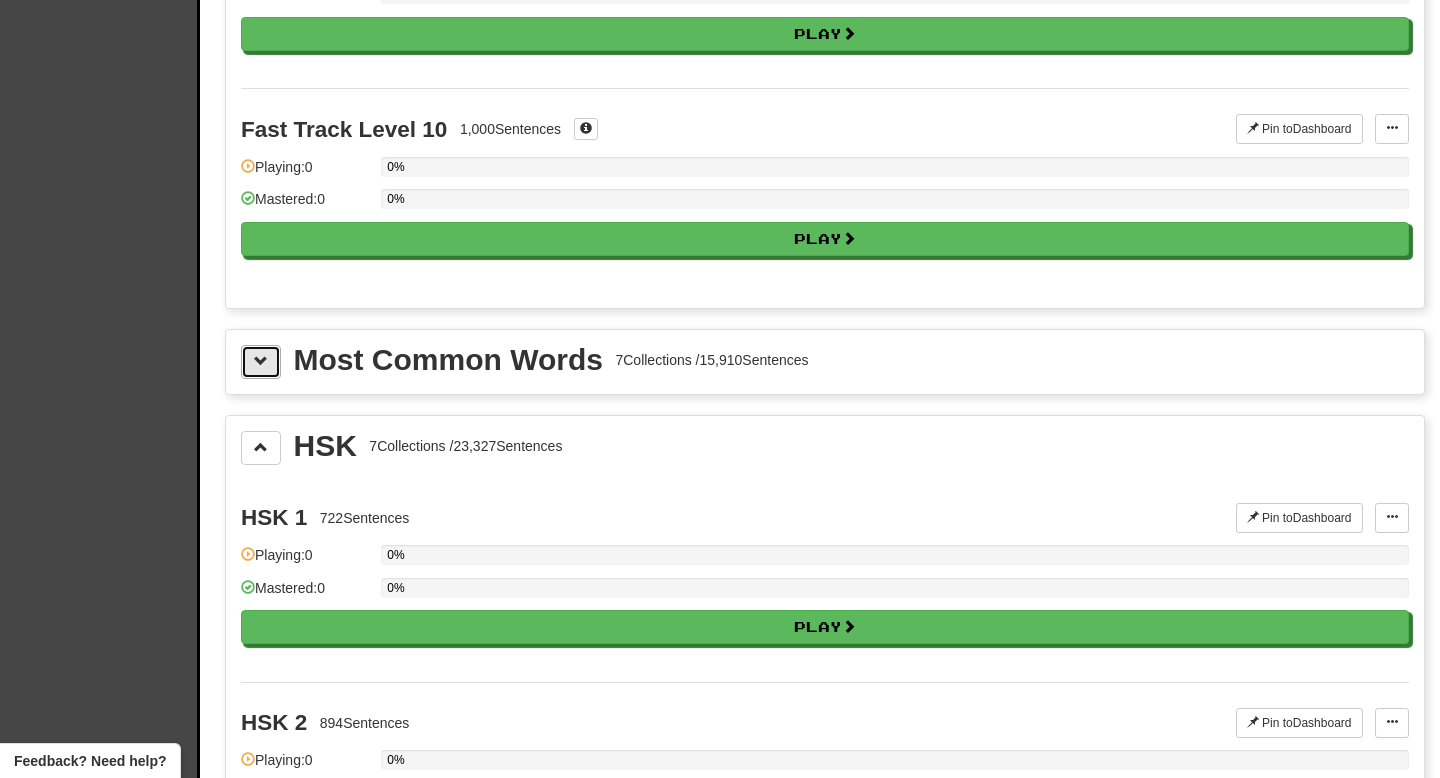 click at bounding box center [261, 362] 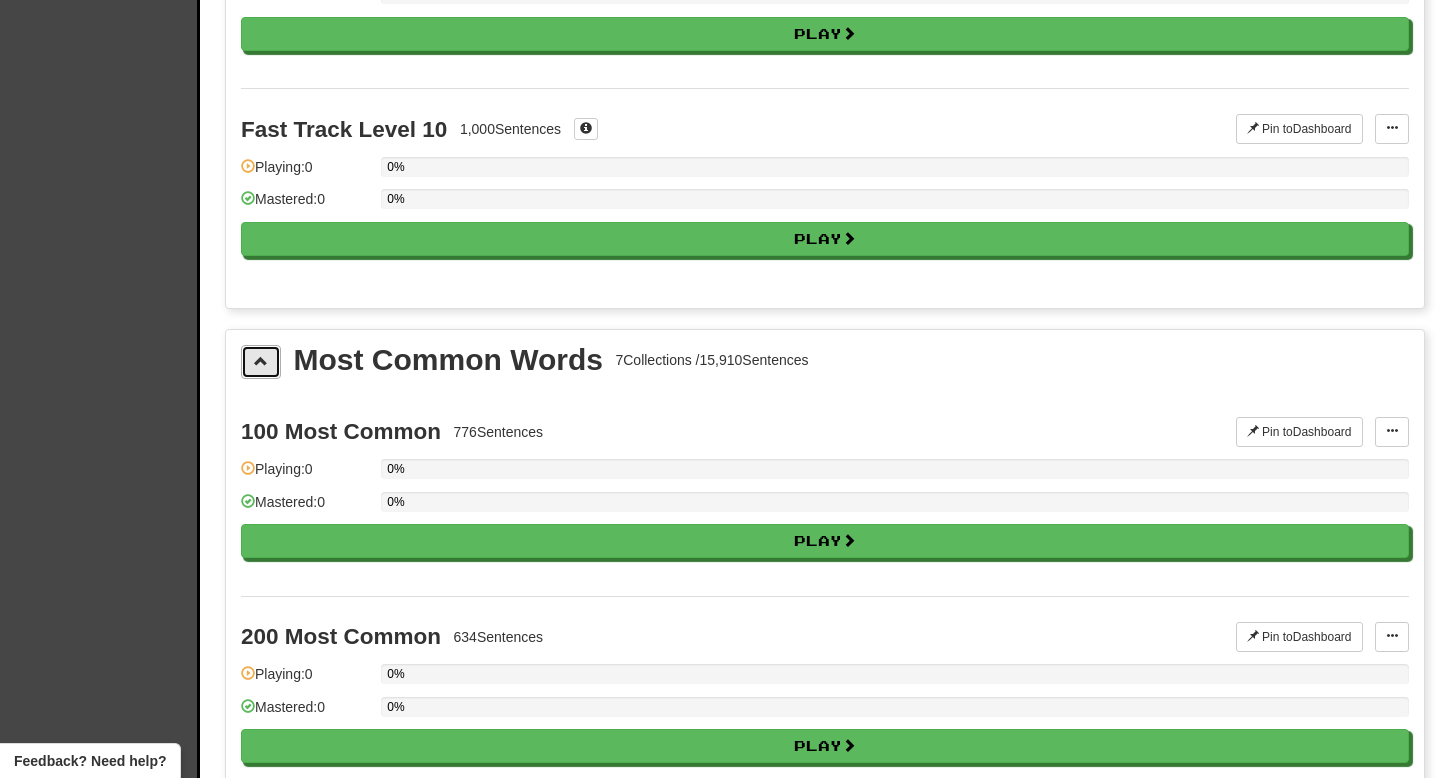 click at bounding box center [261, 361] 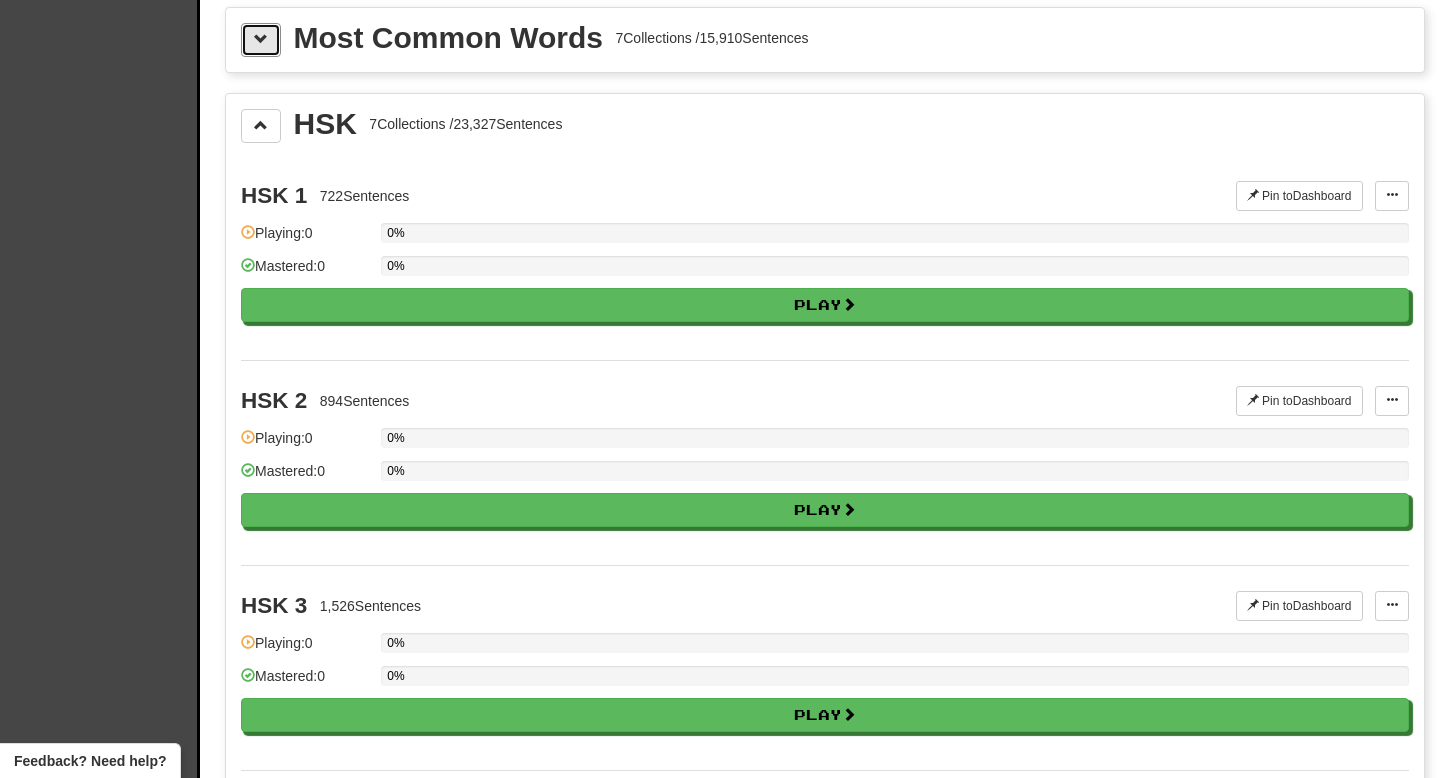 scroll, scrollTop: 2218, scrollLeft: 0, axis: vertical 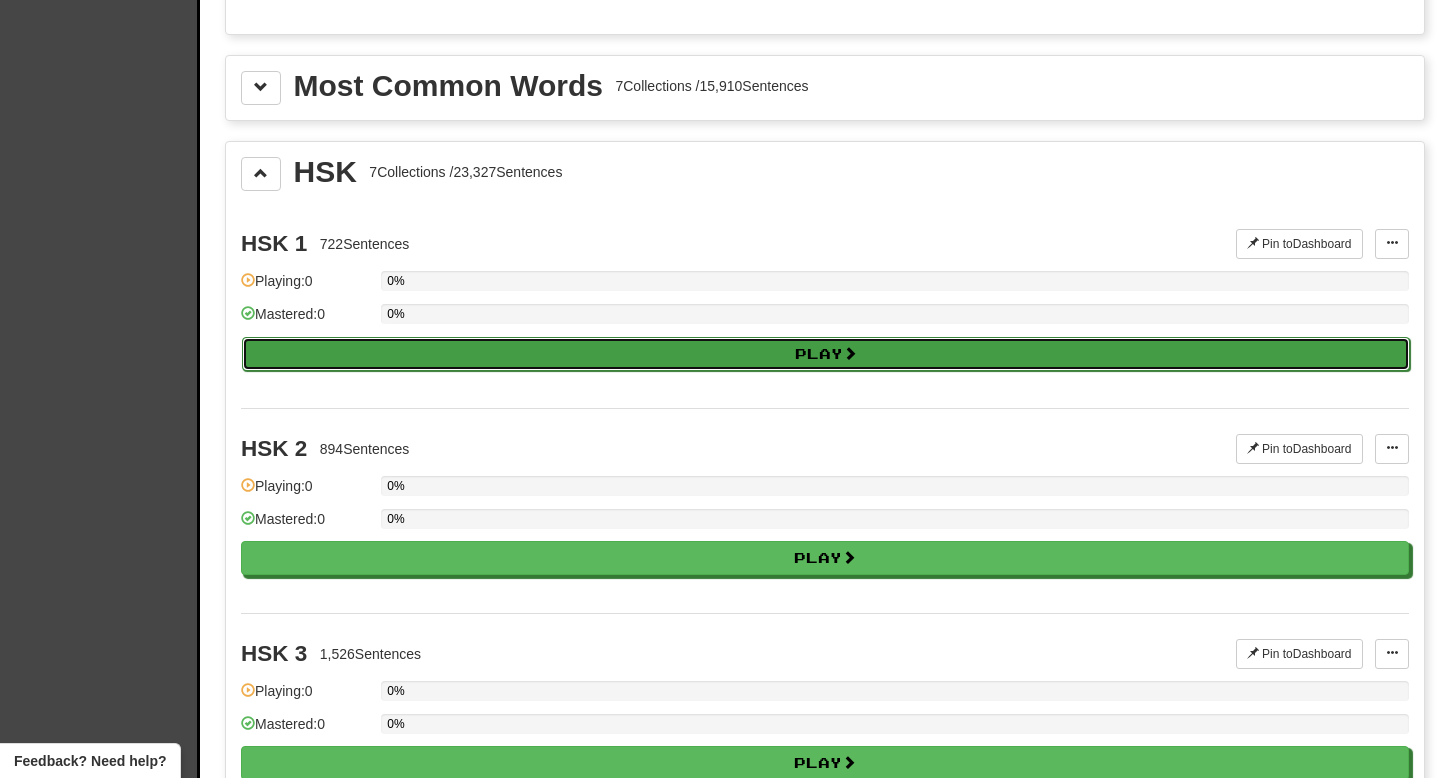 click on "Play" at bounding box center [826, 354] 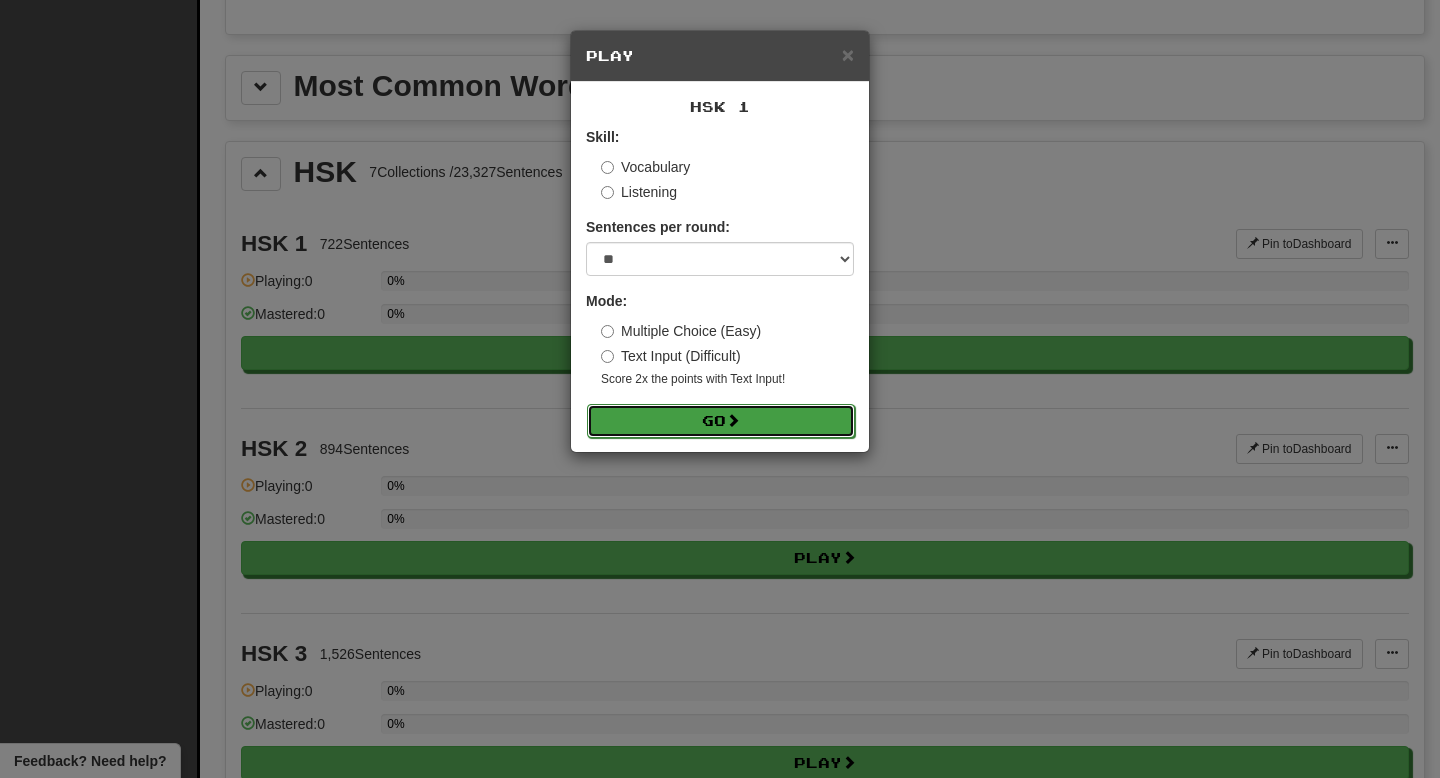 click on "Go" at bounding box center [721, 421] 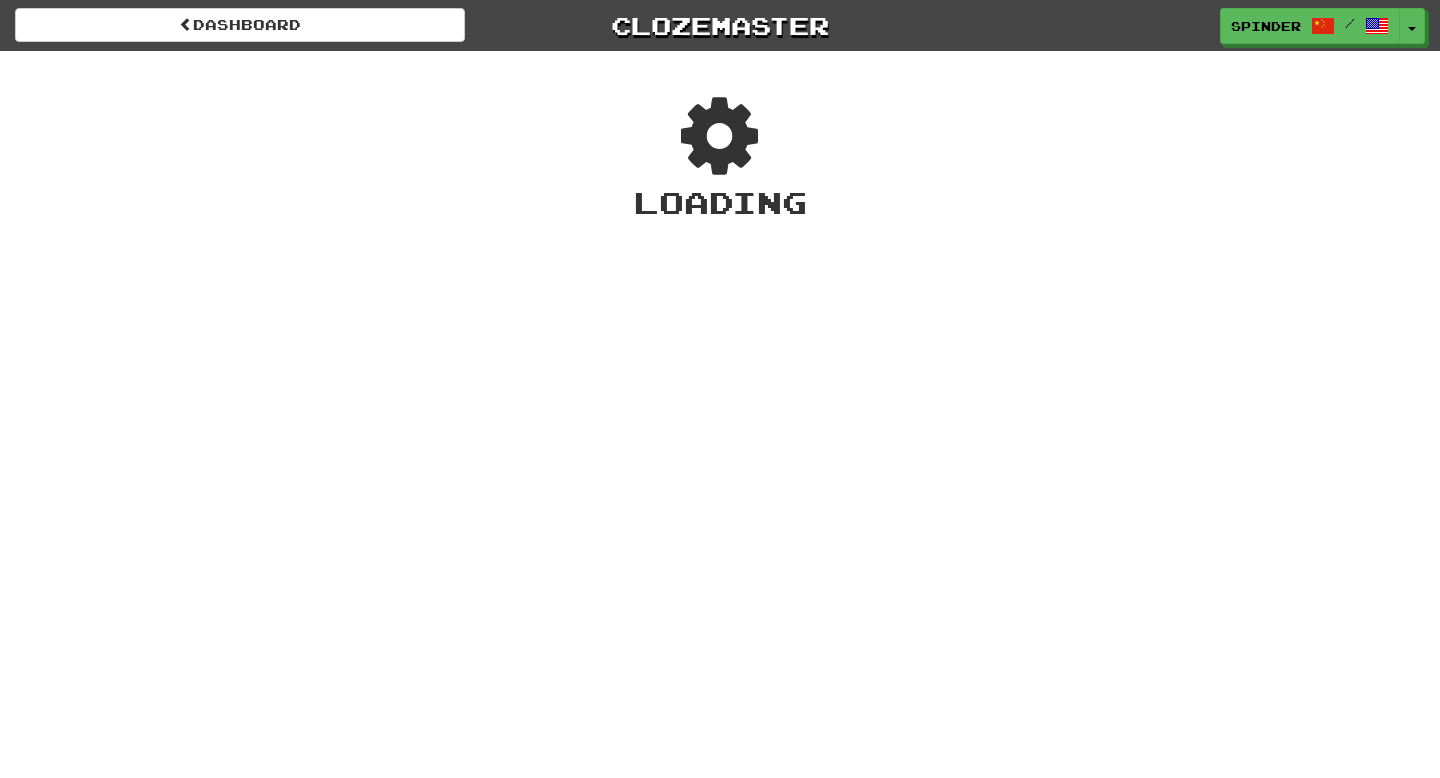 scroll, scrollTop: 0, scrollLeft: 0, axis: both 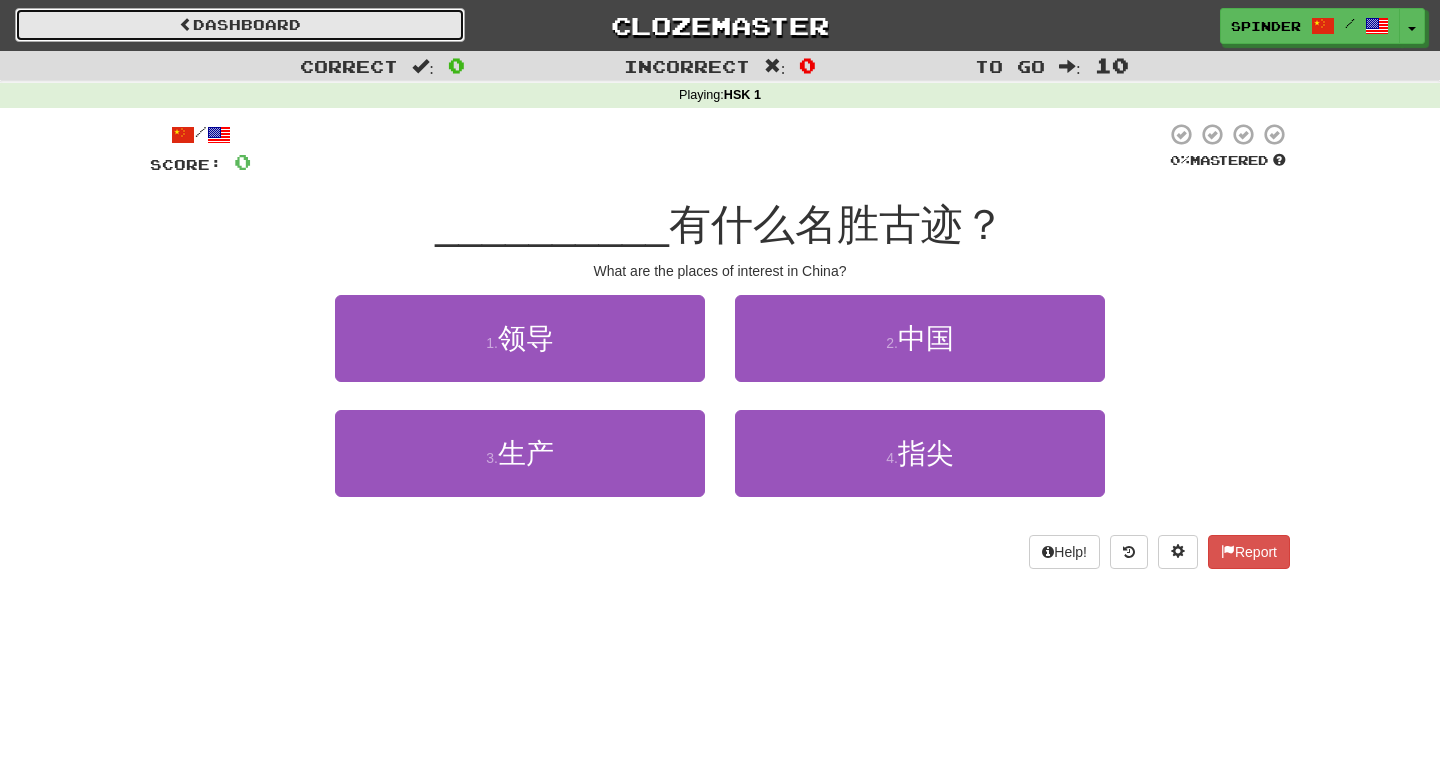 click on "Dashboard" at bounding box center (240, 25) 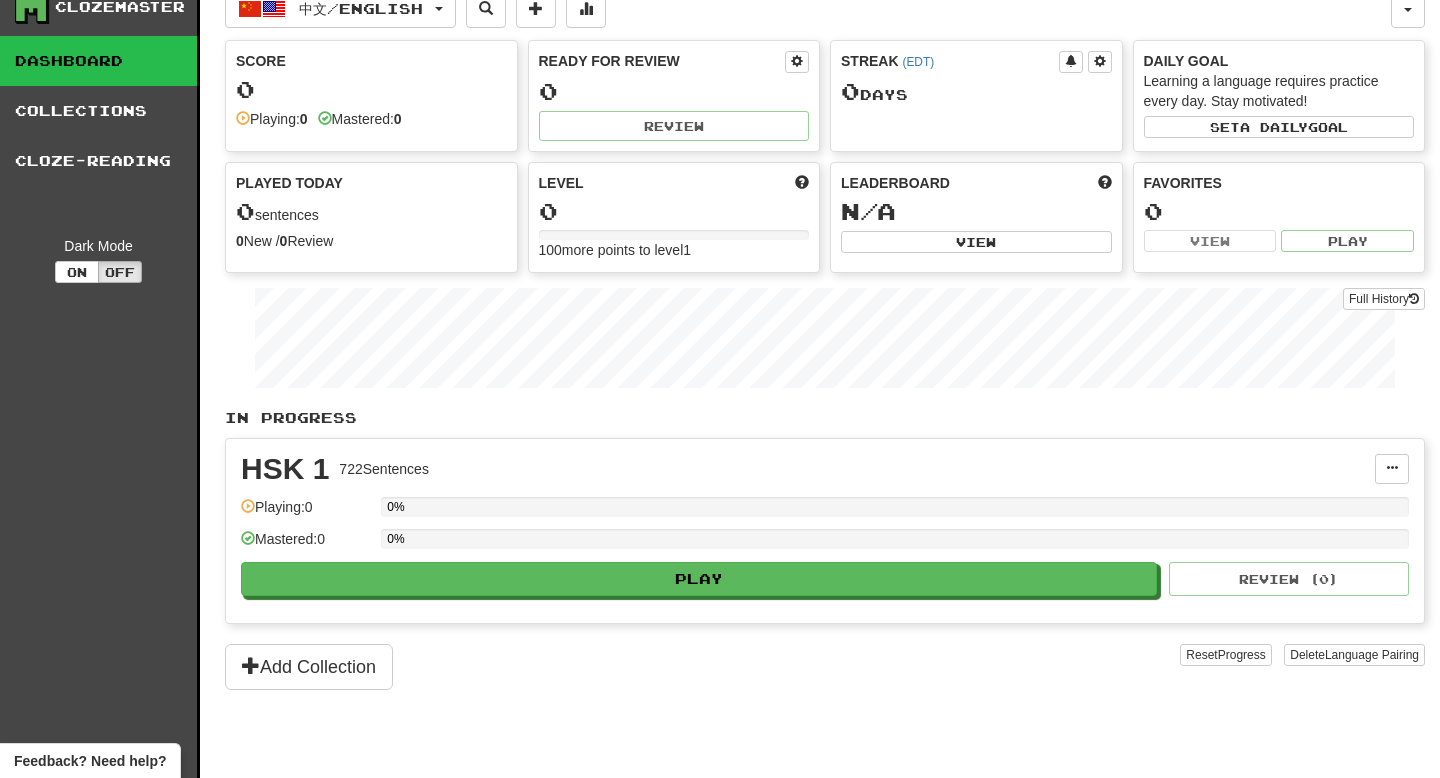 scroll, scrollTop: 0, scrollLeft: 0, axis: both 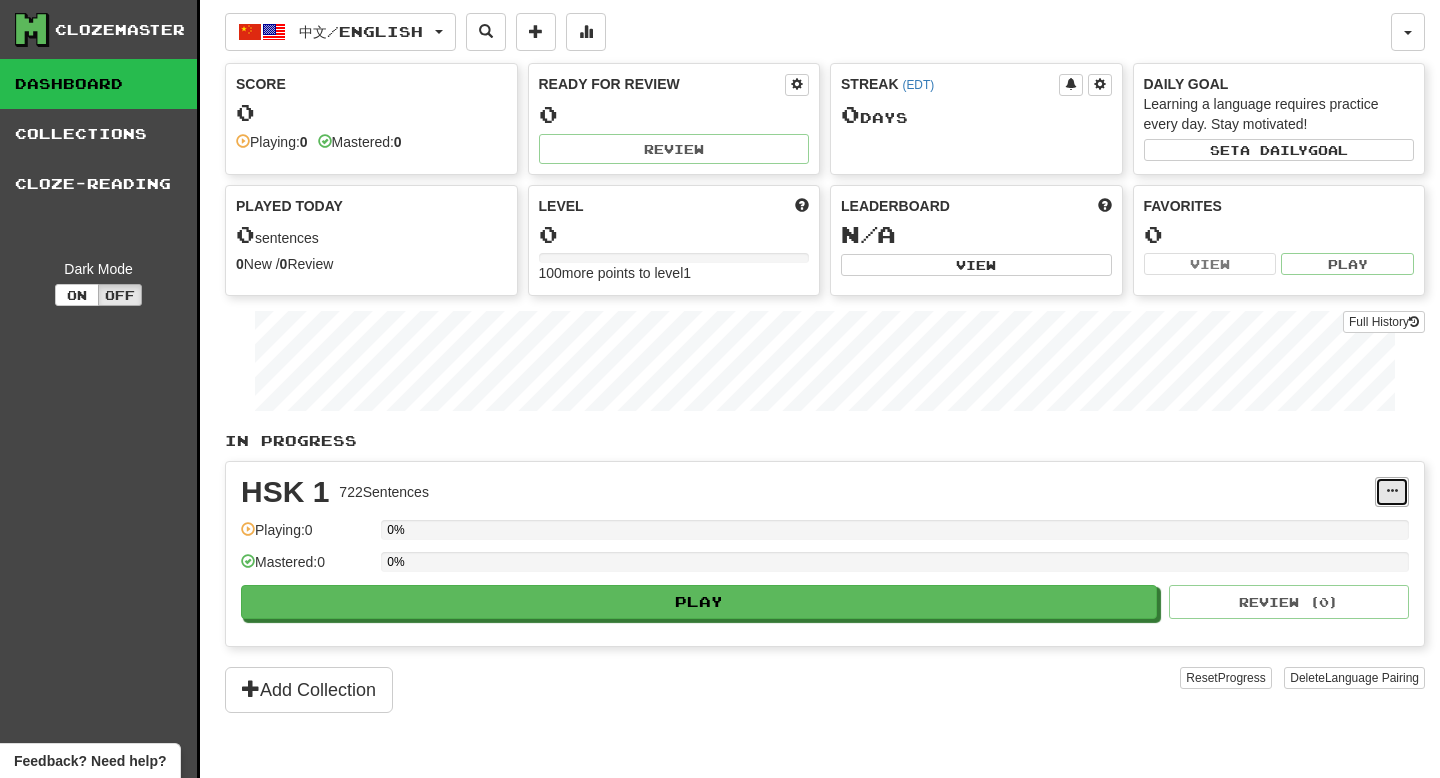 click at bounding box center (1392, 491) 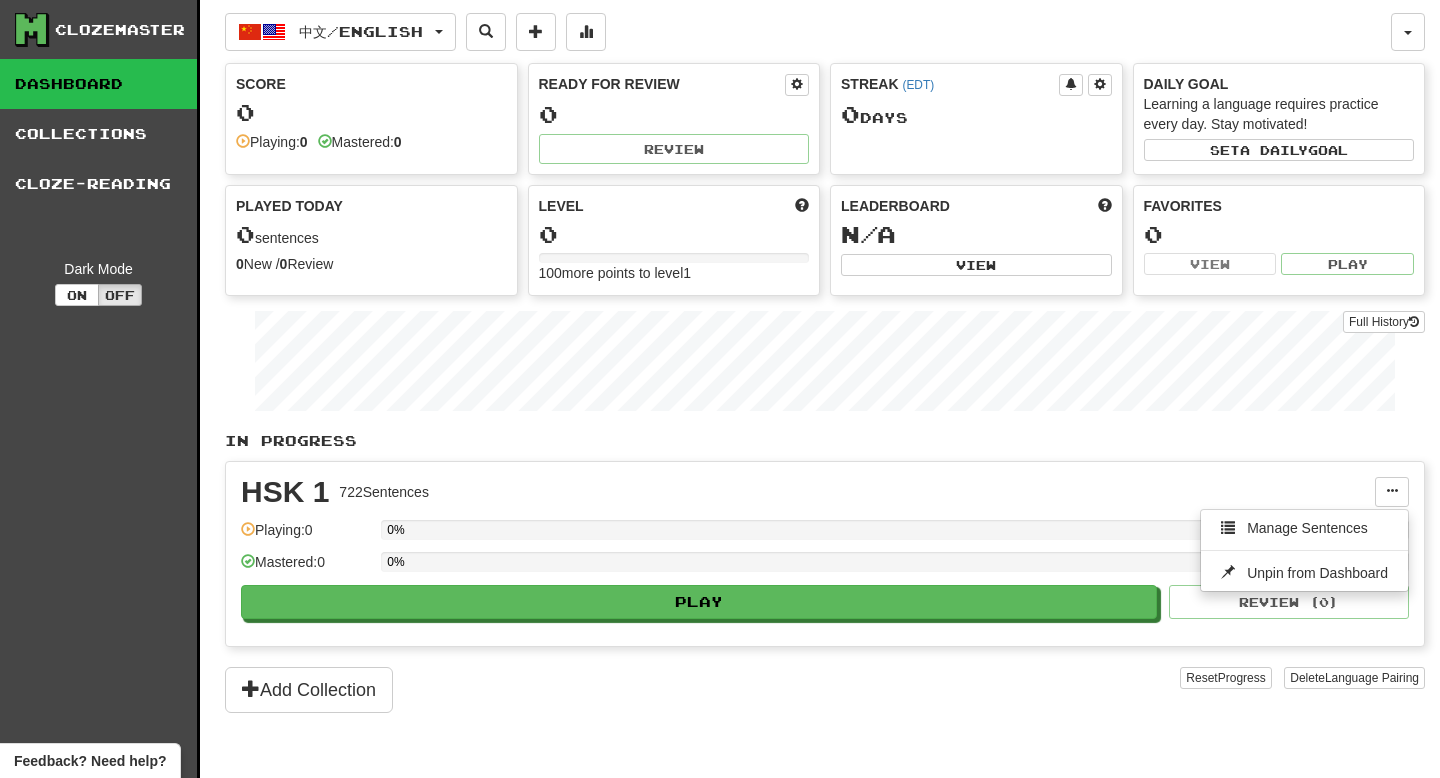 click on "Add Collection" at bounding box center (702, 690) 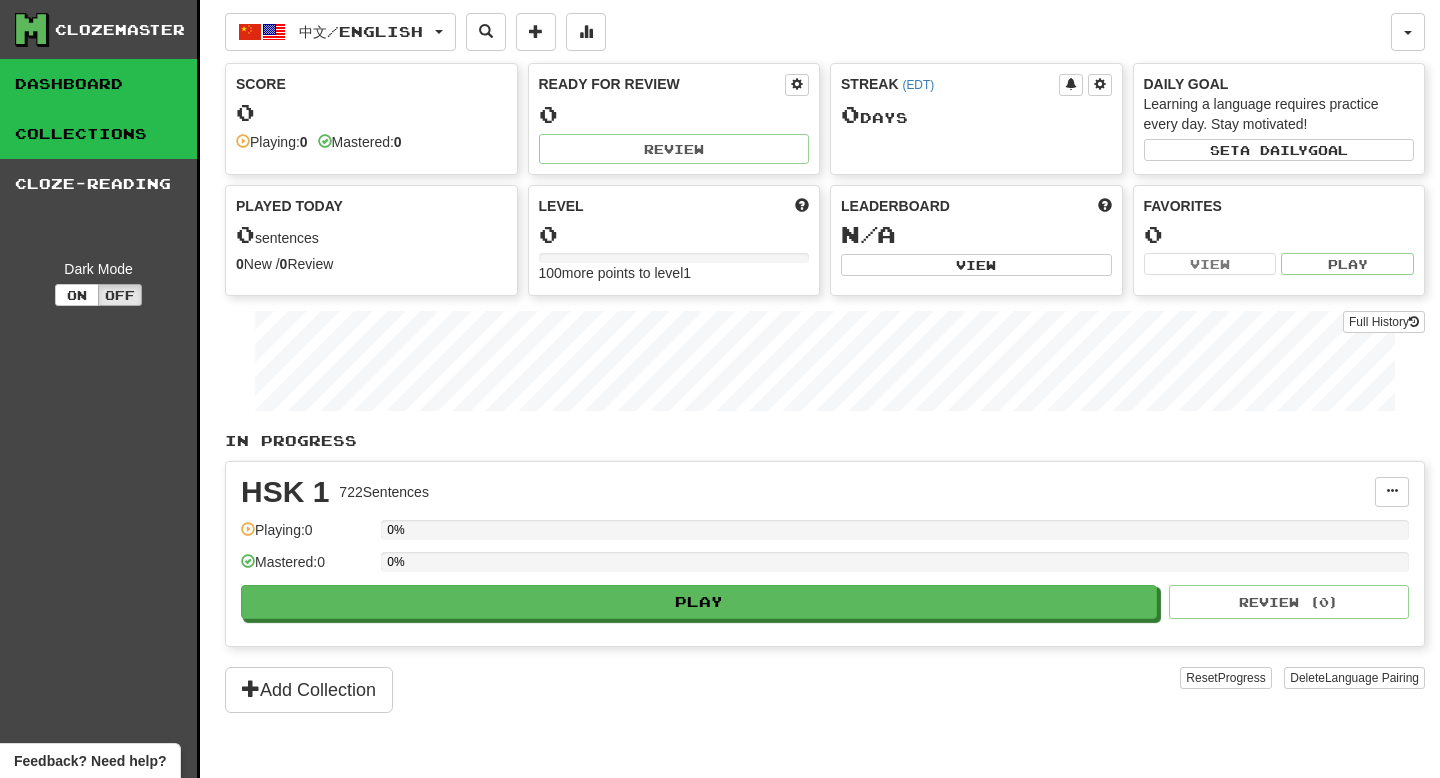 click on "Collections" at bounding box center (98, 134) 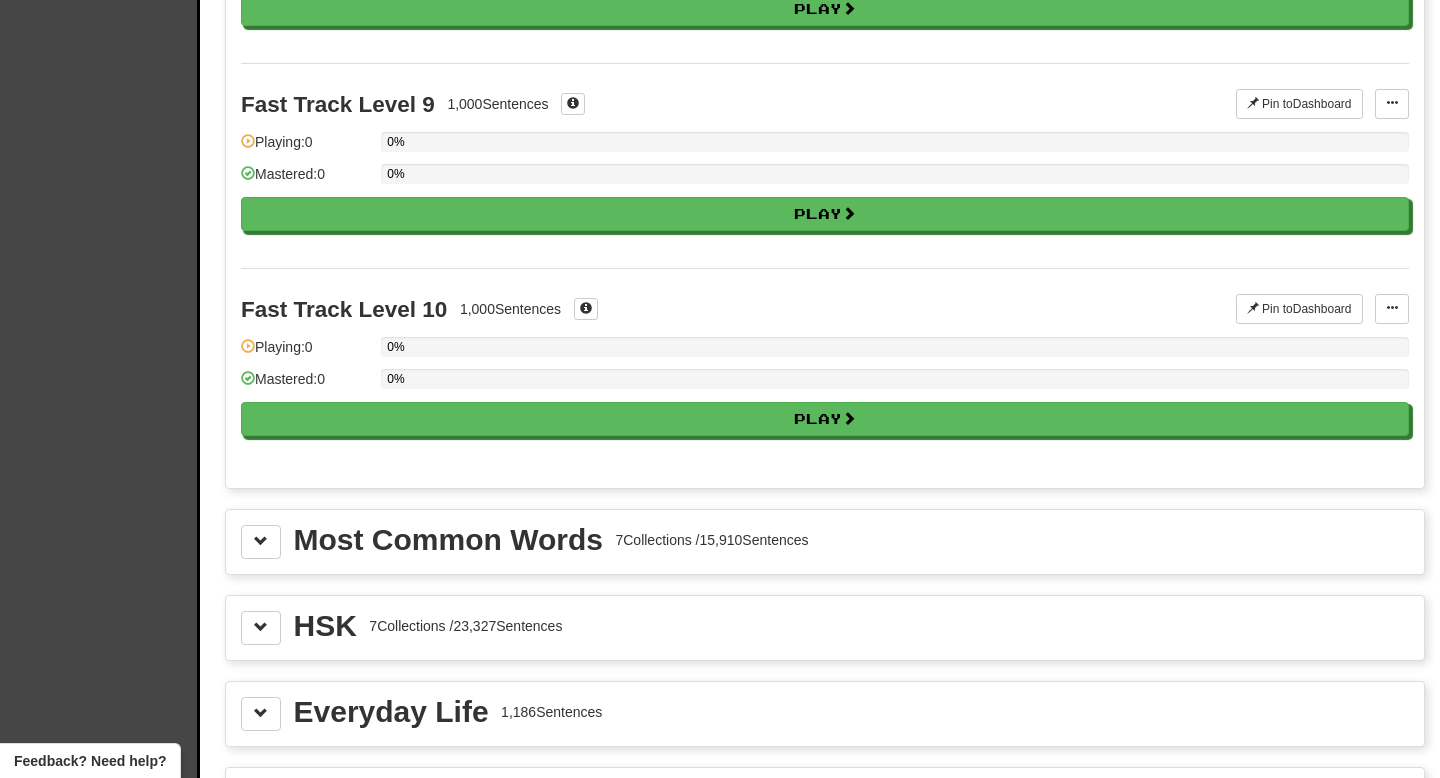 scroll, scrollTop: 1772, scrollLeft: 0, axis: vertical 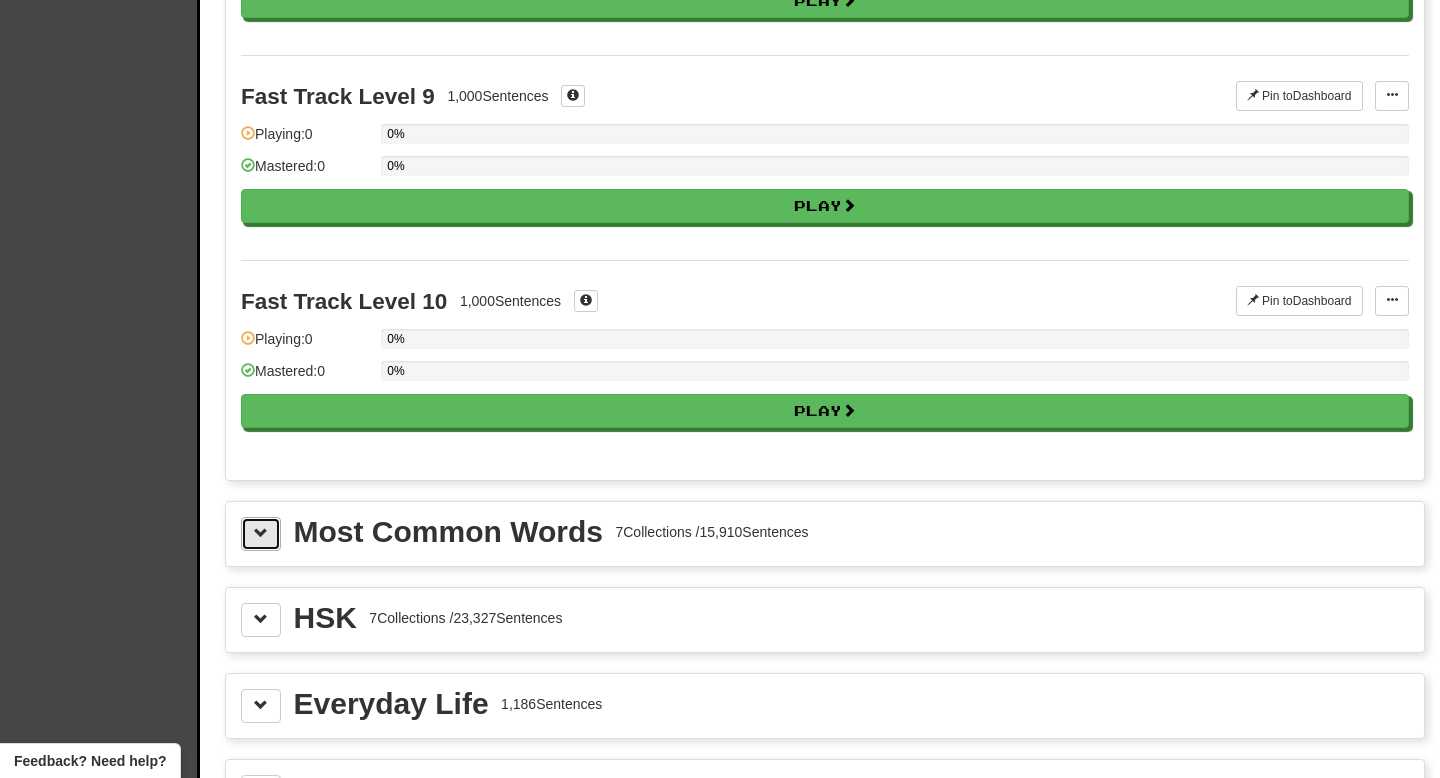 click at bounding box center (261, 533) 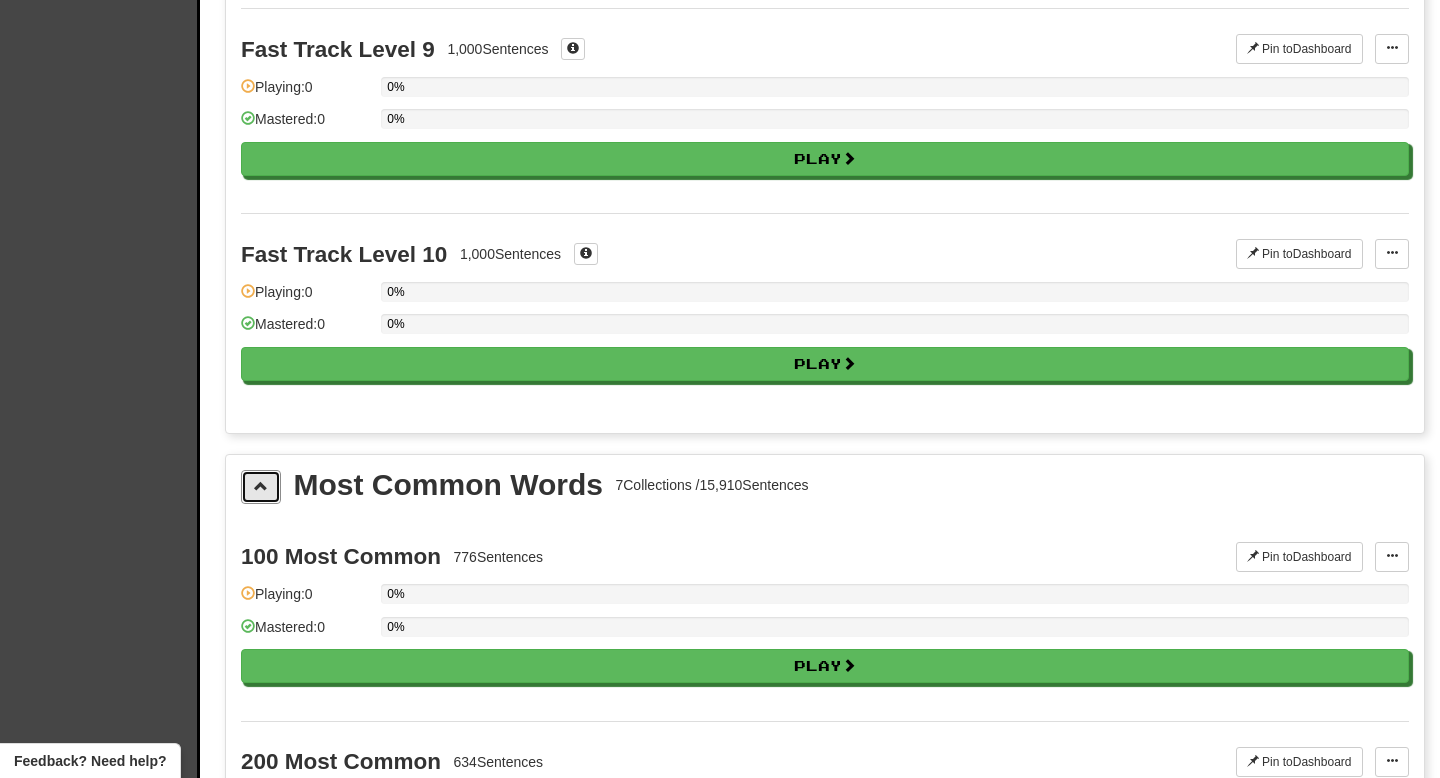 scroll, scrollTop: 1820, scrollLeft: 0, axis: vertical 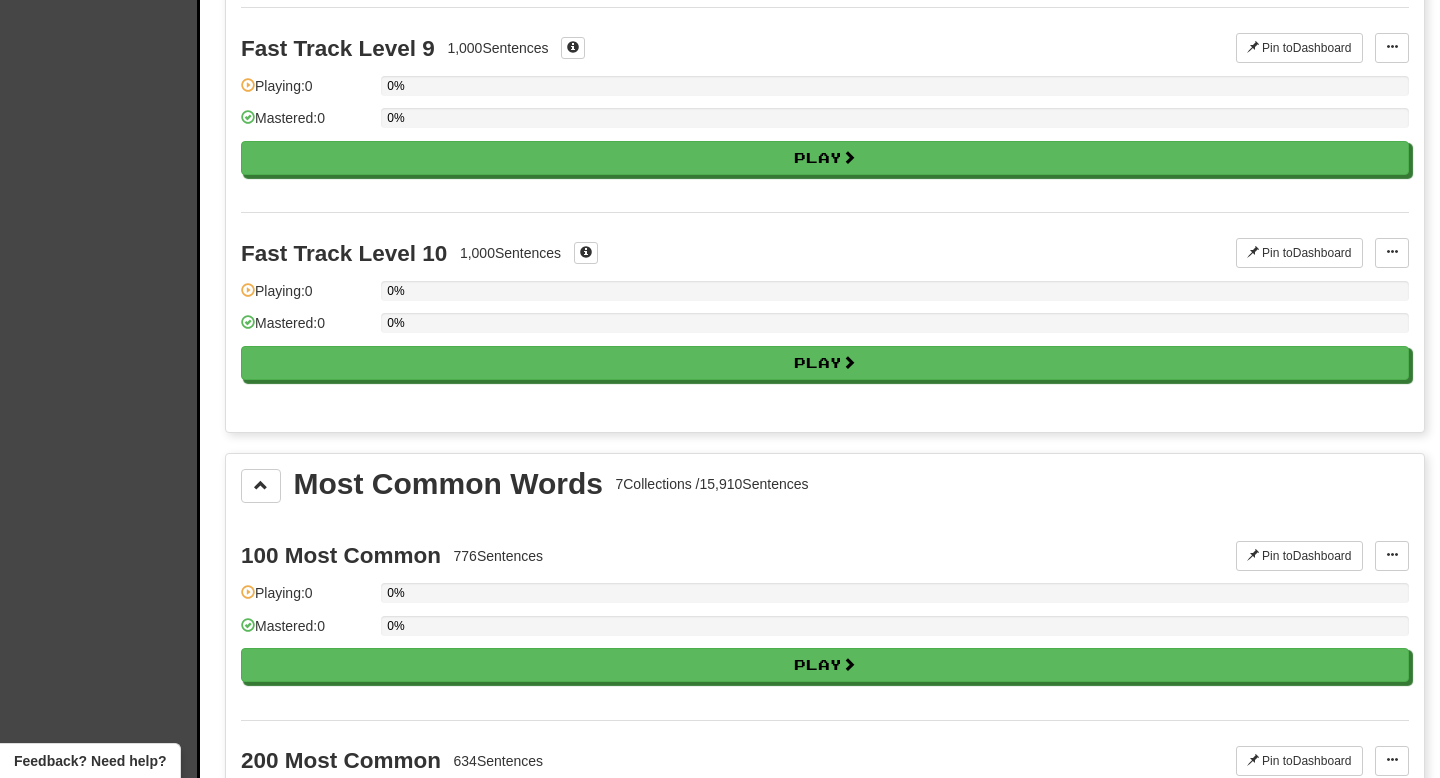 click on "0%" at bounding box center (895, 632) 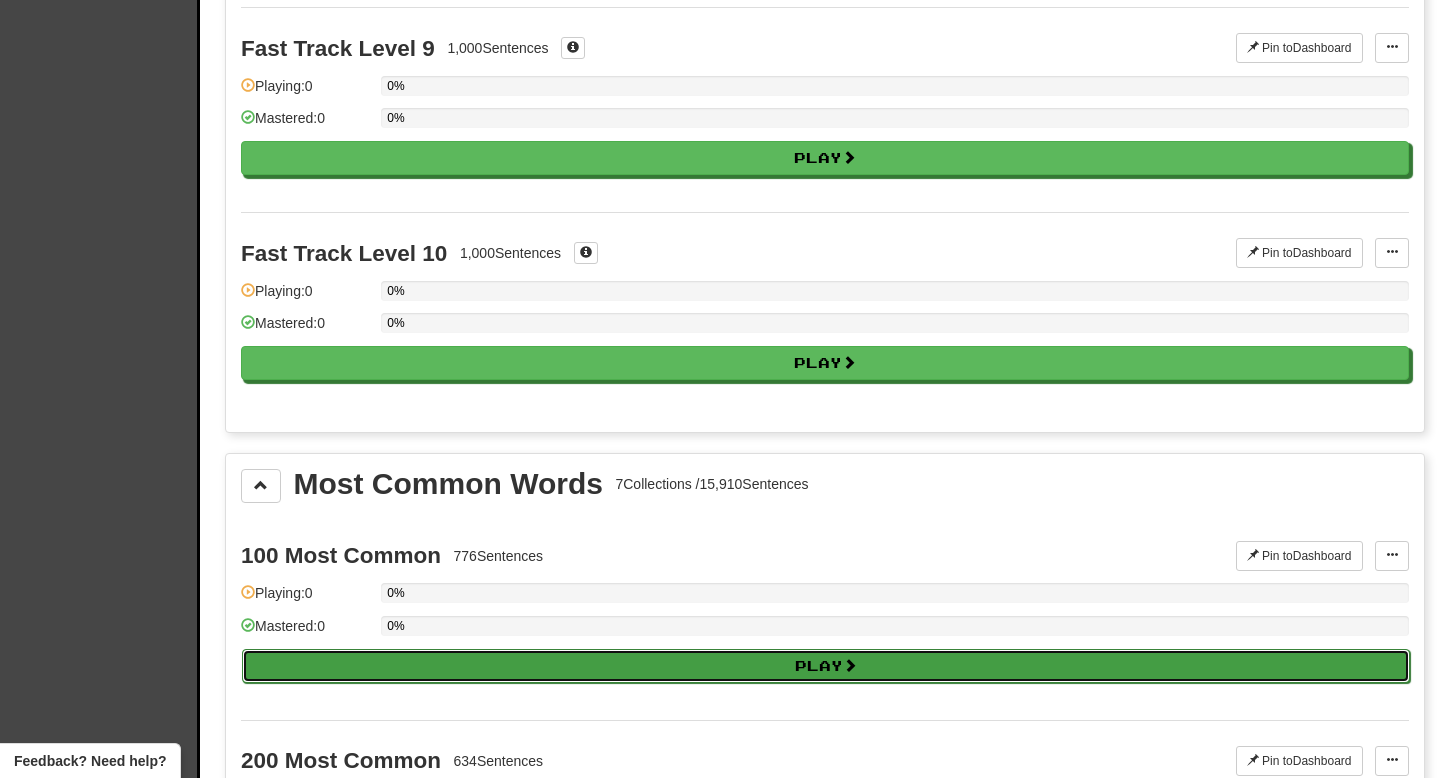 click on "Play" at bounding box center (826, 666) 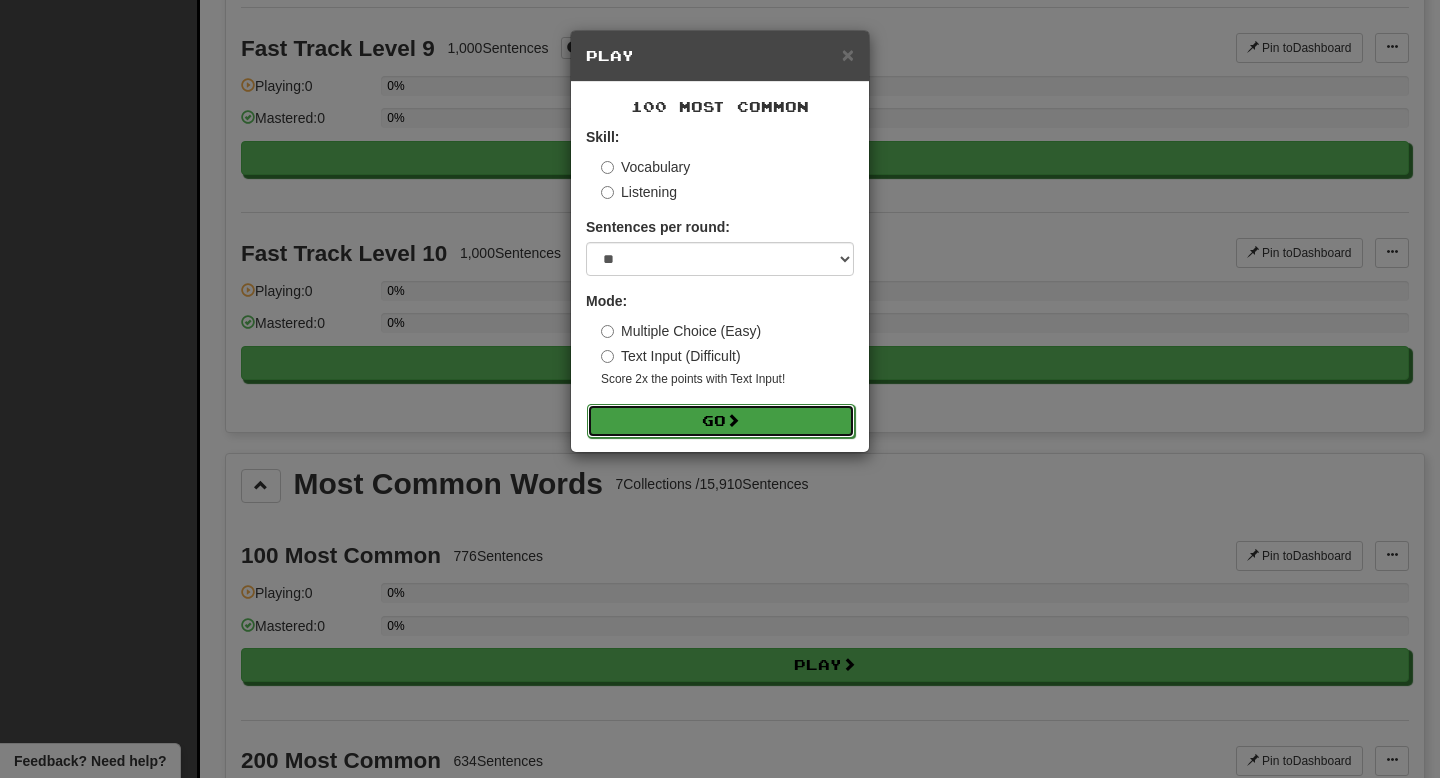 click on "Go" at bounding box center [721, 421] 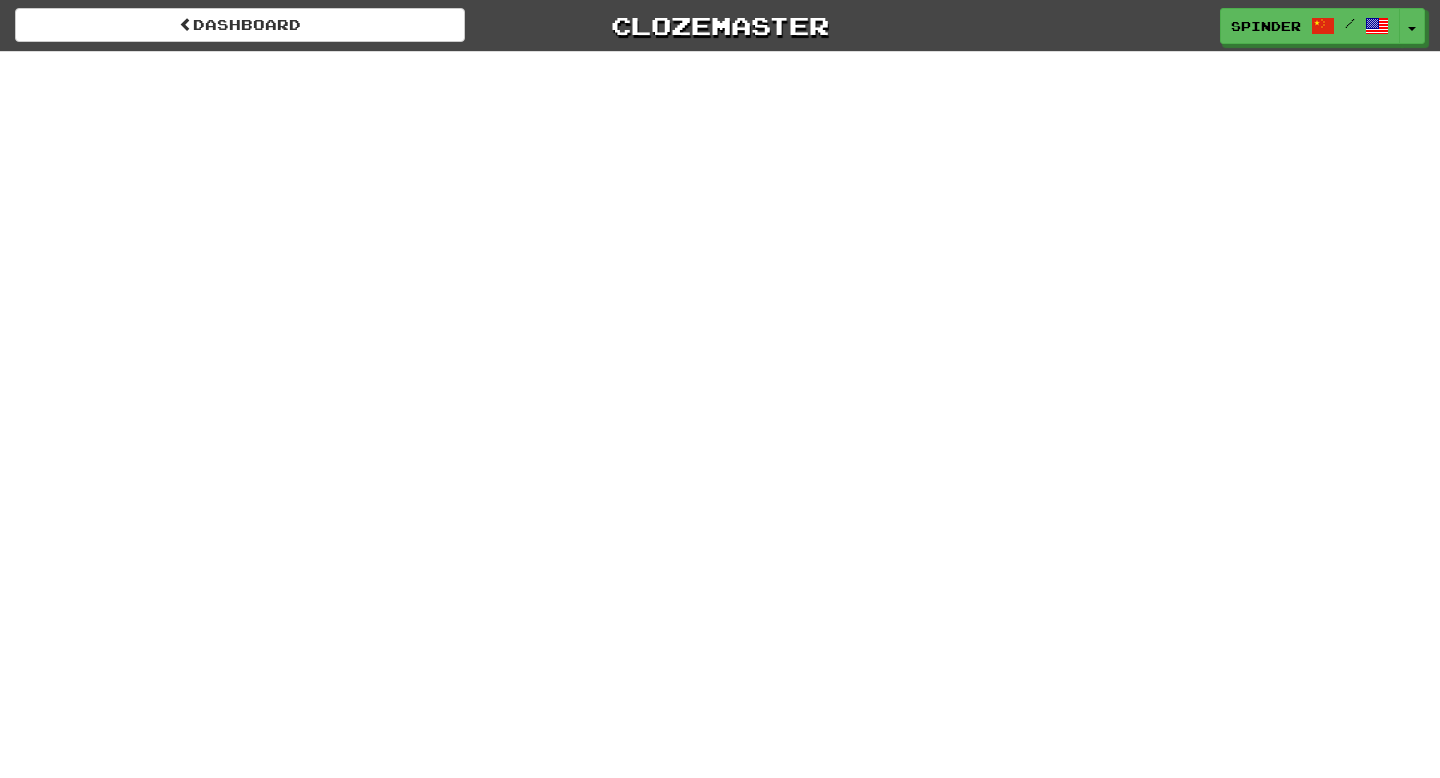 scroll, scrollTop: 0, scrollLeft: 0, axis: both 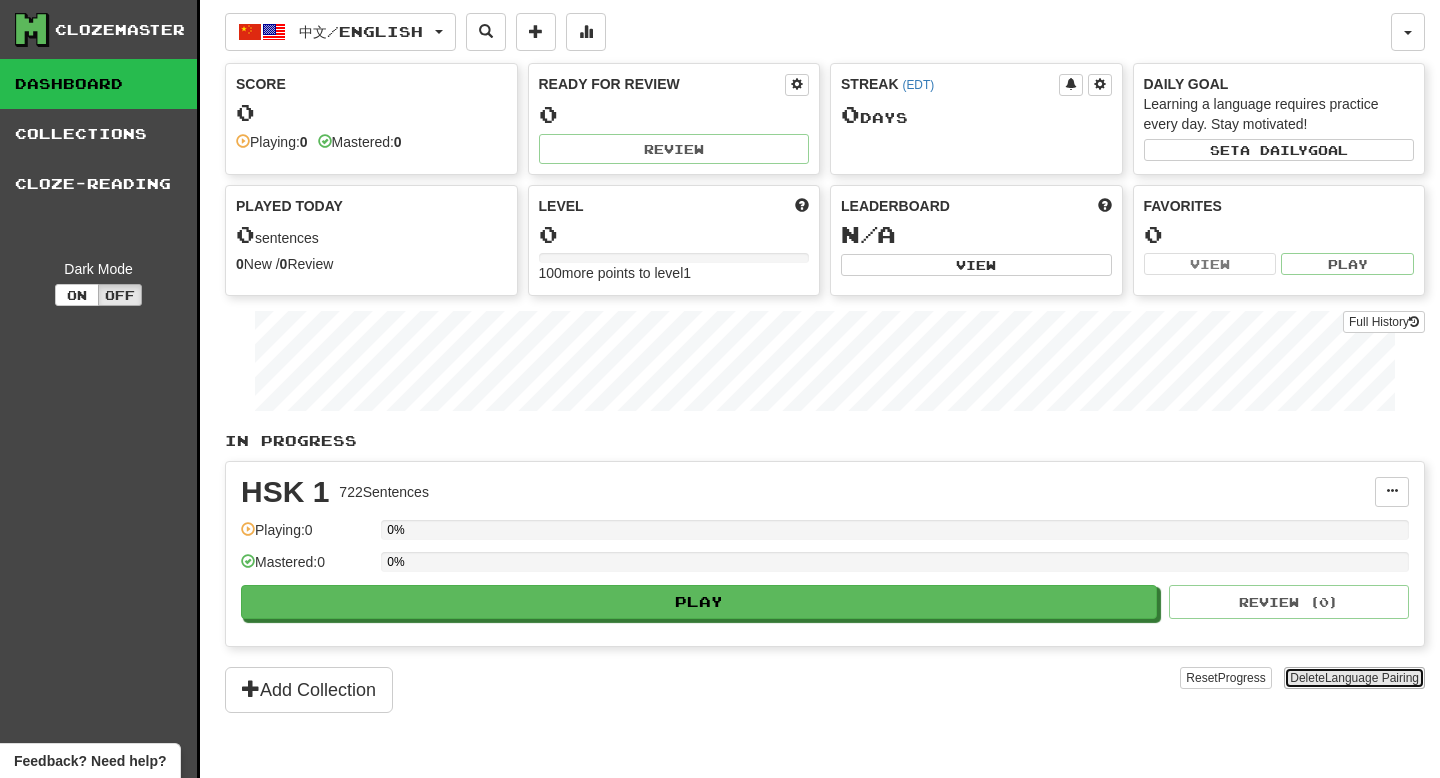 click on "Delete  Language Pairing" at bounding box center [1354, 678] 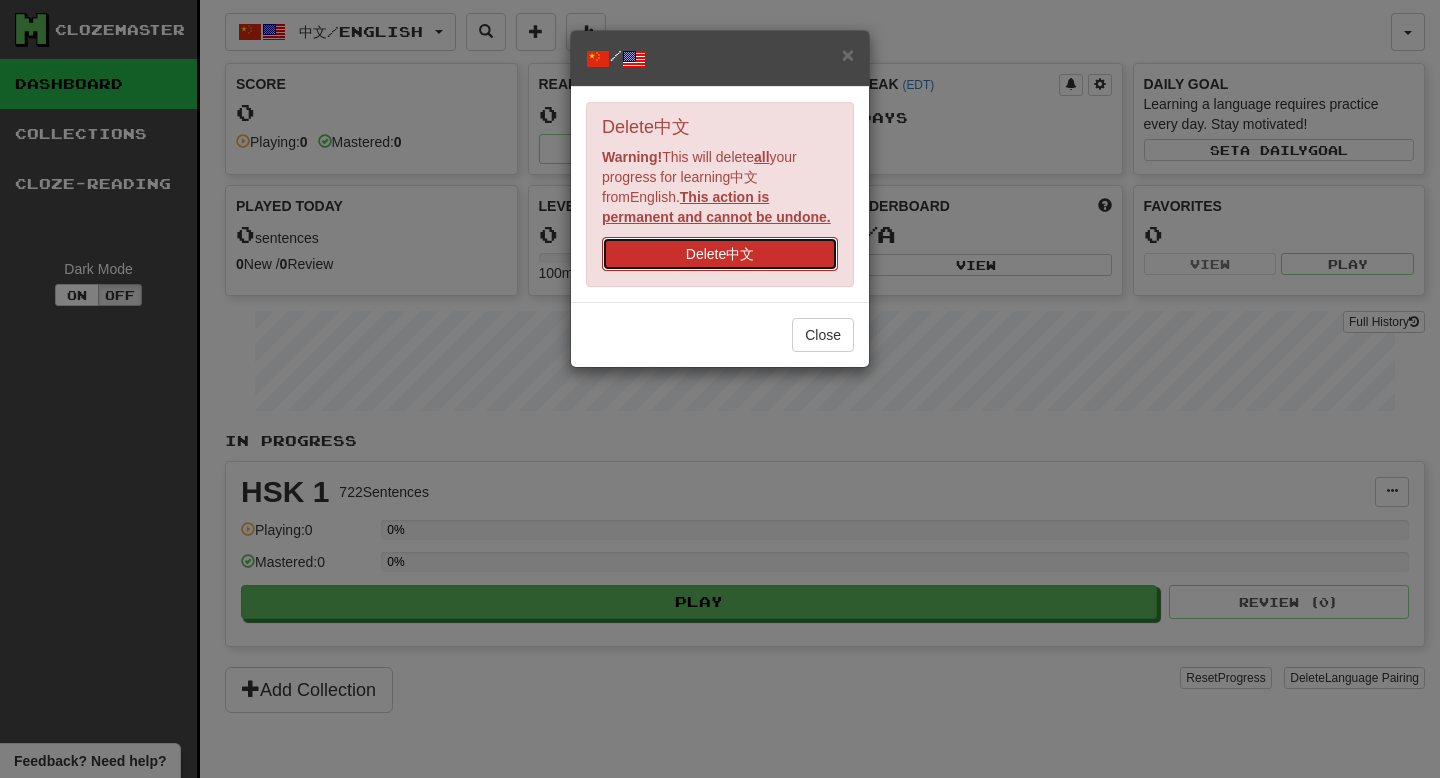 click on "Delete  中文" at bounding box center (720, 254) 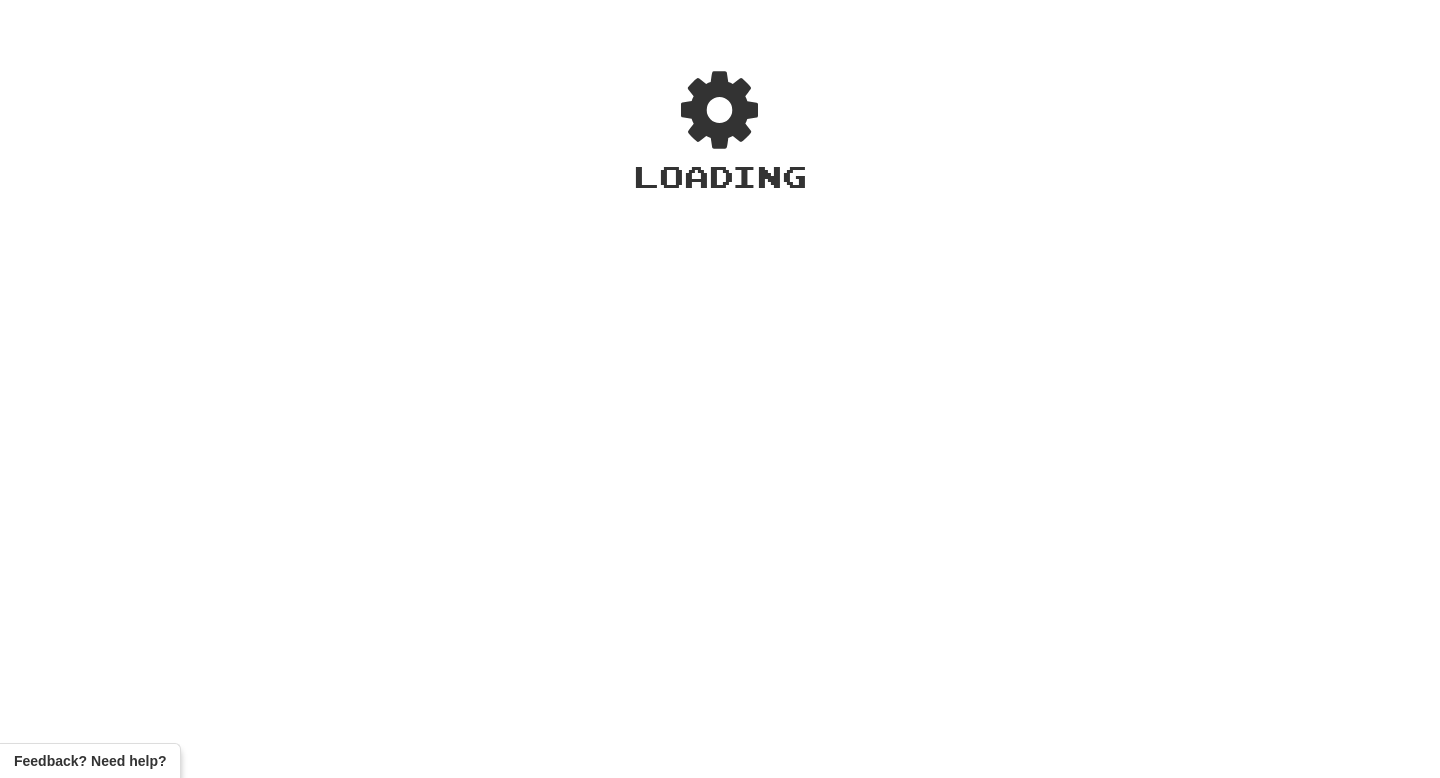 scroll, scrollTop: 0, scrollLeft: 0, axis: both 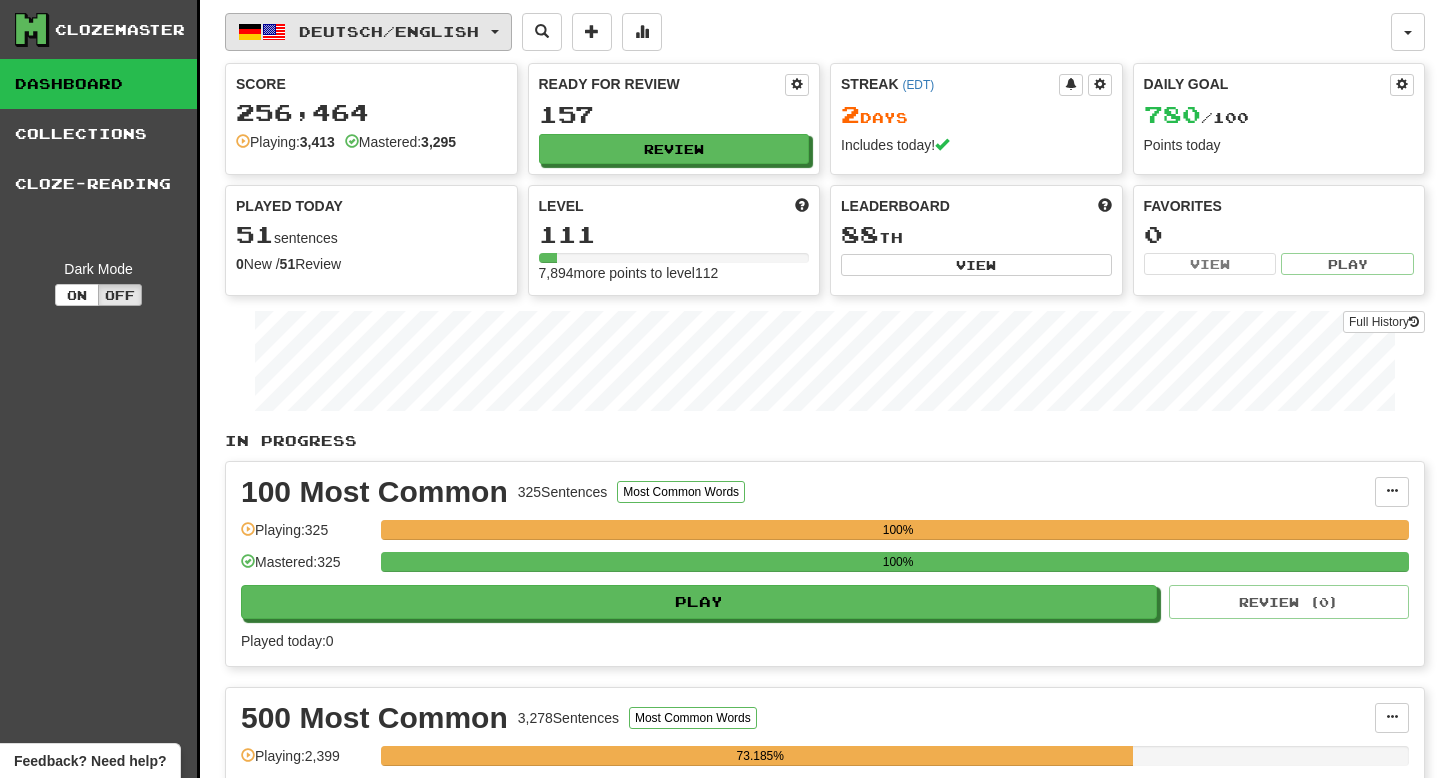 click on "Deutsch  /  English" at bounding box center [389, 31] 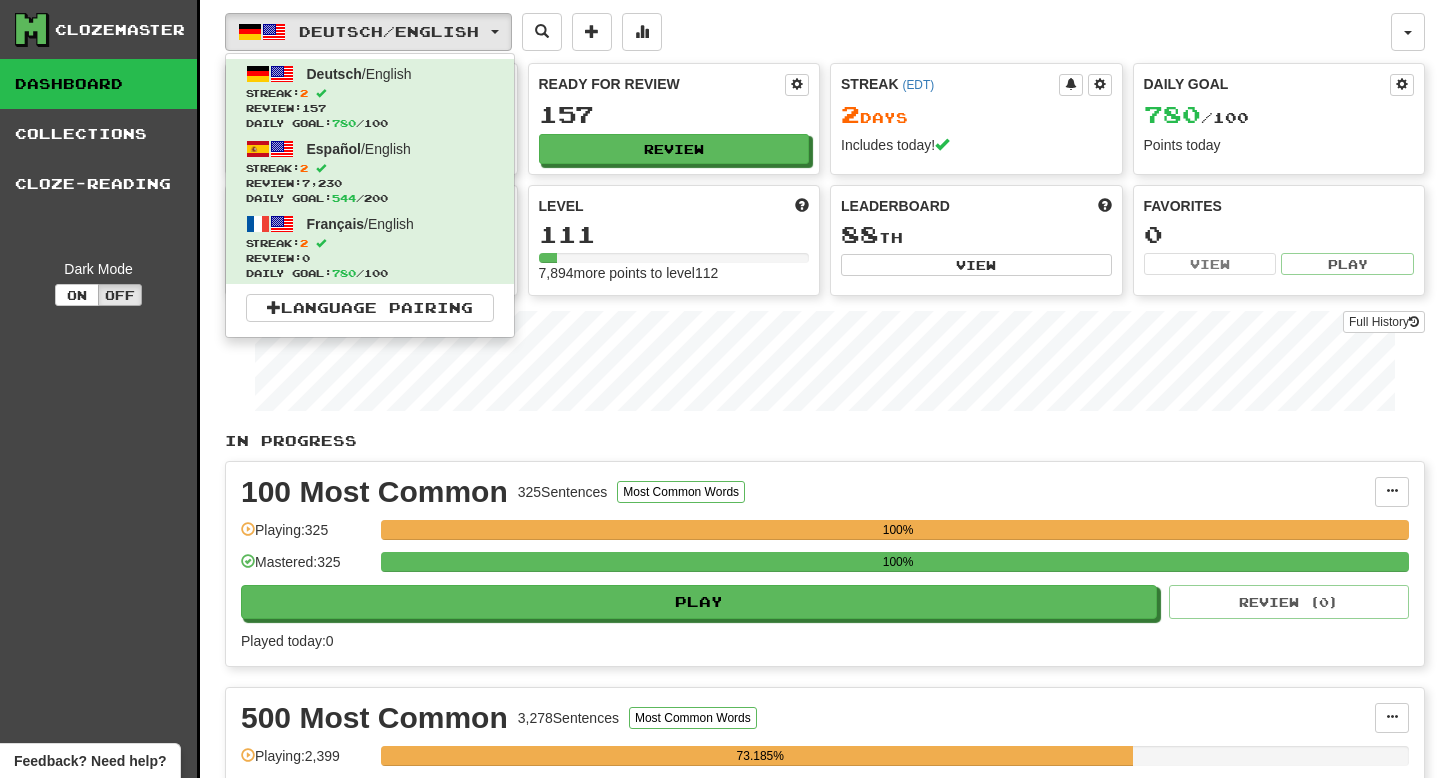 click on "Deutsch  /  English Deutsch  /  English Streak:  2   Review:  157 Daily Goal:  780  /  100 Español  /  English Streak:  2   Review:  7,230 Daily Goal:  544  /  200 Français  /  English Streak:  2   Review:  0 Daily Goal:  780  /  100  Language Pairing" at bounding box center [808, 32] 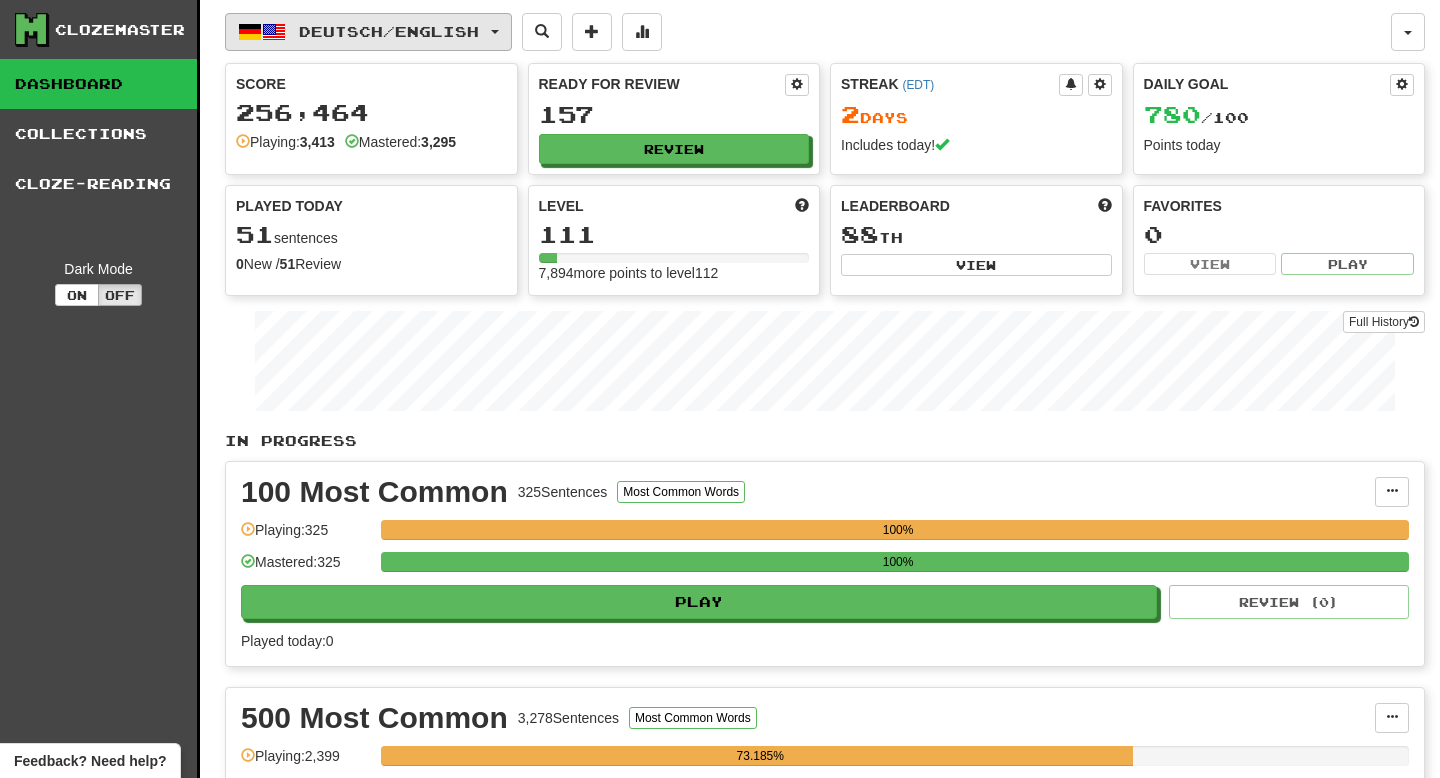 click on "Deutsch  /  English" at bounding box center [389, 31] 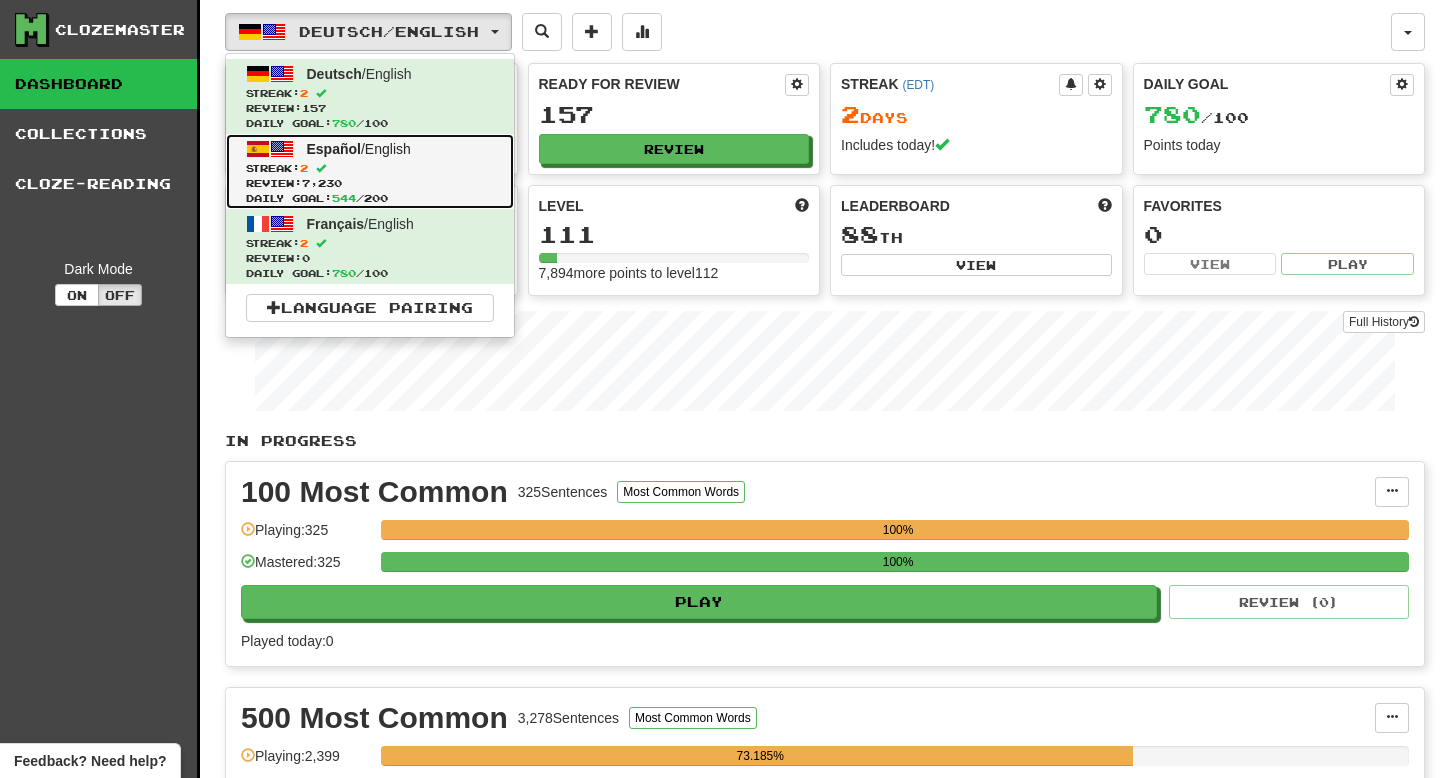 click on "Español  /  English Streak:  2   Review:  7,230 Daily Goal:  544  /  200" at bounding box center [370, 171] 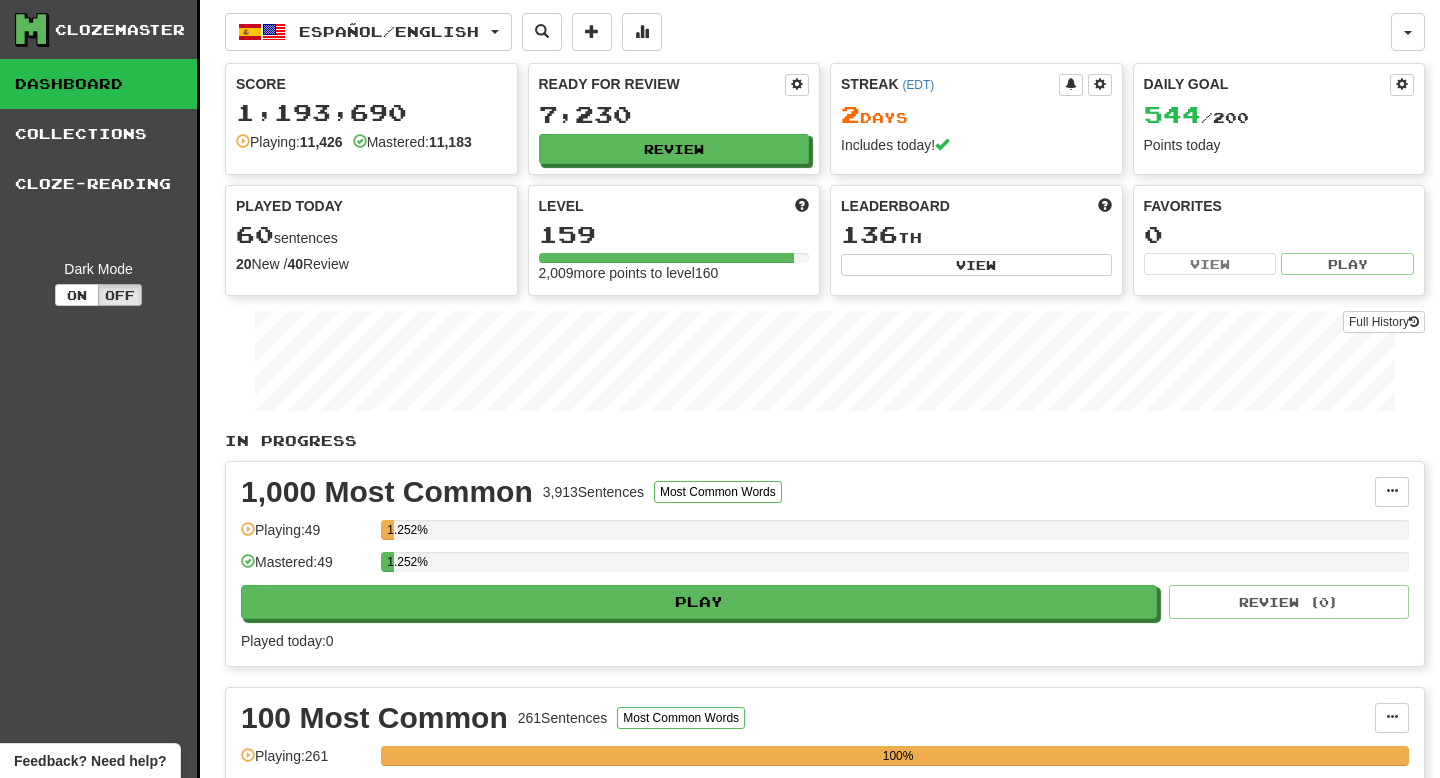 scroll, scrollTop: 0, scrollLeft: 0, axis: both 